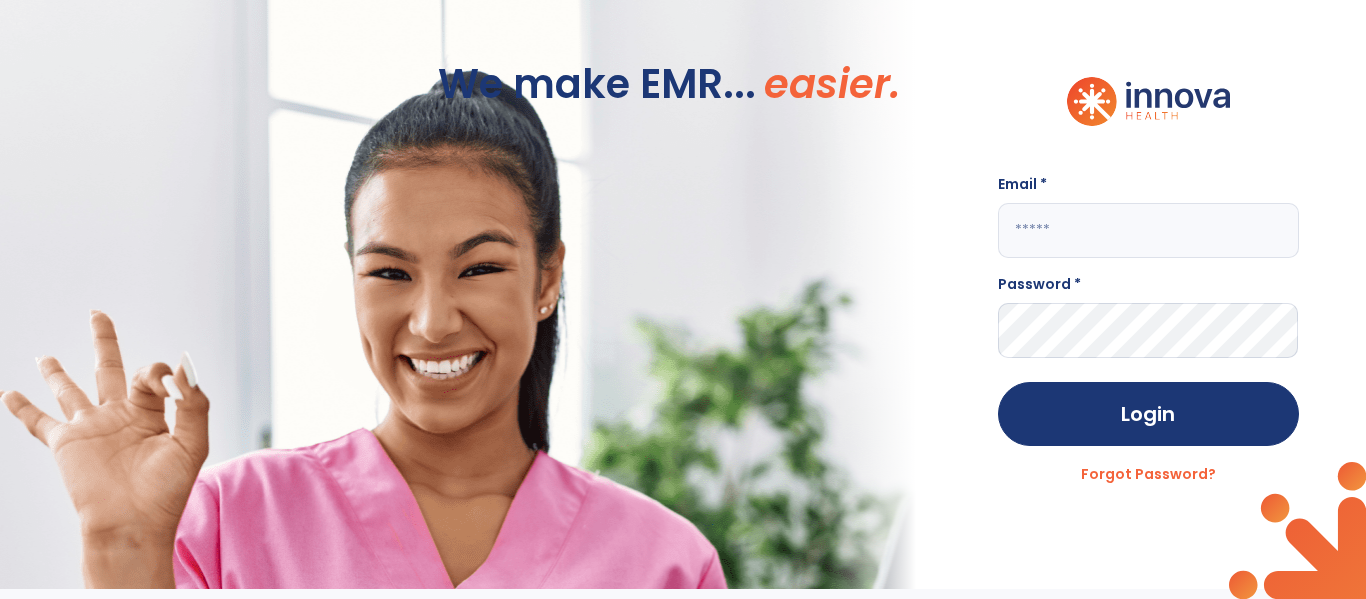 scroll, scrollTop: 0, scrollLeft: 0, axis: both 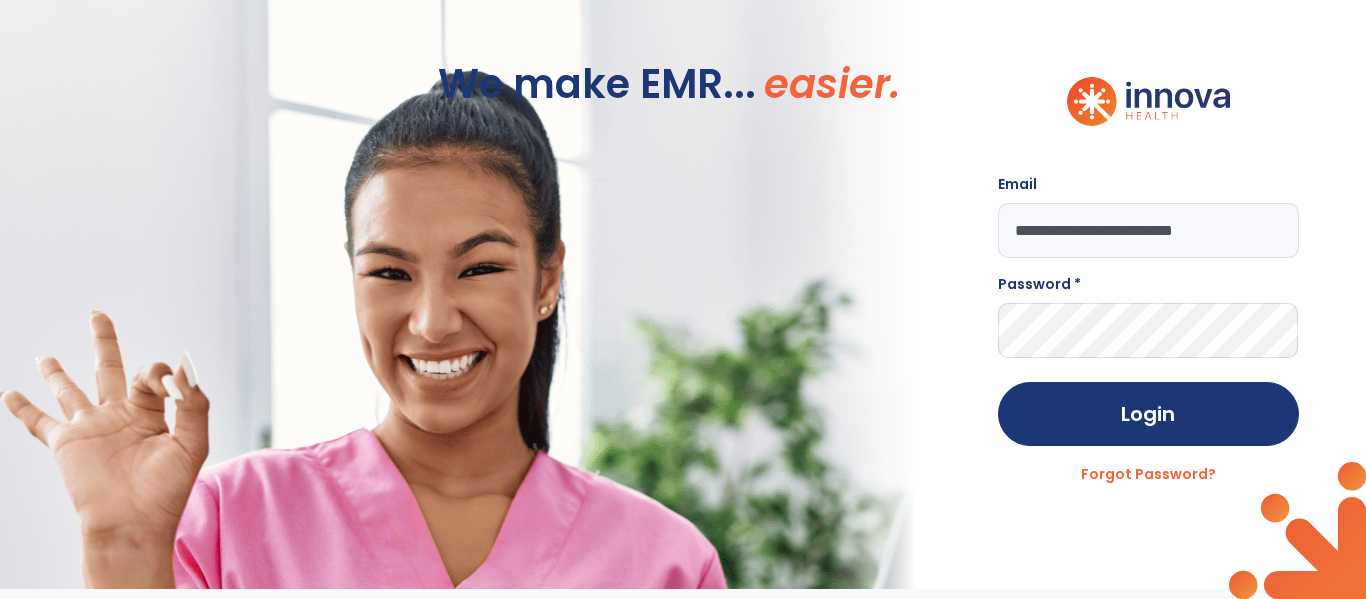 type on "**********" 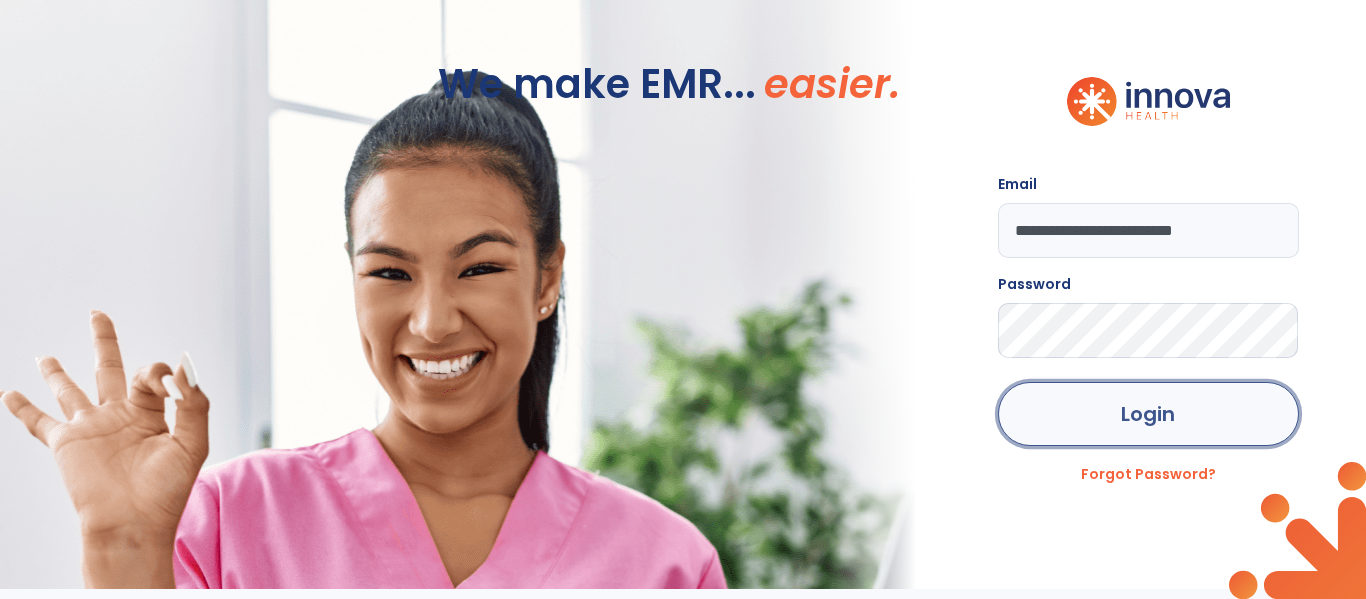 click on "Login" 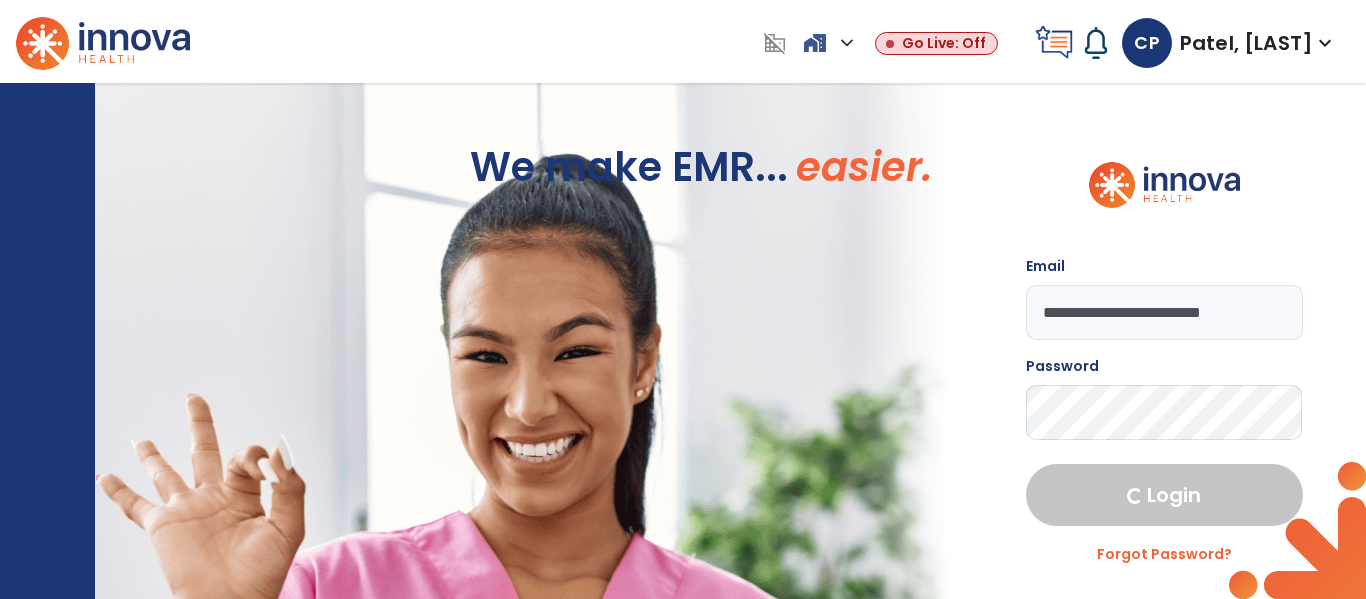 select on "****" 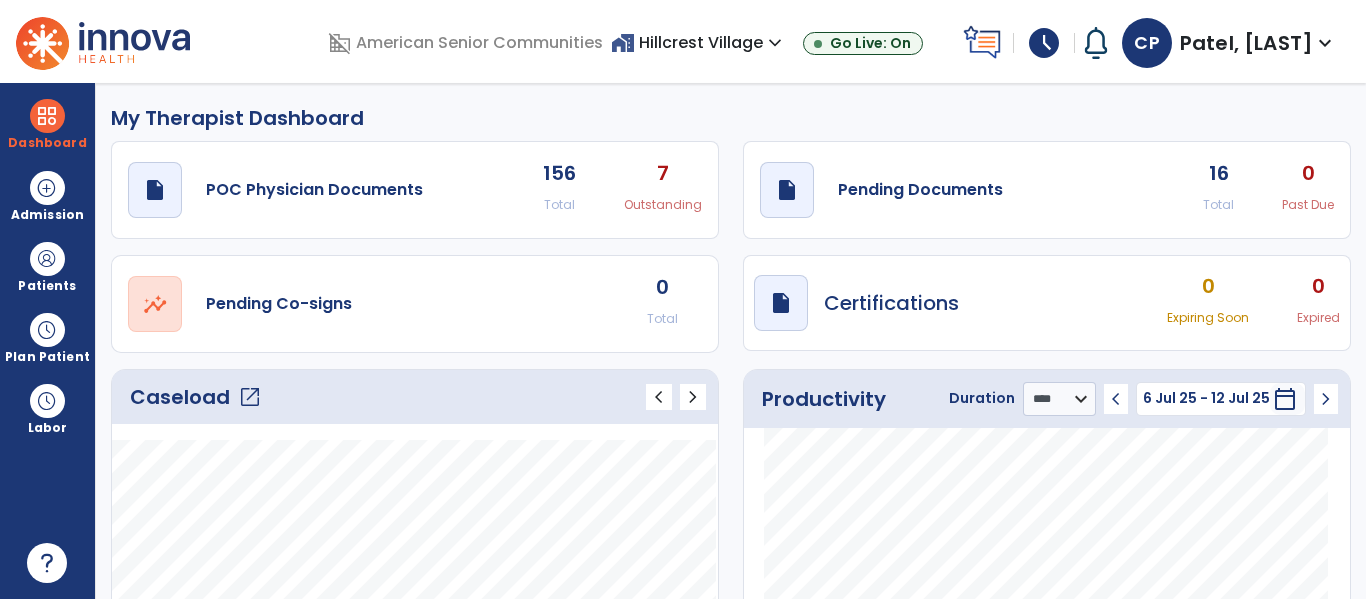 click on "open_in_new" 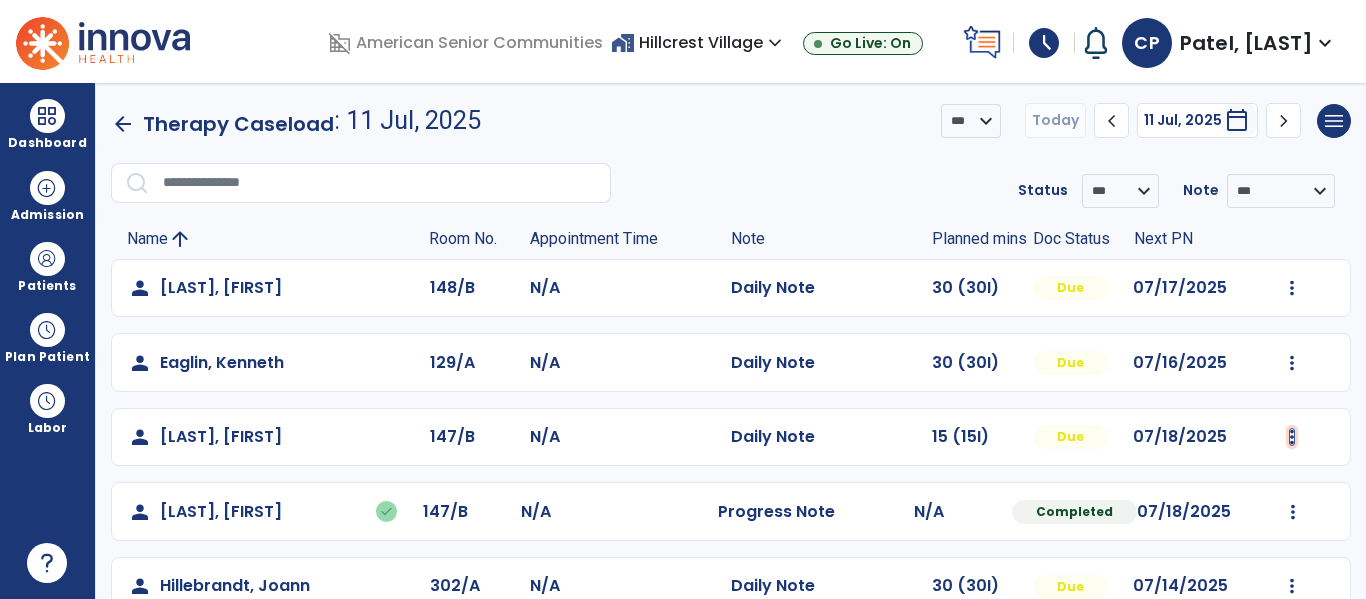 click at bounding box center (1292, 288) 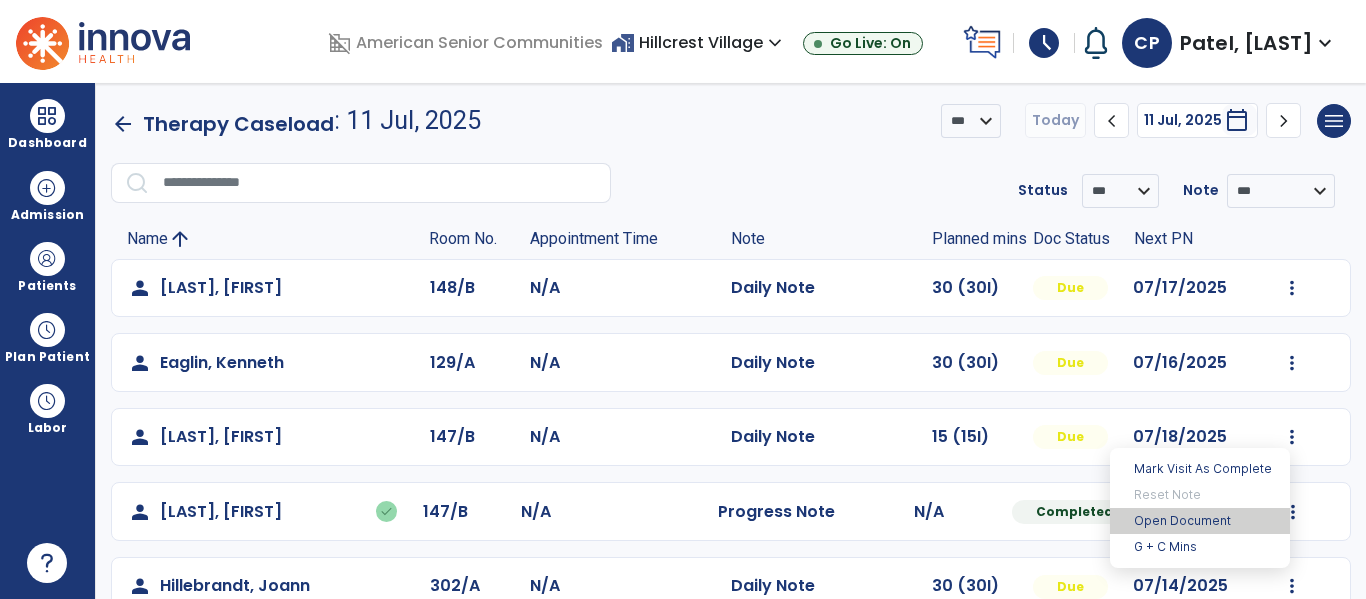 click on "Open Document" at bounding box center (1200, 521) 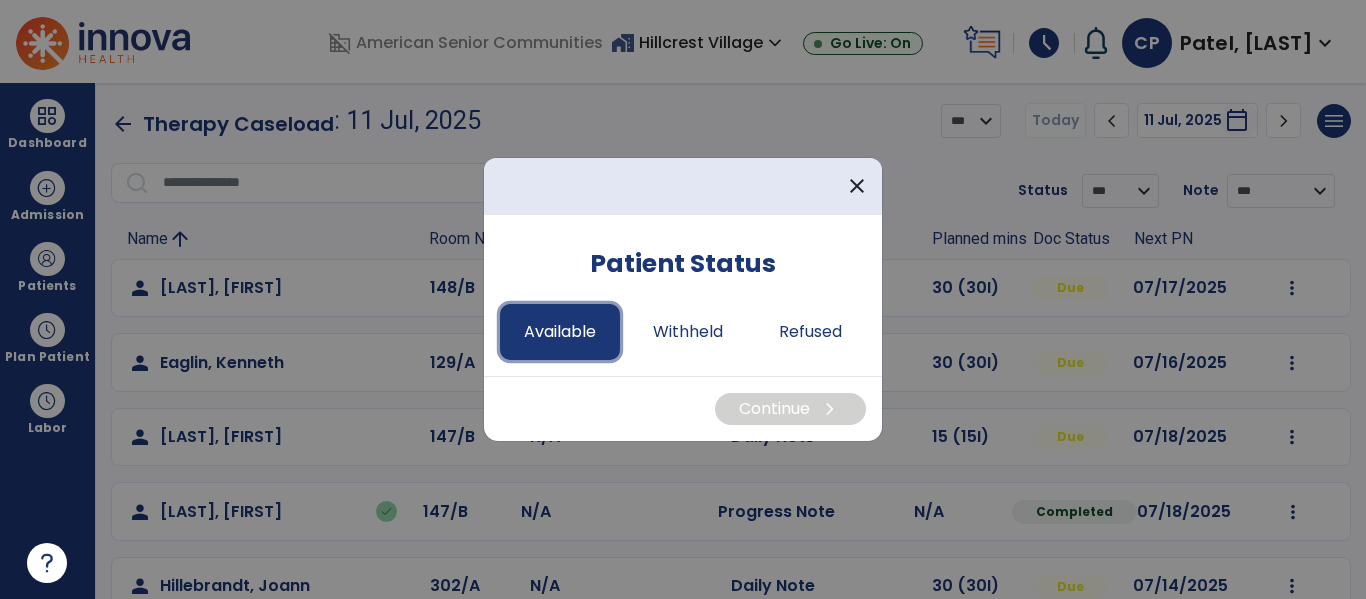 click on "Available" at bounding box center (560, 332) 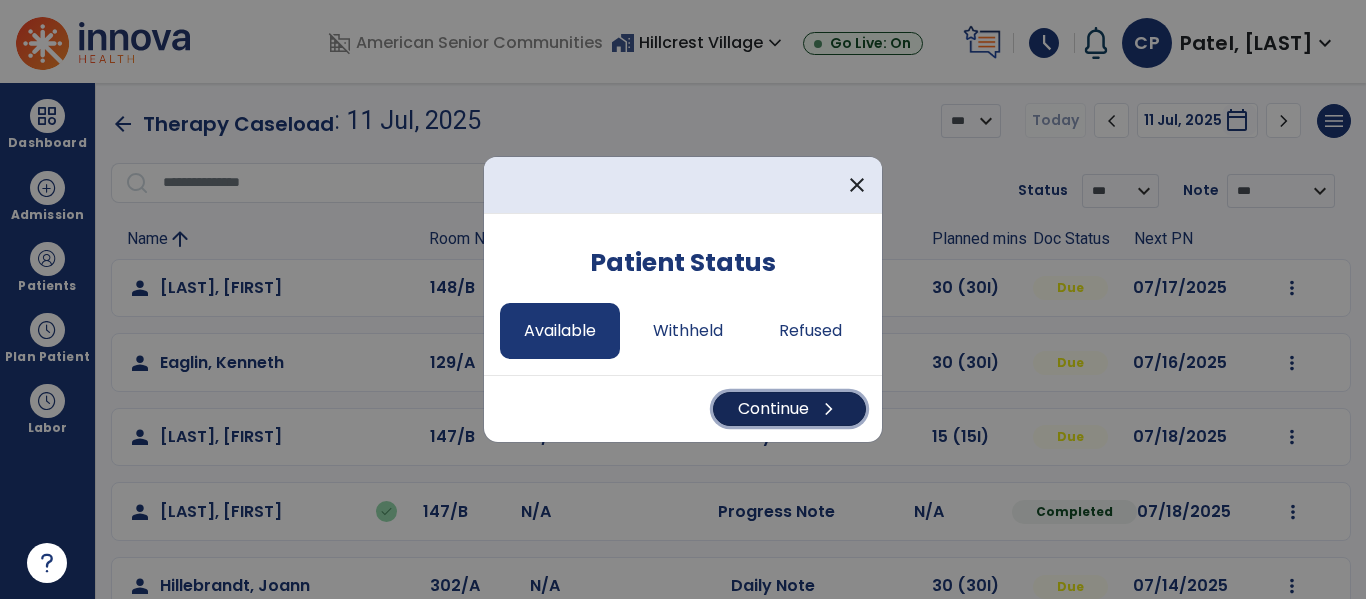 click on "Continue   chevron_right" at bounding box center (789, 409) 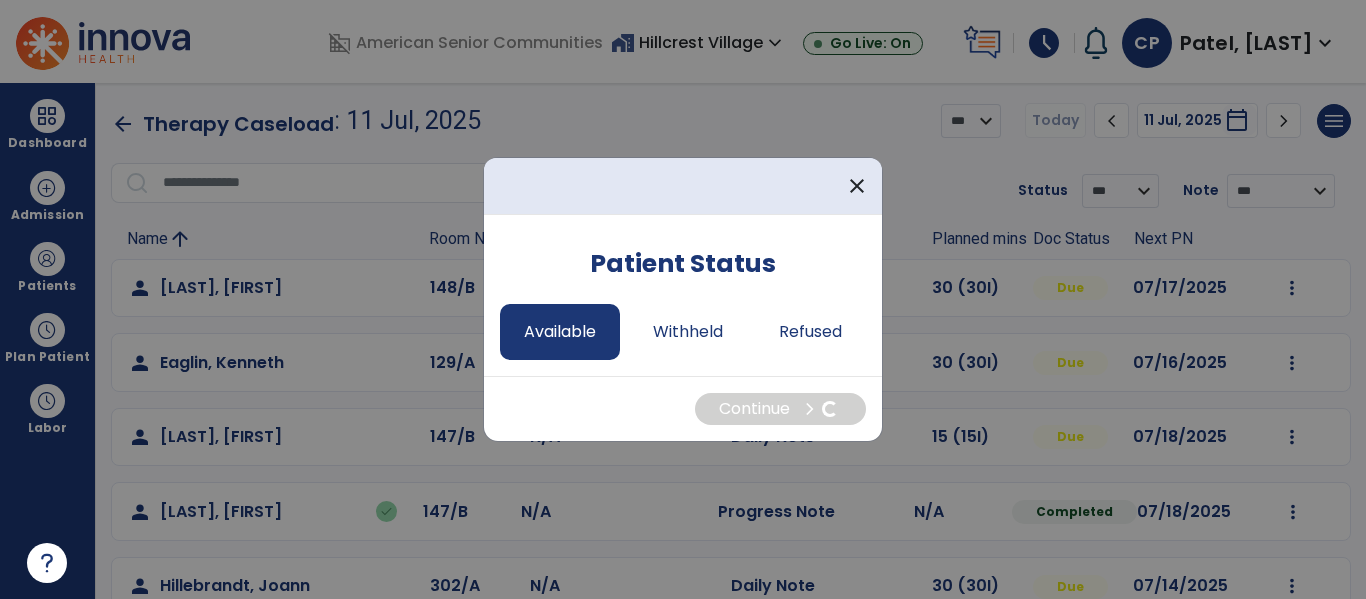 select on "*" 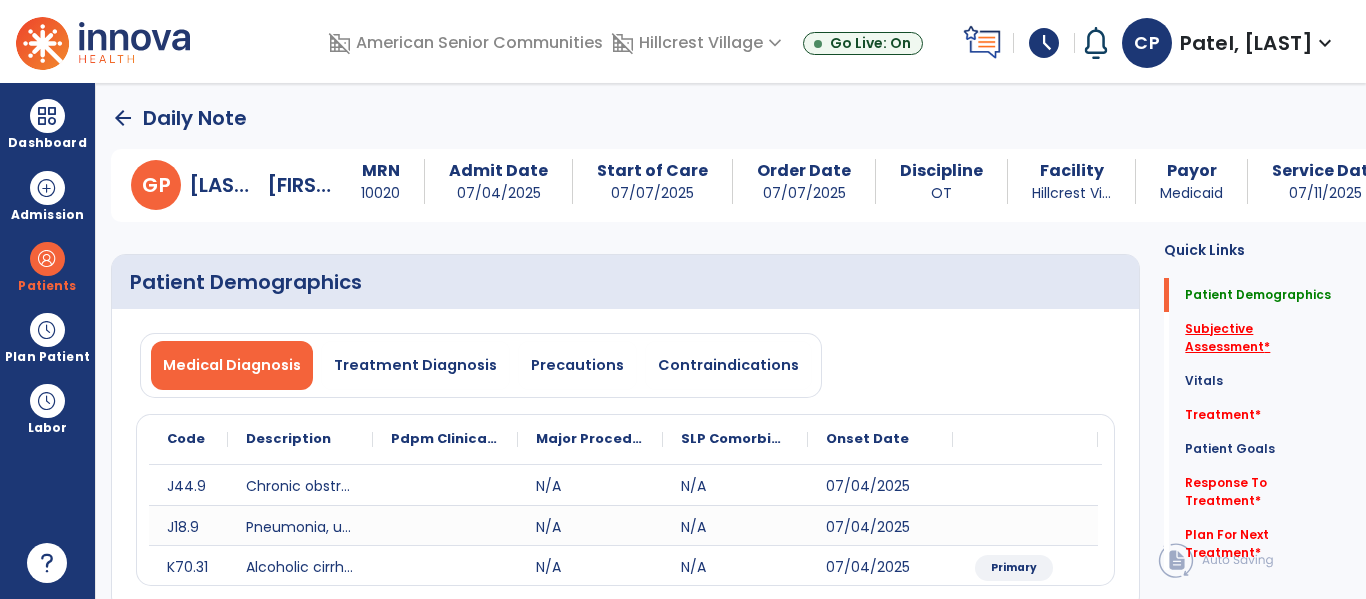 click on "Subjective Assessment   *" 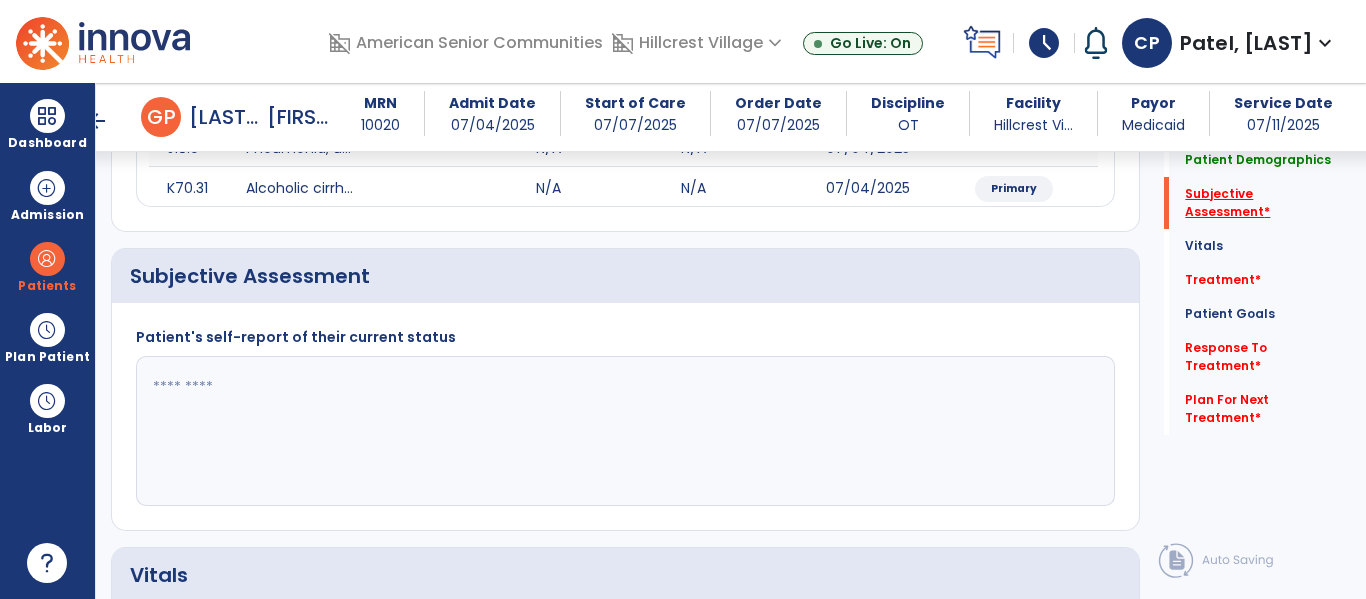 scroll, scrollTop: 427, scrollLeft: 0, axis: vertical 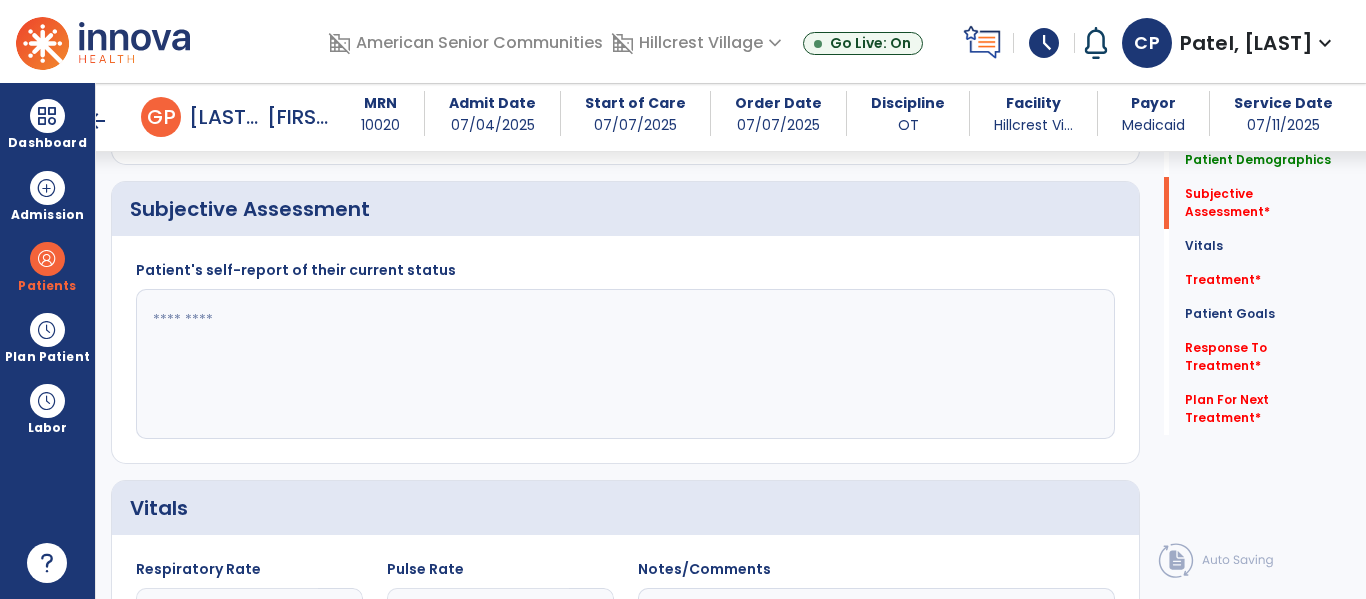 click 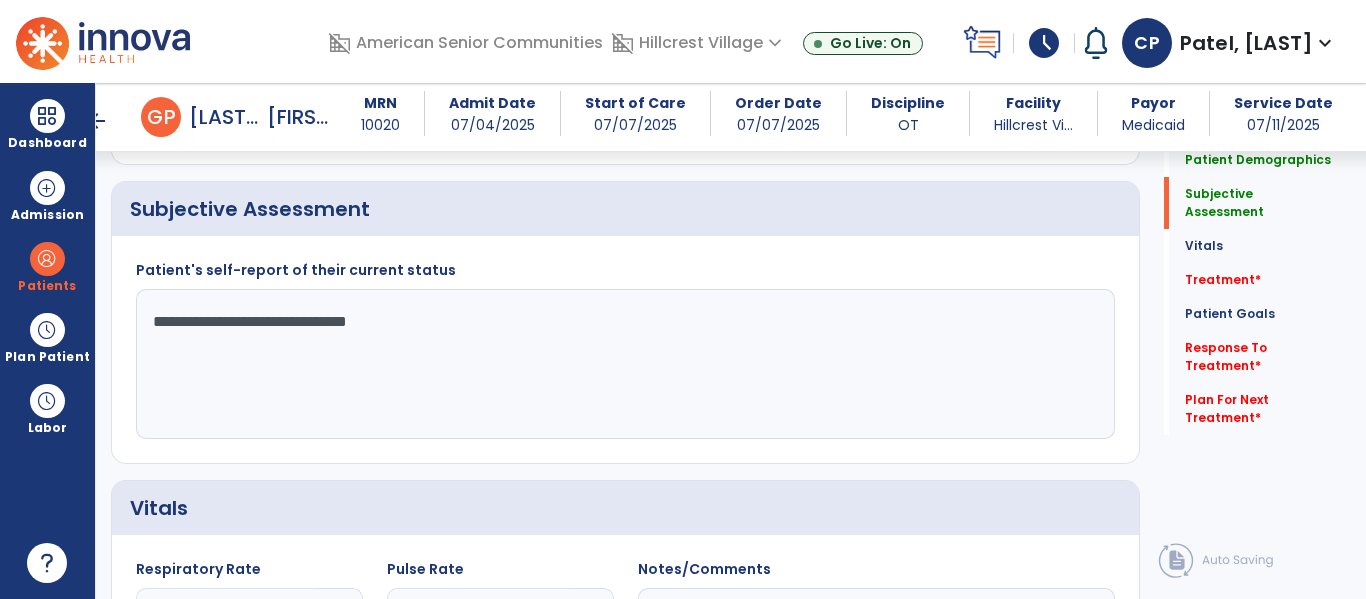click on "**********" 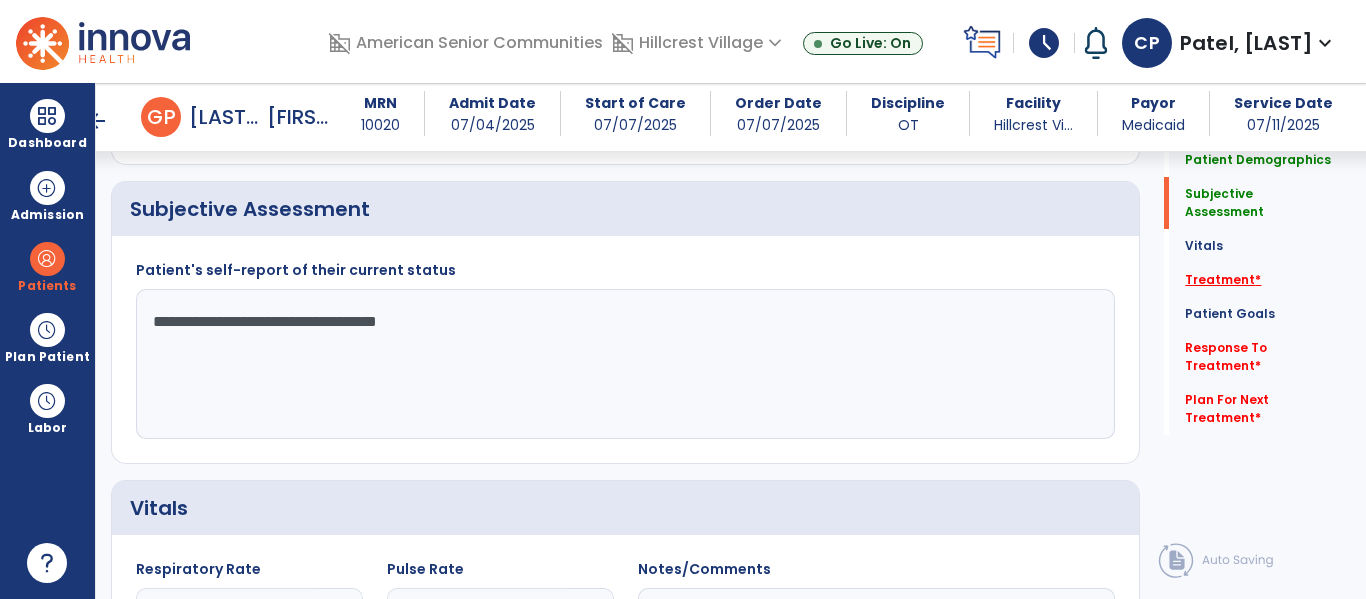 type on "**********" 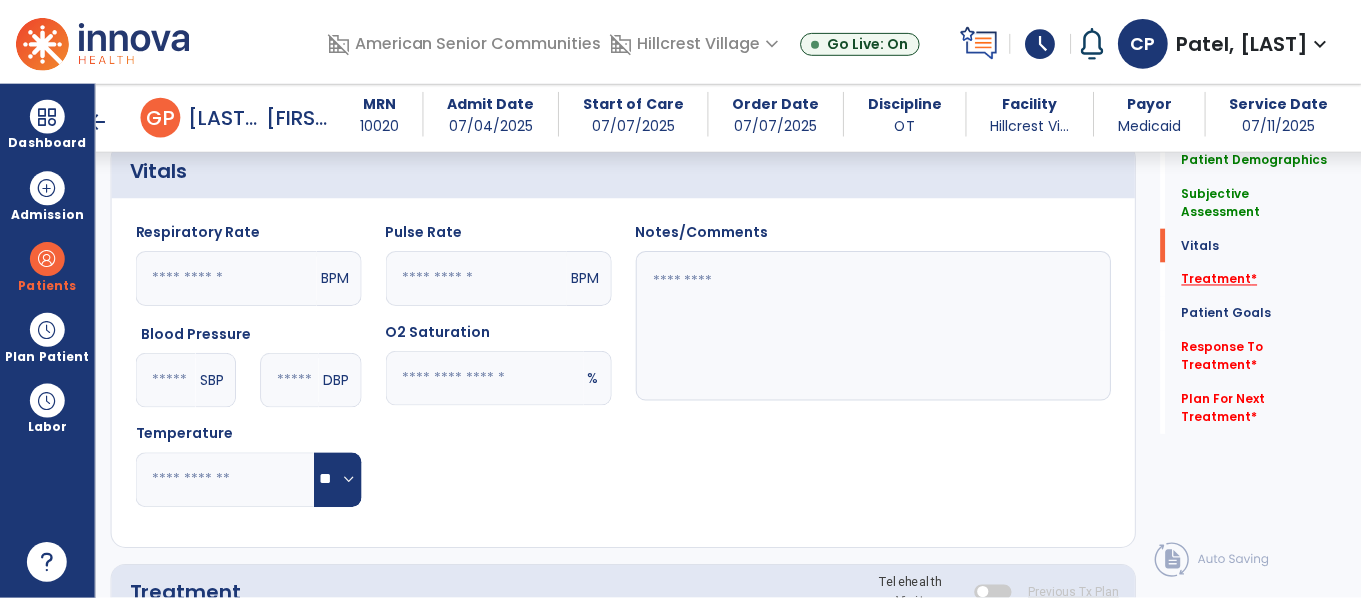scroll, scrollTop: 1116, scrollLeft: 0, axis: vertical 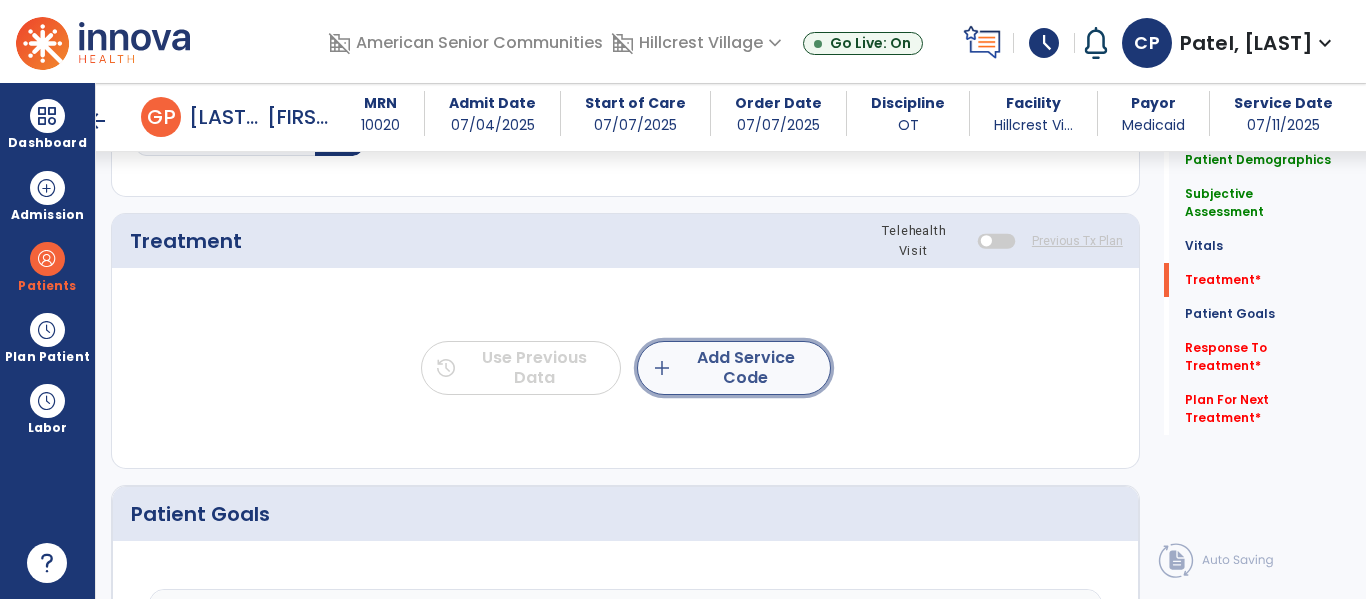 click on "add" 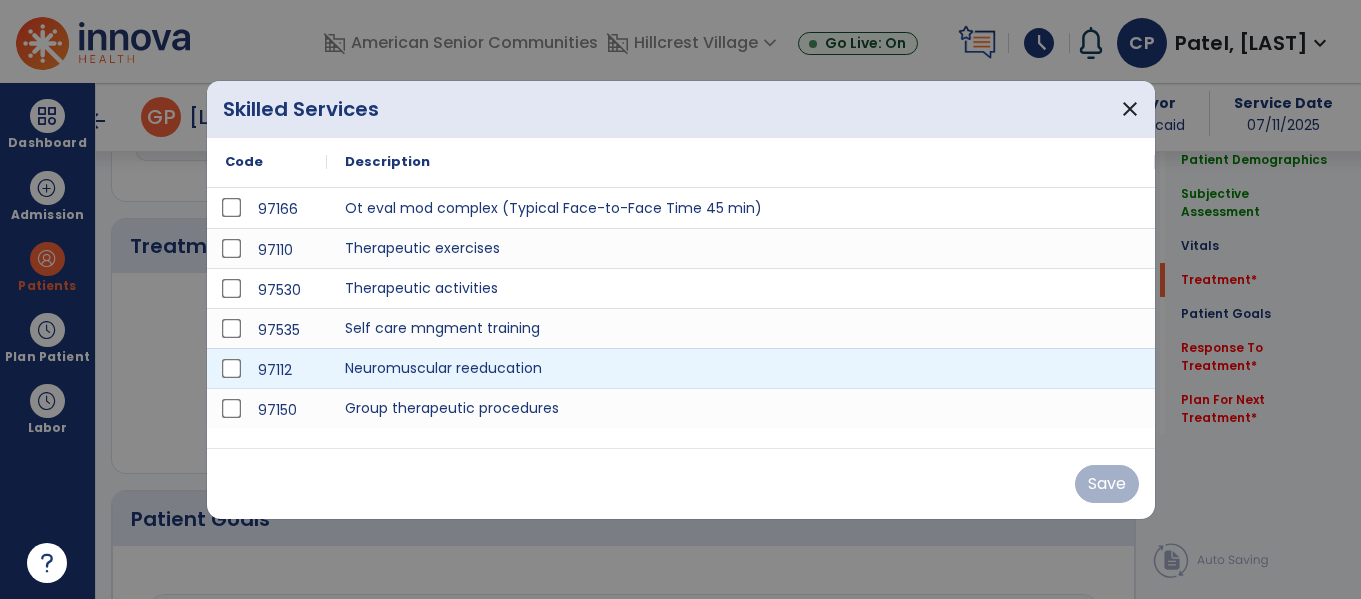 scroll, scrollTop: 1116, scrollLeft: 0, axis: vertical 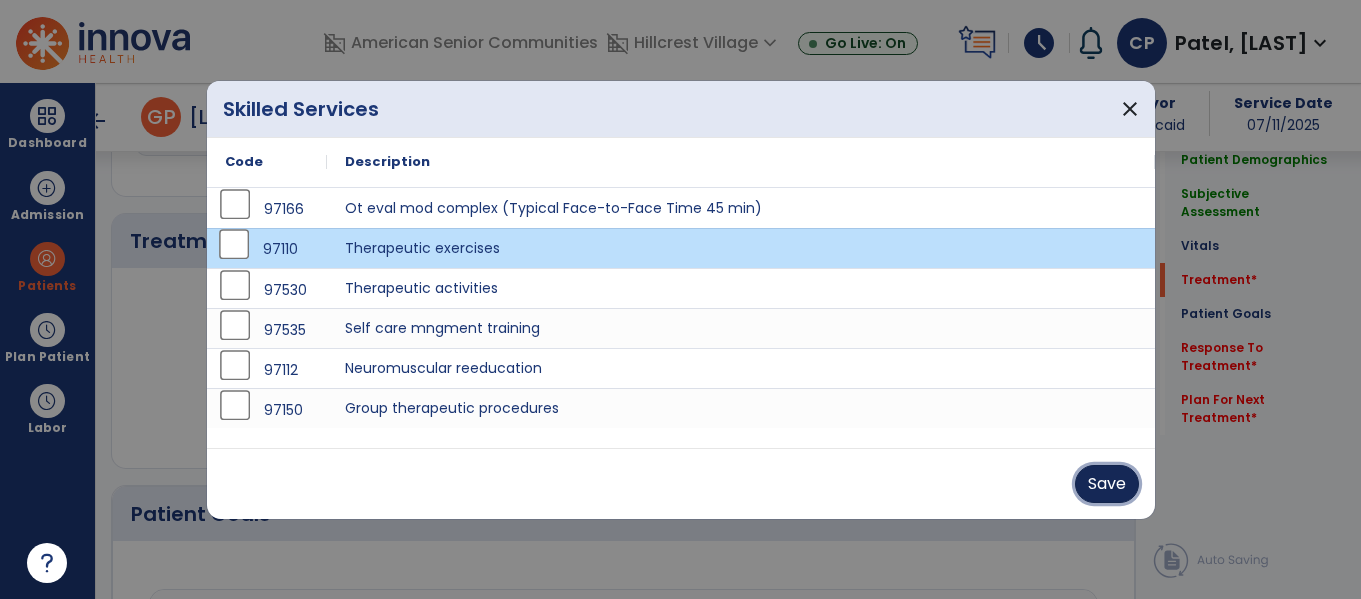 click on "Save" at bounding box center (1107, 484) 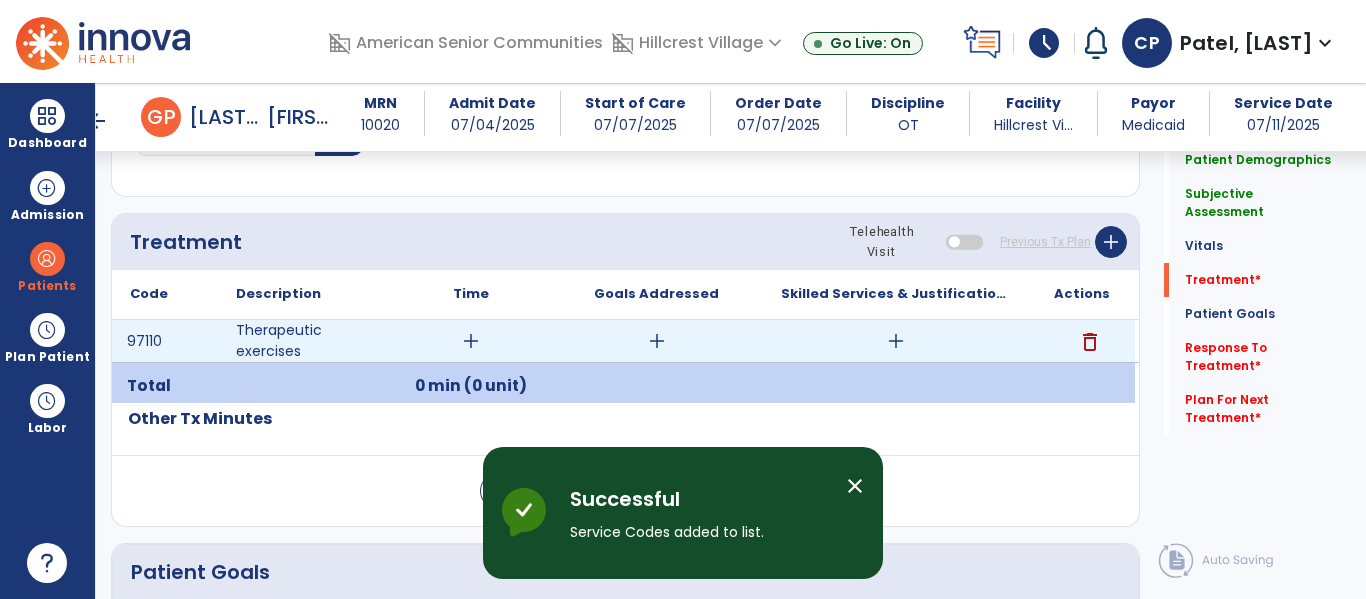 click on "add" at bounding box center [471, 341] 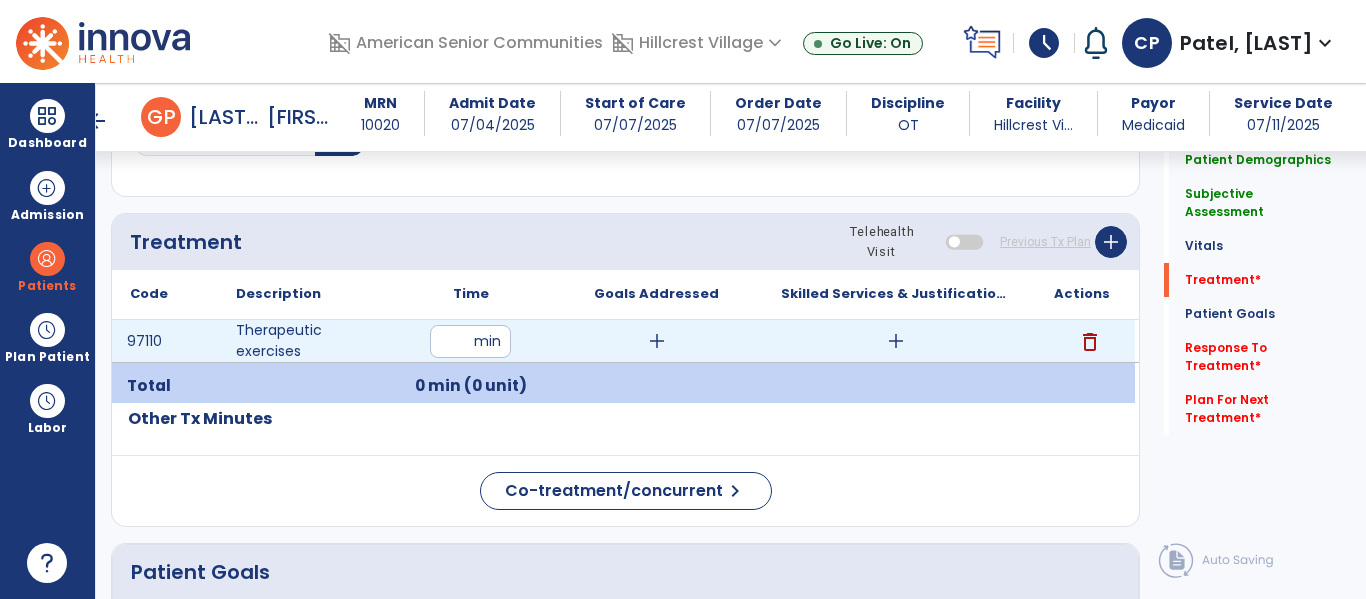 type on "**" 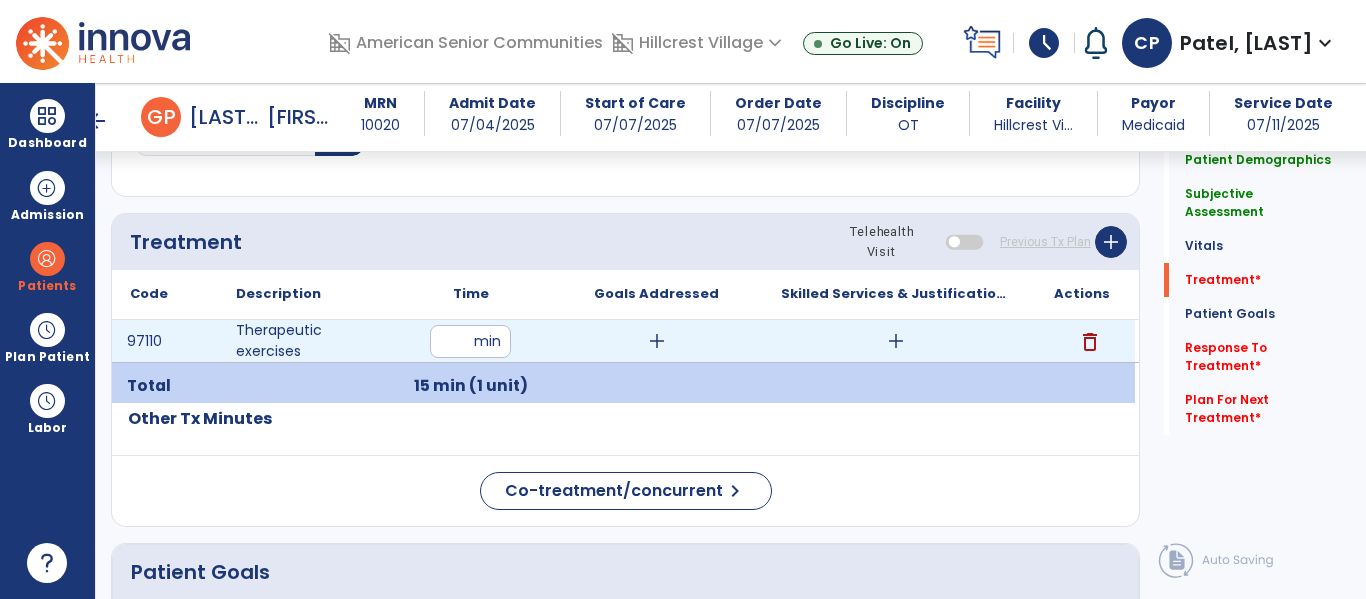click on "add" at bounding box center [657, 341] 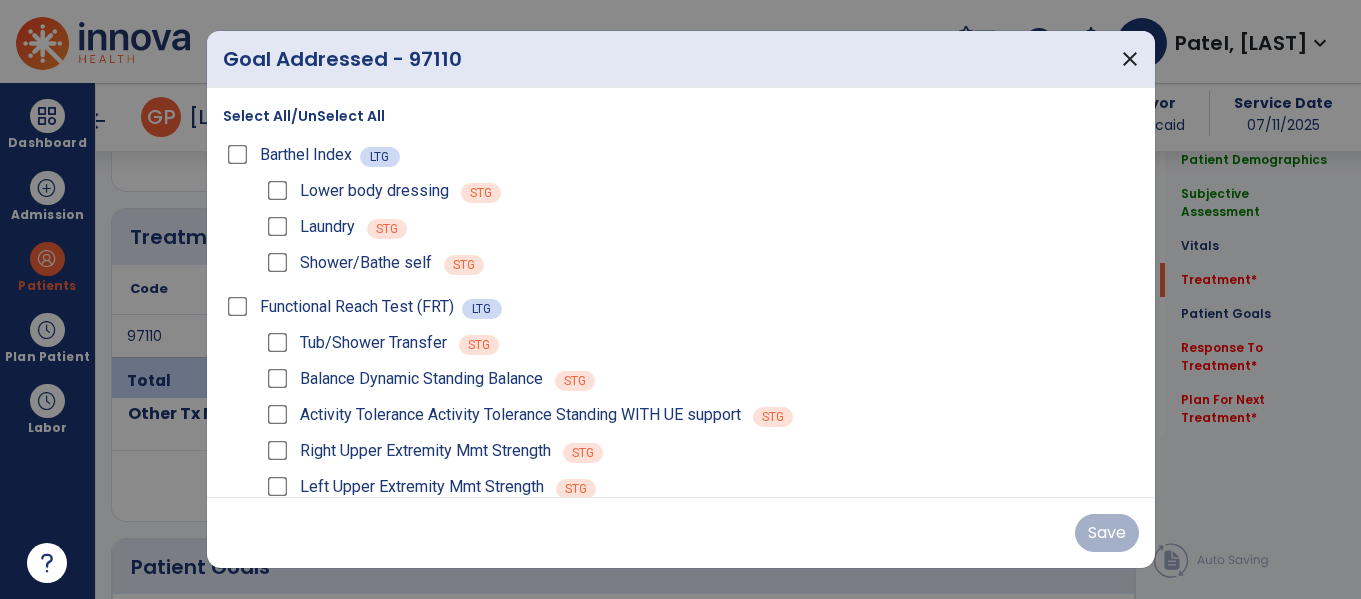 scroll, scrollTop: 1116, scrollLeft: 0, axis: vertical 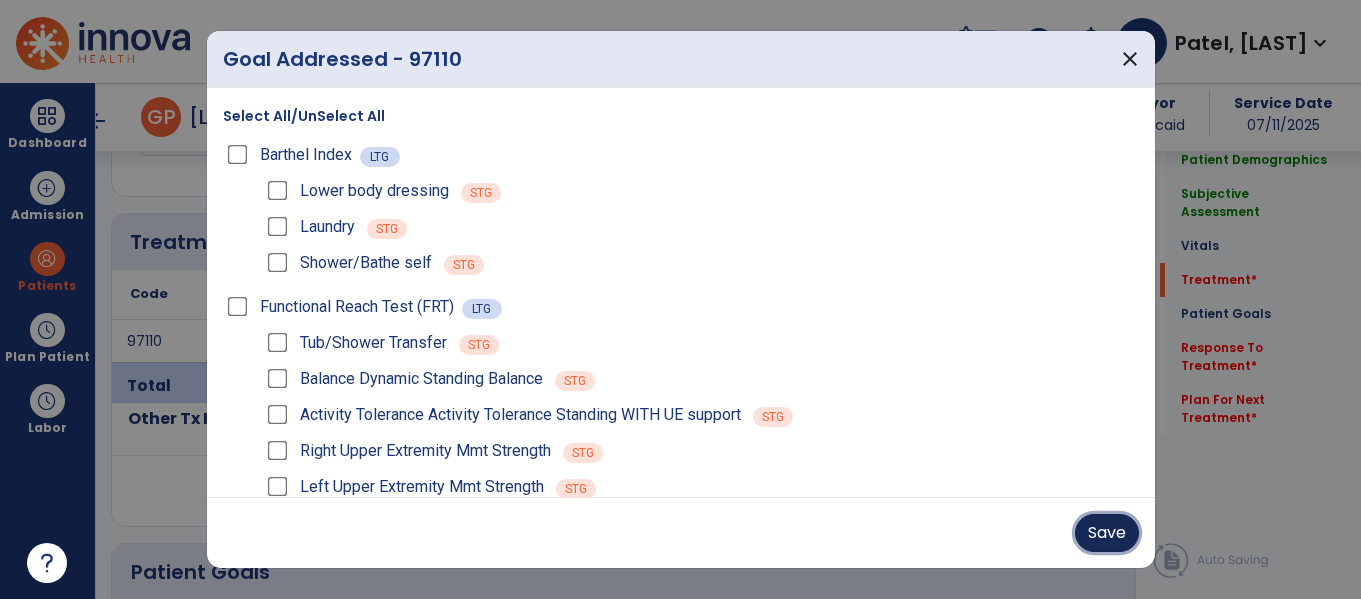 click on "Save" at bounding box center (1107, 533) 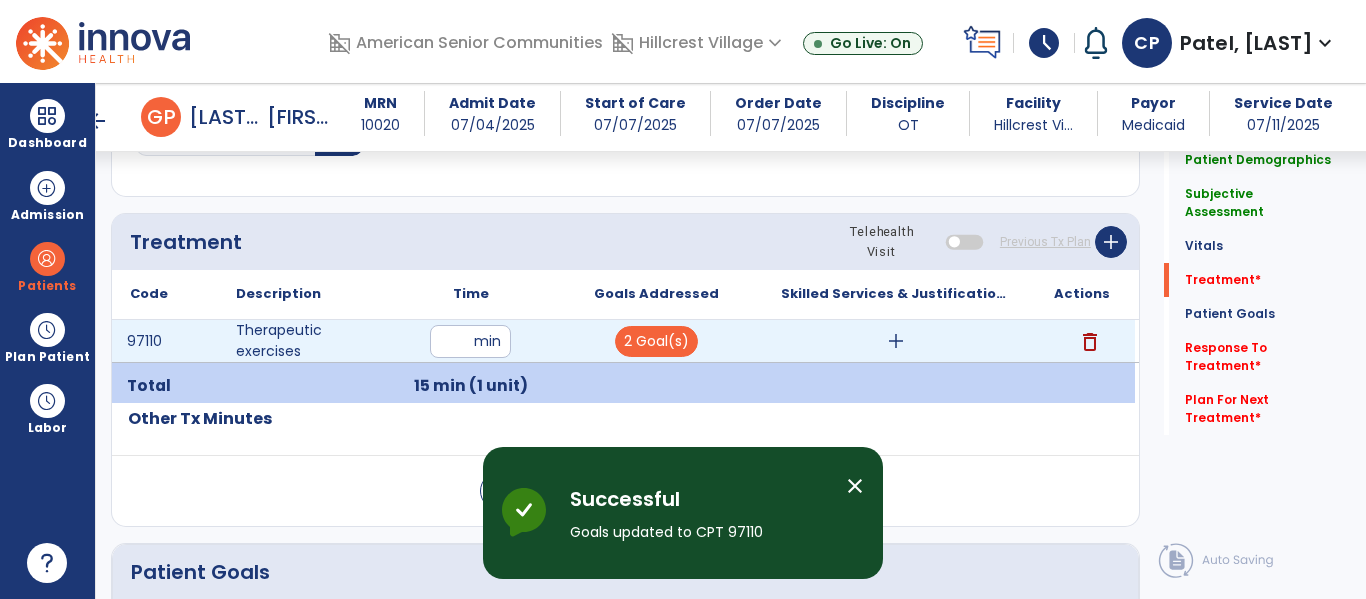 click on "add" at bounding box center [896, 341] 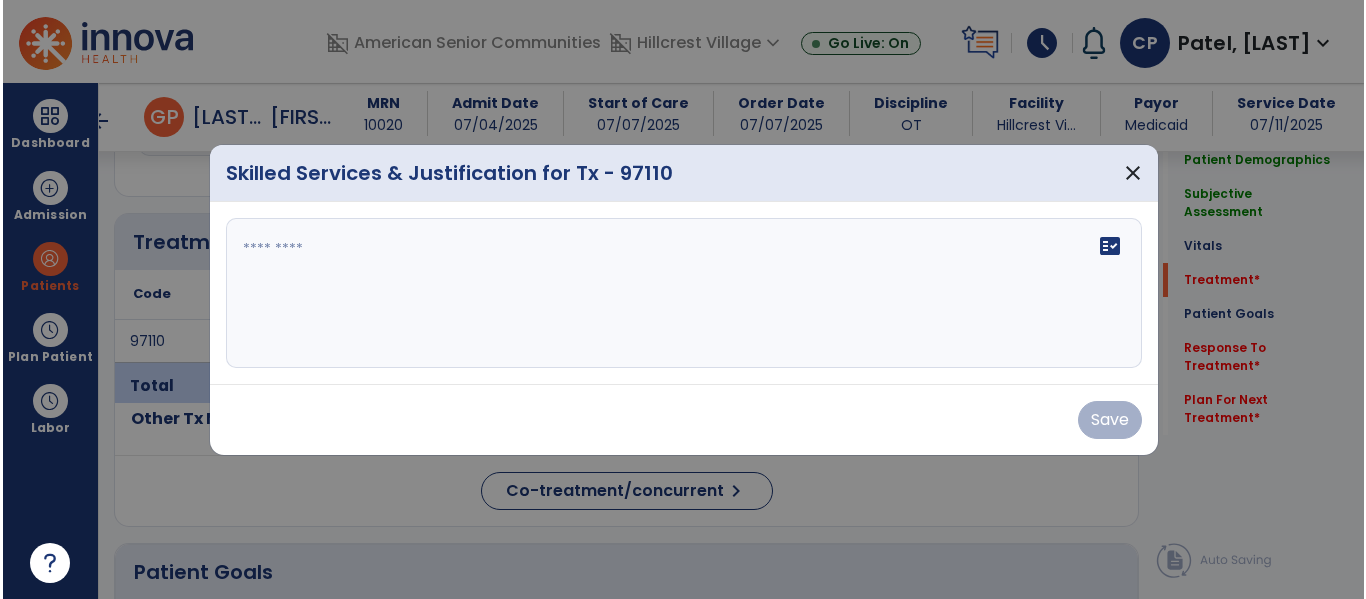 scroll, scrollTop: 1116, scrollLeft: 0, axis: vertical 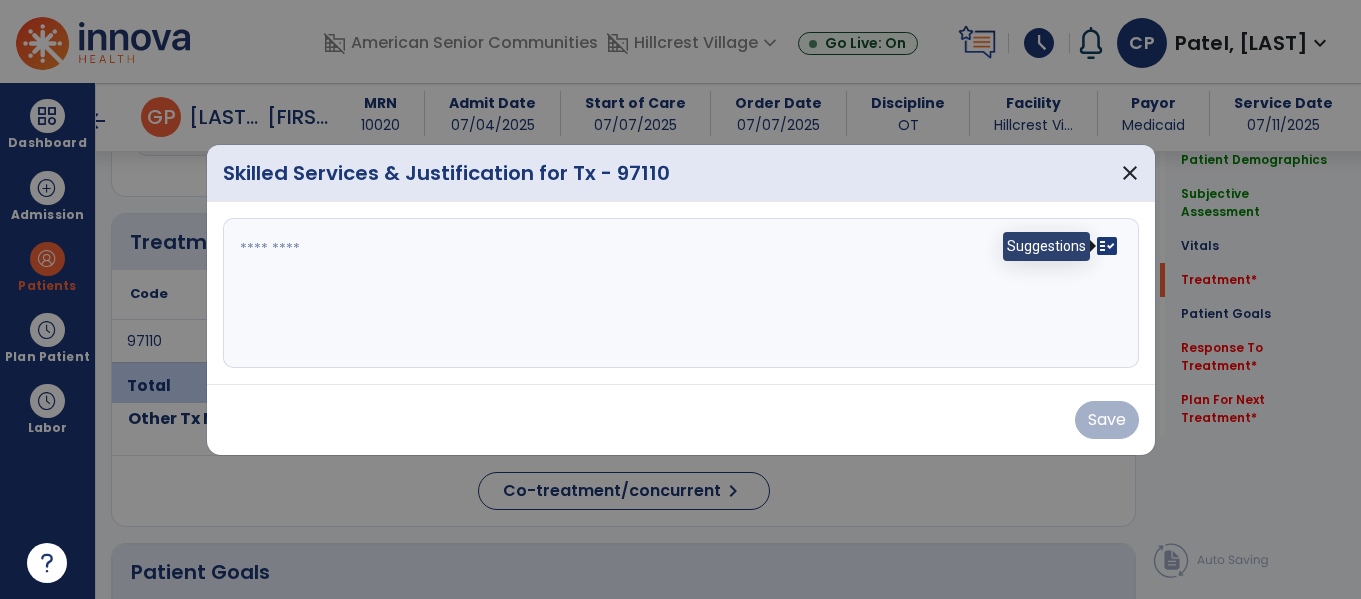 click on "fact_check" at bounding box center [1107, 246] 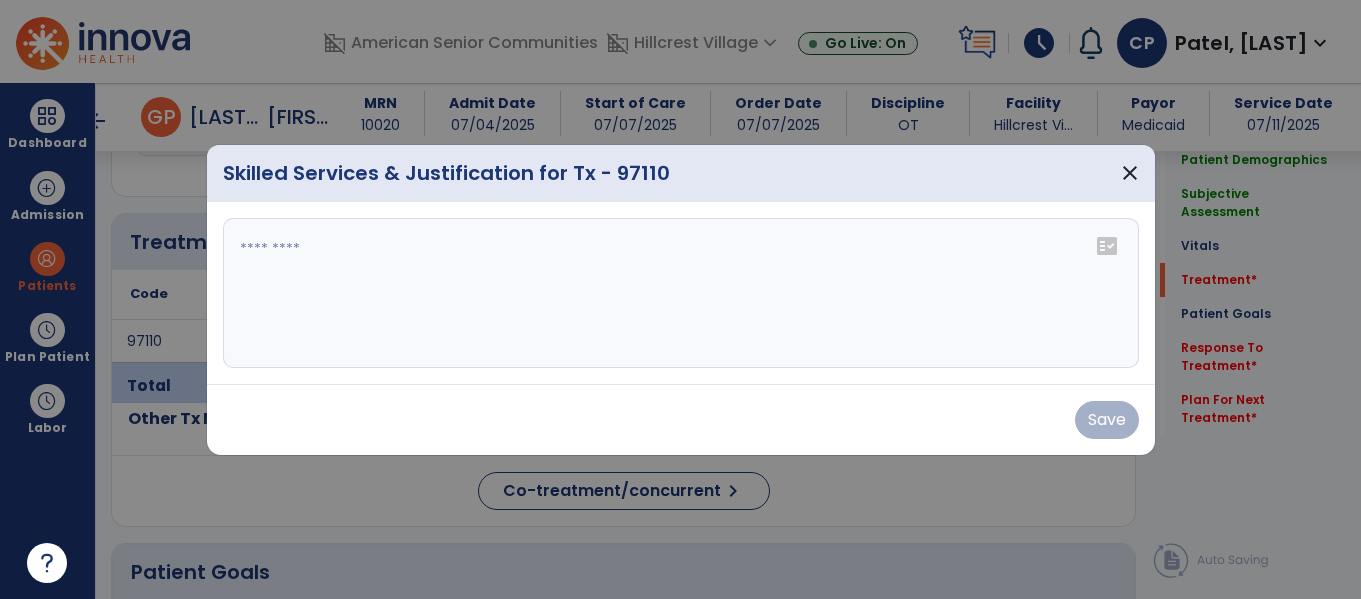 click on "fact_check" at bounding box center (1107, 246) 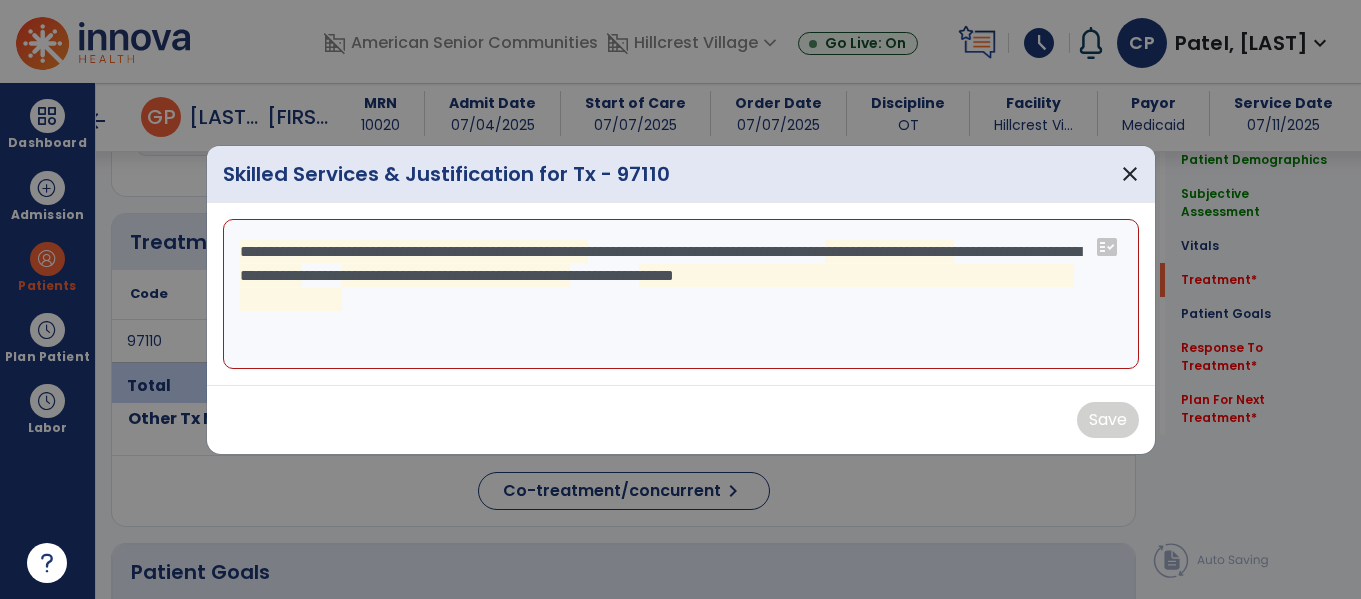 click on "**********" at bounding box center [681, 294] 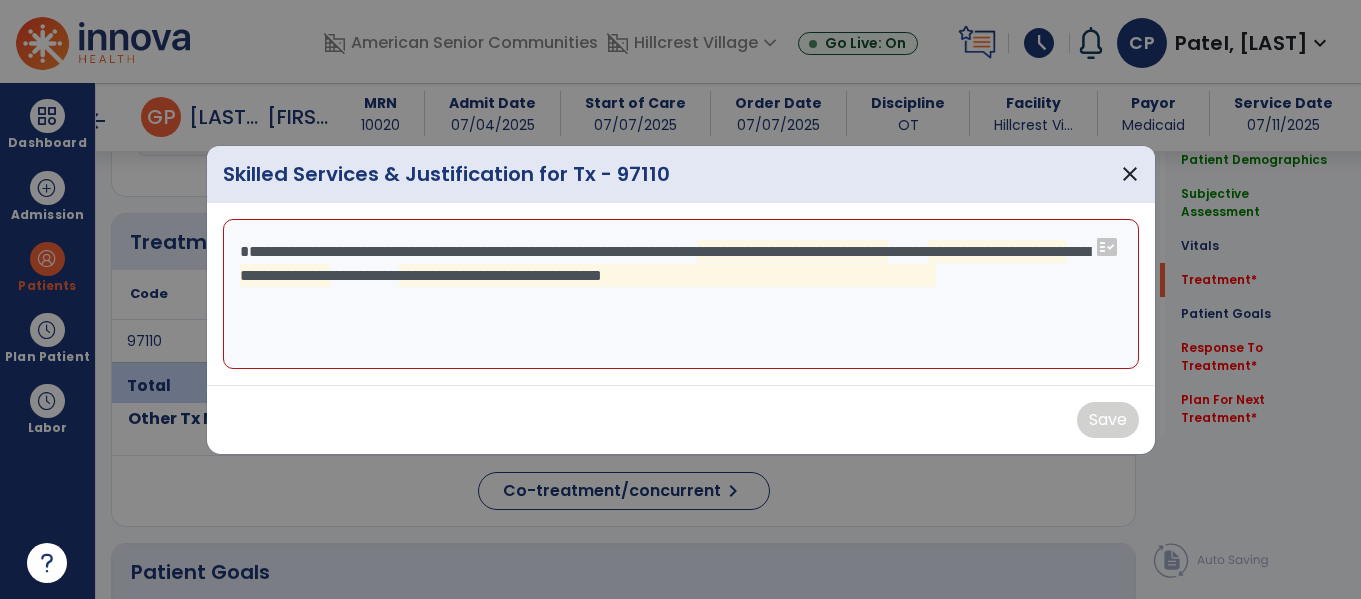 click on "**********" at bounding box center [681, 294] 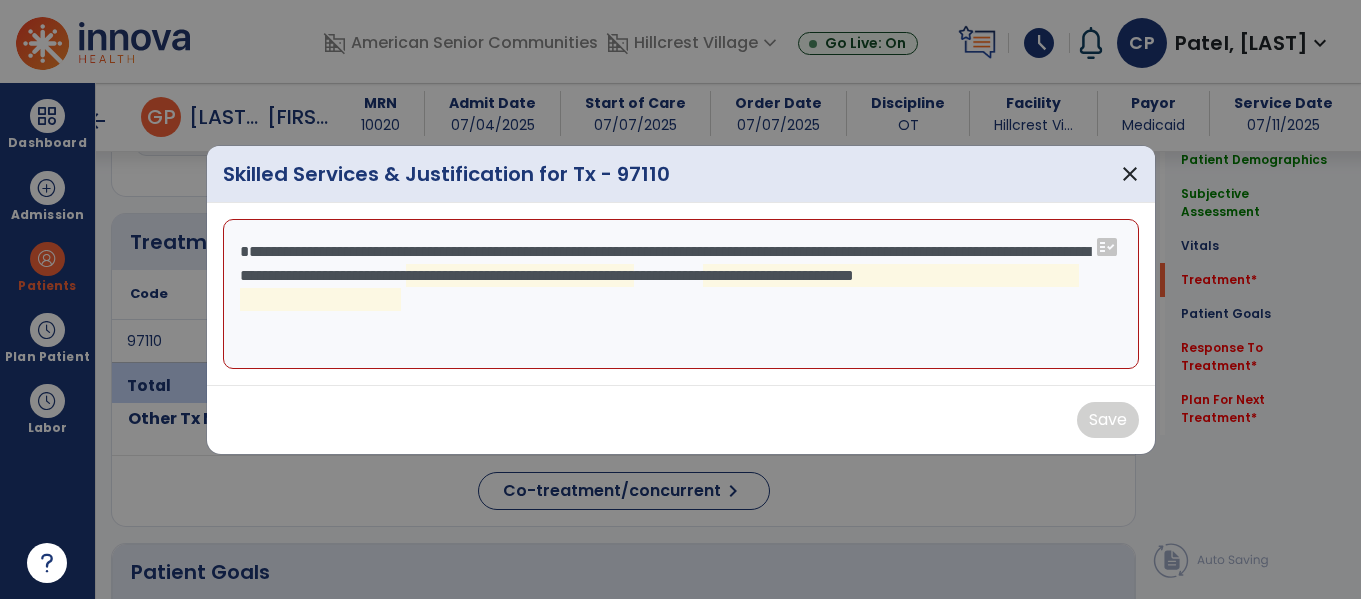 click on "**********" at bounding box center (681, 294) 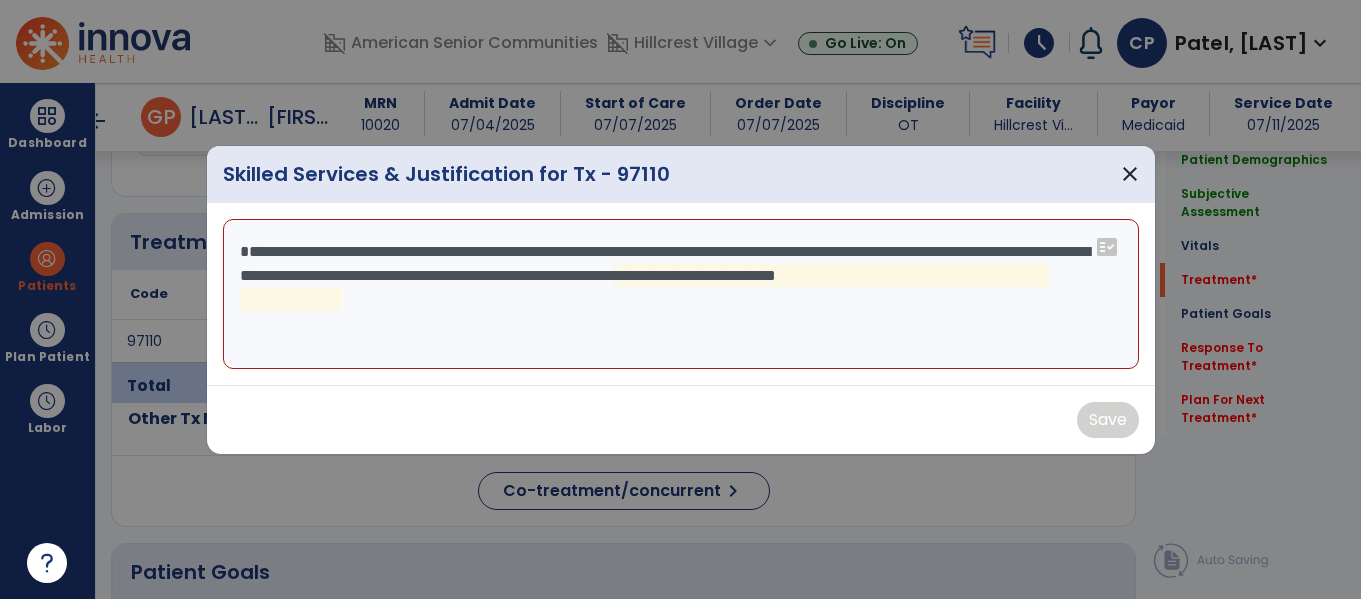 click on "**********" at bounding box center [681, 294] 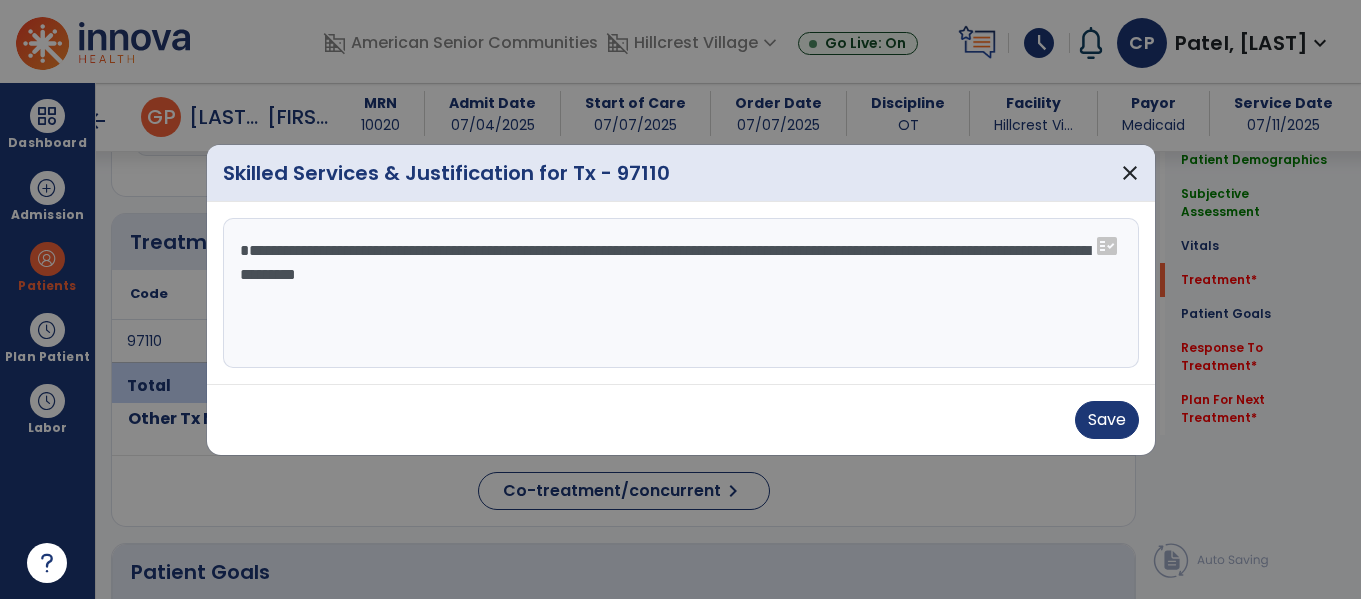 click on "**********" at bounding box center [681, 293] 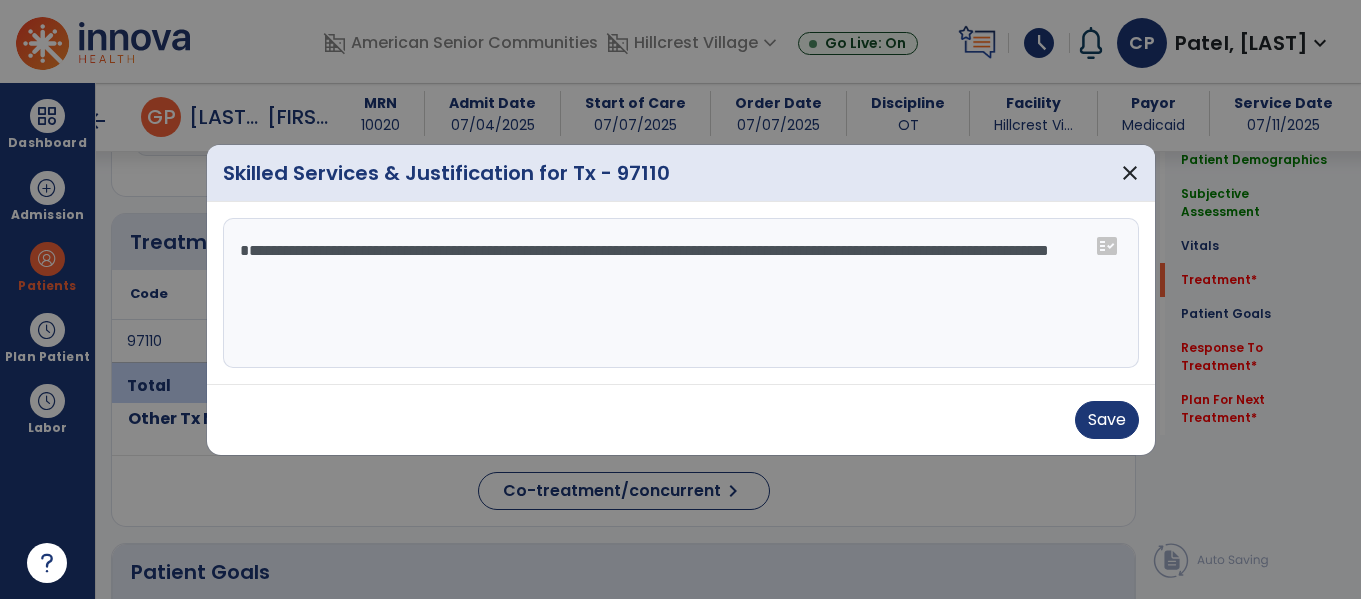 click on "**********" at bounding box center (681, 293) 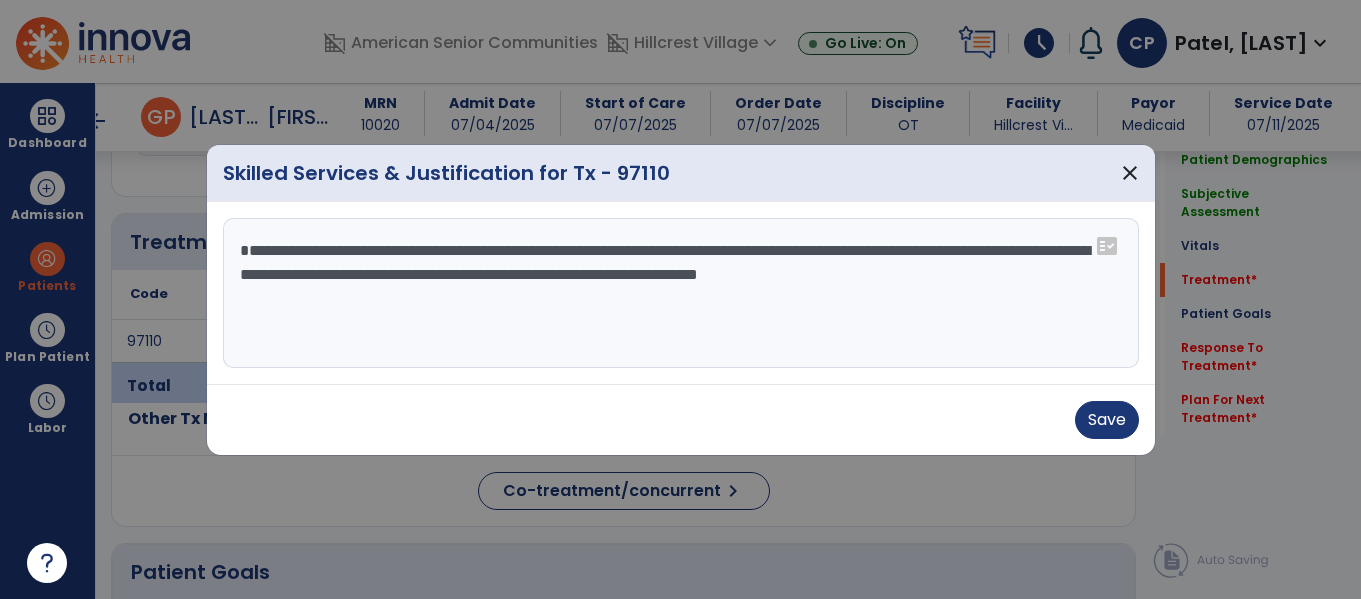 click on "**********" at bounding box center [681, 293] 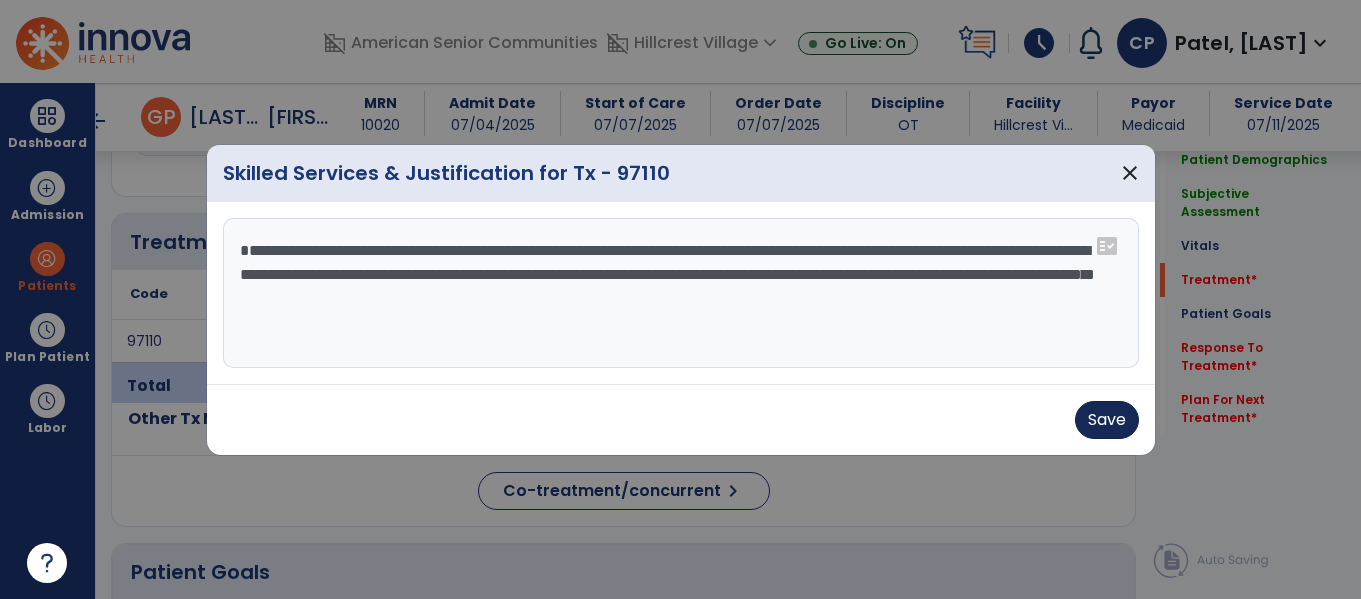type on "**********" 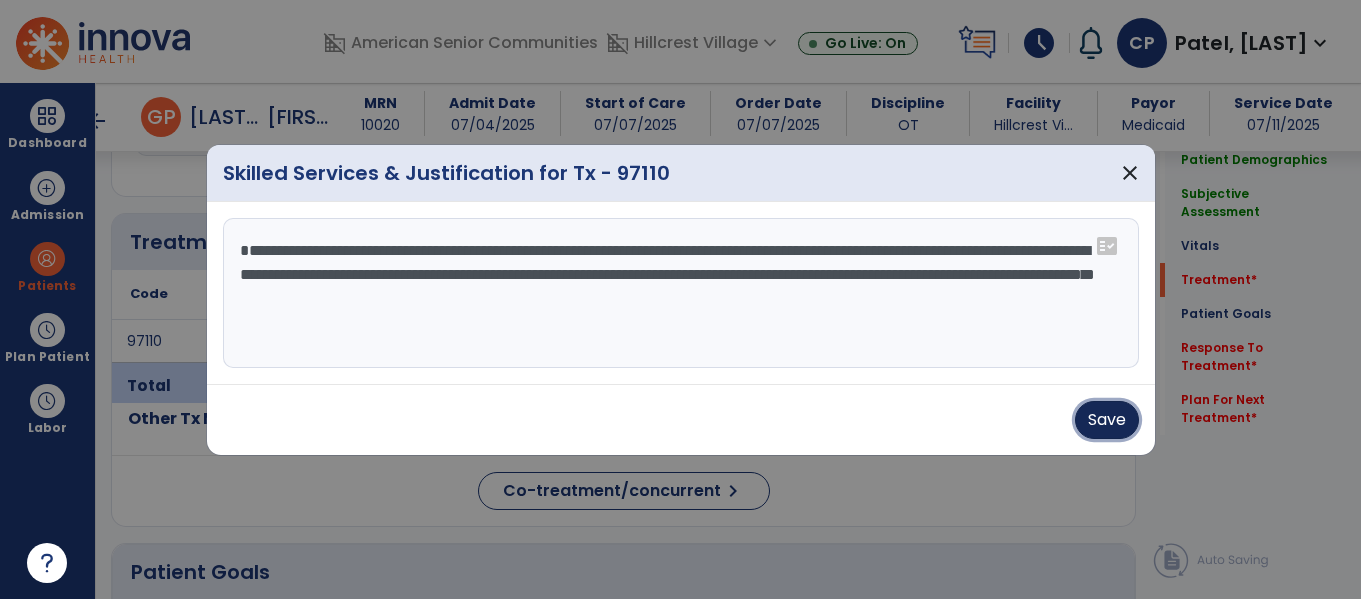 click on "Save" at bounding box center [1107, 420] 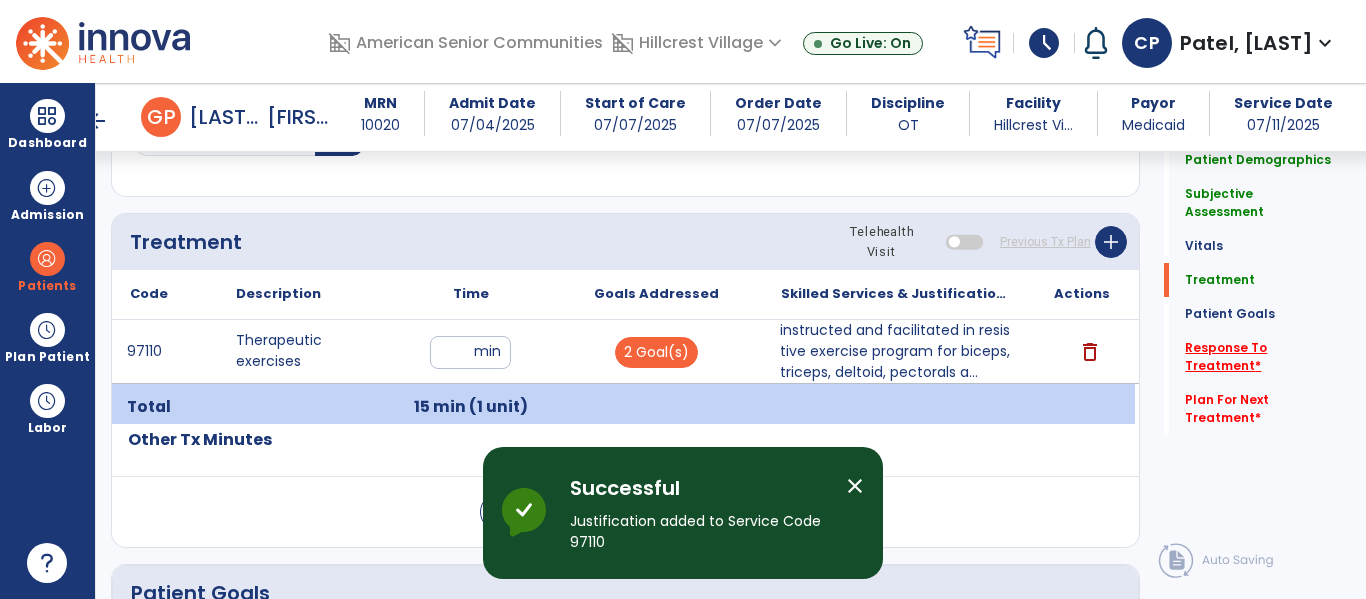click on "Response To Treatment   *" 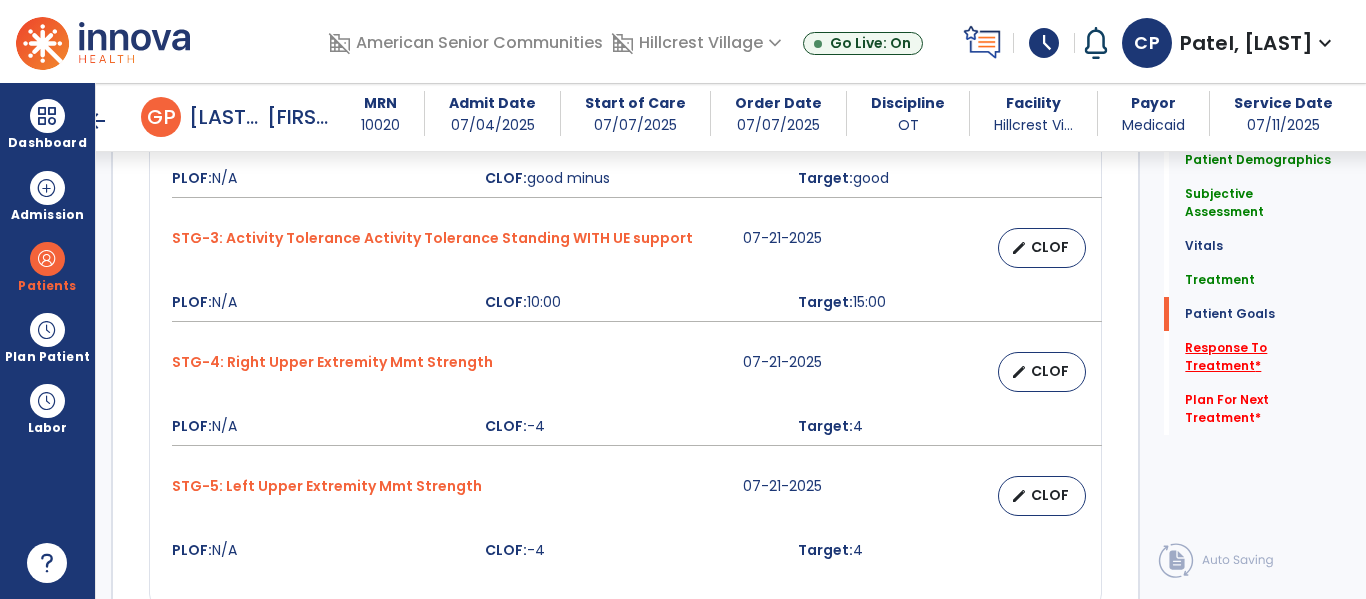 scroll, scrollTop: 2945, scrollLeft: 0, axis: vertical 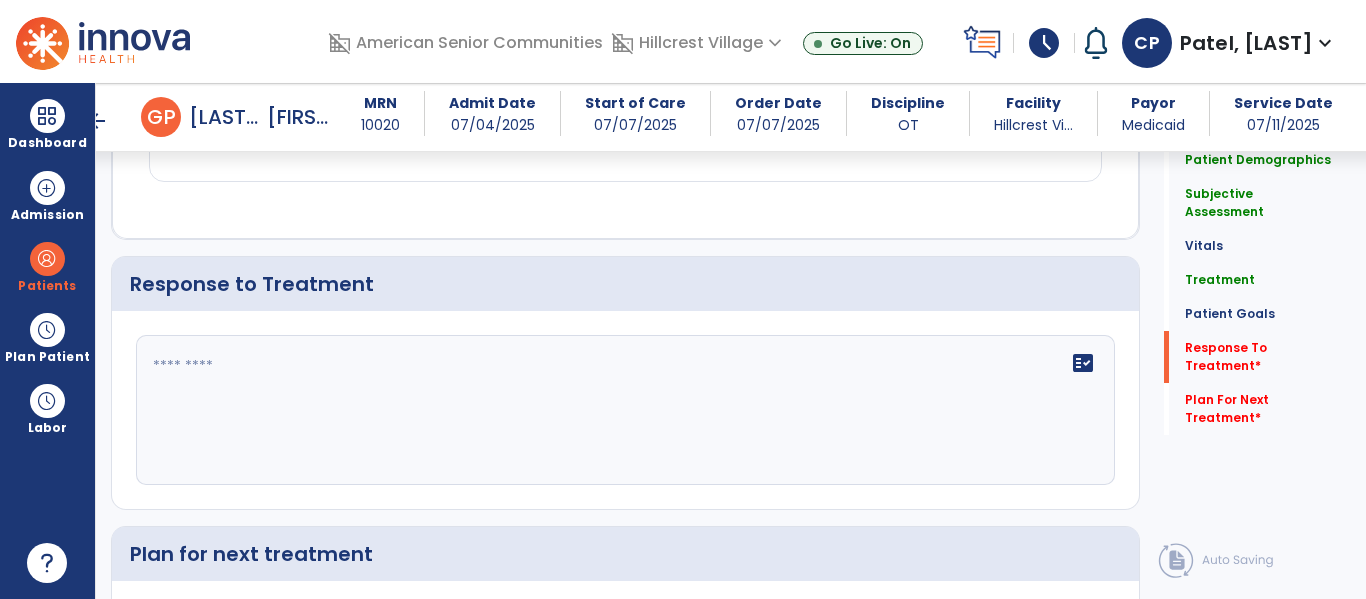 click on "fact_check" 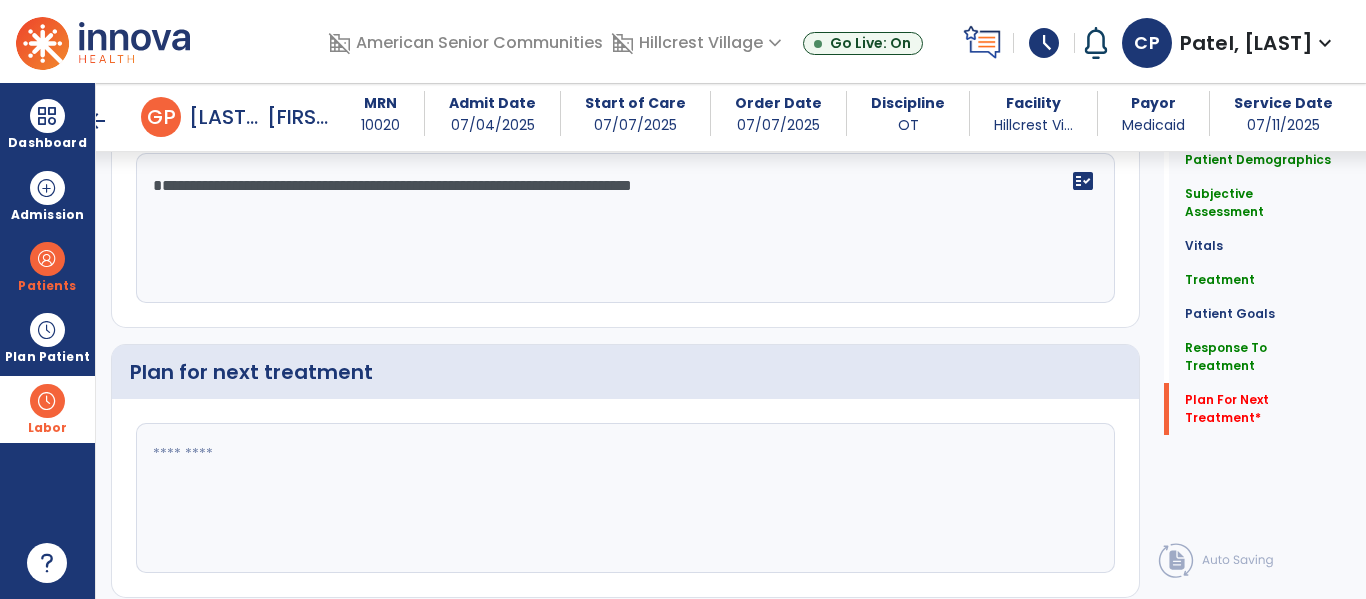 scroll, scrollTop: 3150, scrollLeft: 0, axis: vertical 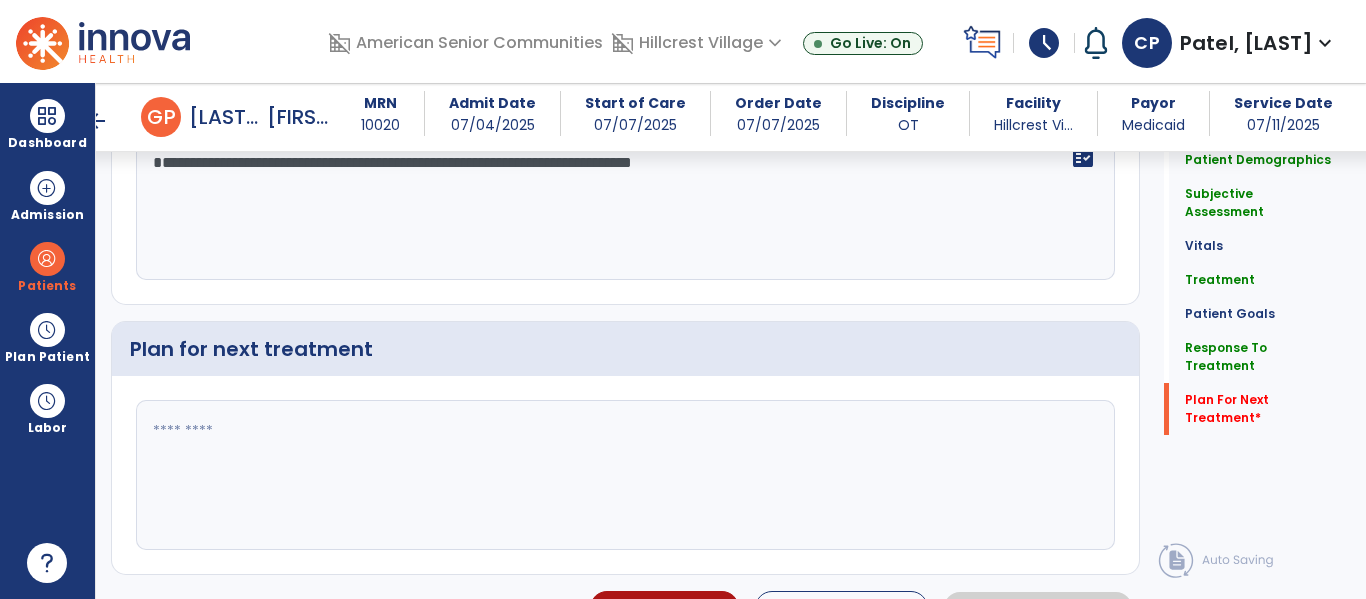 type on "**********" 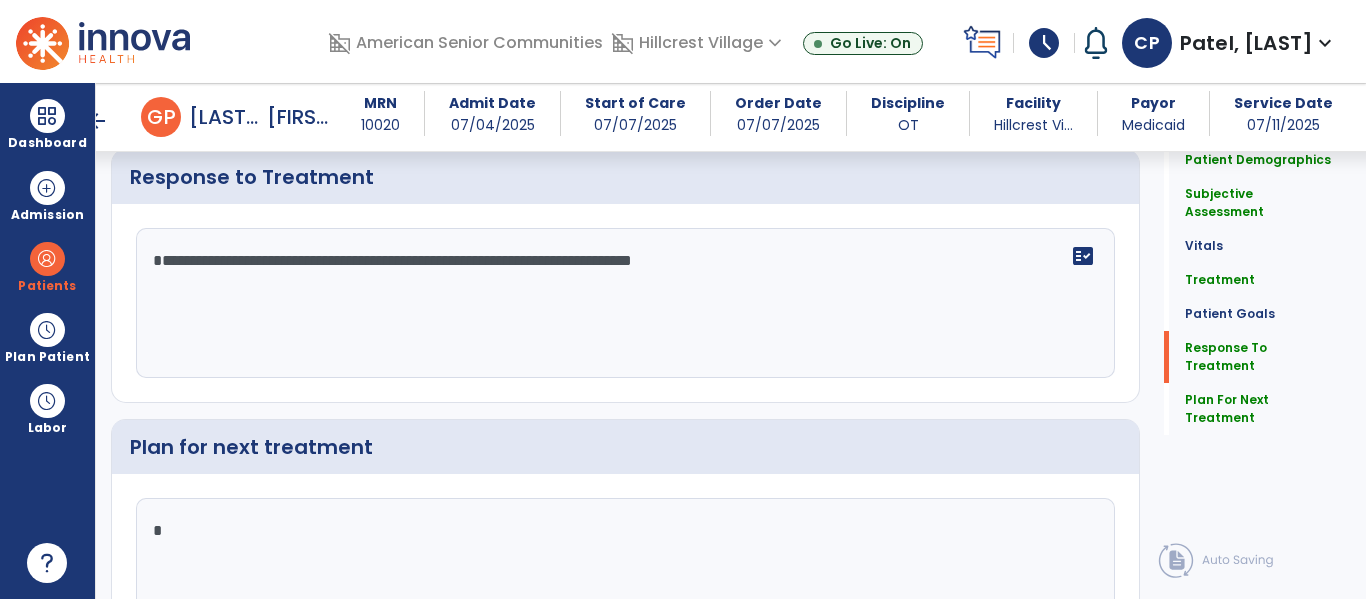 scroll, scrollTop: 3055, scrollLeft: 0, axis: vertical 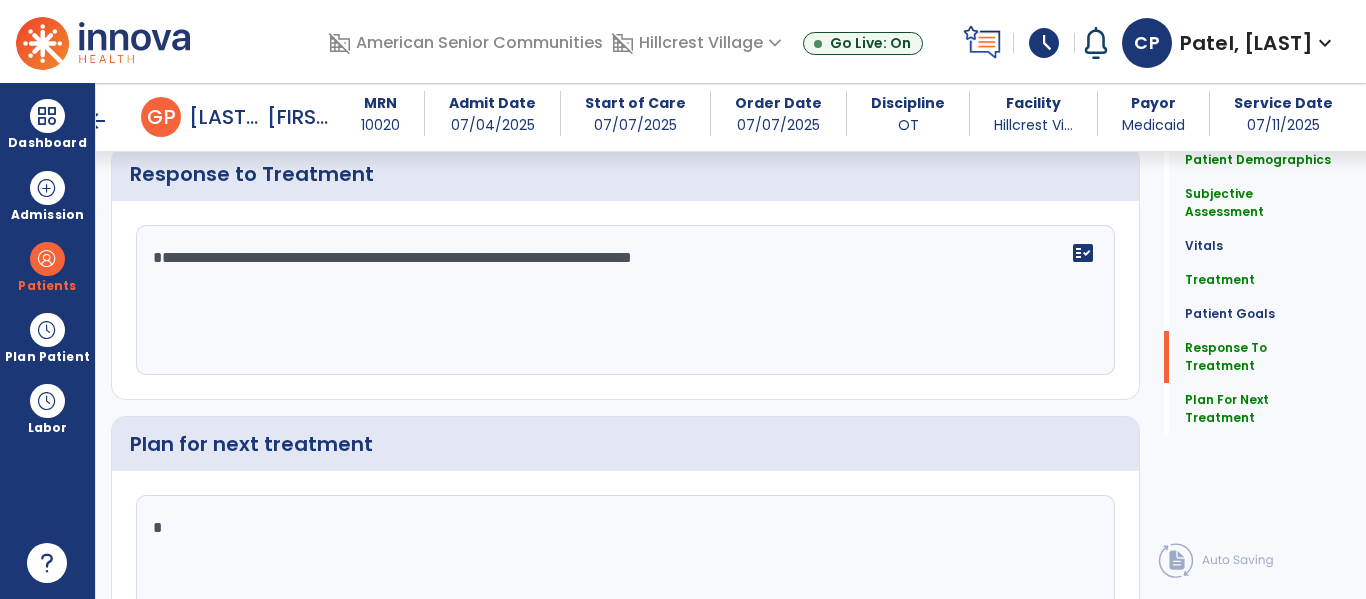 type 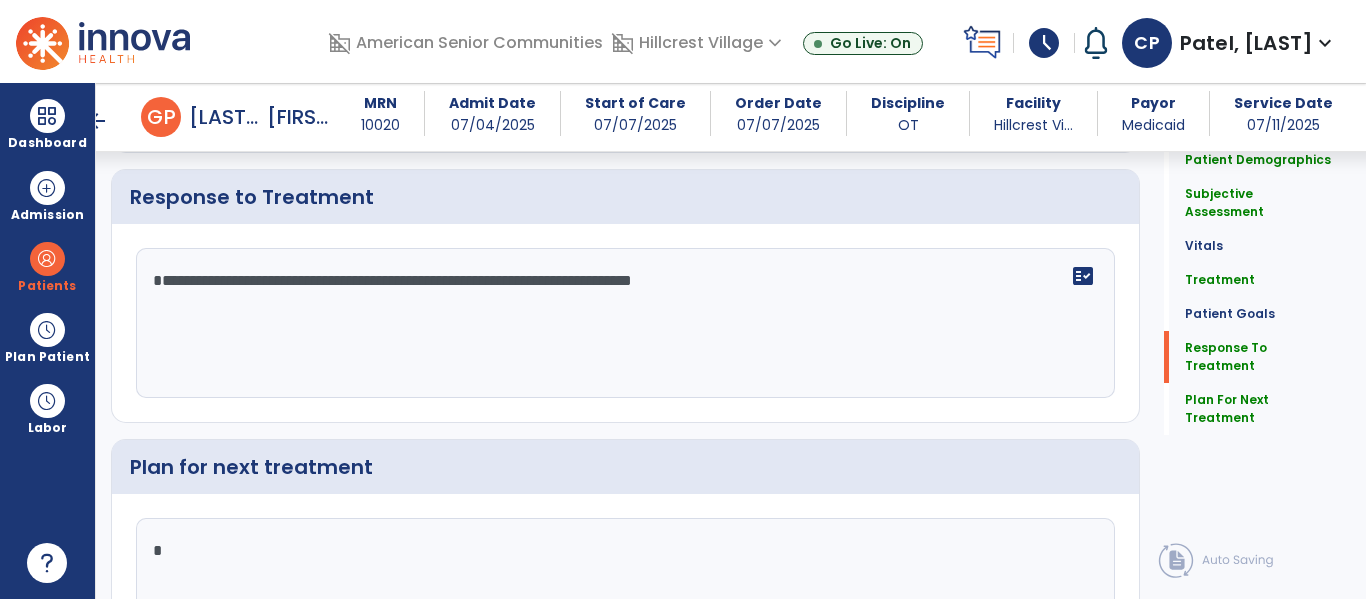scroll, scrollTop: 3055, scrollLeft: 0, axis: vertical 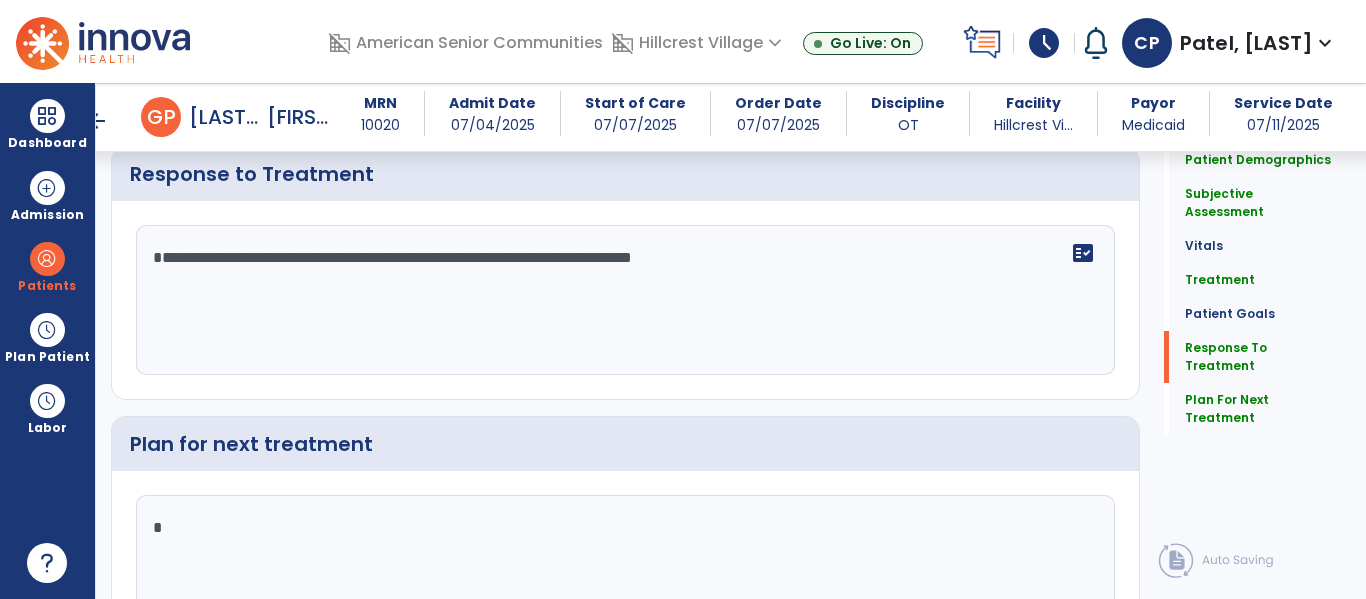 type on "**********" 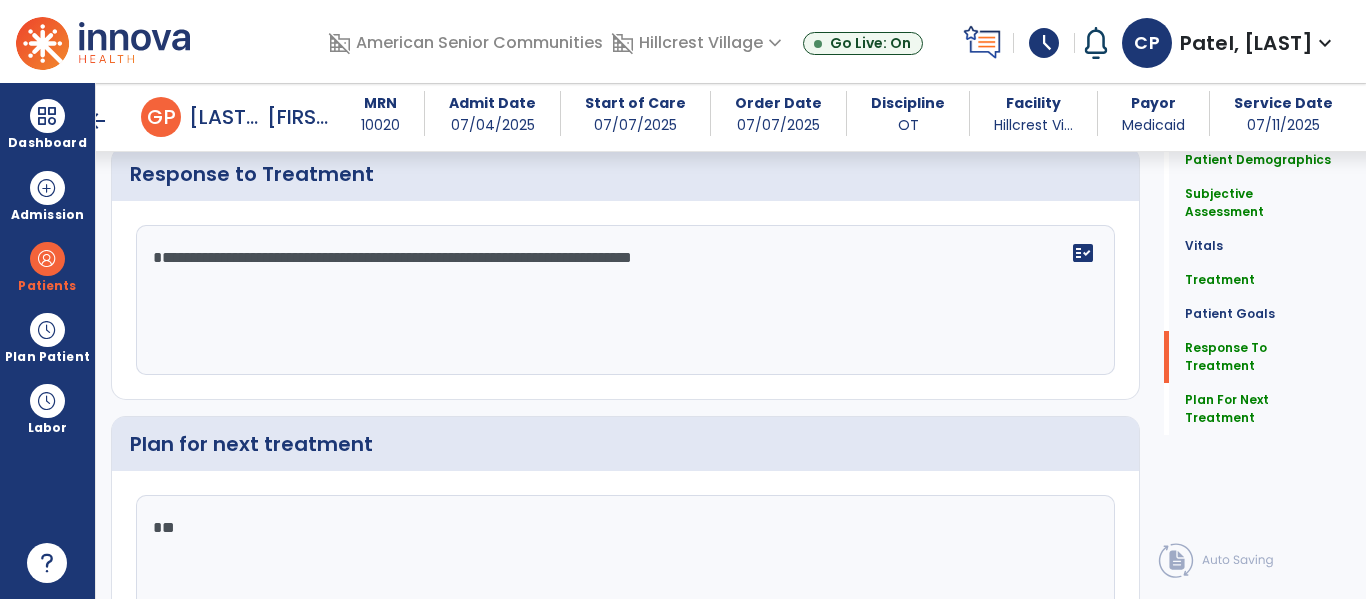 type on "*" 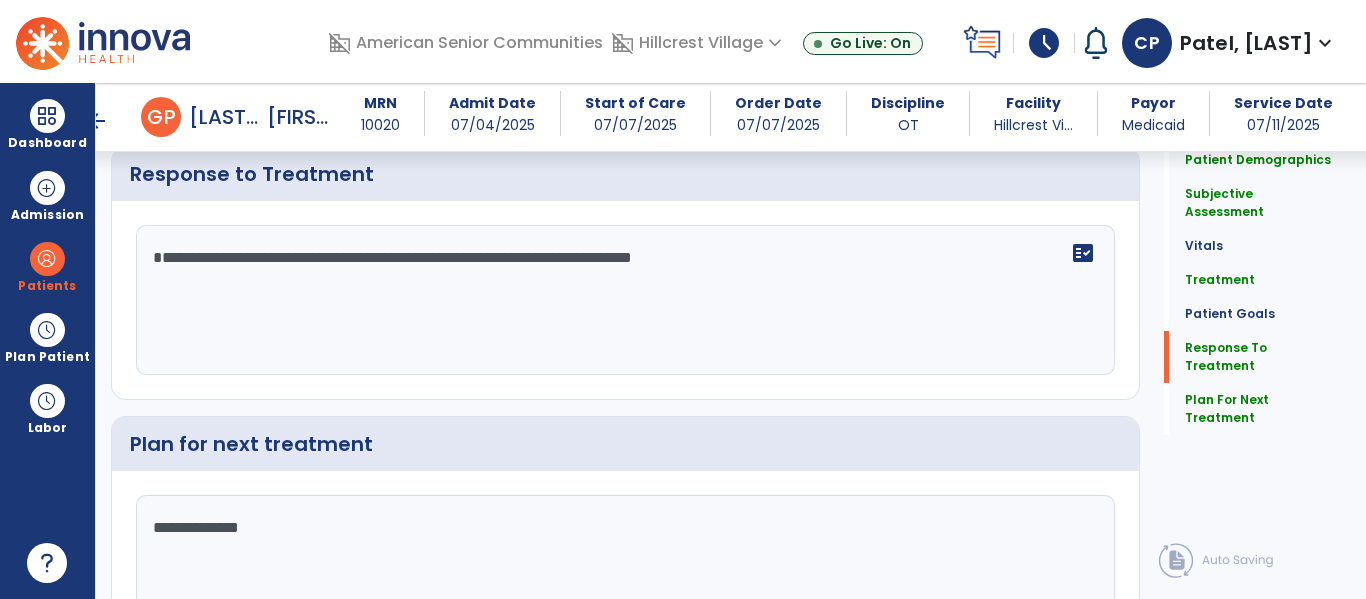 scroll, scrollTop: 3150, scrollLeft: 0, axis: vertical 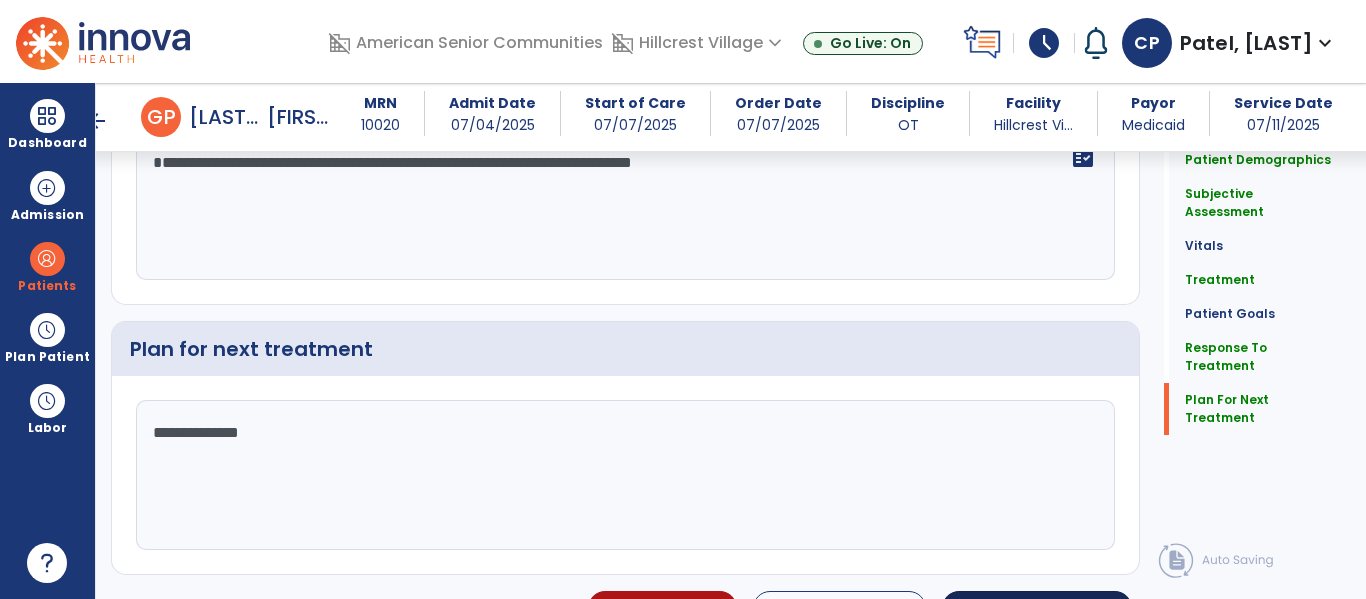 type on "**********" 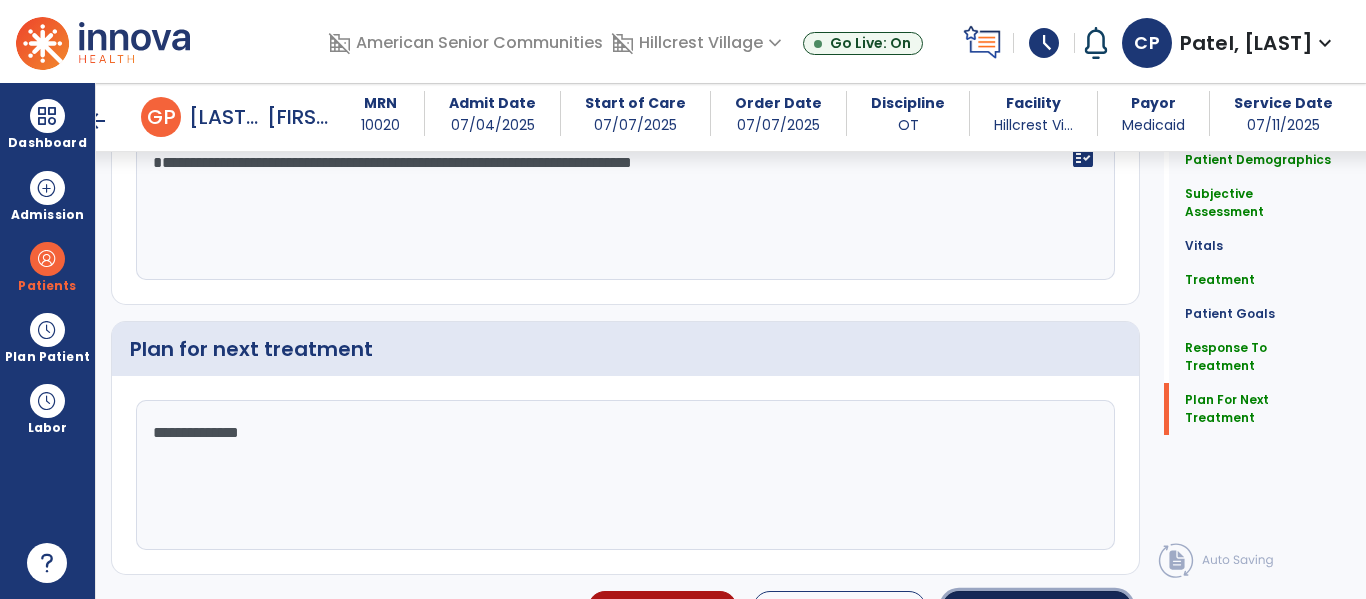 click on "Sign Doc" 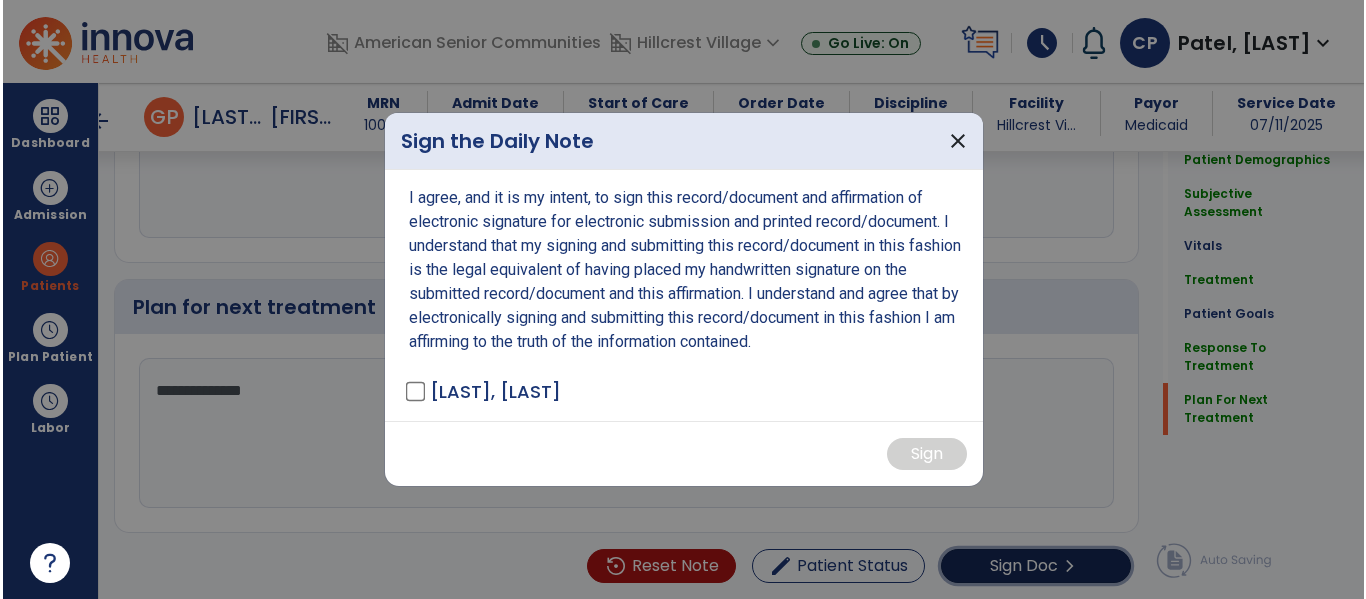 scroll, scrollTop: 3192, scrollLeft: 0, axis: vertical 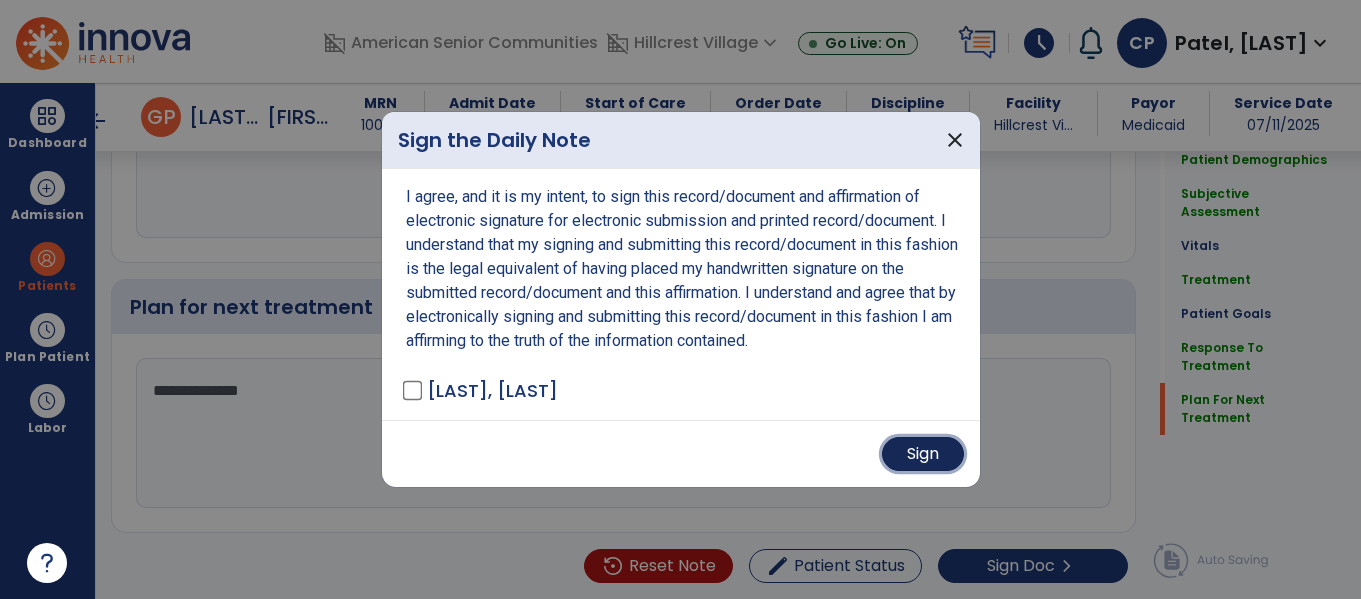 click on "Sign" at bounding box center (923, 454) 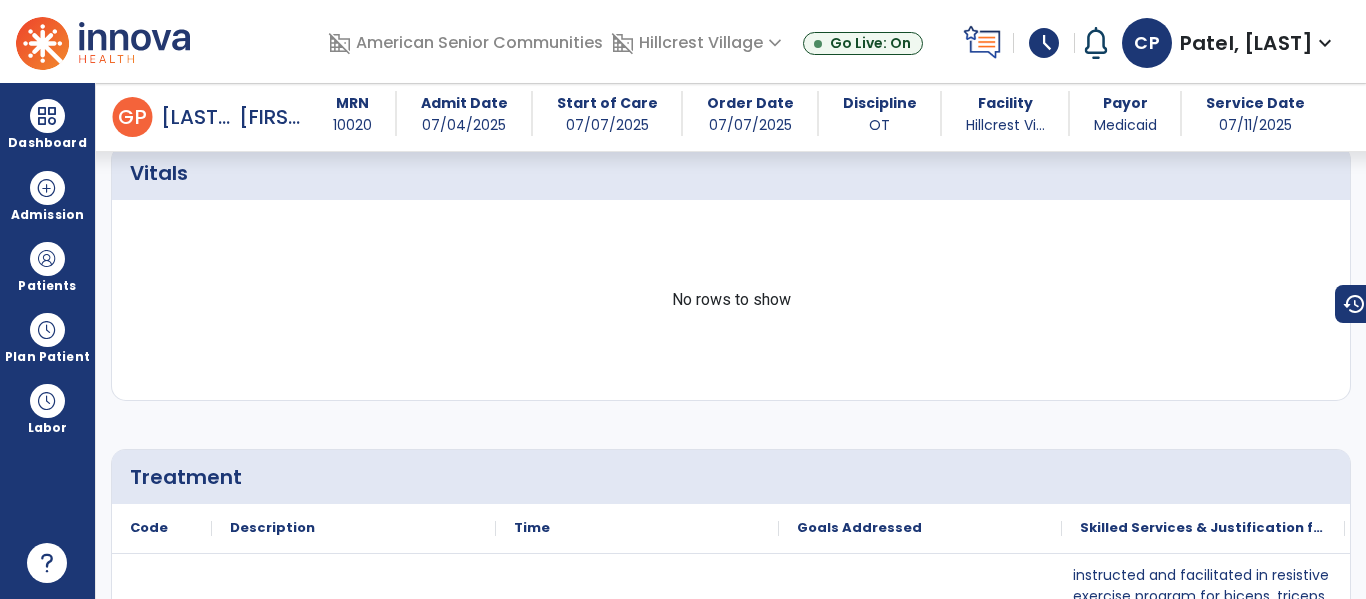 scroll, scrollTop: 0, scrollLeft: 0, axis: both 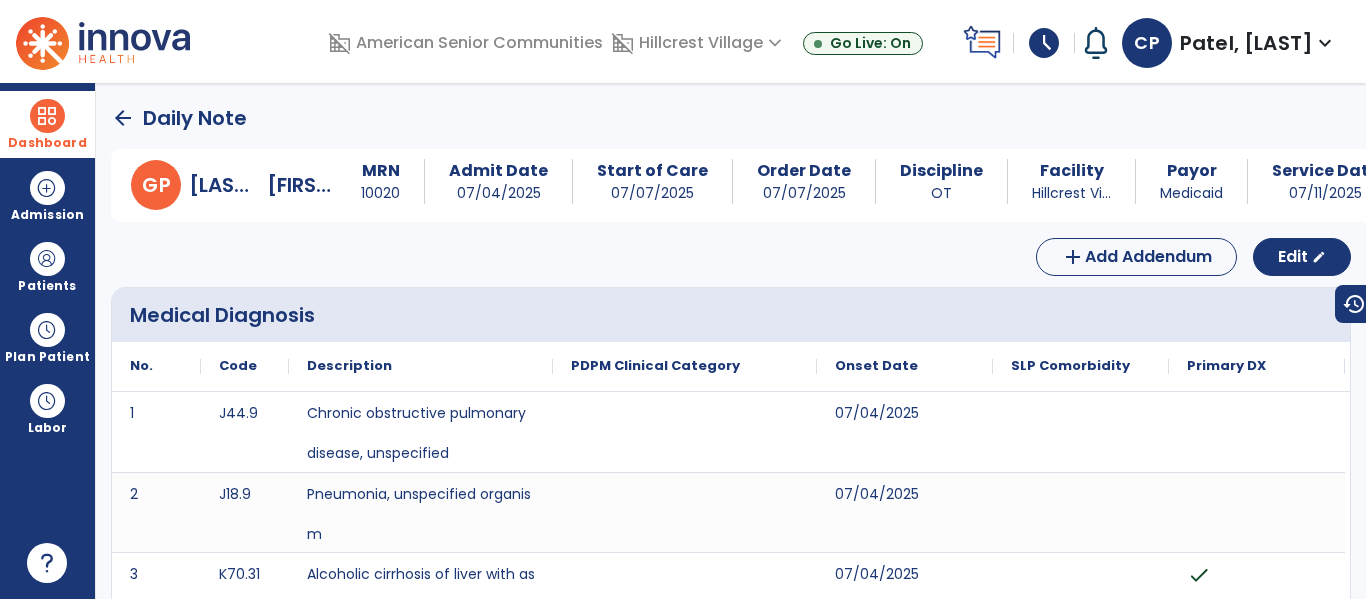click at bounding box center [47, 116] 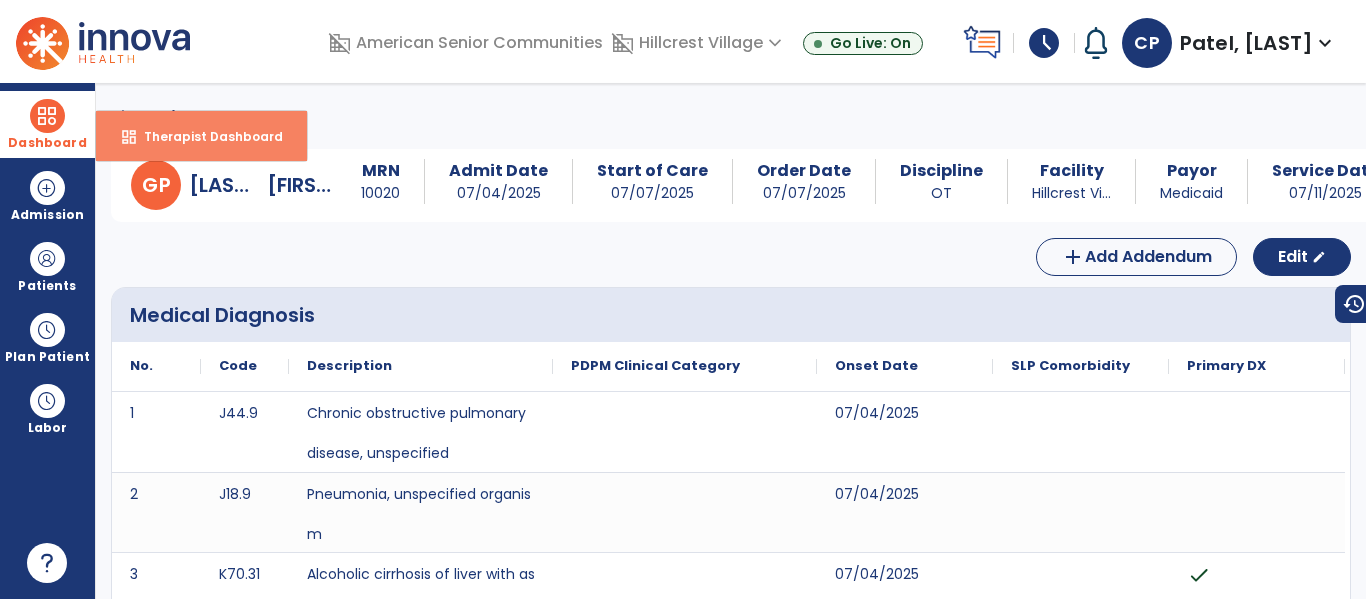 click on "dashboard" at bounding box center (129, 137) 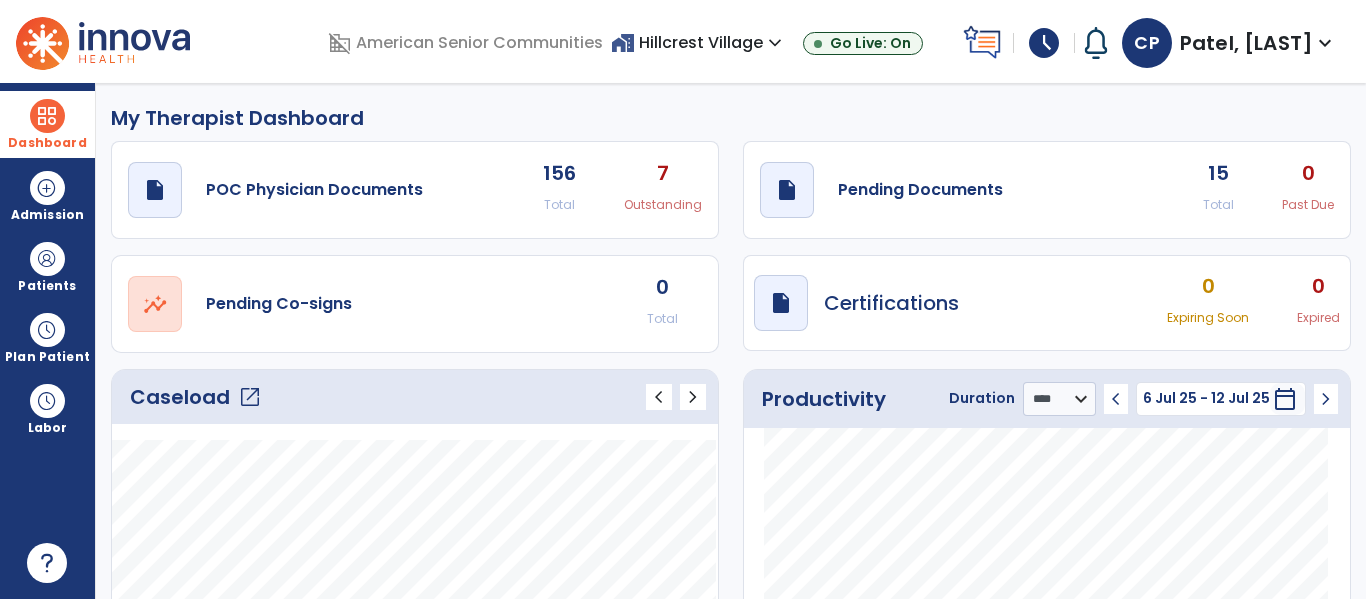 click on "open_in_new" 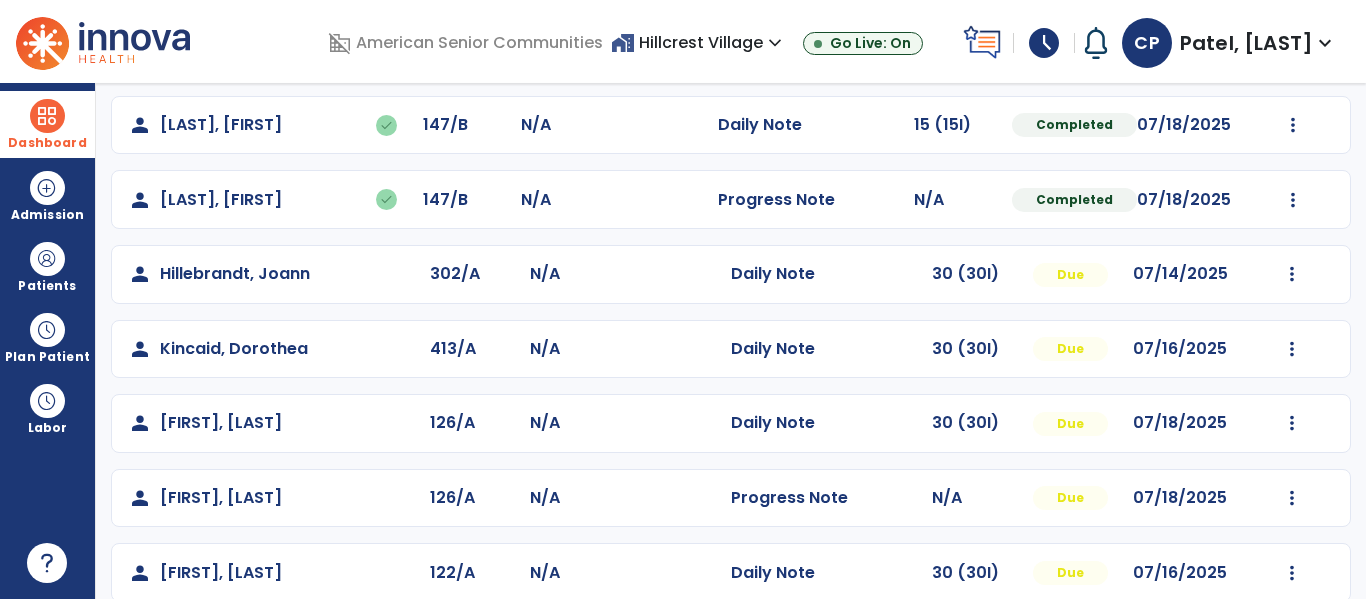 scroll, scrollTop: 356, scrollLeft: 0, axis: vertical 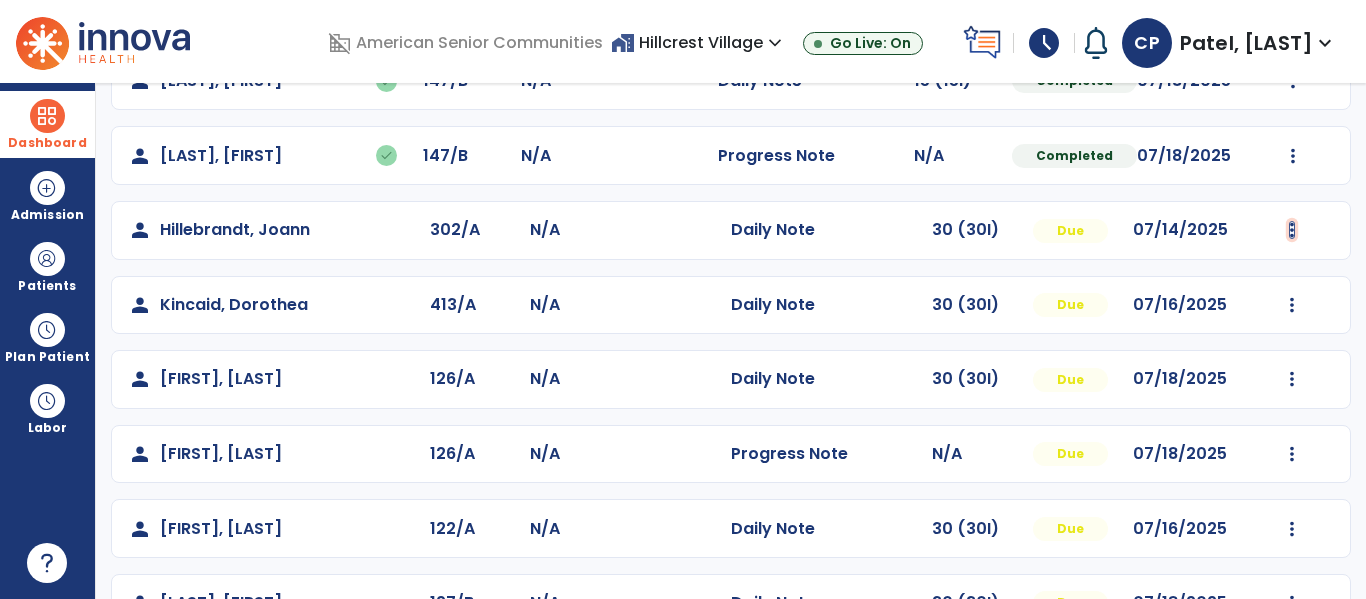 click at bounding box center (1292, -68) 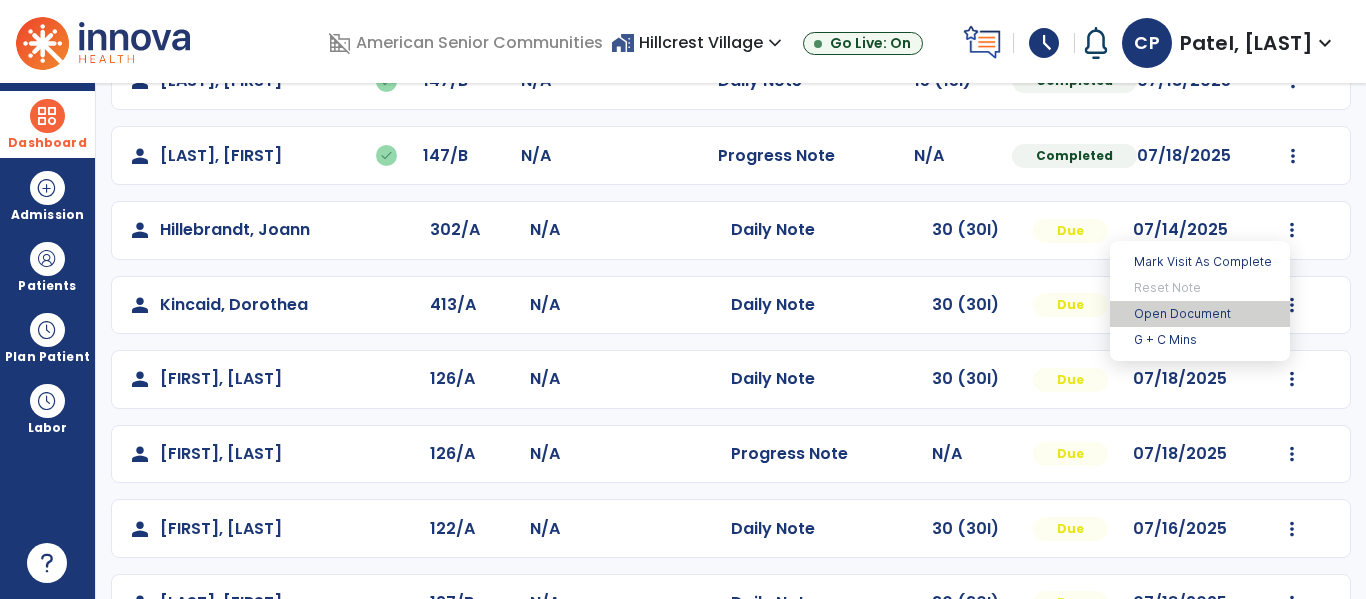 click on "Open Document" at bounding box center (1200, 314) 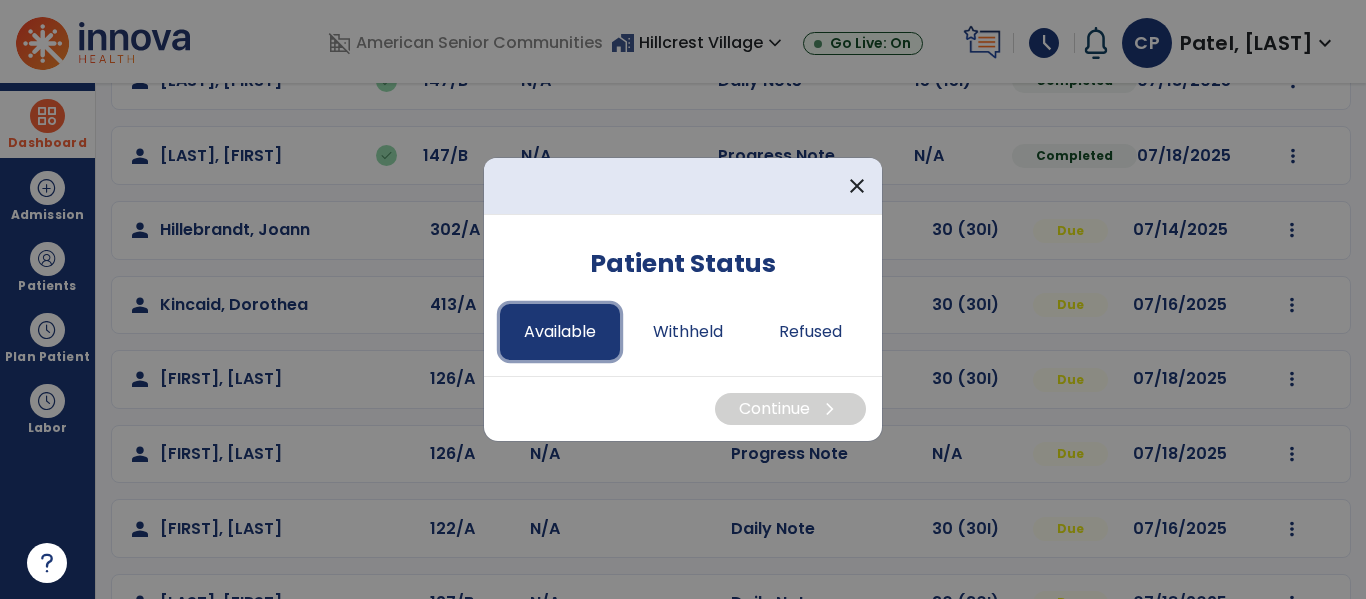 click on "Available" at bounding box center (560, 332) 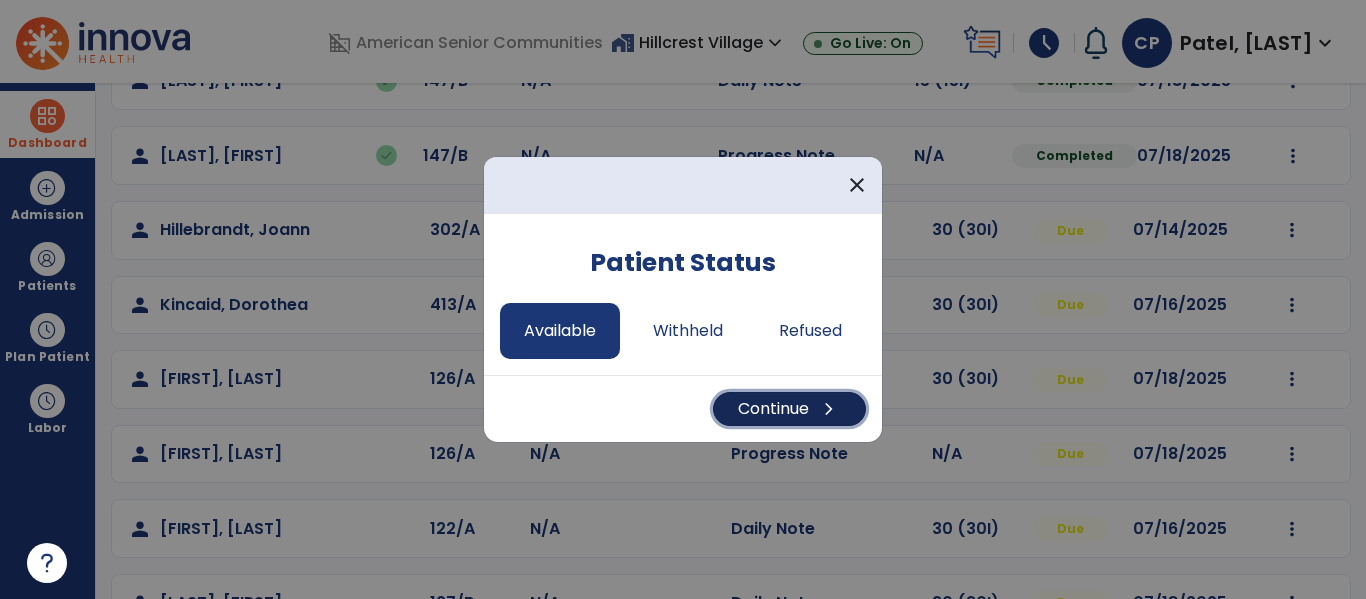 click on "Continue   chevron_right" at bounding box center [789, 409] 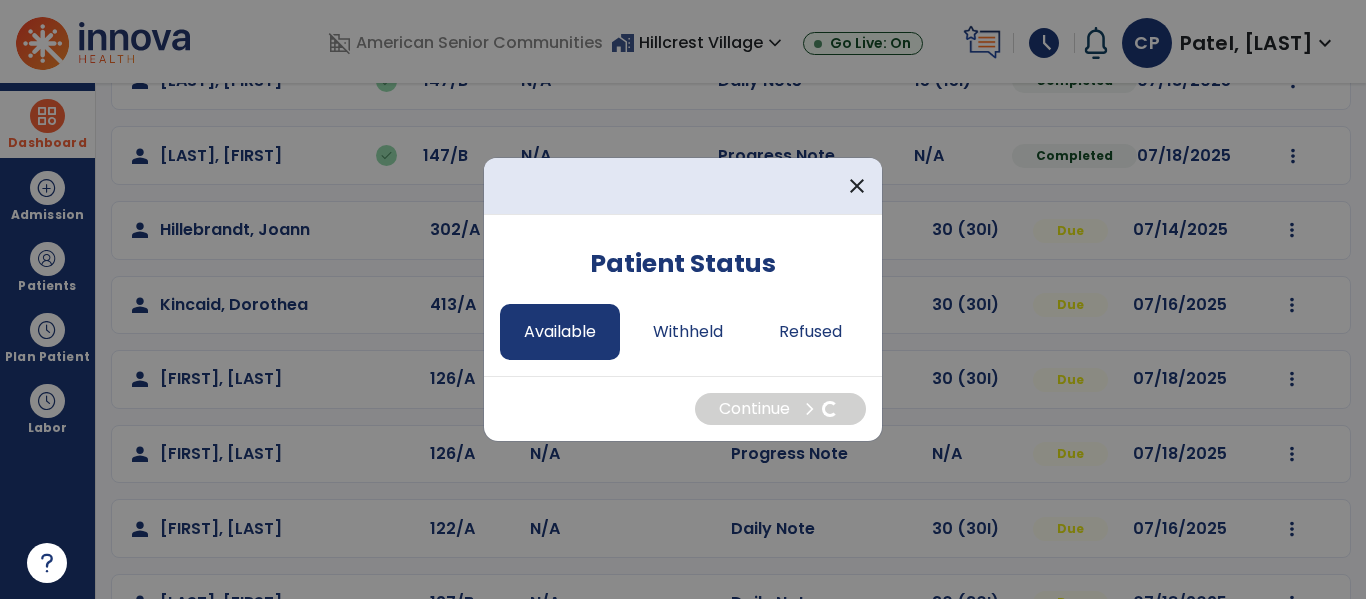 select on "*" 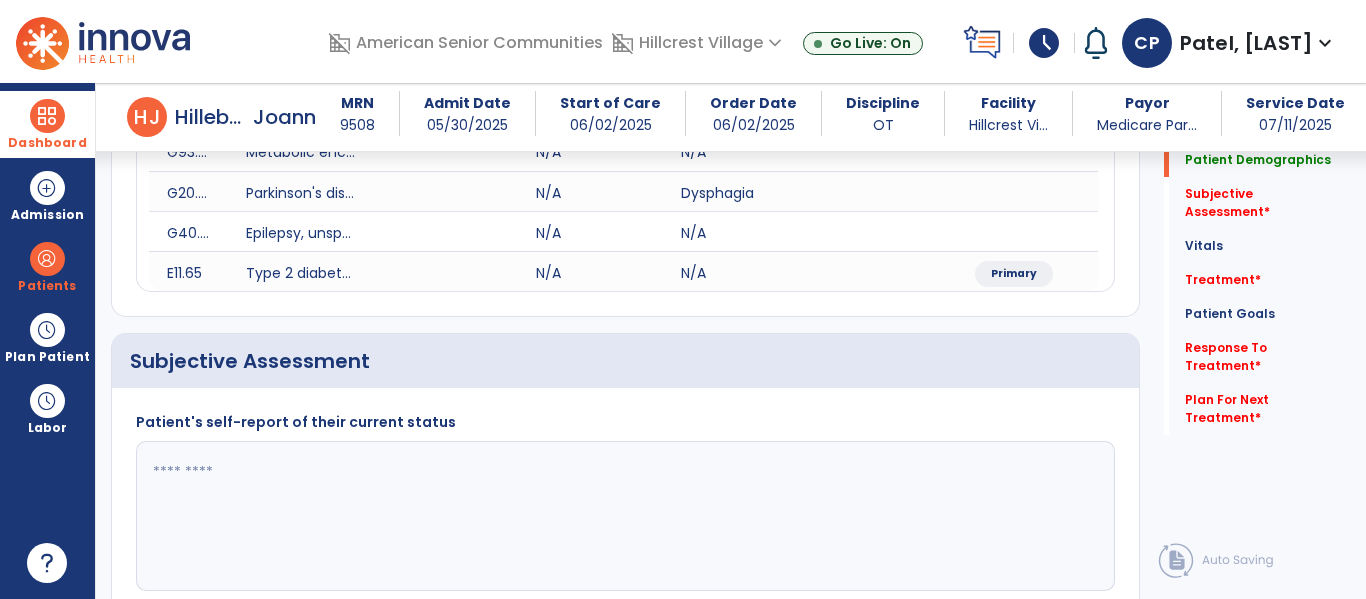 scroll, scrollTop: 318, scrollLeft: 0, axis: vertical 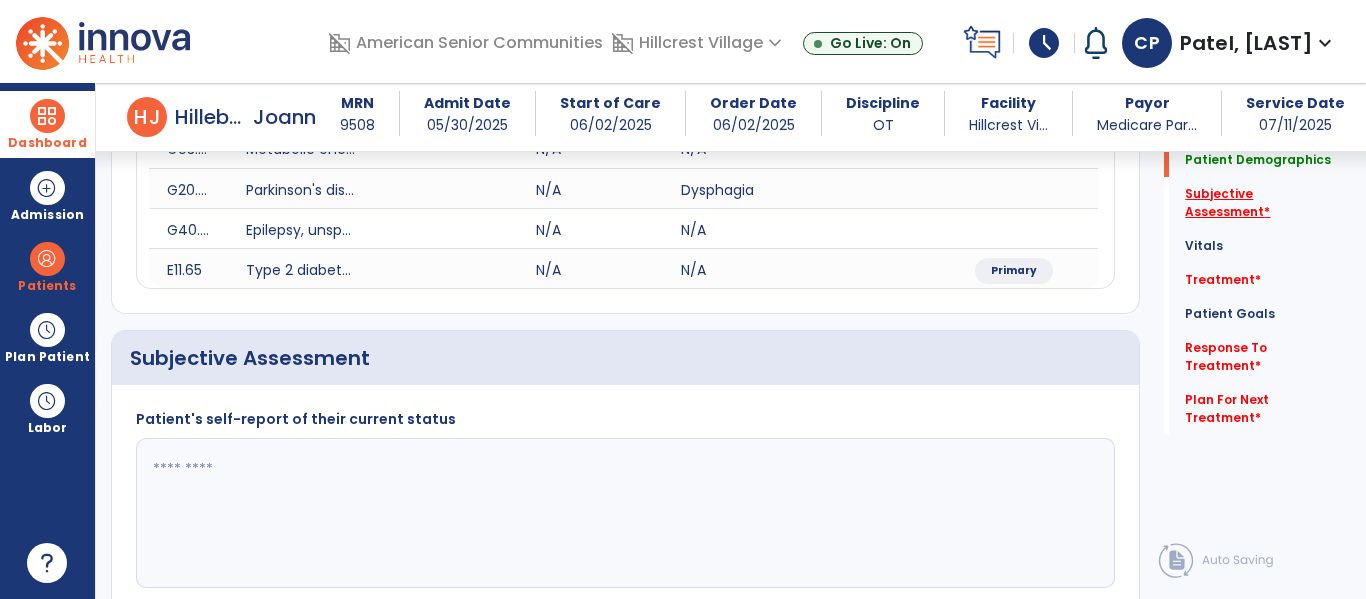 click on "Subjective Assessment   *" 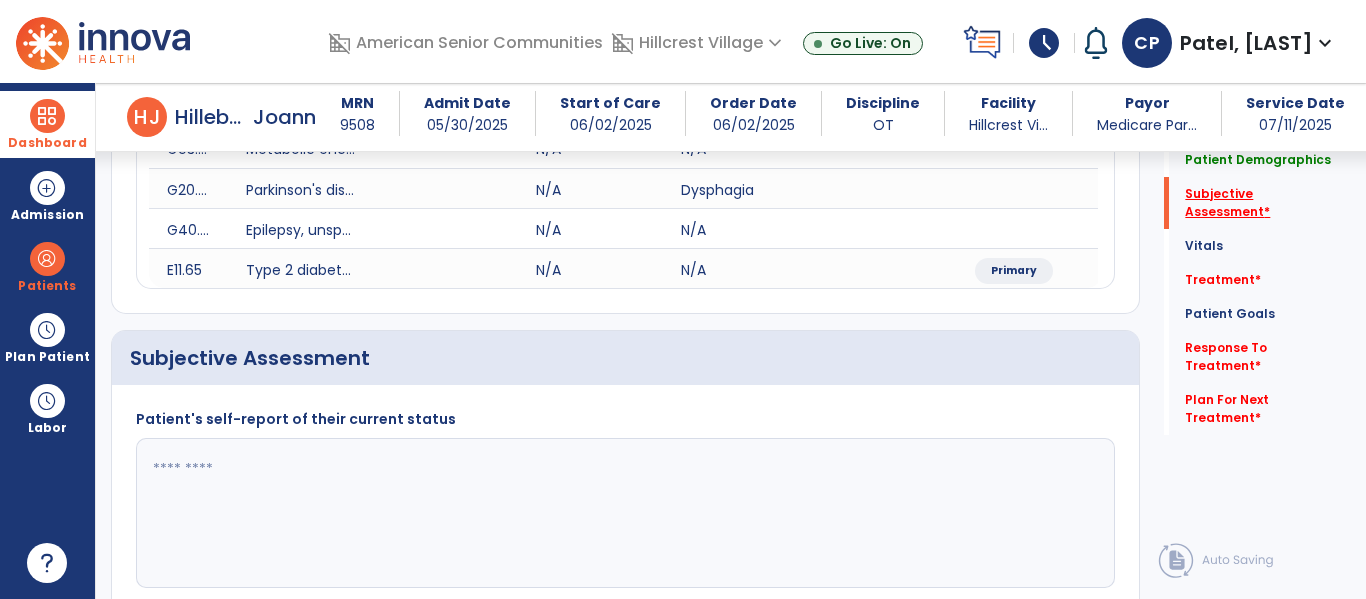 scroll, scrollTop: 448, scrollLeft: 0, axis: vertical 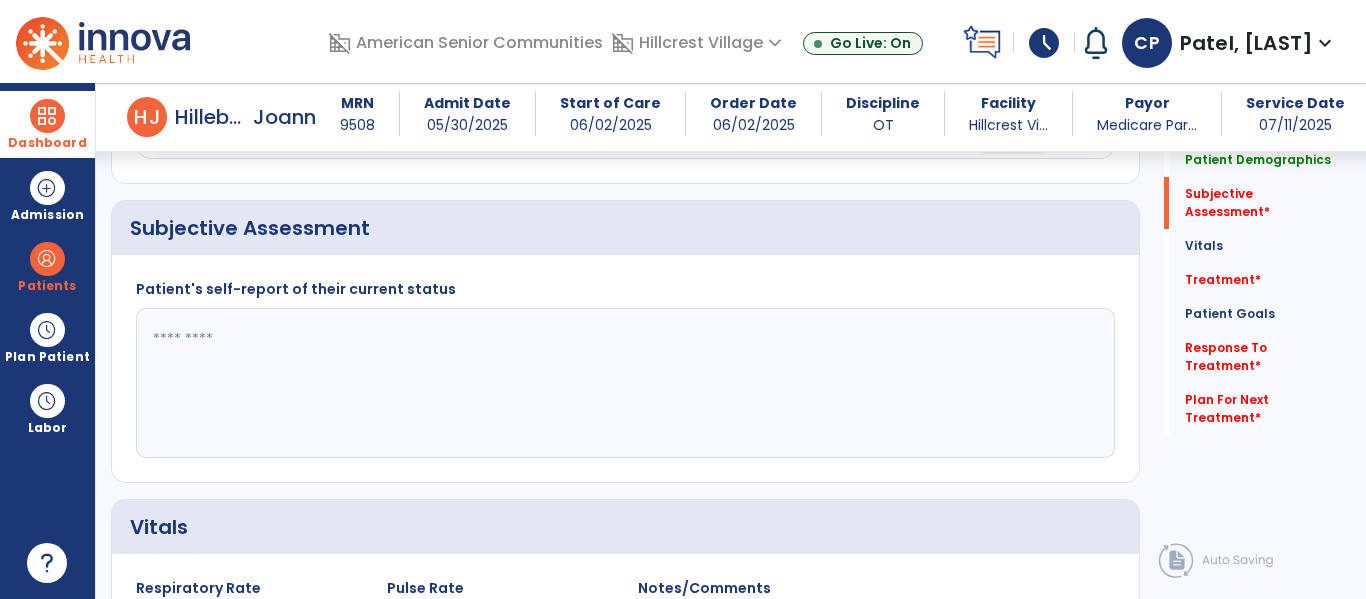 click 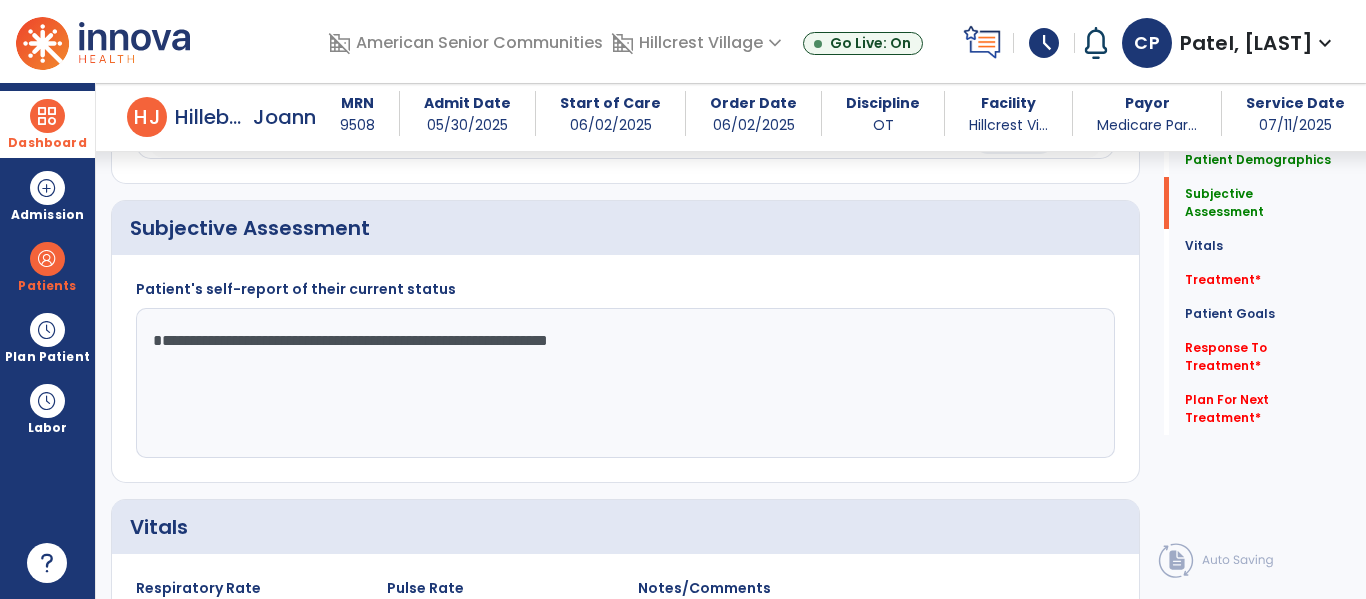 click on "**********" 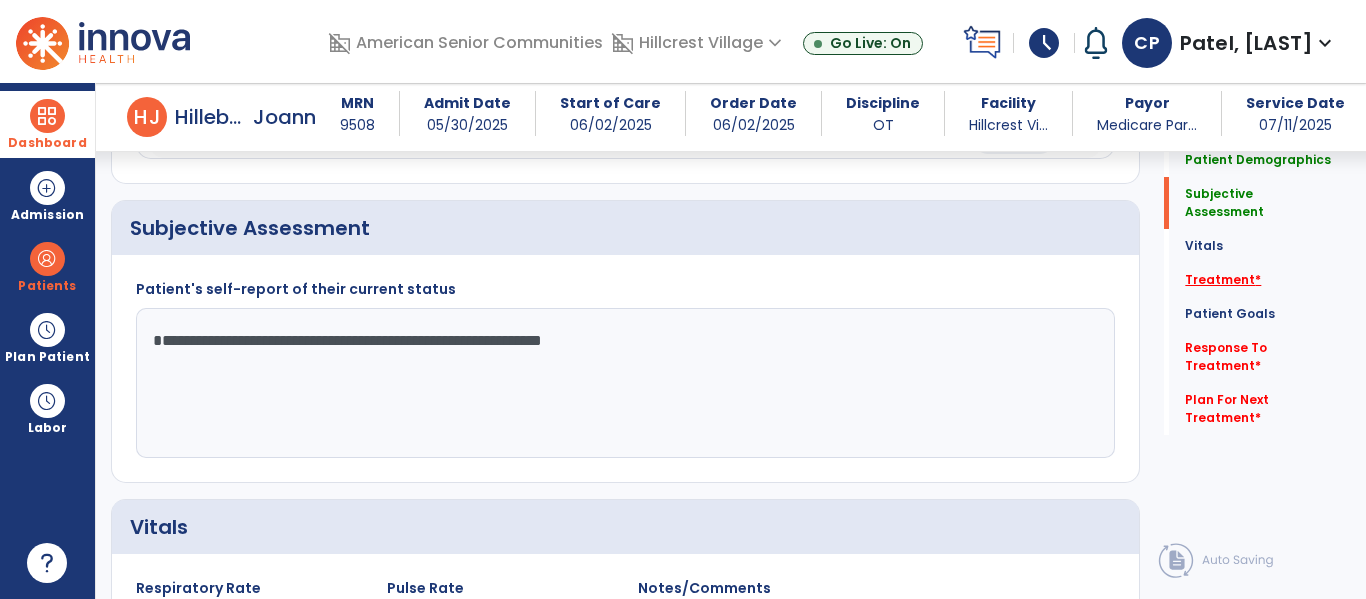 type on "**********" 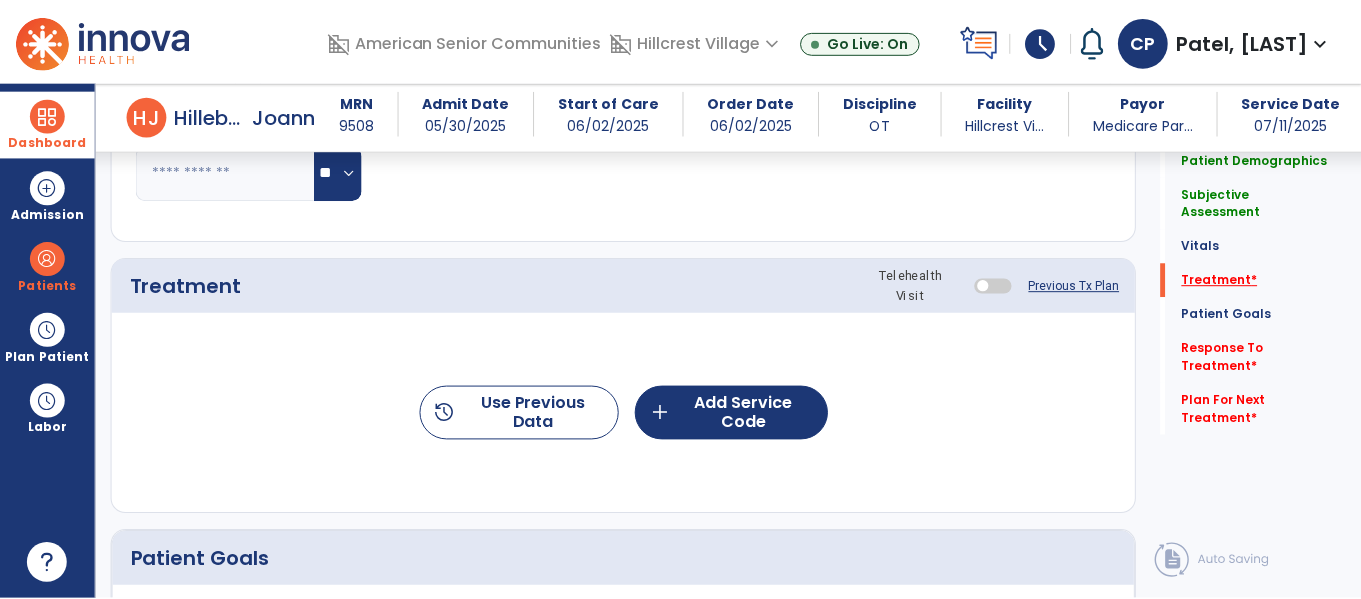 scroll, scrollTop: 1156, scrollLeft: 0, axis: vertical 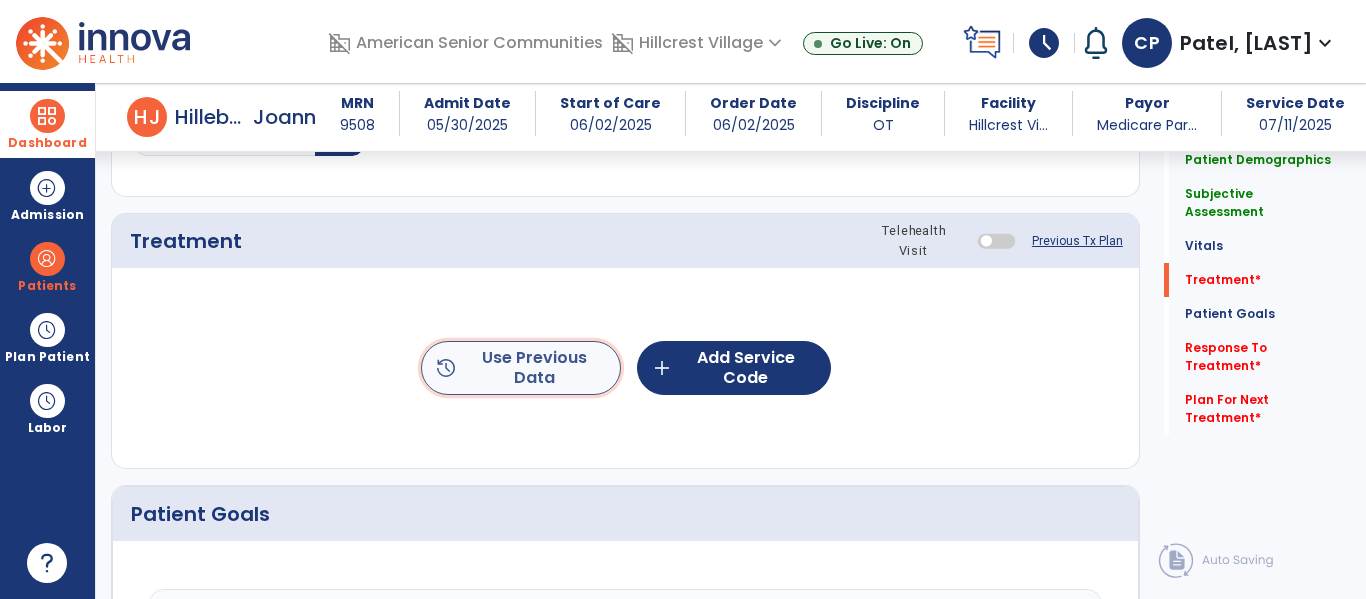 click on "history  Use Previous Data" 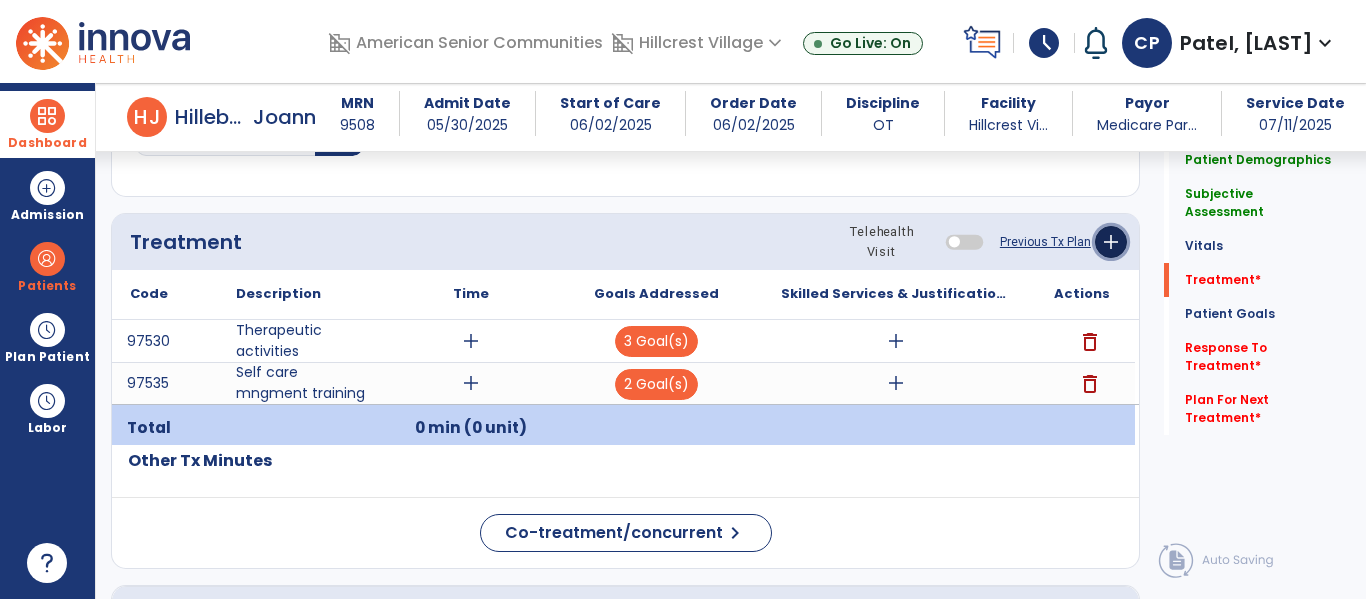 click on "add" 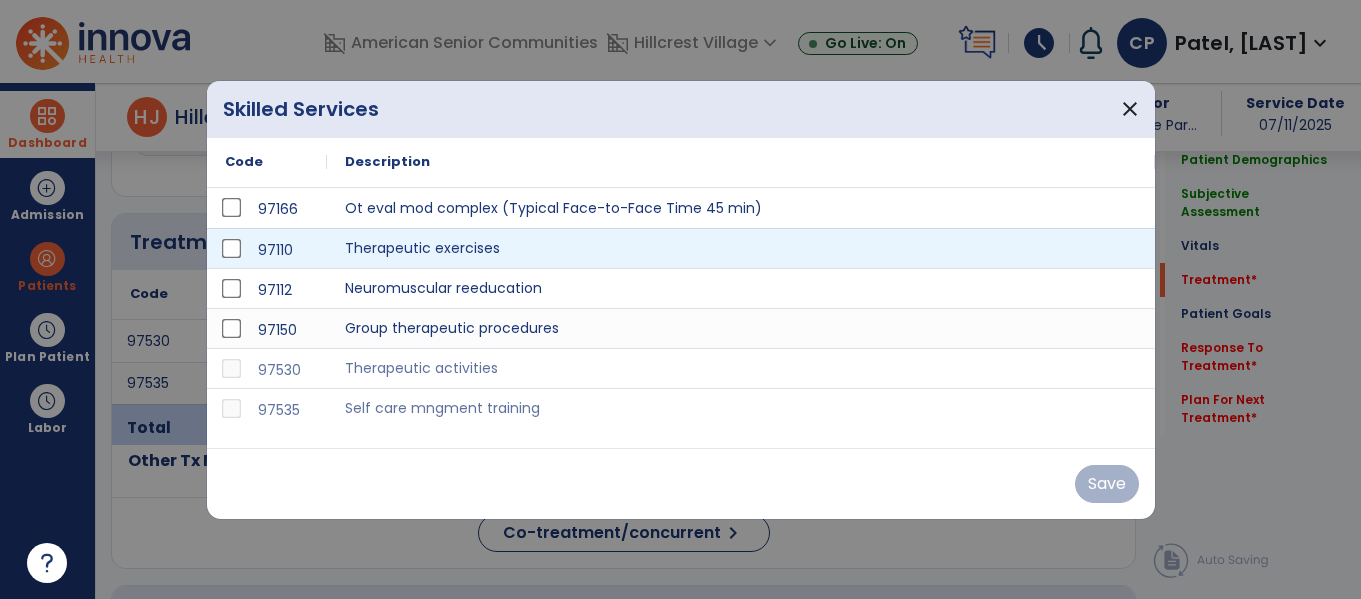 scroll, scrollTop: 1156, scrollLeft: 0, axis: vertical 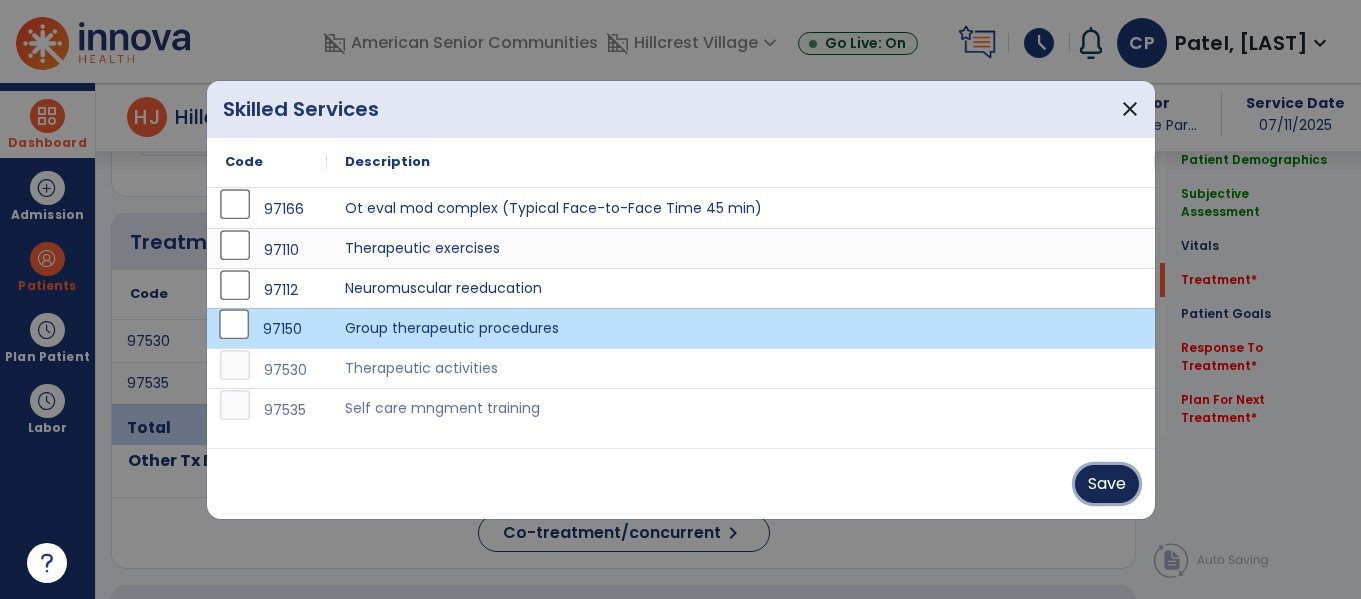 click on "Save" at bounding box center (1107, 484) 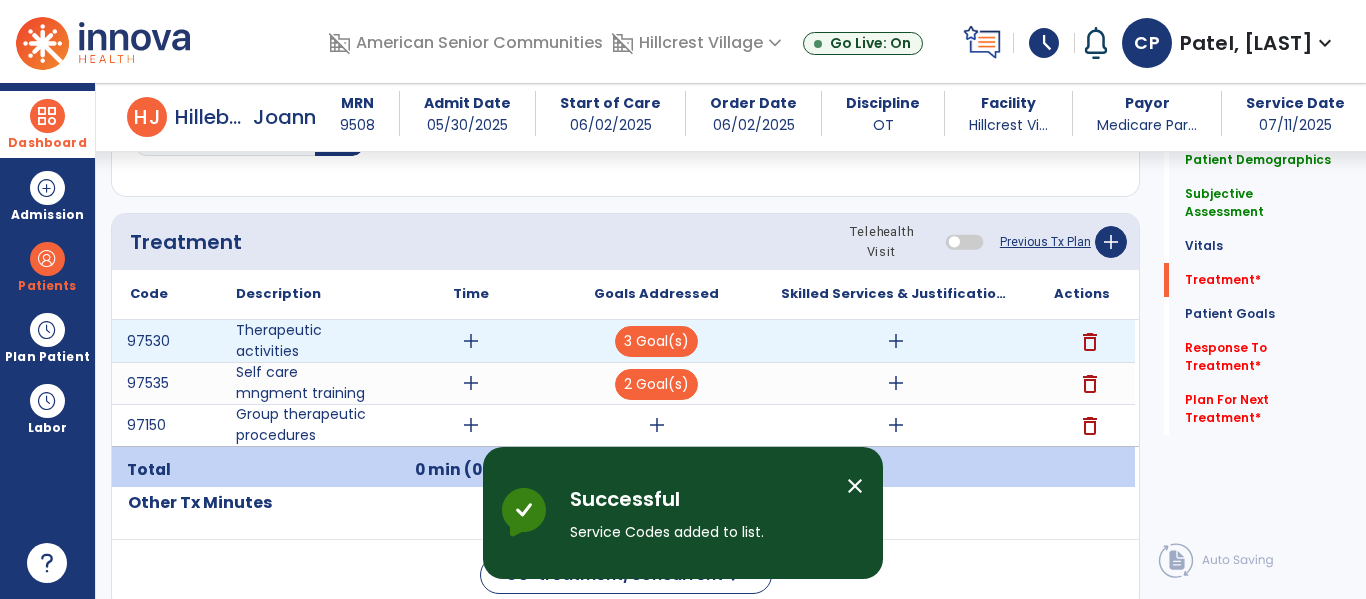 click on "delete" at bounding box center (1090, 342) 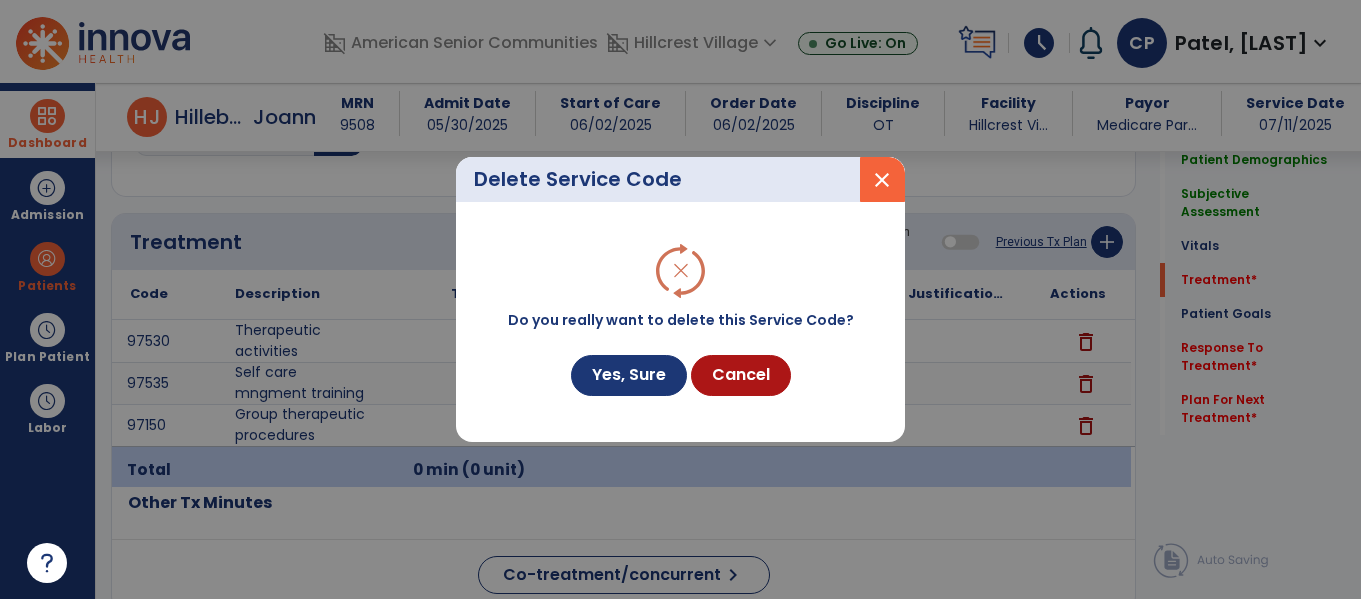 scroll, scrollTop: 1156, scrollLeft: 0, axis: vertical 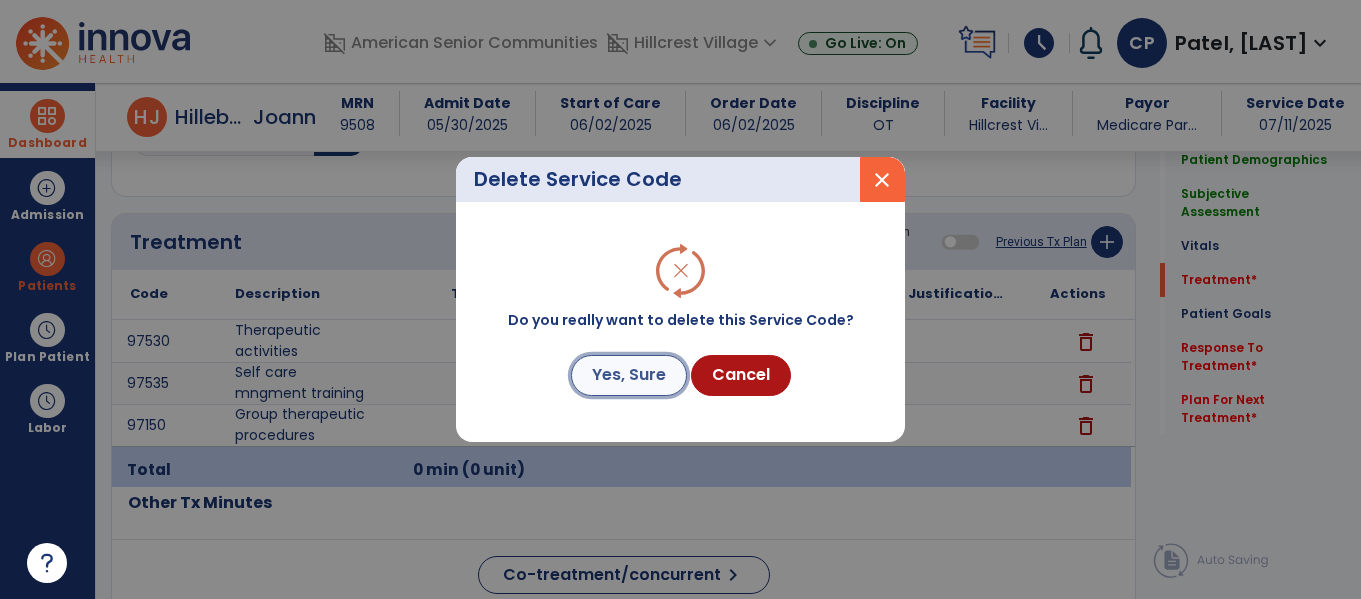 click on "Yes, Sure" at bounding box center (629, 375) 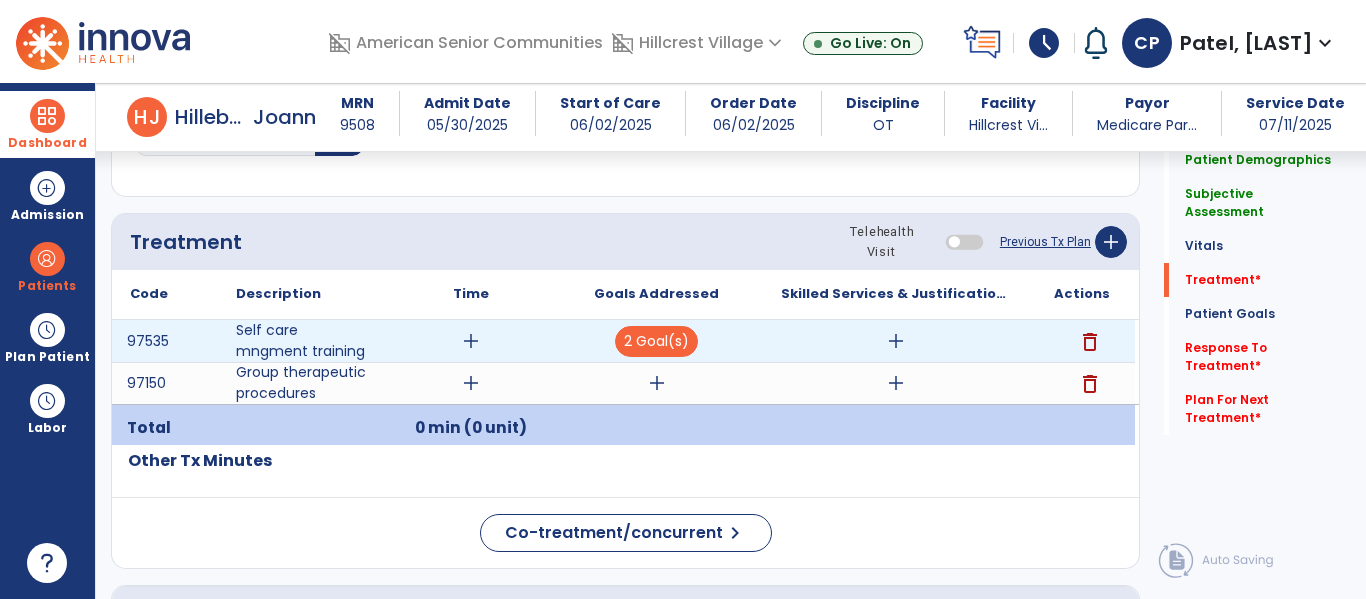 click on "delete" at bounding box center [1090, 342] 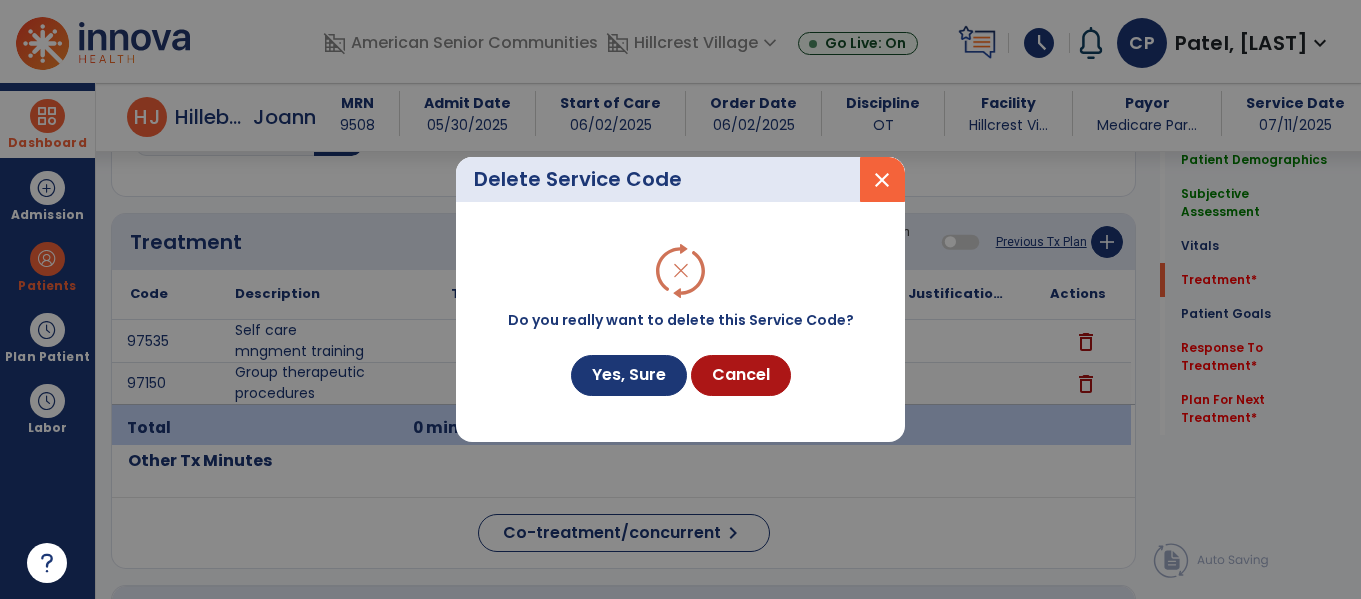 scroll, scrollTop: 1156, scrollLeft: 0, axis: vertical 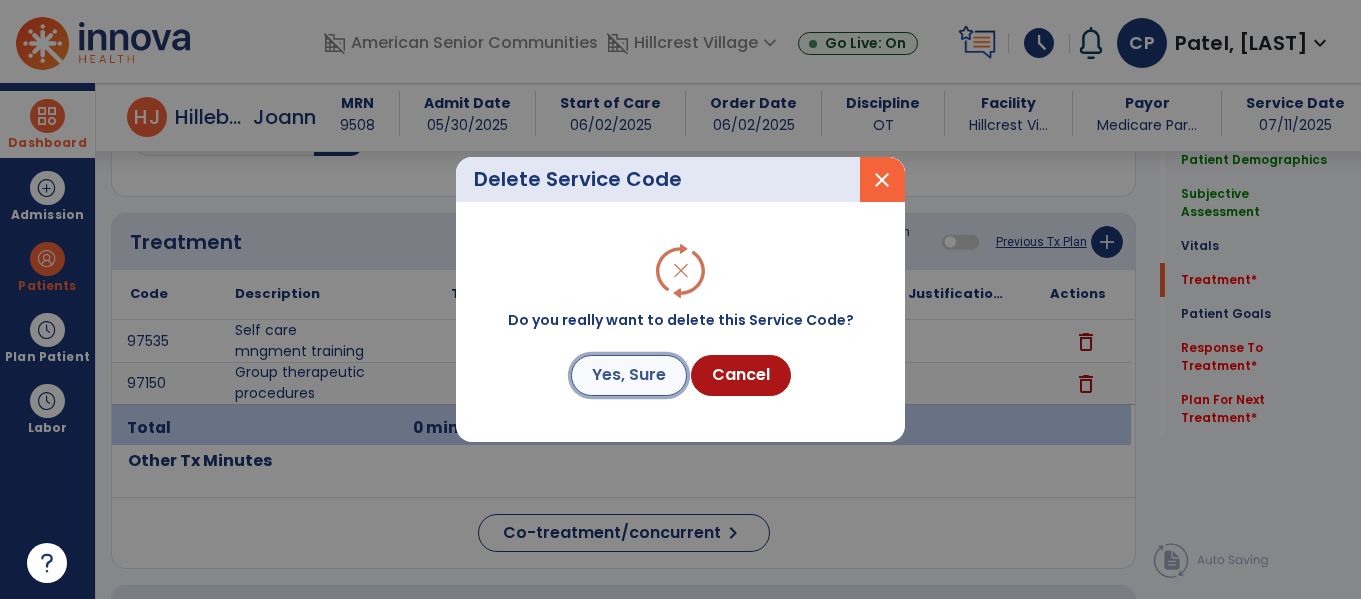 click on "Yes, Sure" at bounding box center (629, 375) 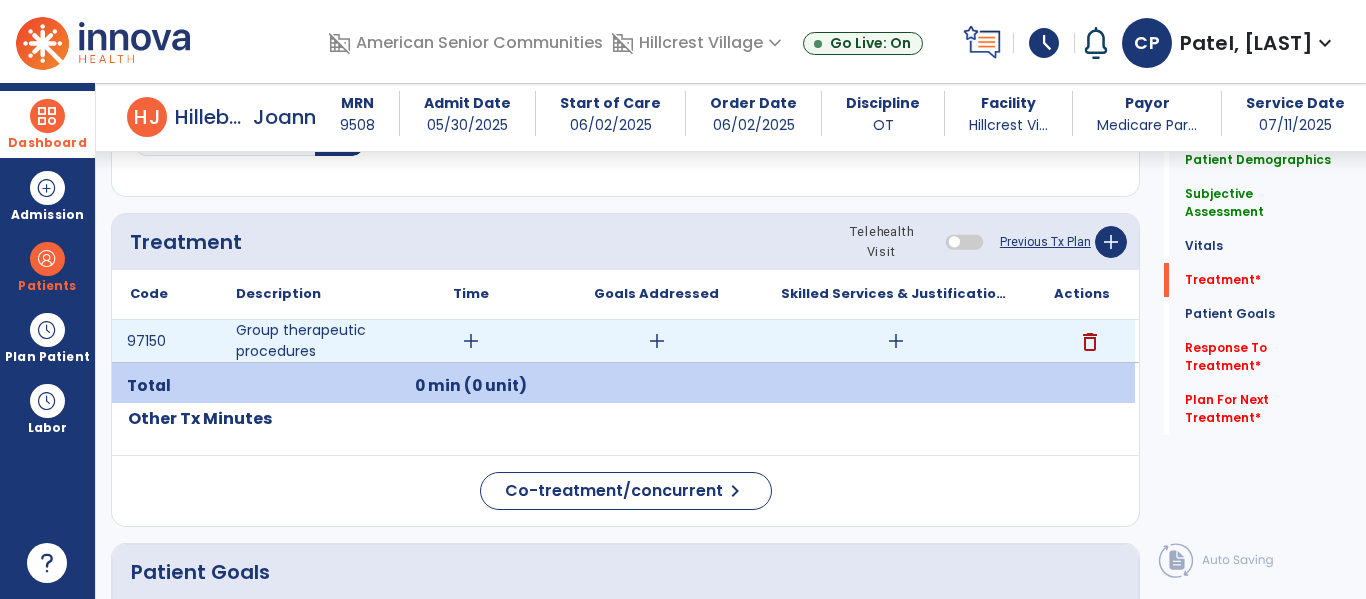 click on "add" at bounding box center (471, 341) 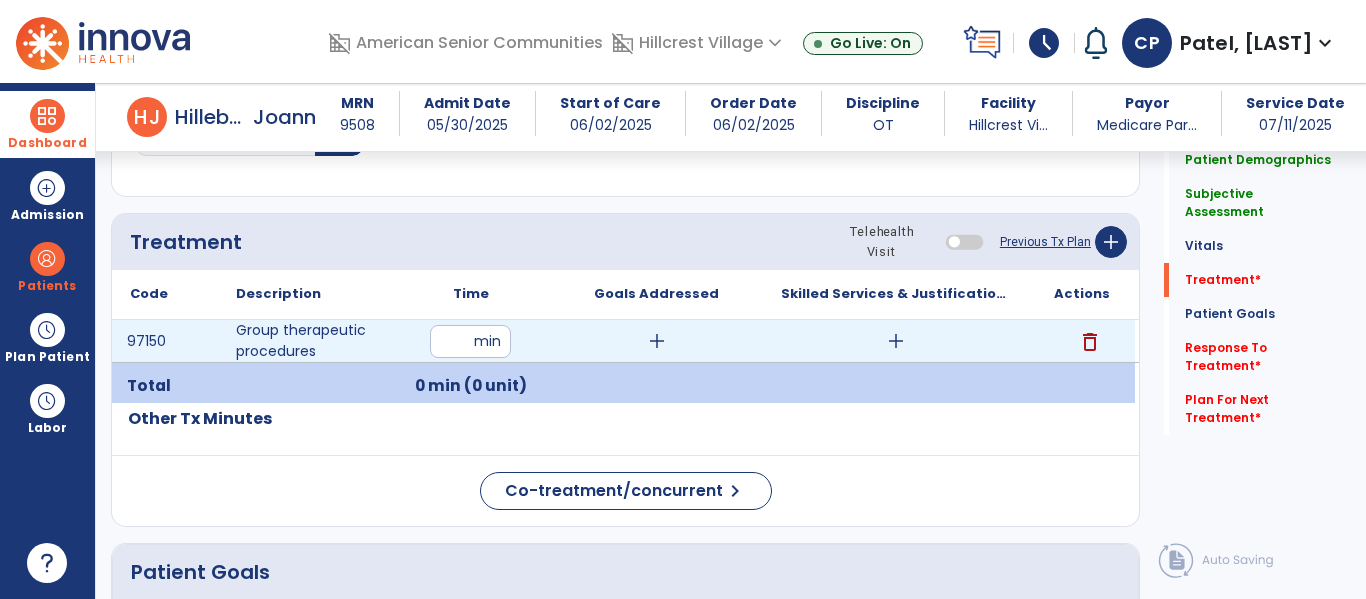 type on "**" 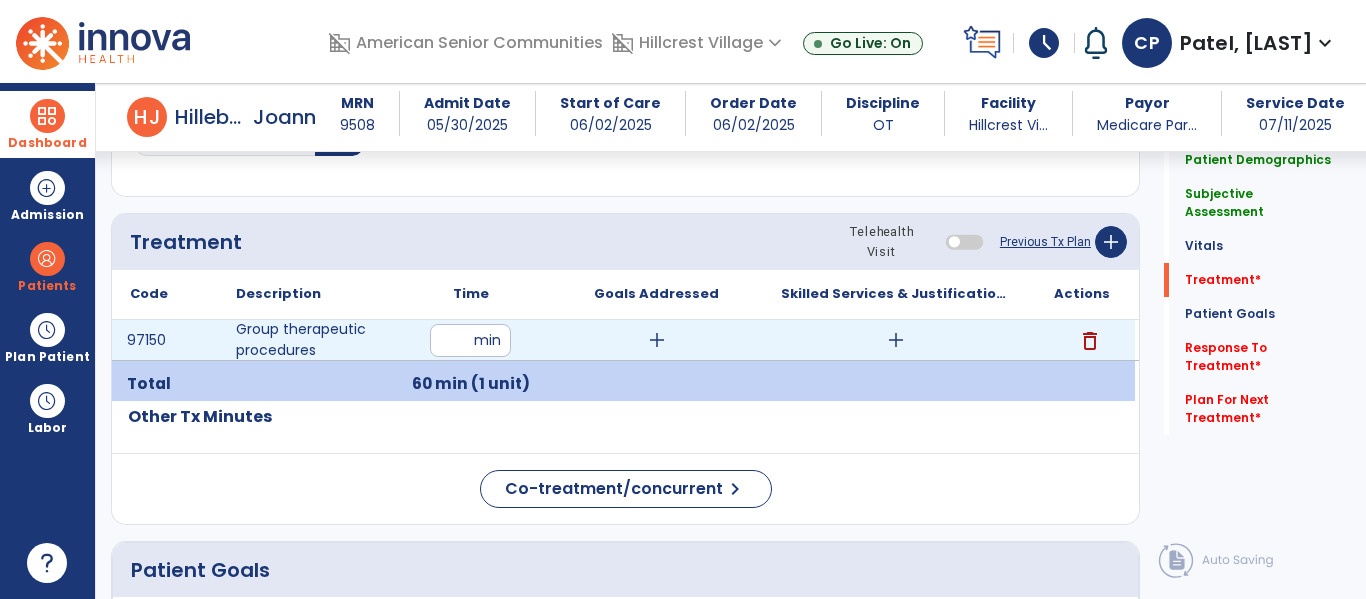 click on "add" at bounding box center [896, 340] 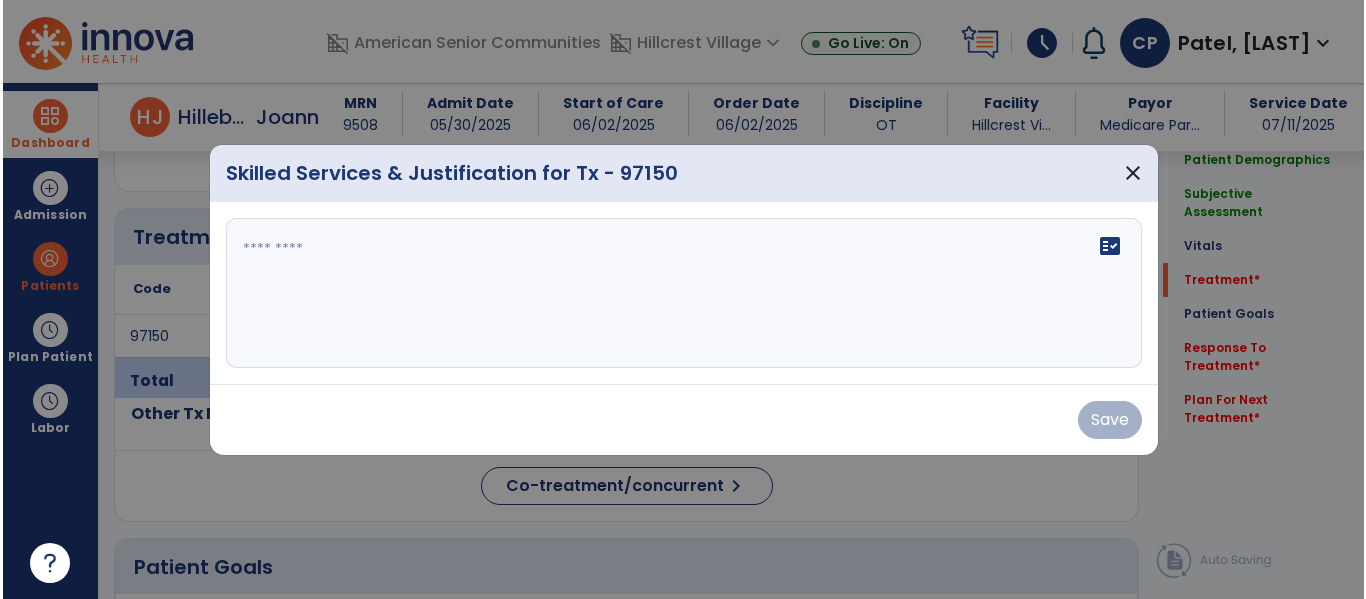 scroll, scrollTop: 1156, scrollLeft: 0, axis: vertical 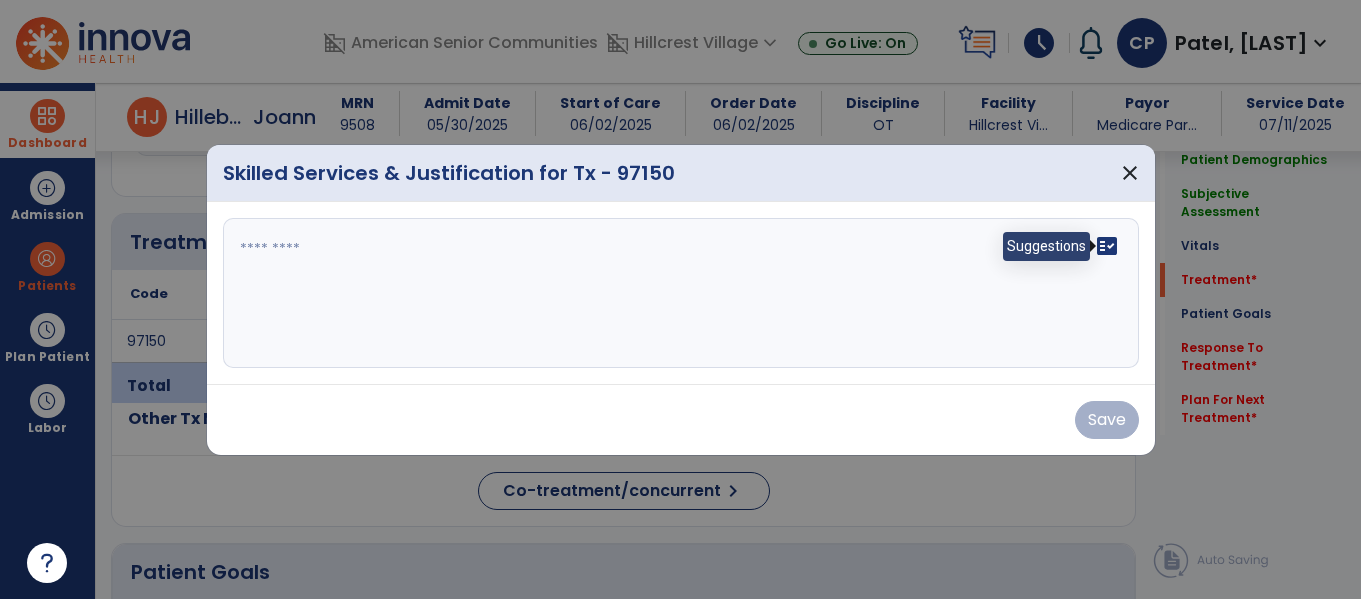 click on "fact_check" at bounding box center [1107, 246] 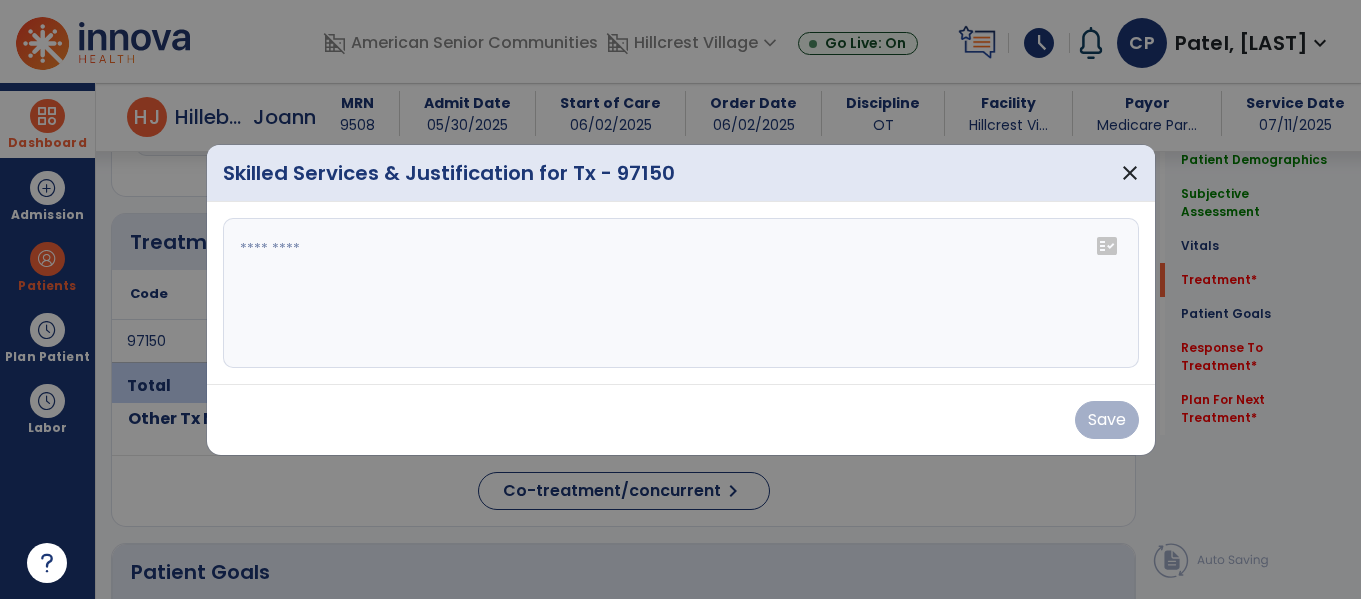 click on "fact_check" at bounding box center [1107, 246] 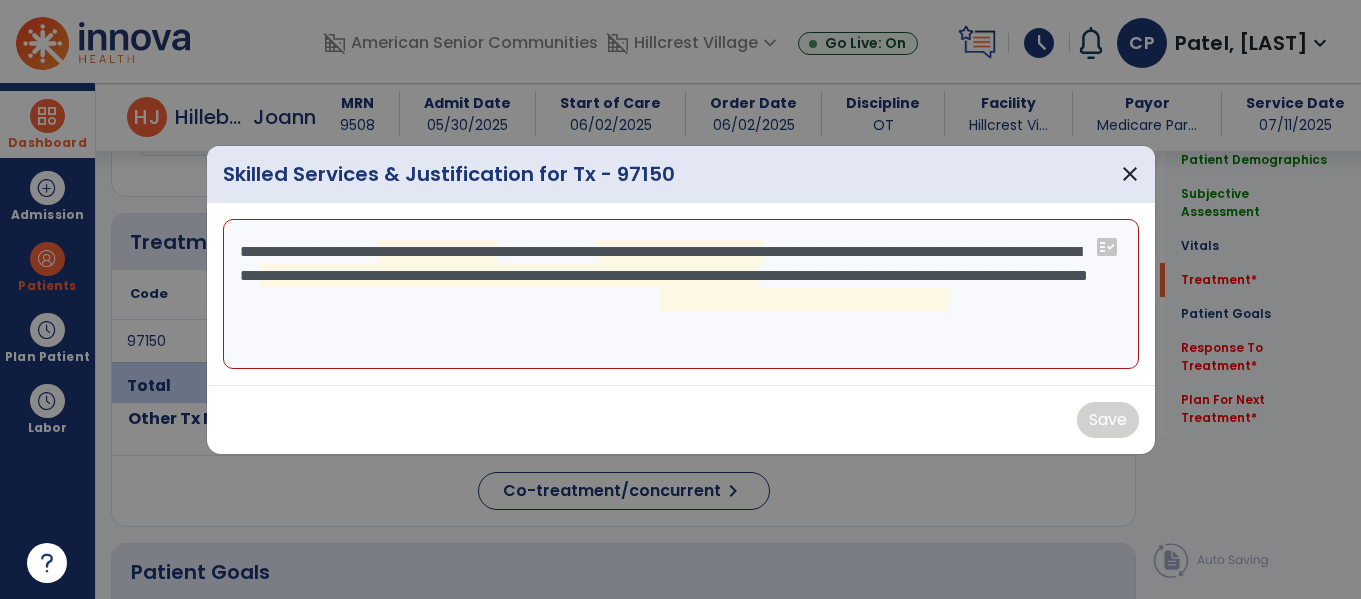 click on "**********" at bounding box center (681, 294) 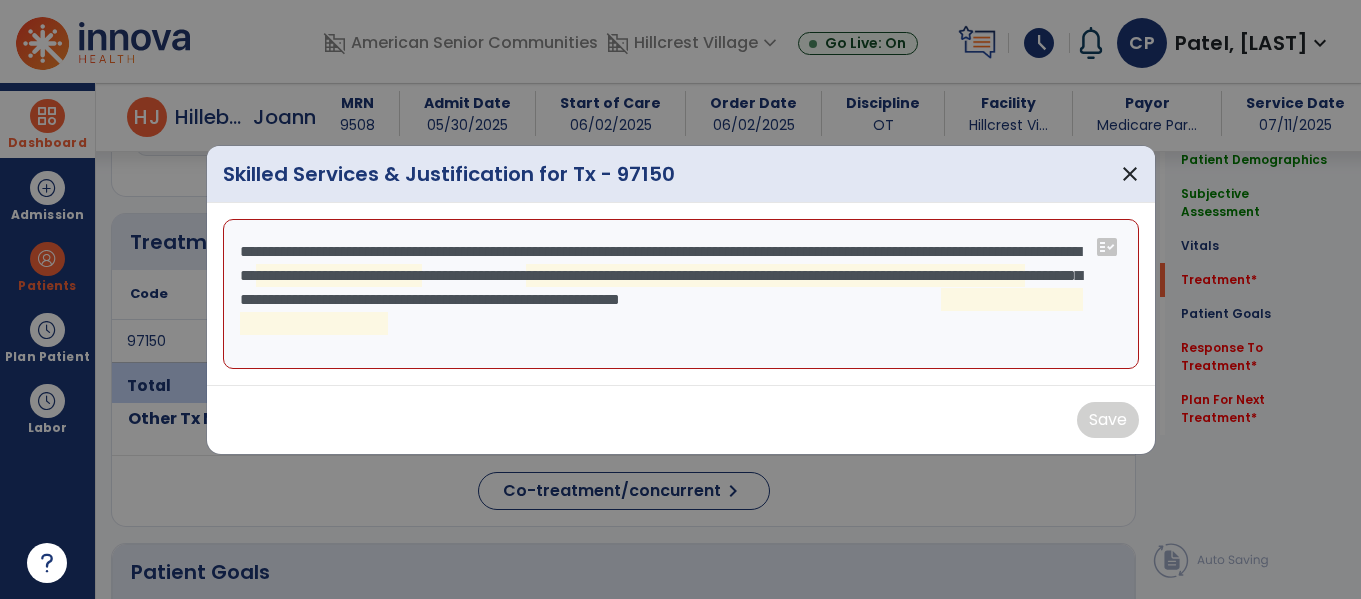 click on "**********" at bounding box center [681, 294] 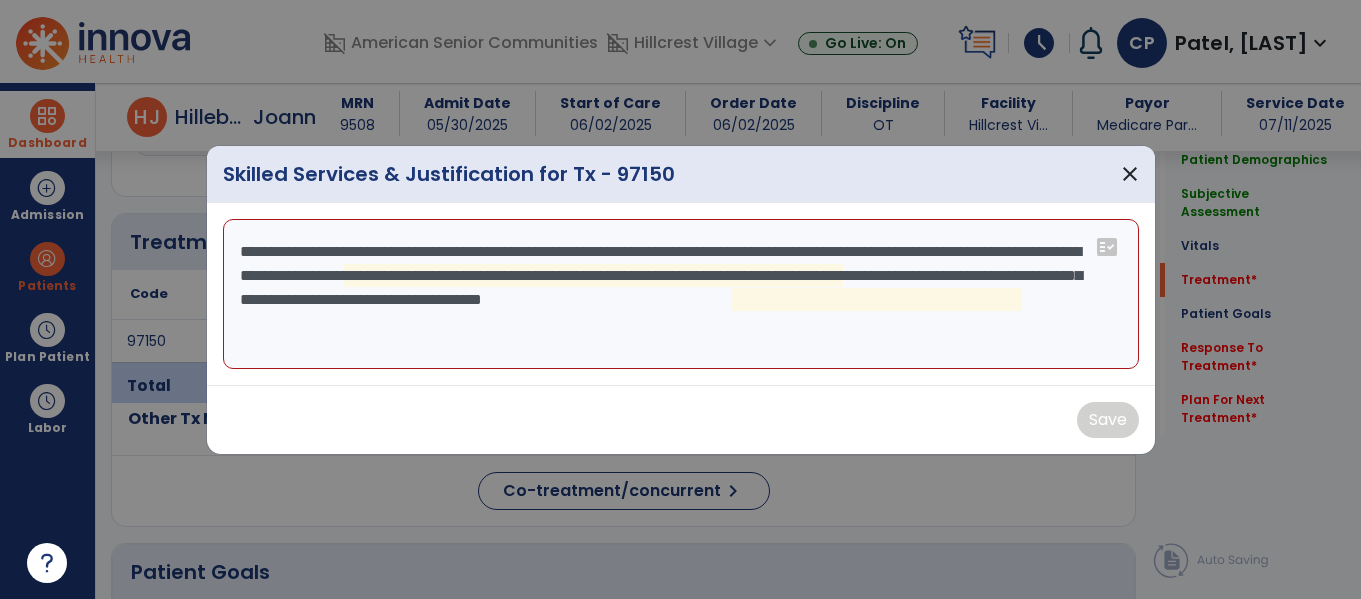 click on "**********" at bounding box center [681, 294] 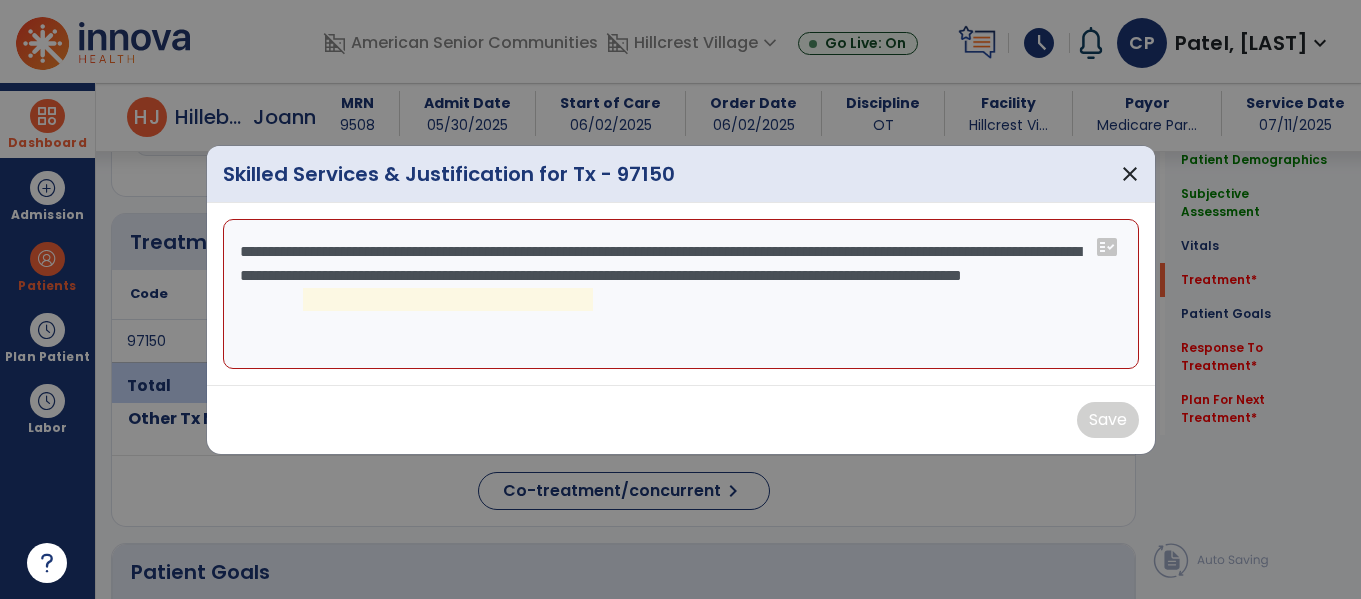 click on "**********" at bounding box center (681, 294) 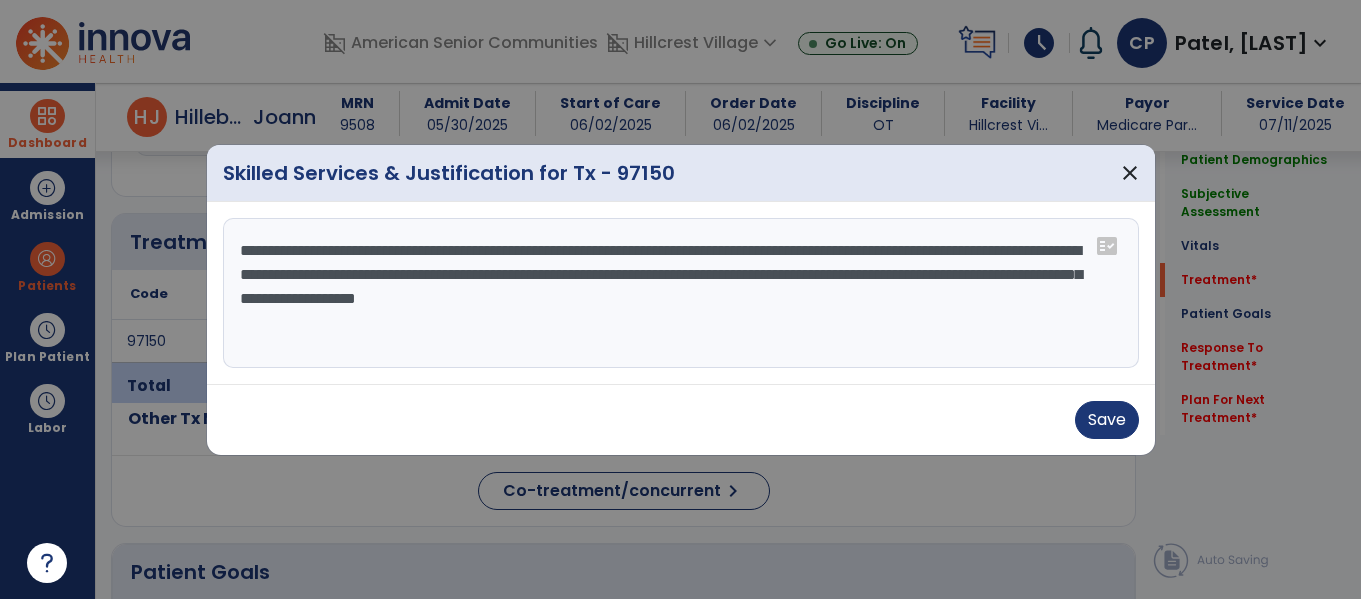 click on "**********" at bounding box center [681, 293] 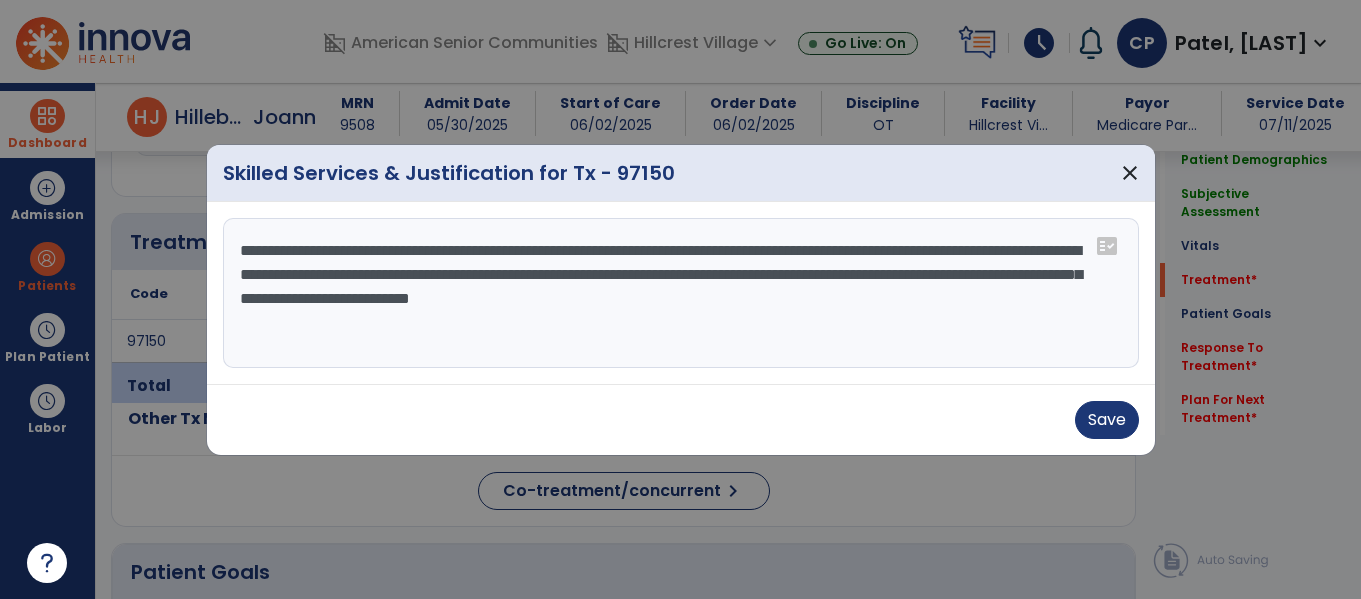 click on "**********" at bounding box center (681, 293) 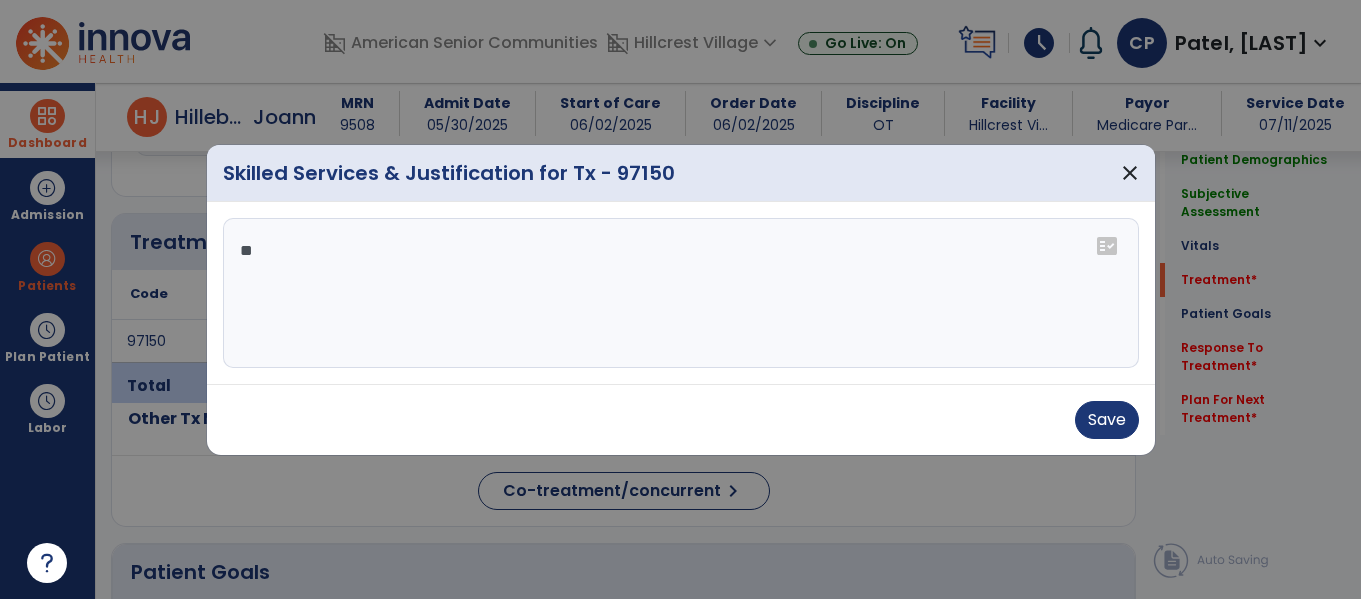 type on "*" 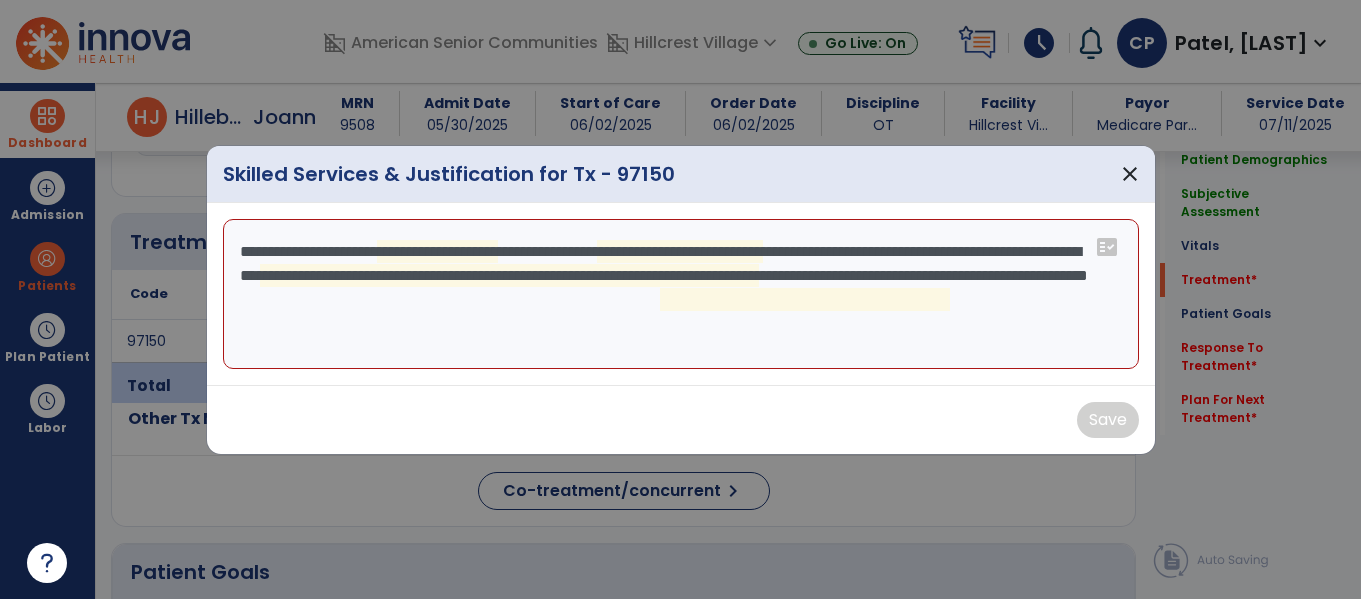 click on "**********" at bounding box center (681, 294) 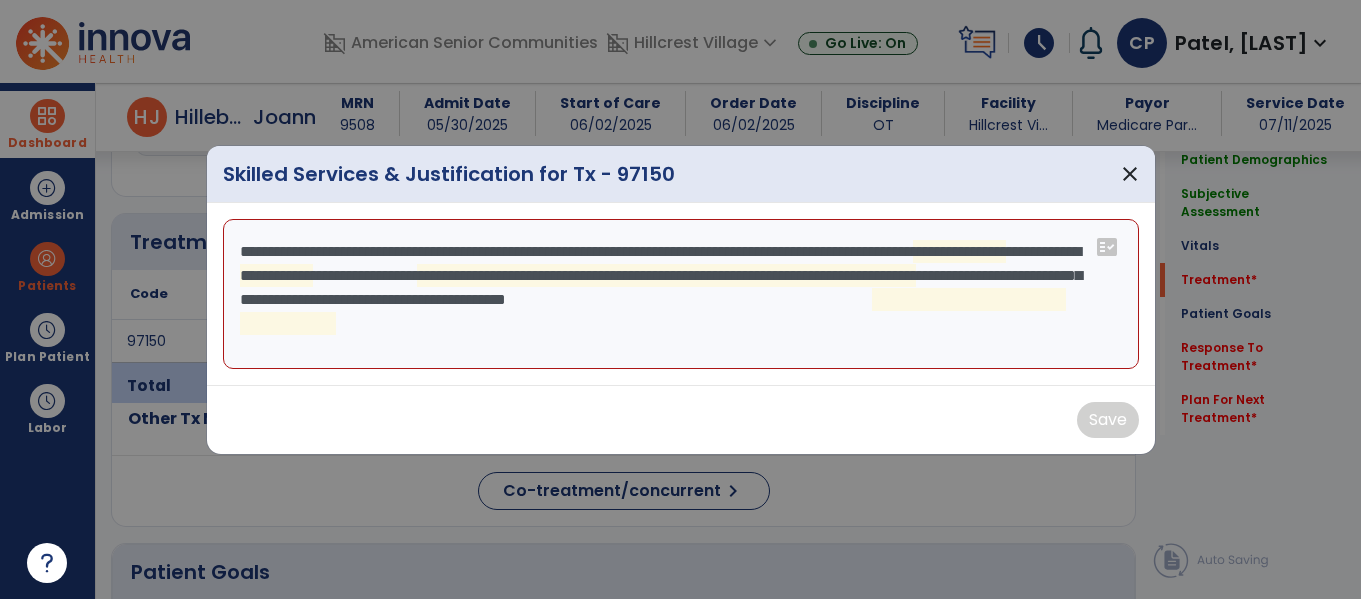 click on "**********" at bounding box center [681, 294] 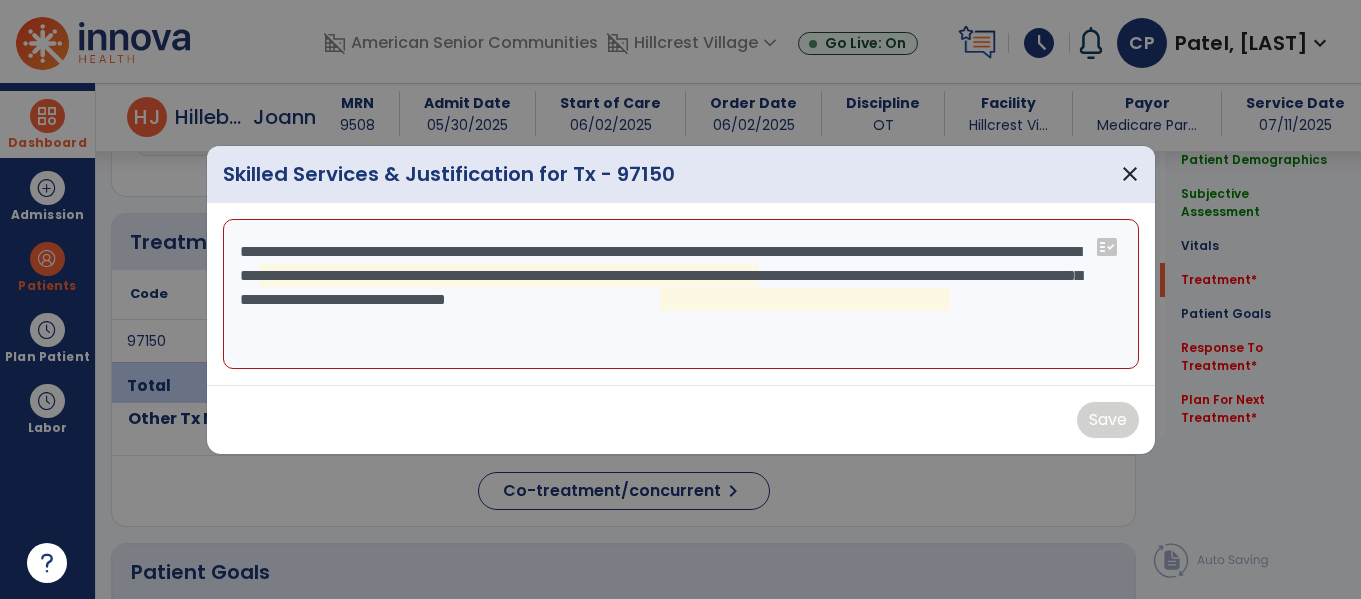 click on "**********" at bounding box center (681, 294) 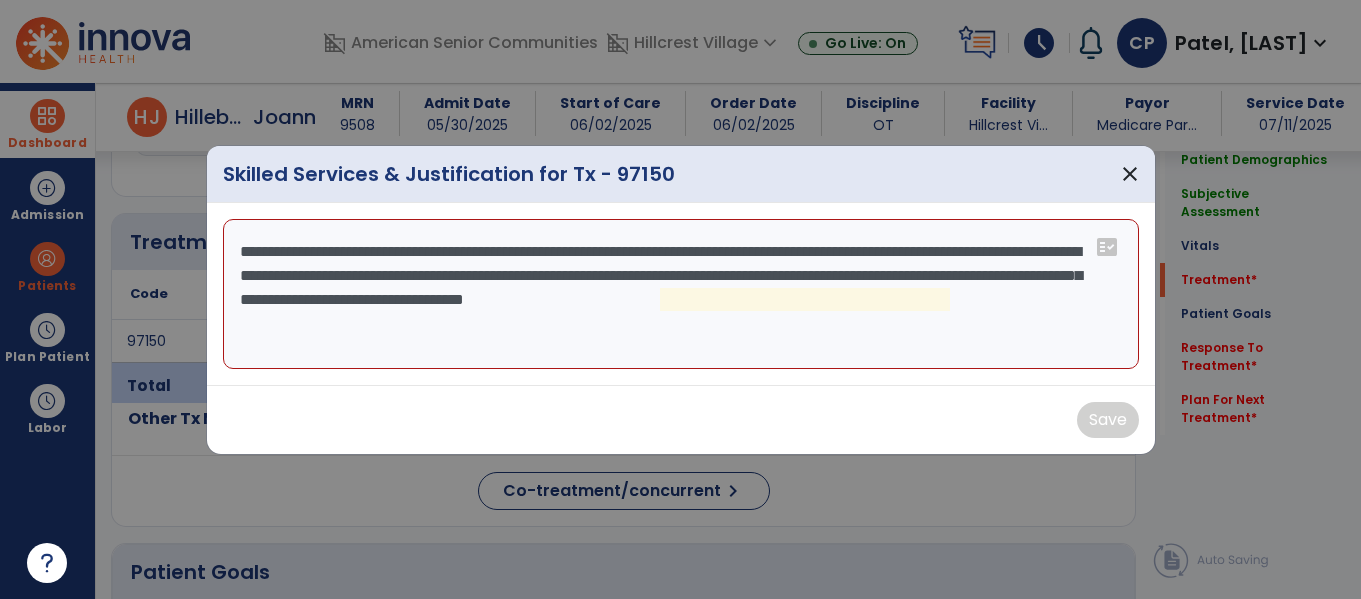 click on "**********" at bounding box center (681, 294) 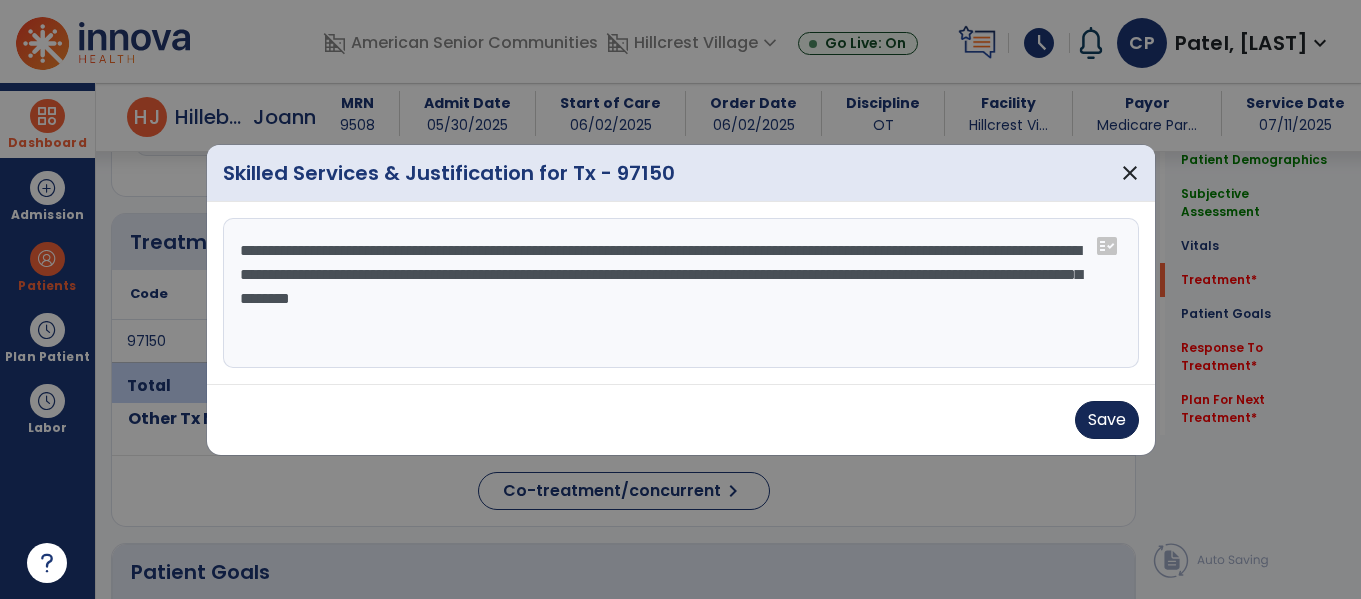 type on "**********" 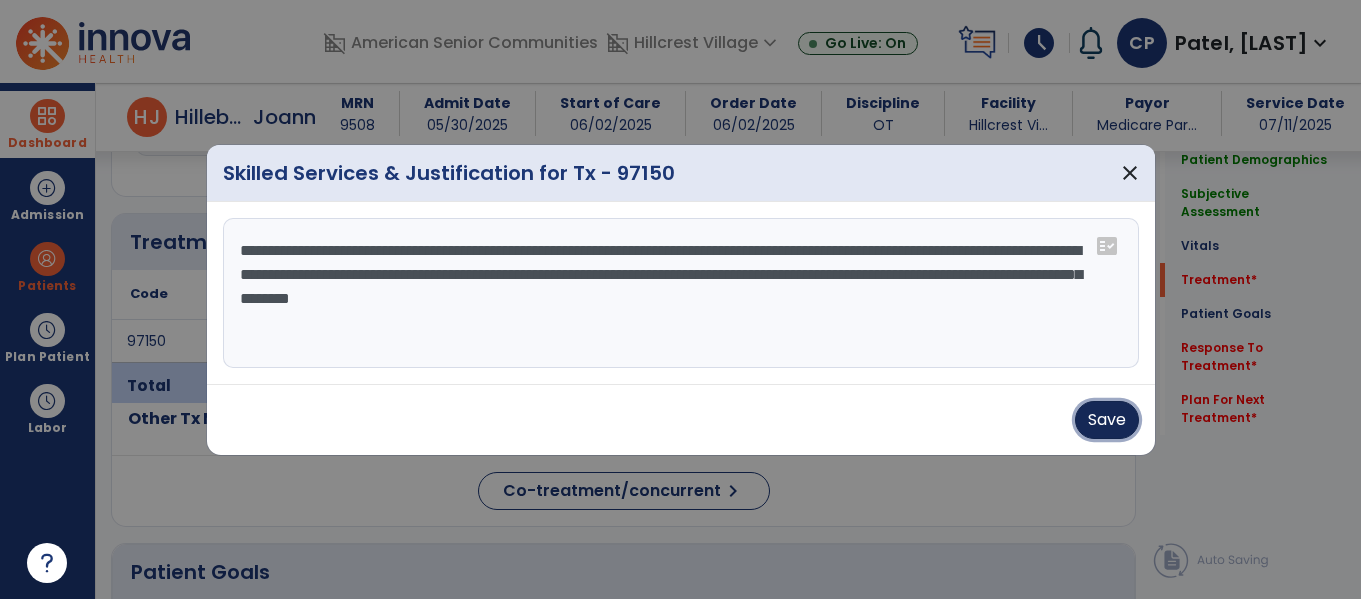 click on "Save" at bounding box center [1107, 420] 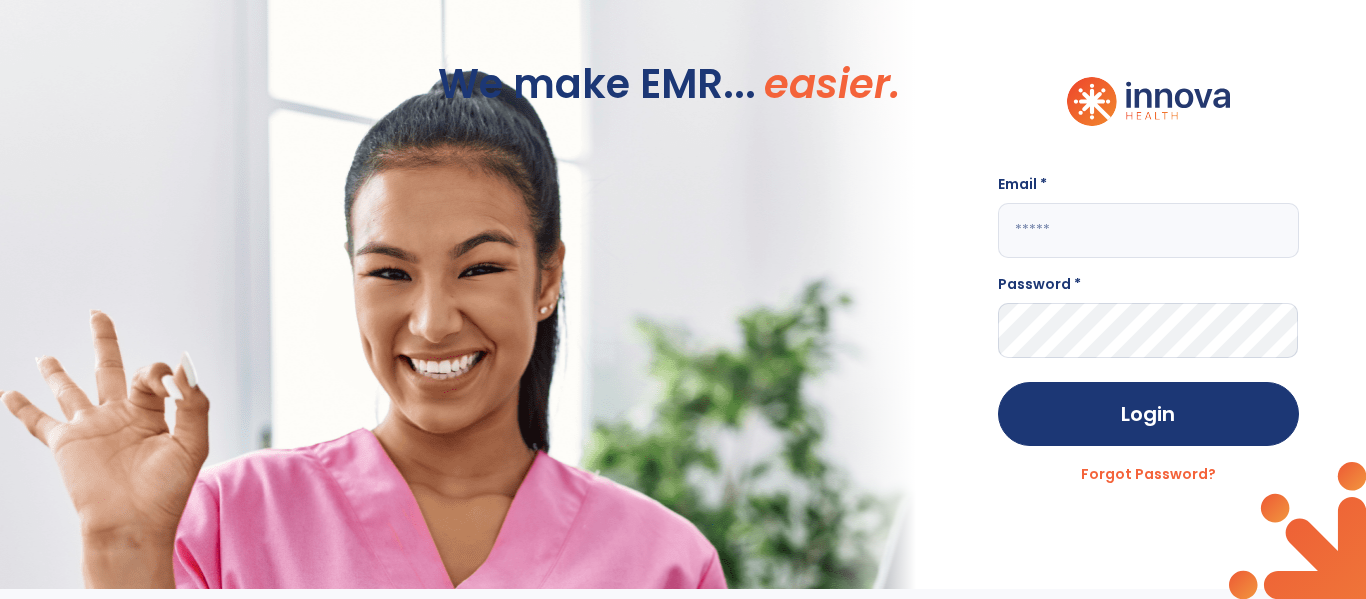 scroll, scrollTop: 0, scrollLeft: 0, axis: both 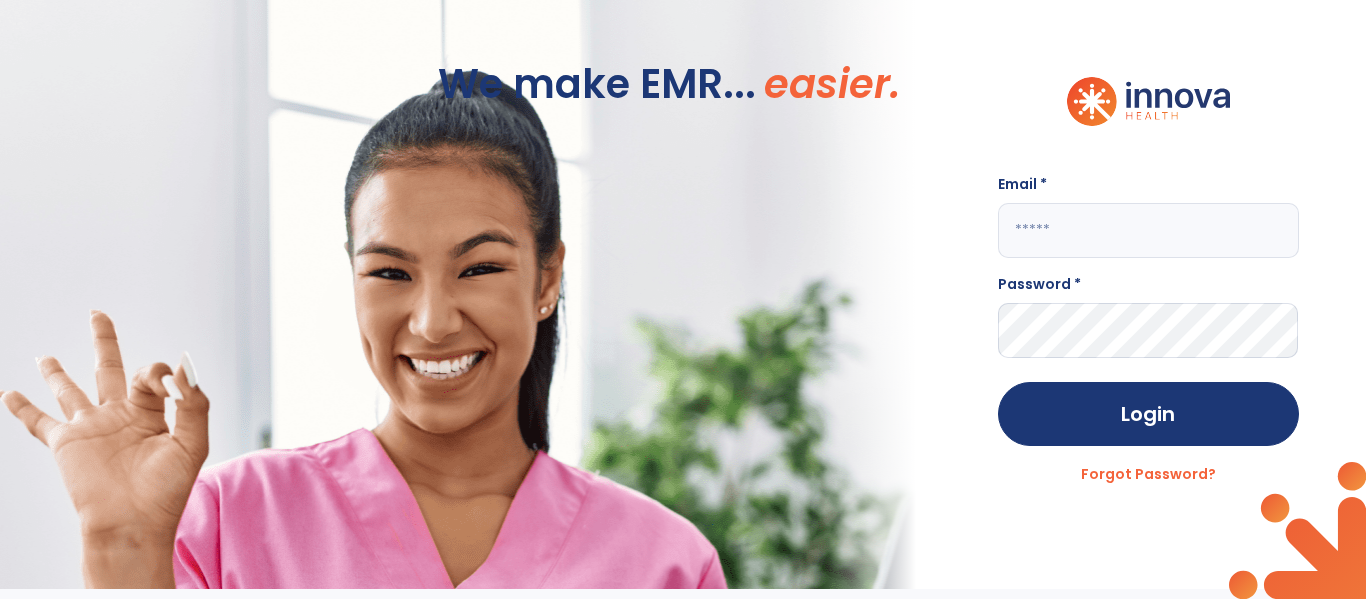 click 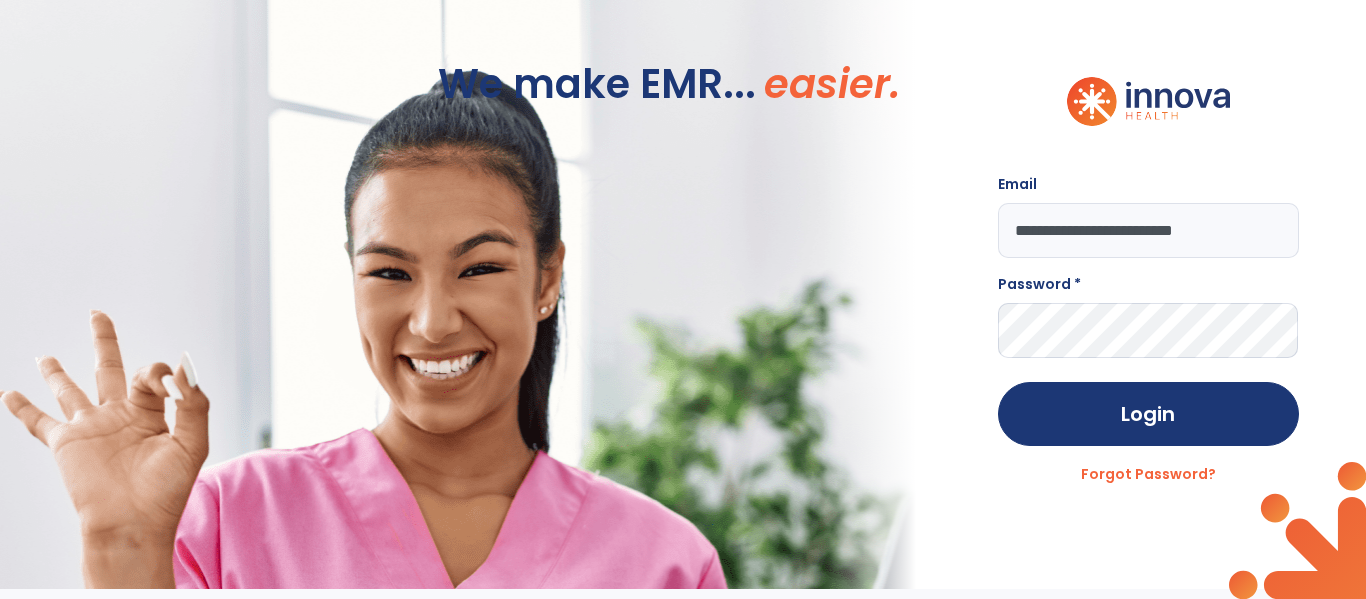type on "**********" 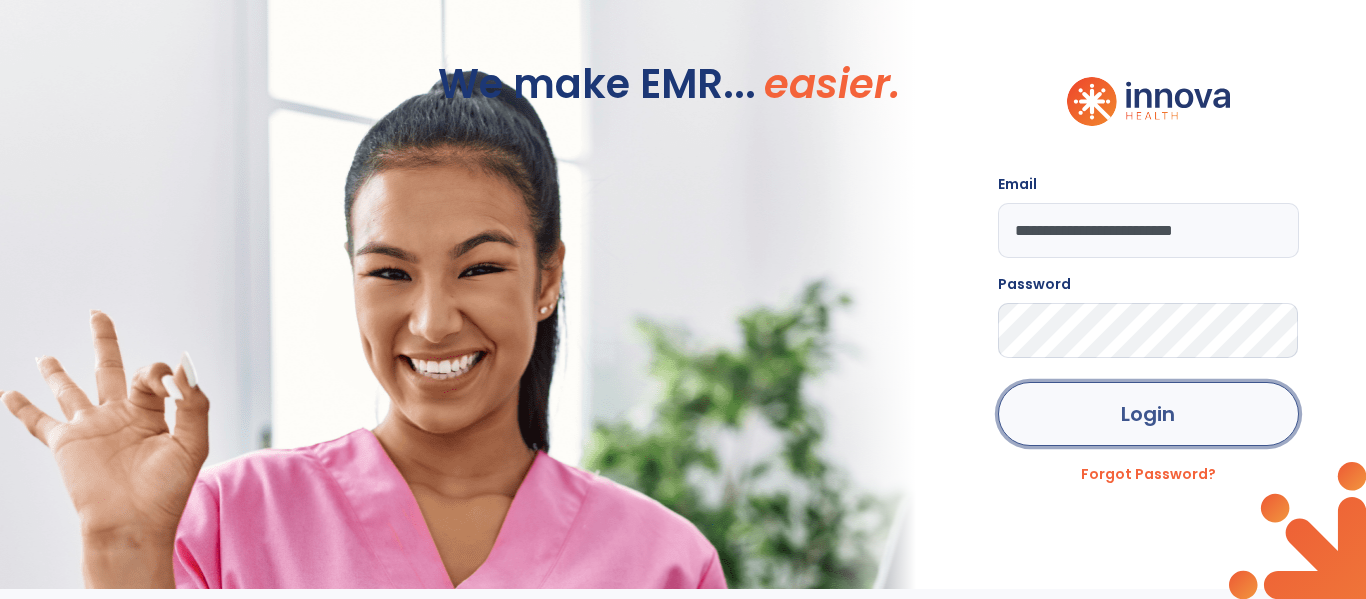 click on "Login" 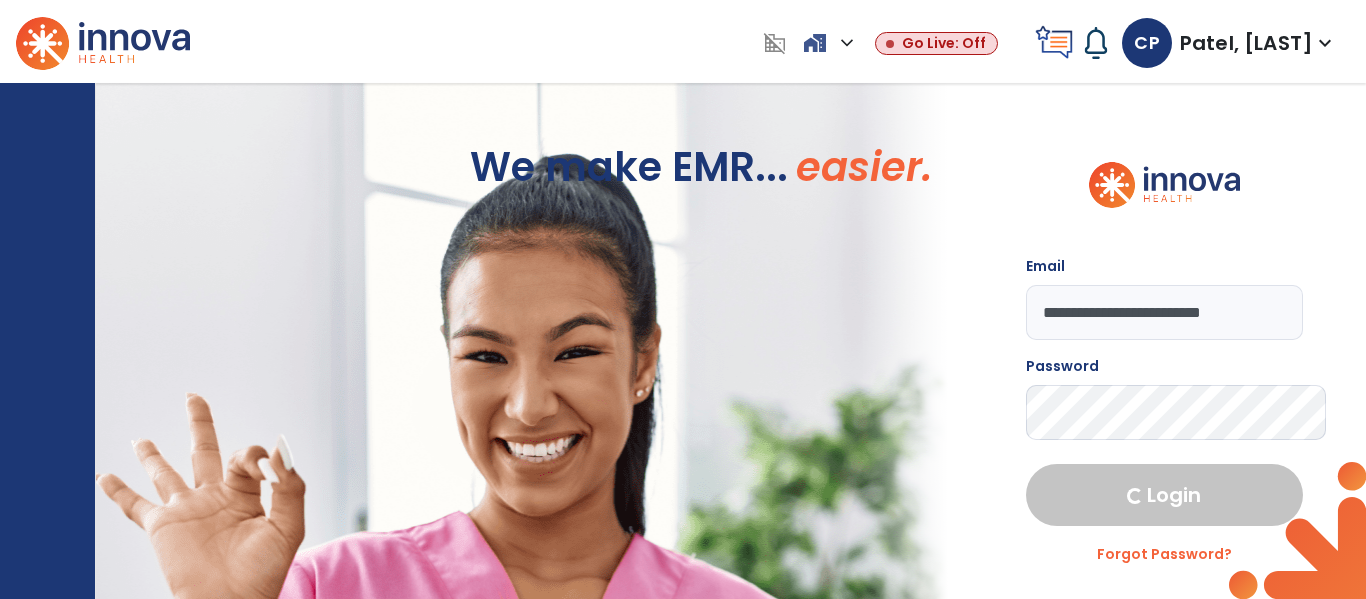 select on "****" 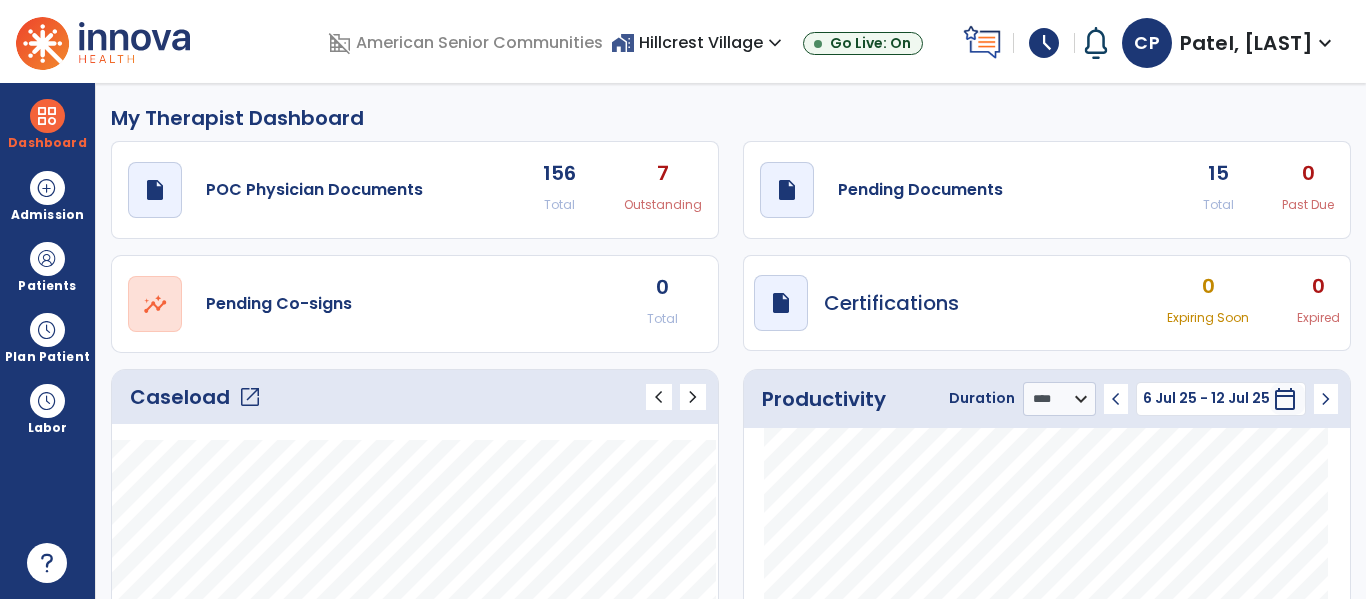 click on "open_in_new" 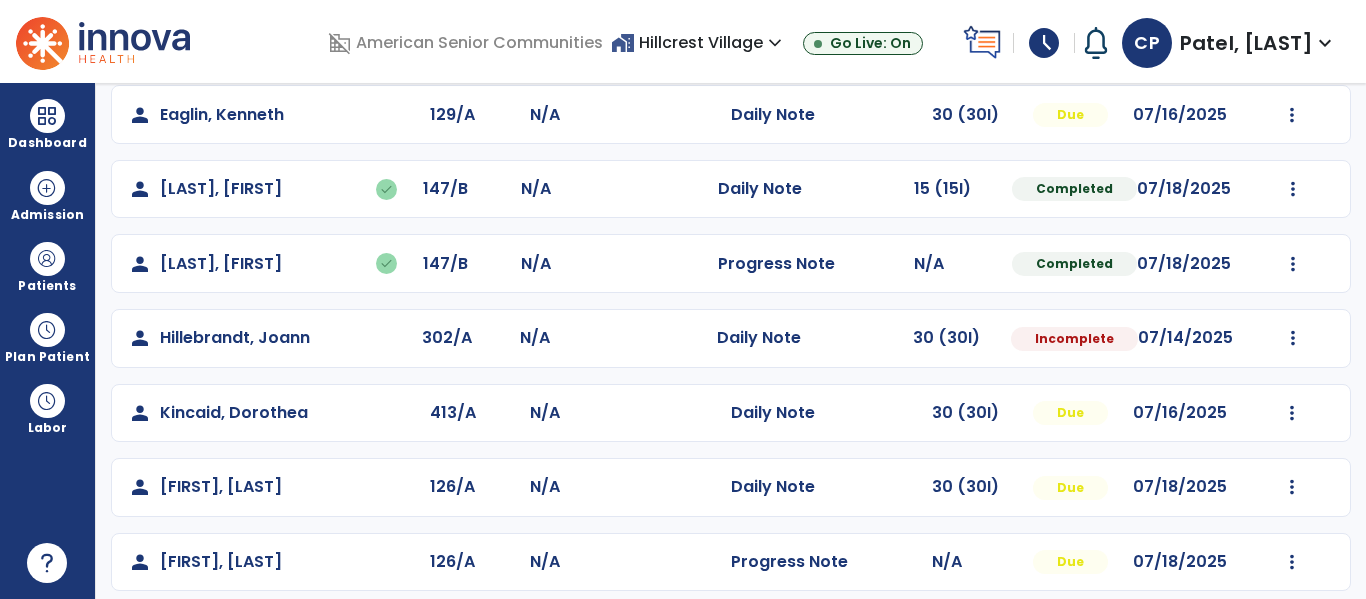 scroll, scrollTop: 252, scrollLeft: 0, axis: vertical 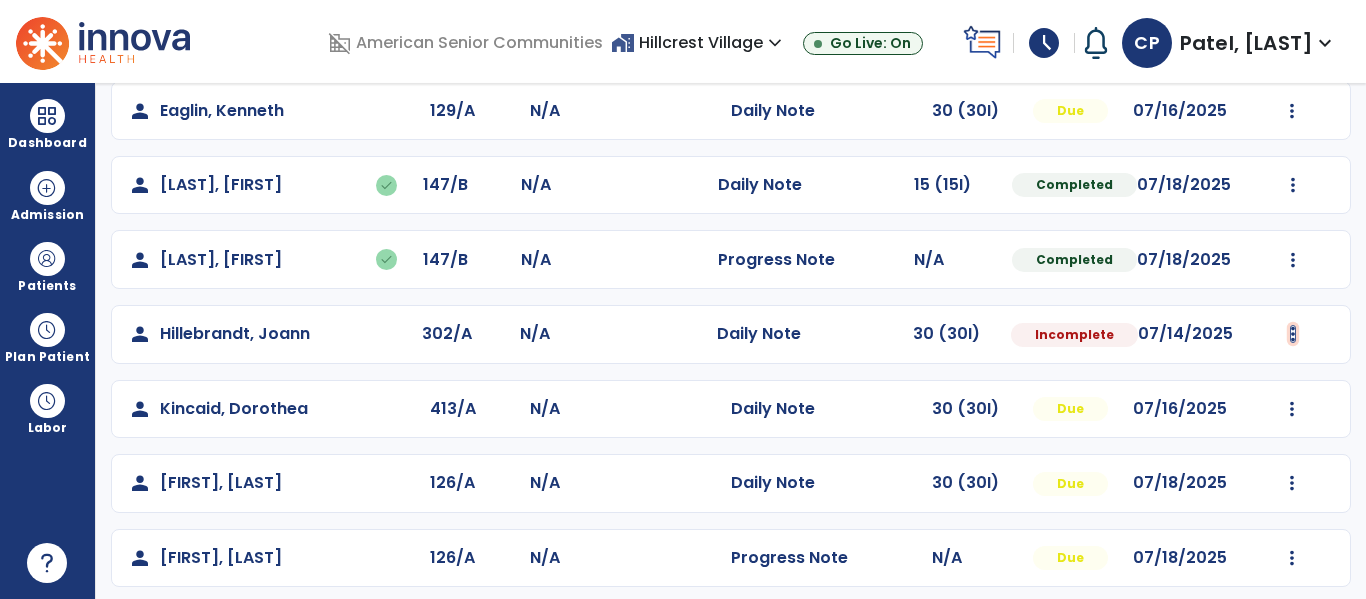 click at bounding box center (1292, 36) 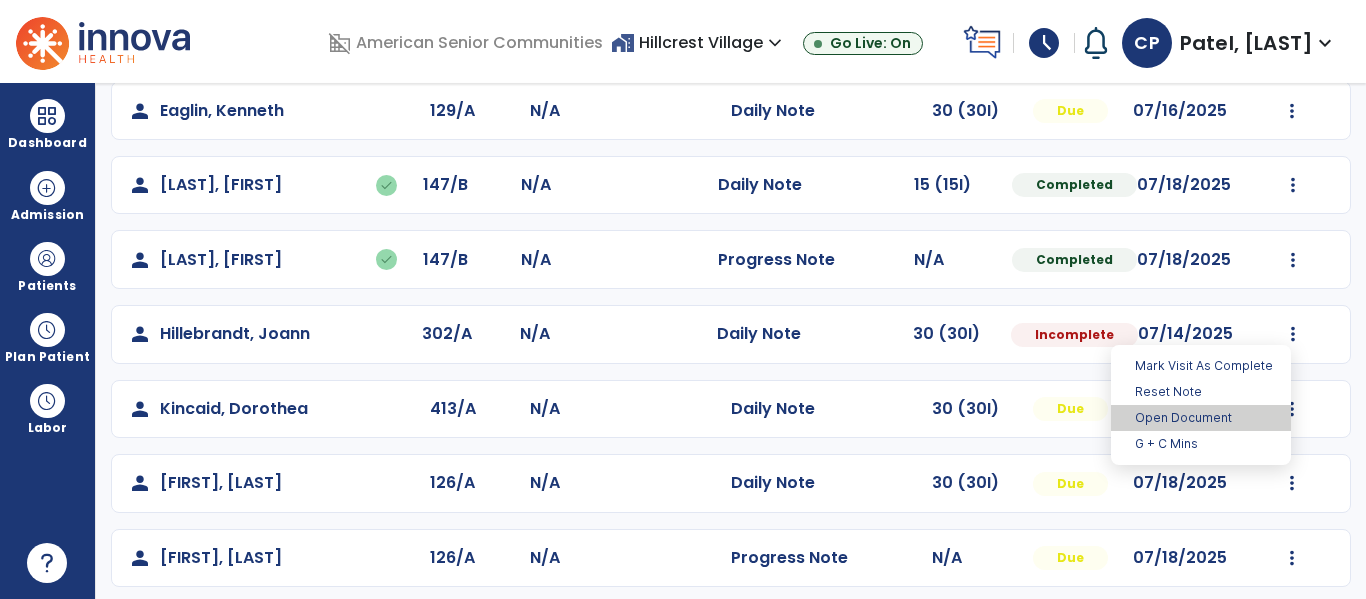 click on "Open Document" at bounding box center [1201, 418] 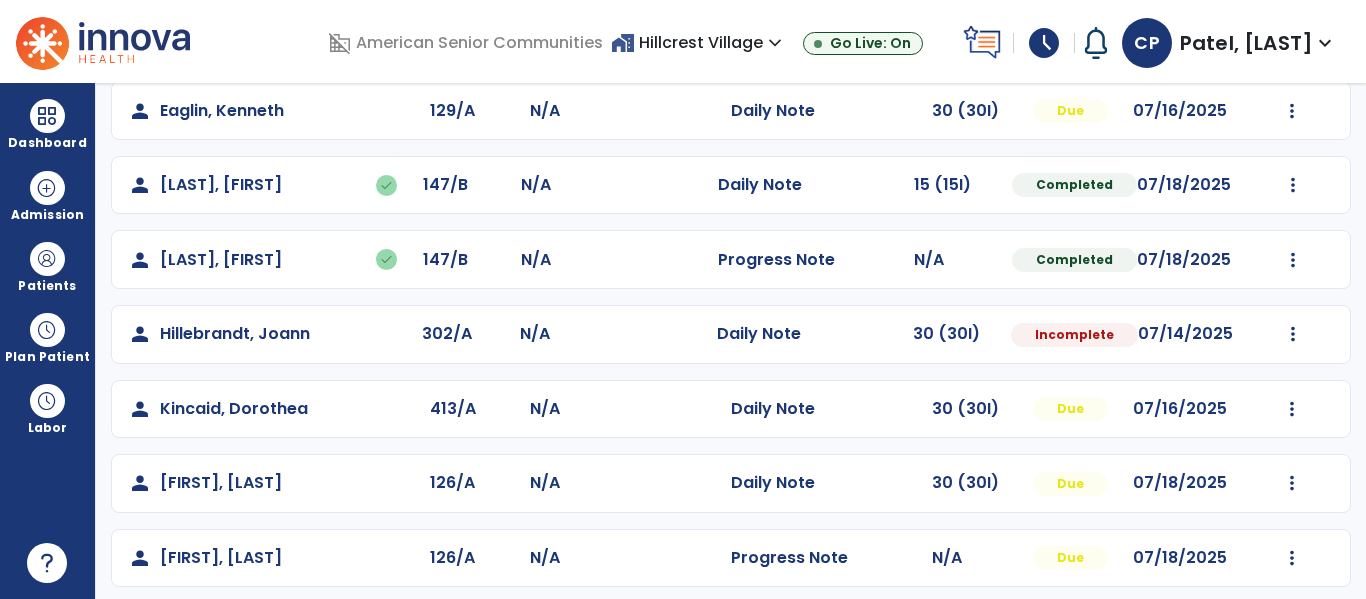 select on "*" 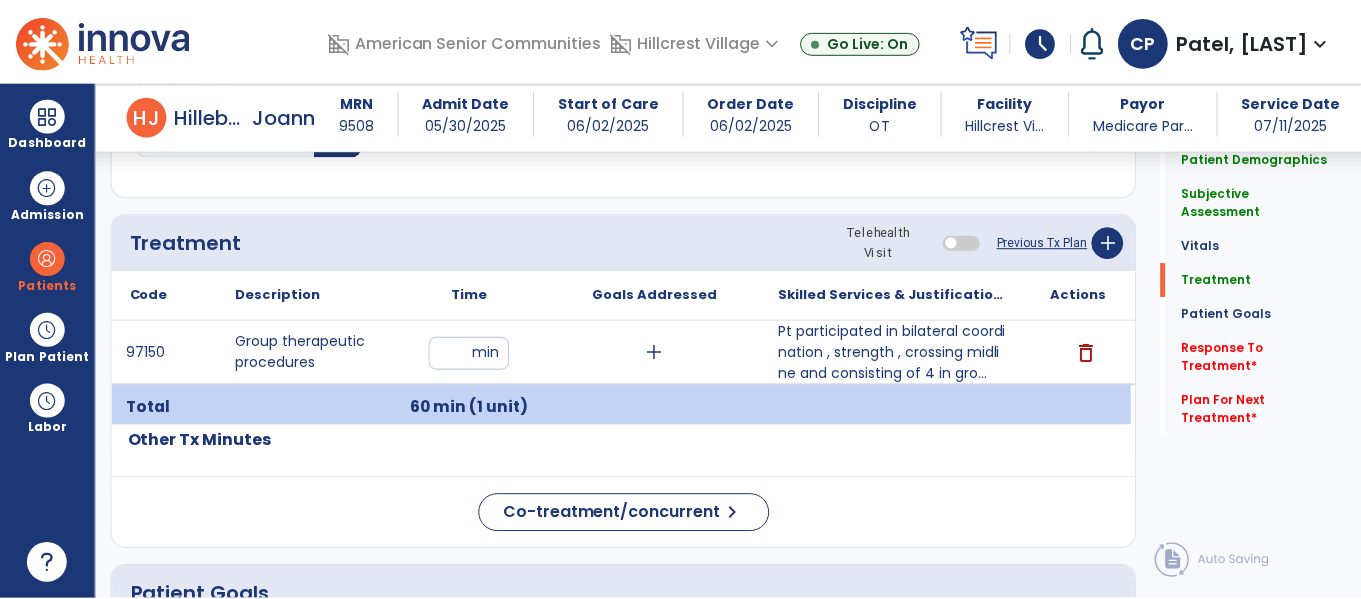 scroll, scrollTop: 1195, scrollLeft: 0, axis: vertical 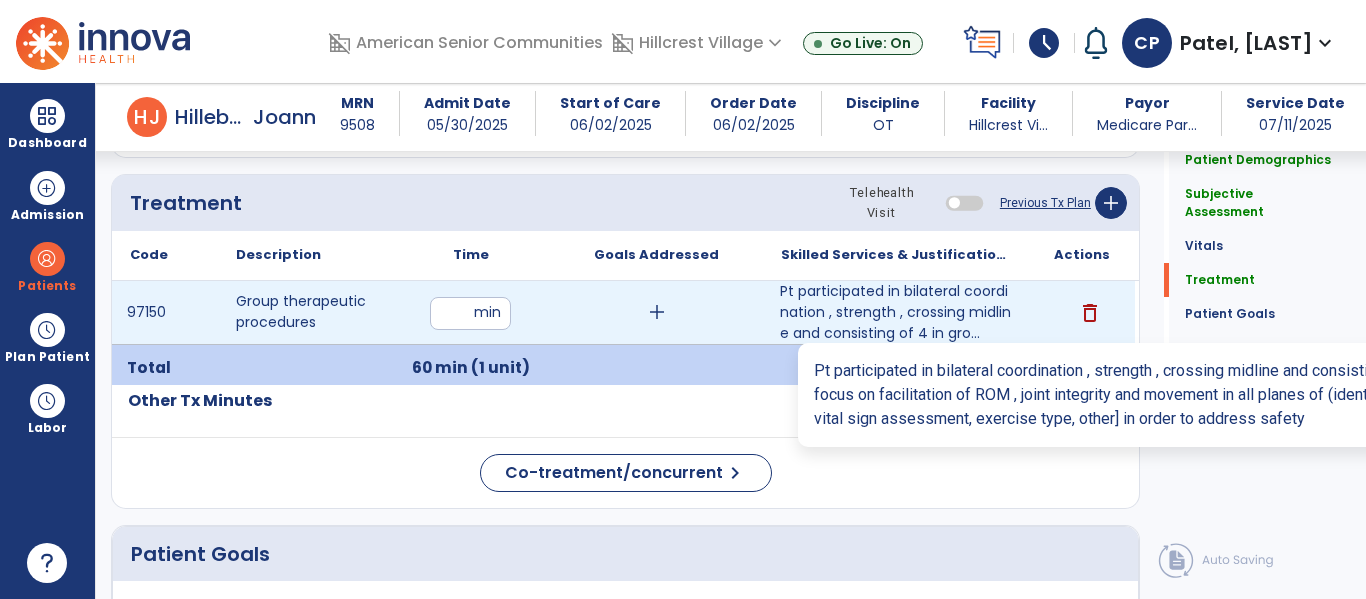 click on "Pt participated in  bilateral coordination , strength , crossing midline and  consisting of 4 in gro..." at bounding box center [896, 312] 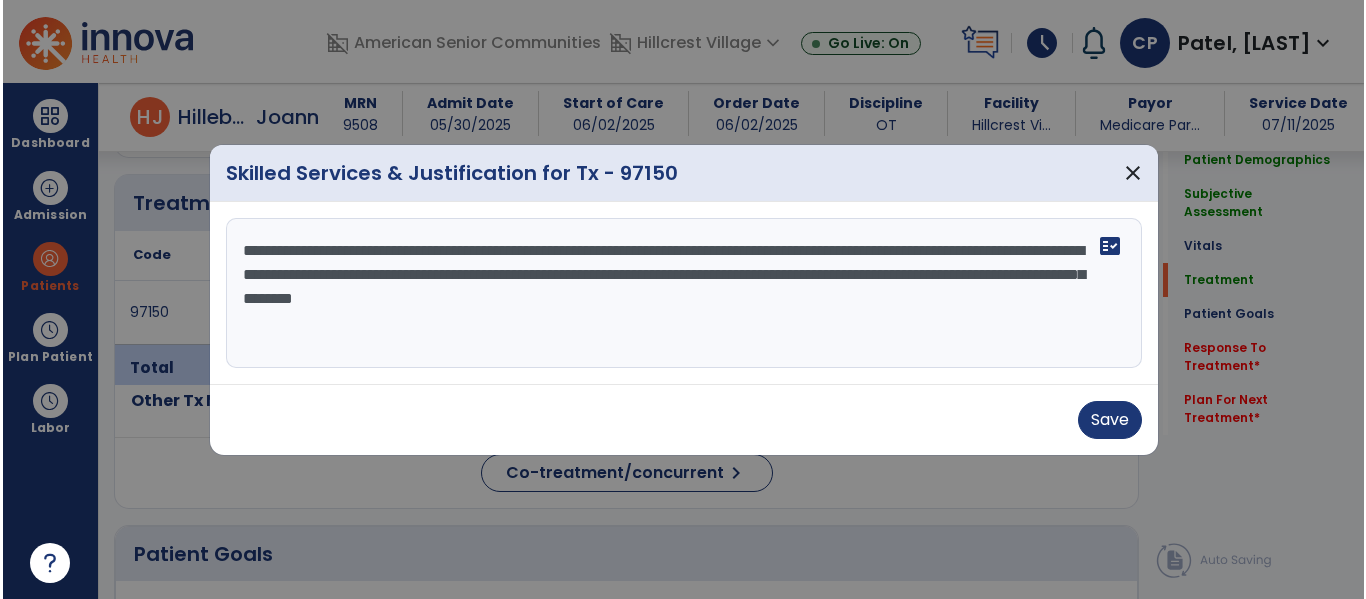 scroll, scrollTop: 1195, scrollLeft: 0, axis: vertical 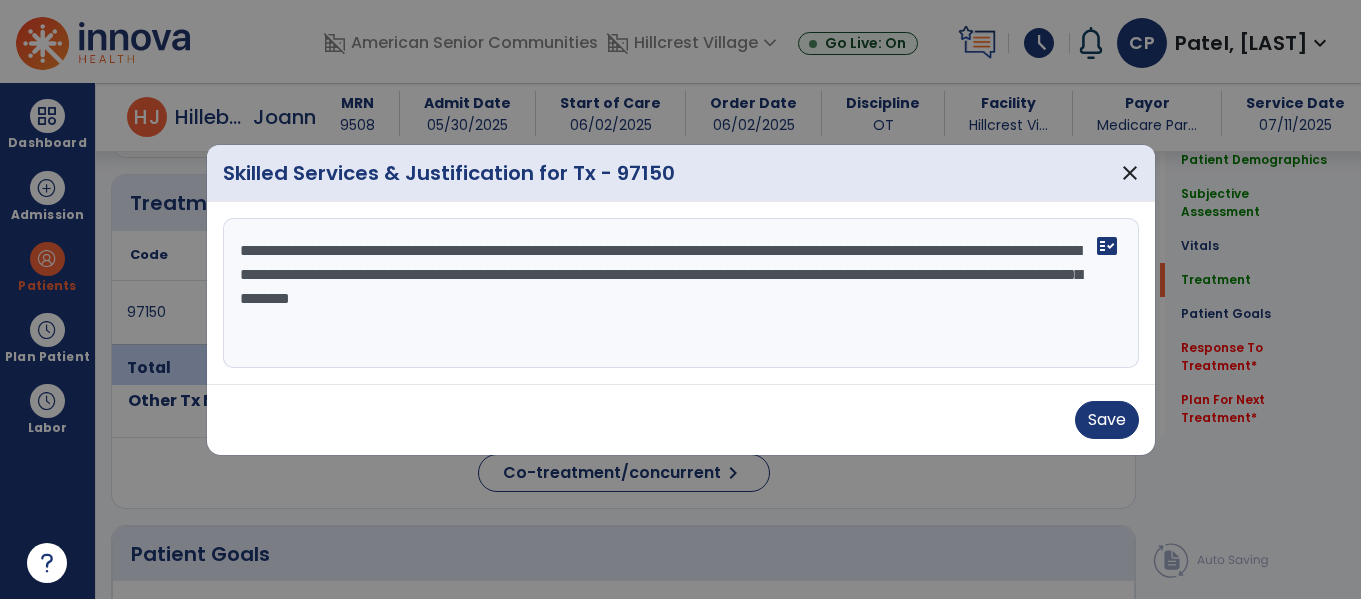click on "**********" at bounding box center [681, 293] 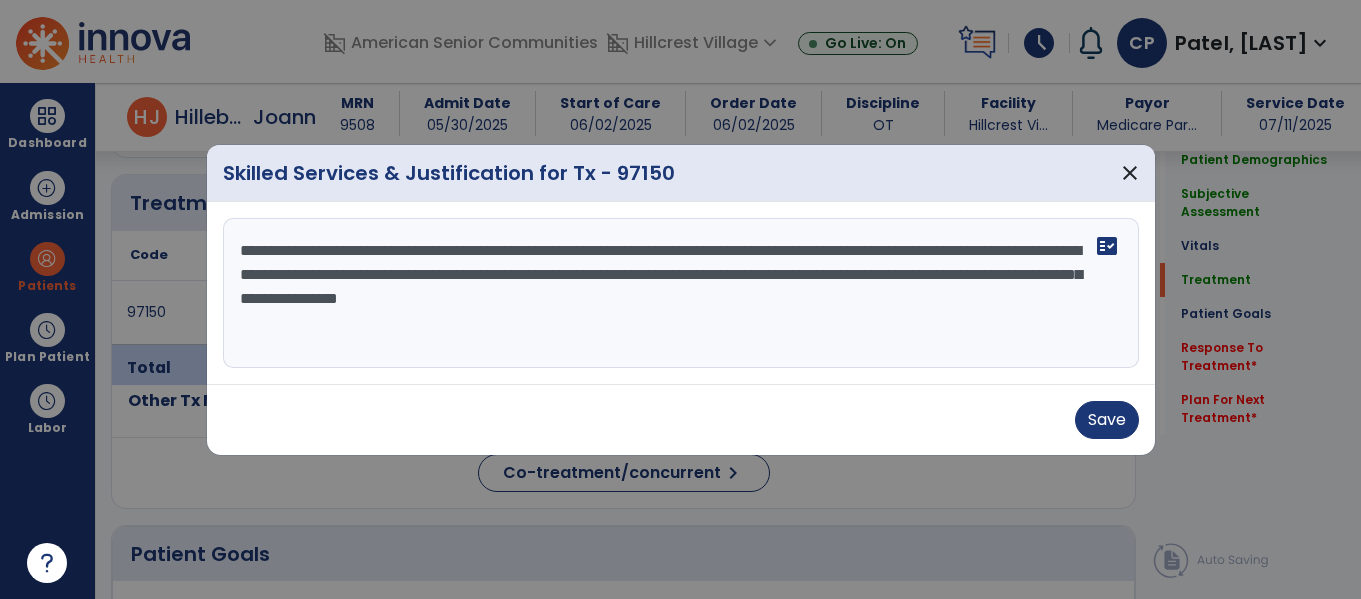 click on "**********" at bounding box center [681, 293] 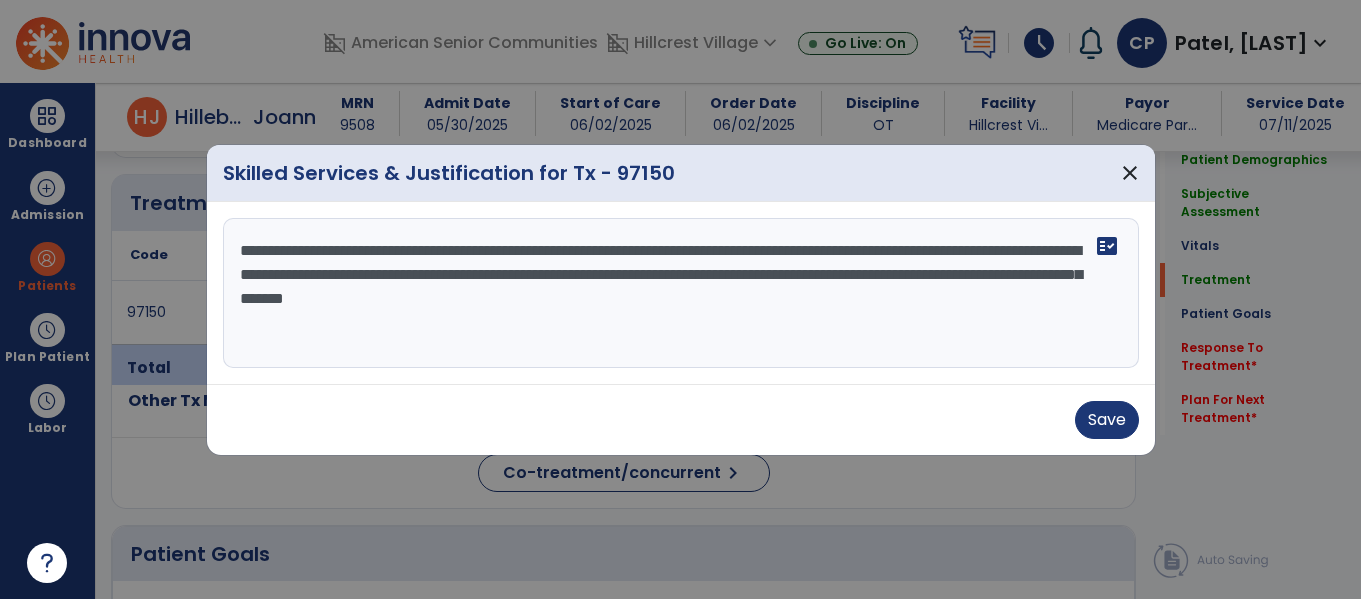 click on "**********" at bounding box center [681, 293] 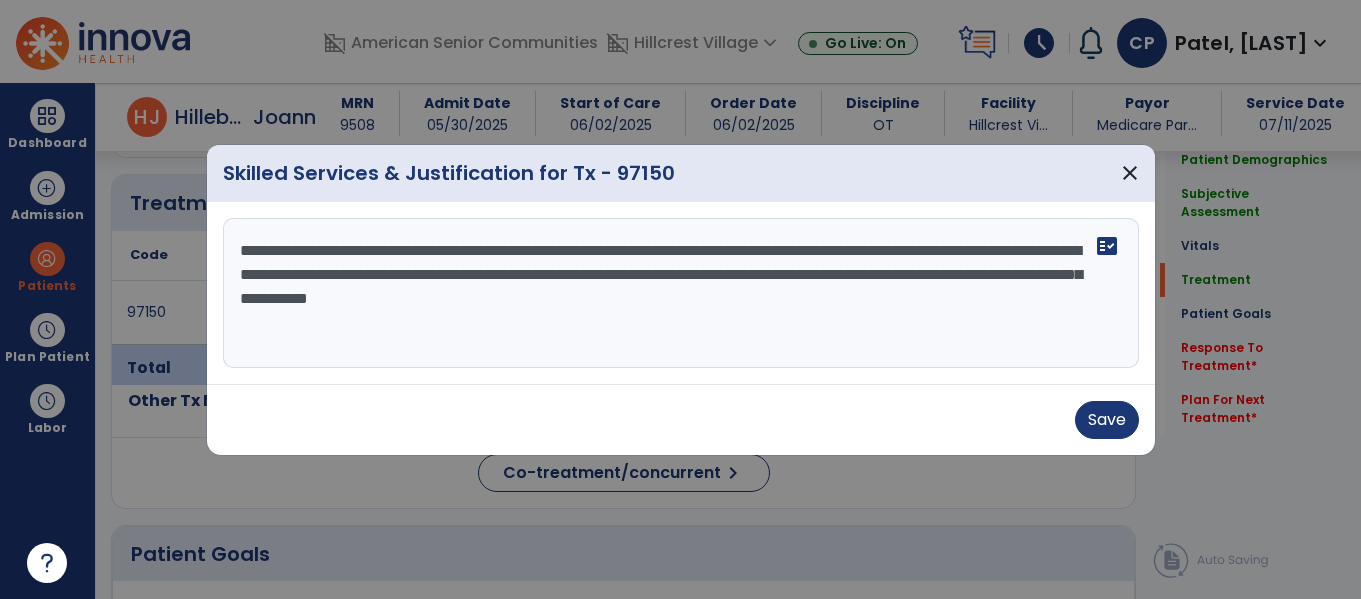 click on "**********" at bounding box center (681, 293) 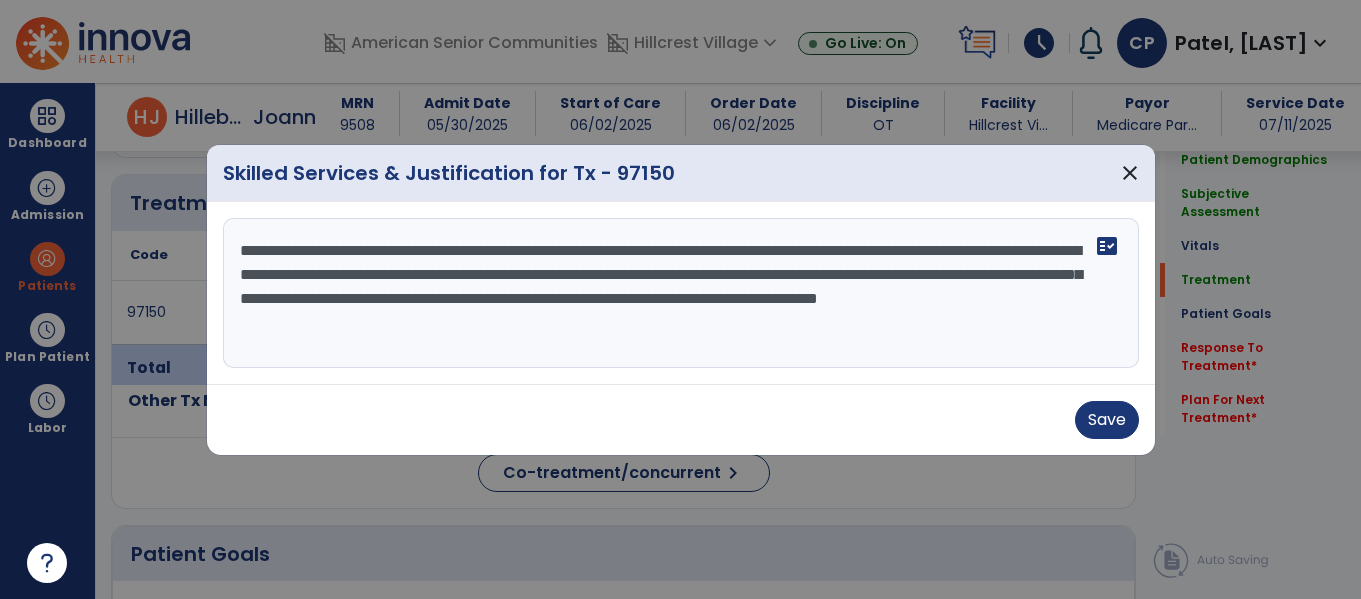 click on "**********" at bounding box center [681, 293] 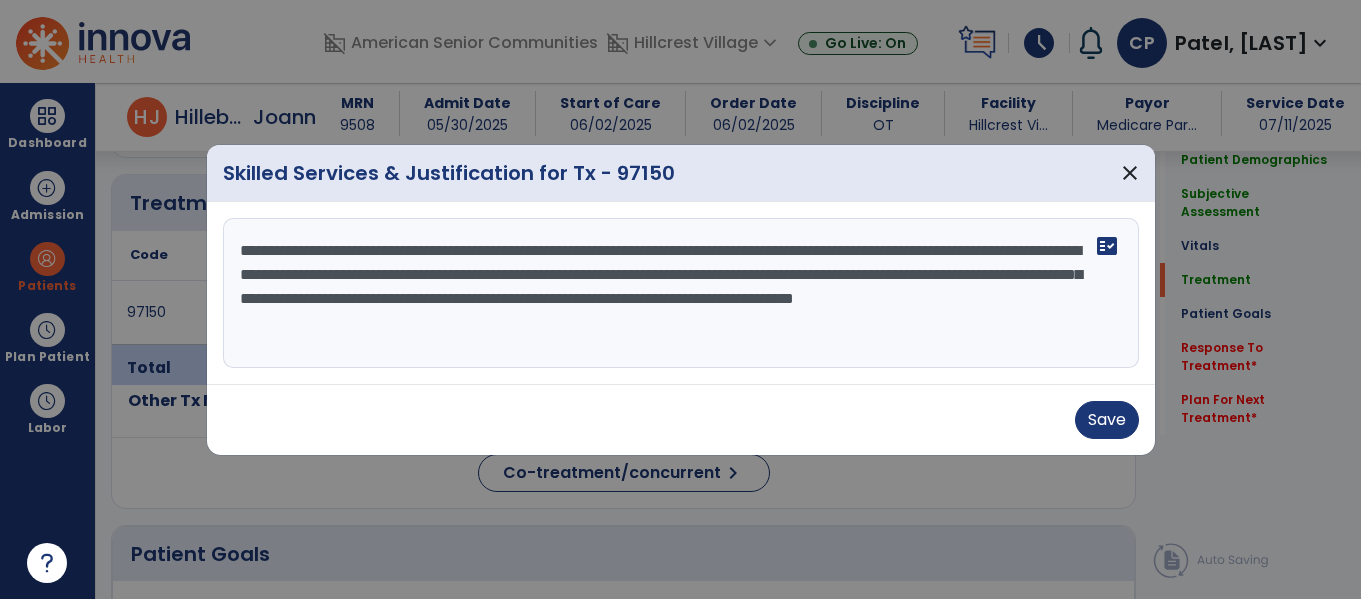 click on "**********" at bounding box center (681, 293) 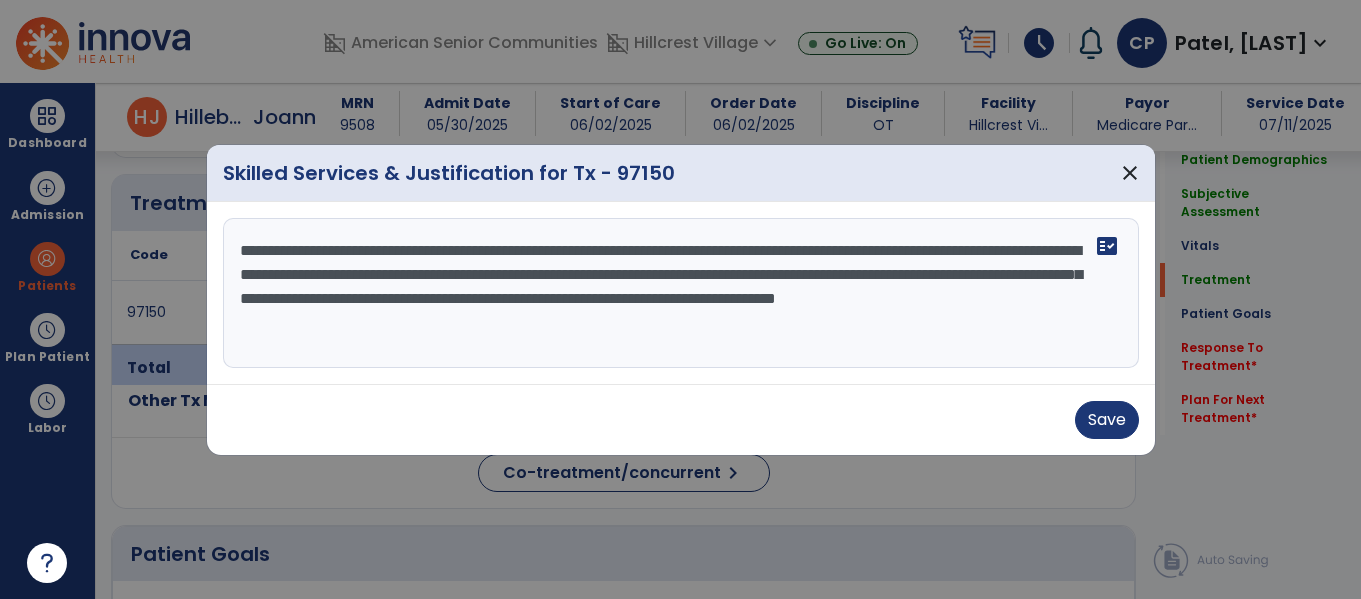 click on "**********" at bounding box center (681, 293) 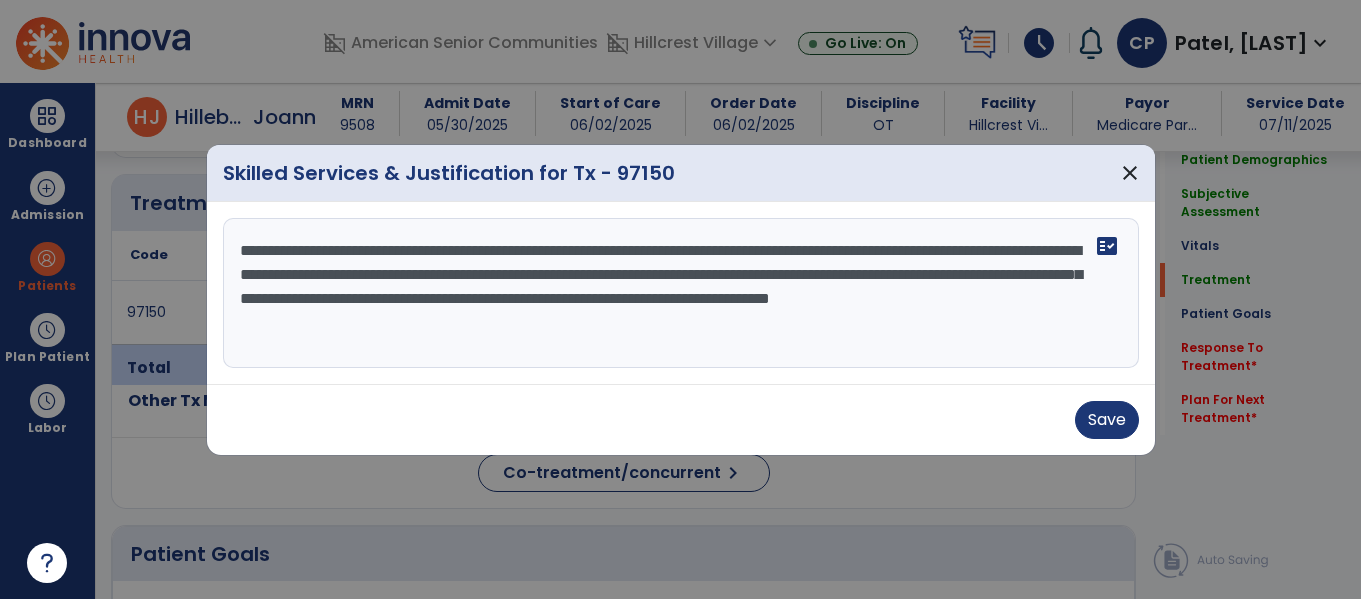 click on "**********" at bounding box center (681, 293) 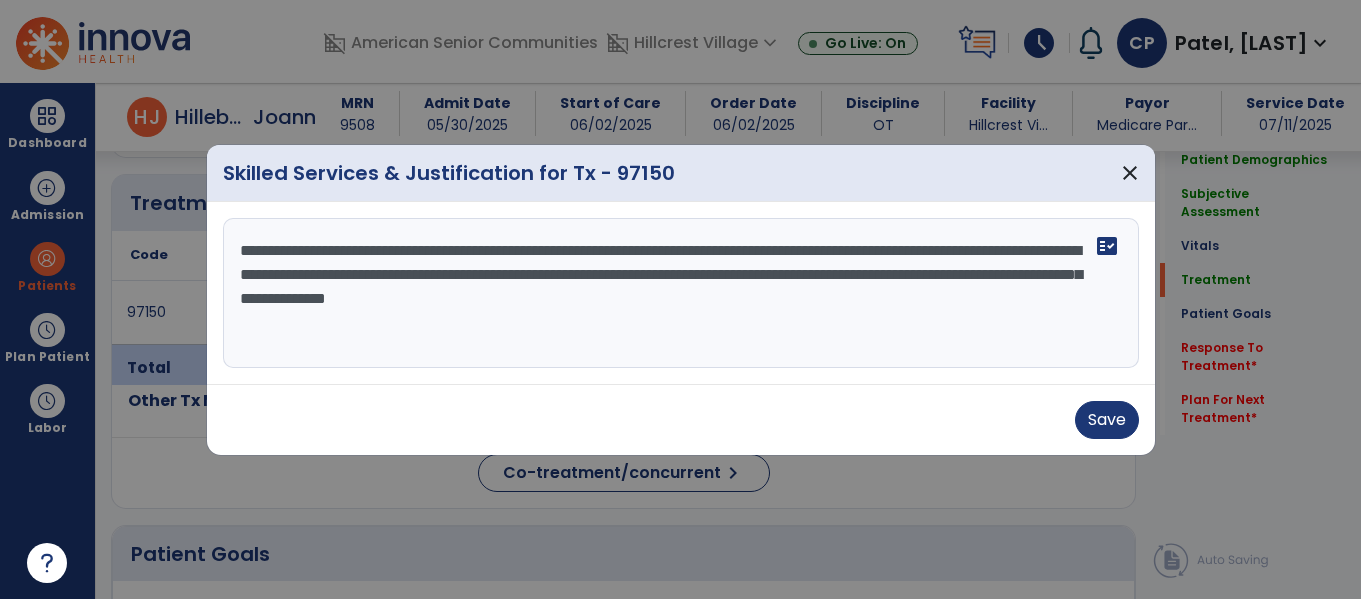 click on "**********" at bounding box center [681, 293] 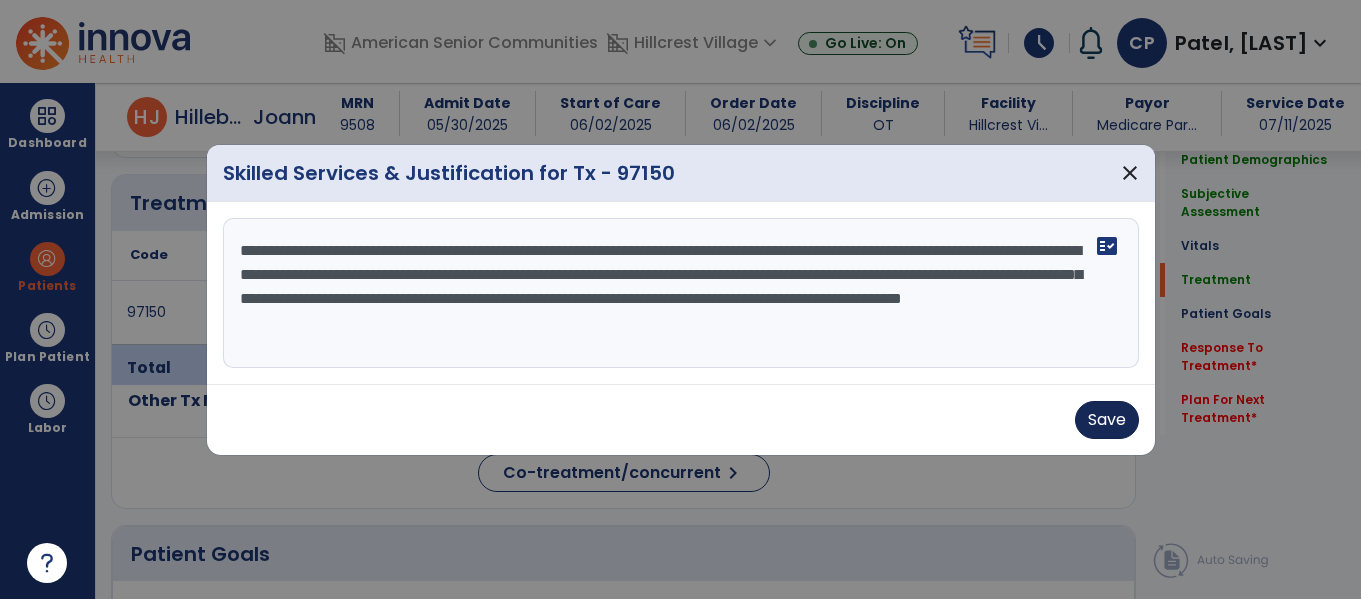 type on "**********" 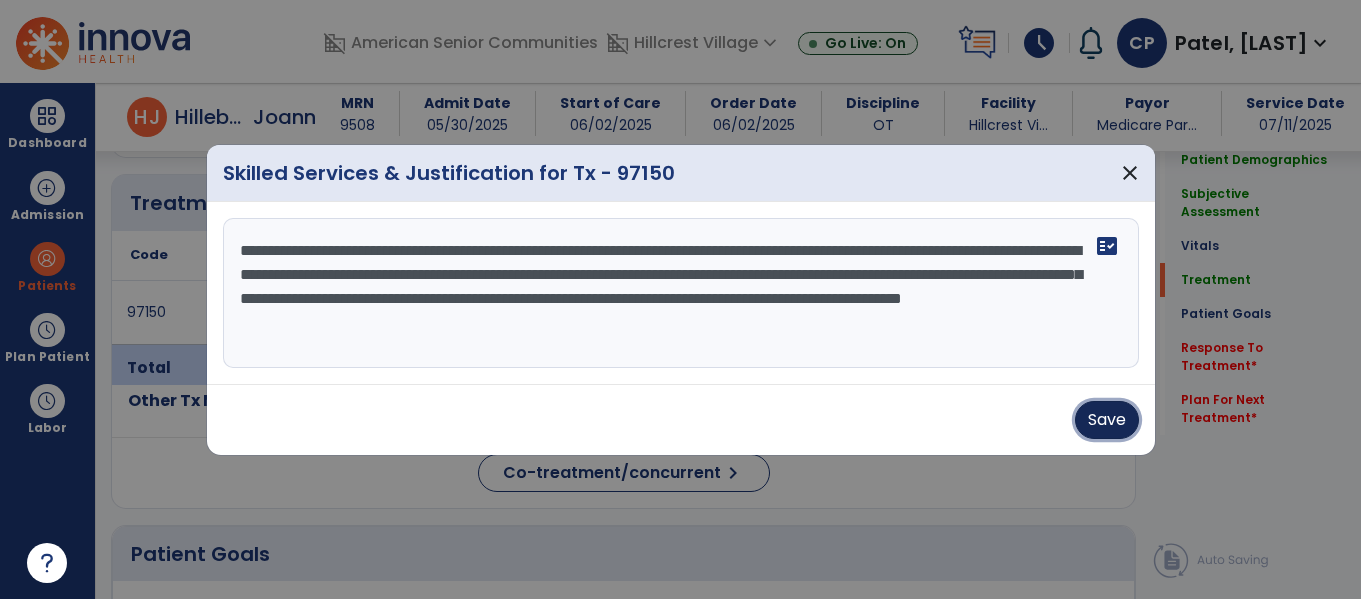 click on "Save" at bounding box center [1107, 420] 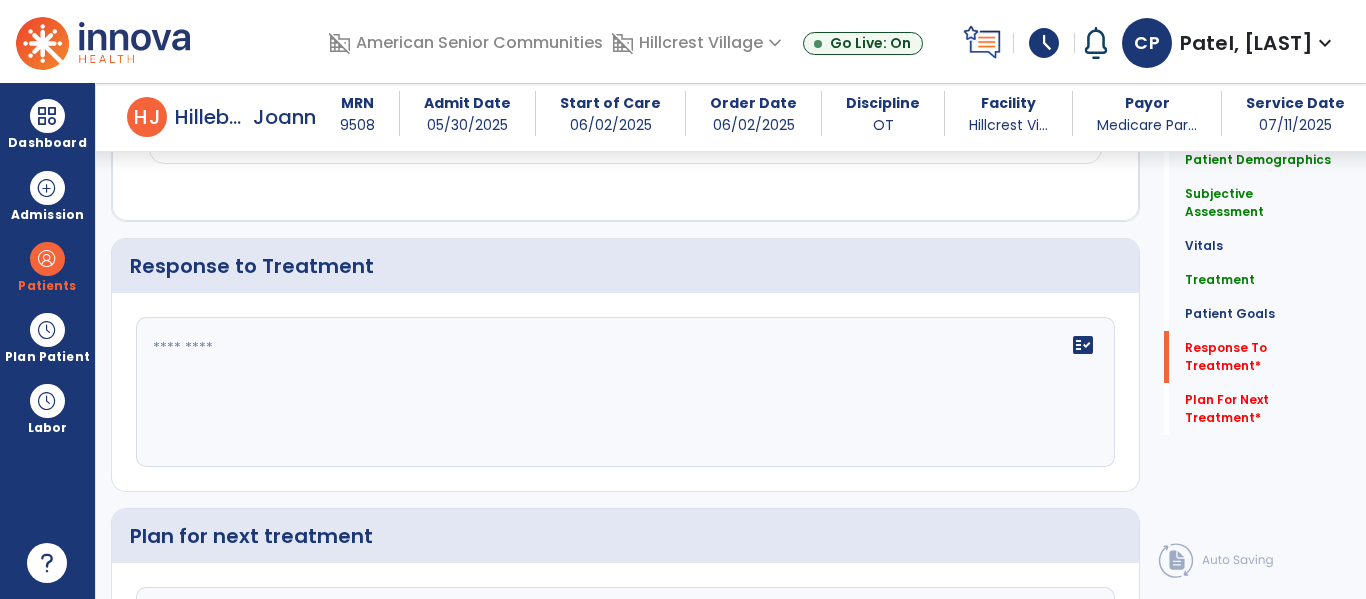scroll, scrollTop: 2899, scrollLeft: 0, axis: vertical 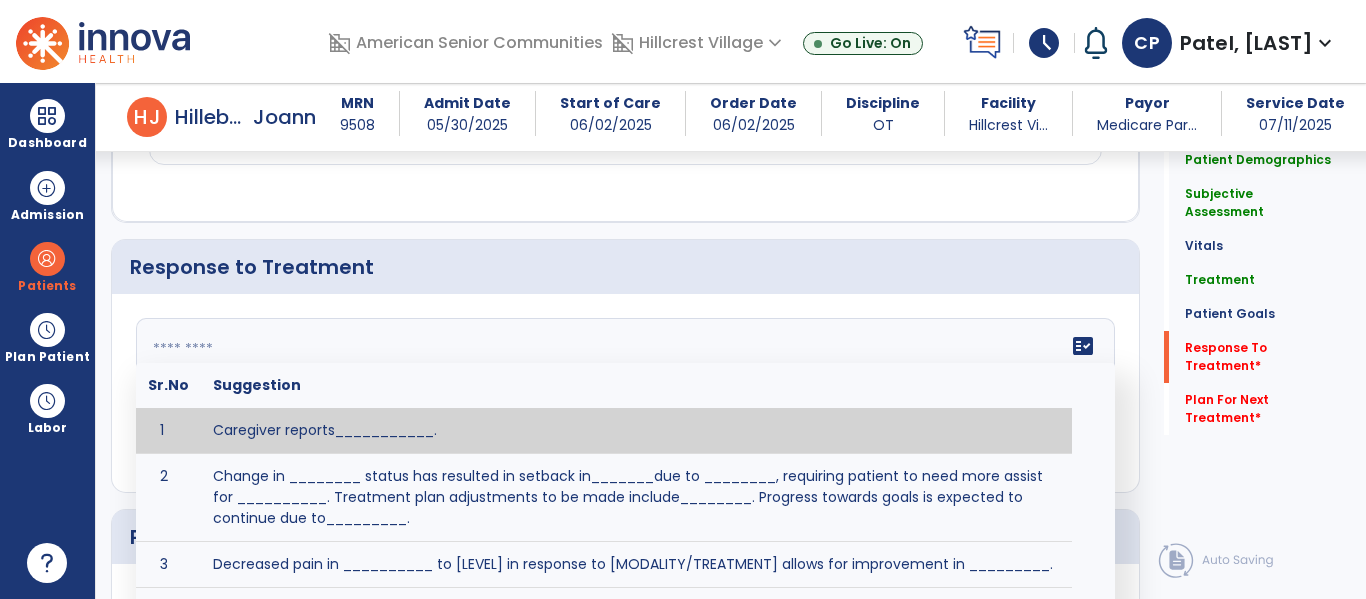 click on "fact_check  Sr.No Suggestion 1 Caregiver reports___________. 2 Change in ________ status has resulted in setback in_______due to ________, requiring patient to need more assist for __________.   Treatment plan adjustments to be made include________.  Progress towards goals is expected to continue due to_________. 3 Decreased pain in __________ to [LEVEL] in response to [MODALITY/TREATMENT] allows for improvement in _________. 4 Functional gains in _______ have impacted the patient's ability to perform_________ with a reduction in assist levels to_________. 5 Functional progress this week has been significant due to__________. 6 Gains in ________ have improved the patient's ability to perform ______with decreased levels of assist to___________. 7 Improvement in ________allows patient to tolerate higher levels of challenges in_________. 8 Pain in [AREA] has decreased to [LEVEL] in response to [TREATMENT/MODALITY], allowing fore ease in completing__________. 9 10 11 12 13 14 15 16 17 18 19 20 21" 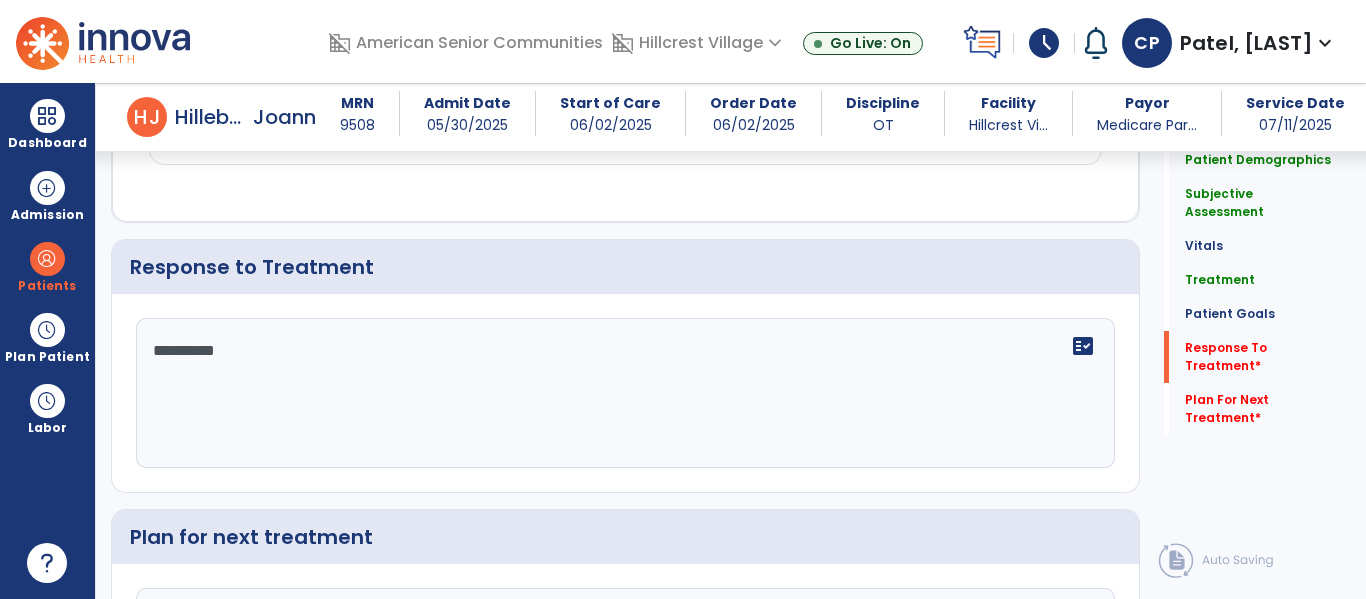type on "**********" 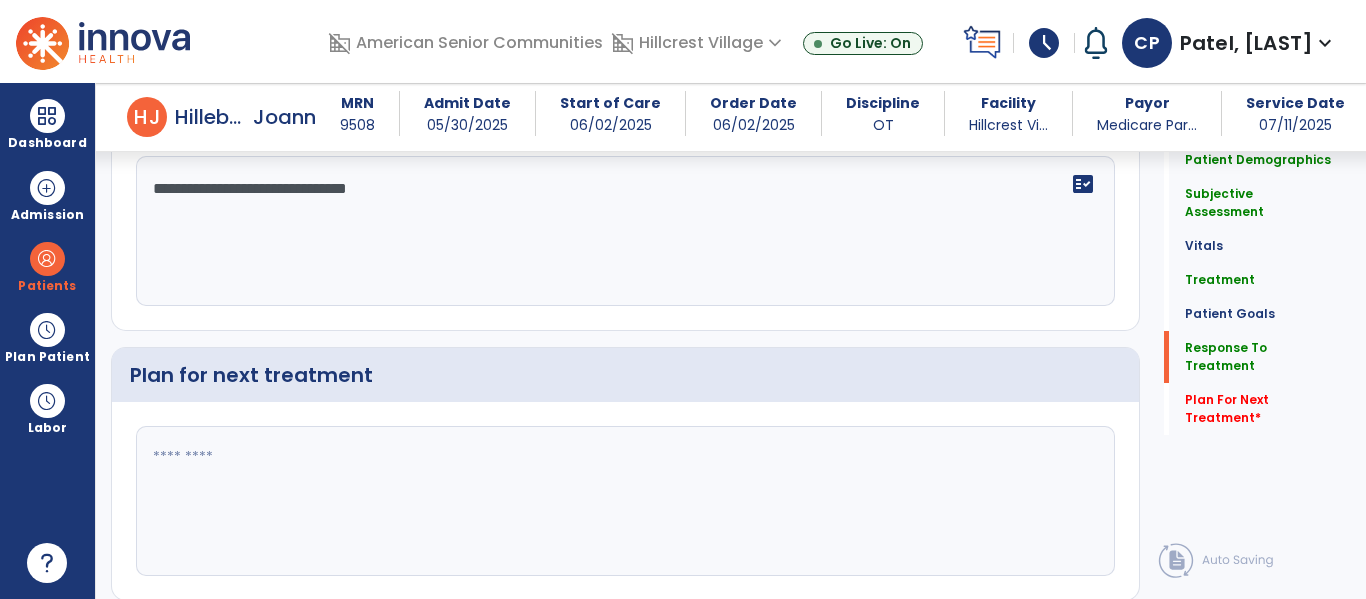 scroll, scrollTop: 3129, scrollLeft: 0, axis: vertical 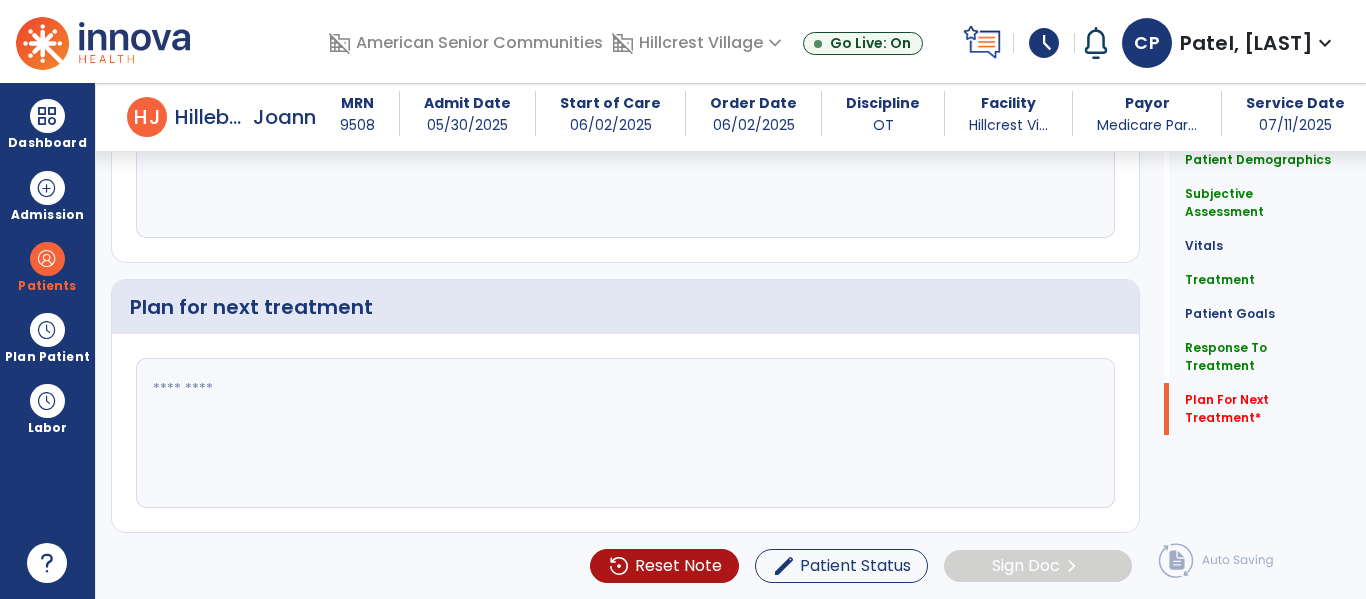 type on "**********" 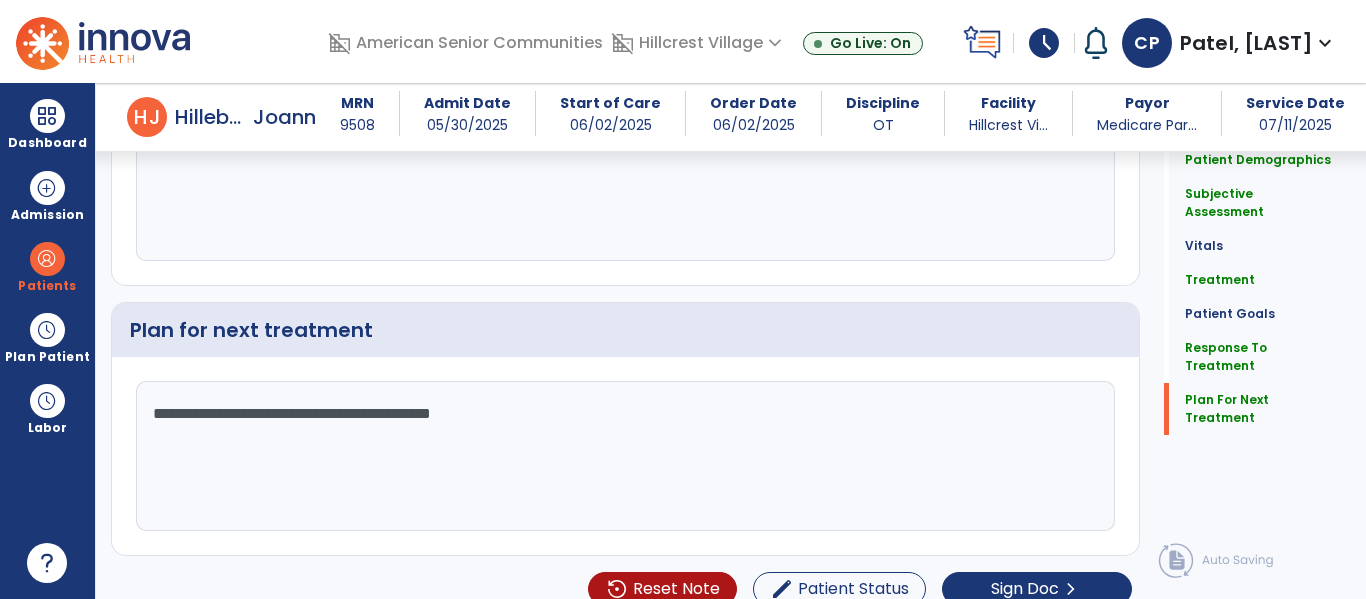 scroll, scrollTop: 3129, scrollLeft: 0, axis: vertical 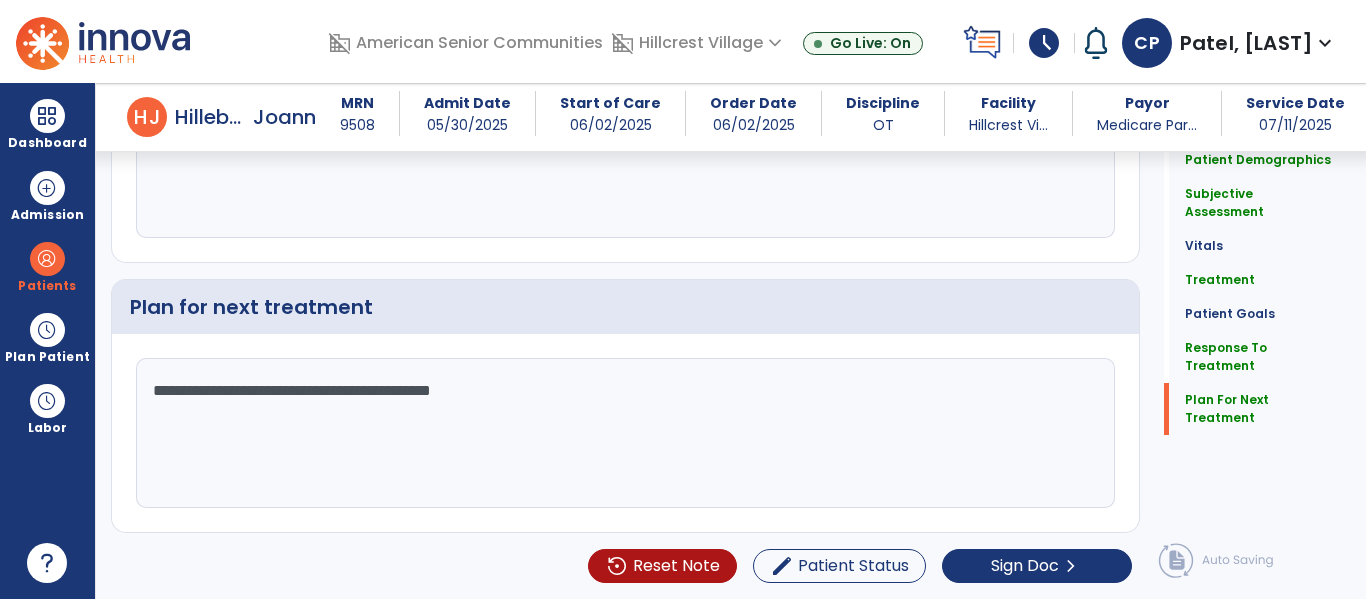 click on "**********" 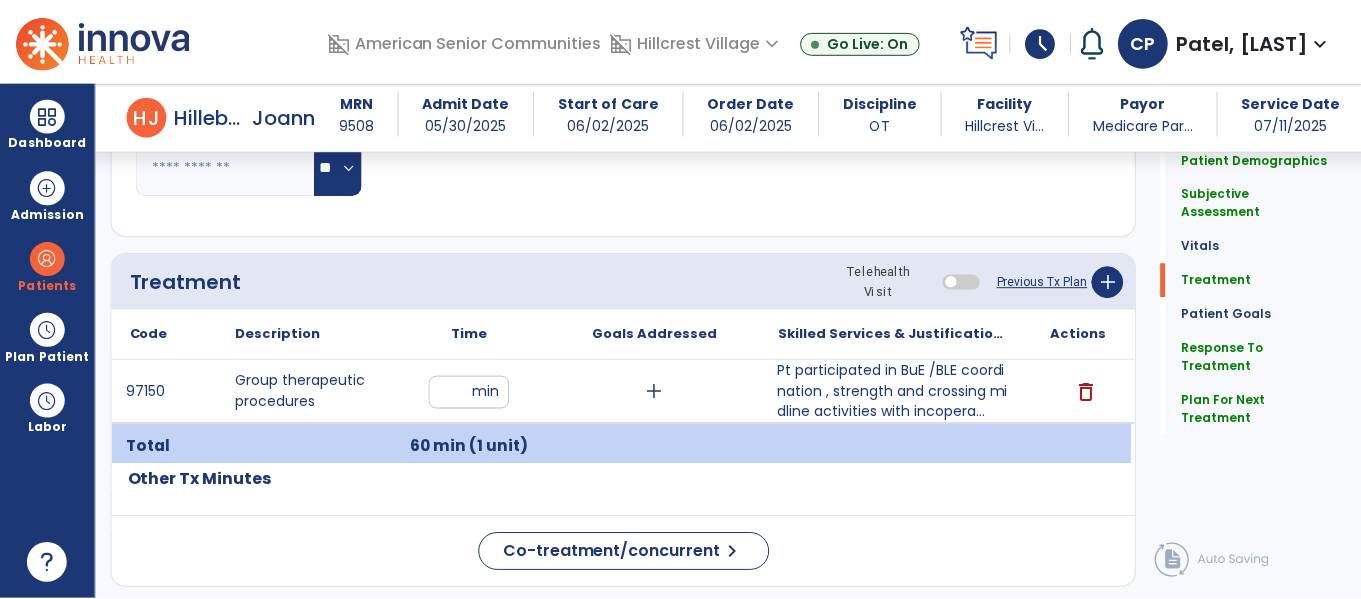 scroll, scrollTop: 1113, scrollLeft: 0, axis: vertical 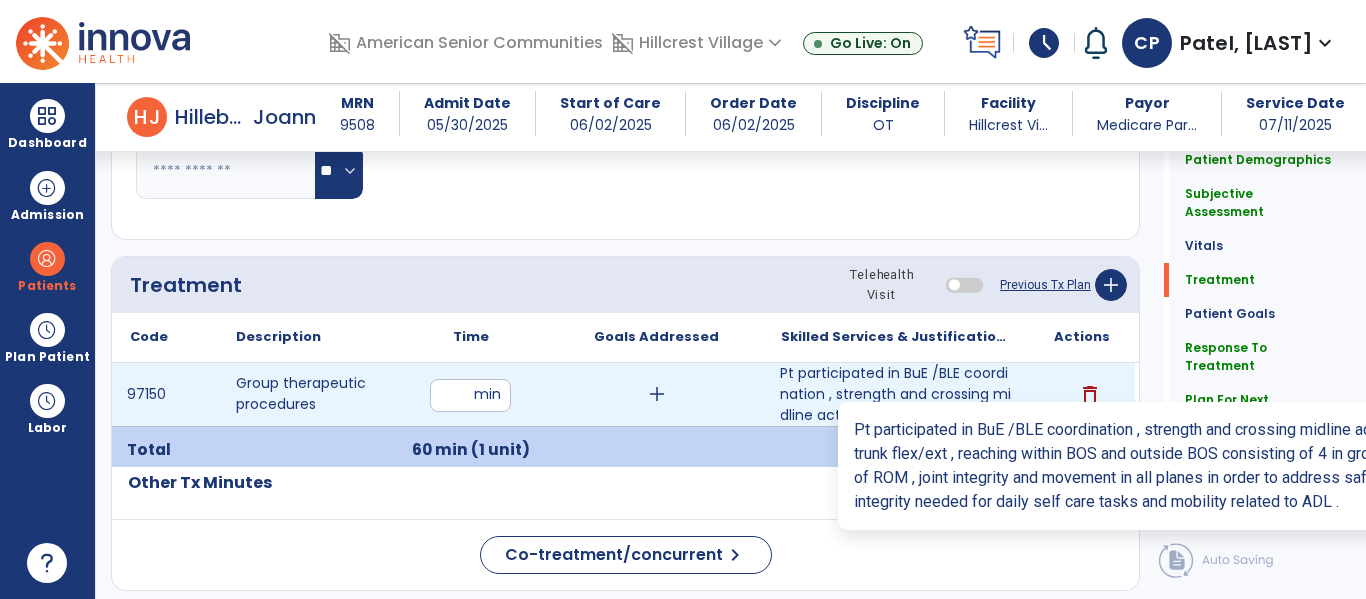 type on "**********" 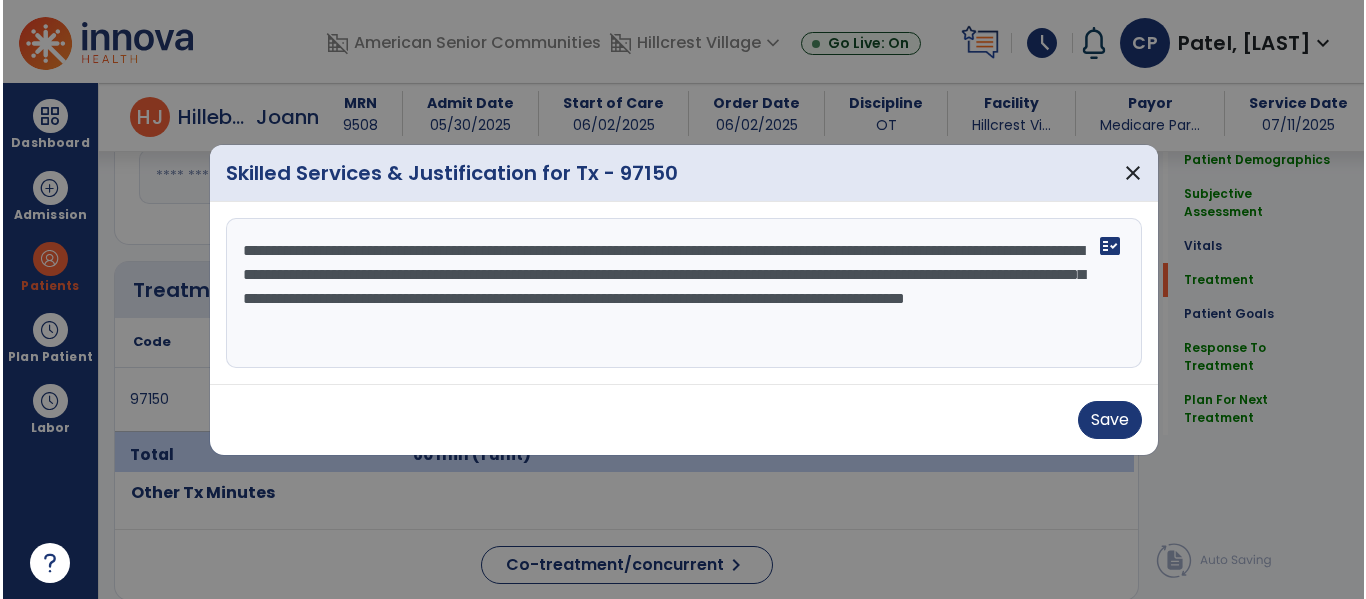 scroll, scrollTop: 1113, scrollLeft: 0, axis: vertical 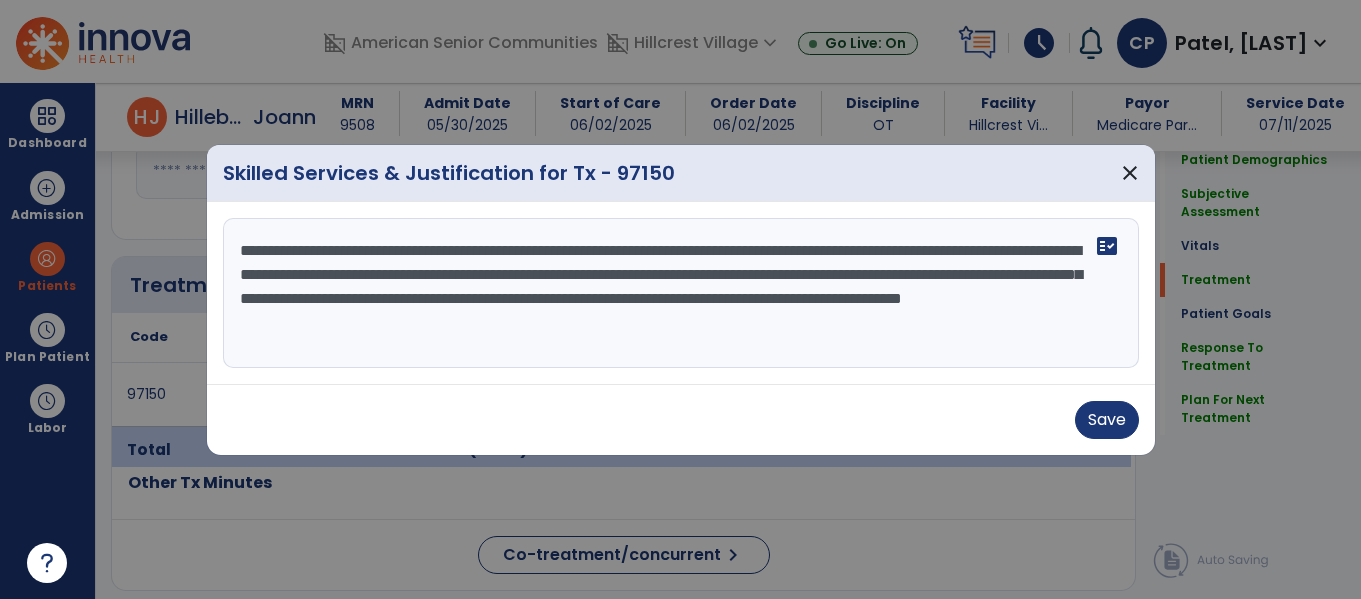 drag, startPoint x: 233, startPoint y: 241, endPoint x: 785, endPoint y: 379, distance: 568.9886 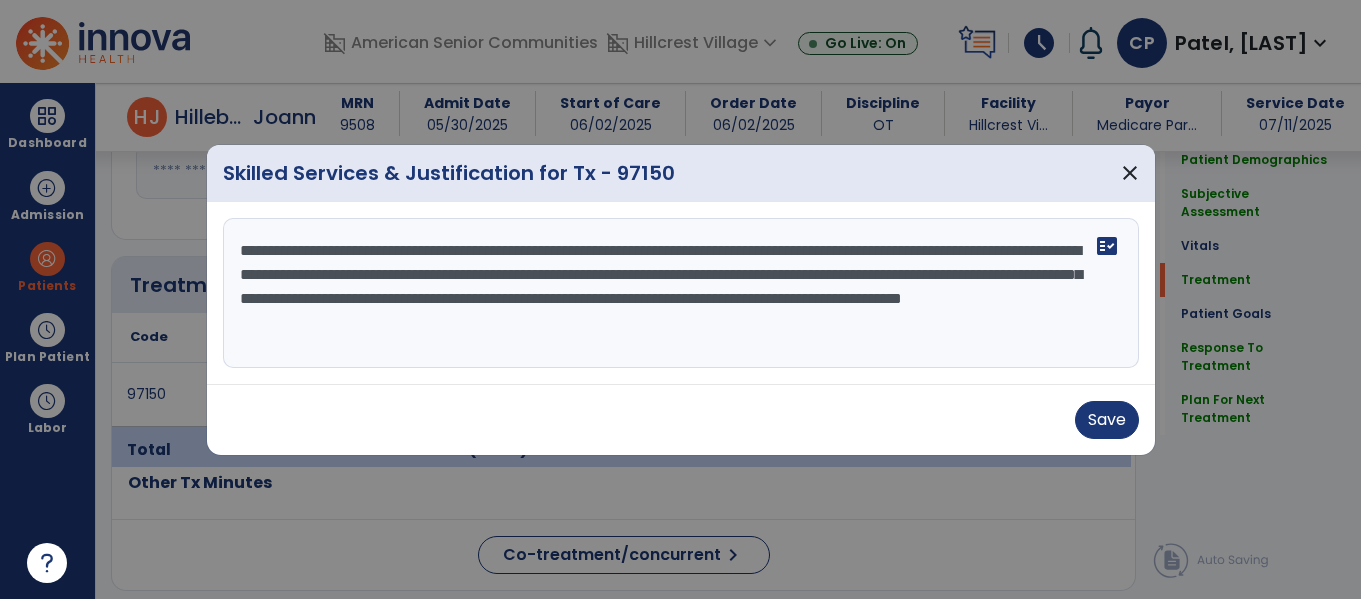 click on "**********" at bounding box center (681, 293) 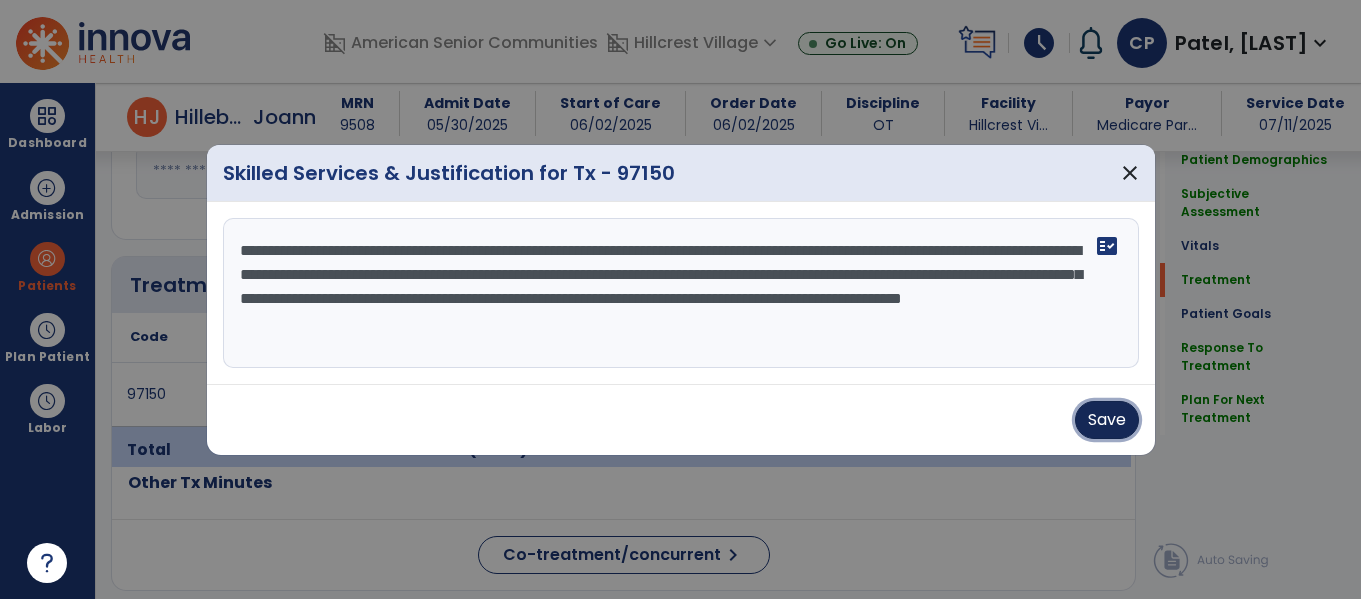 click on "Save" at bounding box center [1107, 420] 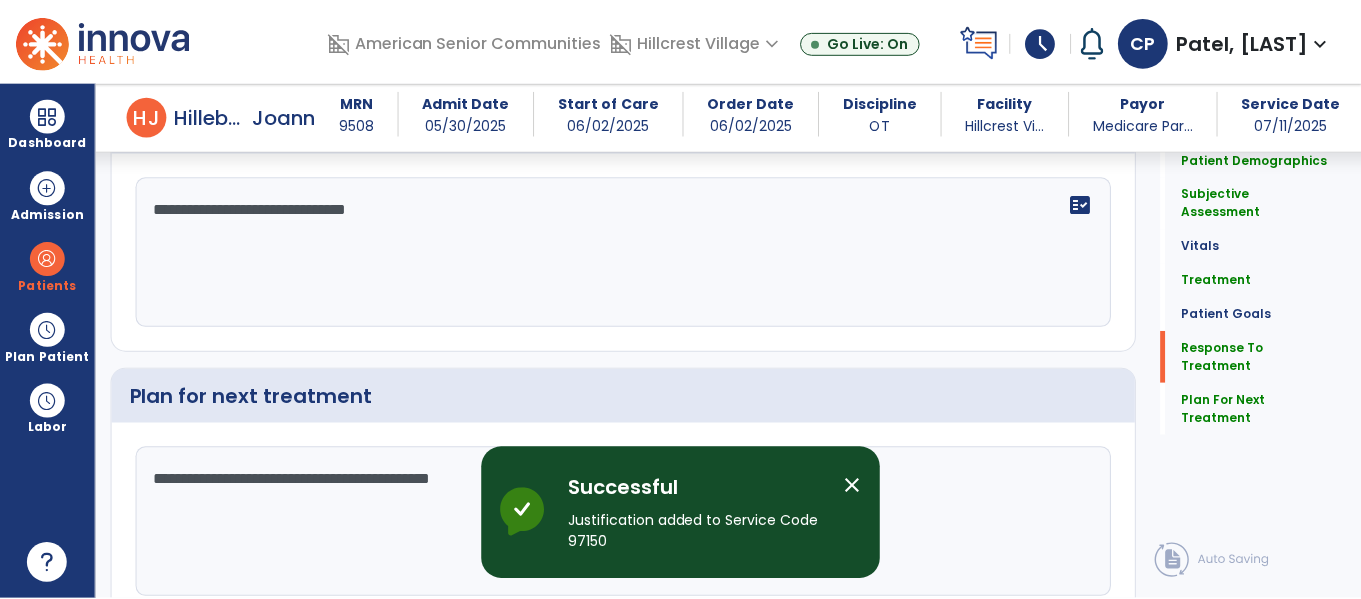 scroll, scrollTop: 3129, scrollLeft: 0, axis: vertical 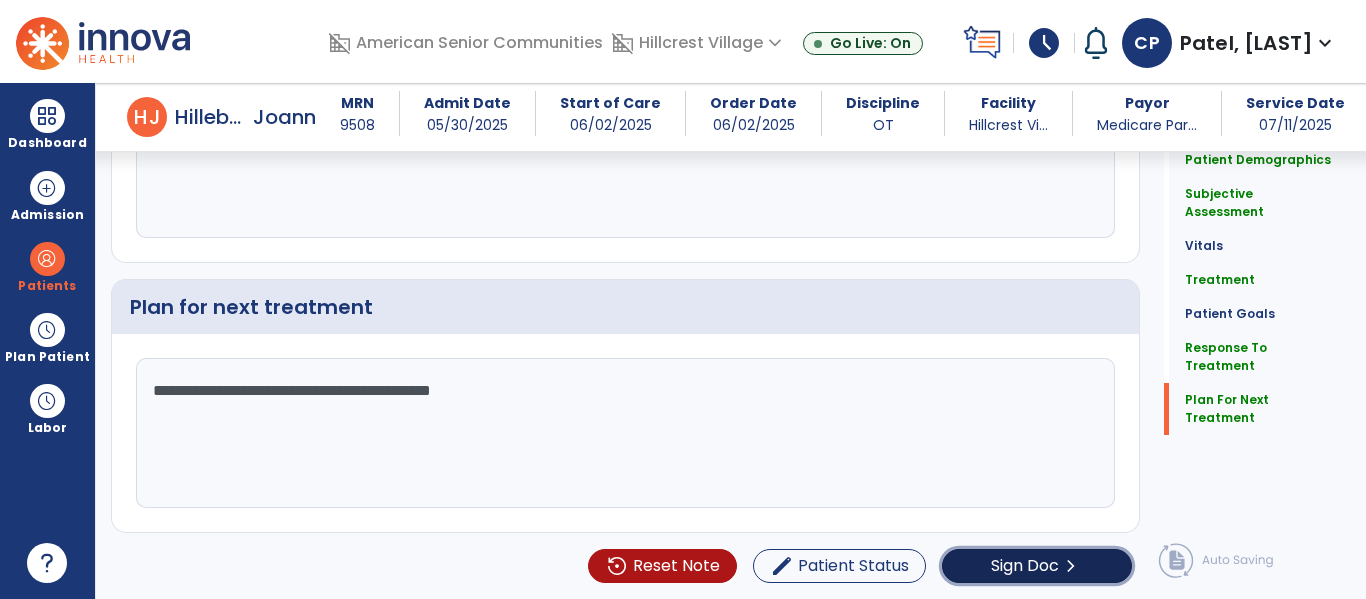 click on "Sign Doc" 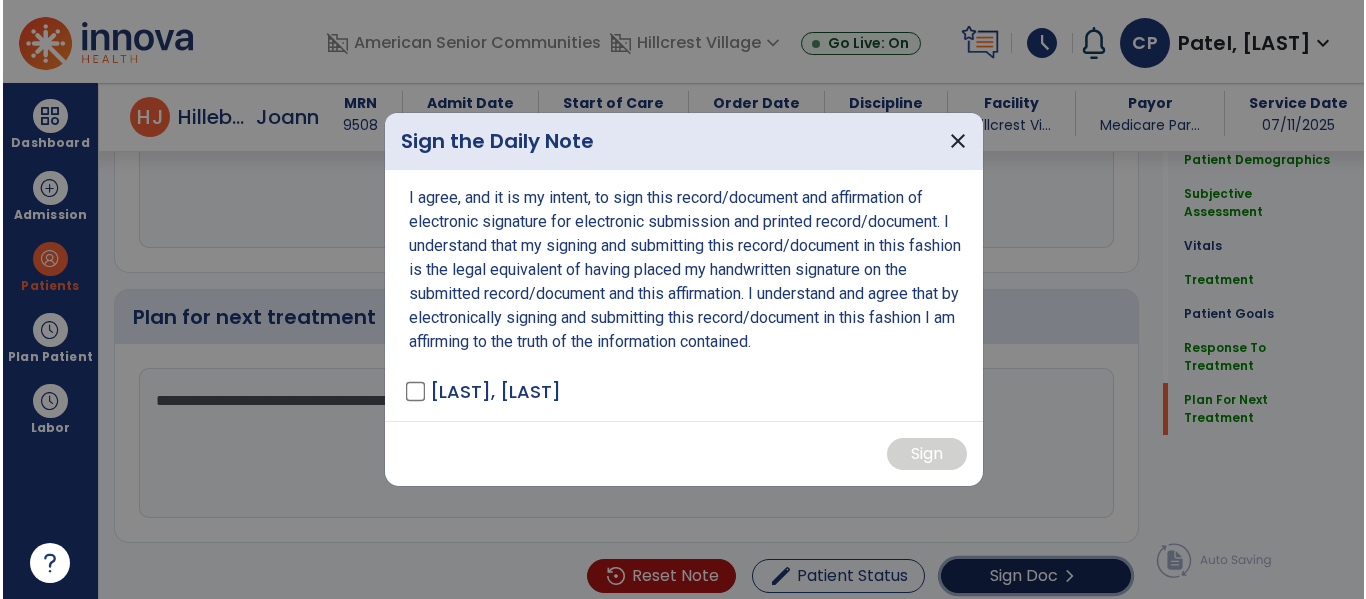 scroll, scrollTop: 3129, scrollLeft: 0, axis: vertical 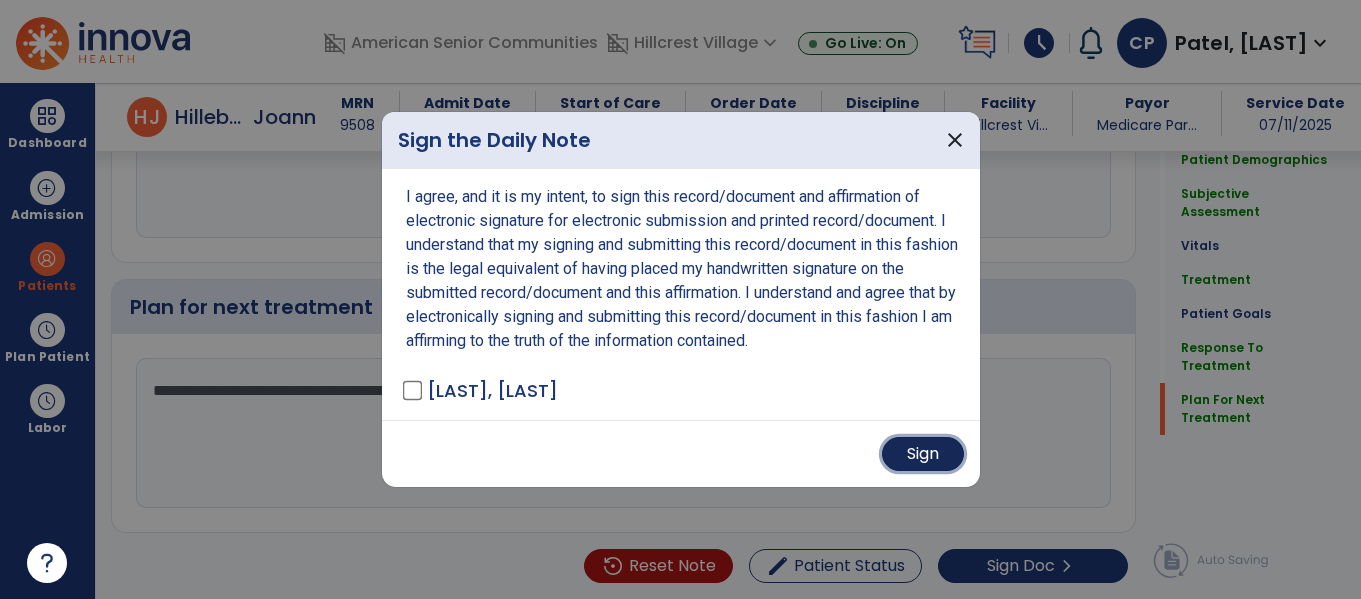 click on "Sign" at bounding box center (923, 454) 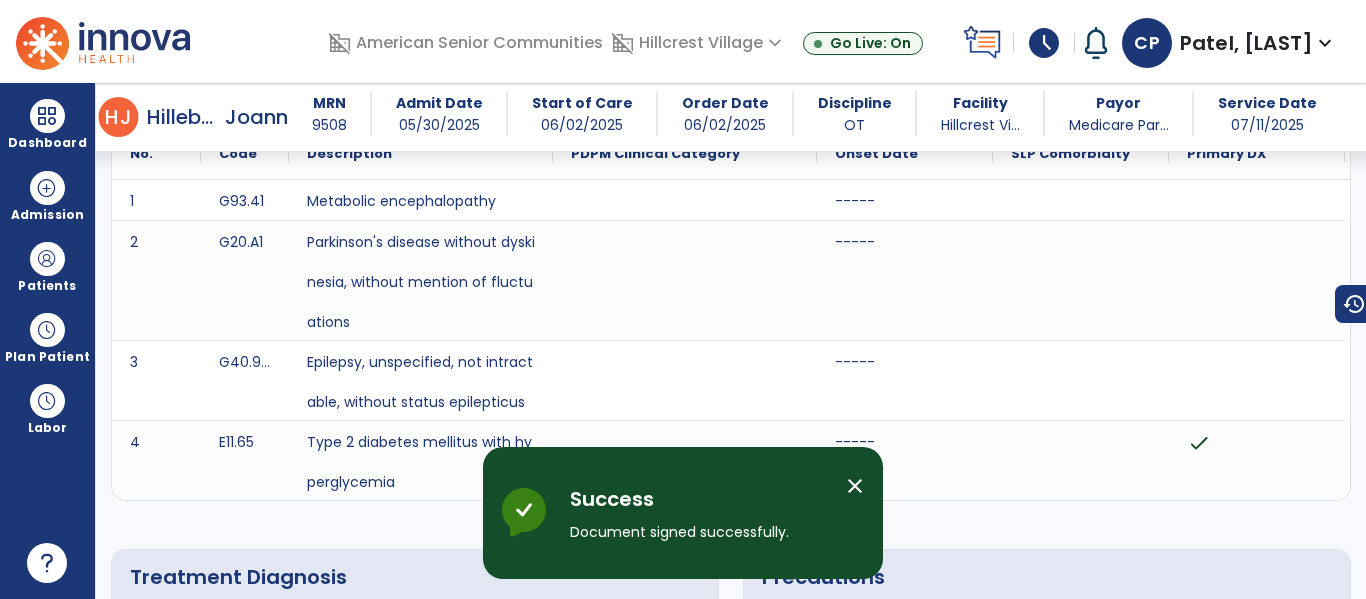scroll, scrollTop: 0, scrollLeft: 0, axis: both 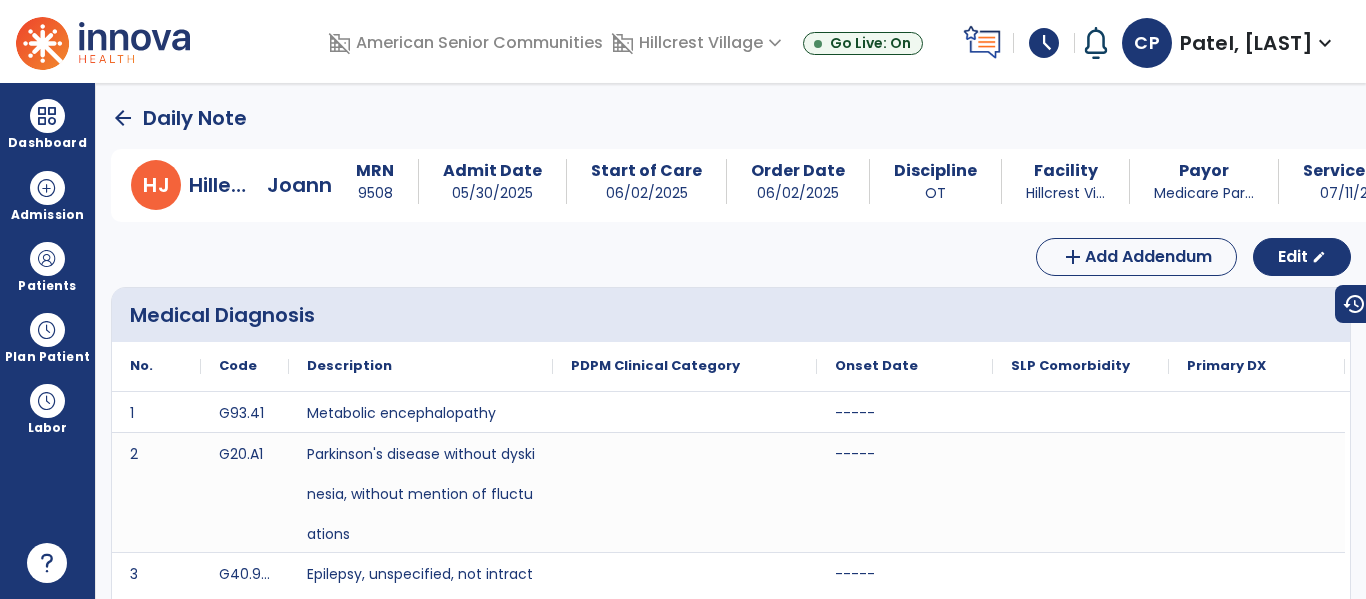 click on "arrow_back" 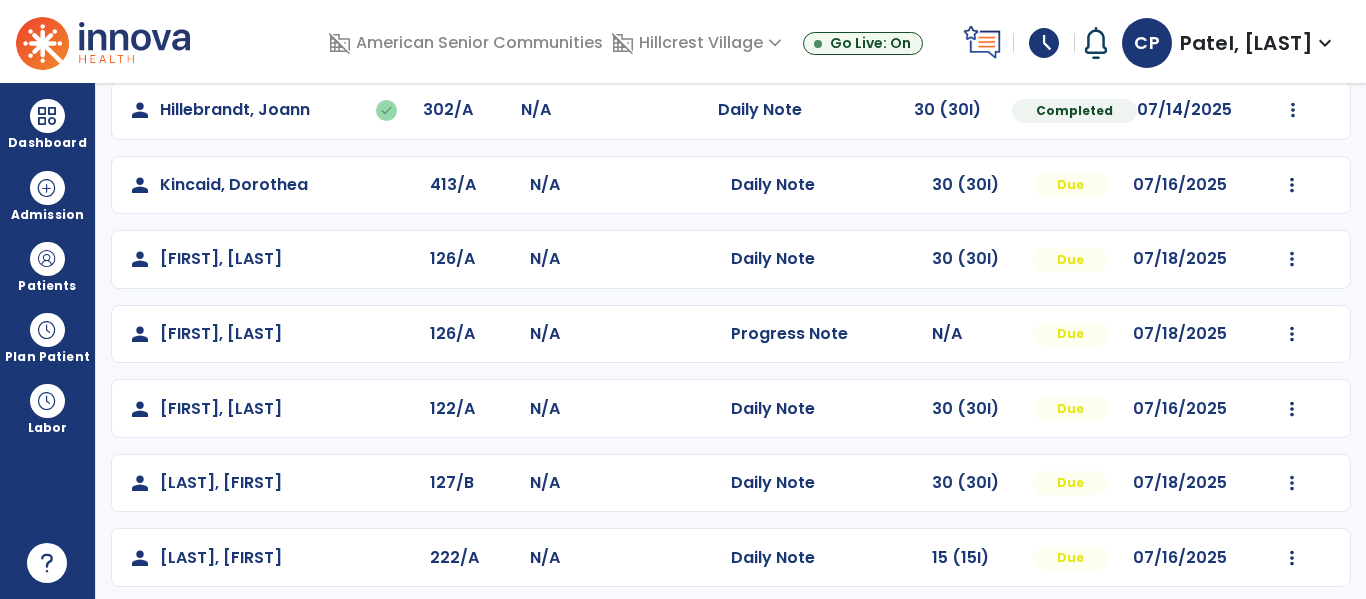 scroll, scrollTop: 477, scrollLeft: 0, axis: vertical 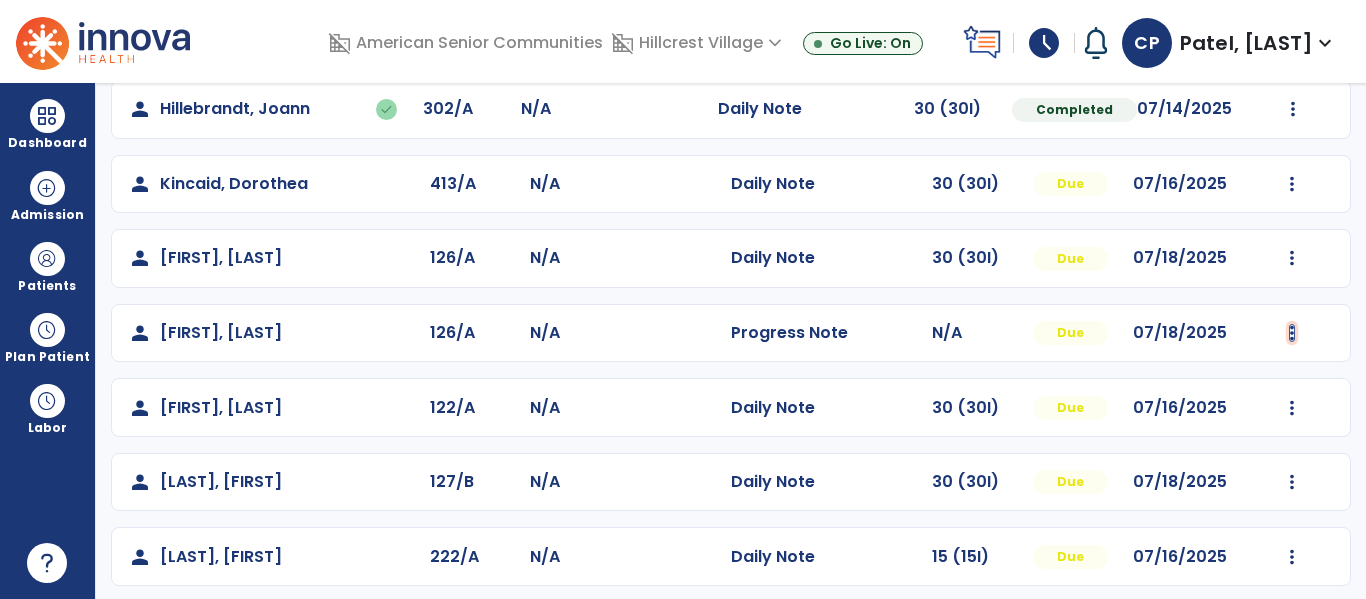 click at bounding box center (1292, -189) 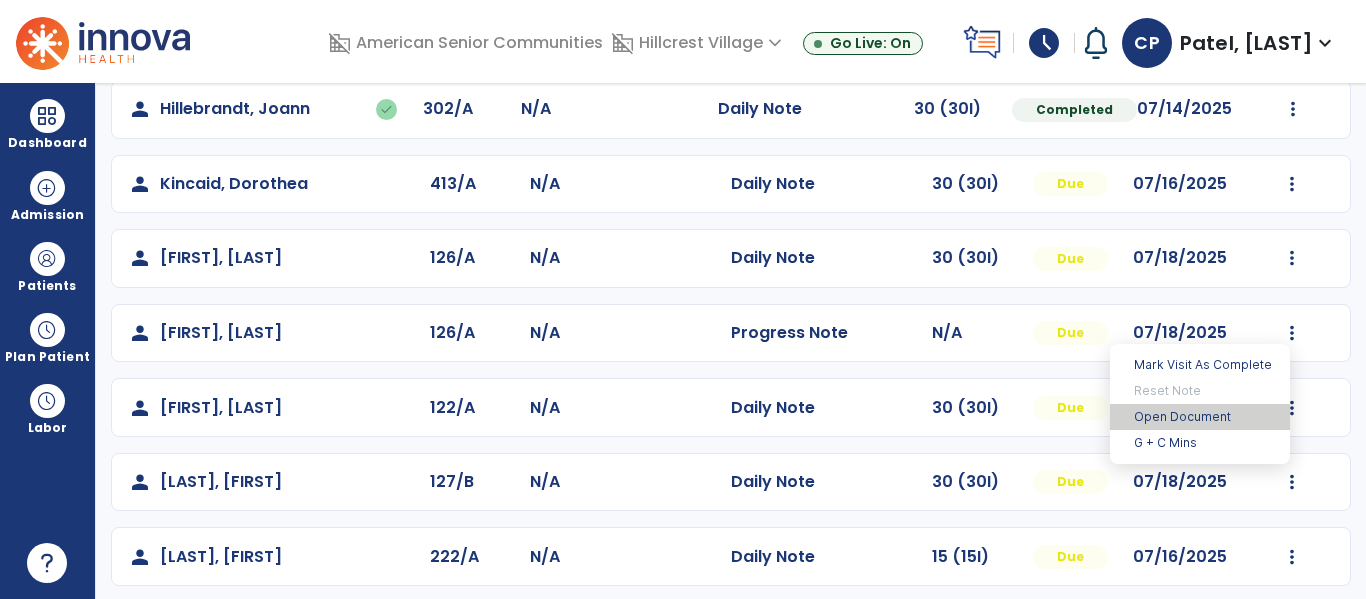 click on "Open Document" at bounding box center (1200, 417) 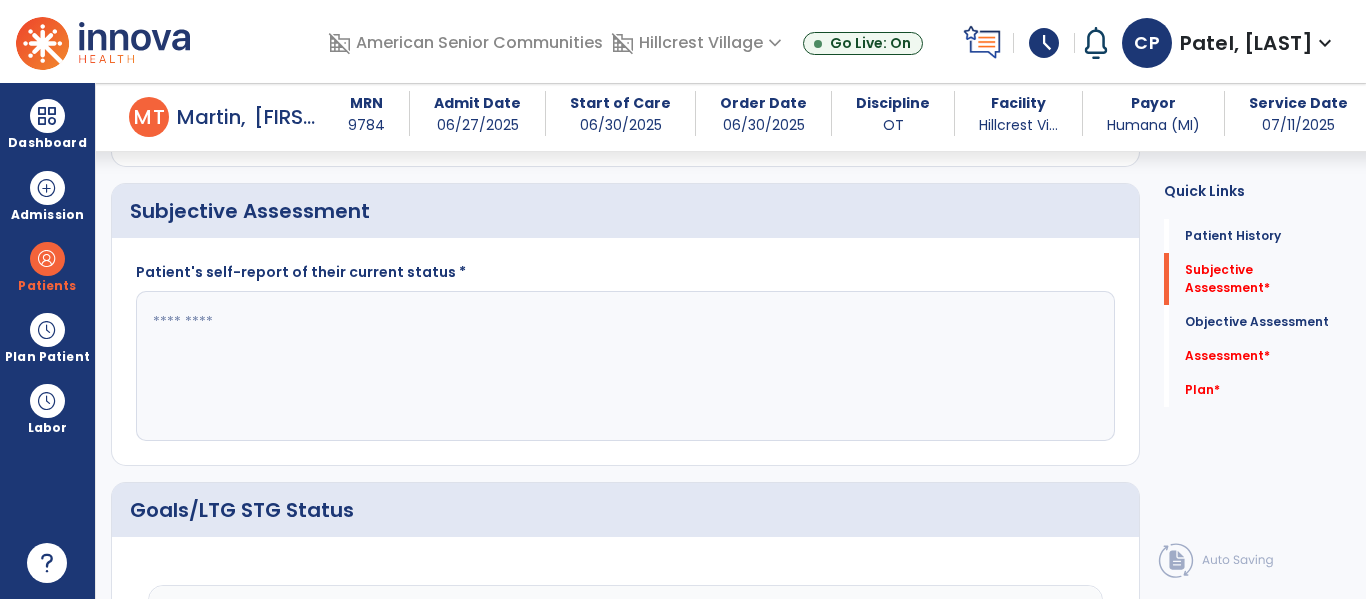 scroll, scrollTop: 421, scrollLeft: 0, axis: vertical 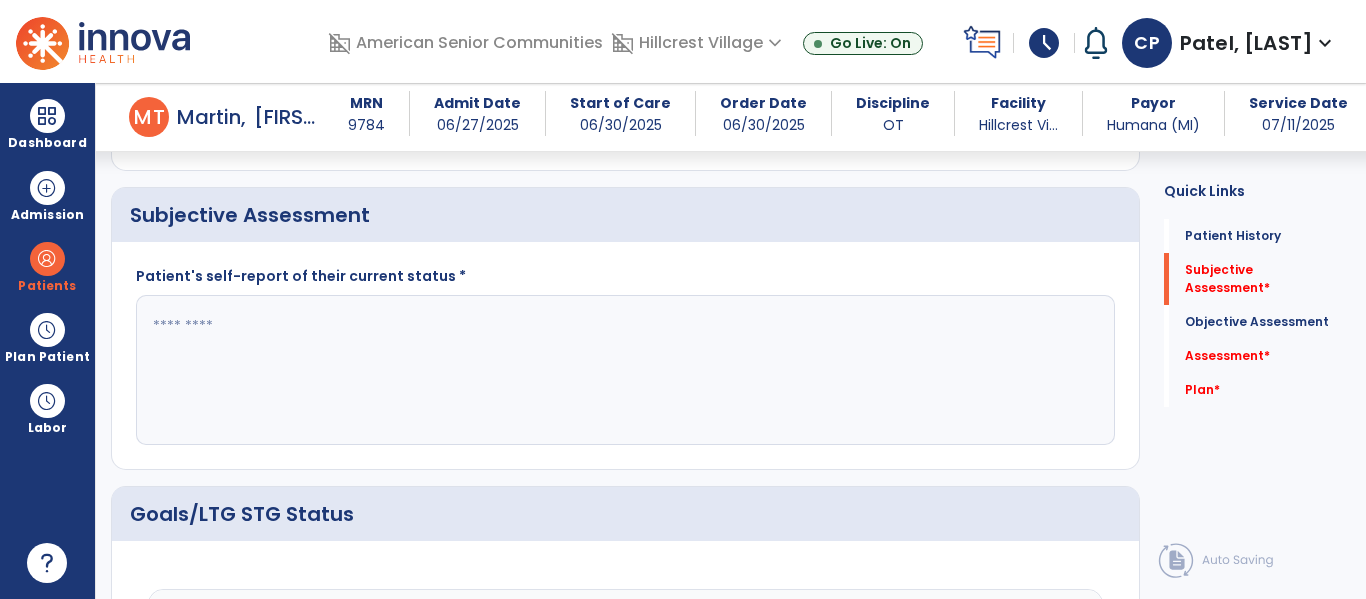 click 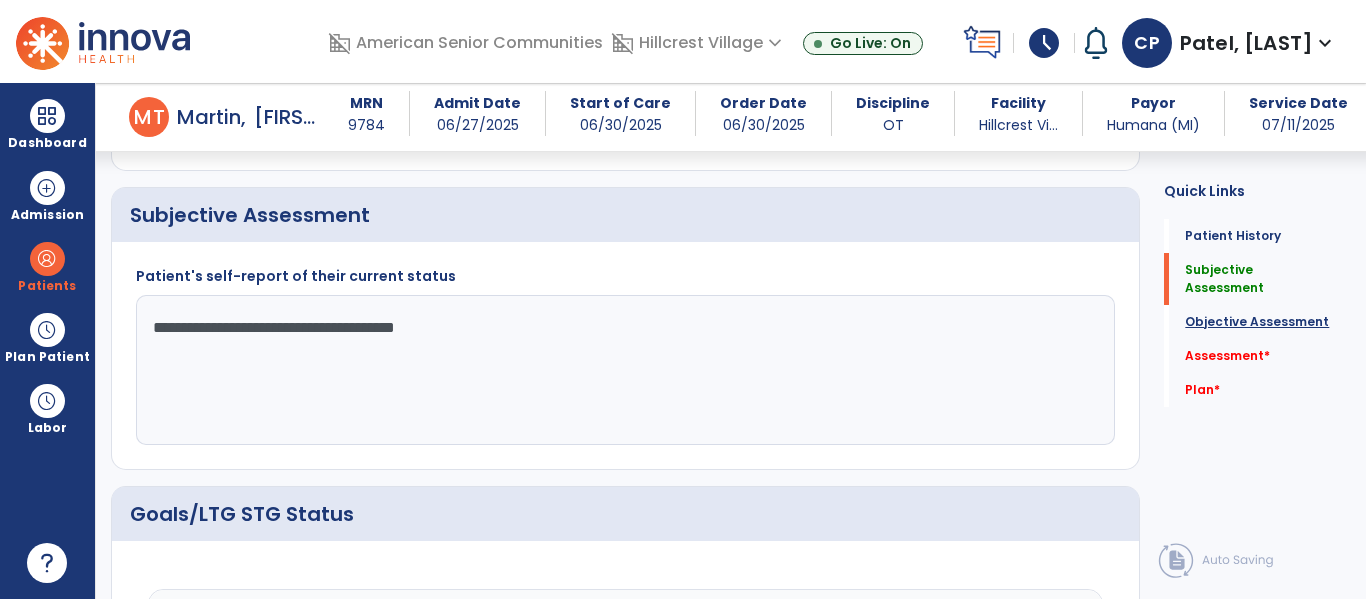 type on "**********" 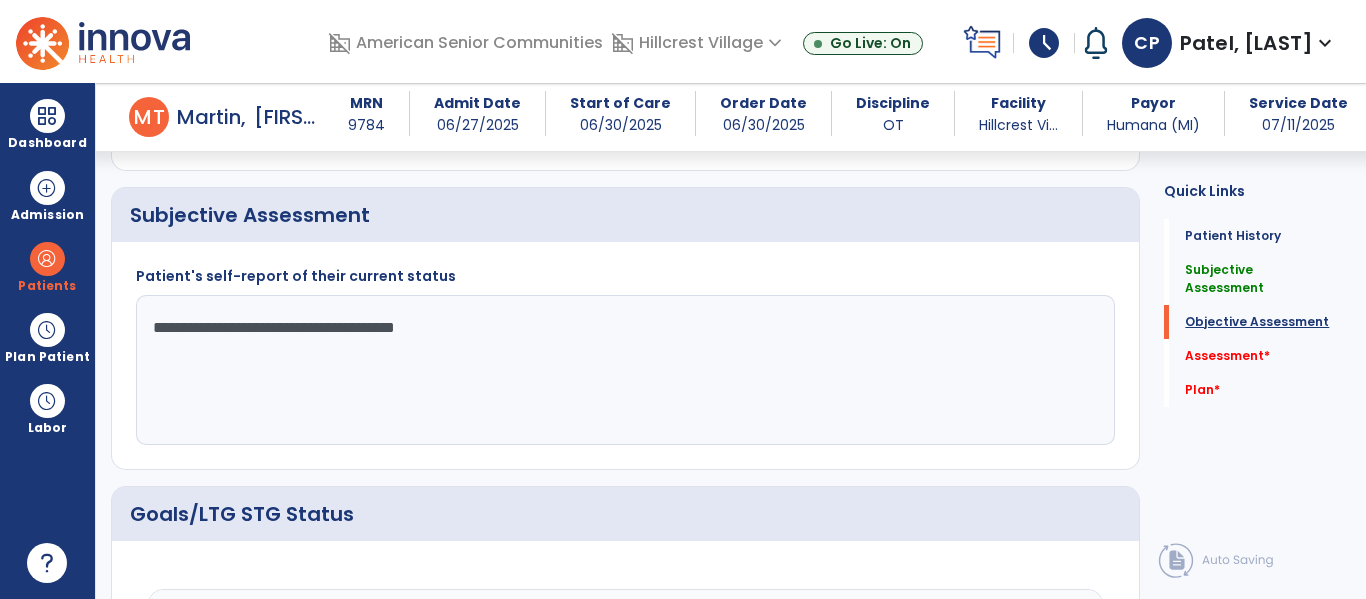 scroll, scrollTop: 41, scrollLeft: 0, axis: vertical 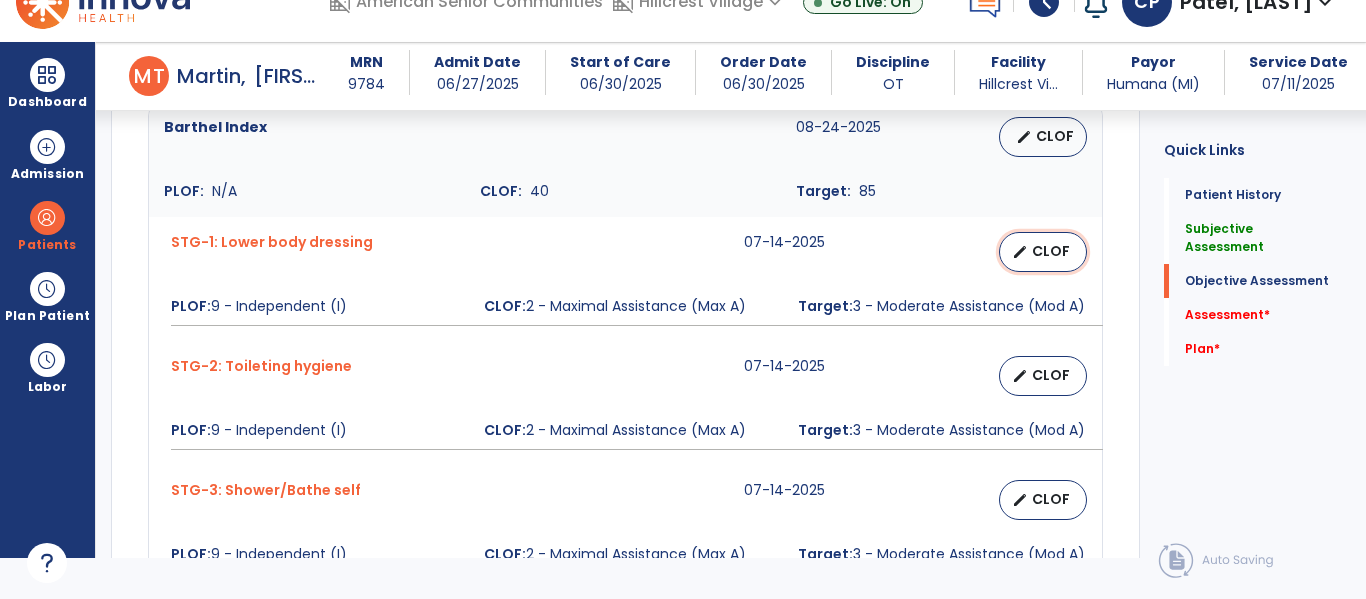 click on "CLOF" at bounding box center (1051, 251) 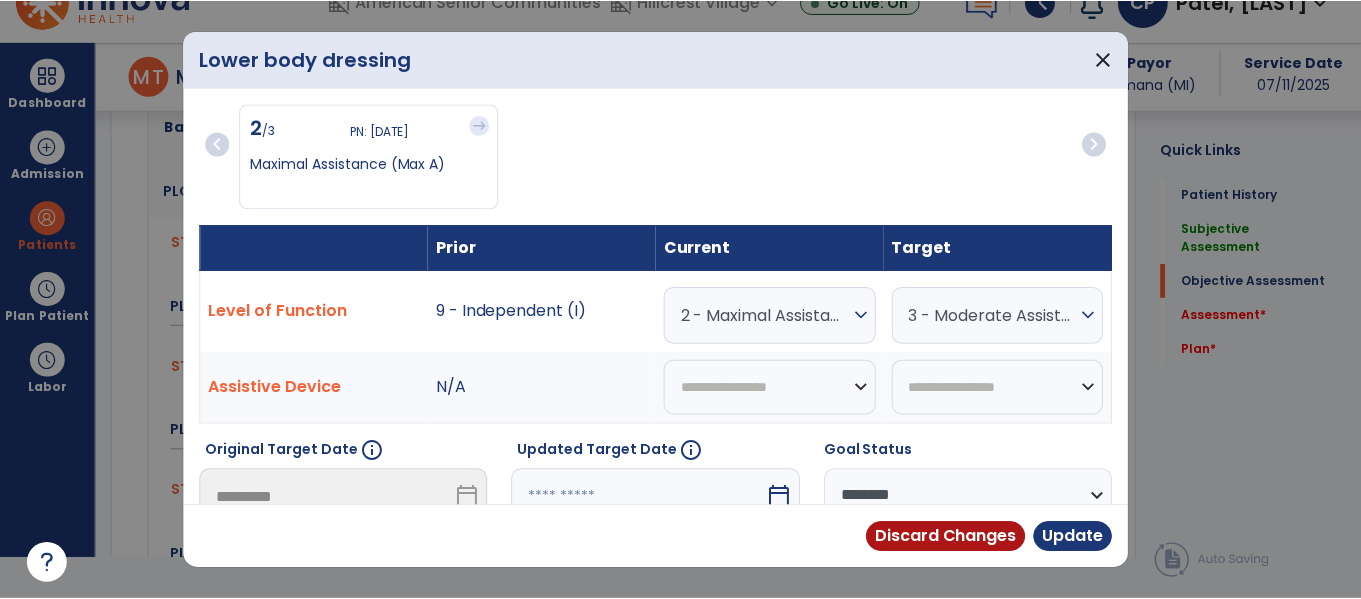 scroll, scrollTop: 0, scrollLeft: 0, axis: both 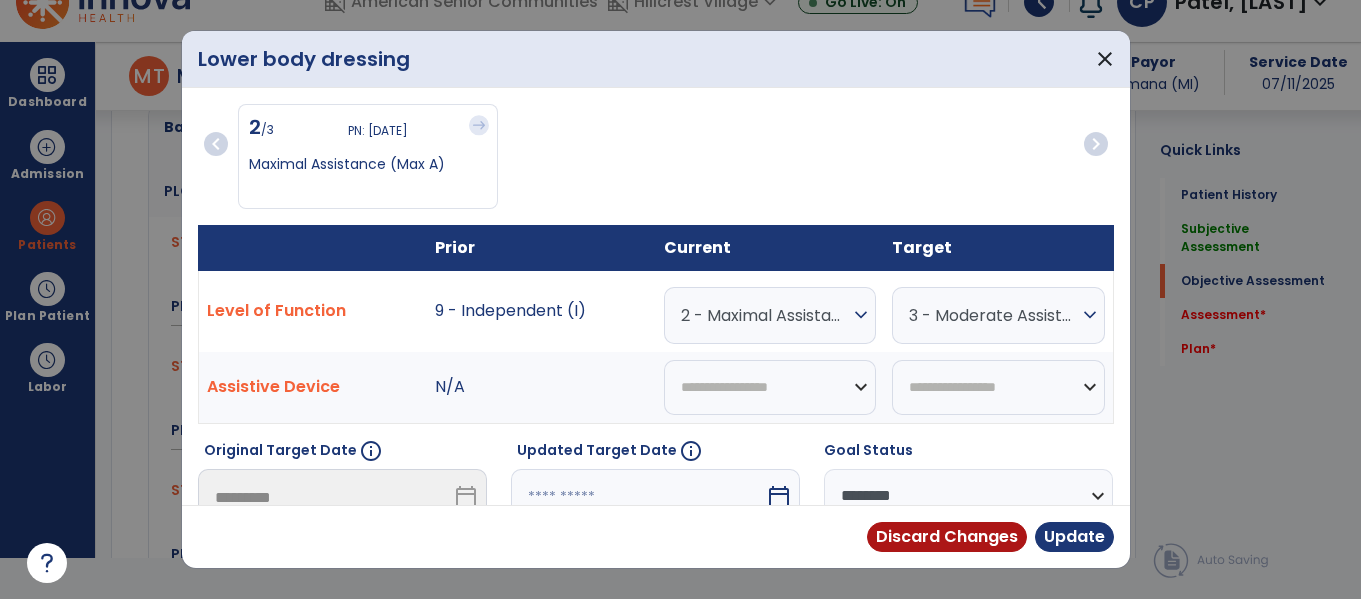 click on "expand_more" at bounding box center (861, 315) 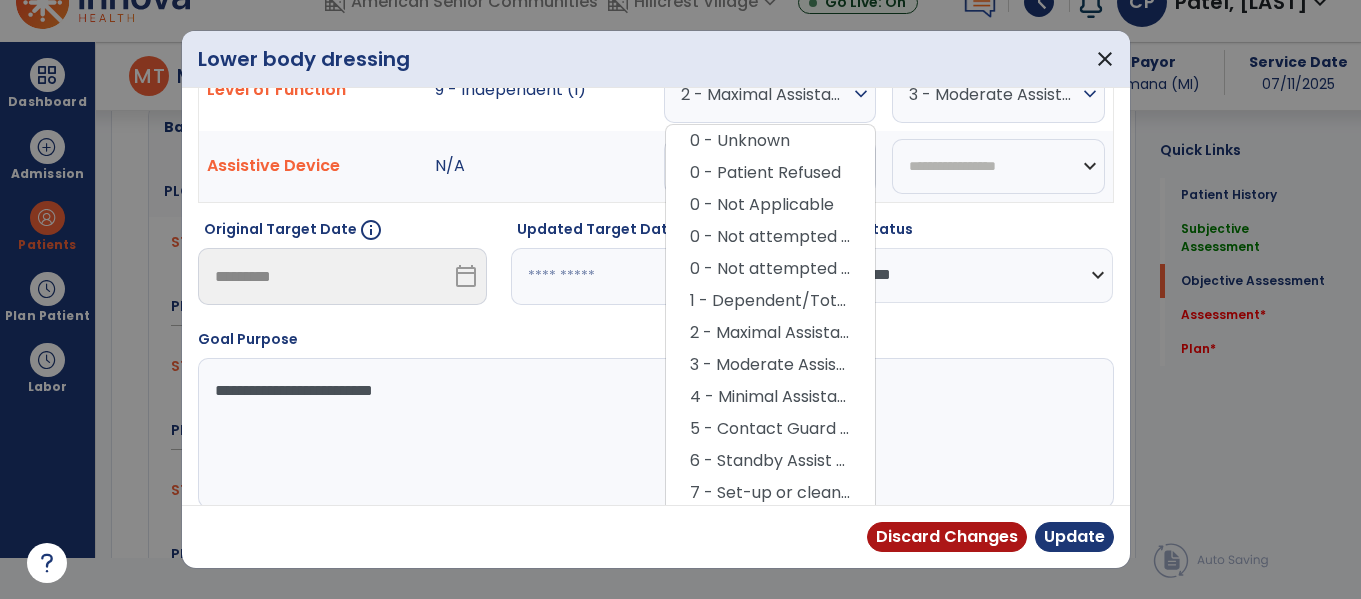scroll, scrollTop: 224, scrollLeft: 0, axis: vertical 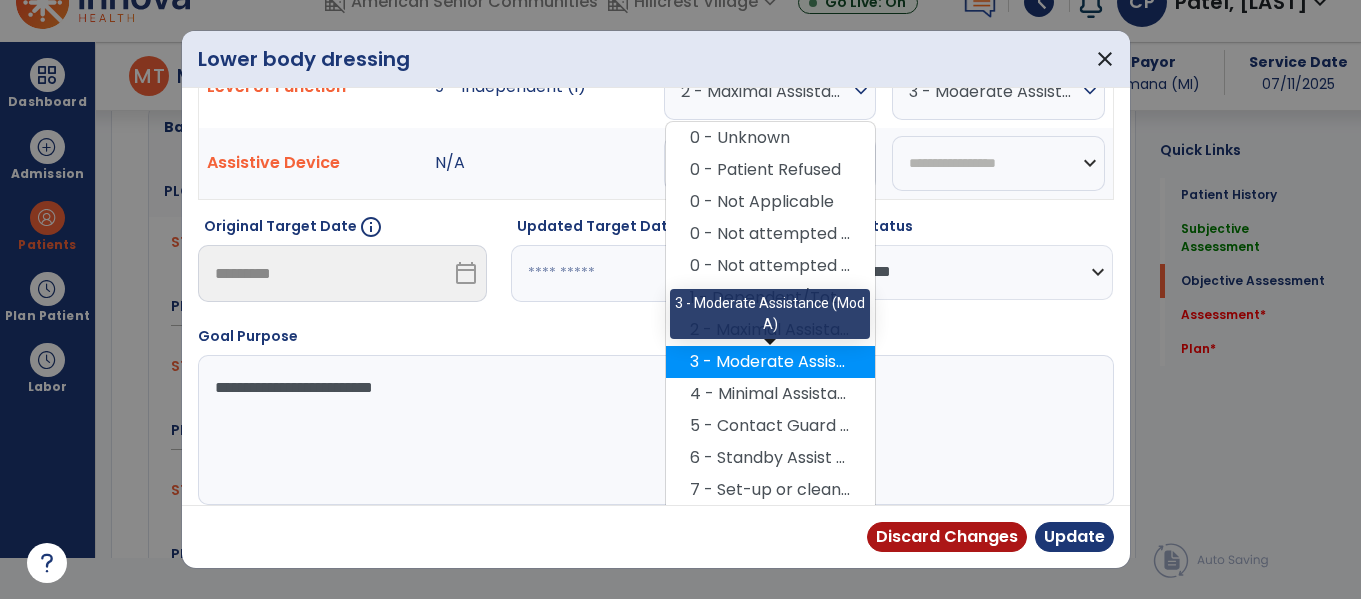 click on "3 - Moderate Assistance (Mod A)" at bounding box center (770, 362) 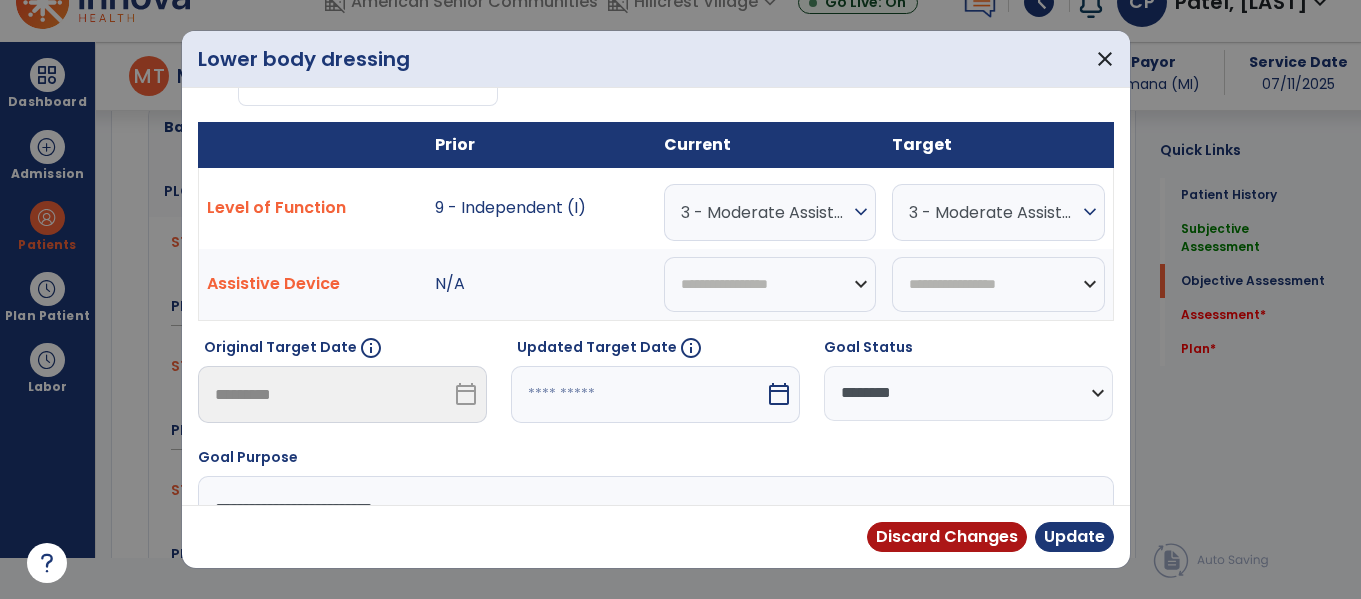 scroll, scrollTop: 96, scrollLeft: 0, axis: vertical 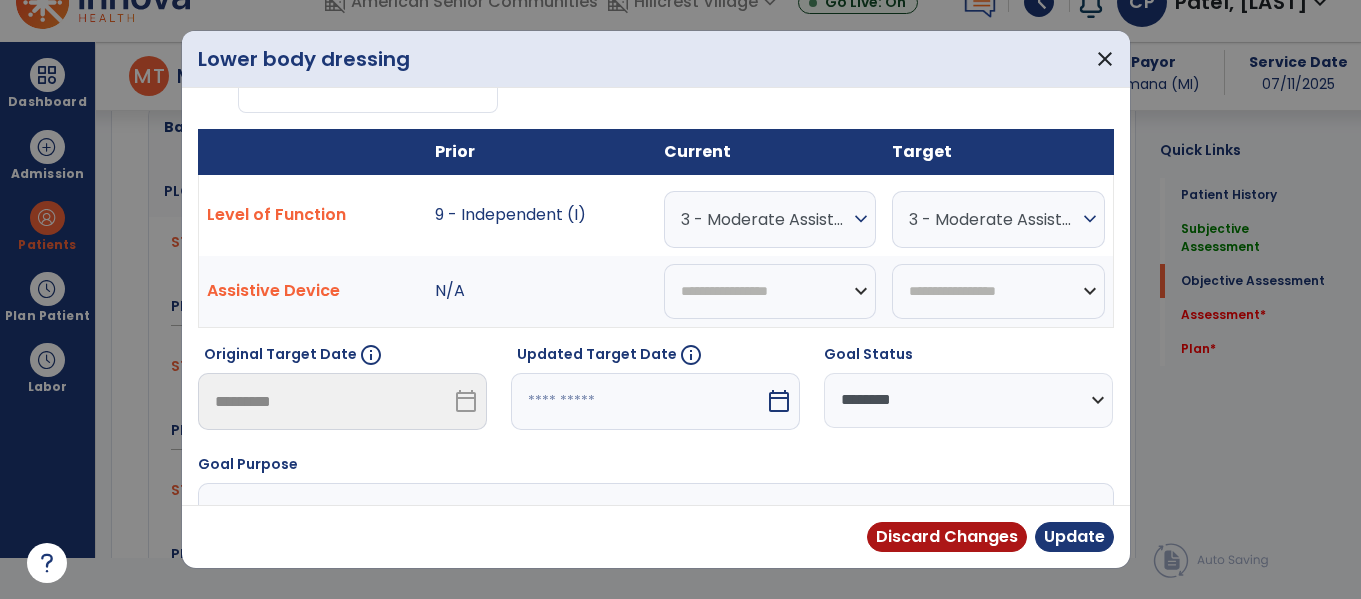 click on "expand_more" at bounding box center (1090, 219) 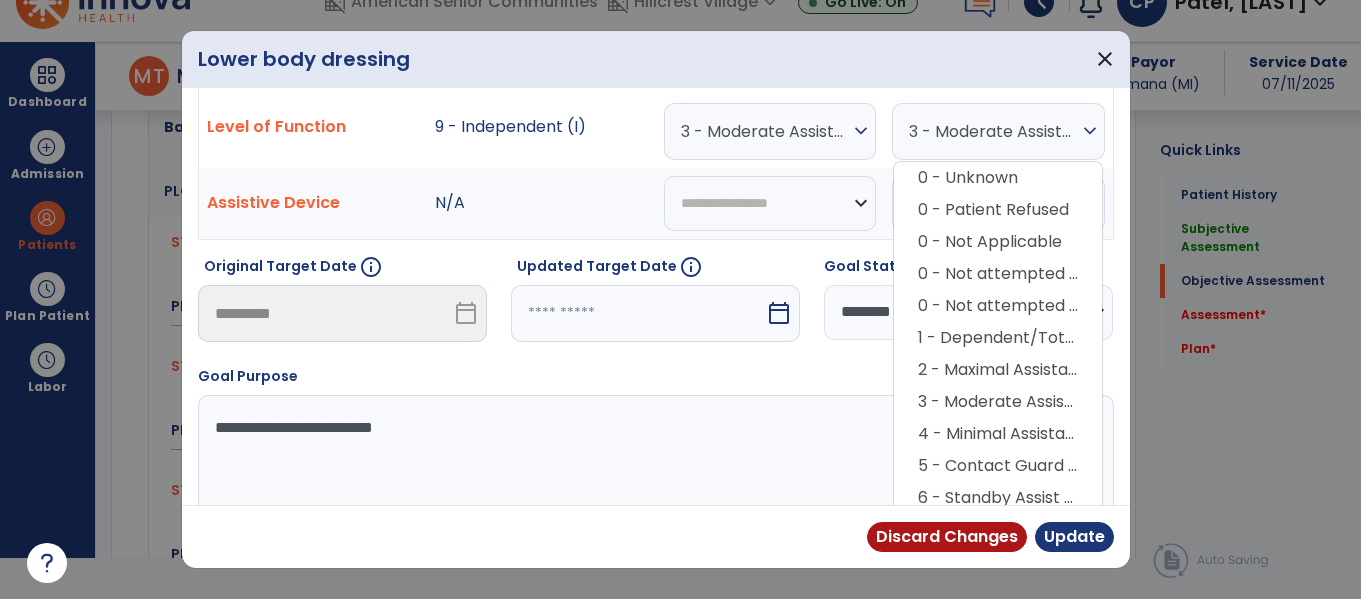 scroll, scrollTop: 186, scrollLeft: 0, axis: vertical 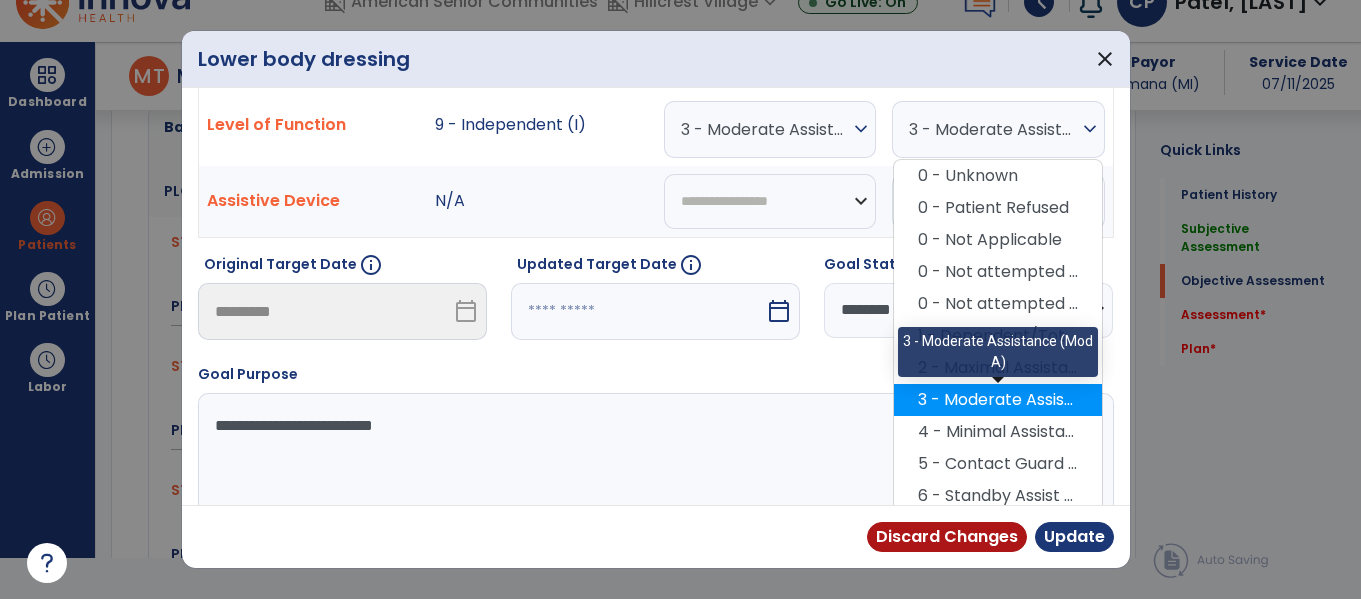 click on "3 - Moderate Assistance (Mod A)" at bounding box center [998, 400] 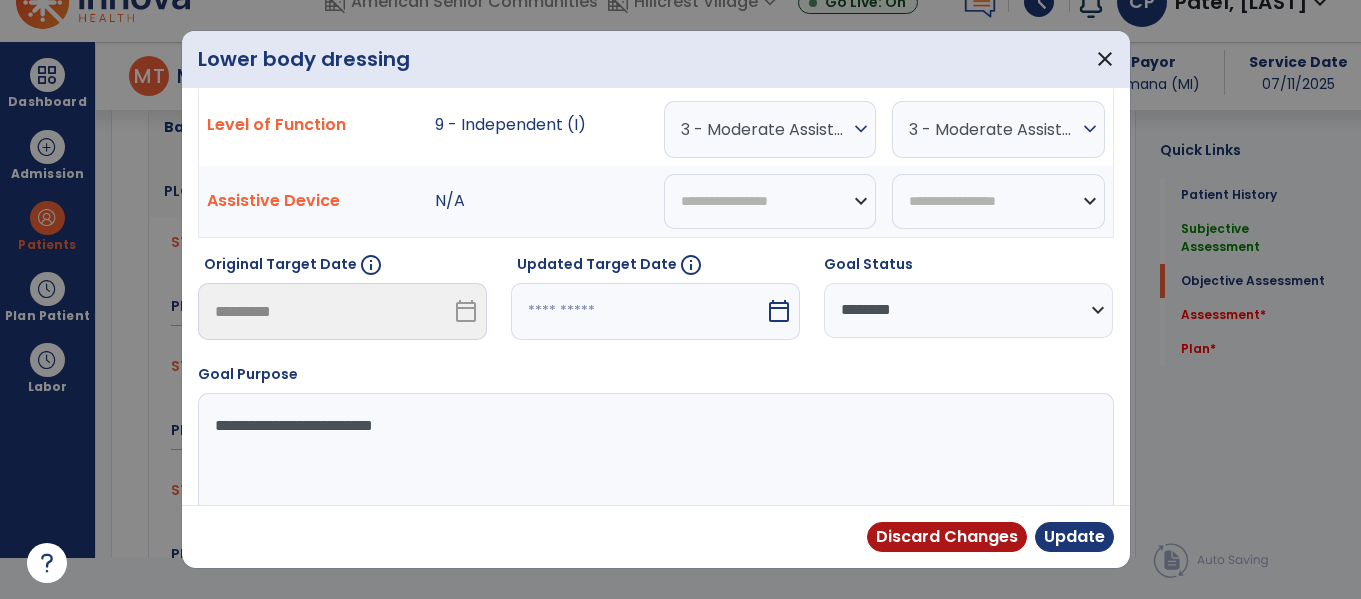click on "expand_more" at bounding box center (861, 129) 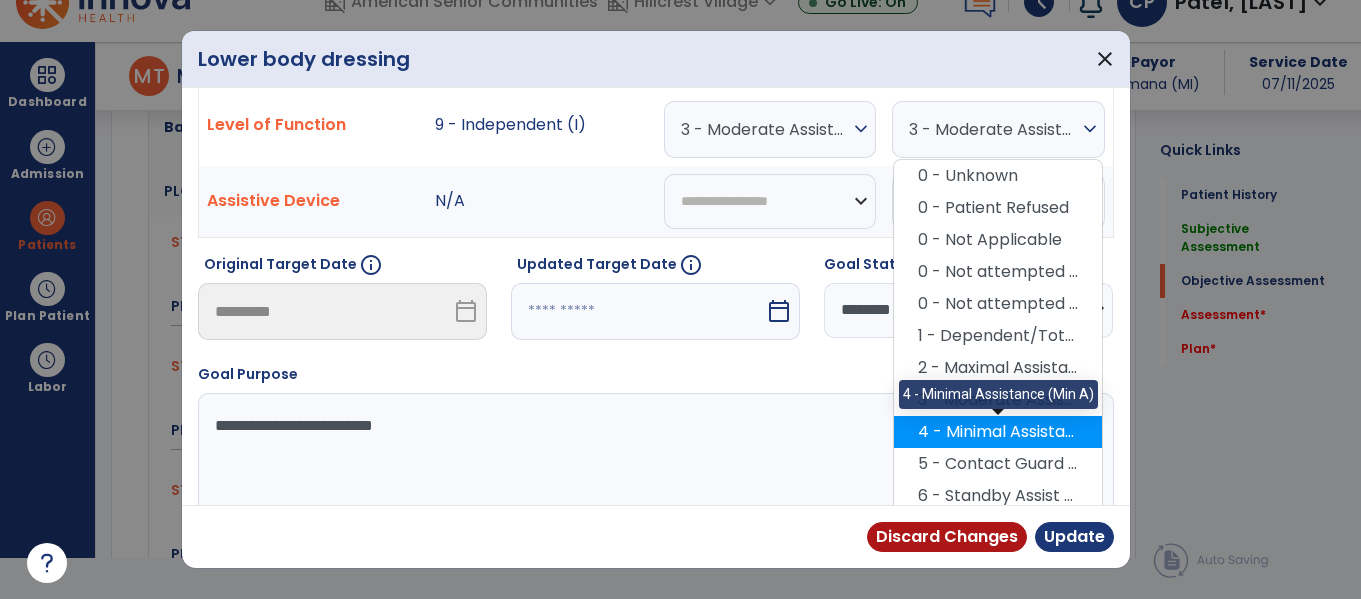 click on "4 - Minimal Assistance (Min A)" at bounding box center (998, 432) 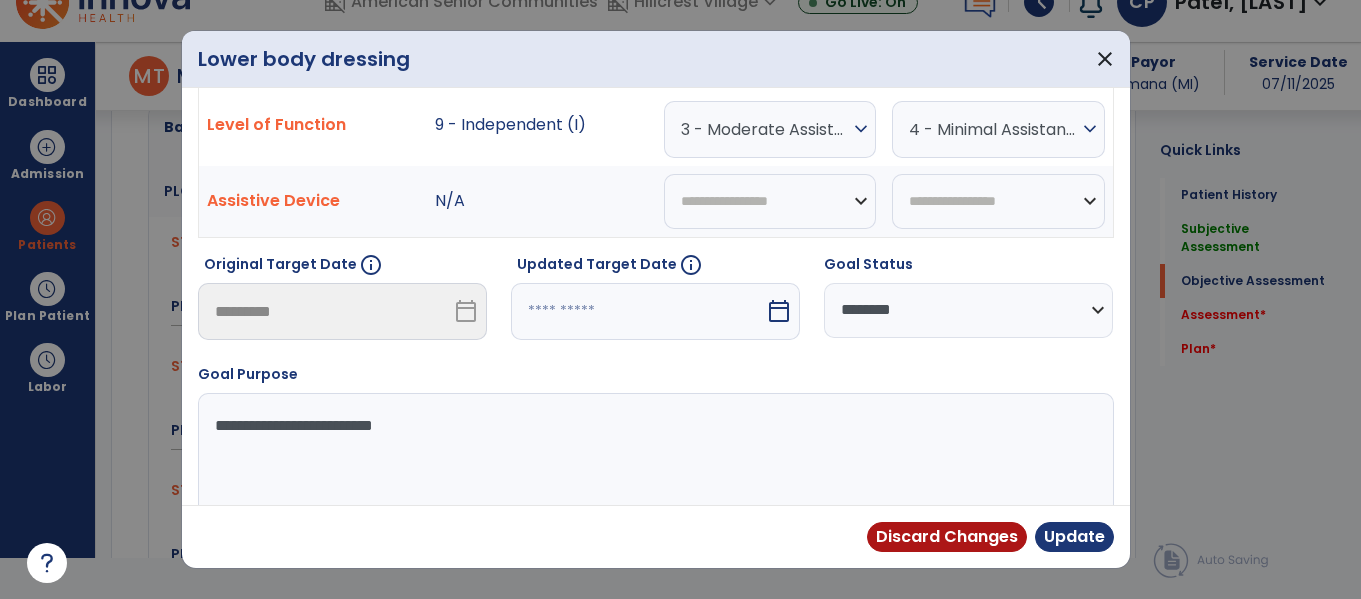 click on "calendar_today" at bounding box center [779, 311] 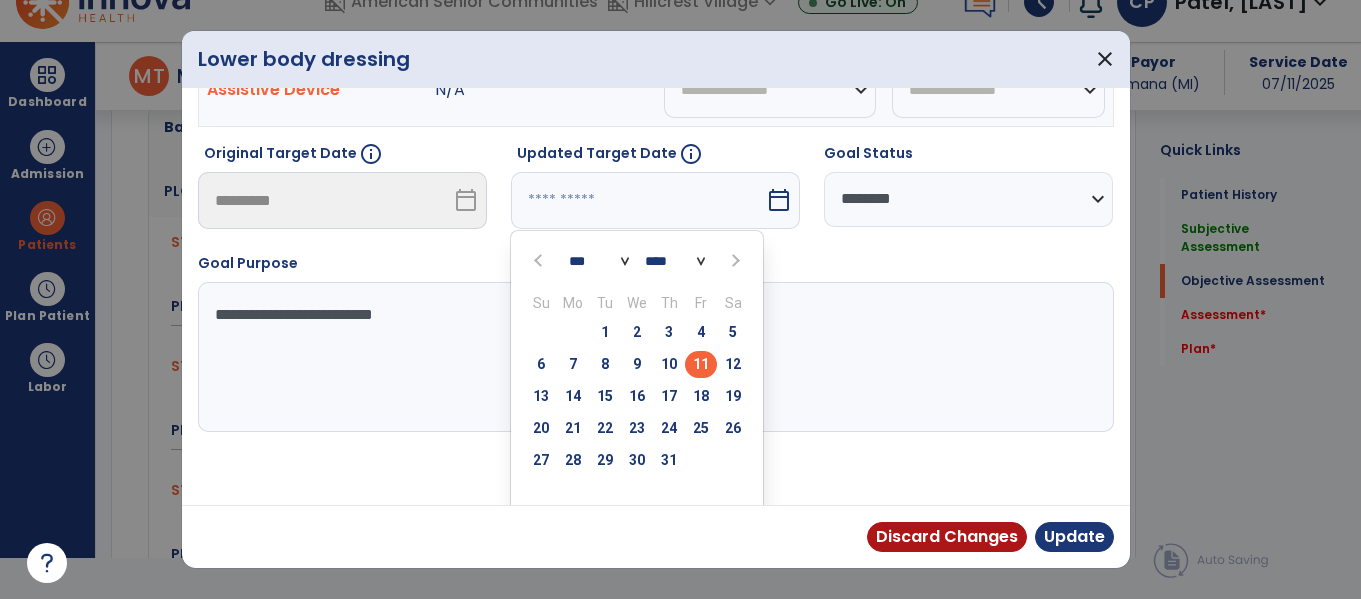 scroll, scrollTop: 318, scrollLeft: 0, axis: vertical 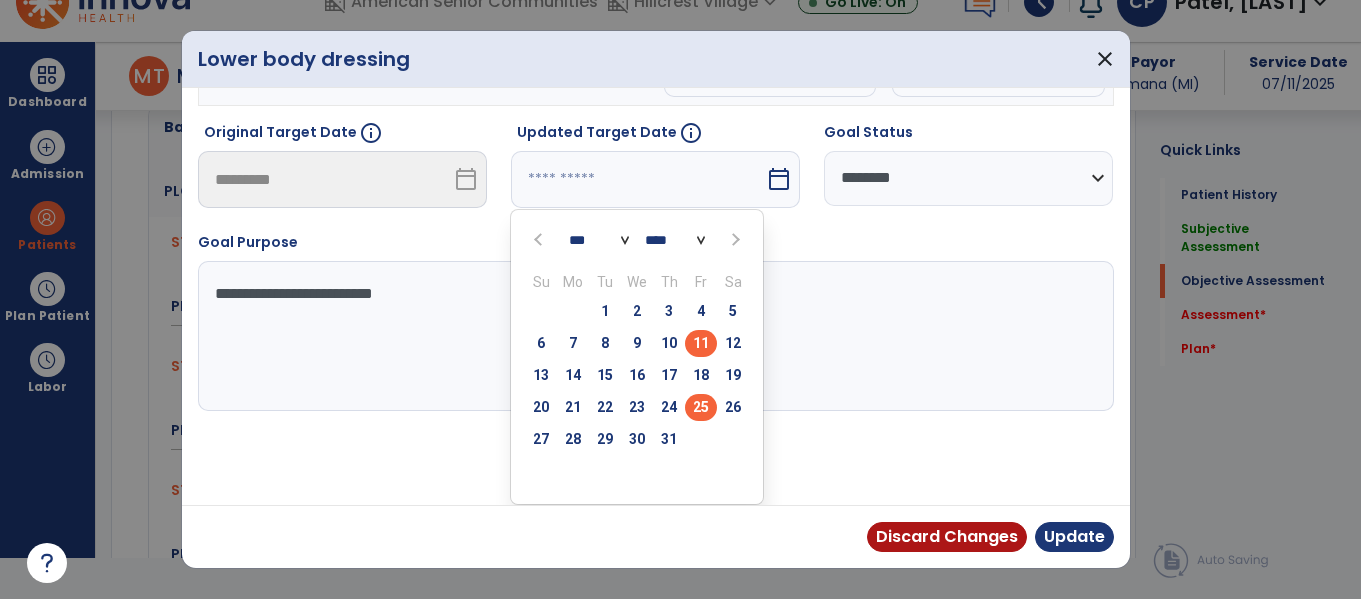 click on "25" at bounding box center [701, 407] 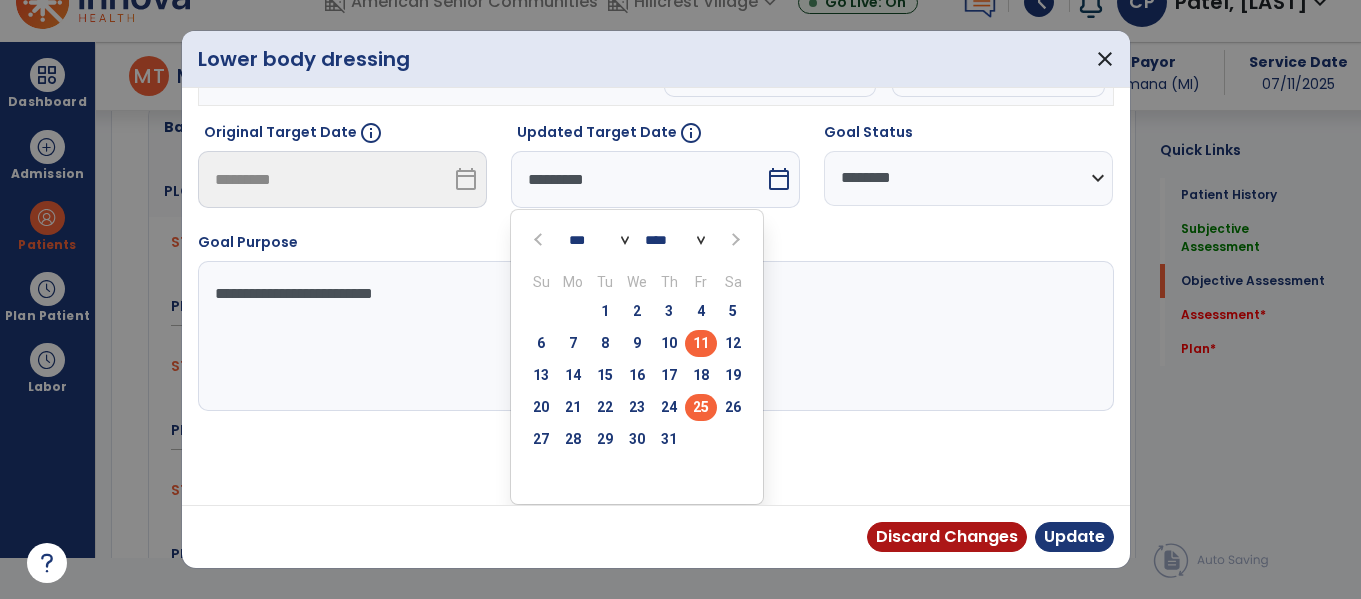 scroll, scrollTop: 240, scrollLeft: 0, axis: vertical 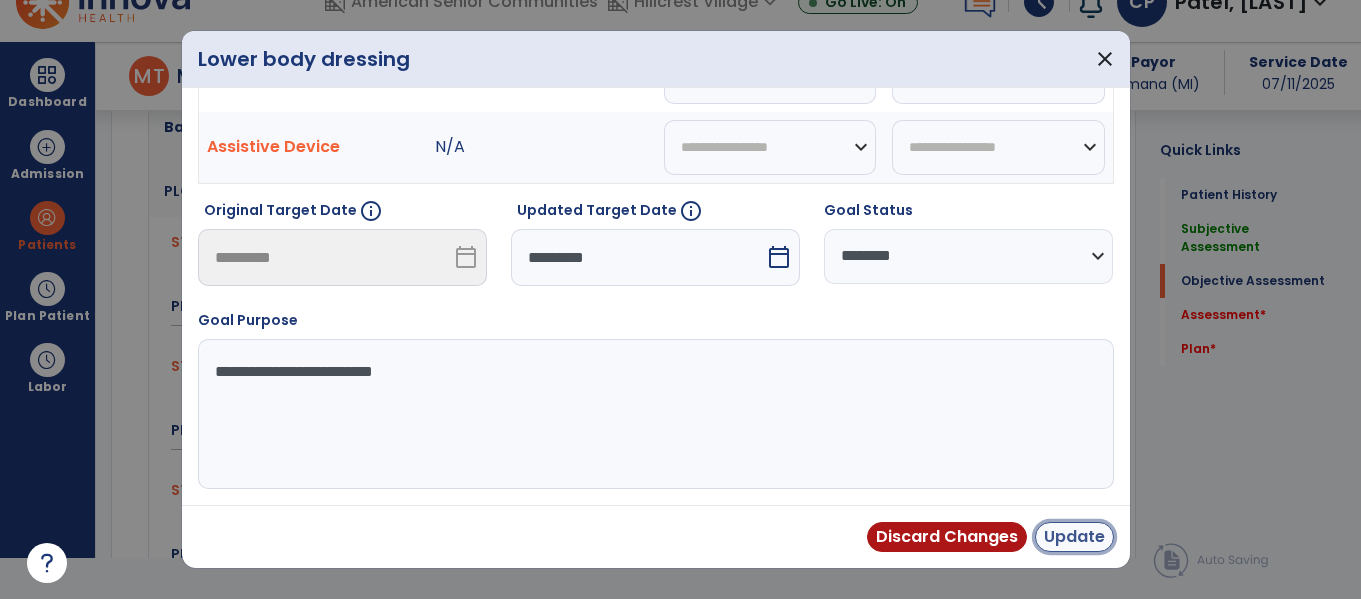 click on "Update" at bounding box center [1074, 537] 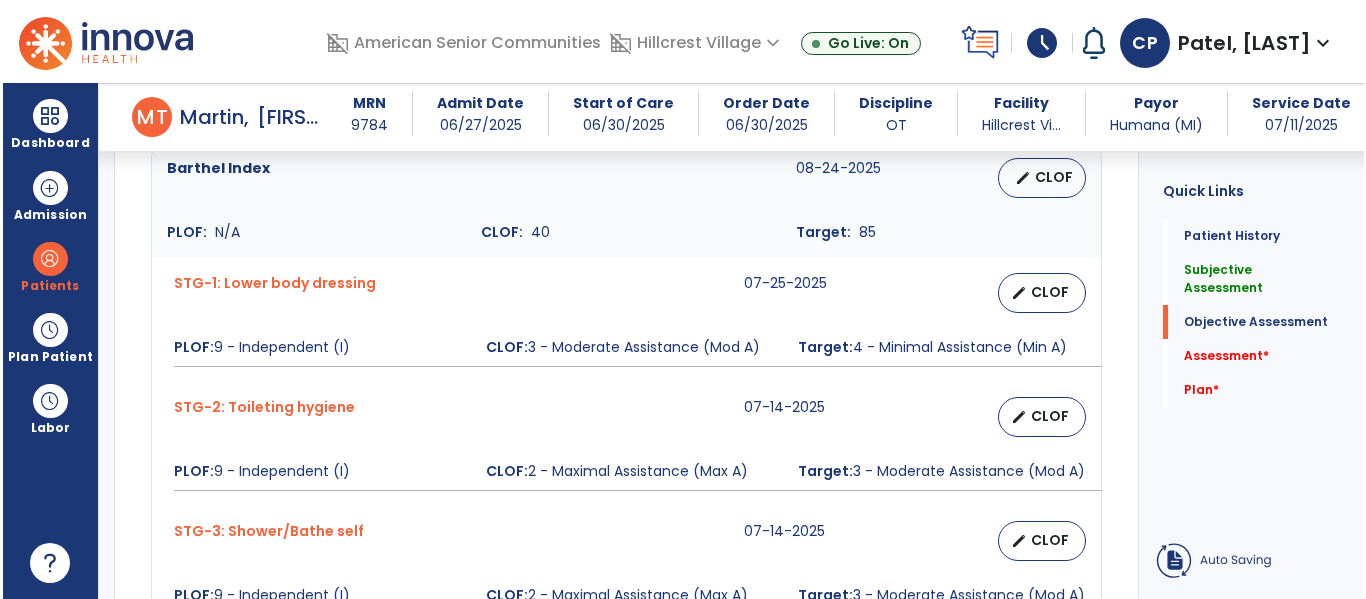 scroll, scrollTop: 41, scrollLeft: 0, axis: vertical 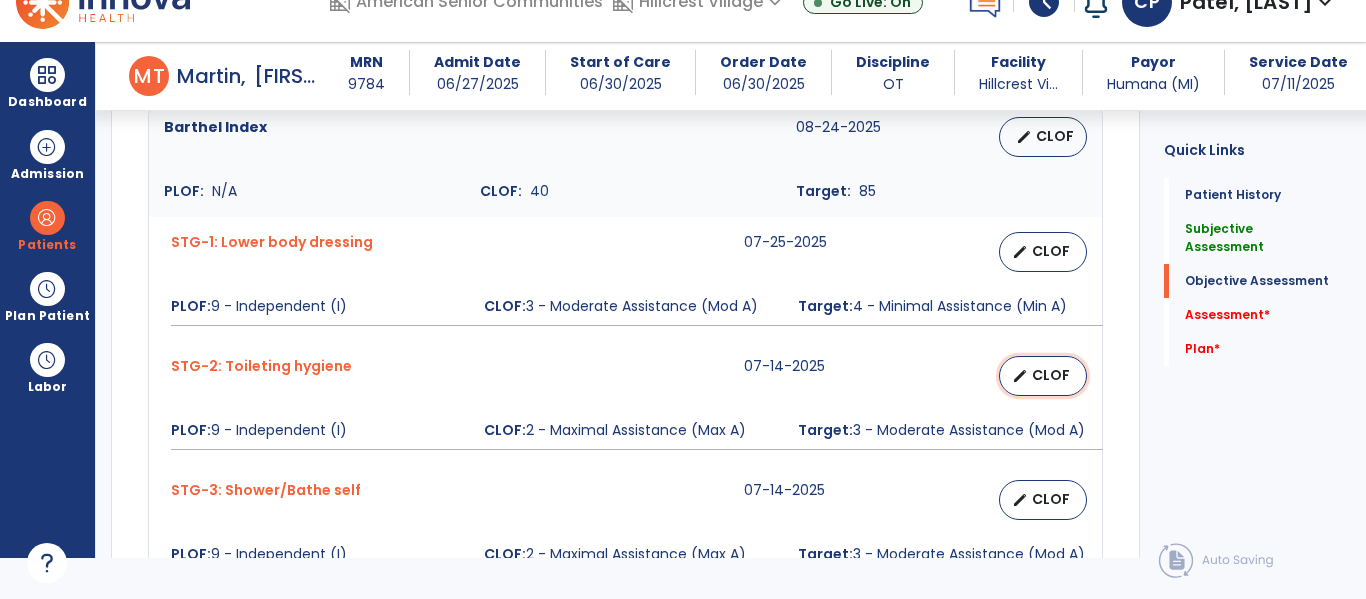 click on "CLOF" at bounding box center (1051, 375) 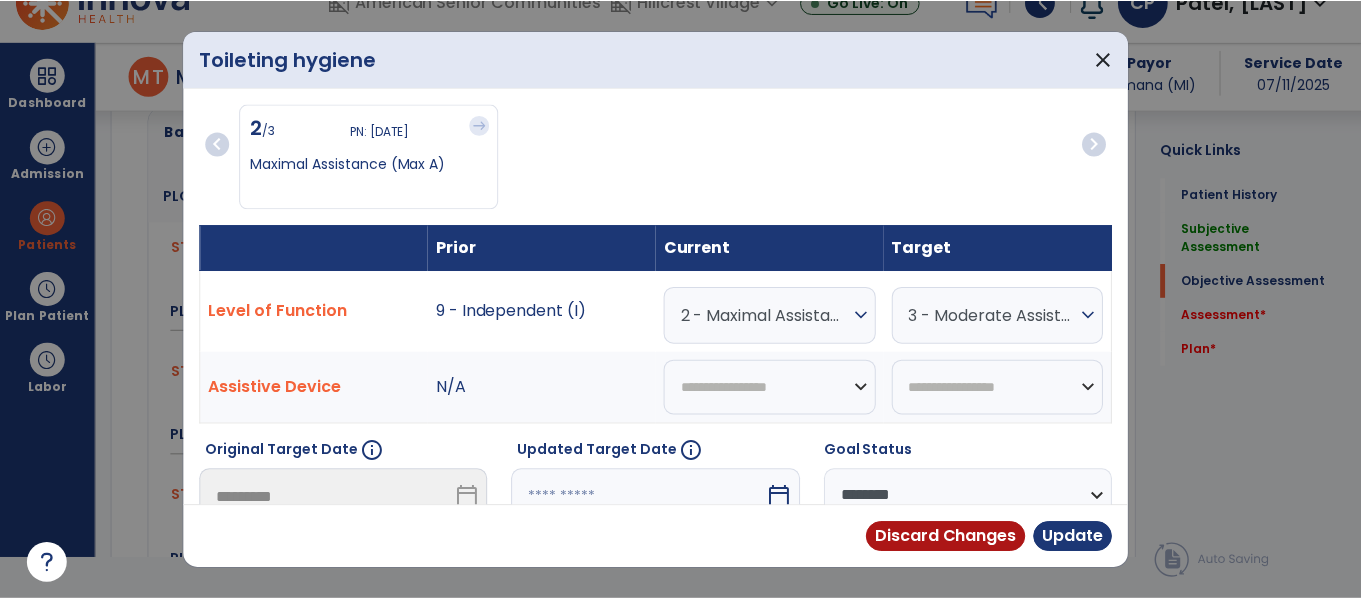 scroll, scrollTop: 0, scrollLeft: 0, axis: both 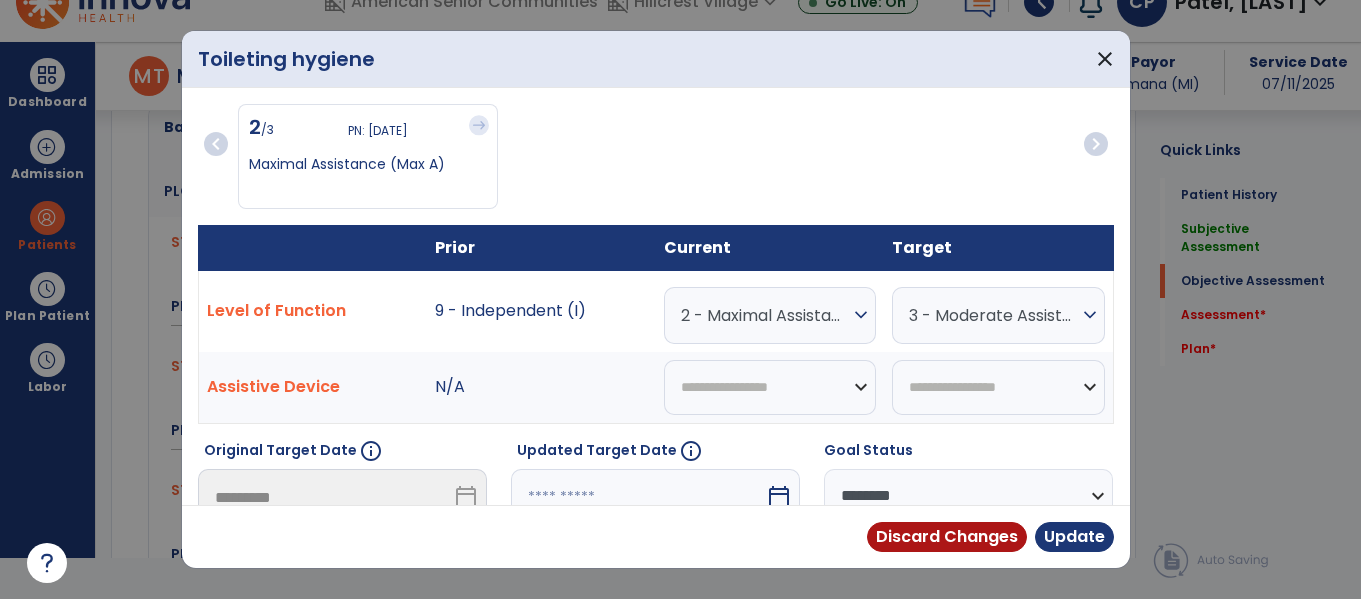 click on "expand_more" at bounding box center (861, 315) 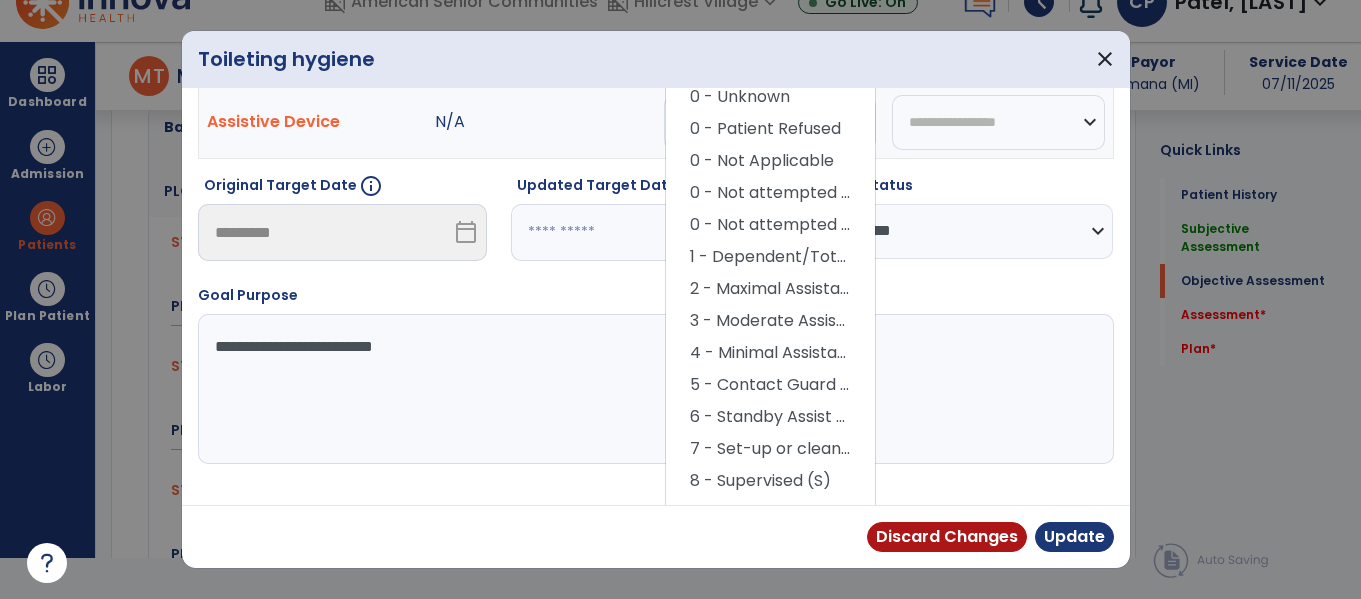 scroll, scrollTop: 322, scrollLeft: 0, axis: vertical 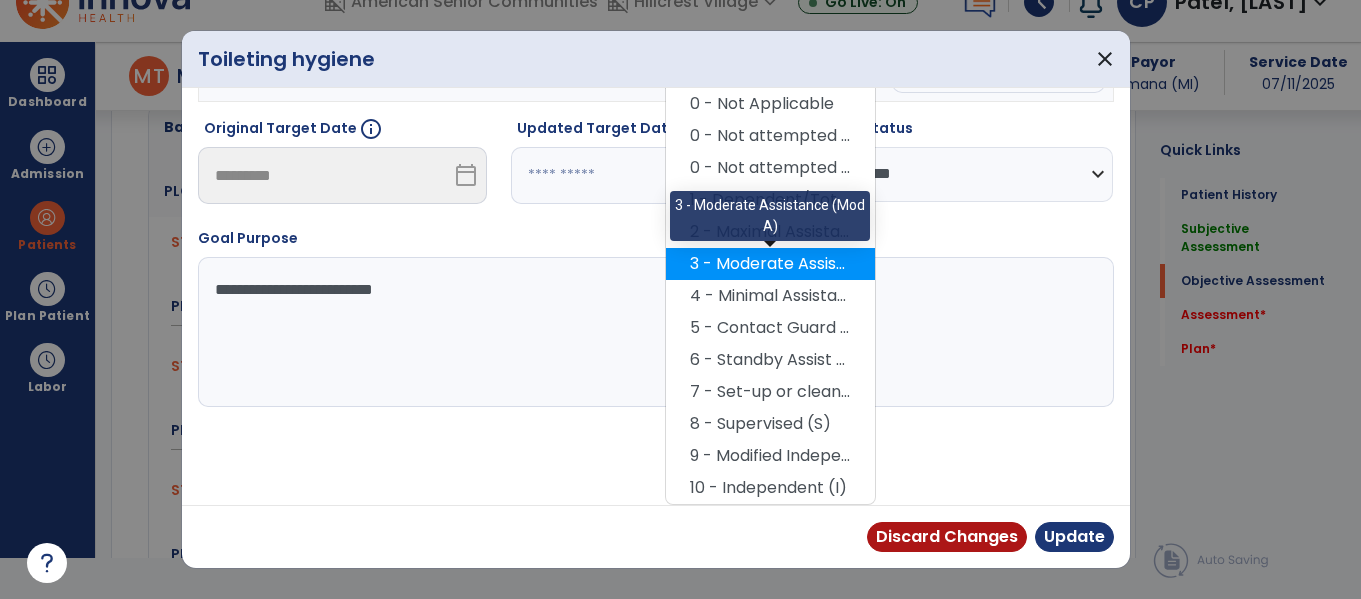 click on "3 - Moderate Assistance (Mod A)" at bounding box center [770, 264] 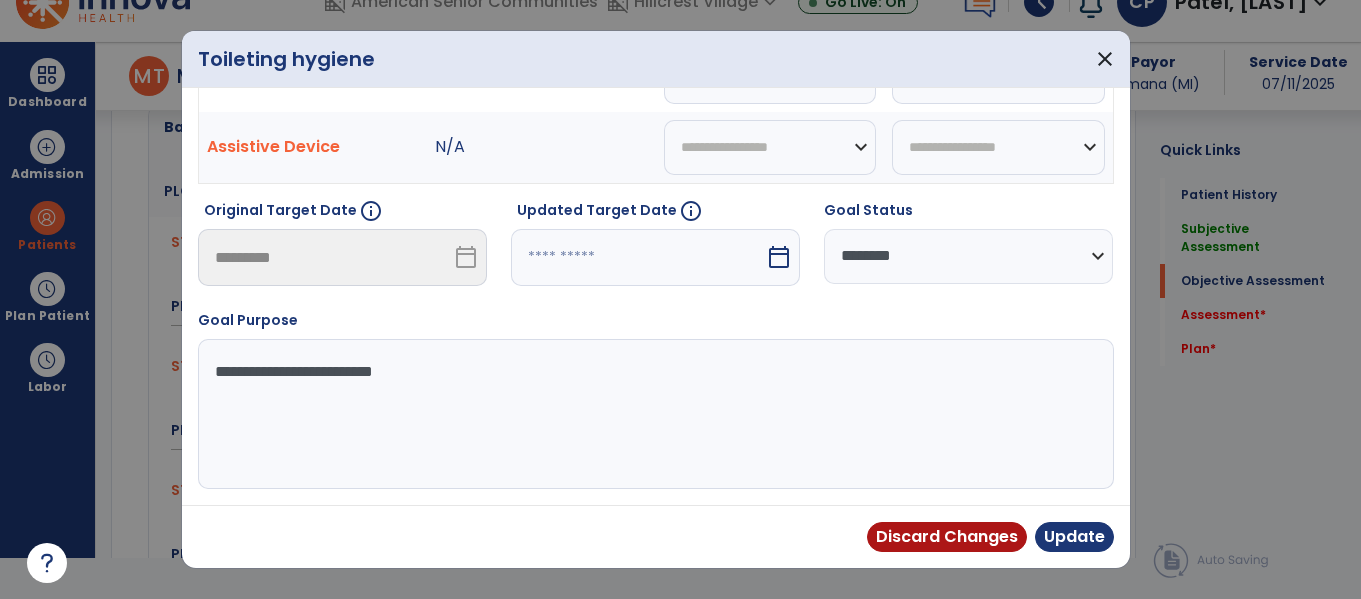 scroll, scrollTop: 240, scrollLeft: 0, axis: vertical 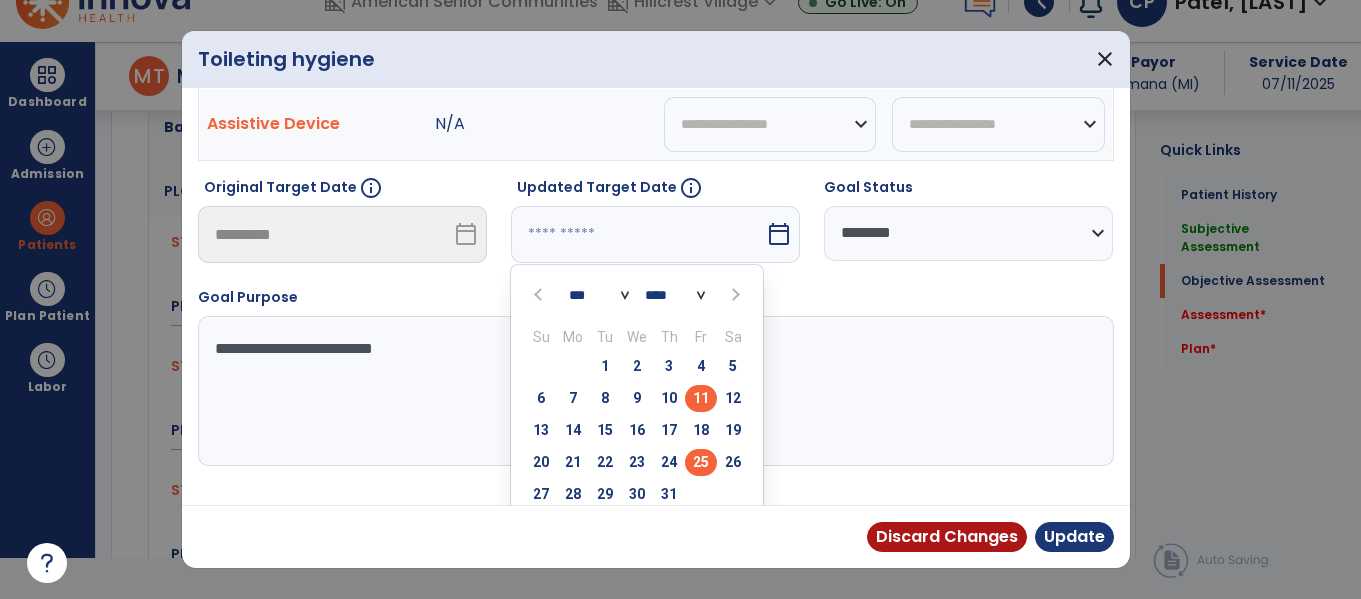 click on "25" at bounding box center [701, 462] 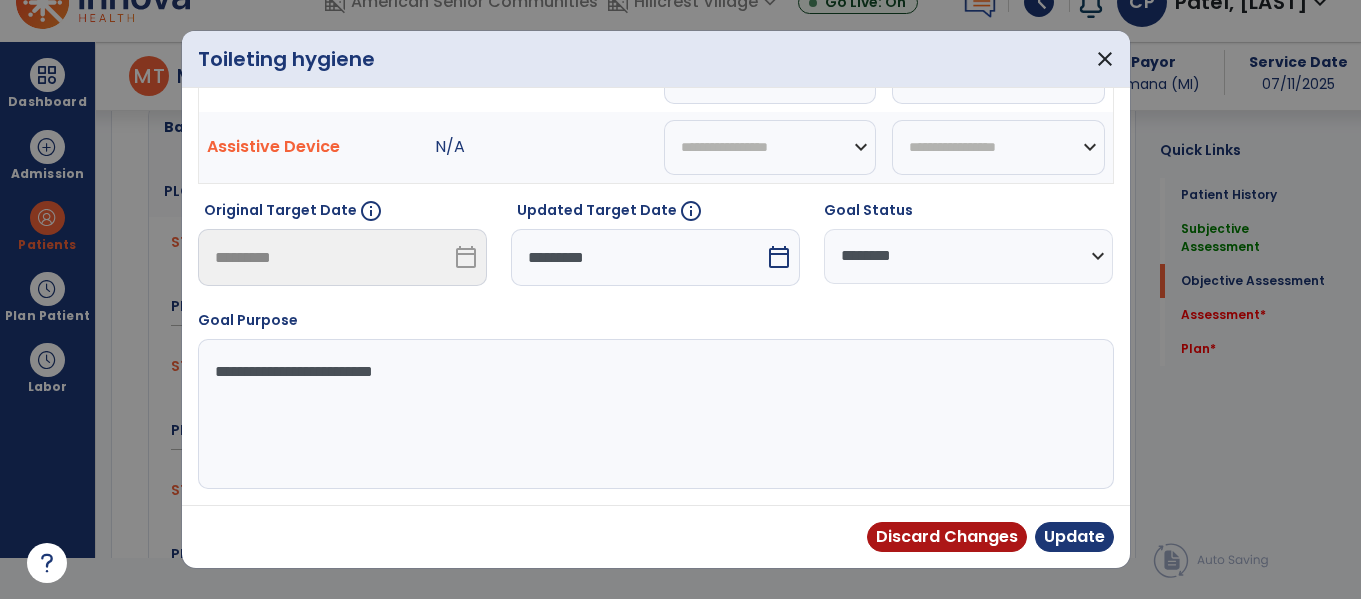 scroll, scrollTop: 240, scrollLeft: 0, axis: vertical 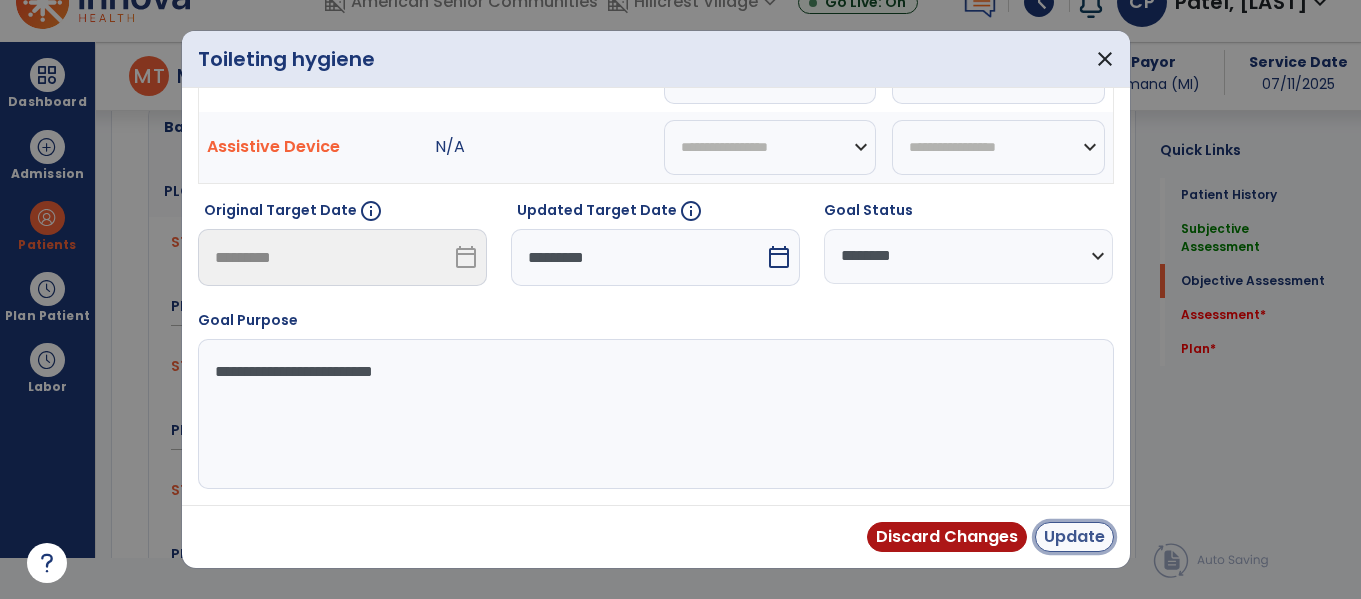 click on "Update" at bounding box center (1074, 537) 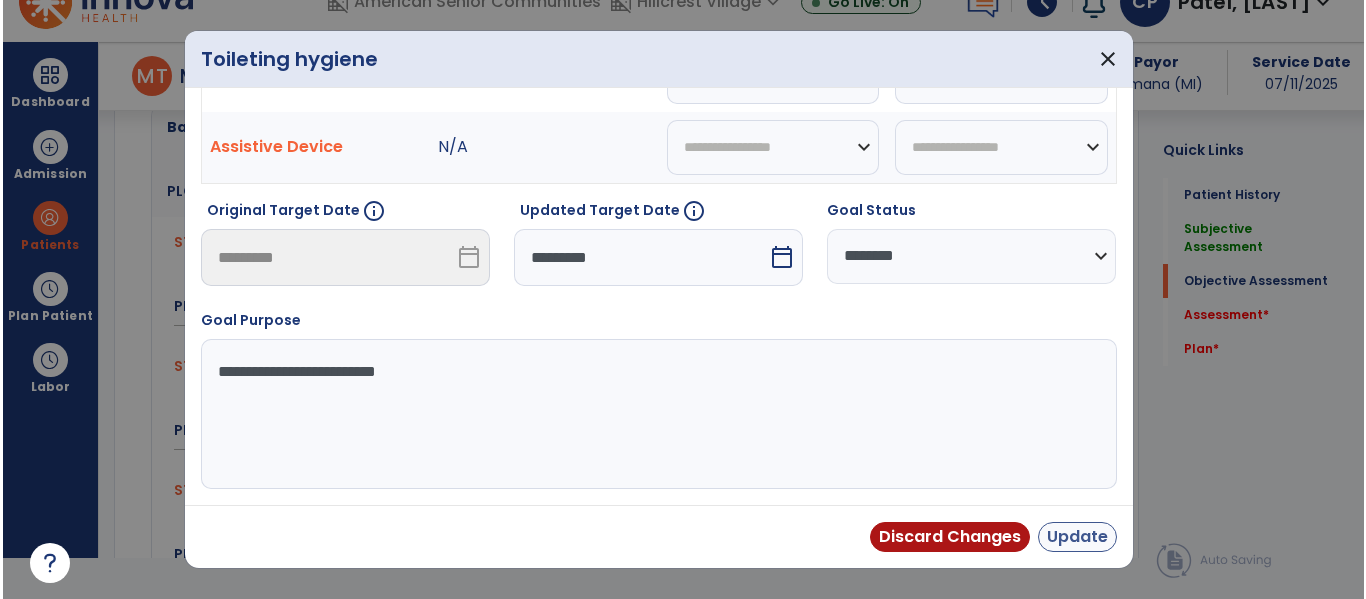 scroll, scrollTop: 41, scrollLeft: 0, axis: vertical 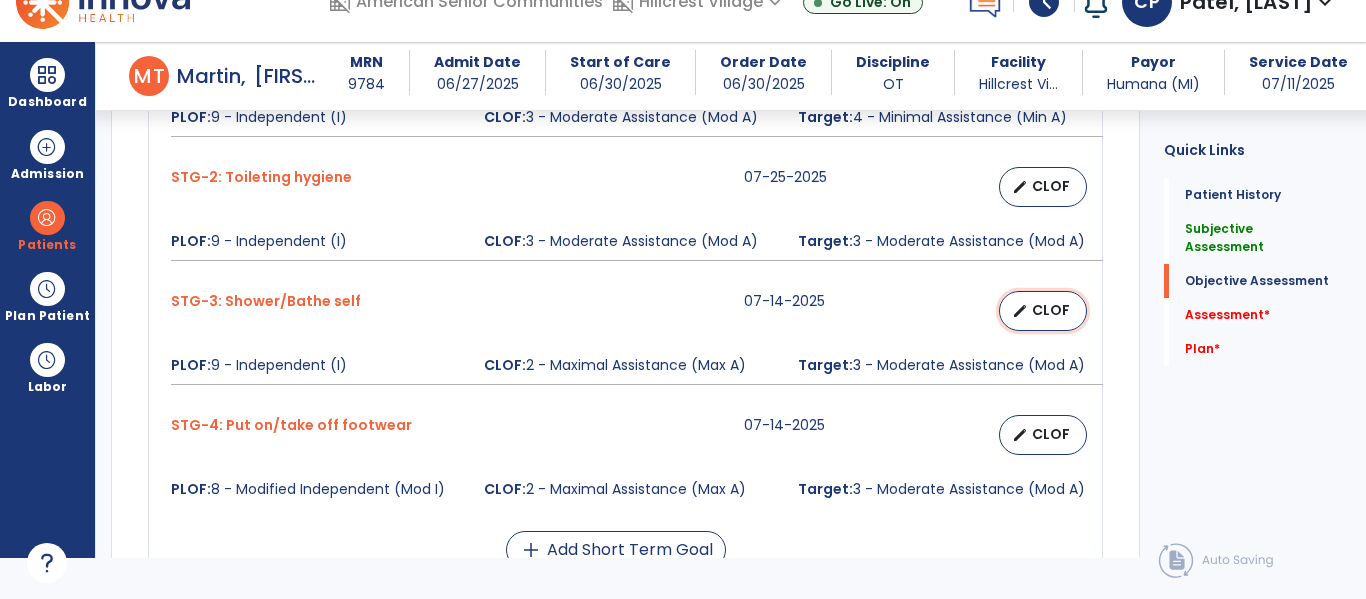 click on "CLOF" at bounding box center (1051, 310) 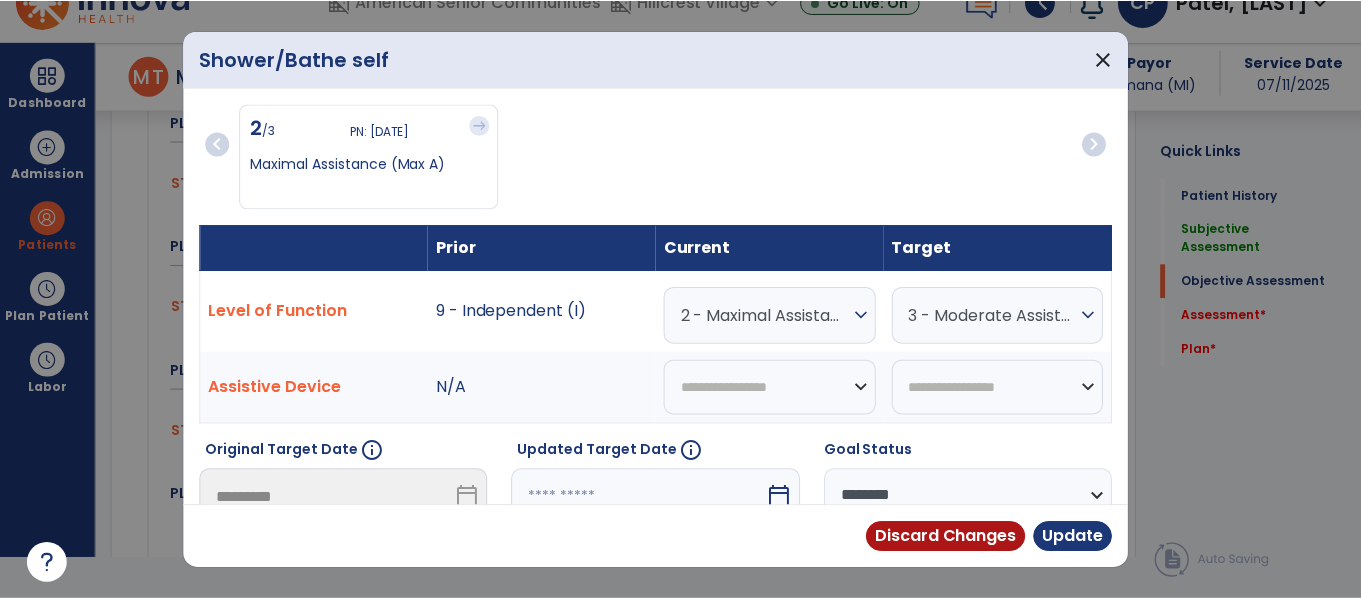 scroll, scrollTop: 0, scrollLeft: 0, axis: both 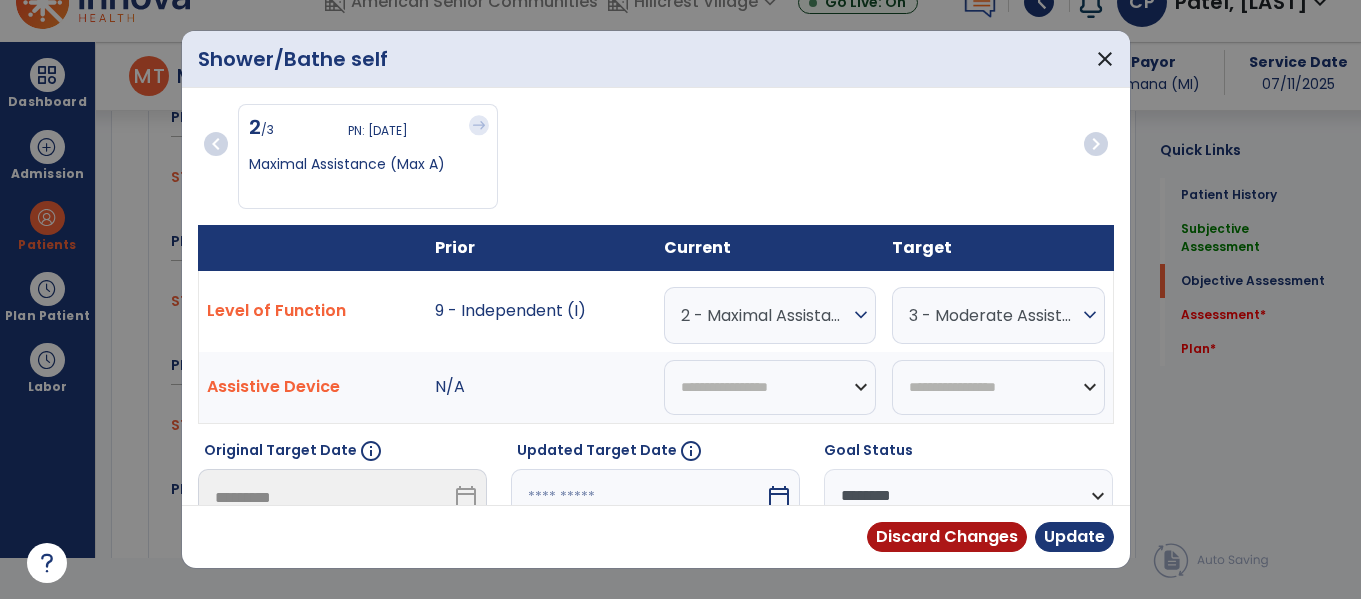 click on "expand_more" at bounding box center (861, 315) 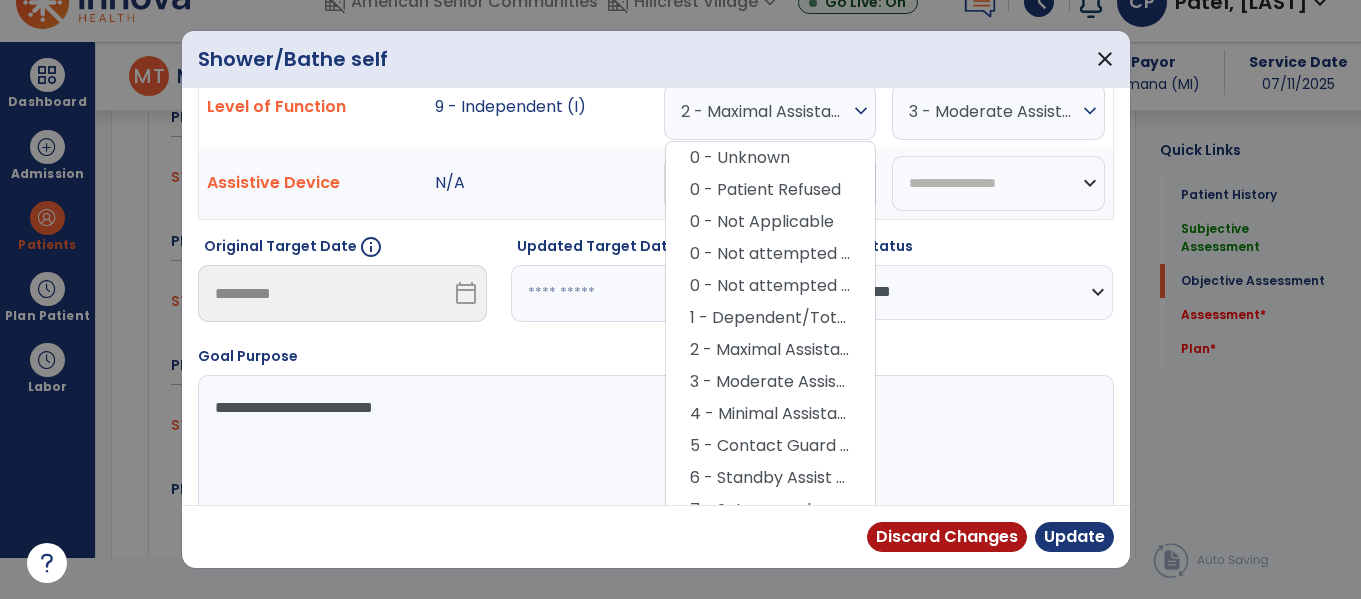 scroll, scrollTop: 217, scrollLeft: 0, axis: vertical 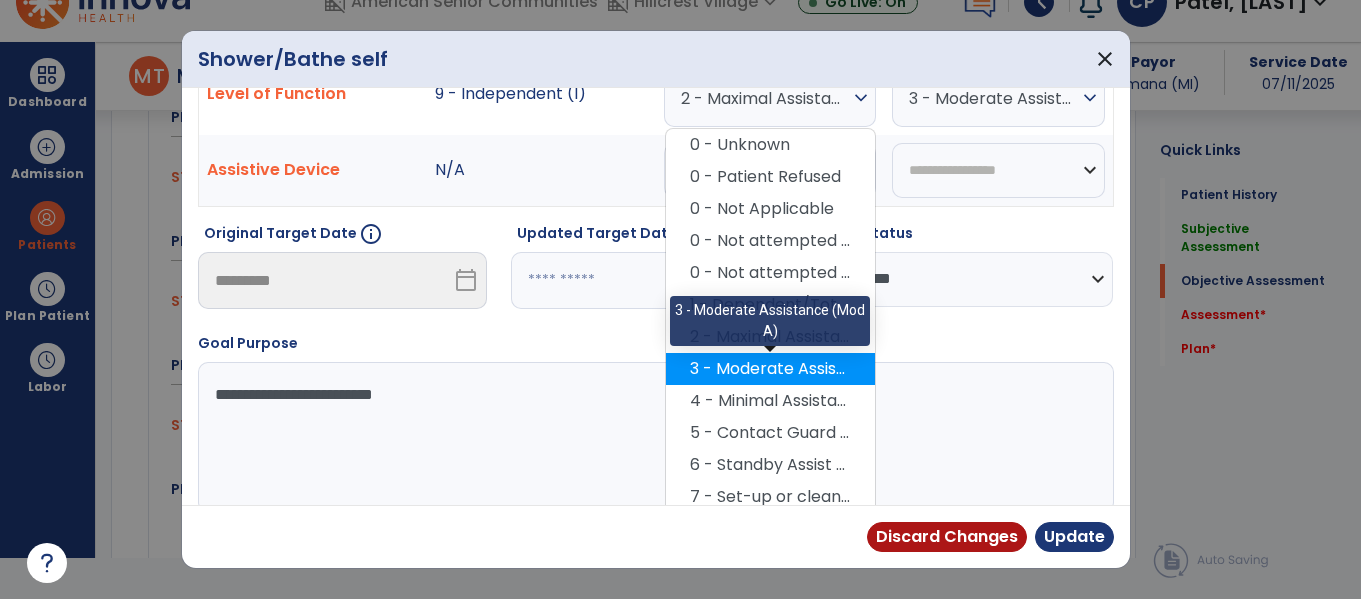 click on "3 - Moderate Assistance (Mod A)" at bounding box center [770, 369] 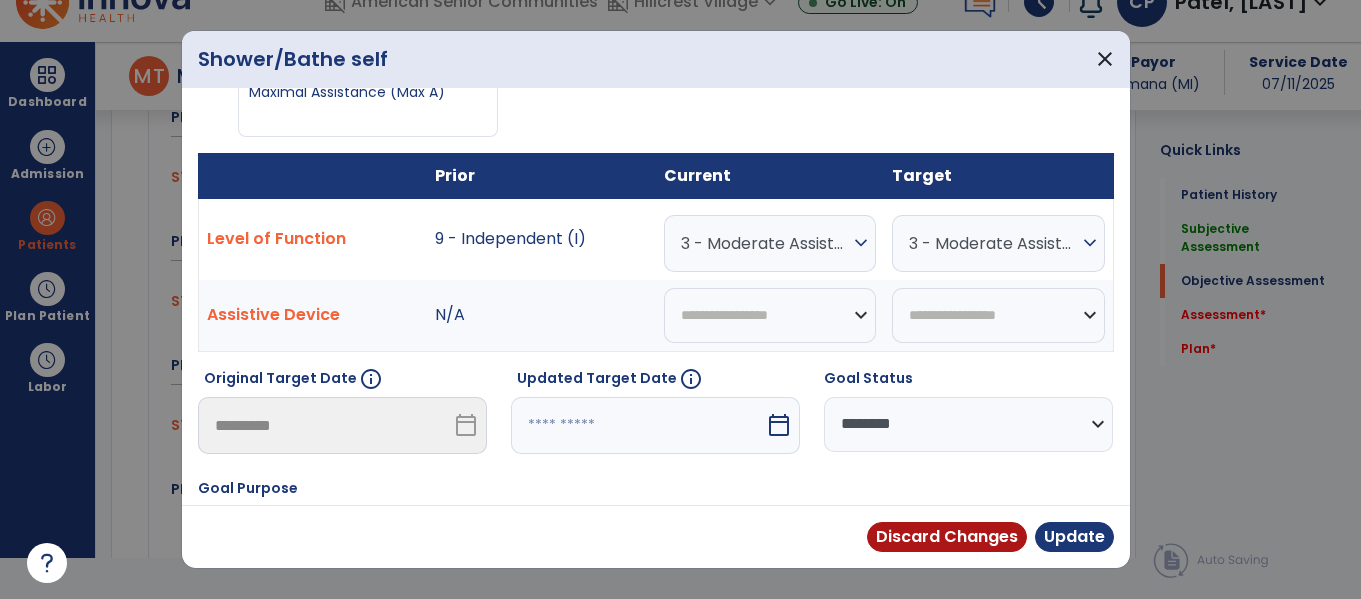 scroll, scrollTop: 63, scrollLeft: 0, axis: vertical 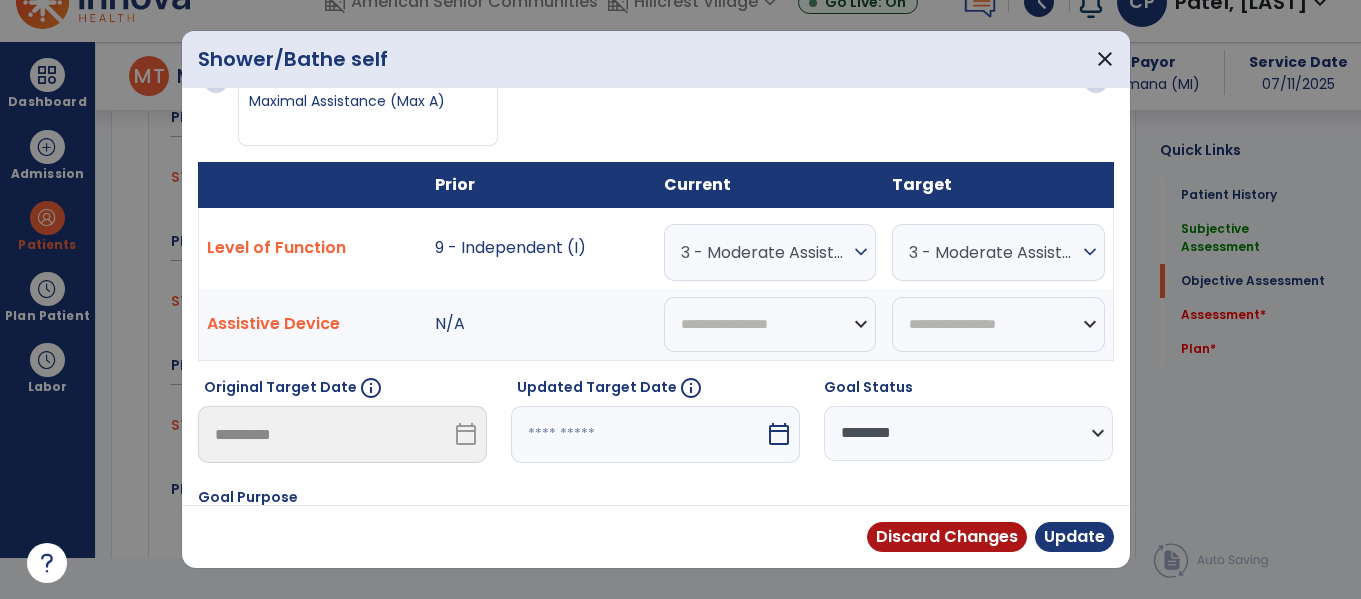 click on "expand_more" at bounding box center [1090, 252] 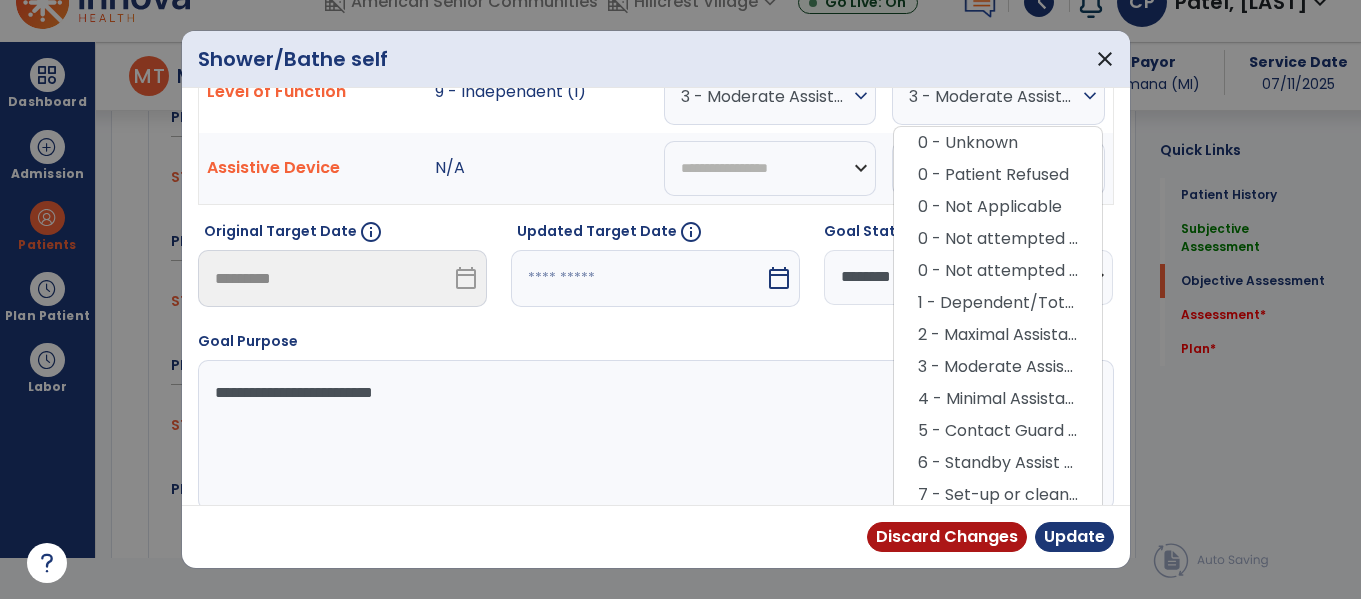 scroll, scrollTop: 222, scrollLeft: 0, axis: vertical 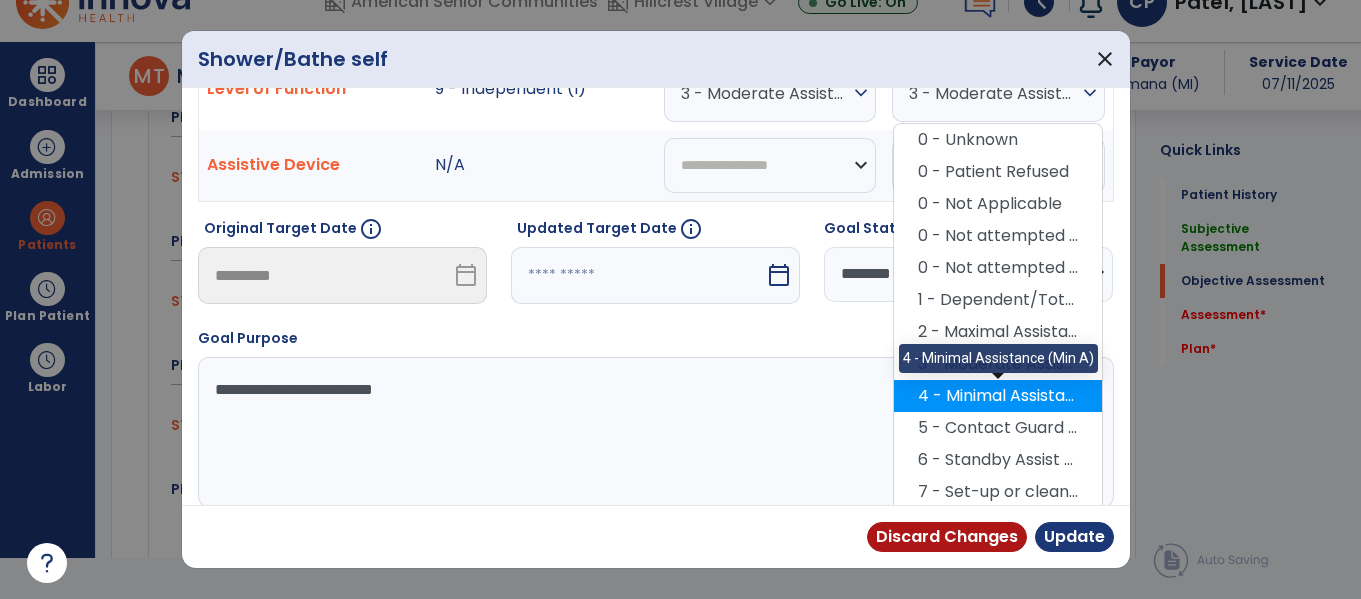 click on "4 - Minimal Assistance (Min A)" at bounding box center [998, 396] 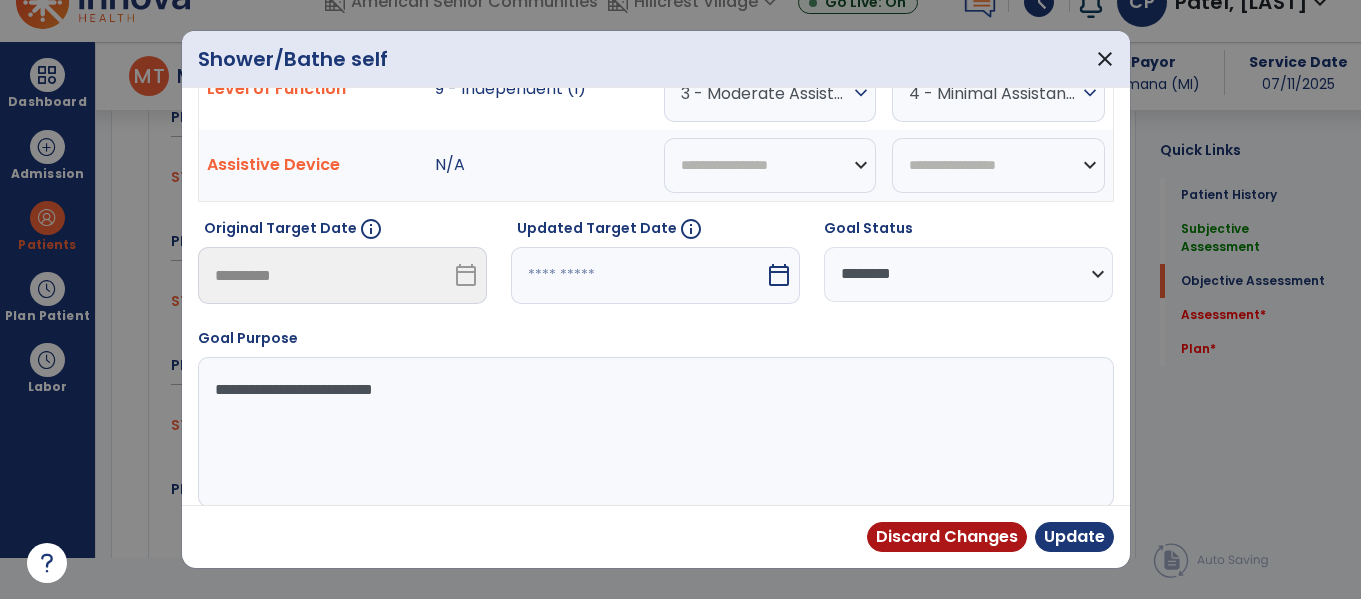 click on "calendar_today" at bounding box center (779, 275) 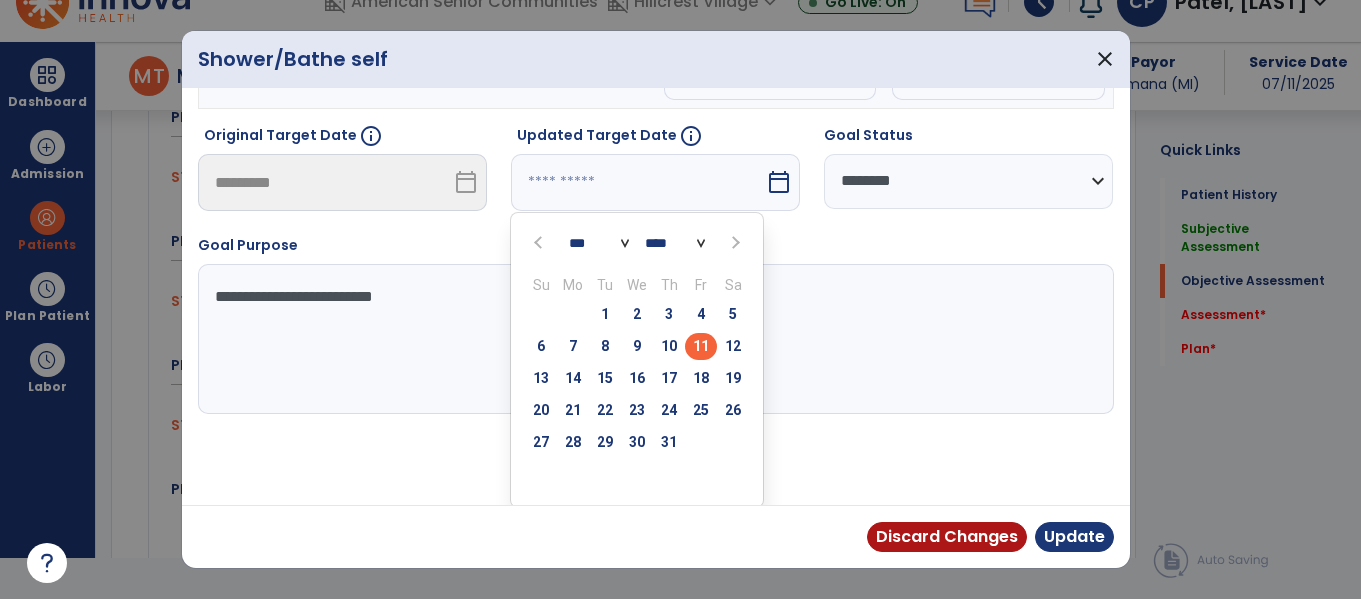 scroll, scrollTop: 318, scrollLeft: 0, axis: vertical 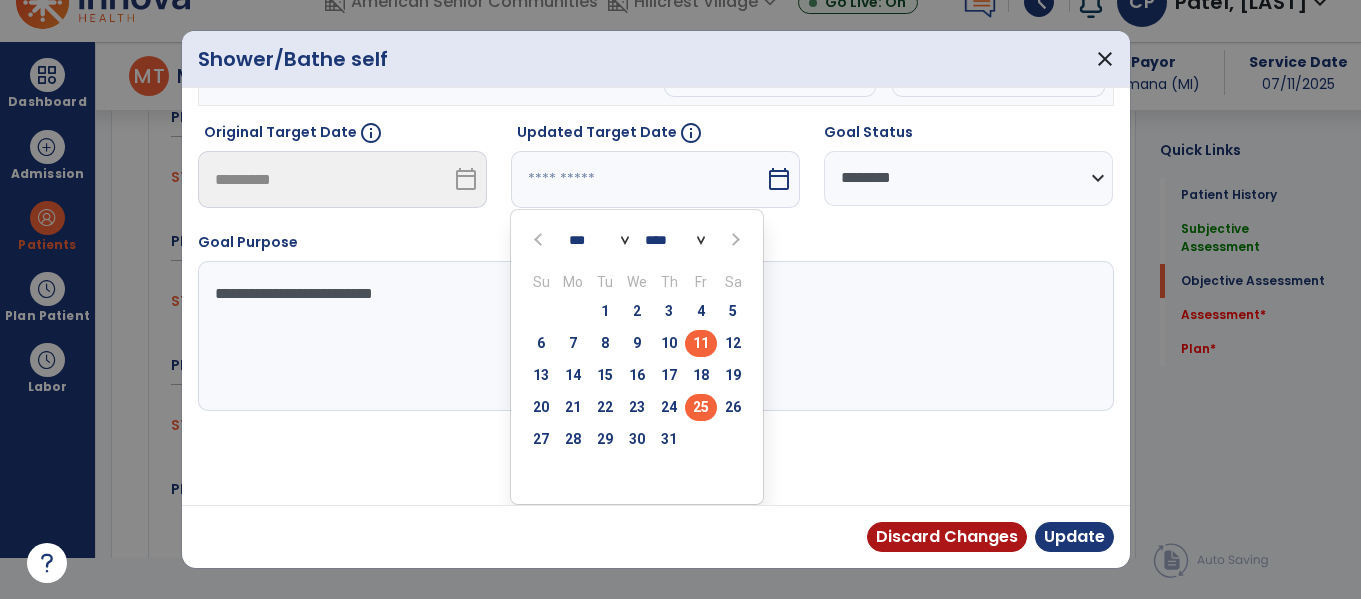 click on "25" at bounding box center (701, 407) 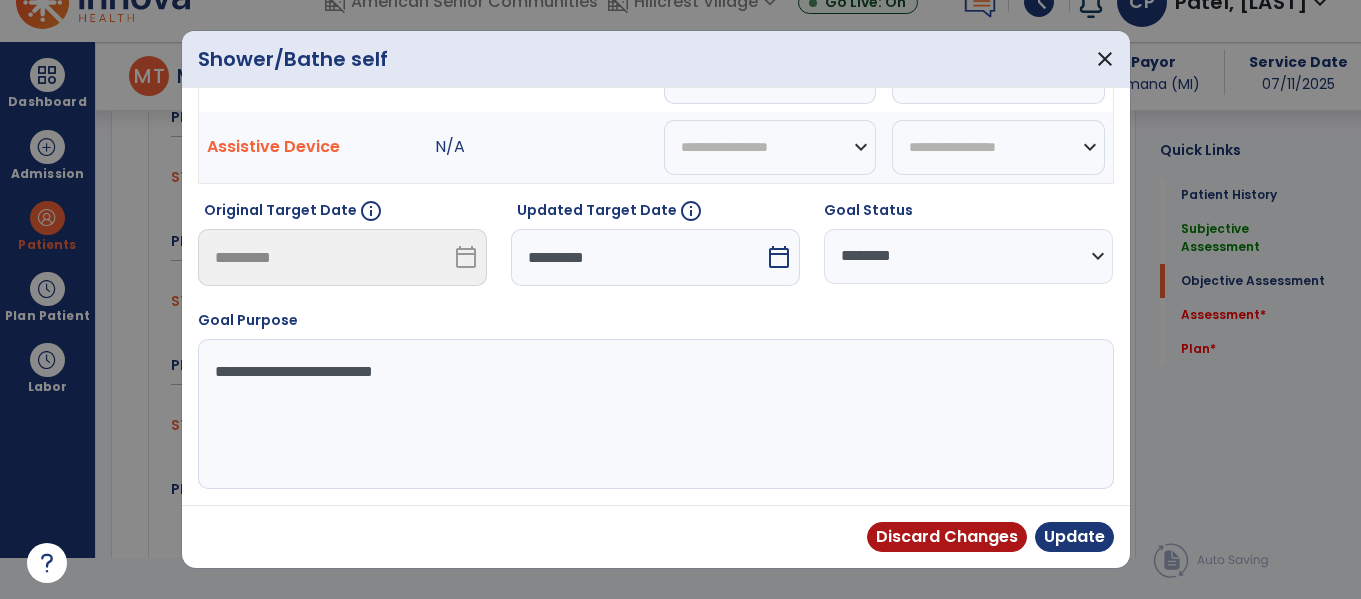 scroll, scrollTop: 240, scrollLeft: 0, axis: vertical 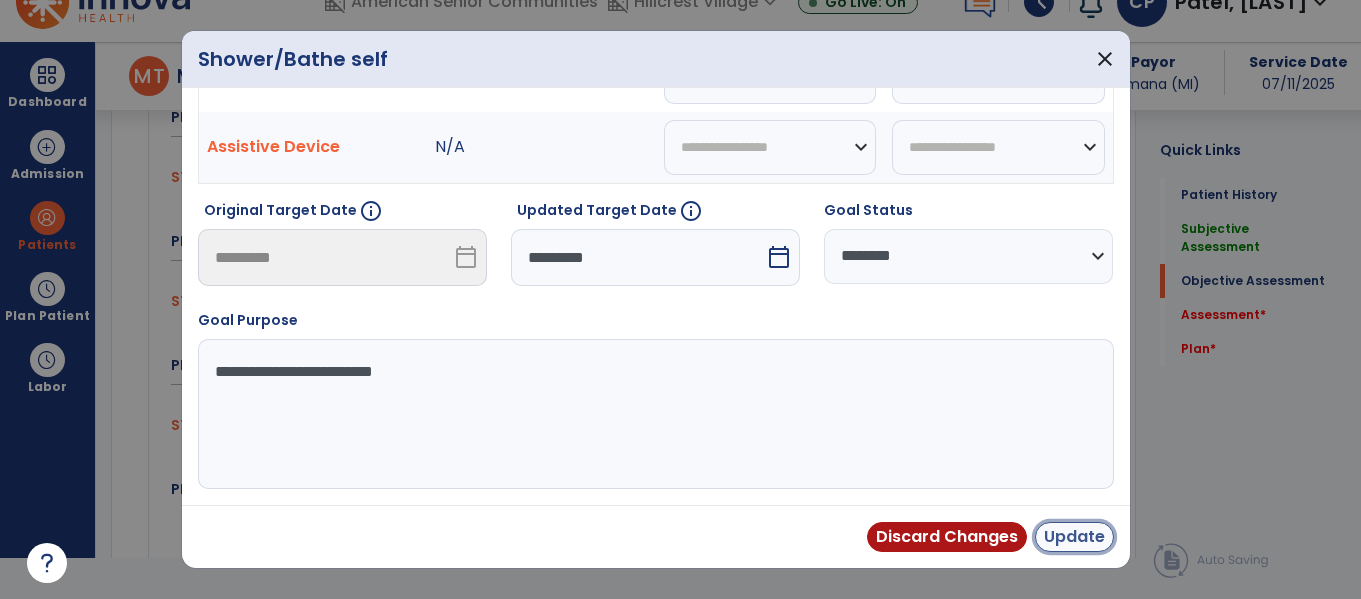 click on "Update" at bounding box center (1074, 537) 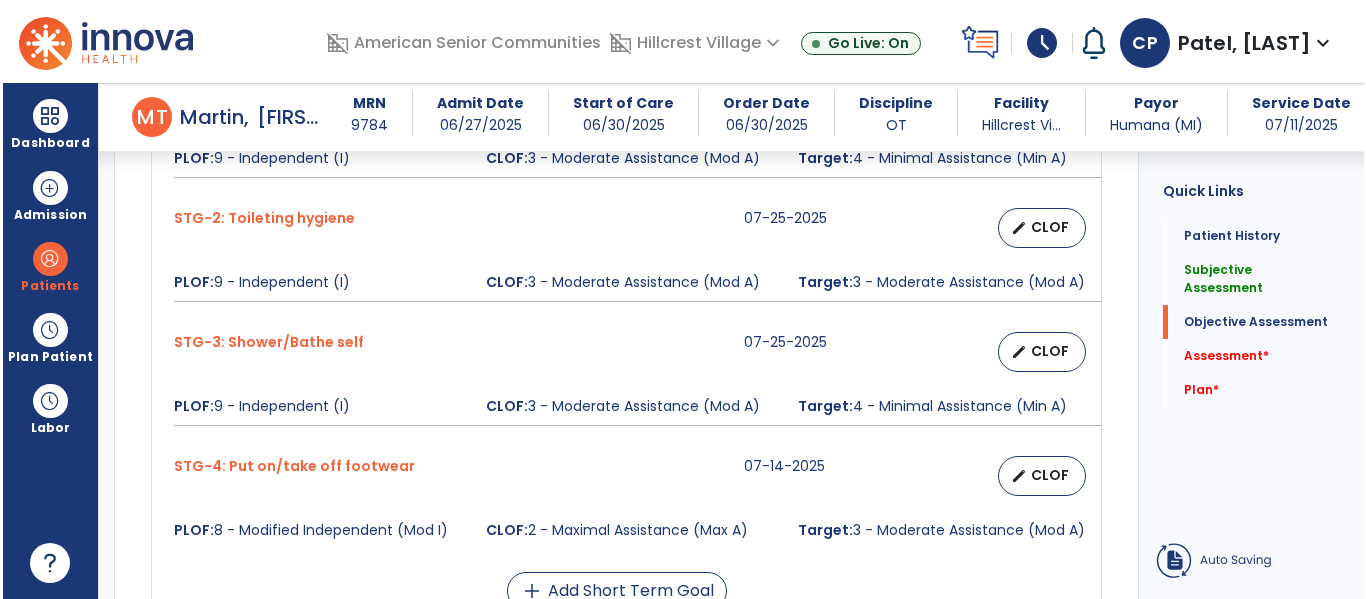 scroll, scrollTop: 41, scrollLeft: 0, axis: vertical 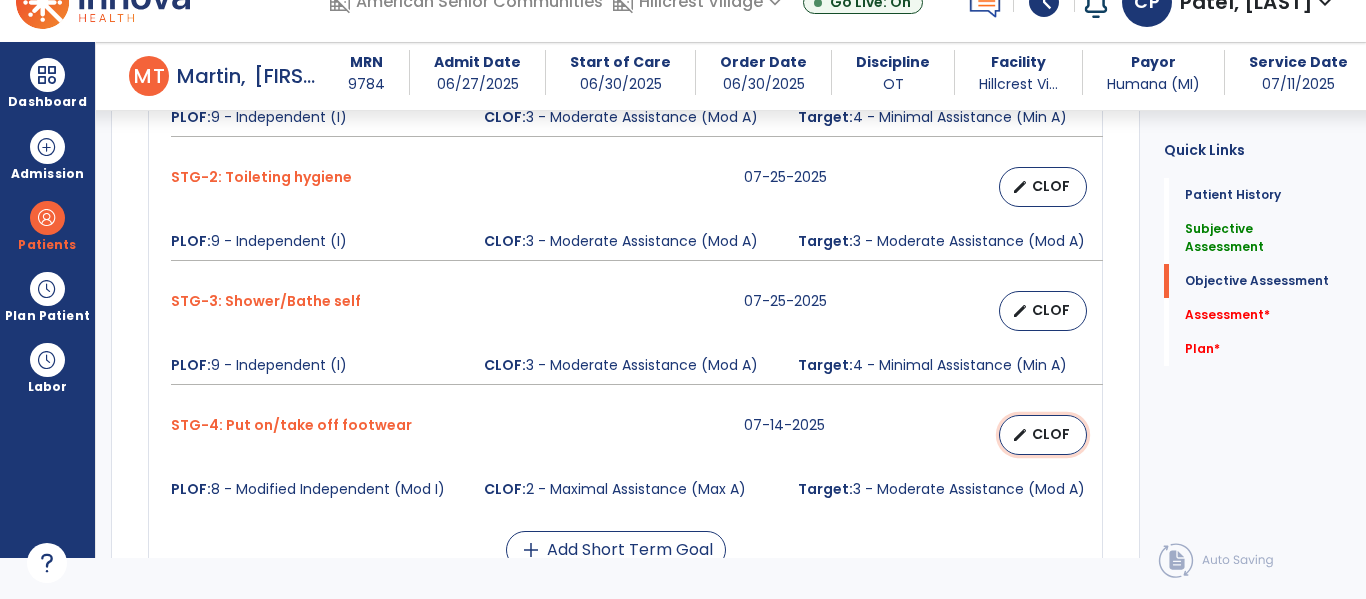 click on "CLOF" at bounding box center [1051, 434] 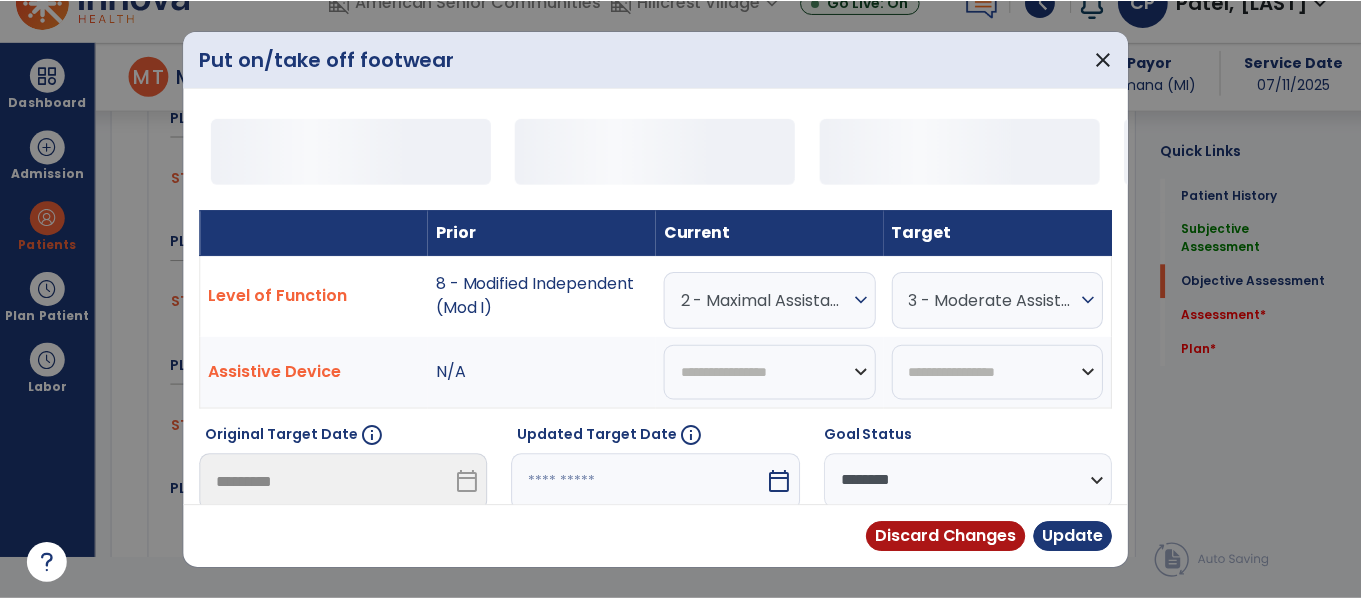 scroll, scrollTop: 0, scrollLeft: 0, axis: both 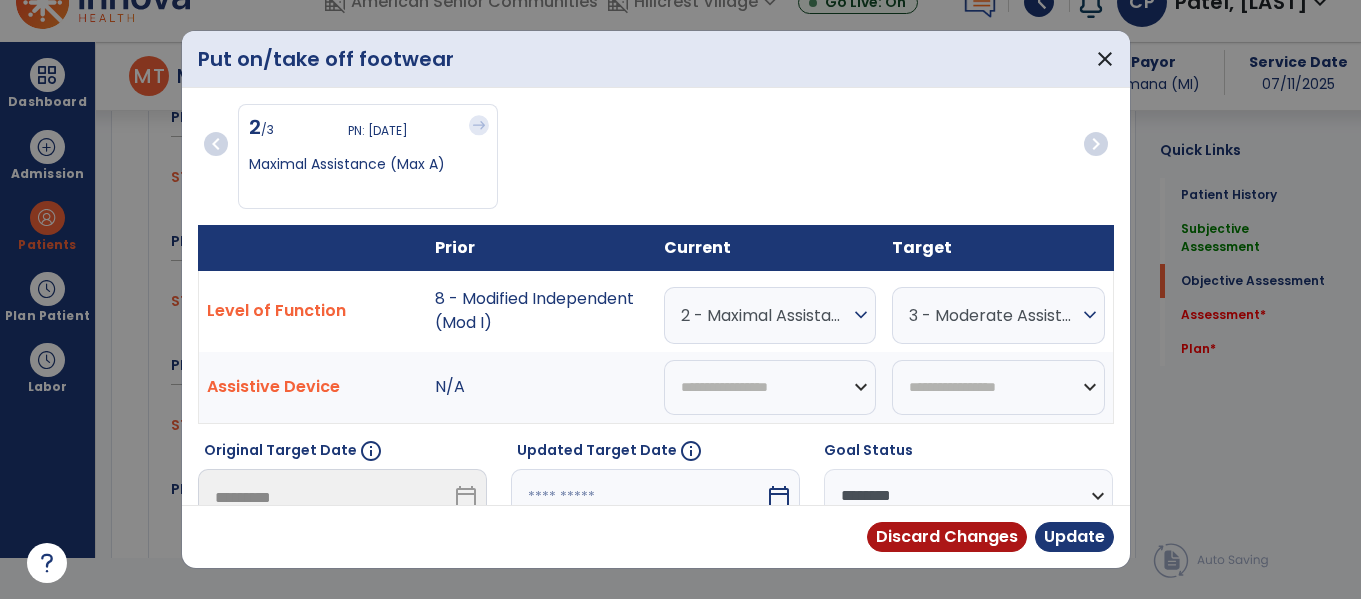click on "expand_more" at bounding box center (861, 315) 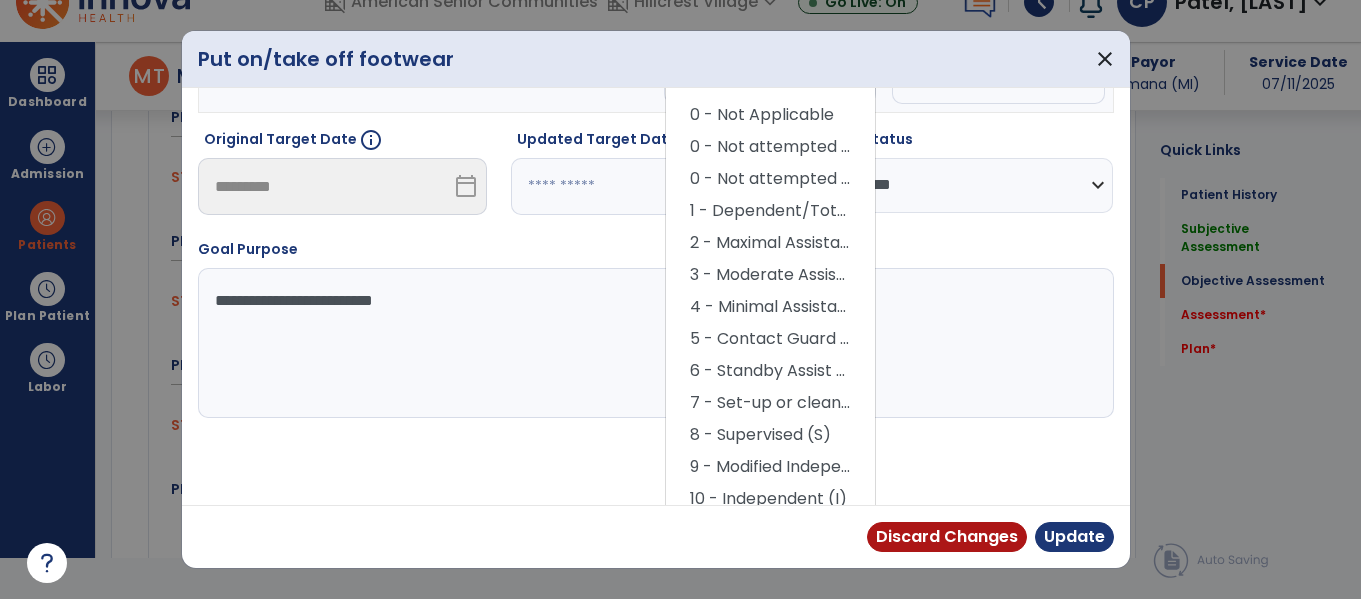 scroll, scrollTop: 322, scrollLeft: 0, axis: vertical 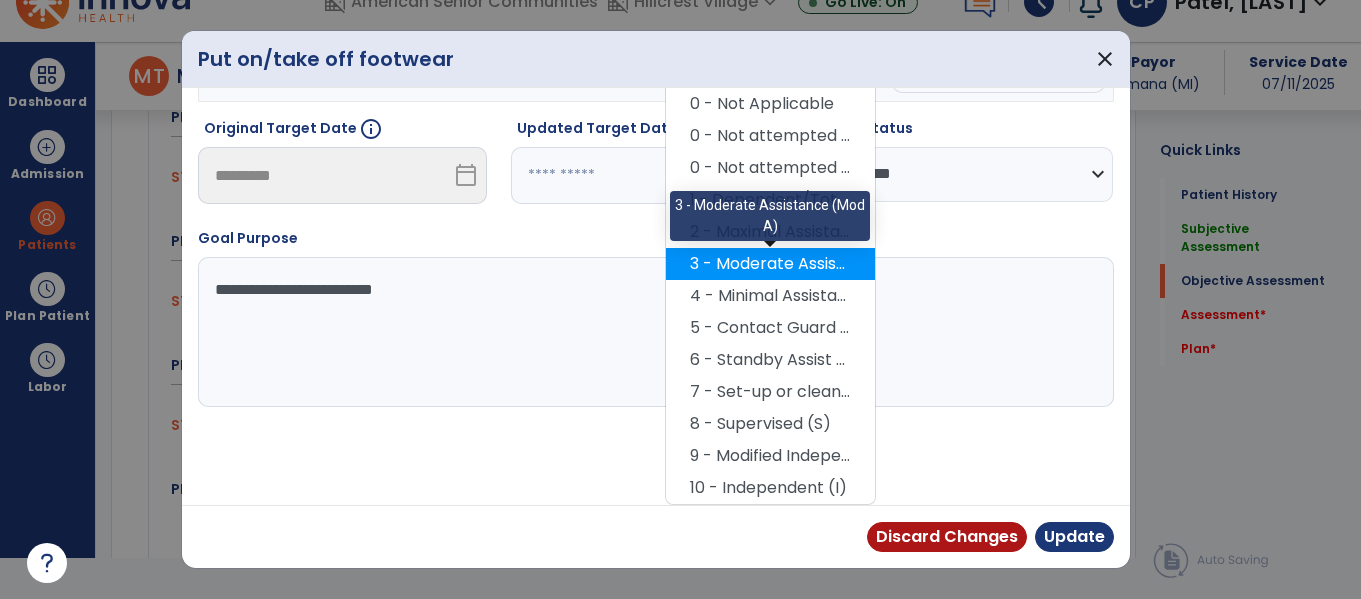 click on "3 - Moderate Assistance (Mod A)" at bounding box center (770, 264) 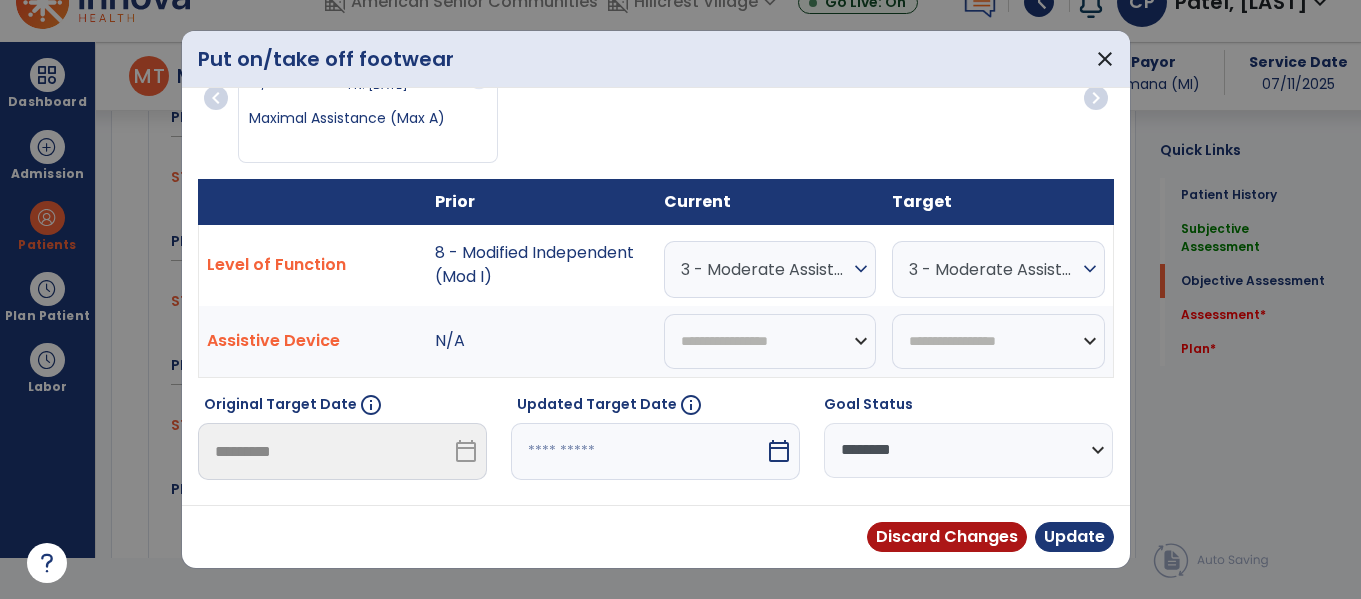 scroll, scrollTop: 0, scrollLeft: 0, axis: both 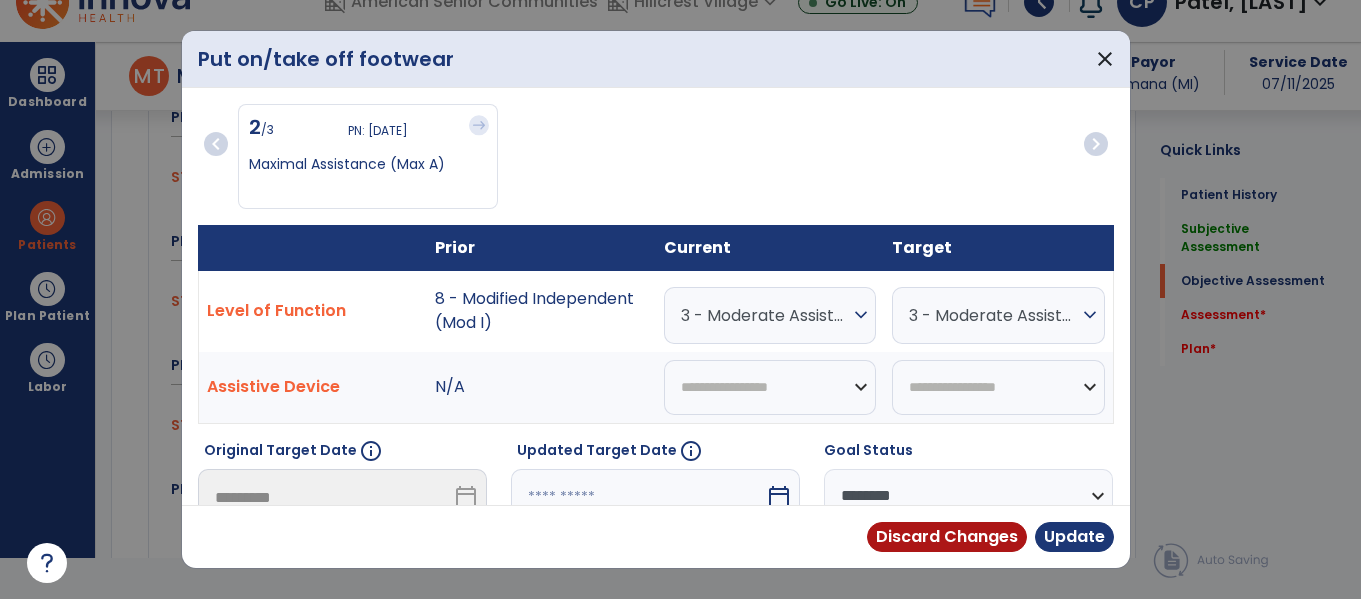 click on "expand_more" at bounding box center (1090, 315) 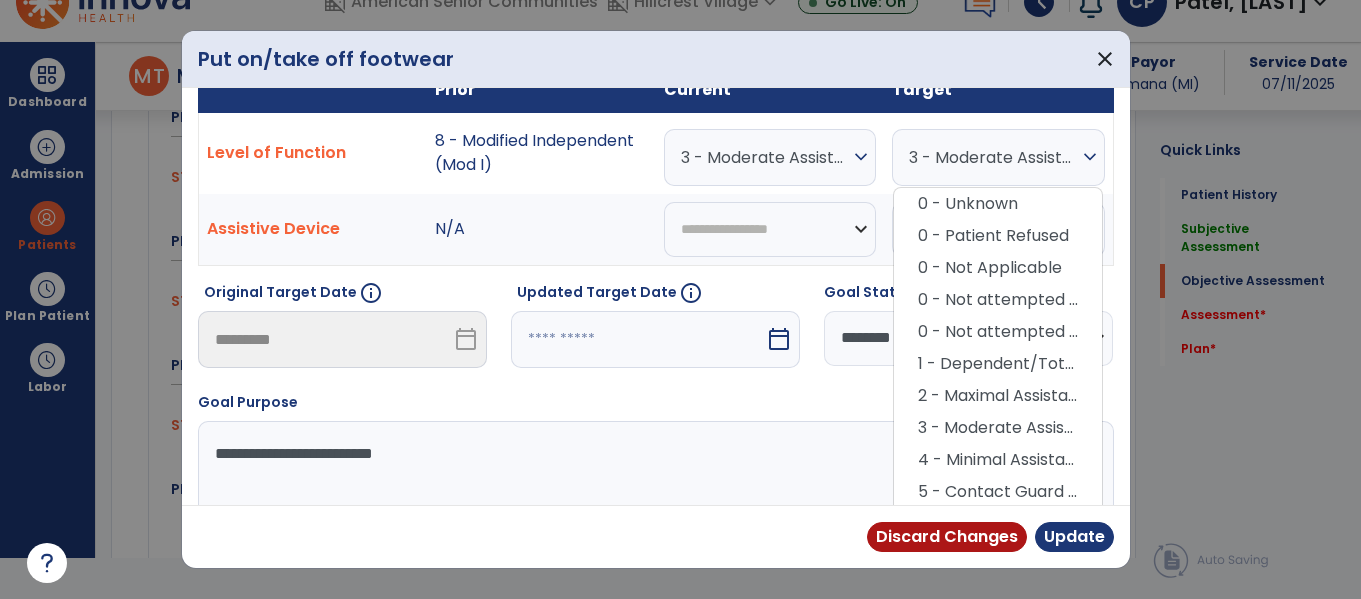 scroll, scrollTop: 322, scrollLeft: 0, axis: vertical 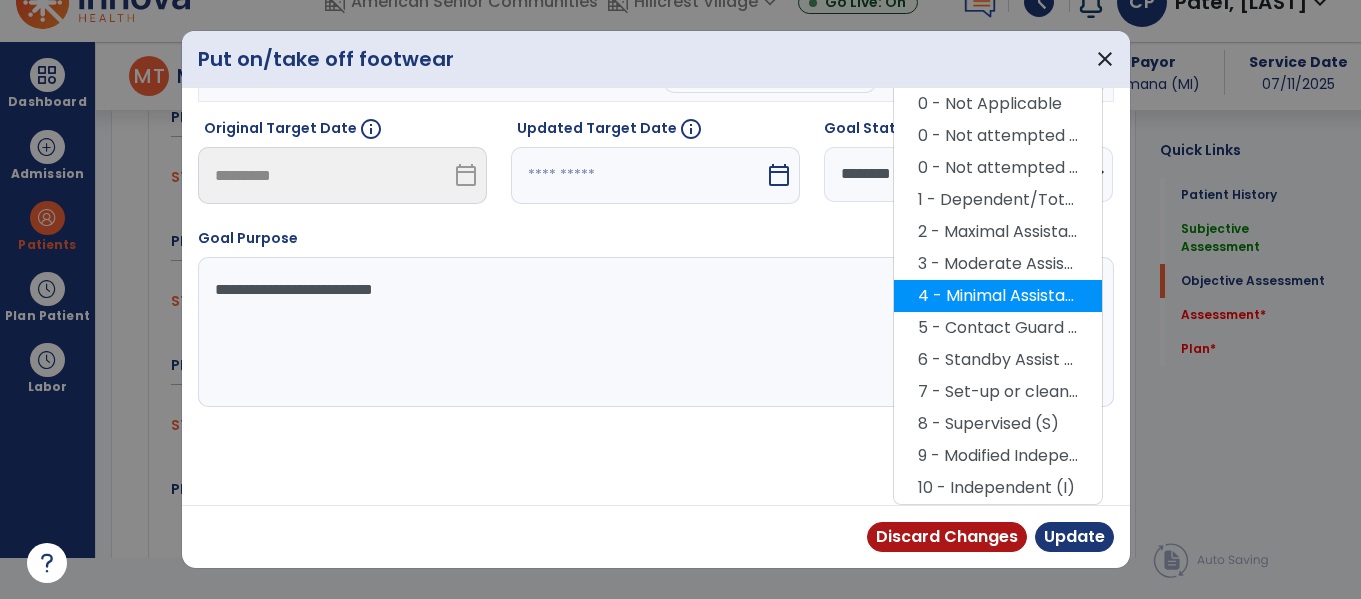 click on "4 - Minimal Assistance (Min A)" at bounding box center (998, 296) 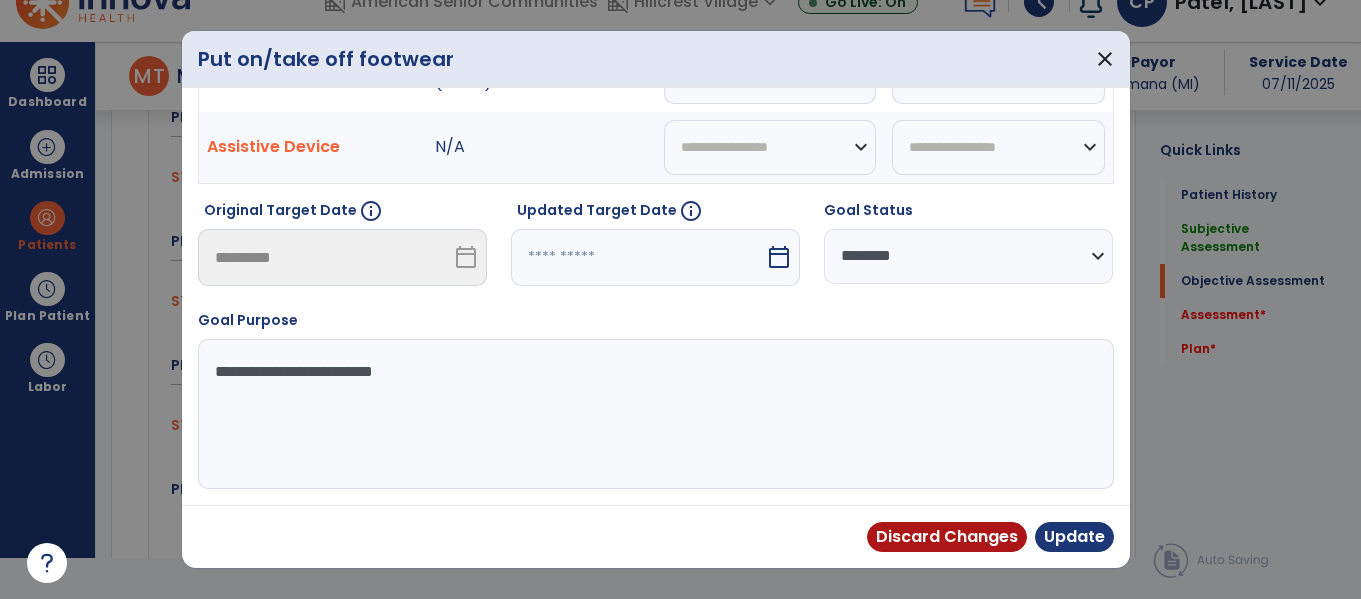 click on "calendar_today" at bounding box center [779, 257] 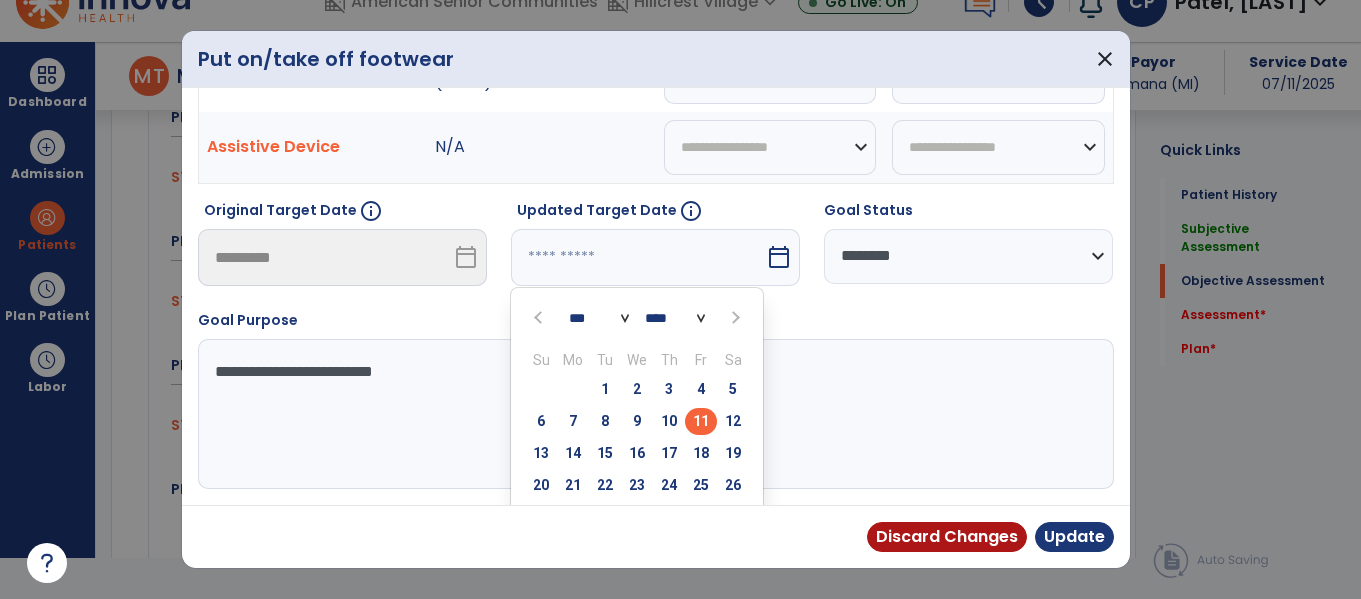 scroll, scrollTop: 263, scrollLeft: 0, axis: vertical 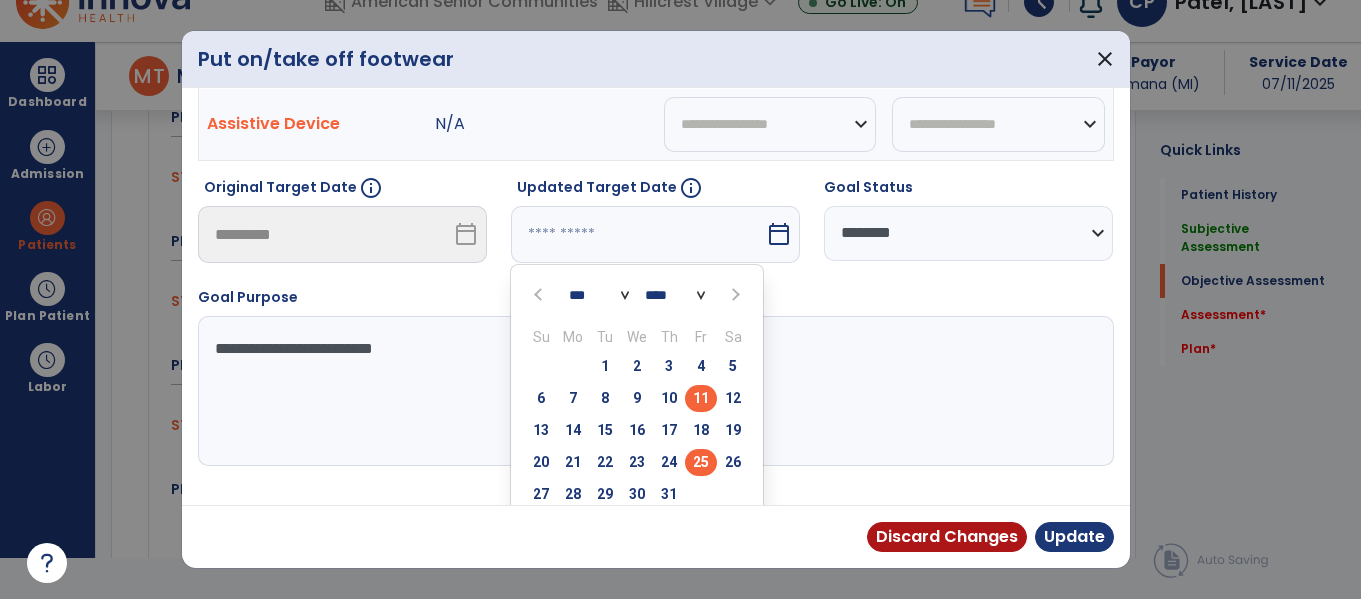 click on "25" at bounding box center [701, 462] 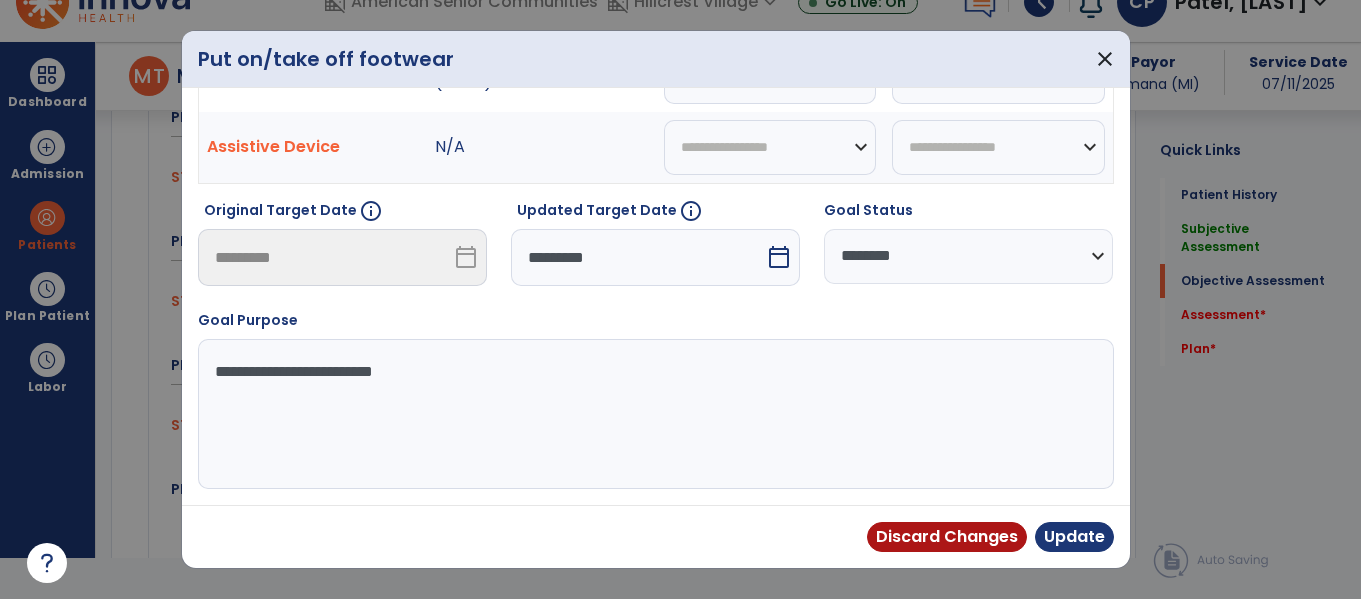 scroll, scrollTop: 240, scrollLeft: 0, axis: vertical 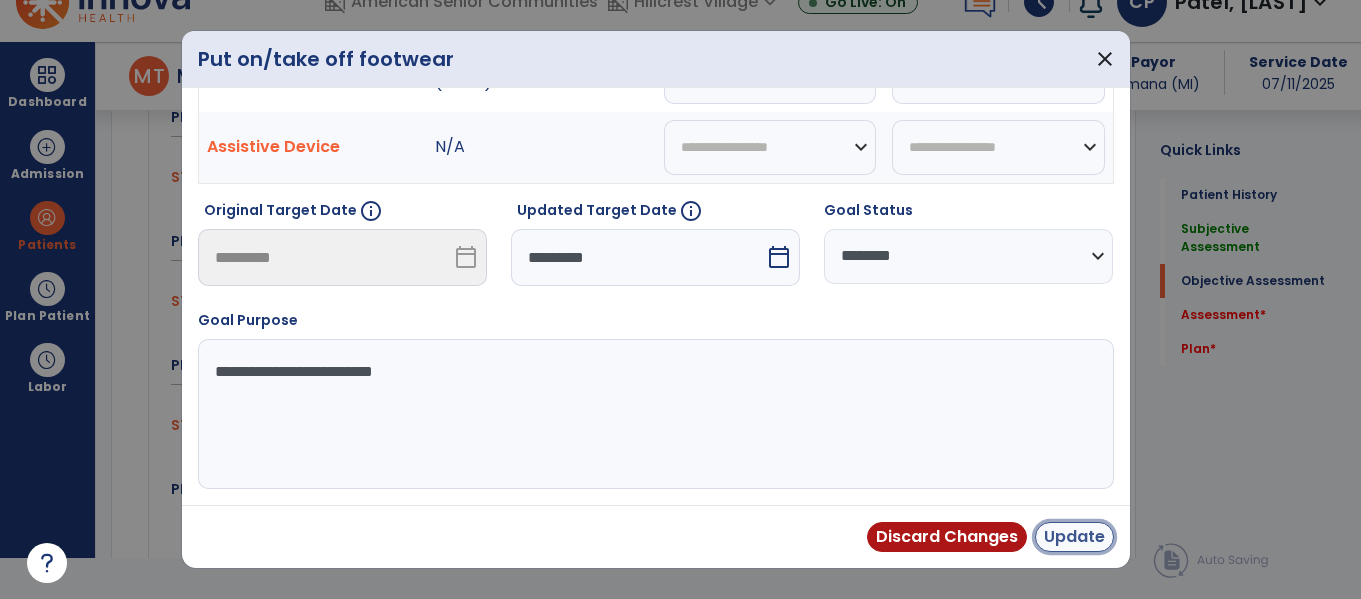 click on "Update" at bounding box center (1074, 537) 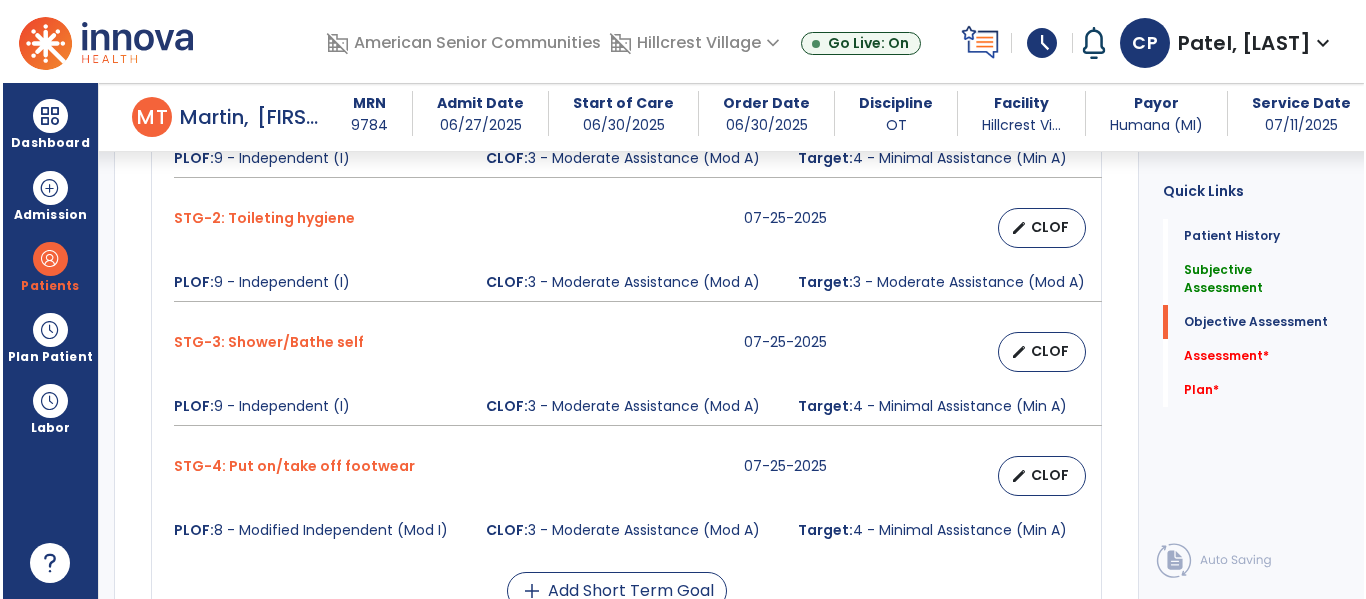 scroll, scrollTop: 41, scrollLeft: 0, axis: vertical 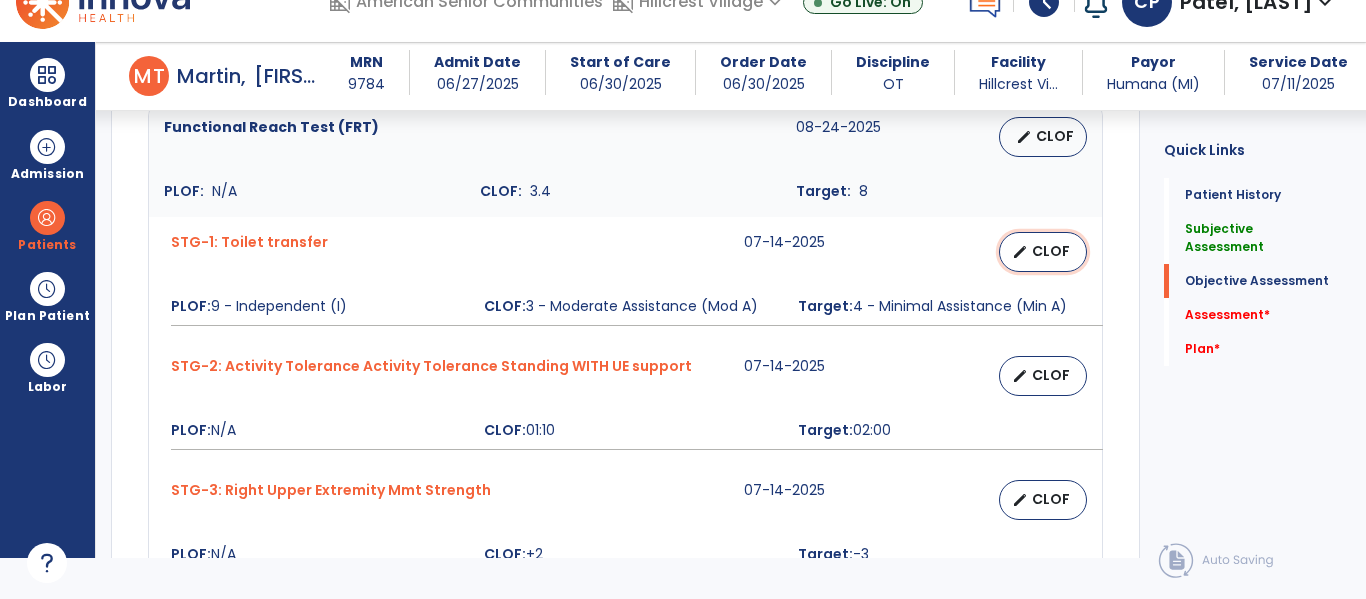 click on "edit   CLOF" at bounding box center [1043, 252] 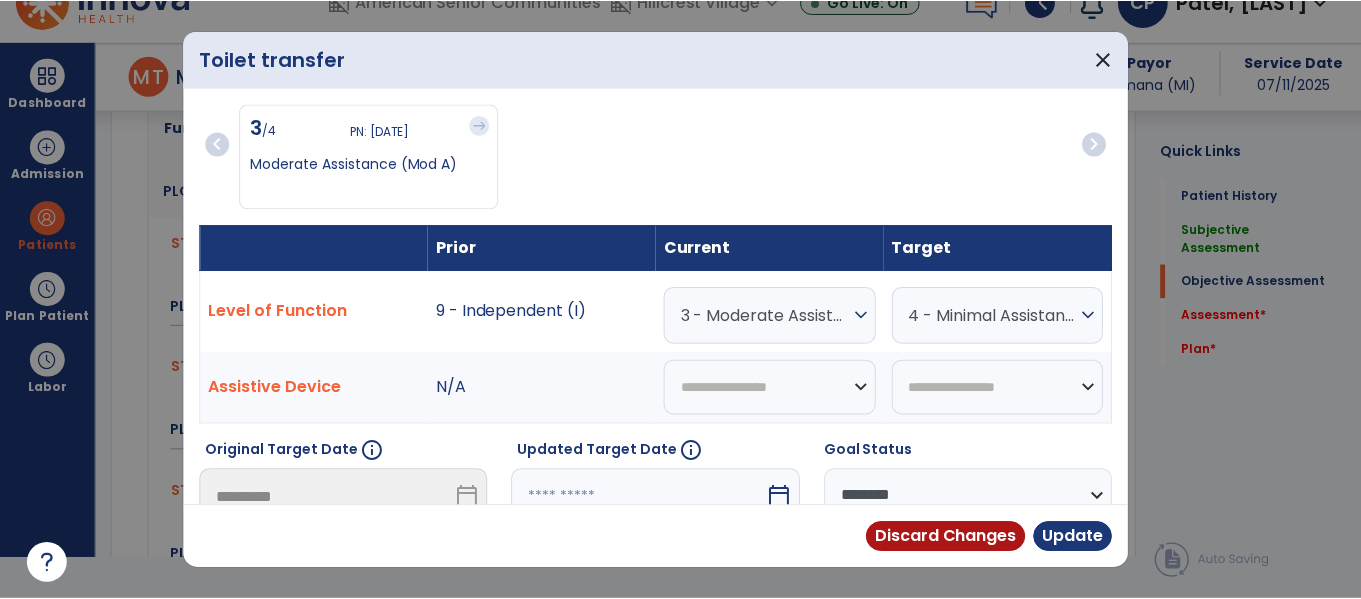 scroll, scrollTop: 0, scrollLeft: 0, axis: both 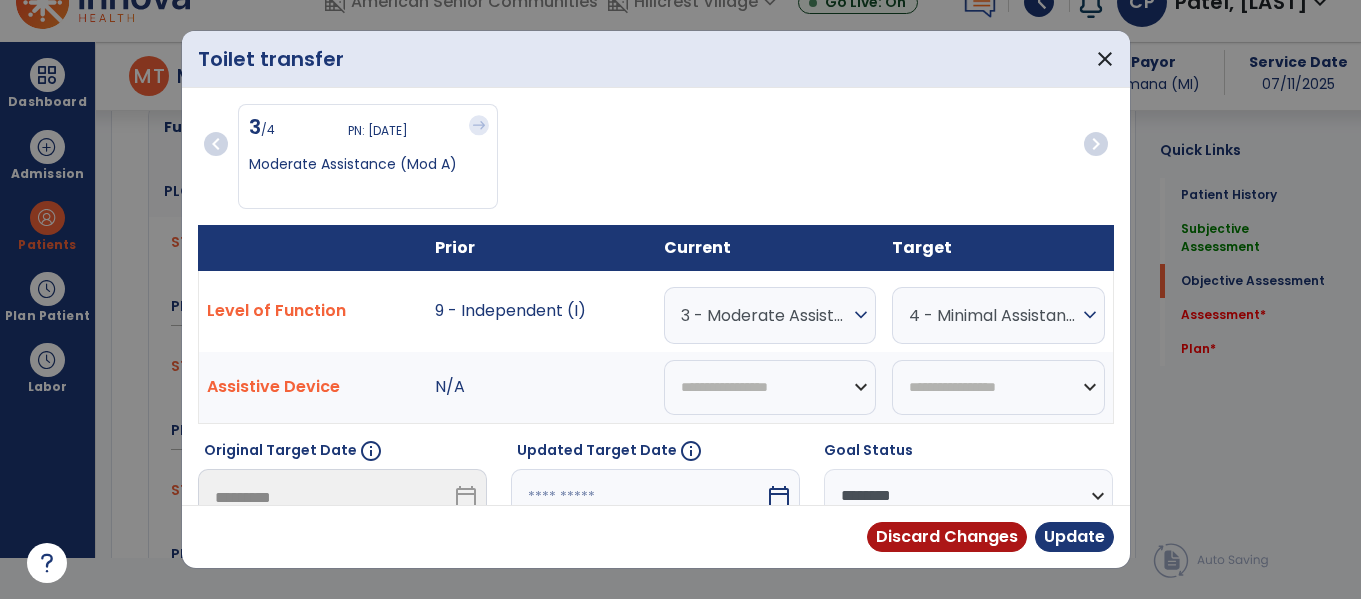 click on "expand_more" at bounding box center (861, 315) 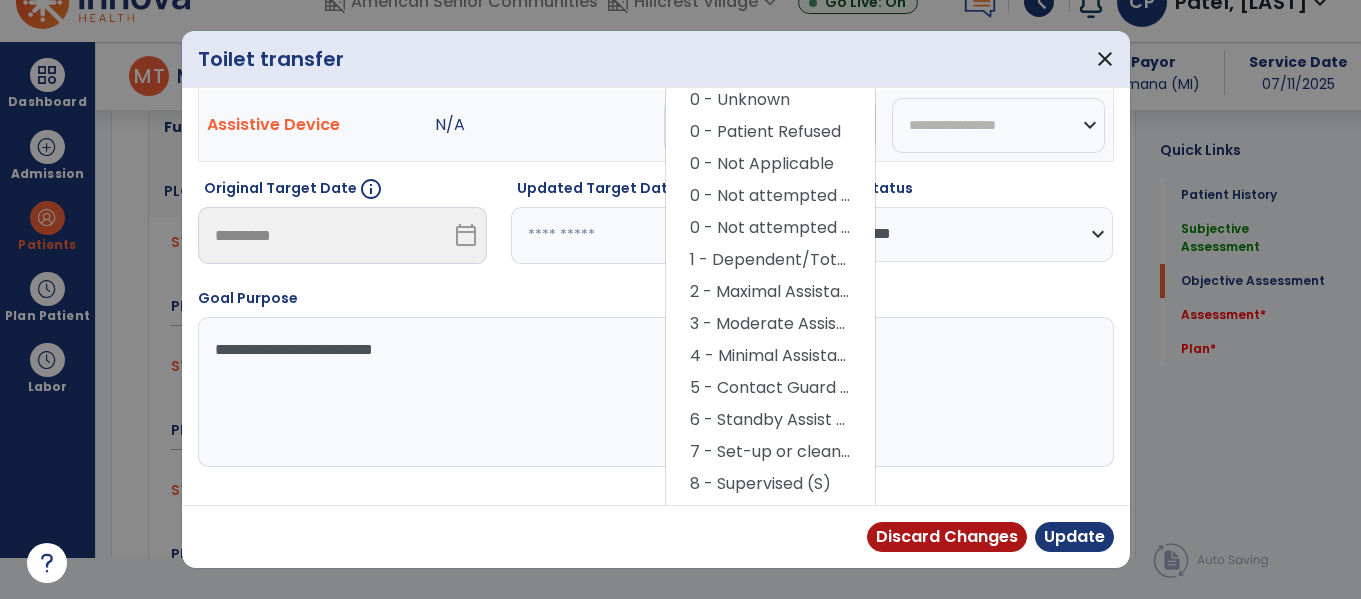 scroll, scrollTop: 322, scrollLeft: 0, axis: vertical 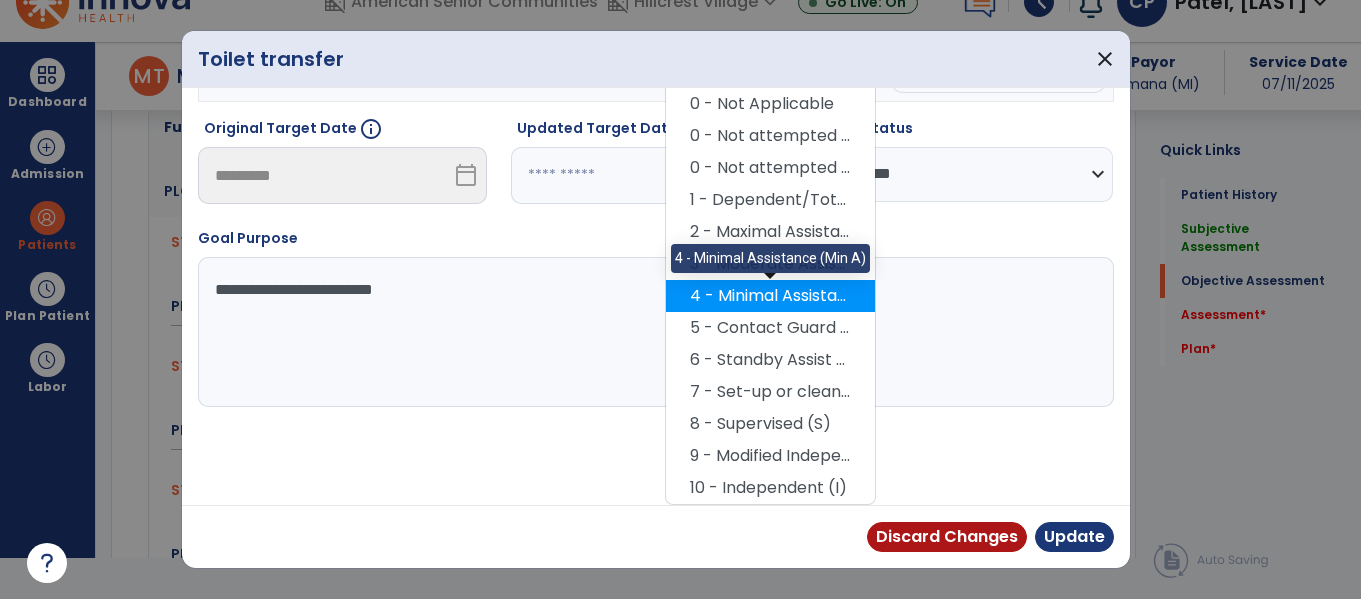 click on "4 - Minimal Assistance (Min A)" at bounding box center (770, 296) 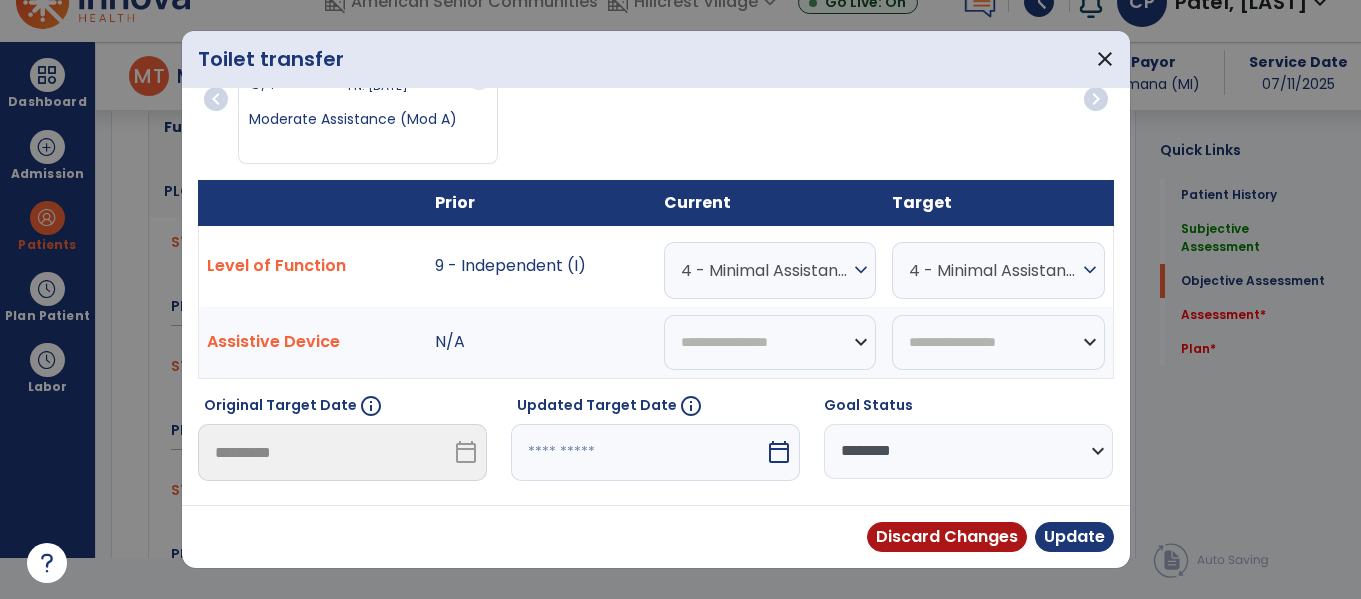 scroll, scrollTop: 0, scrollLeft: 0, axis: both 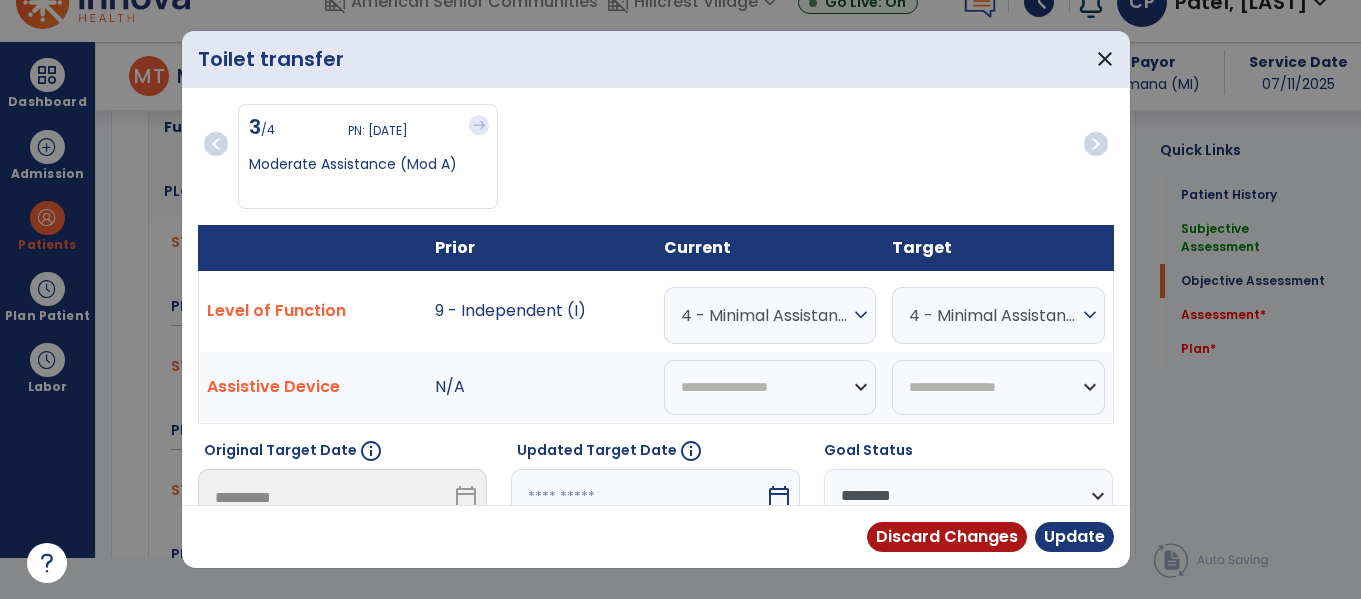 click on "expand_more" at bounding box center (1090, 315) 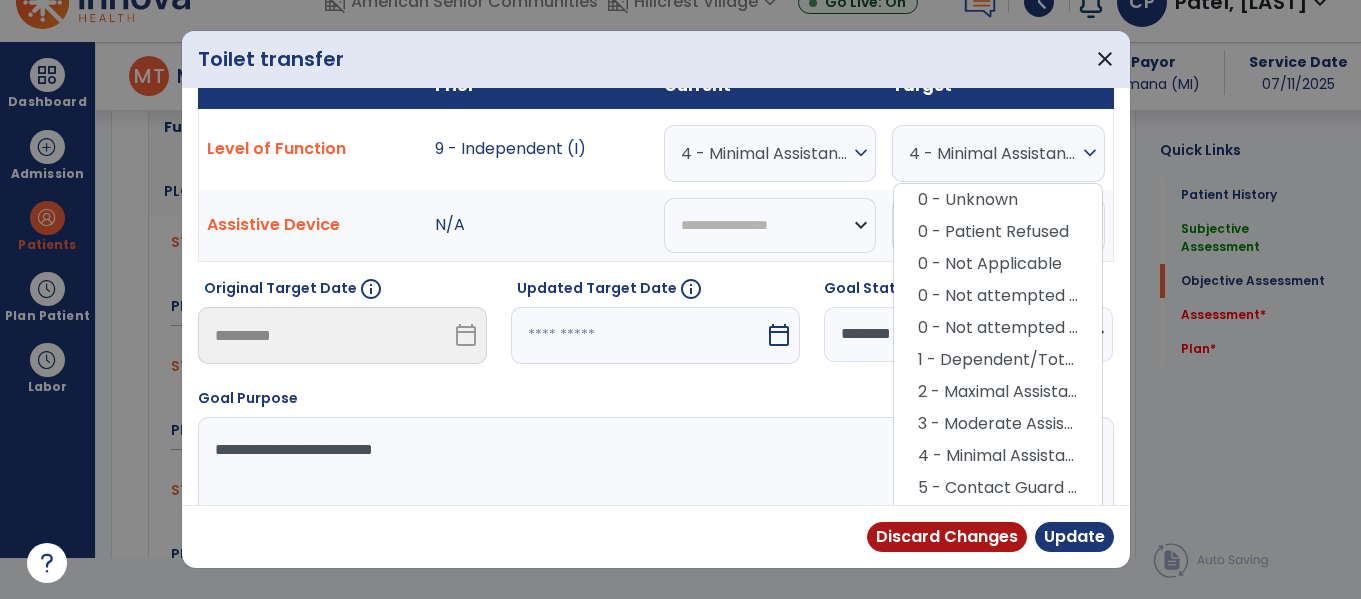 scroll, scrollTop: 164, scrollLeft: 0, axis: vertical 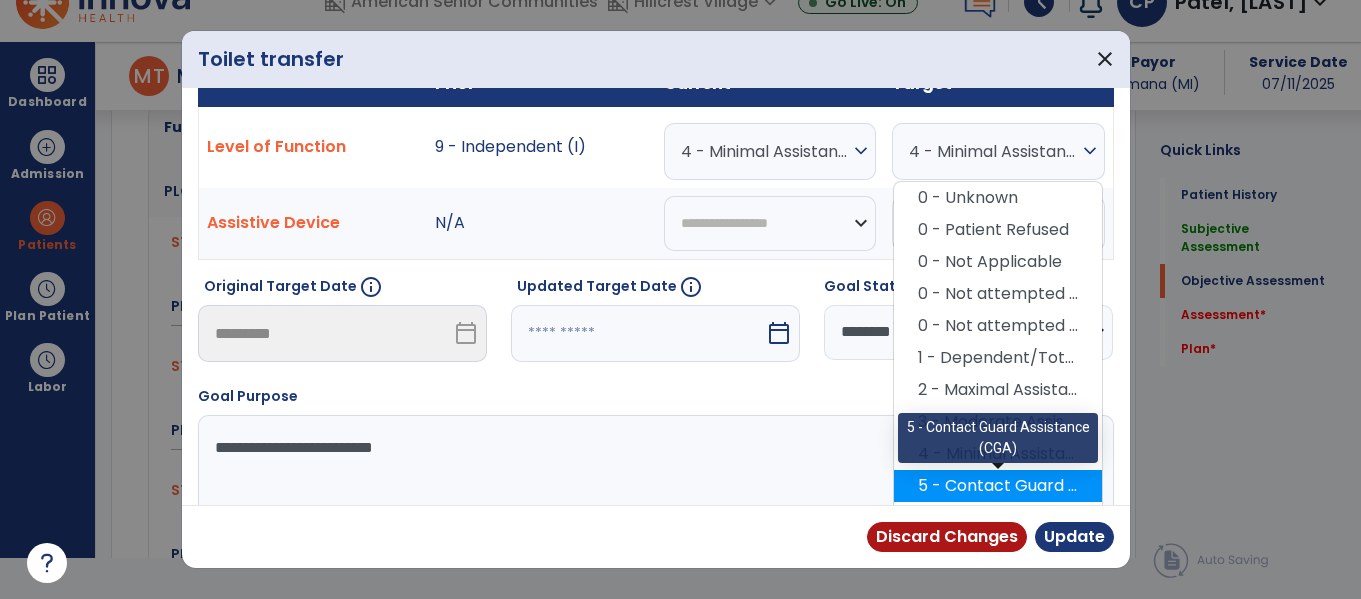 click on "5 - Contact Guard Assistance (CGA)" at bounding box center [998, 486] 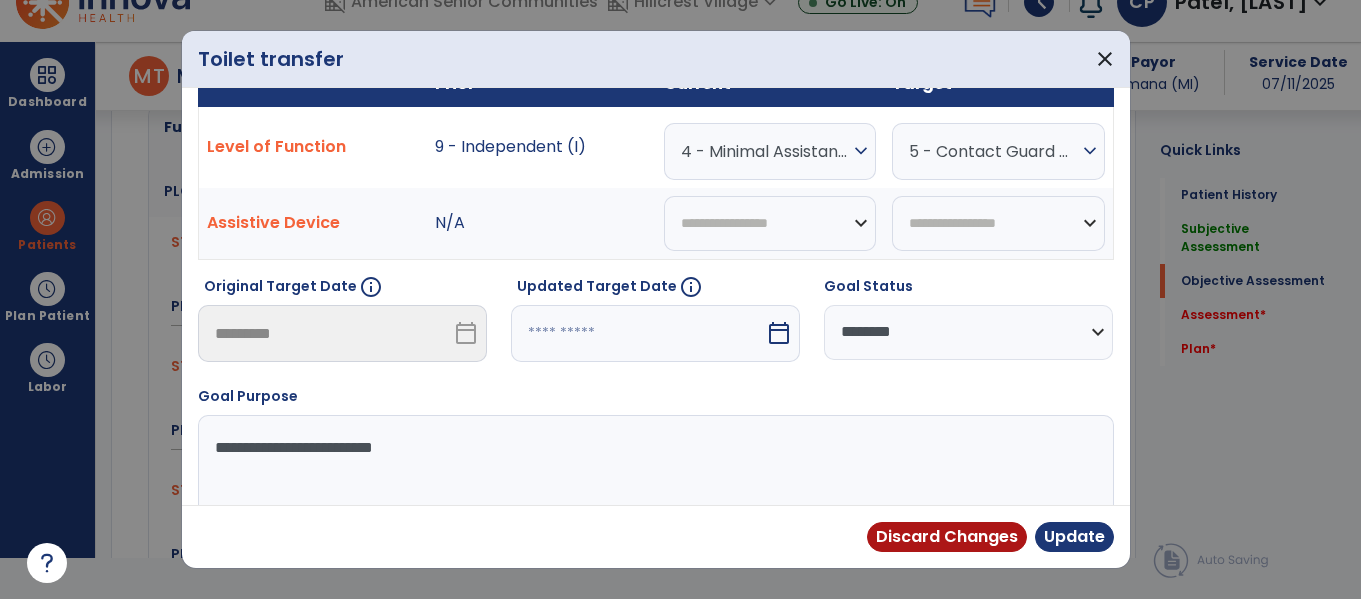 click on "calendar_today" at bounding box center (779, 333) 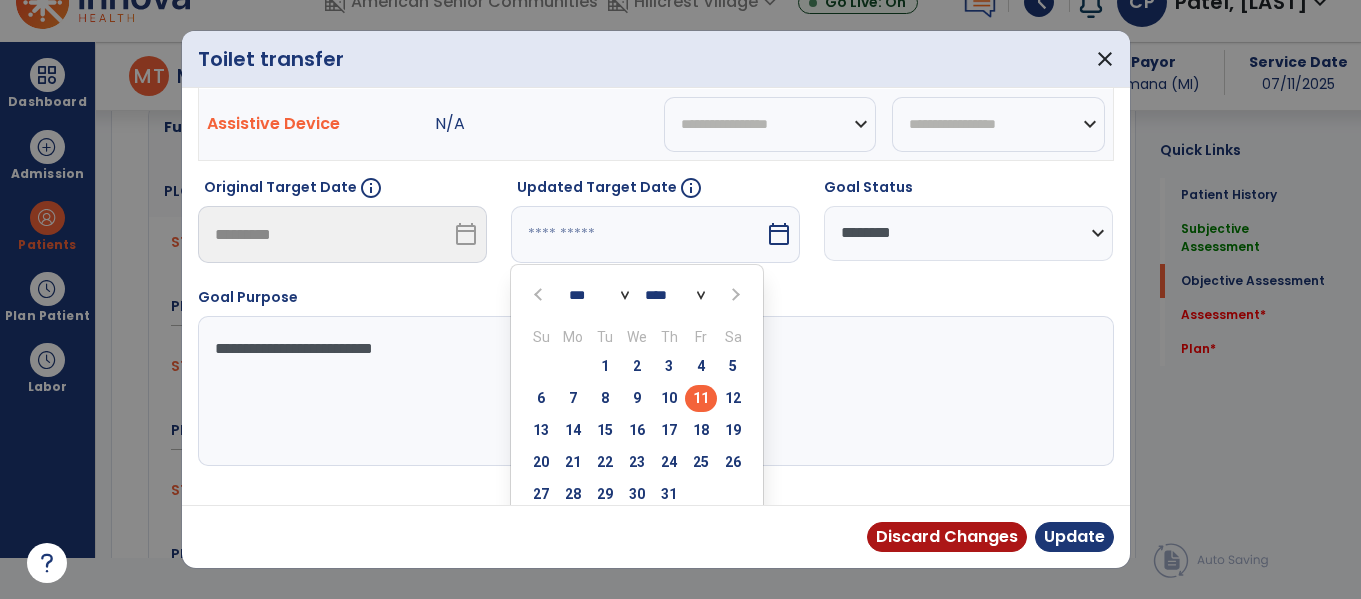 scroll, scrollTop: 318, scrollLeft: 0, axis: vertical 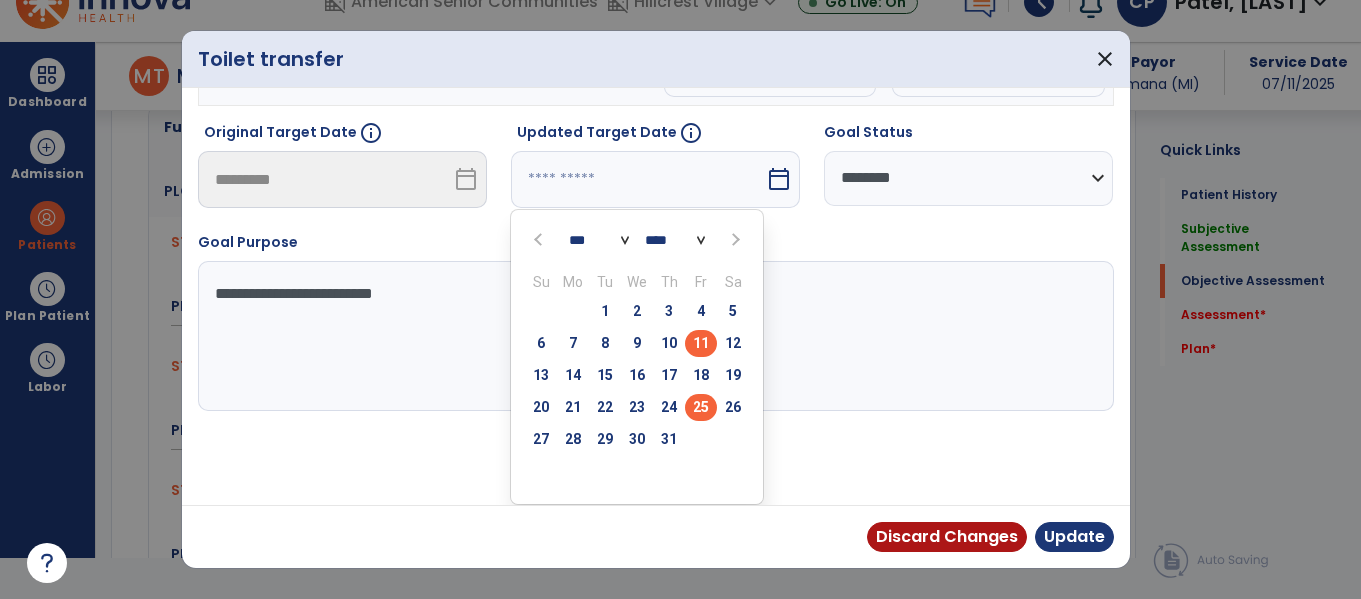 click on "25" at bounding box center (701, 407) 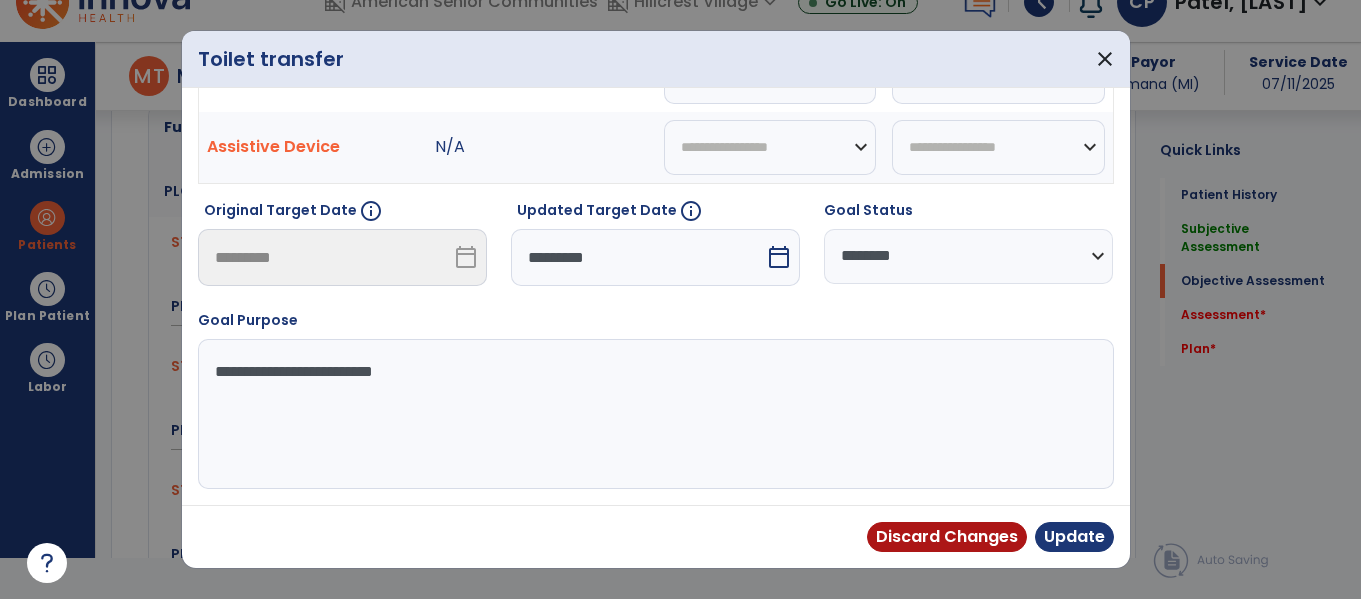 scroll, scrollTop: 240, scrollLeft: 0, axis: vertical 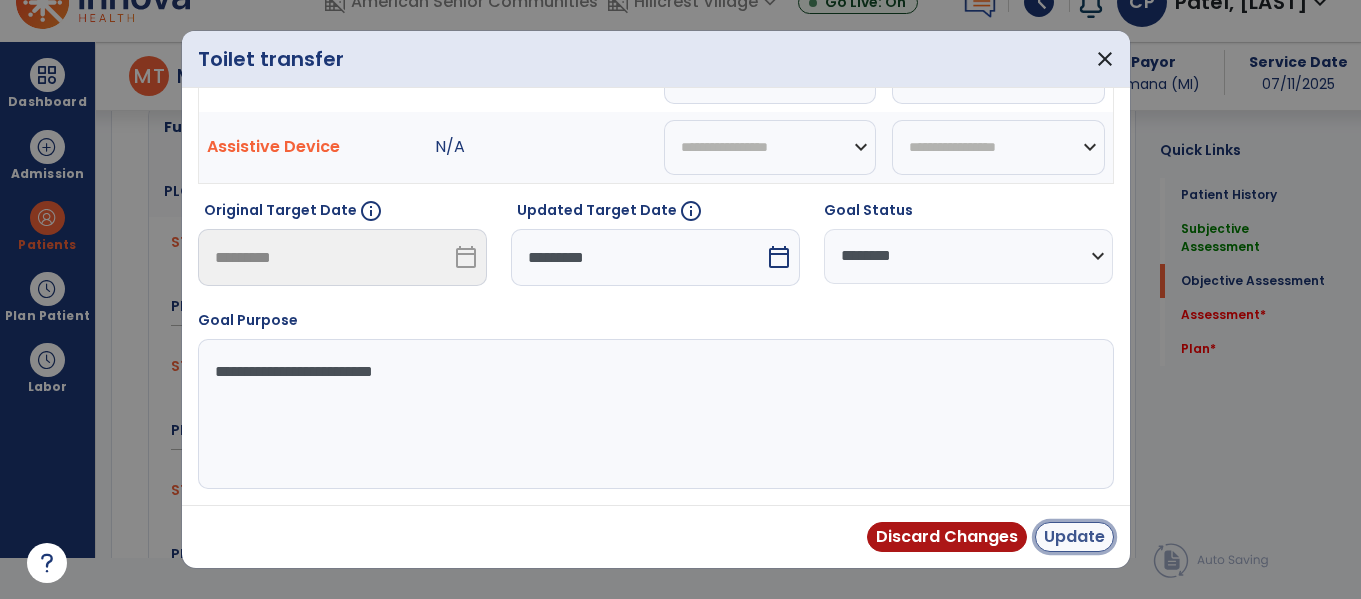 click on "Update" at bounding box center [1074, 537] 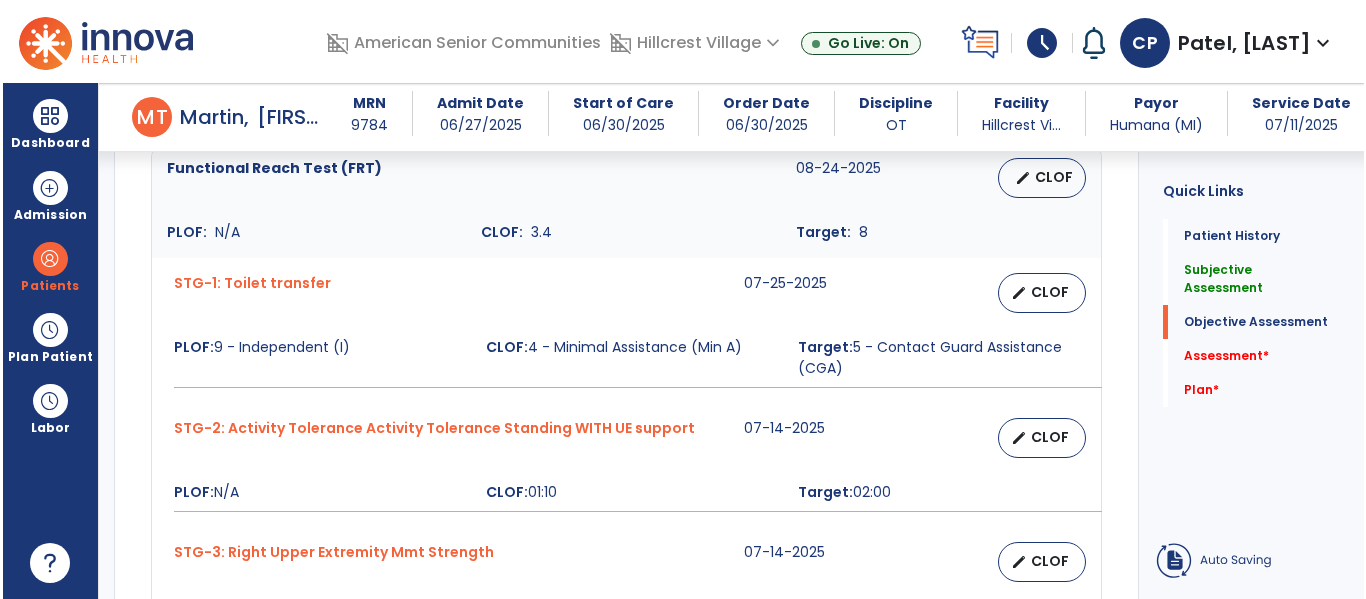 scroll, scrollTop: 41, scrollLeft: 0, axis: vertical 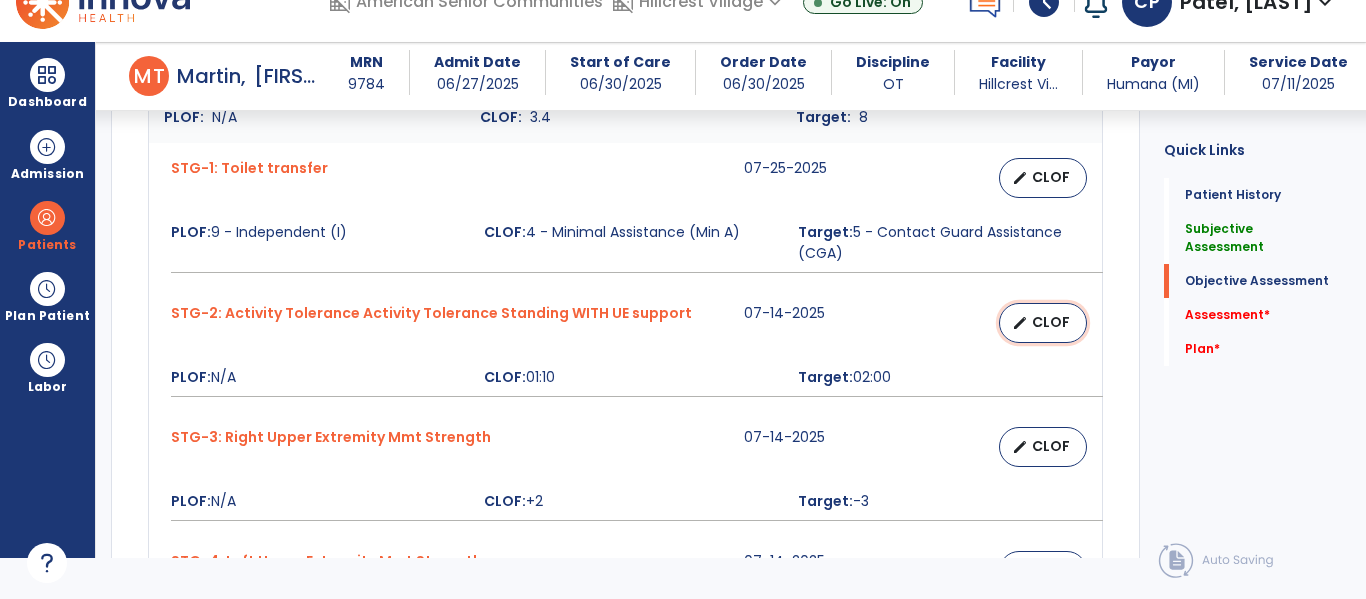 click on "CLOF" at bounding box center (1051, 322) 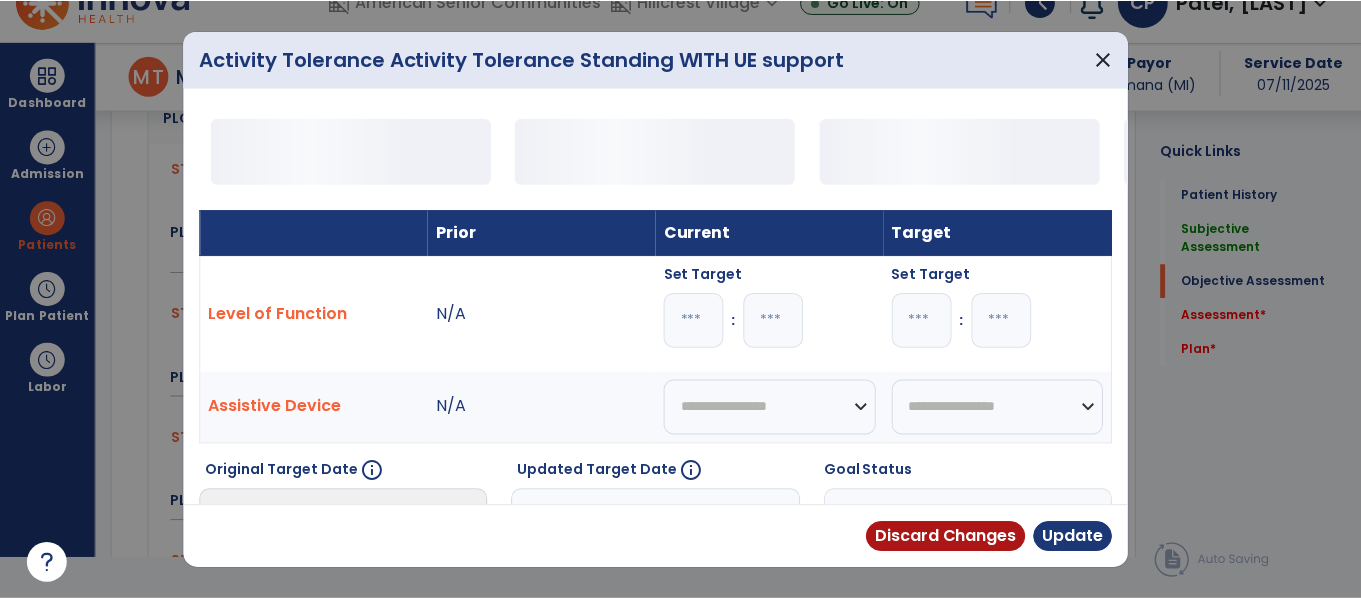 scroll, scrollTop: 0, scrollLeft: 0, axis: both 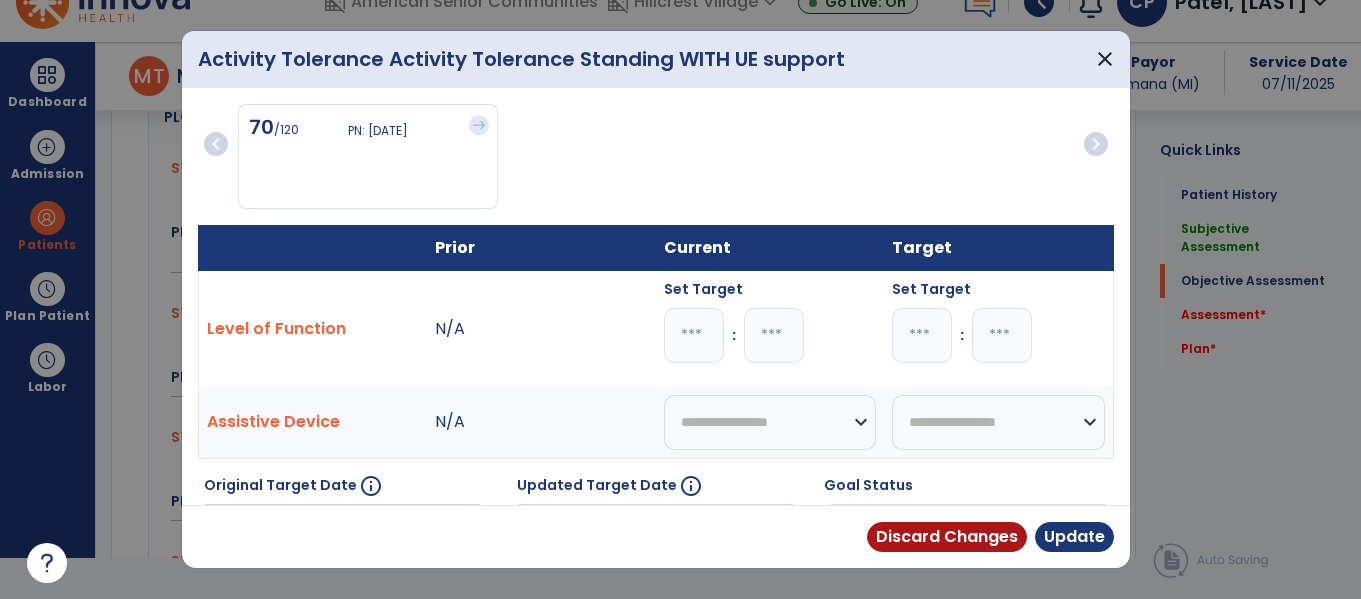 click on "**" at bounding box center (774, 335) 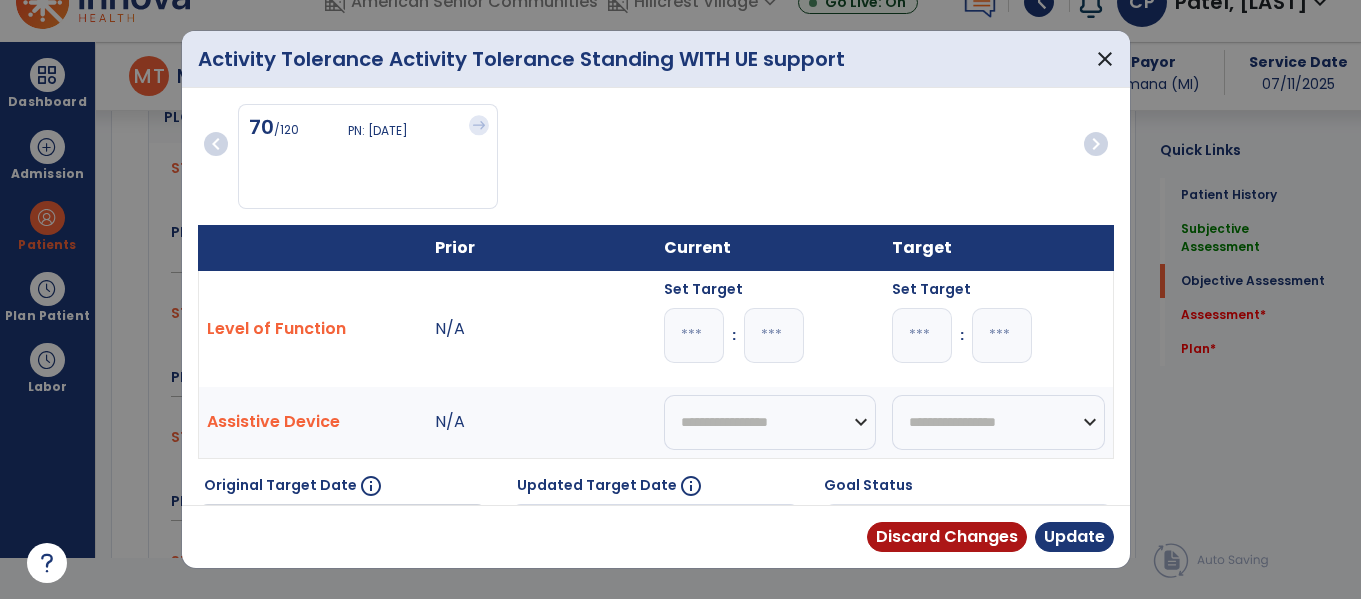type 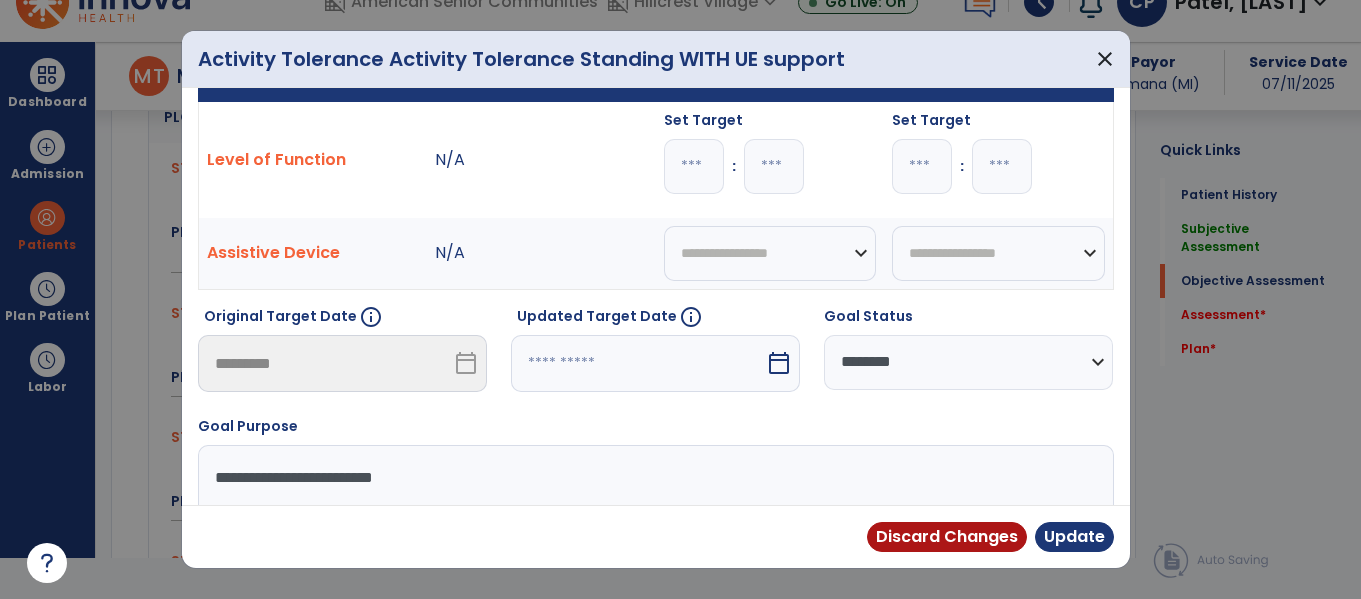scroll, scrollTop: 179, scrollLeft: 0, axis: vertical 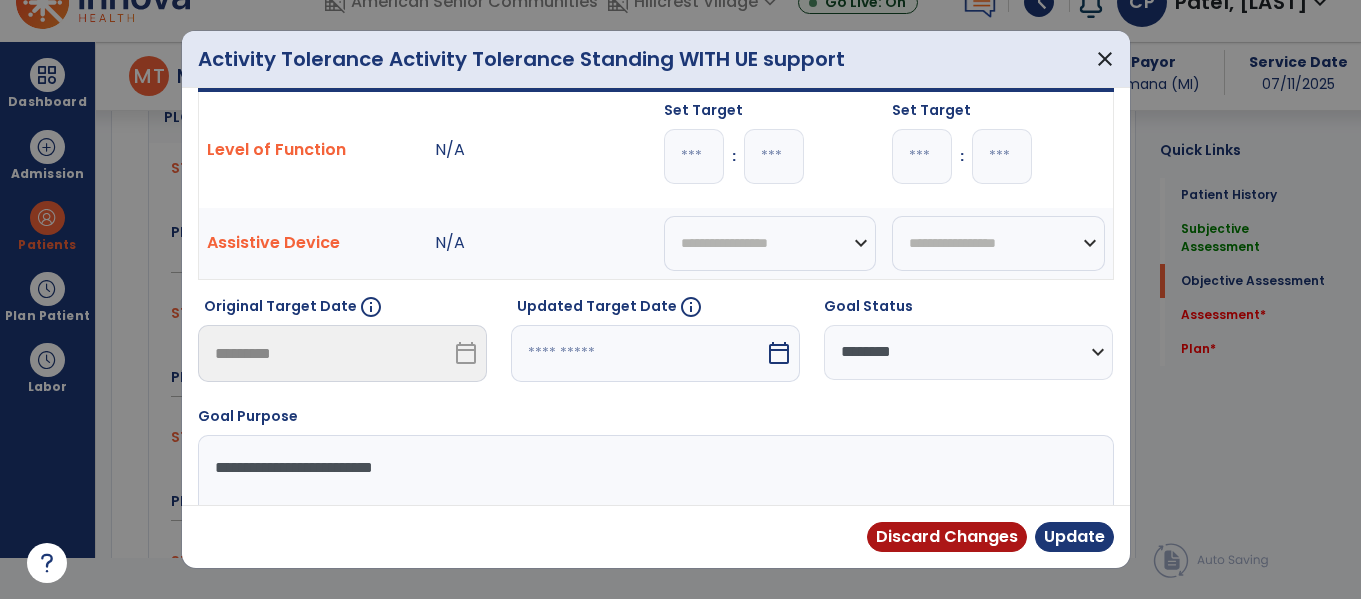 type on "*" 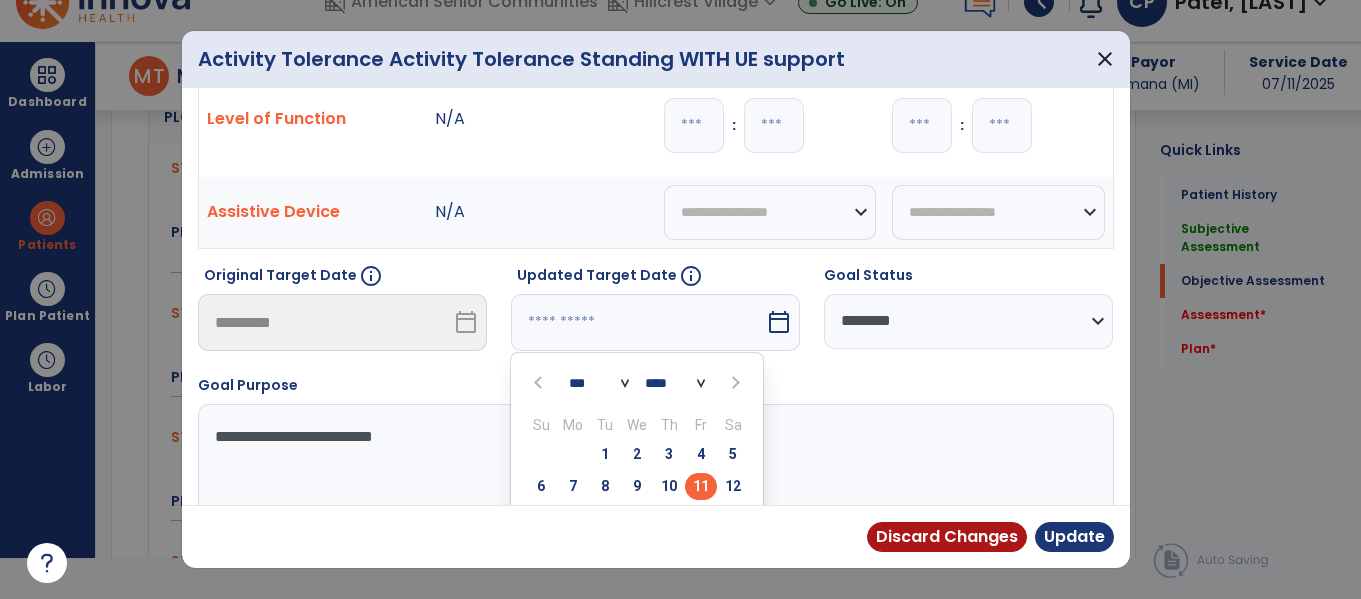 scroll, scrollTop: 353, scrollLeft: 0, axis: vertical 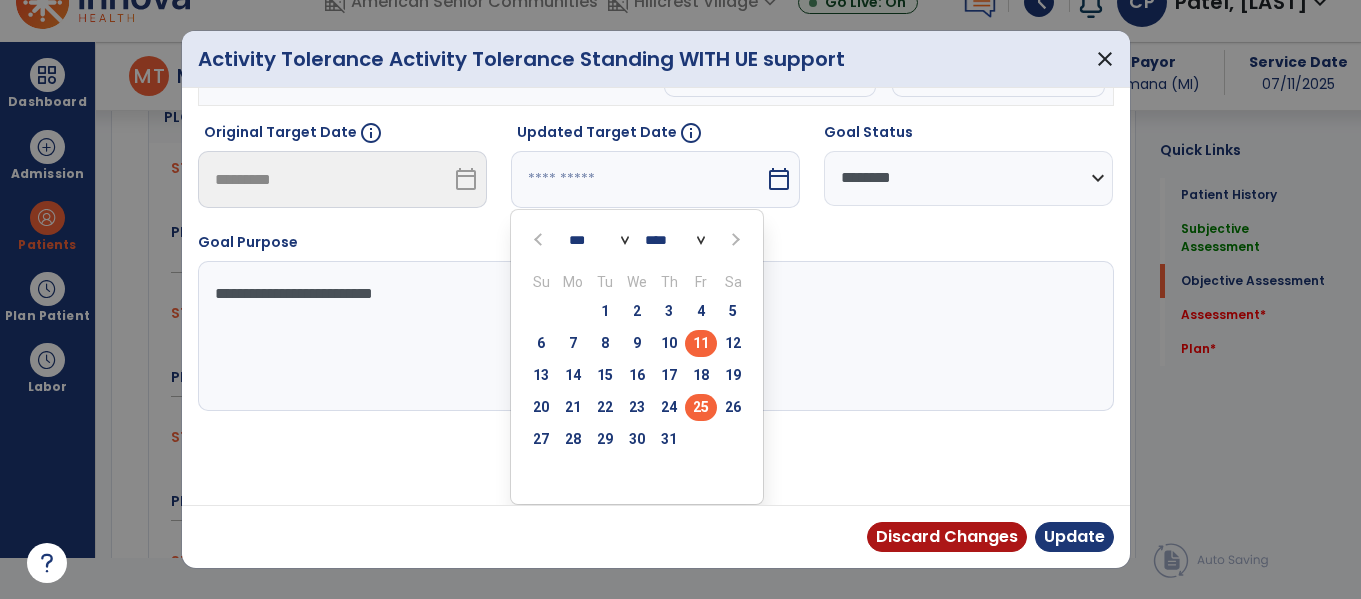 click on "25" at bounding box center [701, 407] 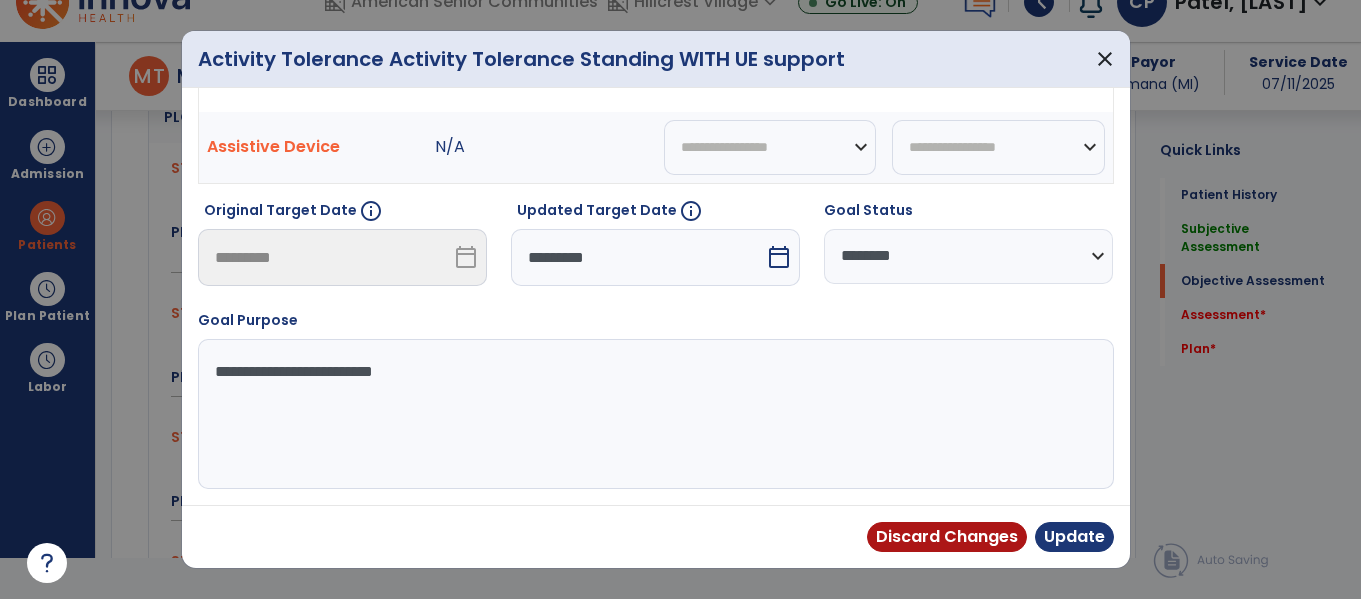 scroll, scrollTop: 275, scrollLeft: 0, axis: vertical 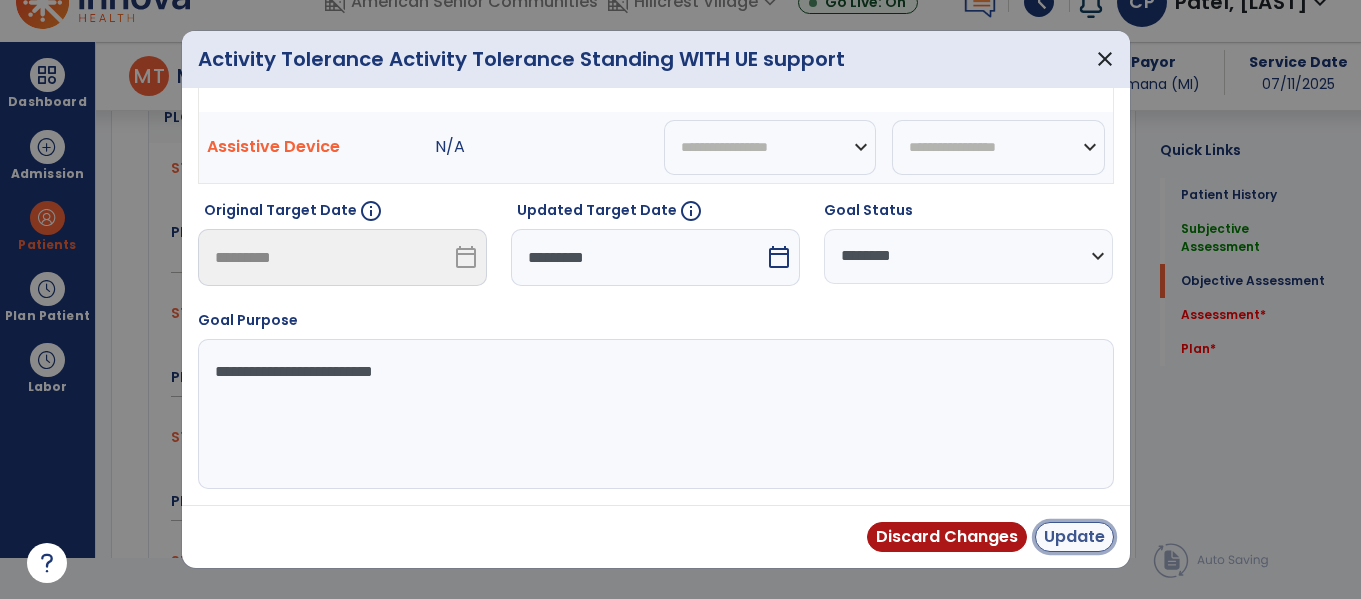 click on "Update" at bounding box center [1074, 537] 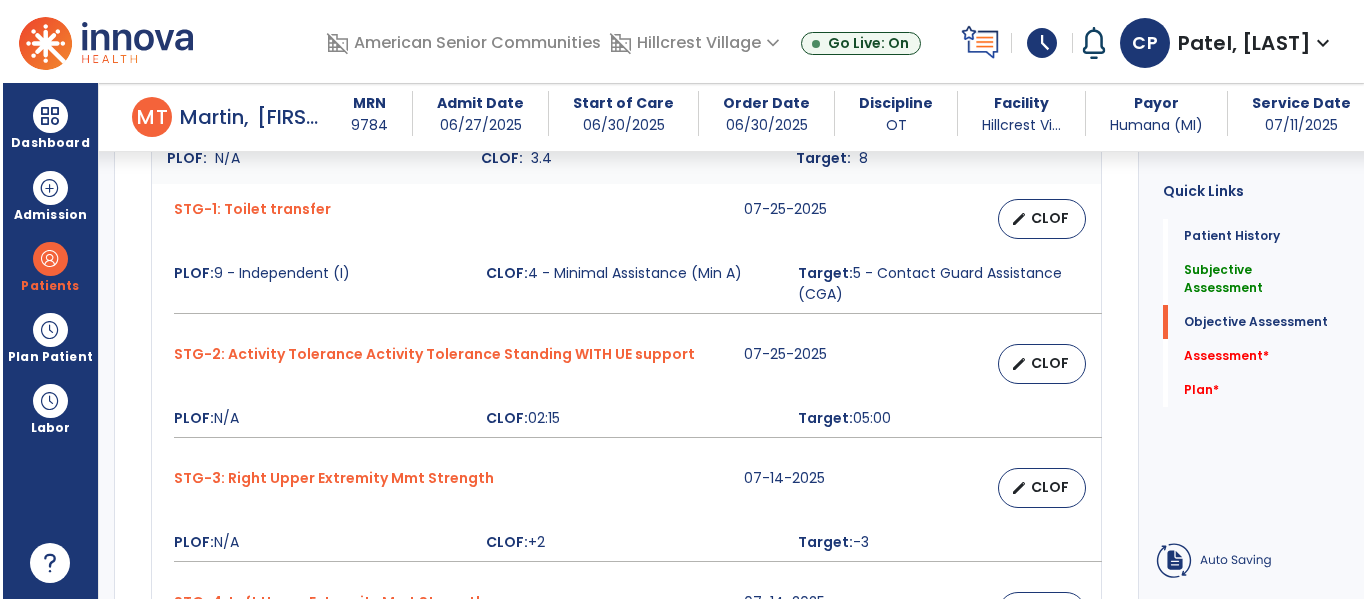 scroll, scrollTop: 41, scrollLeft: 0, axis: vertical 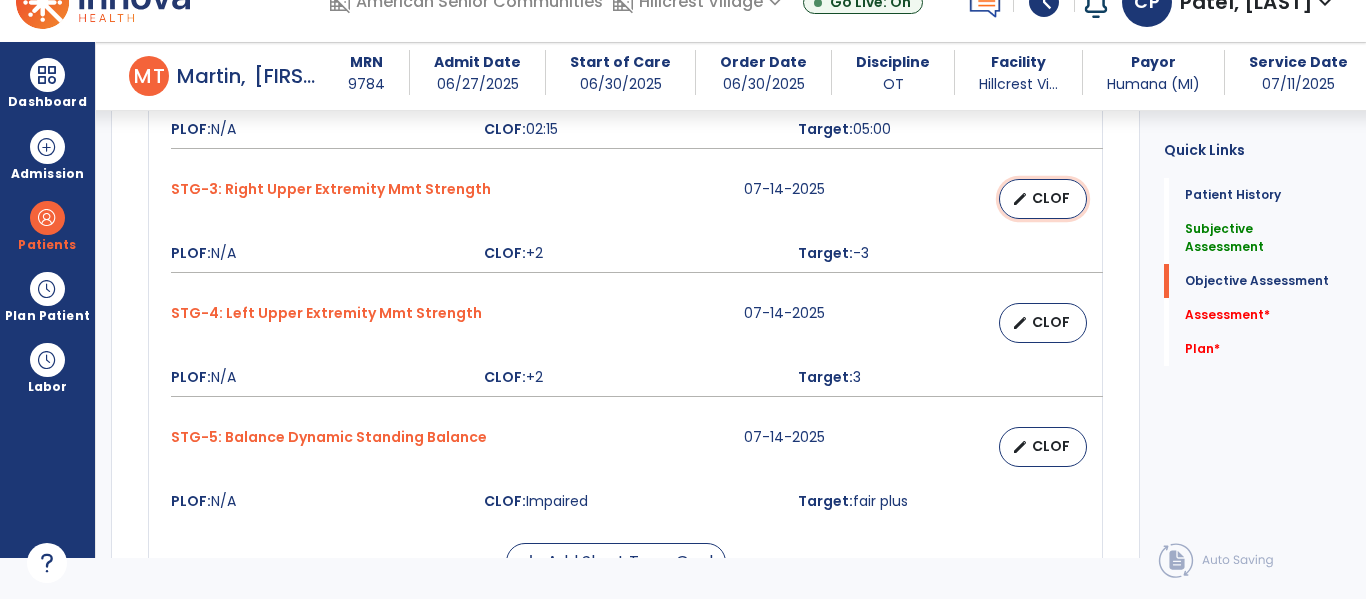click on "edit   CLOF" at bounding box center [1043, 199] 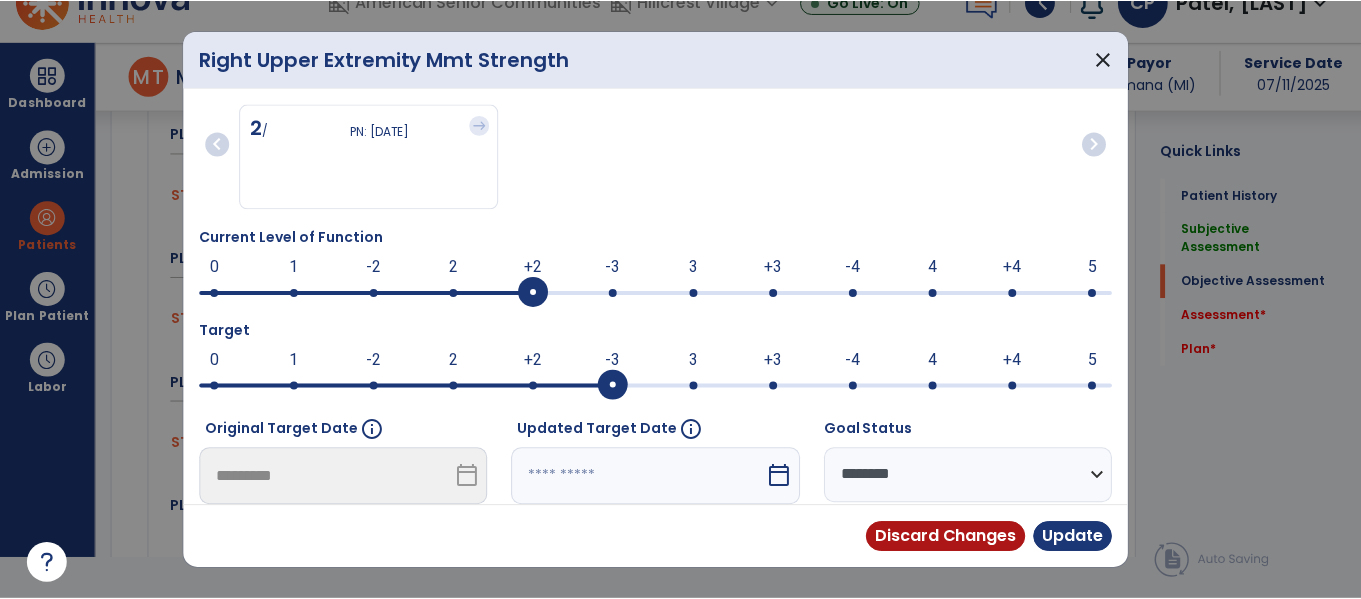 scroll, scrollTop: 0, scrollLeft: 0, axis: both 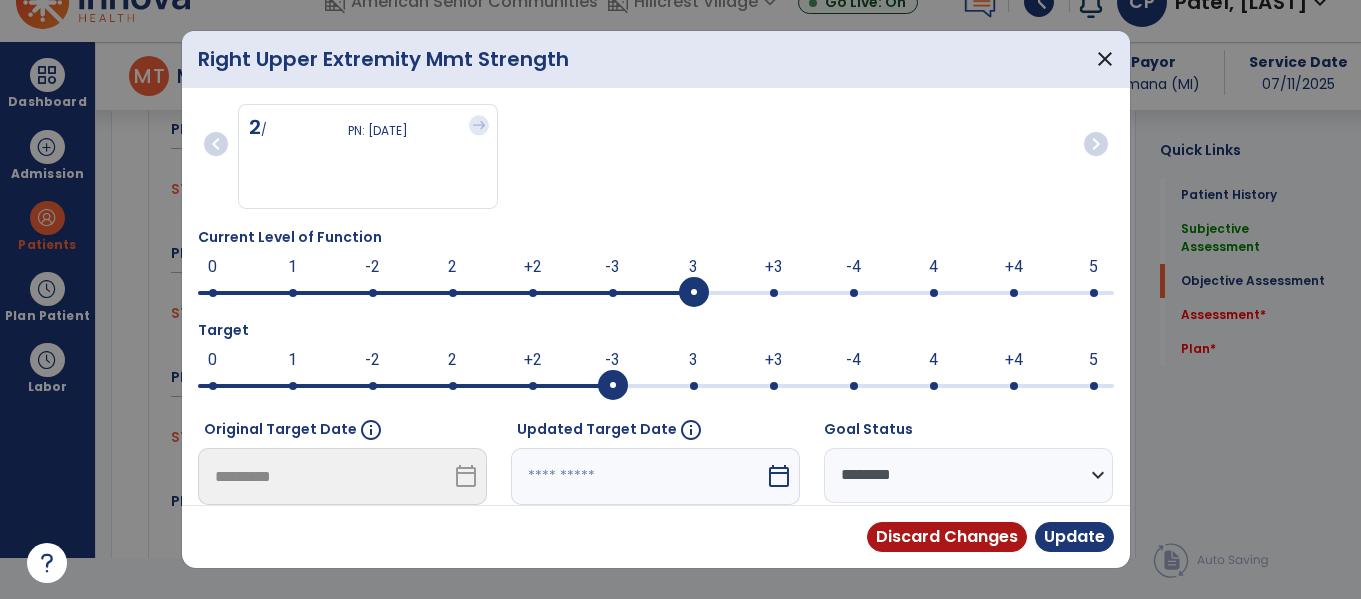 click at bounding box center [694, 293] 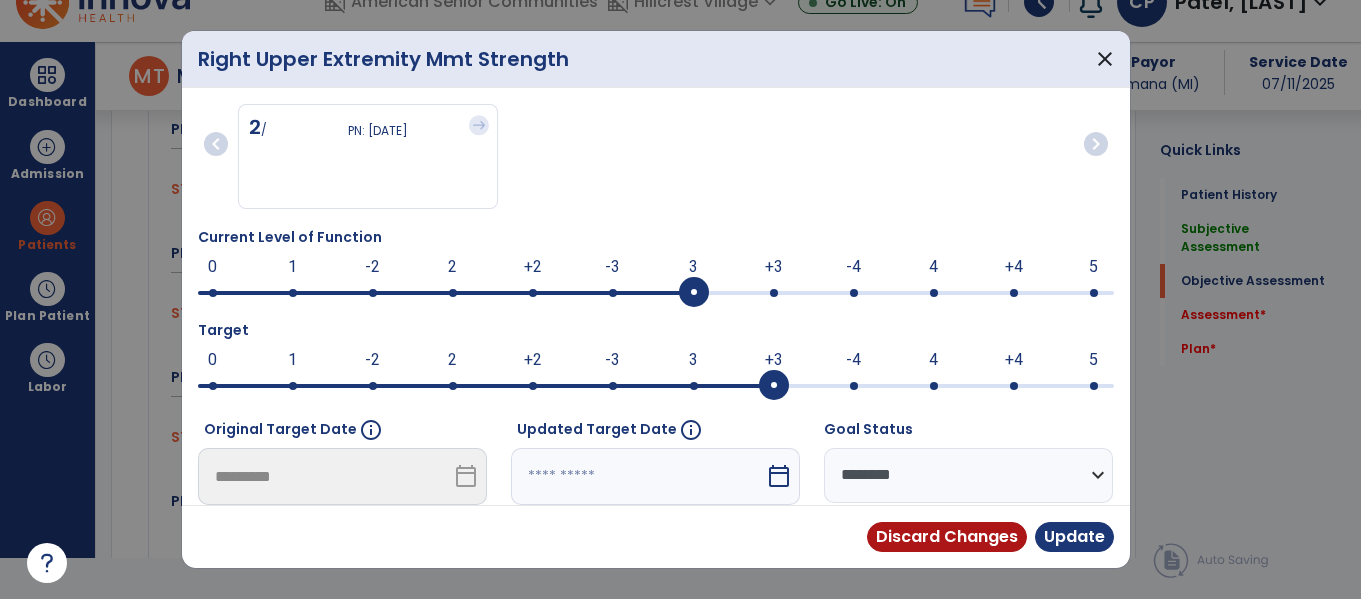 click at bounding box center [774, 386] 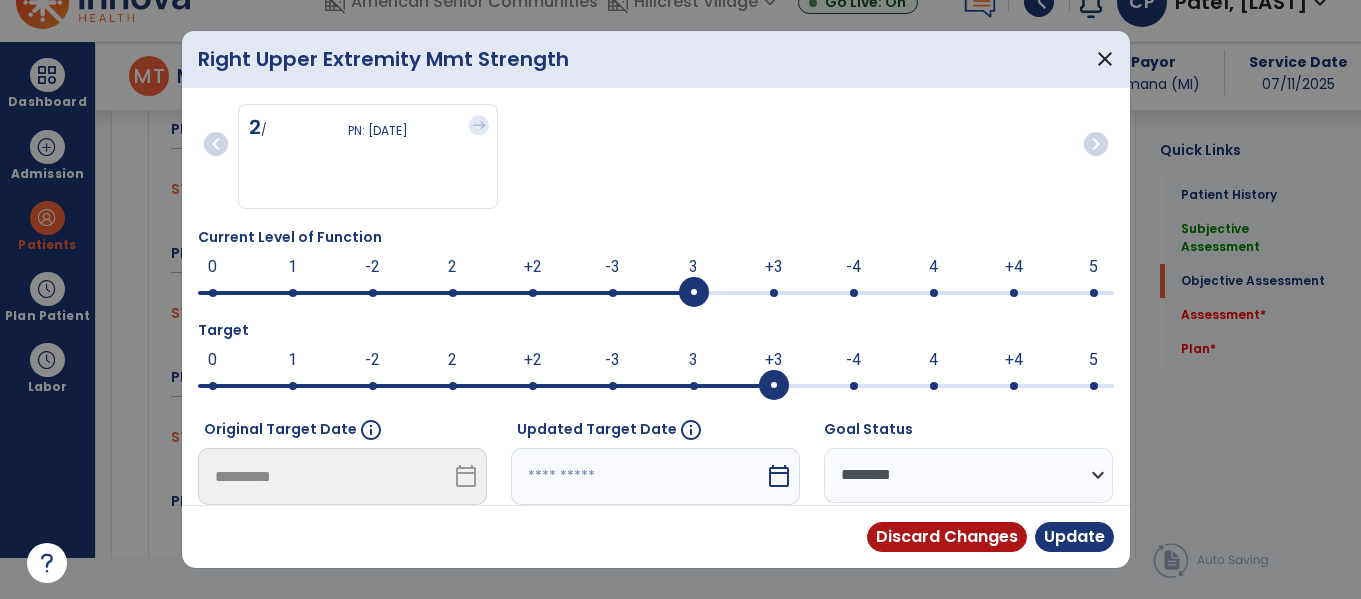 click on "calendar_today" at bounding box center (779, 476) 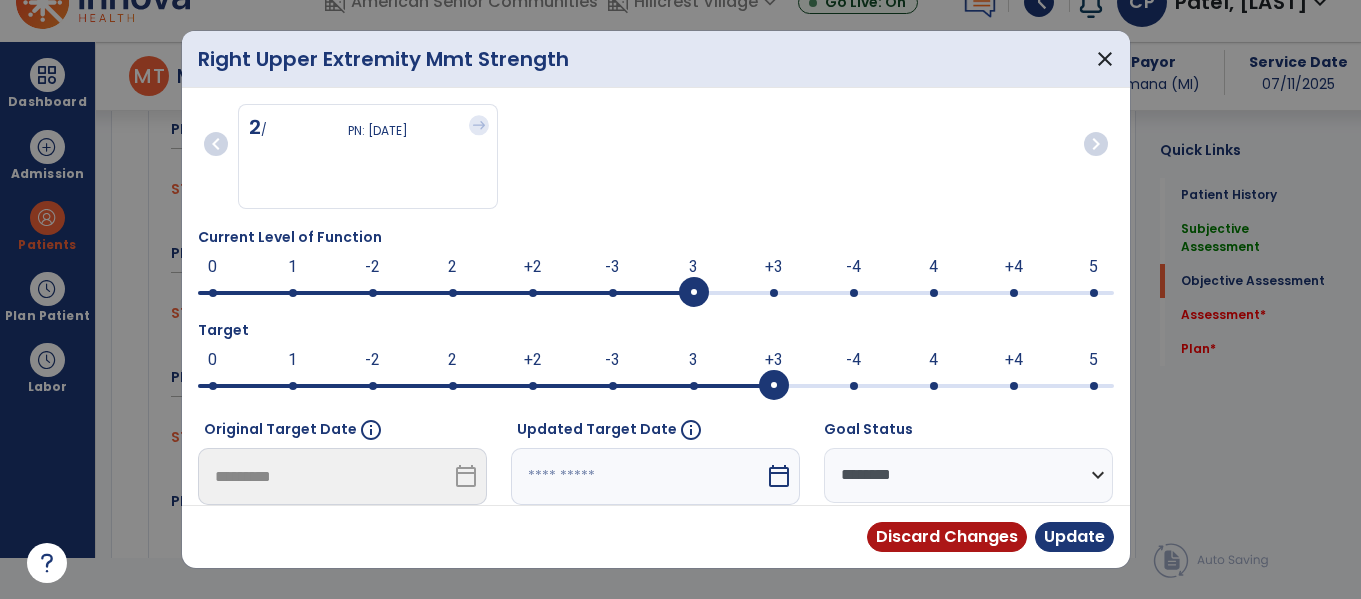 scroll, scrollTop: 297, scrollLeft: 0, axis: vertical 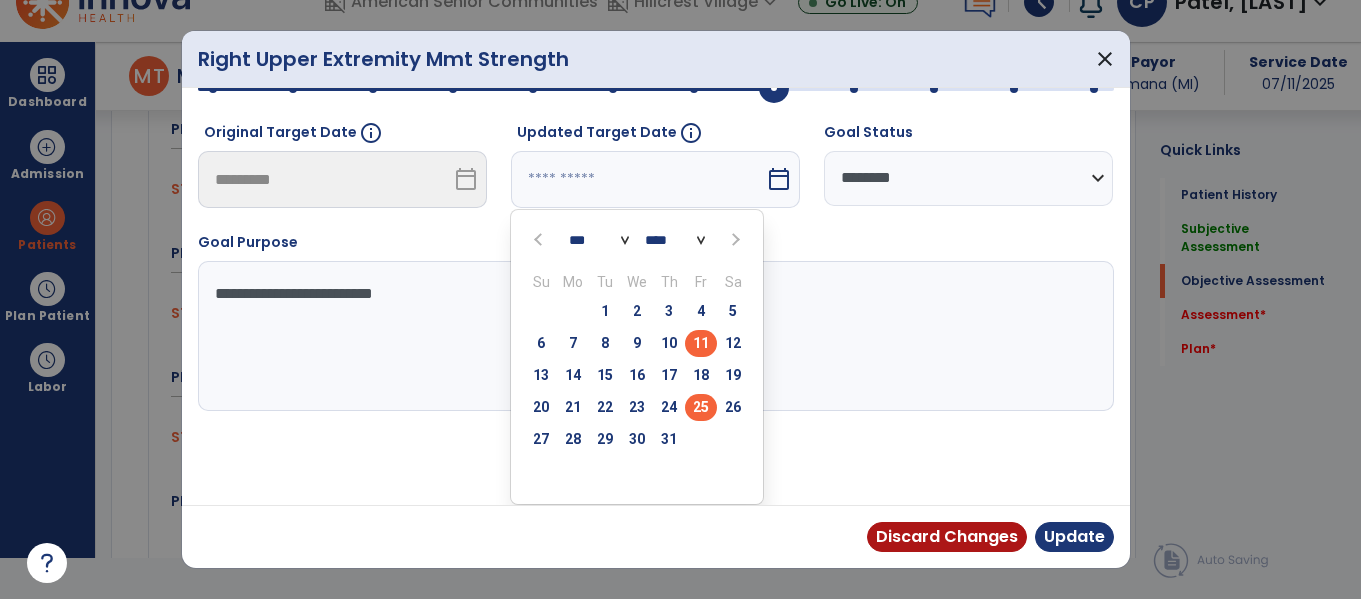 click on "25" at bounding box center (701, 407) 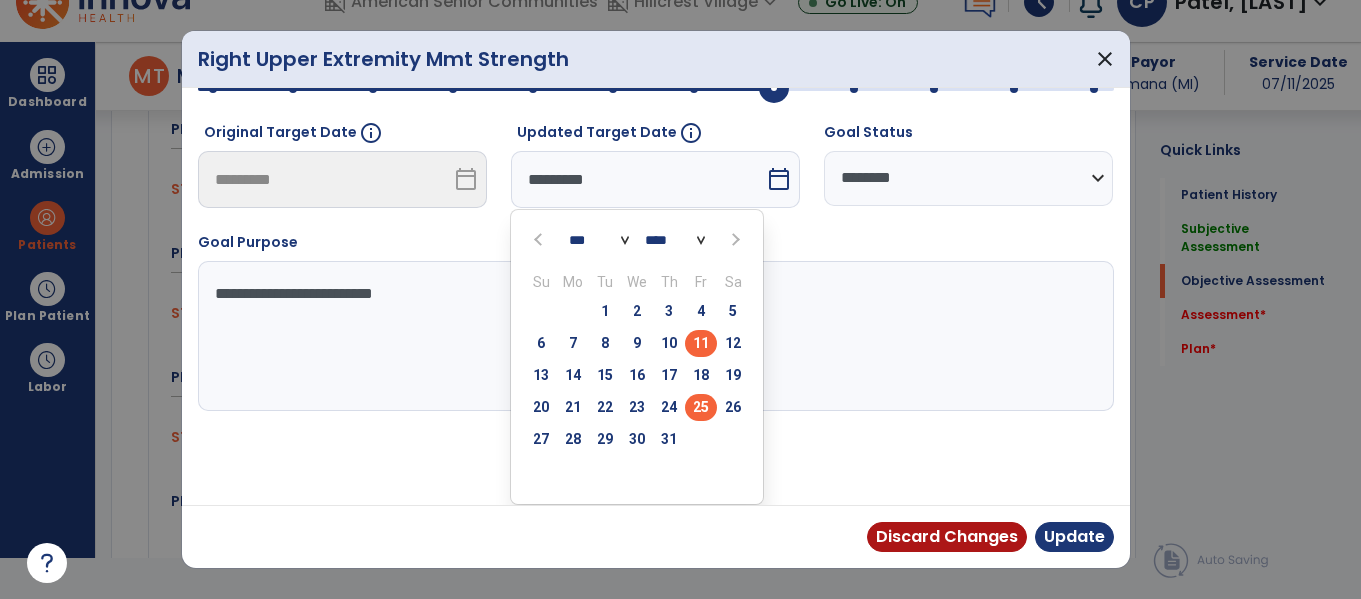 scroll, scrollTop: 219, scrollLeft: 0, axis: vertical 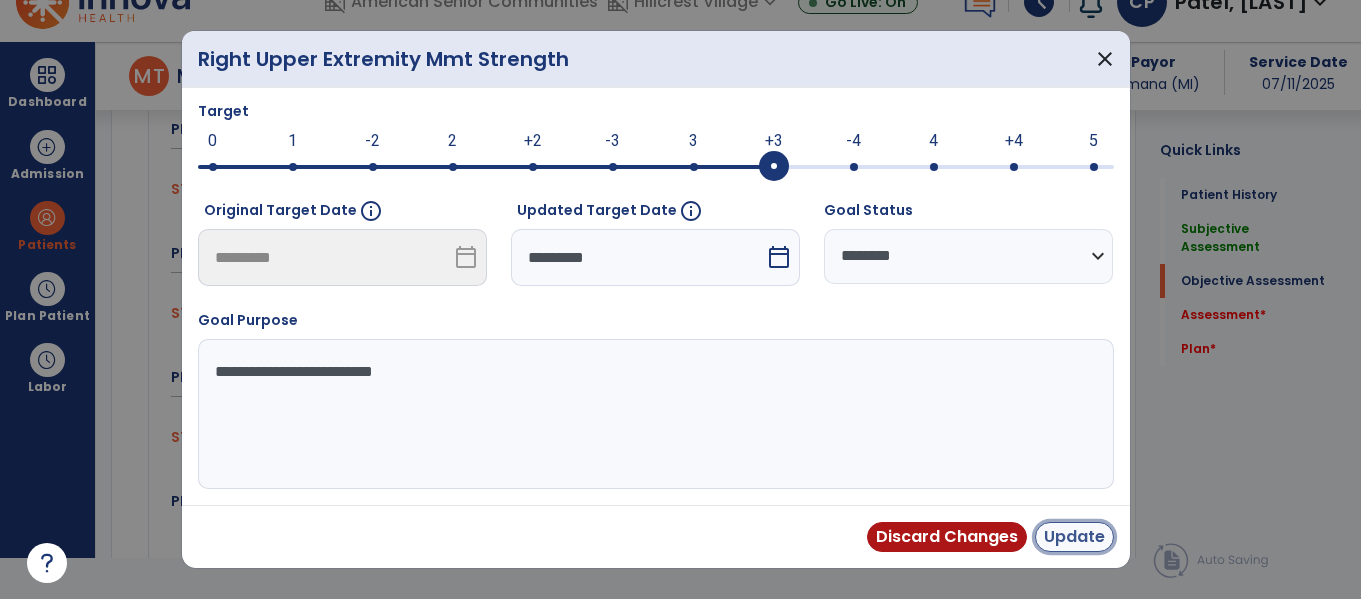 click on "Update" at bounding box center [1074, 537] 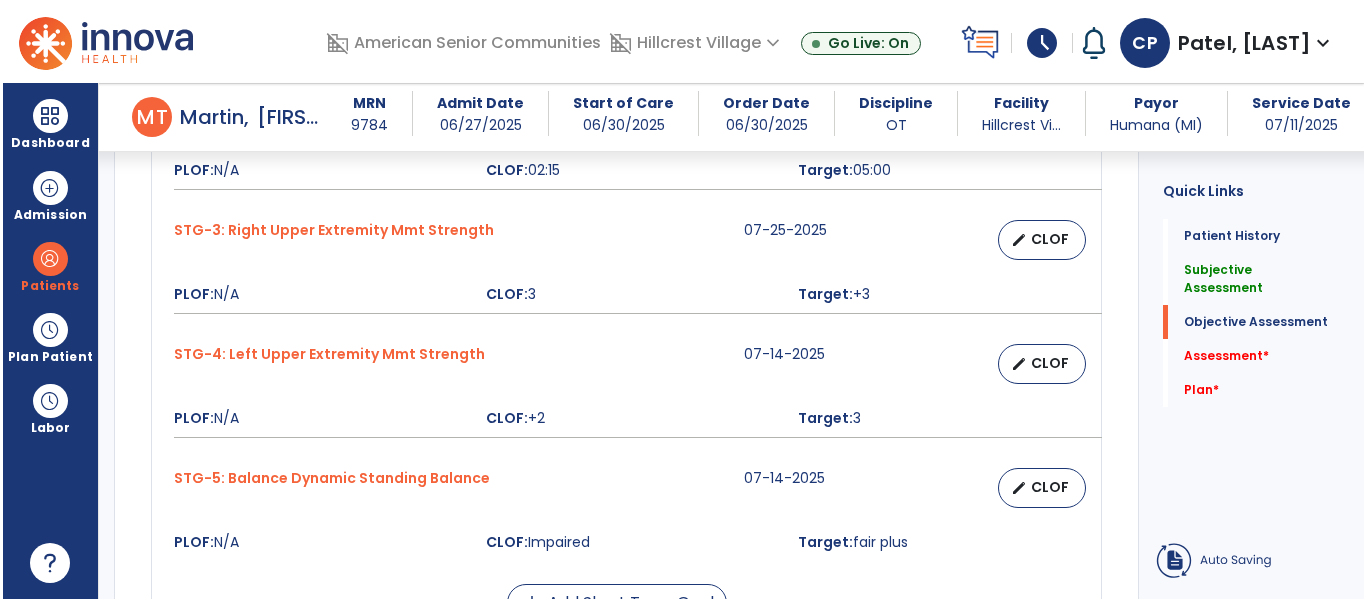 scroll, scrollTop: 41, scrollLeft: 0, axis: vertical 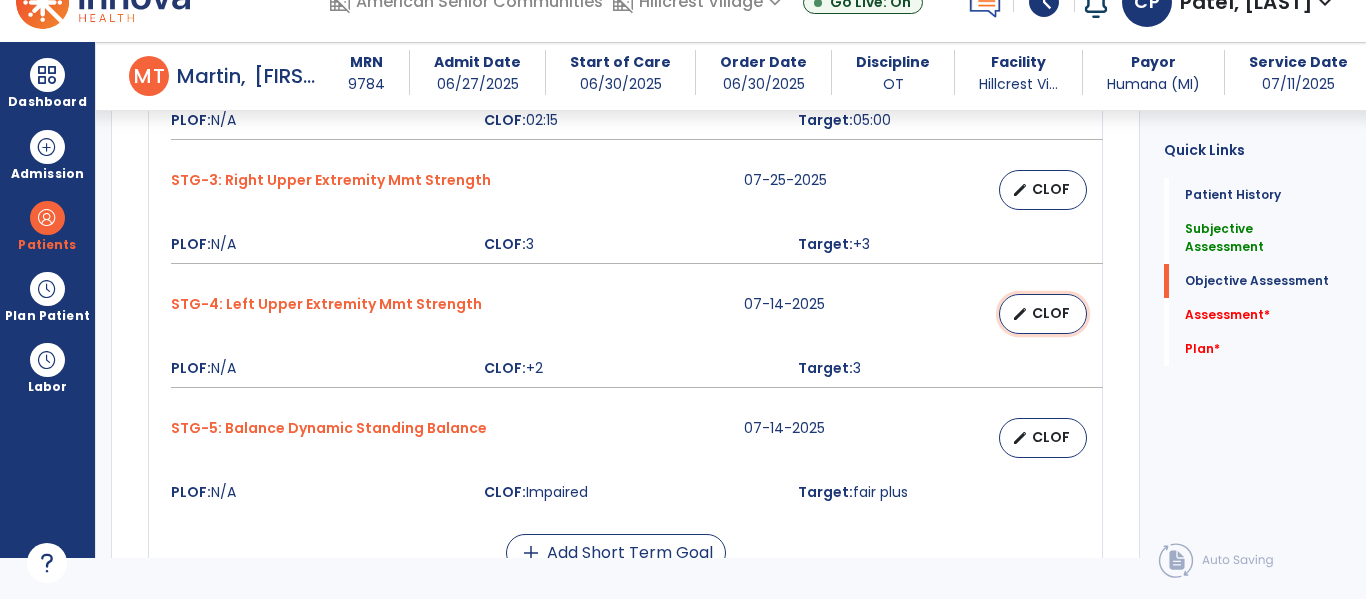 click on "CLOF" at bounding box center [1051, 313] 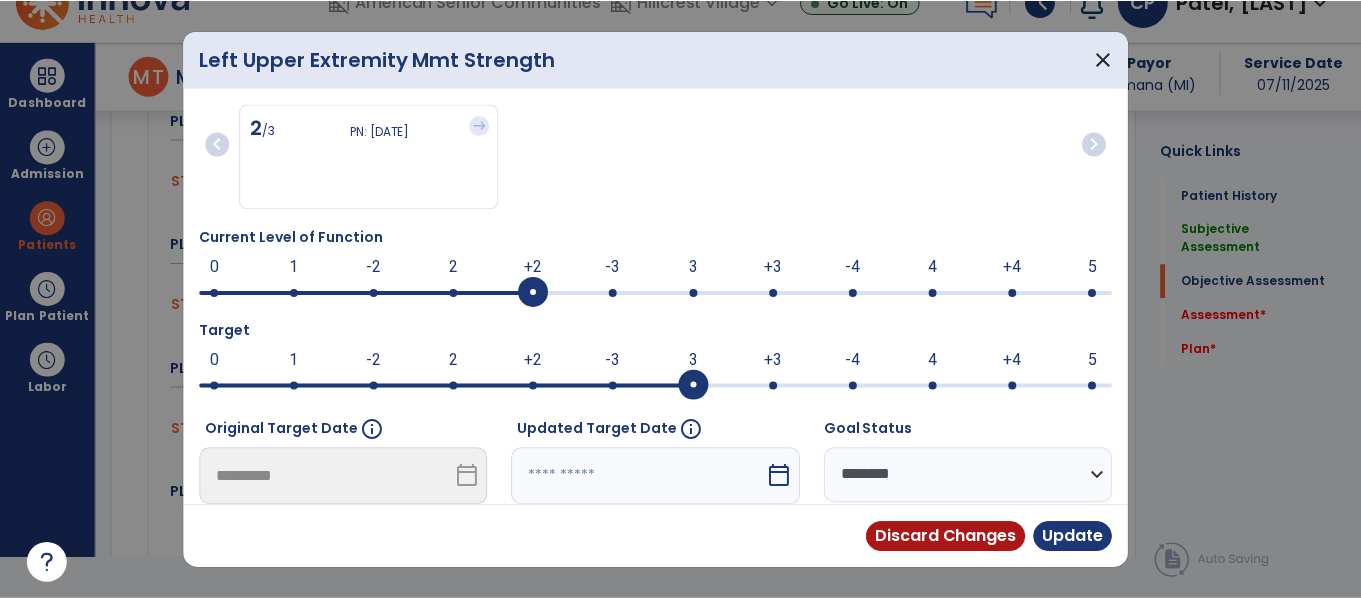 scroll, scrollTop: 0, scrollLeft: 0, axis: both 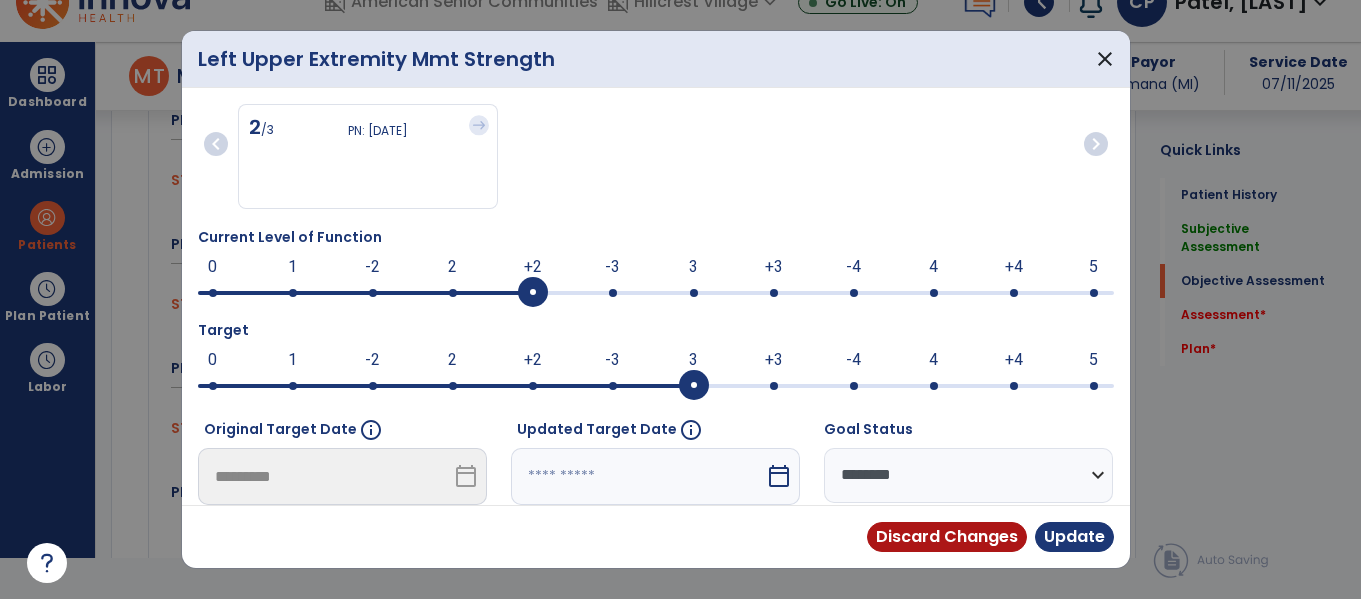 click at bounding box center [694, 293] 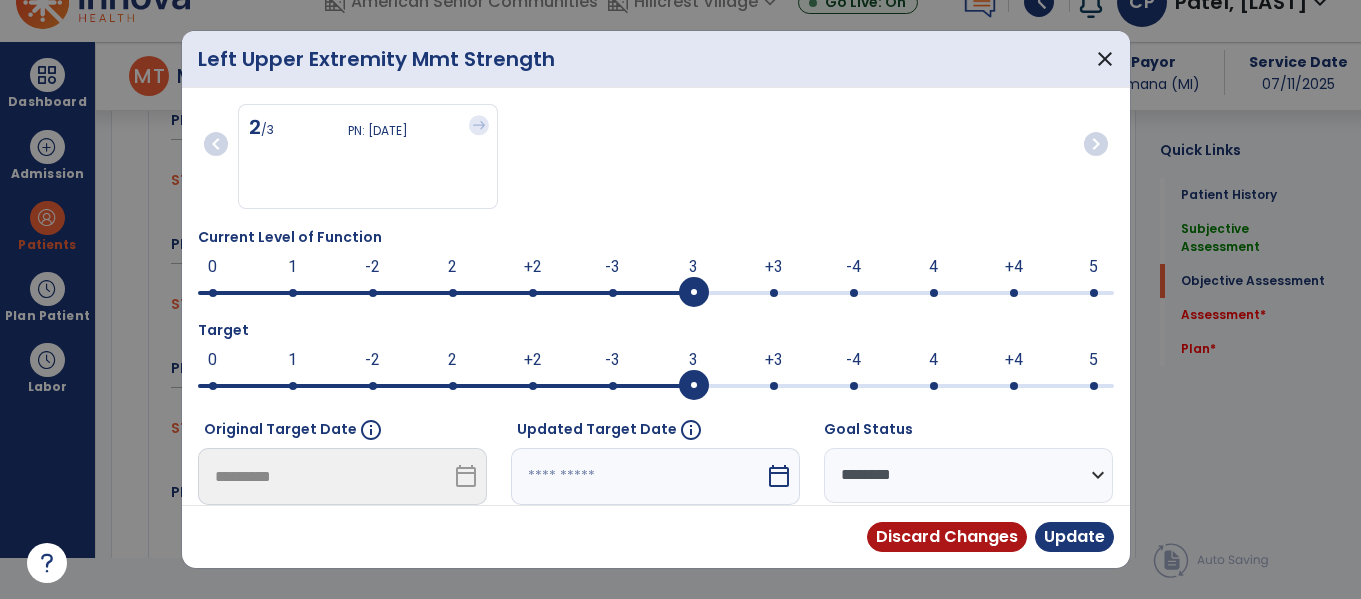 click at bounding box center (774, 386) 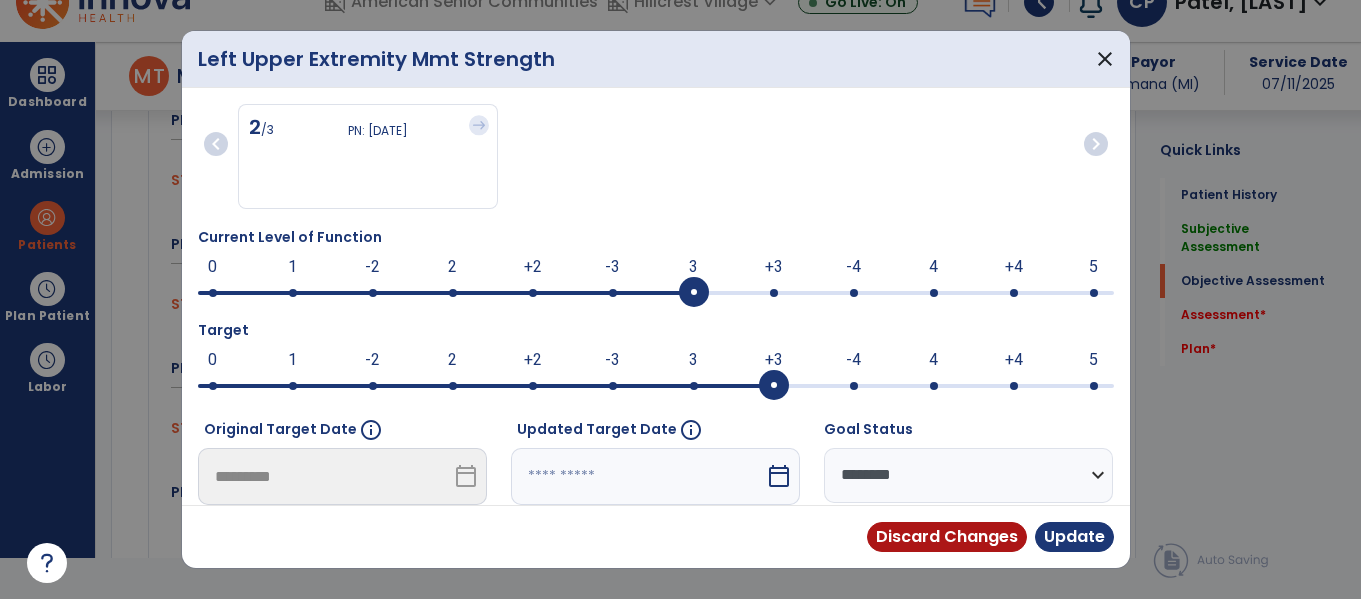 click on "calendar_today" at bounding box center (779, 476) 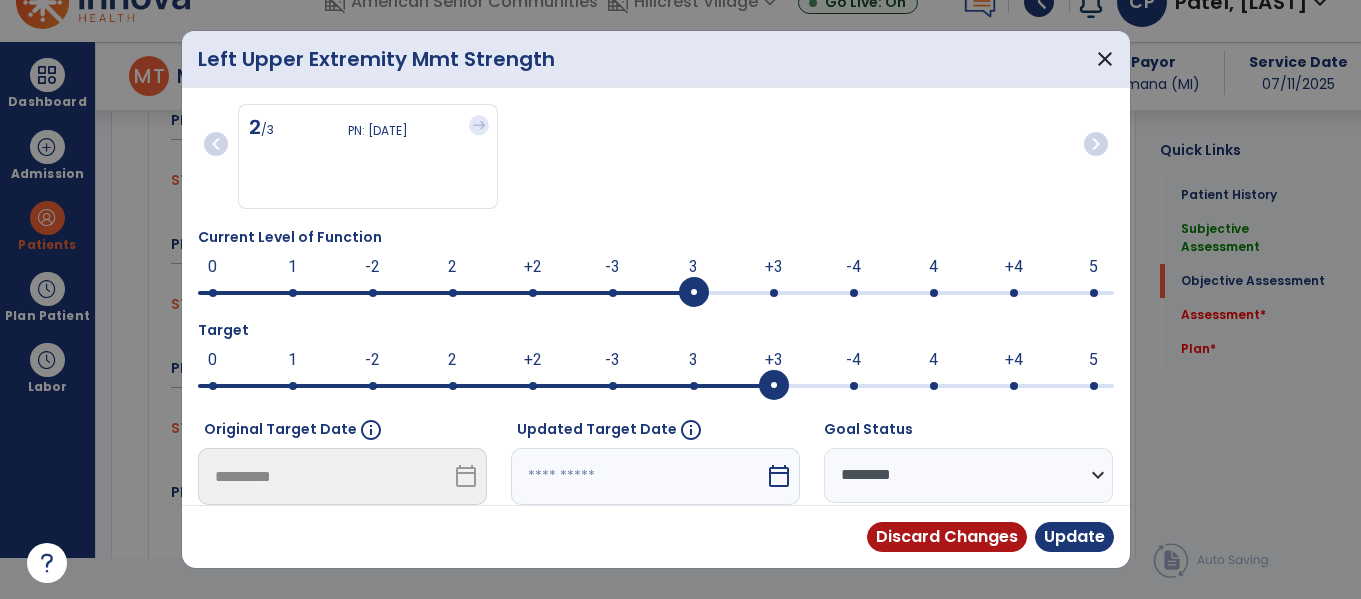 scroll, scrollTop: 297, scrollLeft: 0, axis: vertical 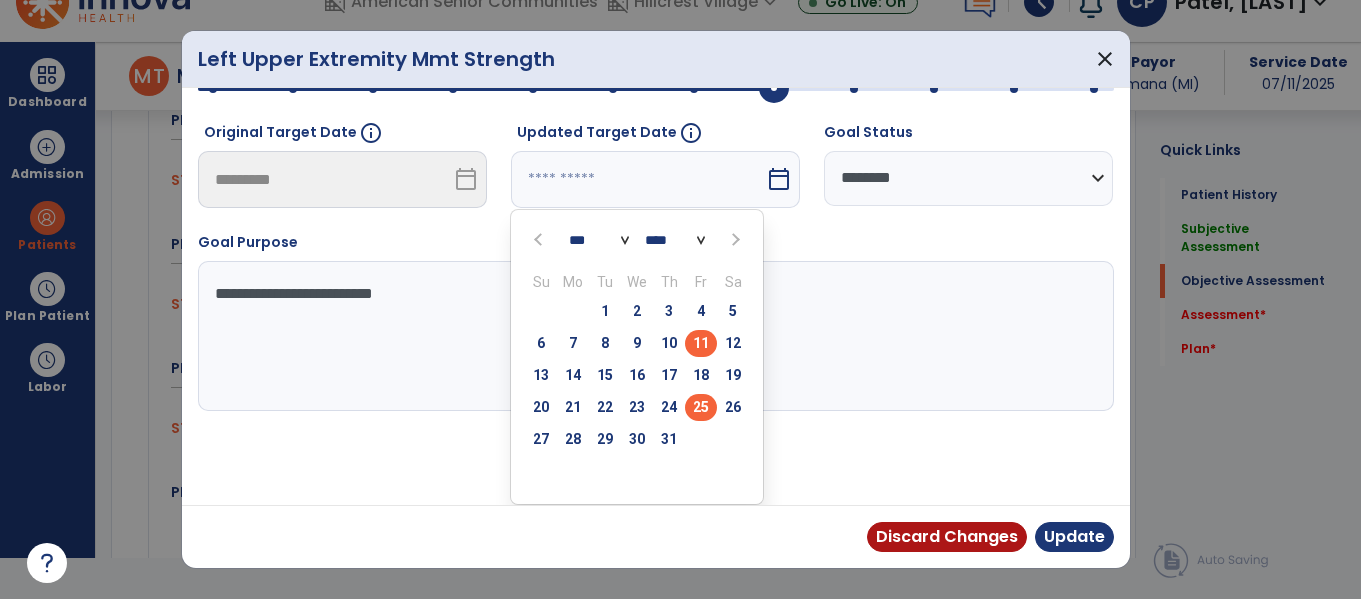 click on "25" at bounding box center [701, 407] 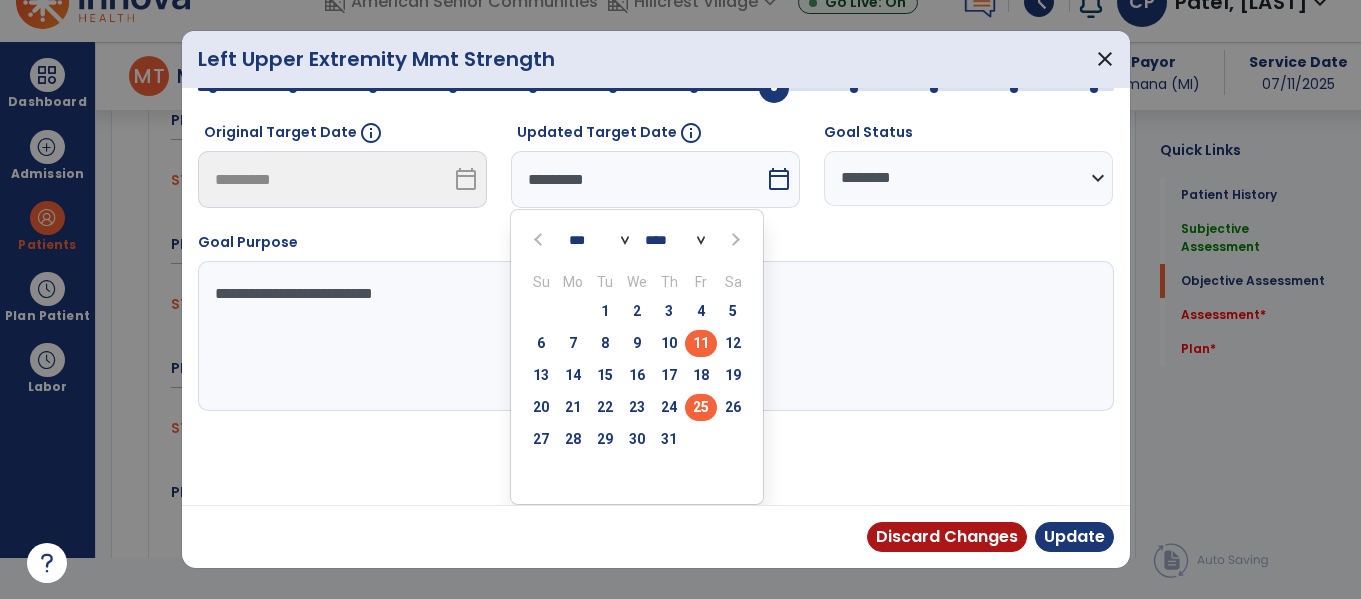 scroll, scrollTop: 219, scrollLeft: 0, axis: vertical 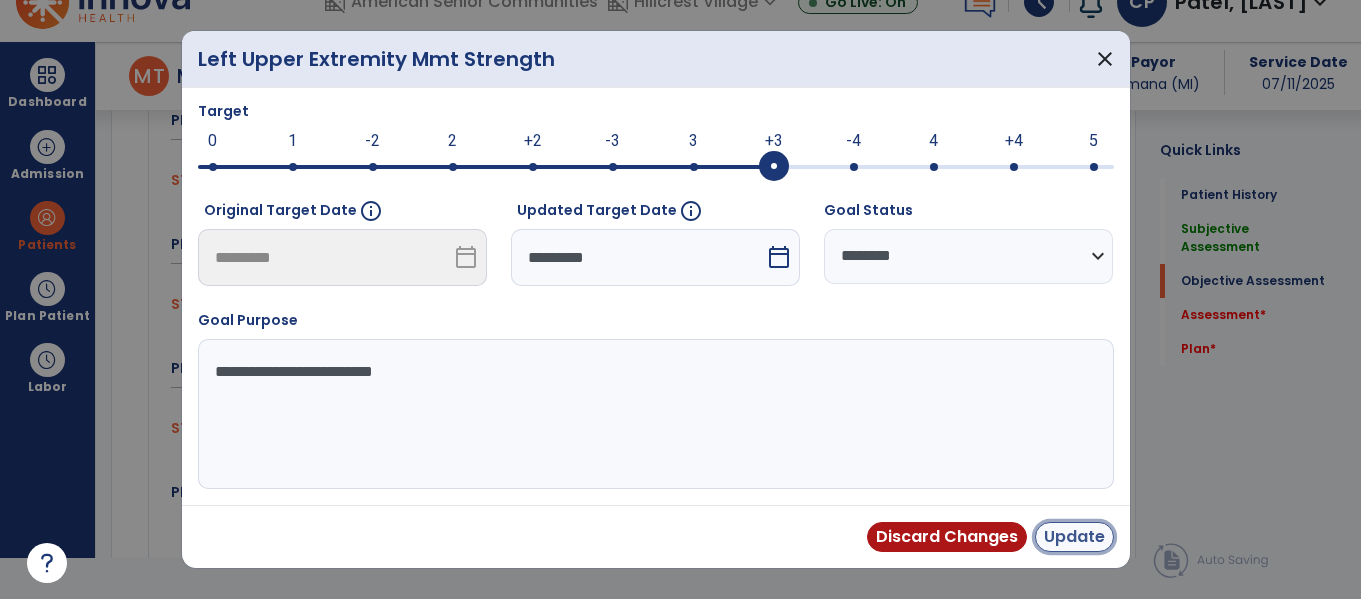 click on "Update" at bounding box center [1074, 537] 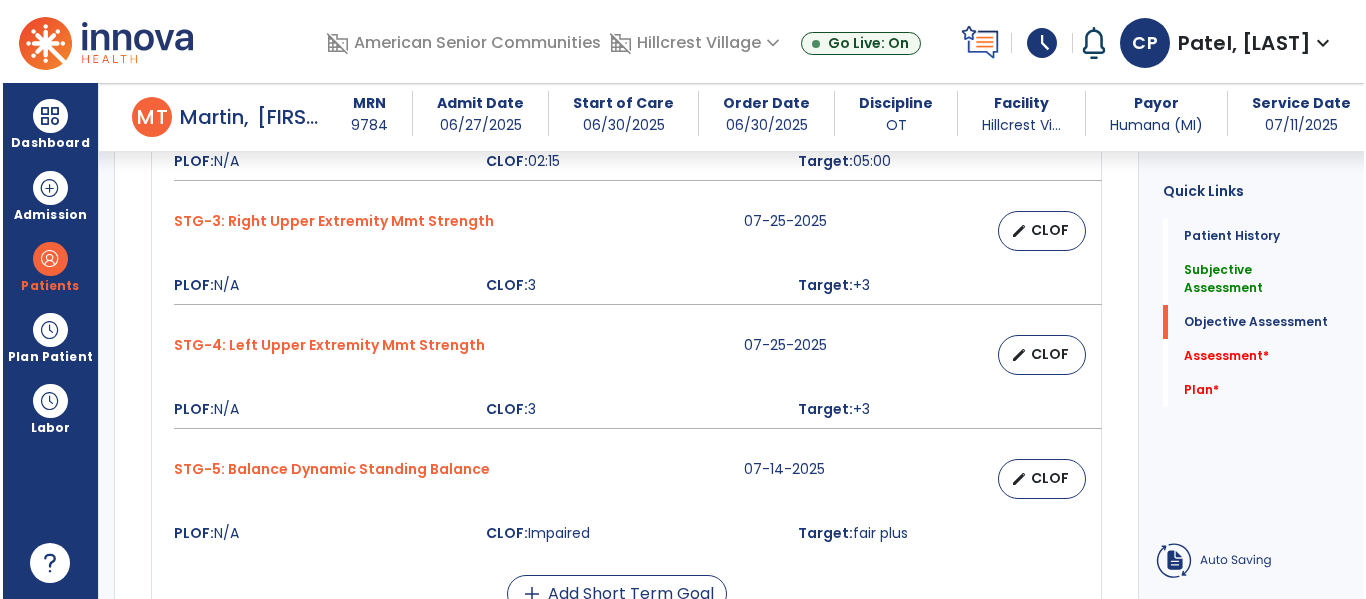 scroll, scrollTop: 41, scrollLeft: 0, axis: vertical 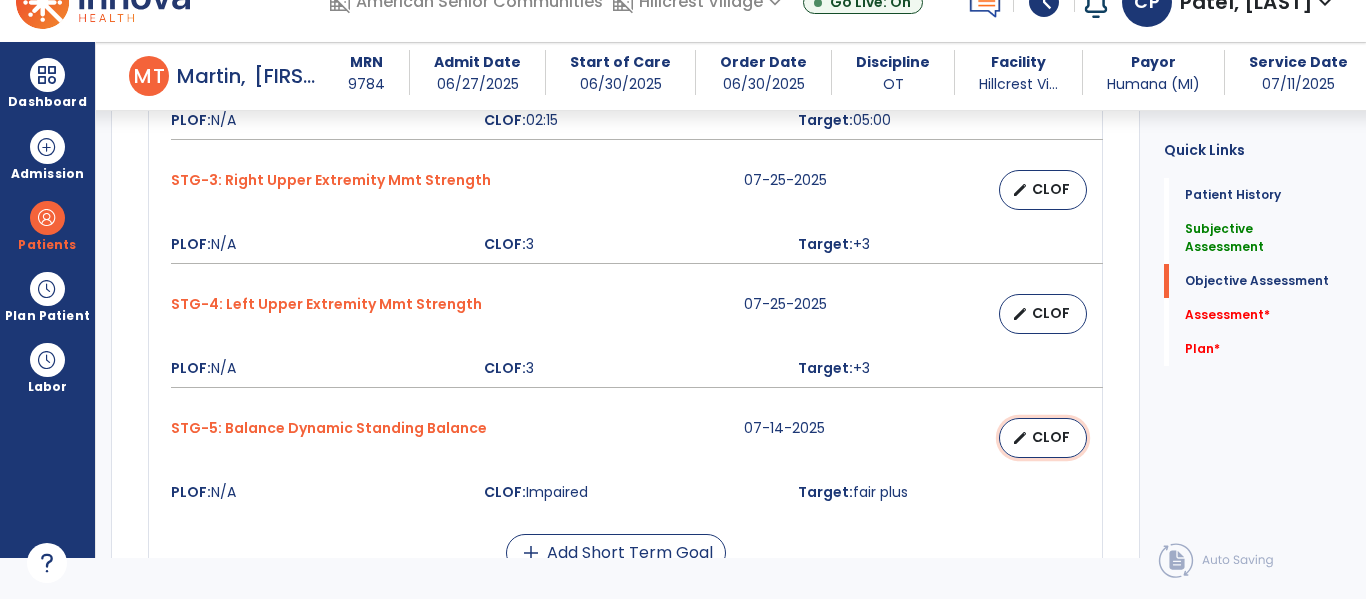 click on "CLOF" at bounding box center [1051, 437] 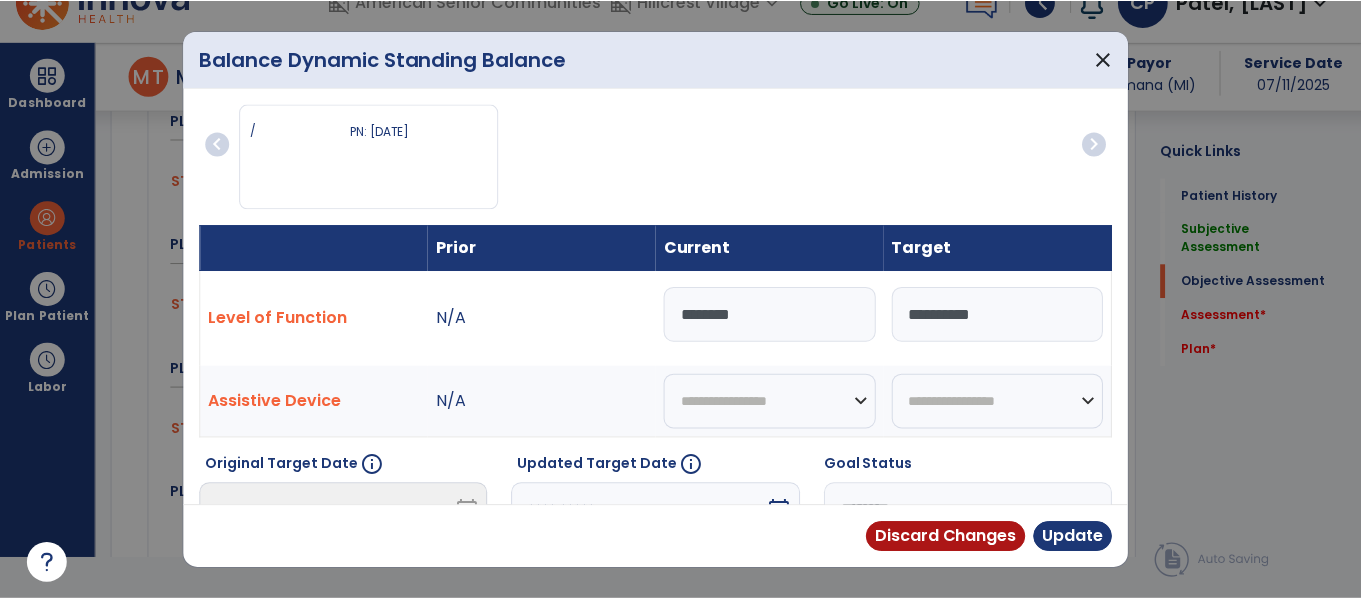 scroll, scrollTop: 0, scrollLeft: 0, axis: both 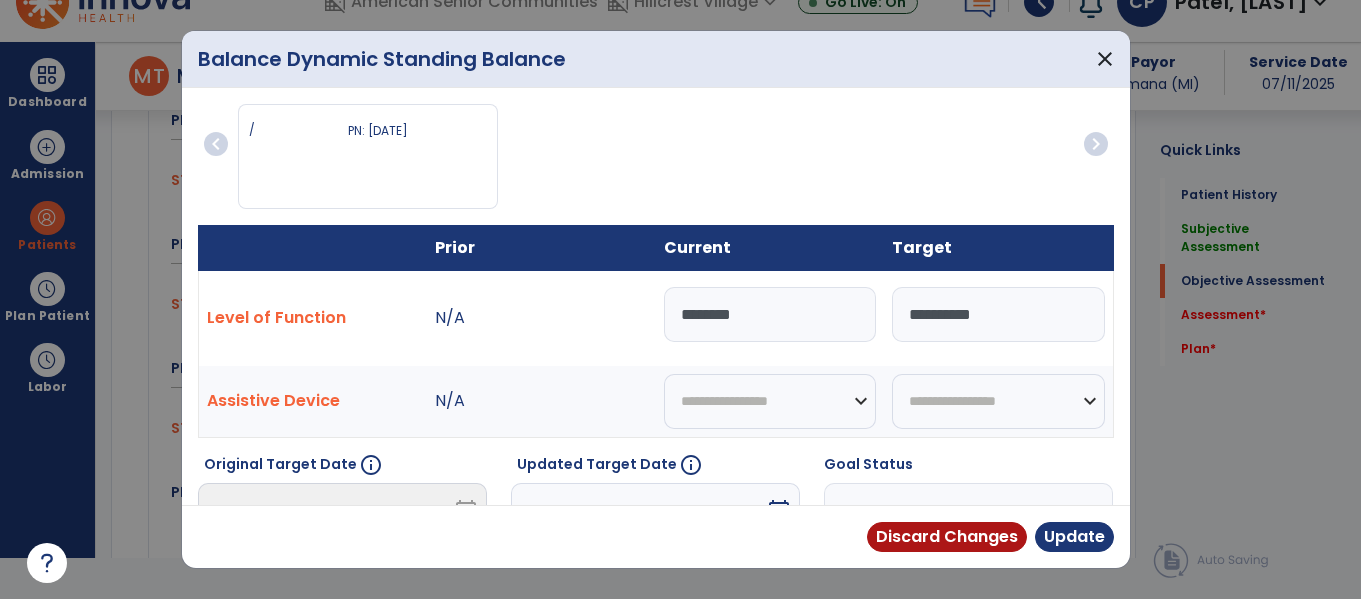 click on "********" at bounding box center [770, 314] 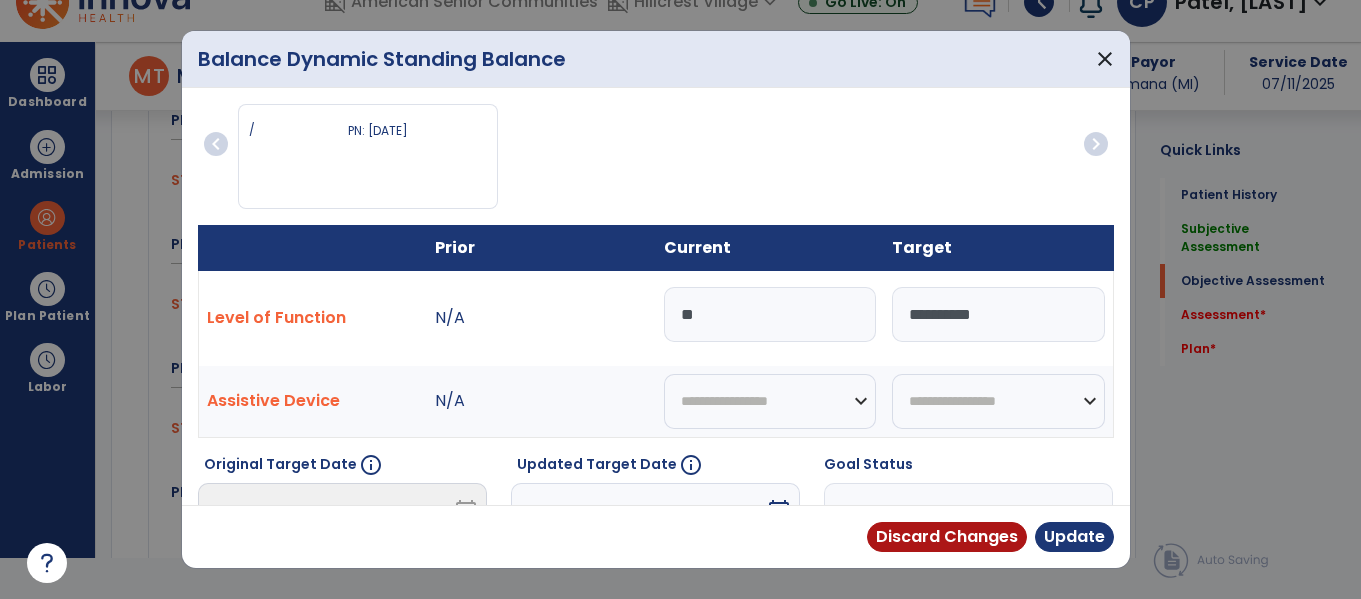 type on "*" 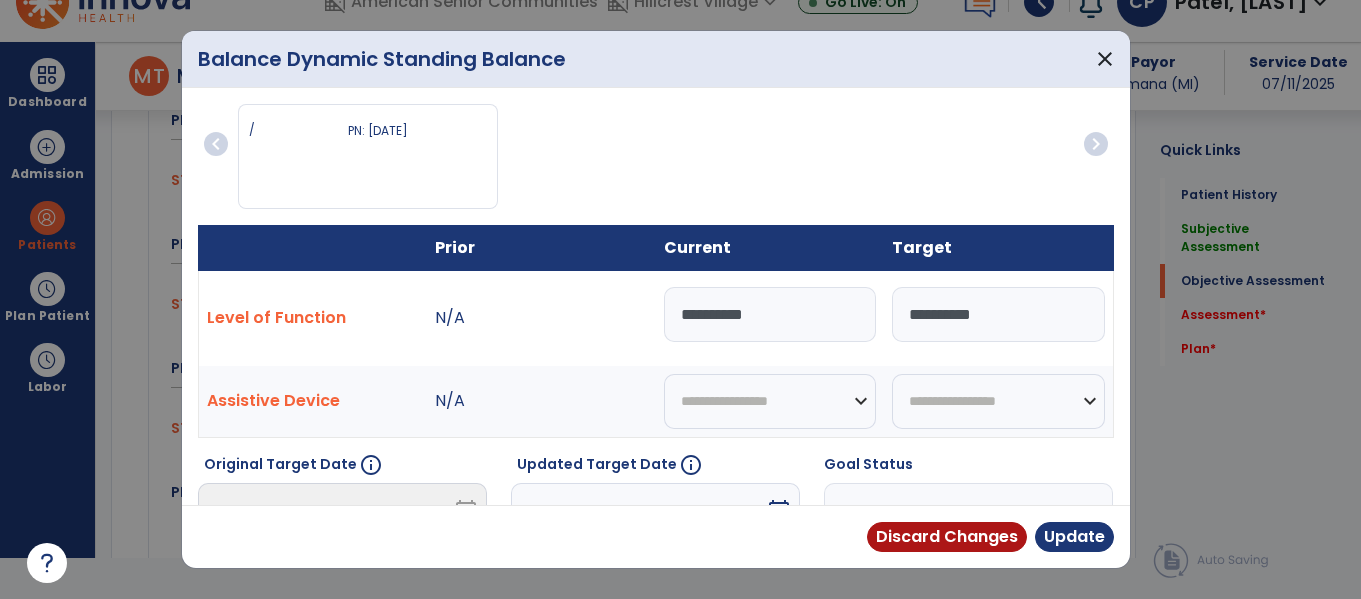 type on "*********" 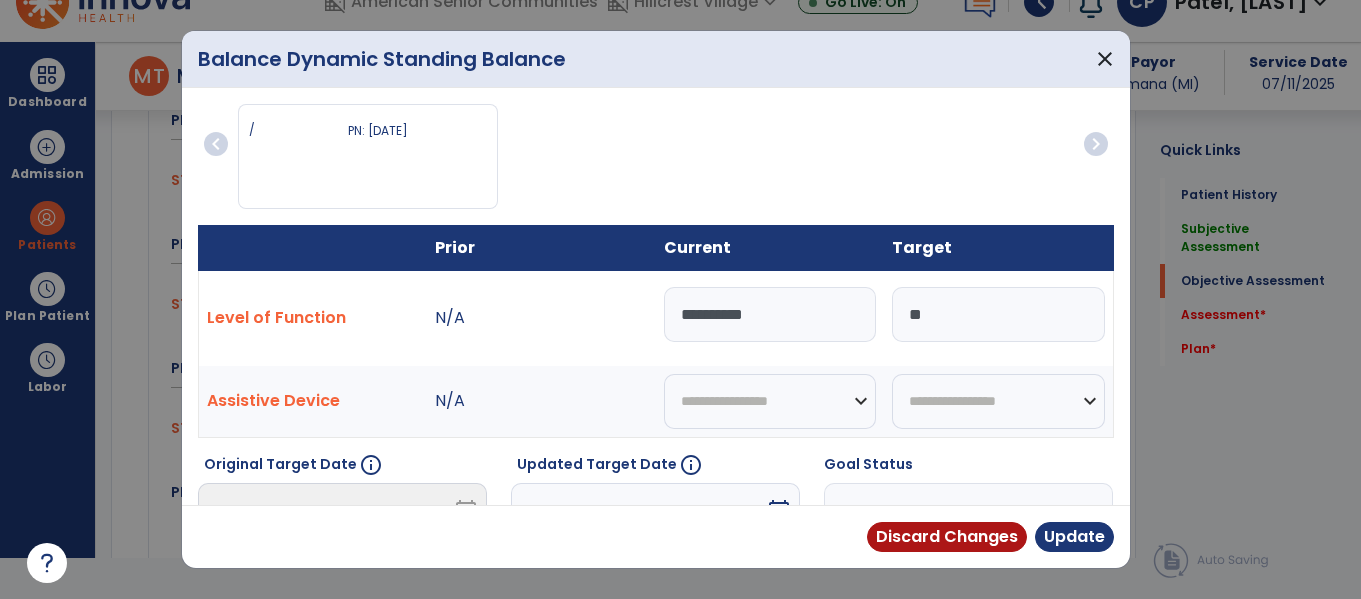 type on "*" 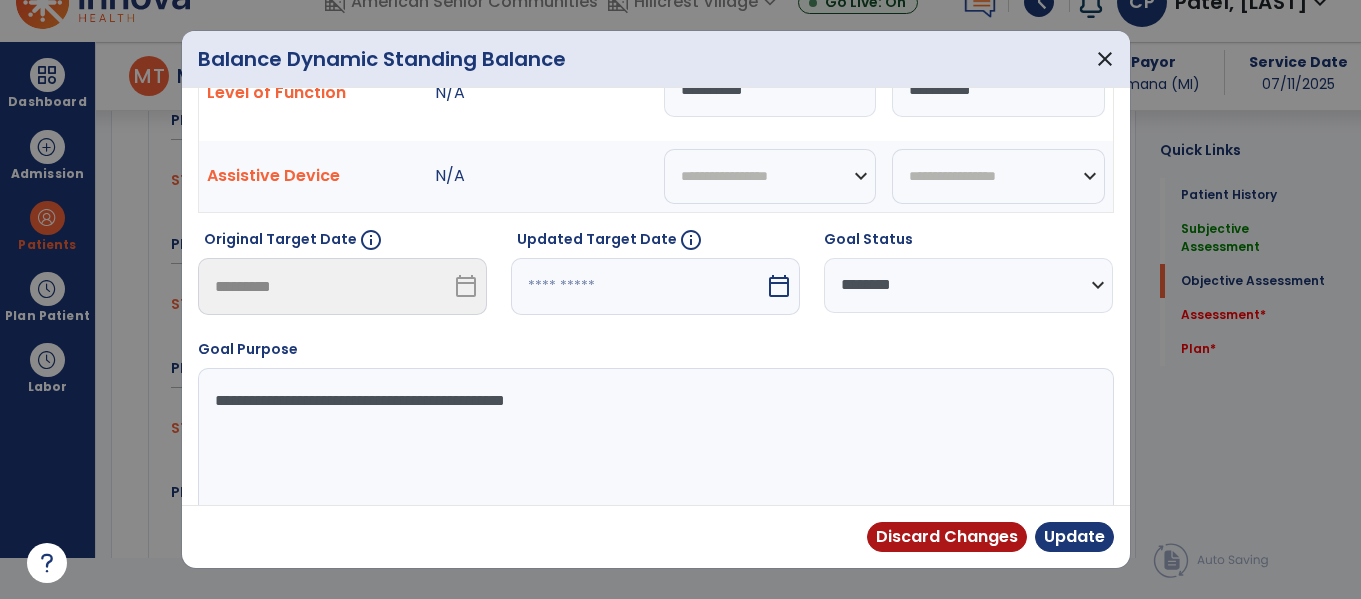 scroll, scrollTop: 236, scrollLeft: 0, axis: vertical 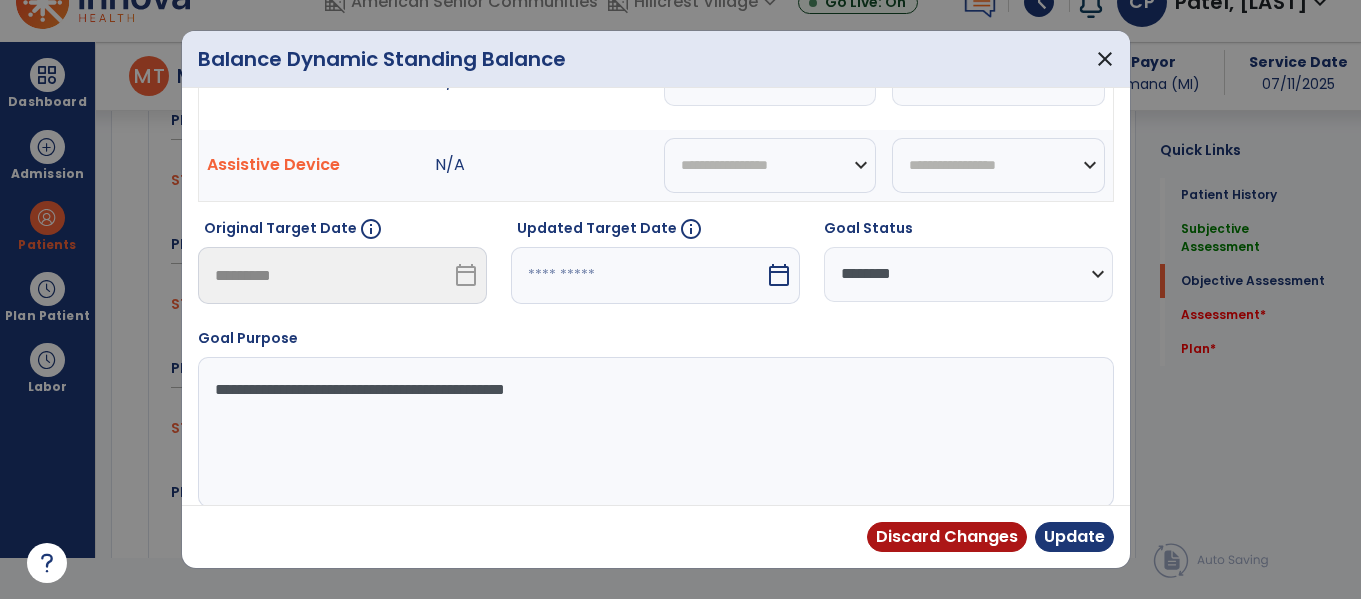 type on "**********" 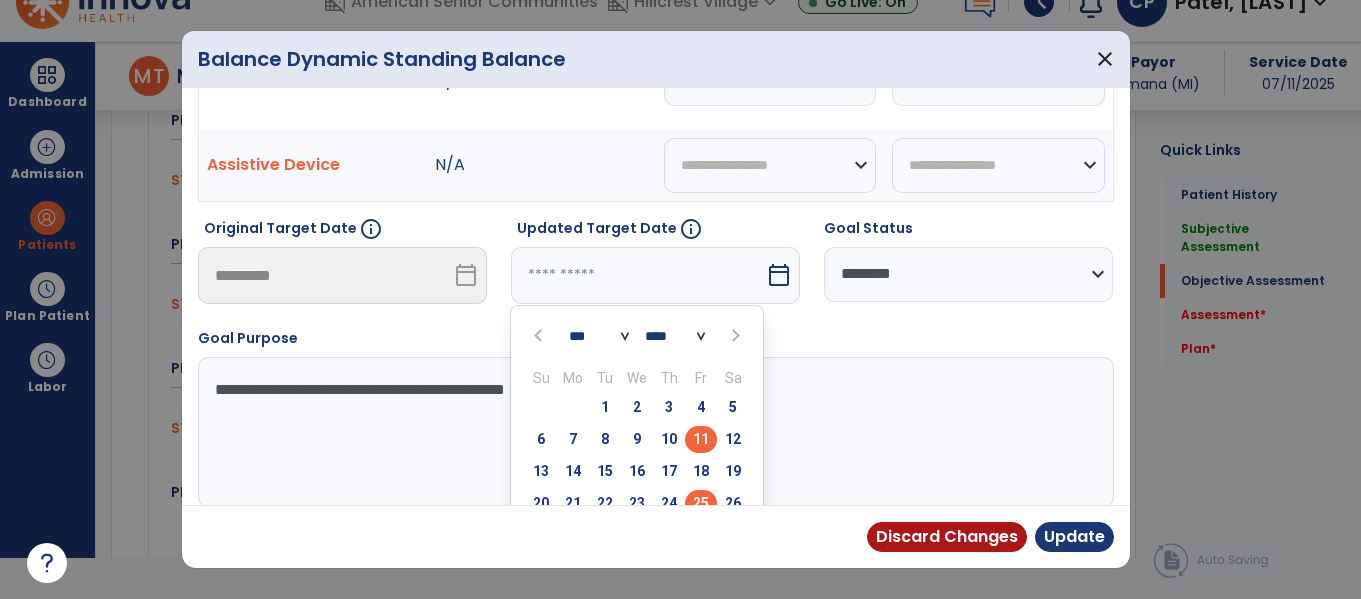 click on "25" at bounding box center (701, 503) 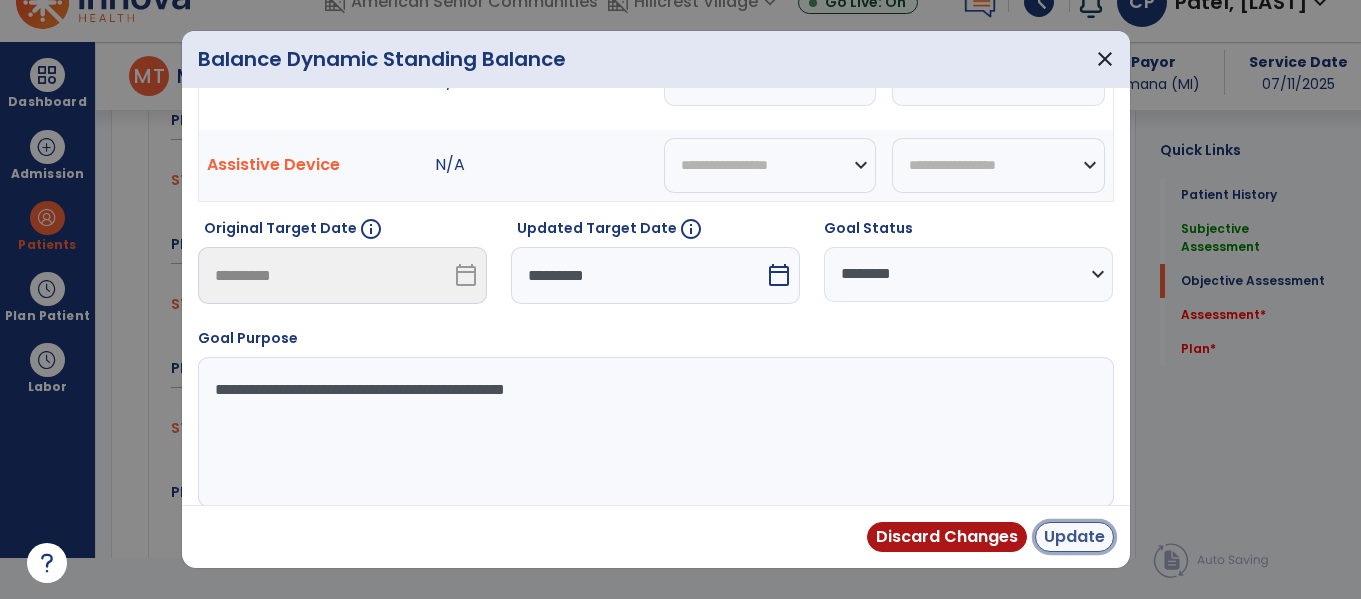 click on "Update" at bounding box center [1074, 537] 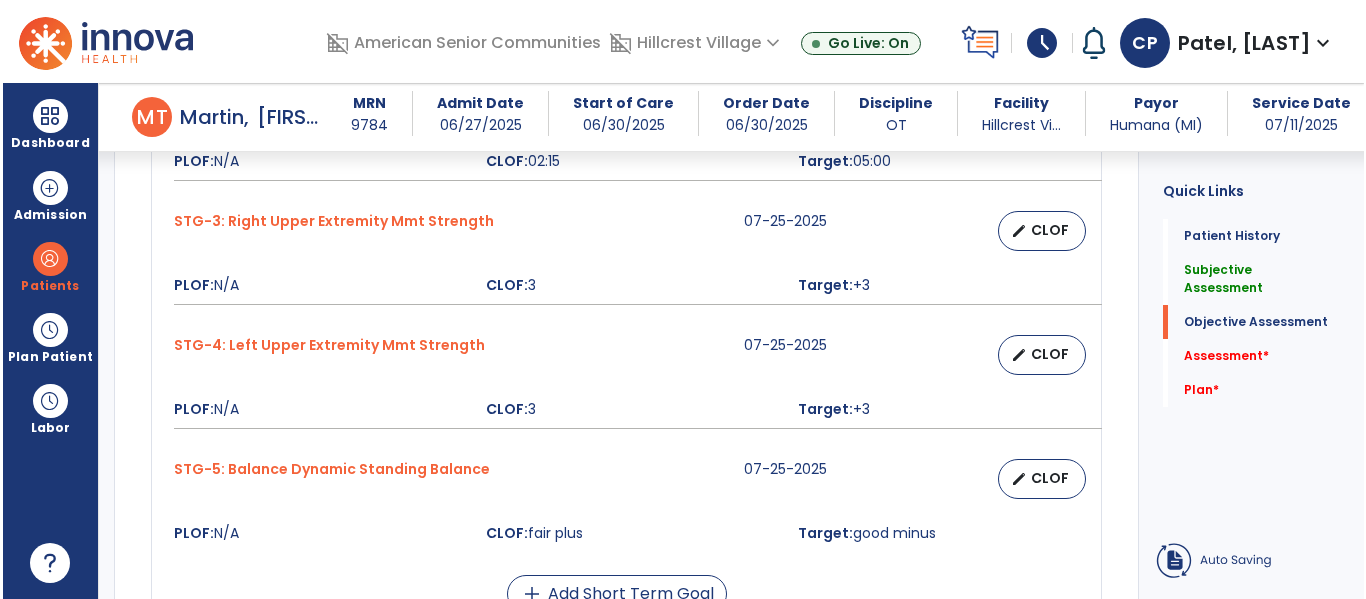 scroll, scrollTop: 41, scrollLeft: 0, axis: vertical 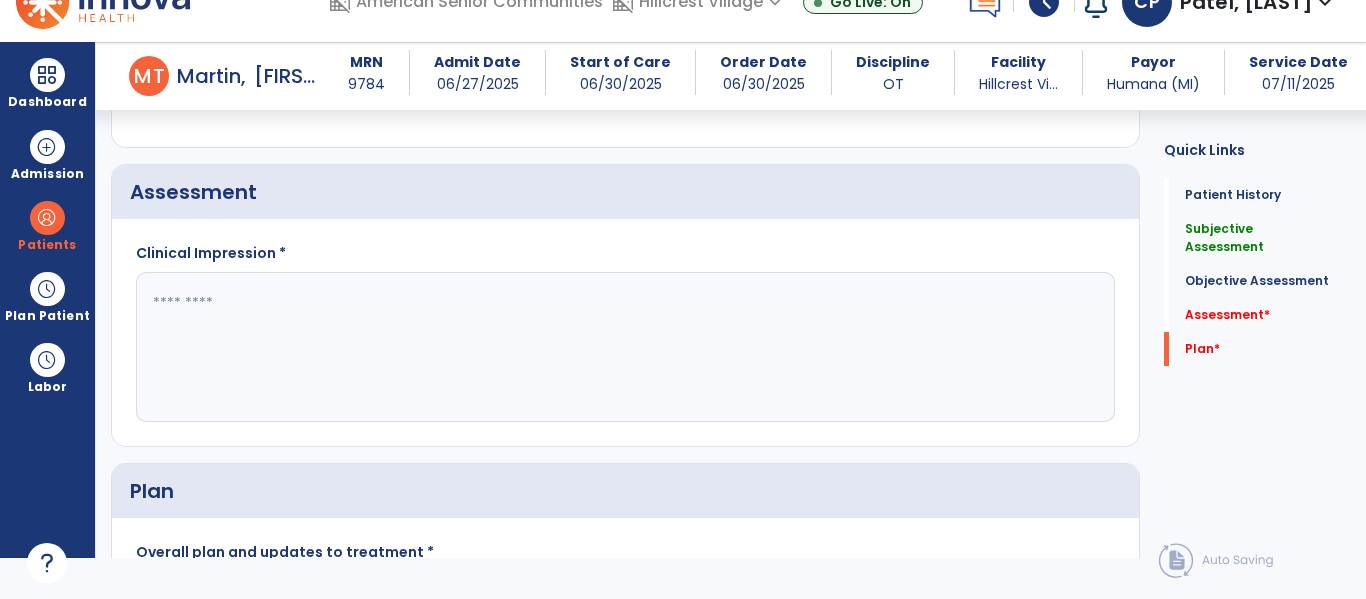 click 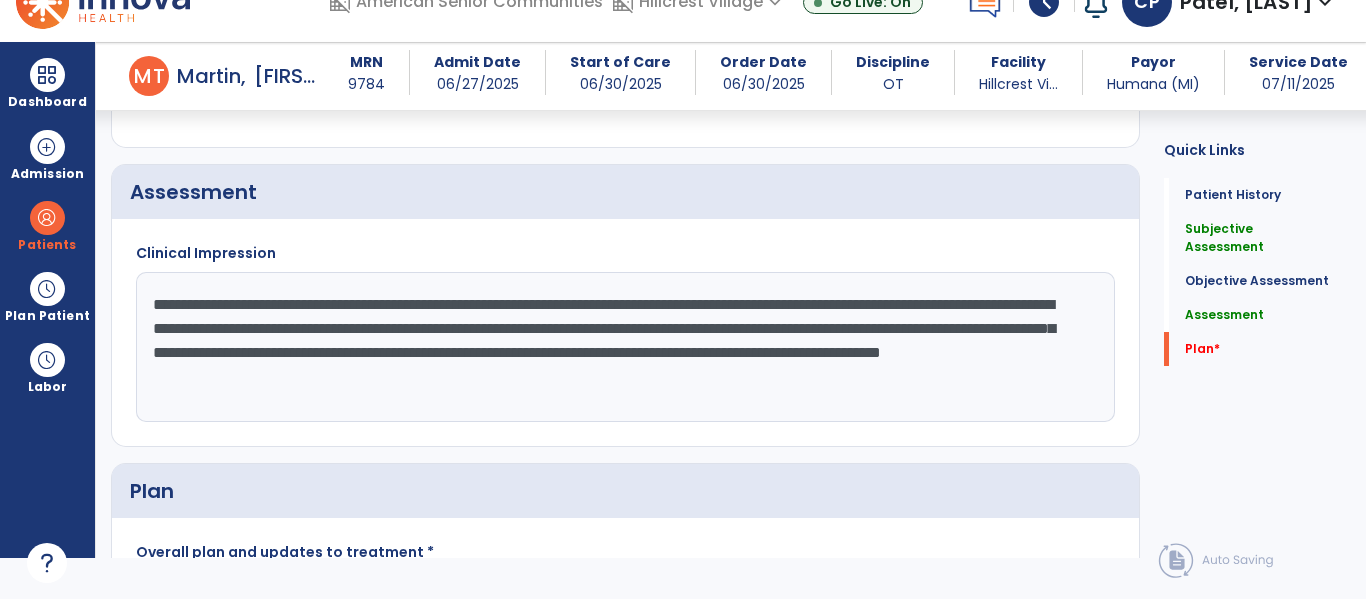 scroll, scrollTop: 2481, scrollLeft: 0, axis: vertical 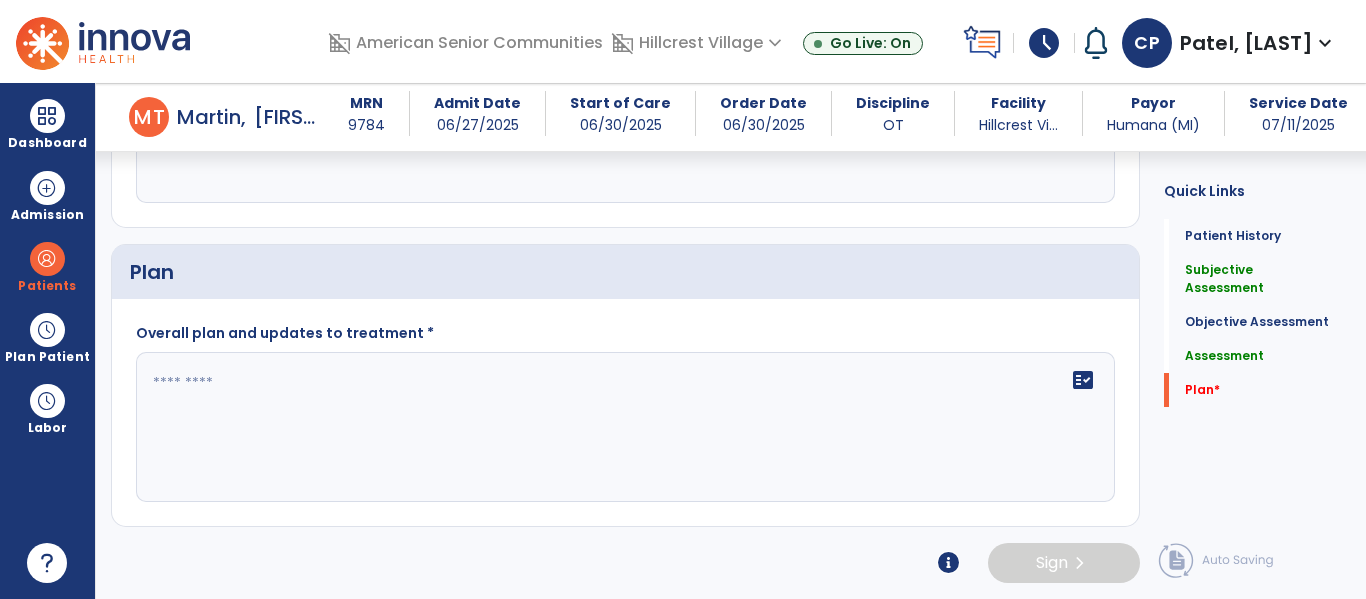 type on "**********" 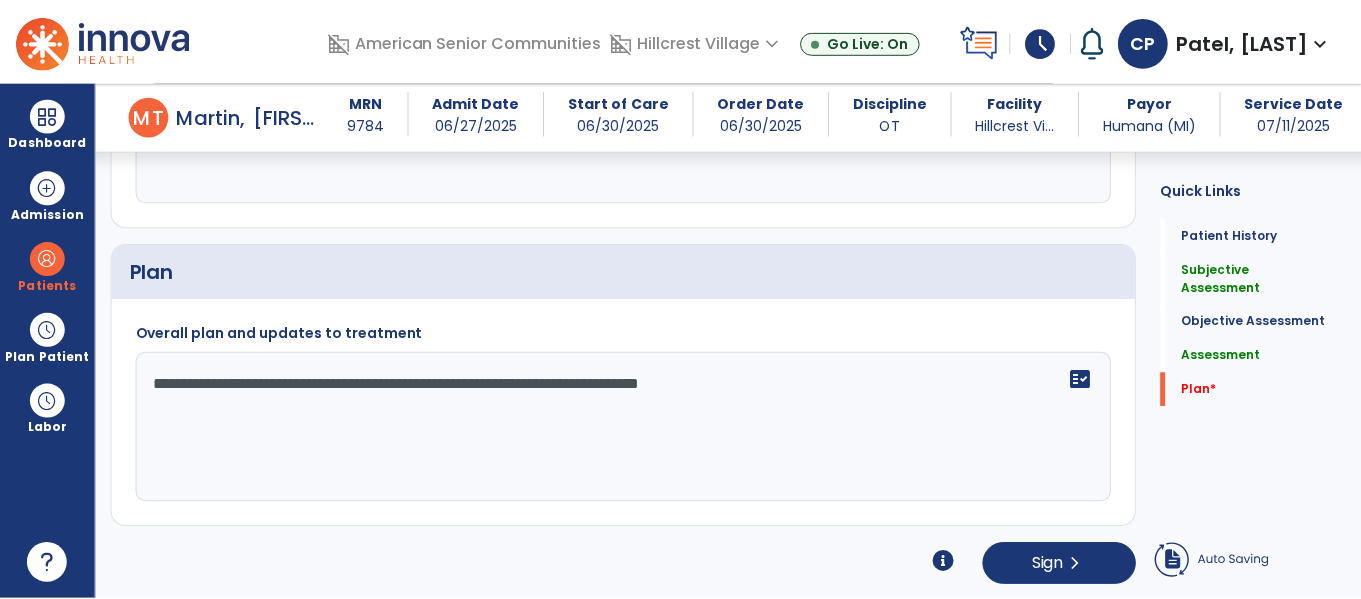 scroll, scrollTop: 2641, scrollLeft: 0, axis: vertical 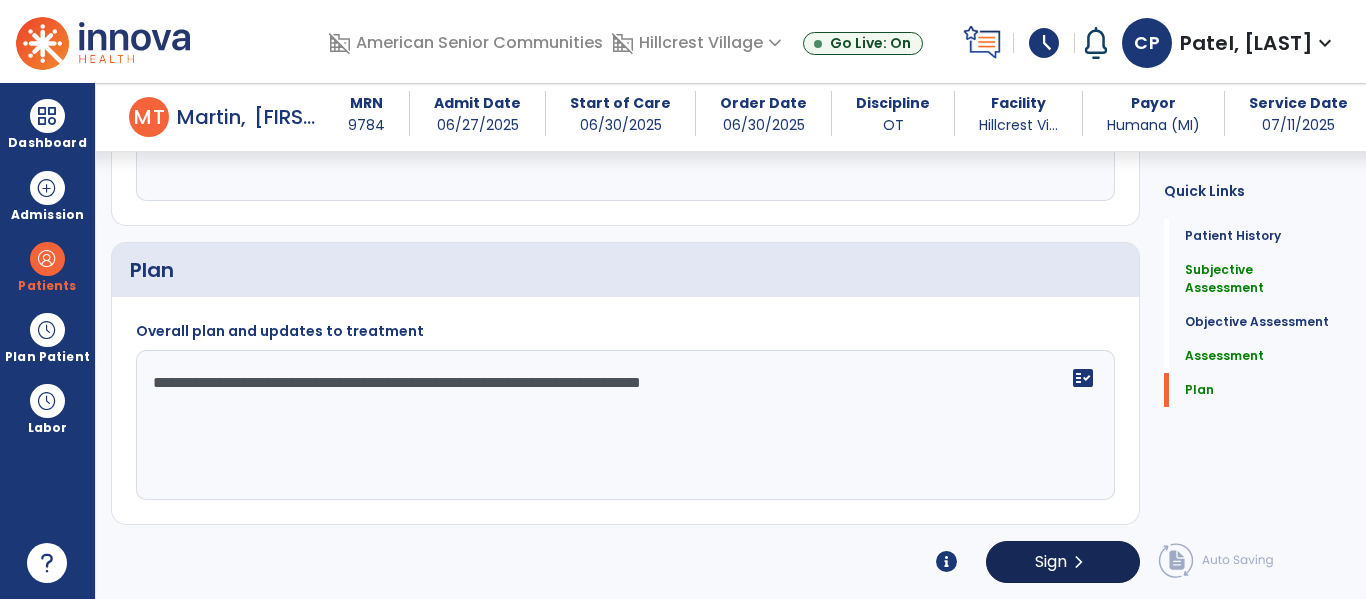 type on "**********" 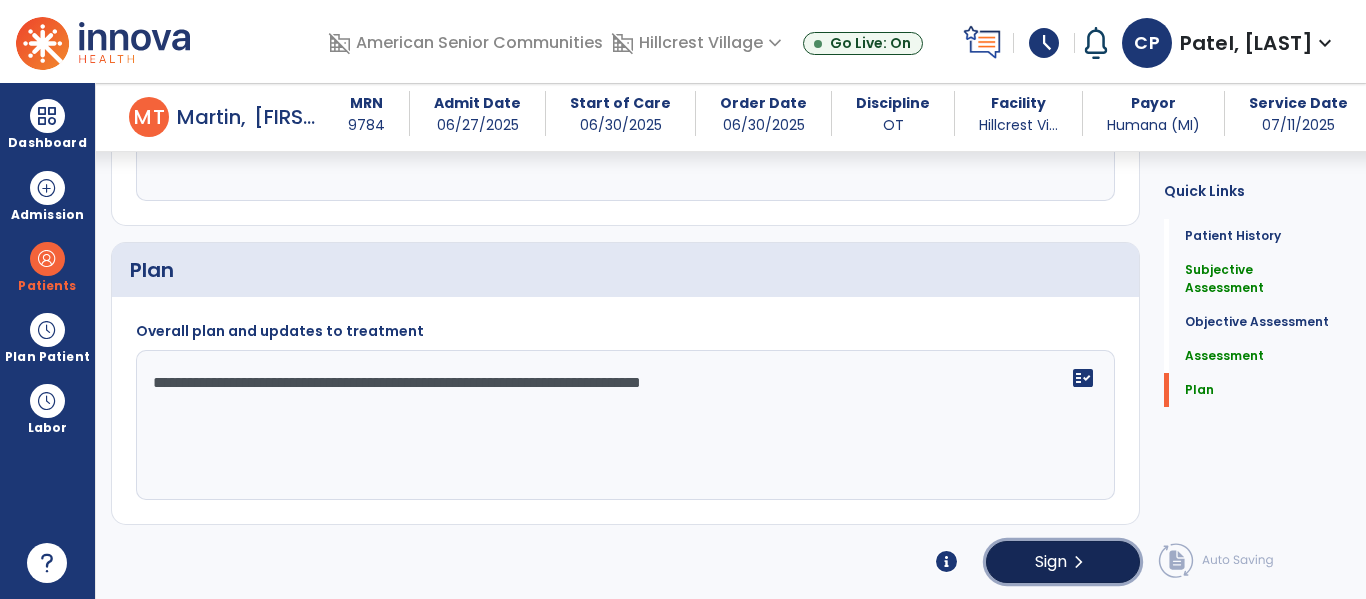 click on "Sign" 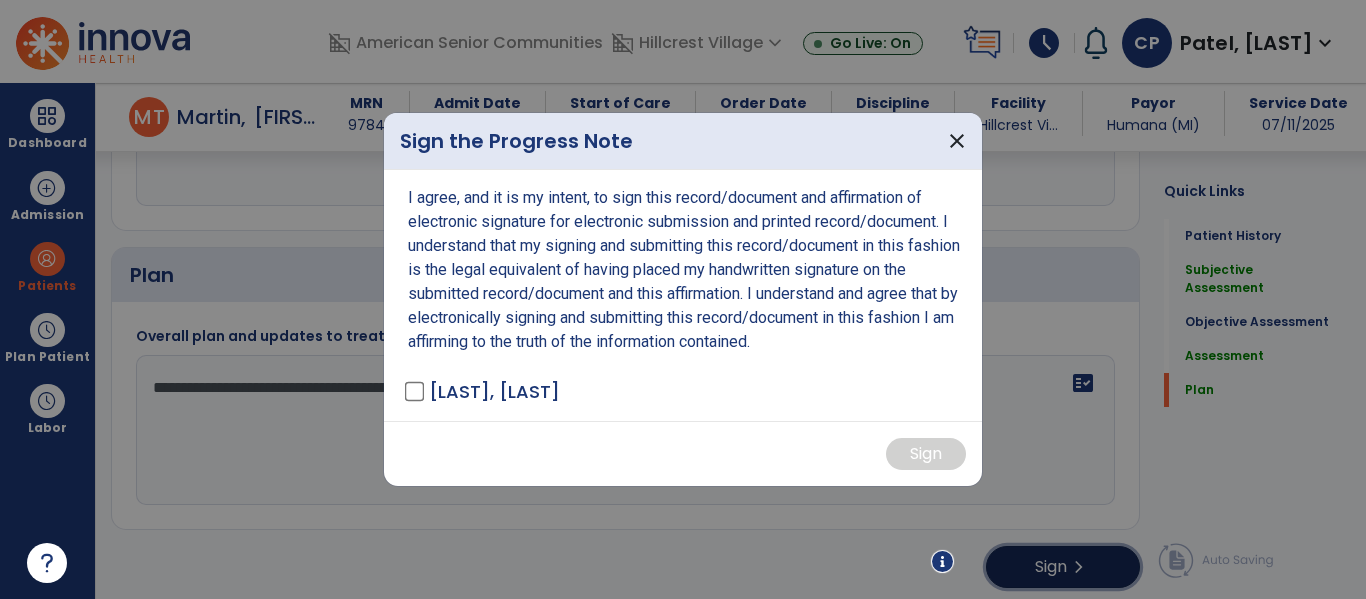 scroll, scrollTop: 2641, scrollLeft: 0, axis: vertical 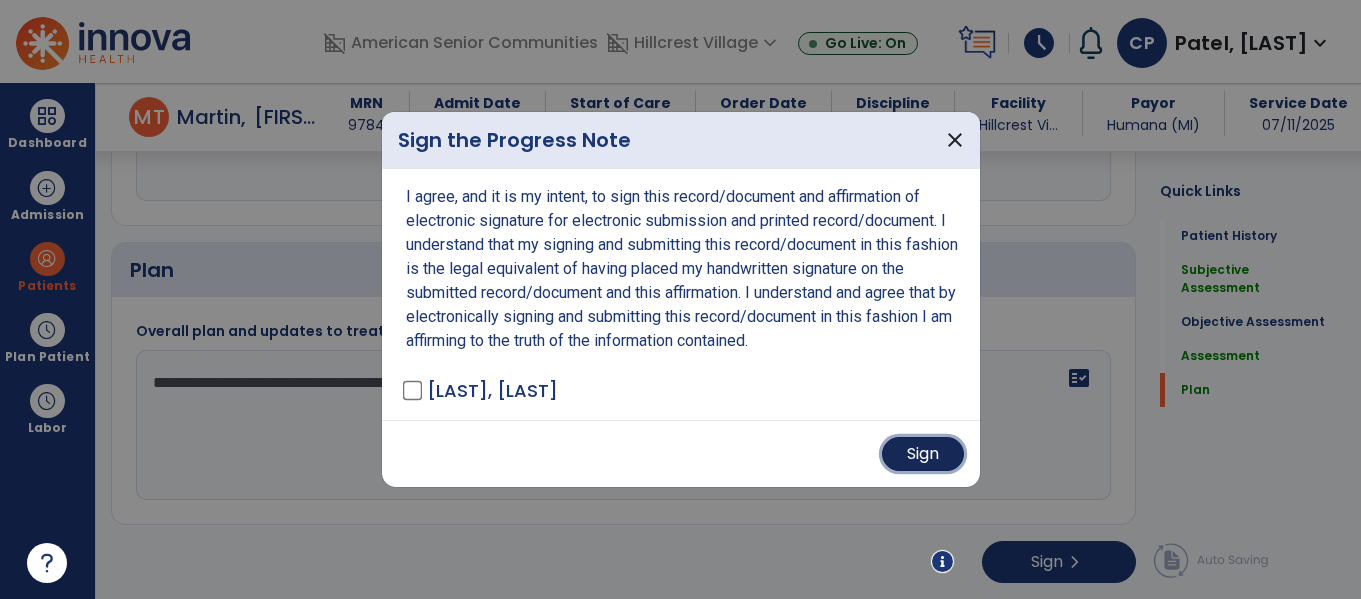 click on "Sign" at bounding box center (923, 454) 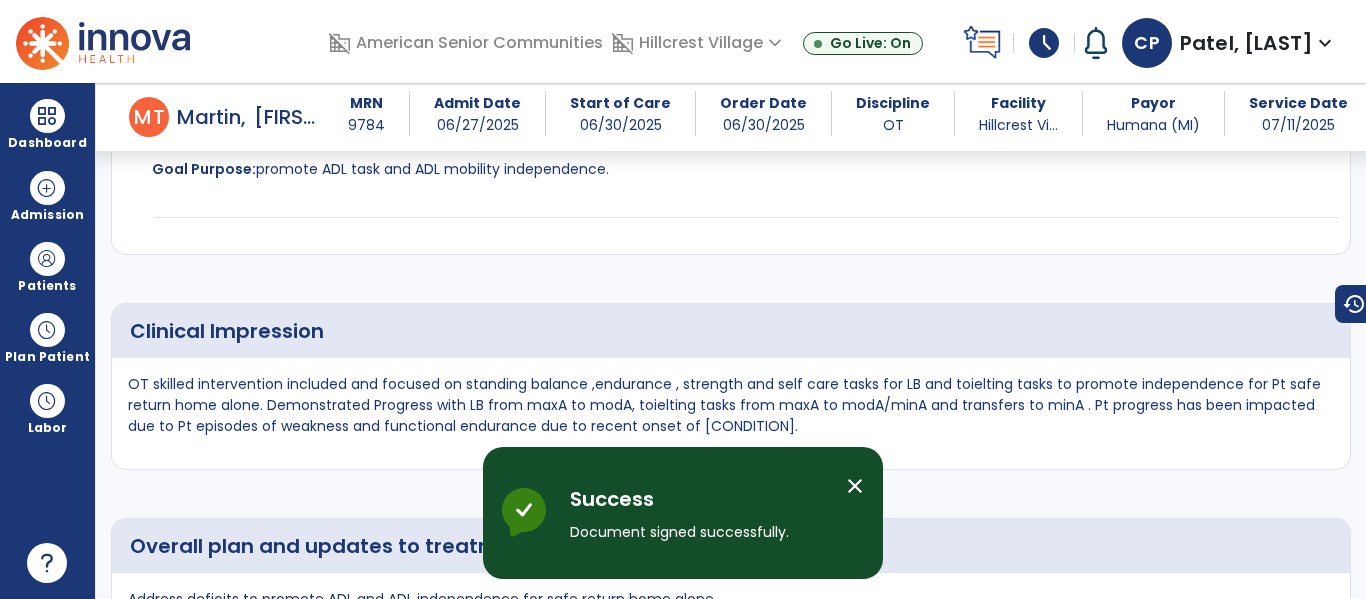 scroll, scrollTop: 0, scrollLeft: 0, axis: both 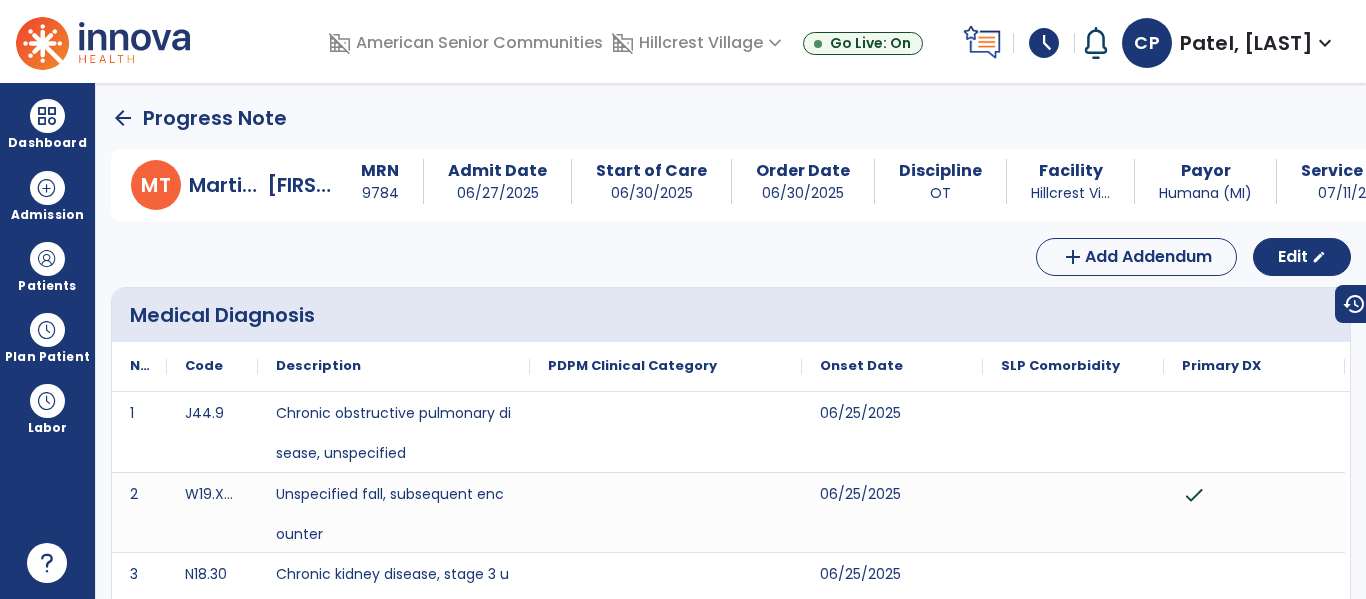 click on "arrow_back" 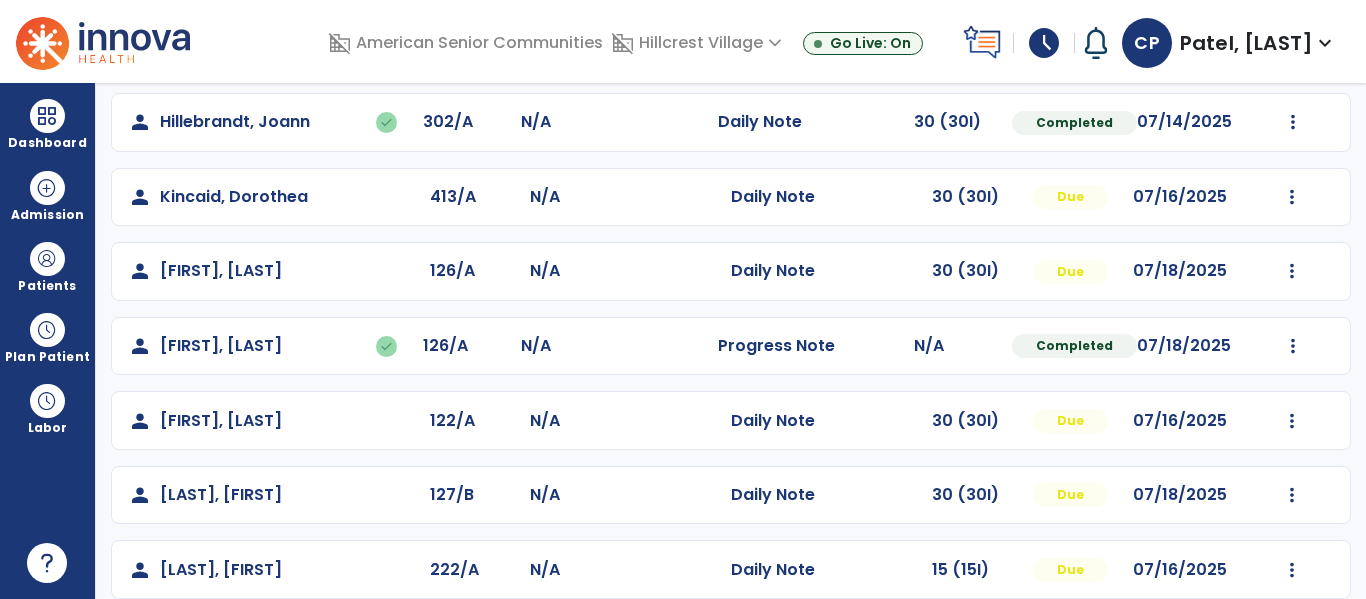 scroll, scrollTop: 457, scrollLeft: 0, axis: vertical 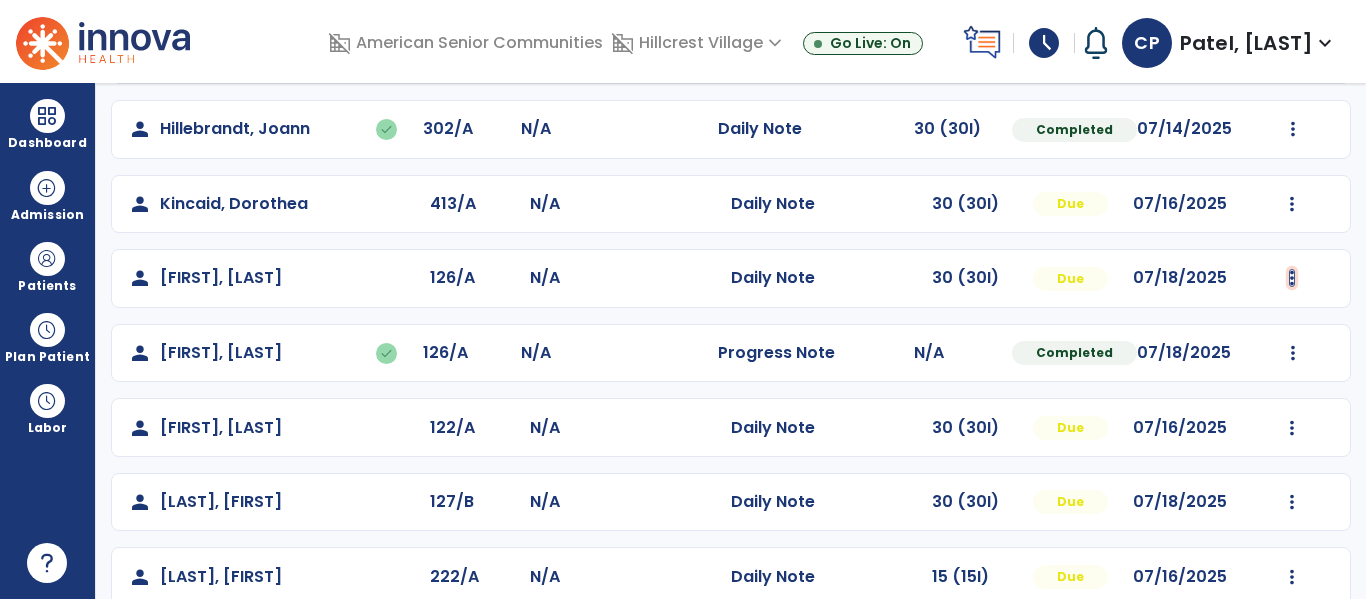 click at bounding box center [1292, -169] 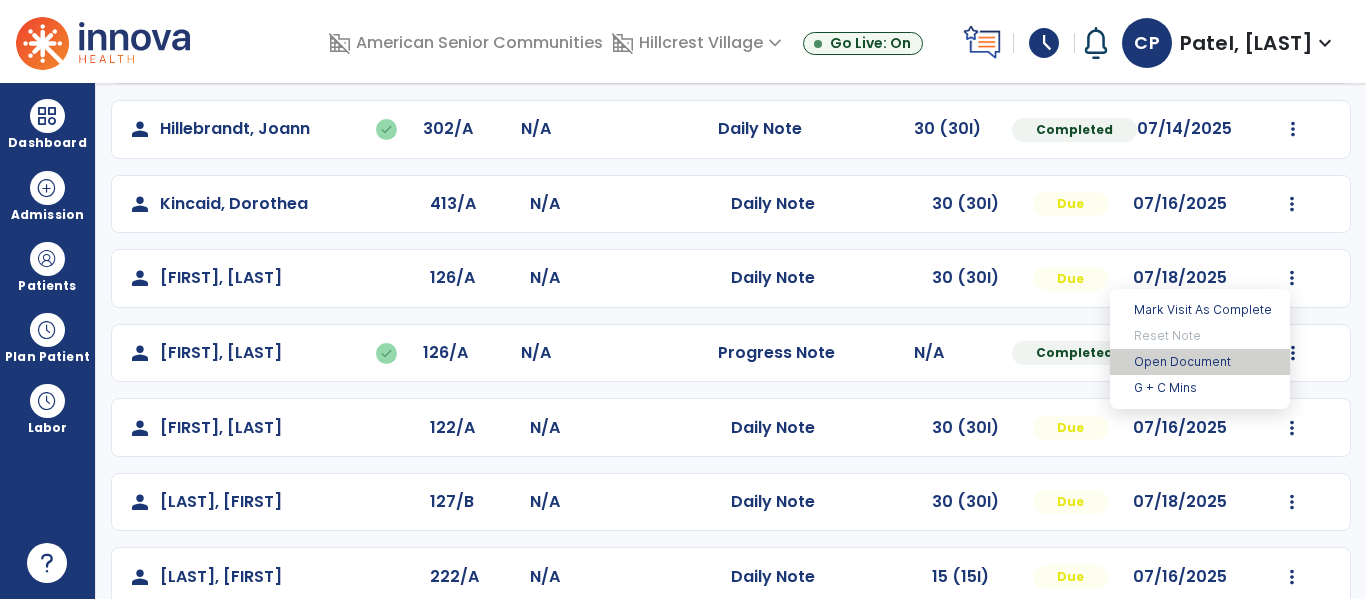 click on "Open Document" at bounding box center [1200, 362] 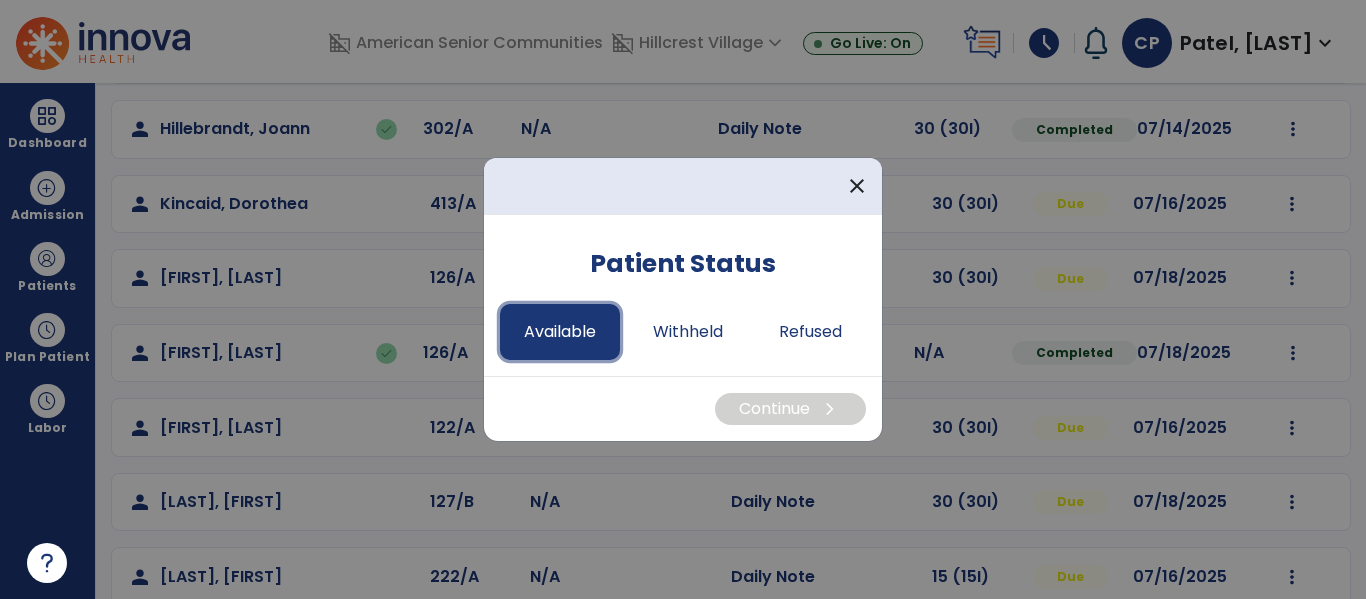 click on "Available" at bounding box center (560, 332) 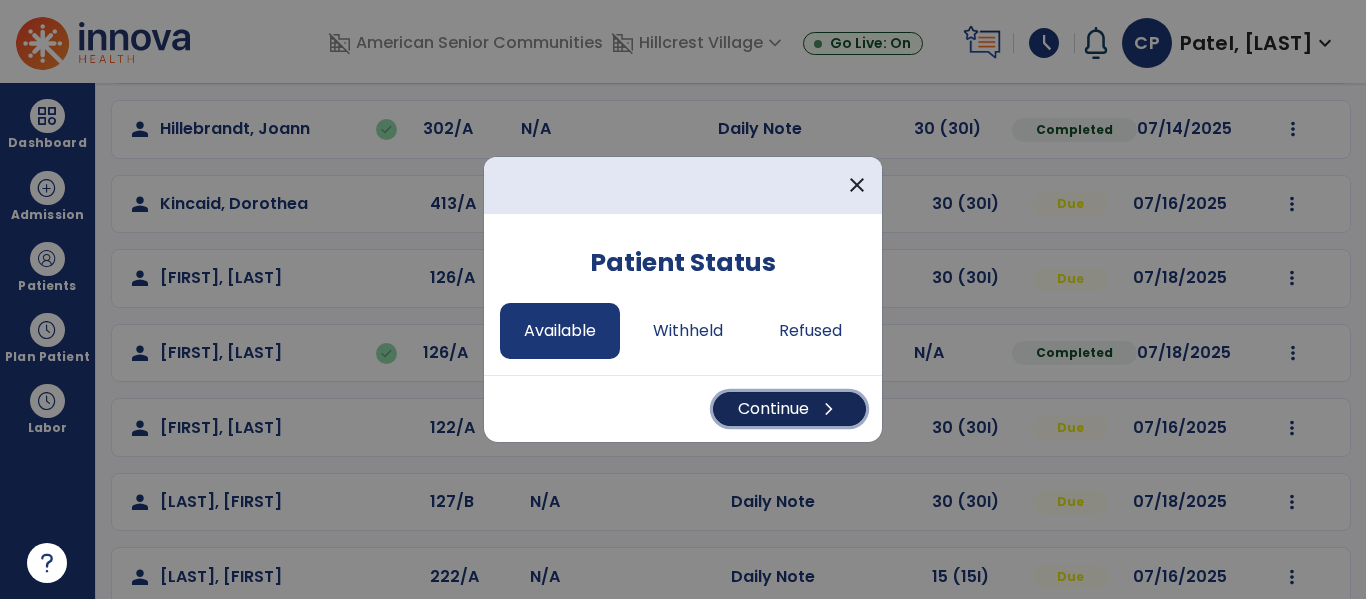 click on "Continue   chevron_right" at bounding box center [789, 409] 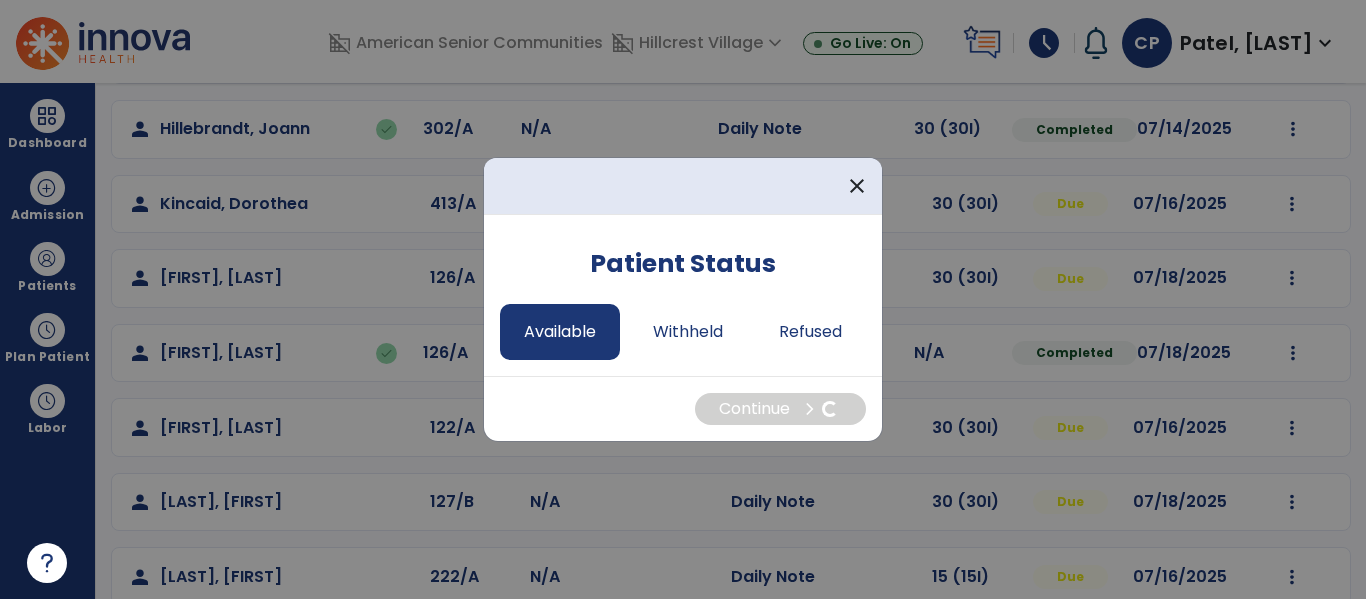 select on "*" 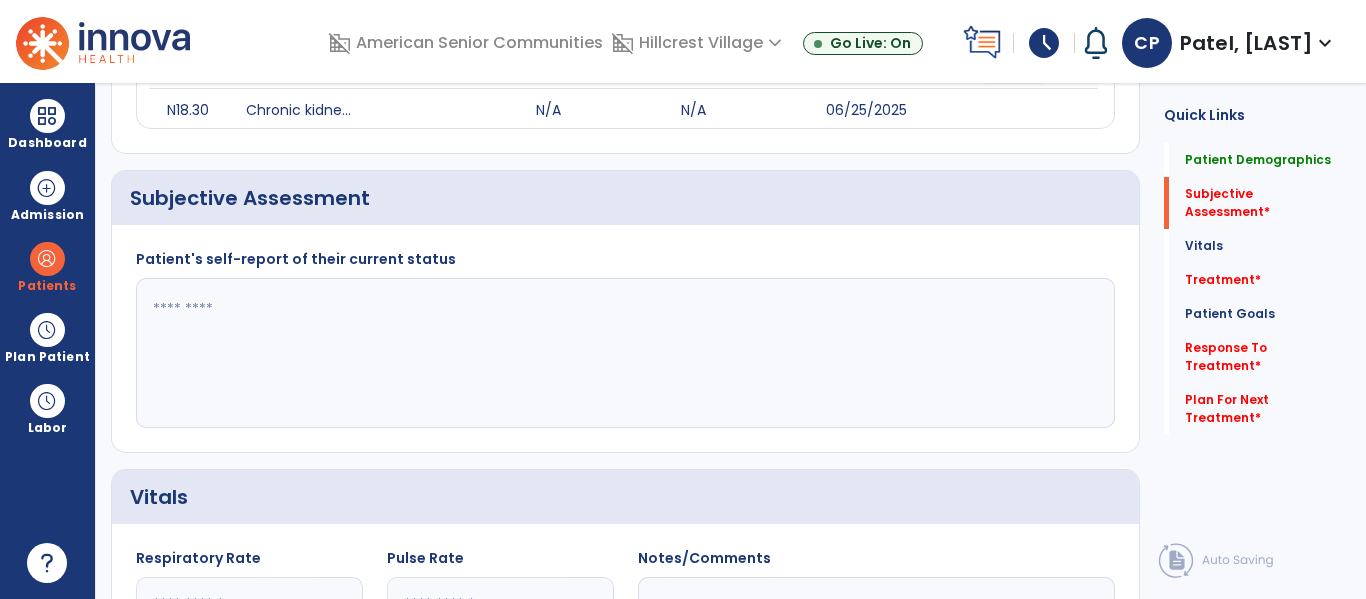 click 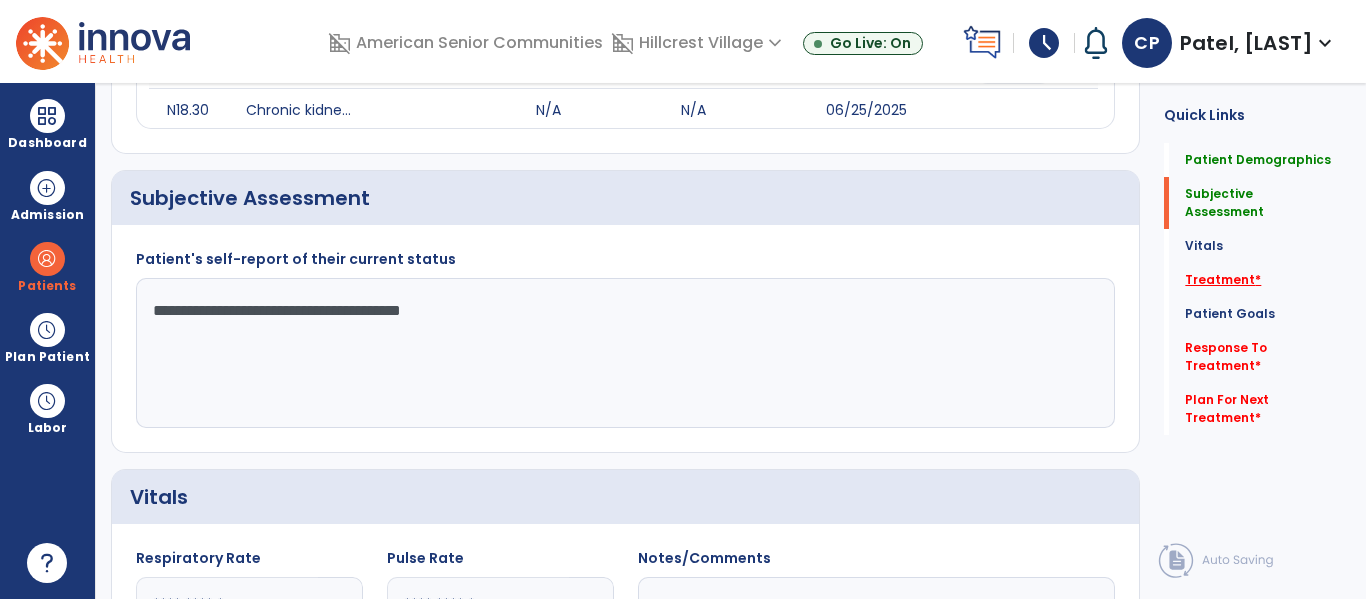 type on "**********" 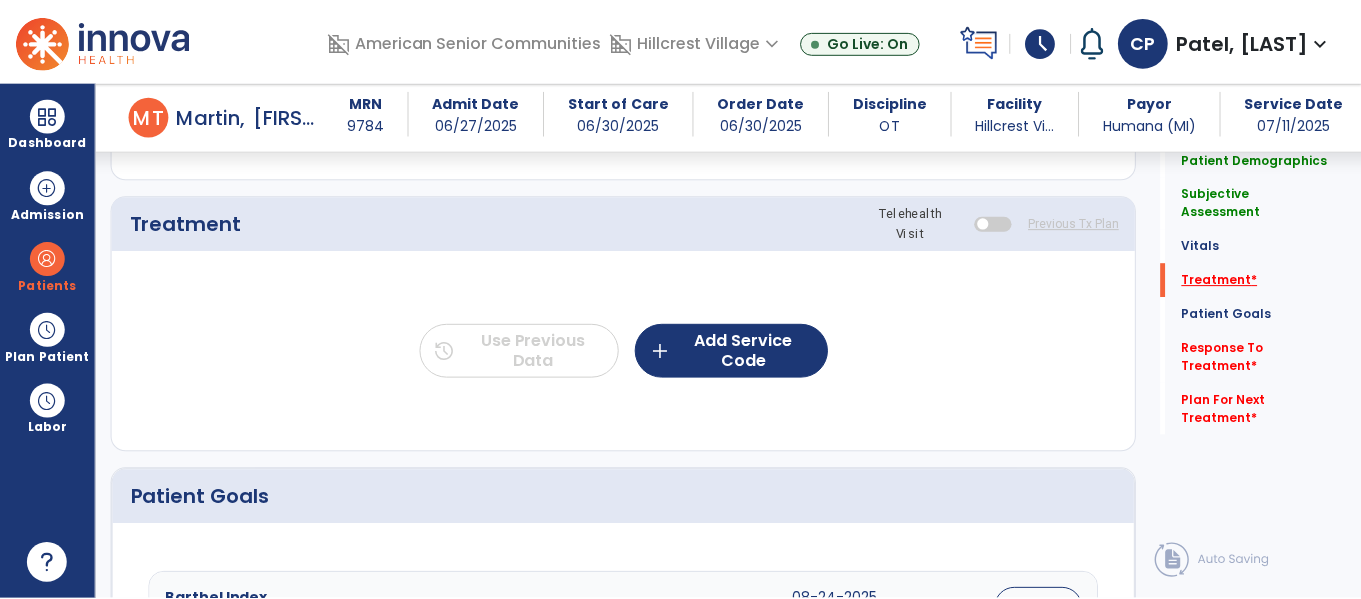 scroll, scrollTop: 1135, scrollLeft: 0, axis: vertical 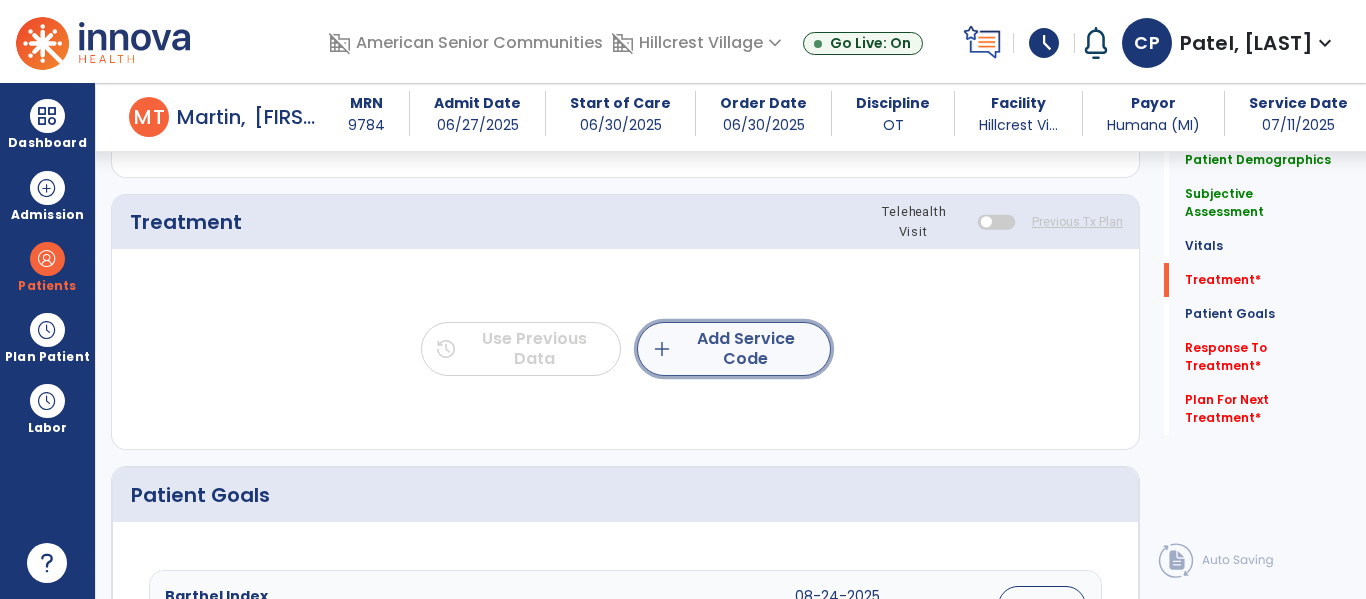 click on "add" 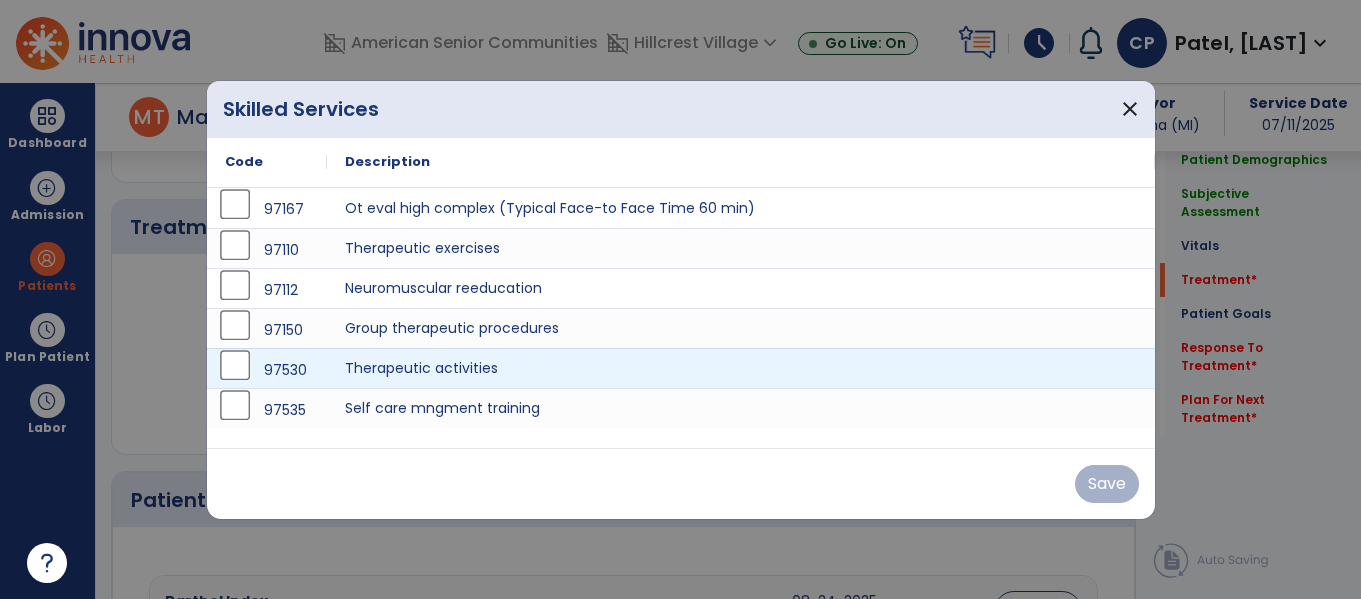 scroll, scrollTop: 1135, scrollLeft: 0, axis: vertical 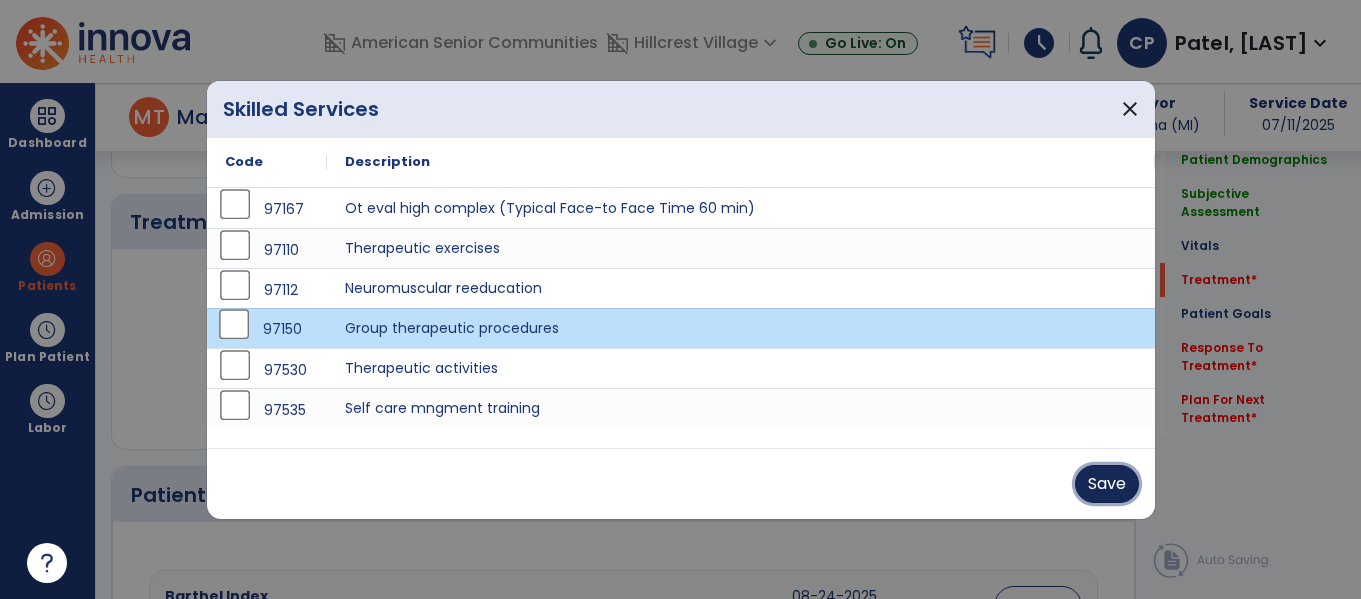 click on "Save" at bounding box center [1107, 484] 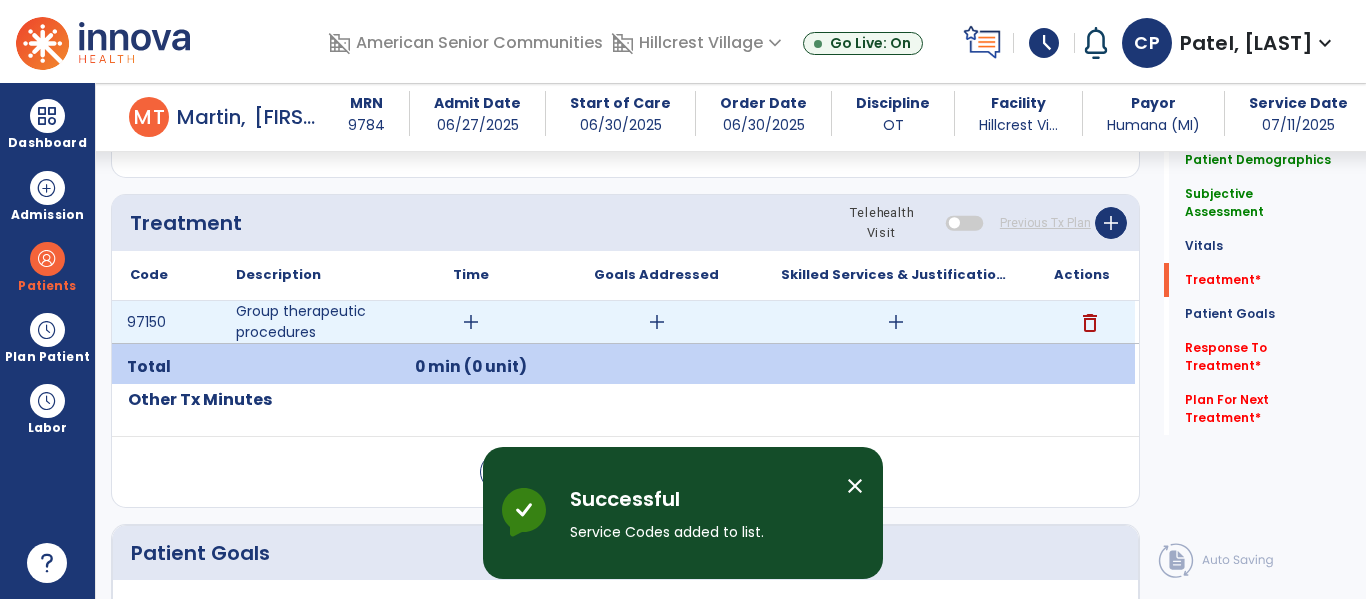 click on "add" at bounding box center [471, 322] 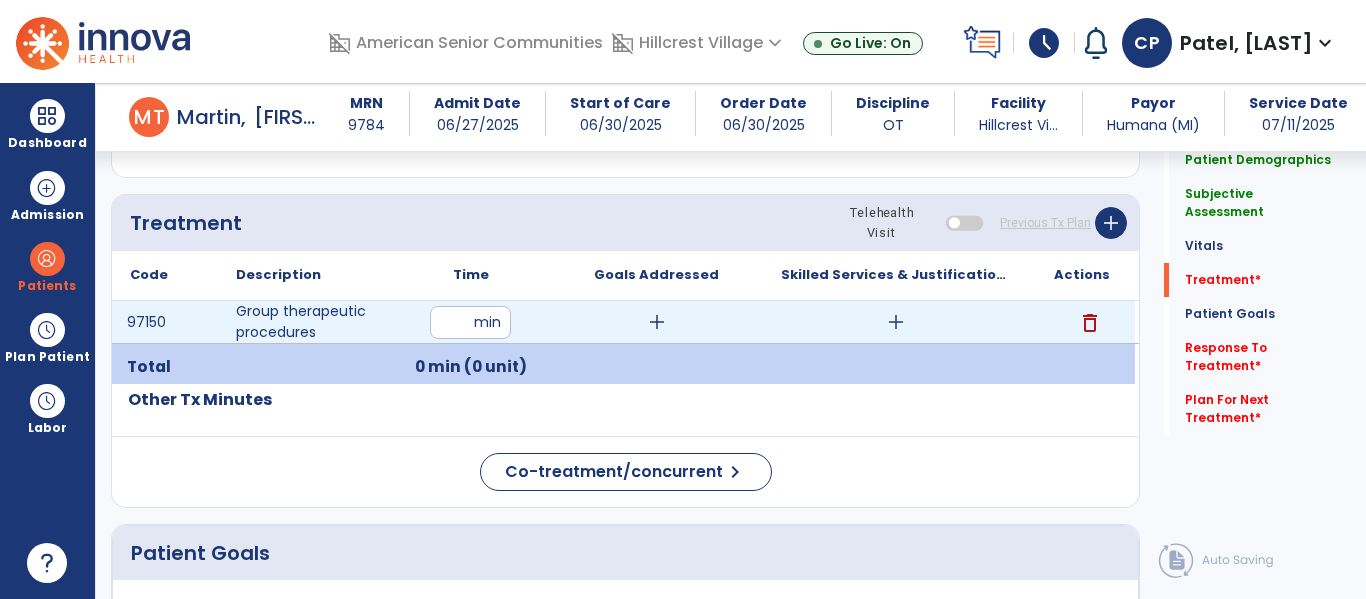 type on "**" 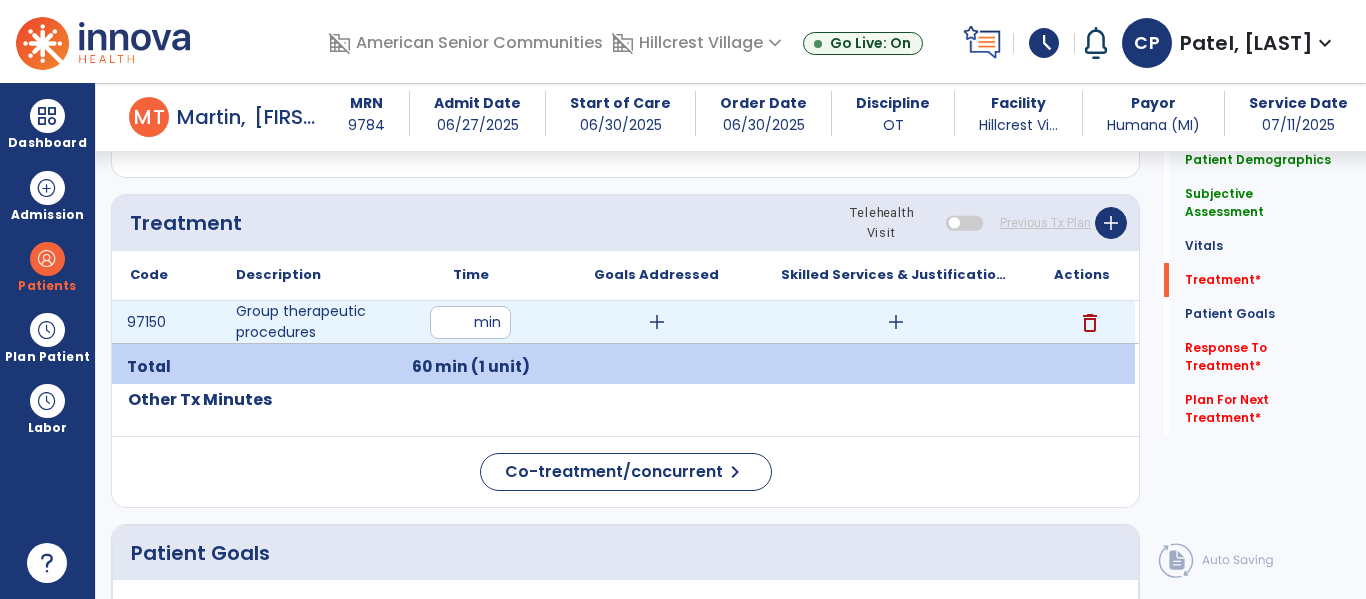 click on "add" at bounding box center (896, 322) 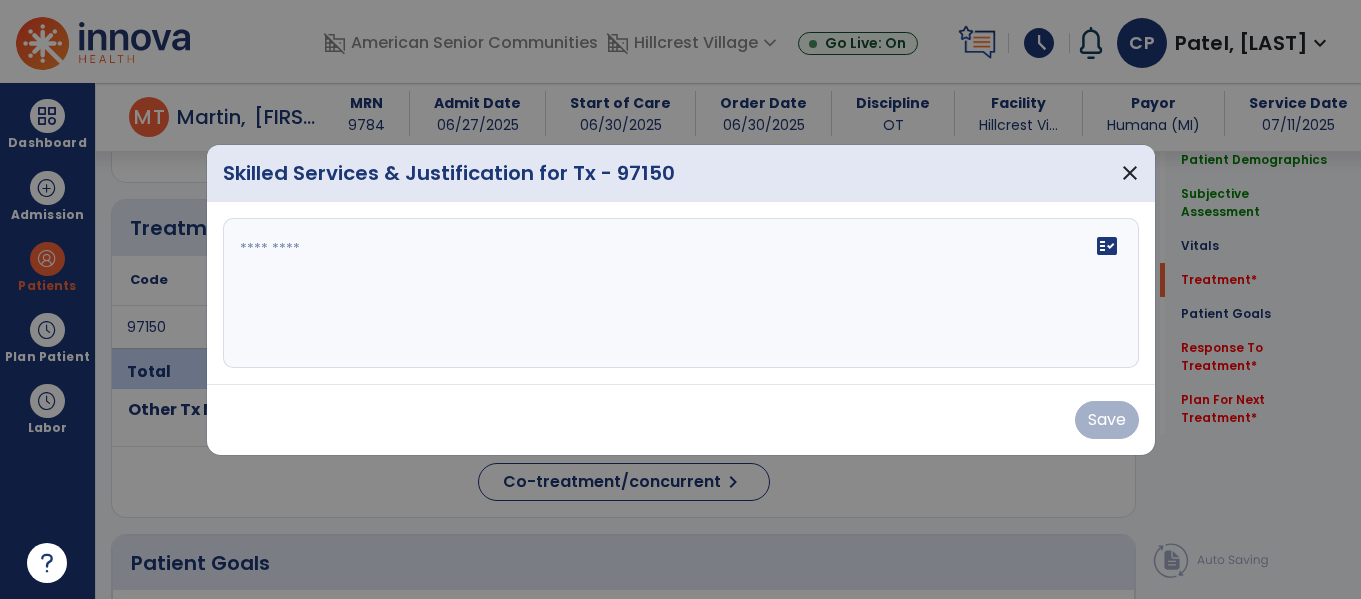 scroll, scrollTop: 1135, scrollLeft: 0, axis: vertical 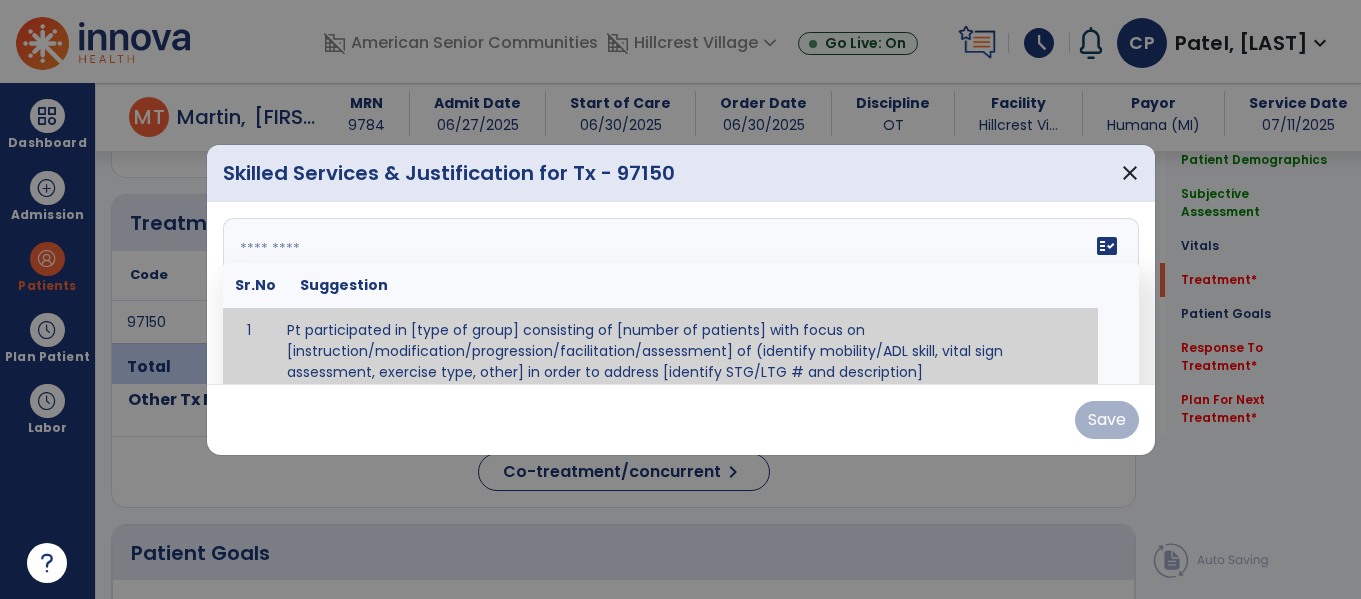 click at bounding box center [681, 293] 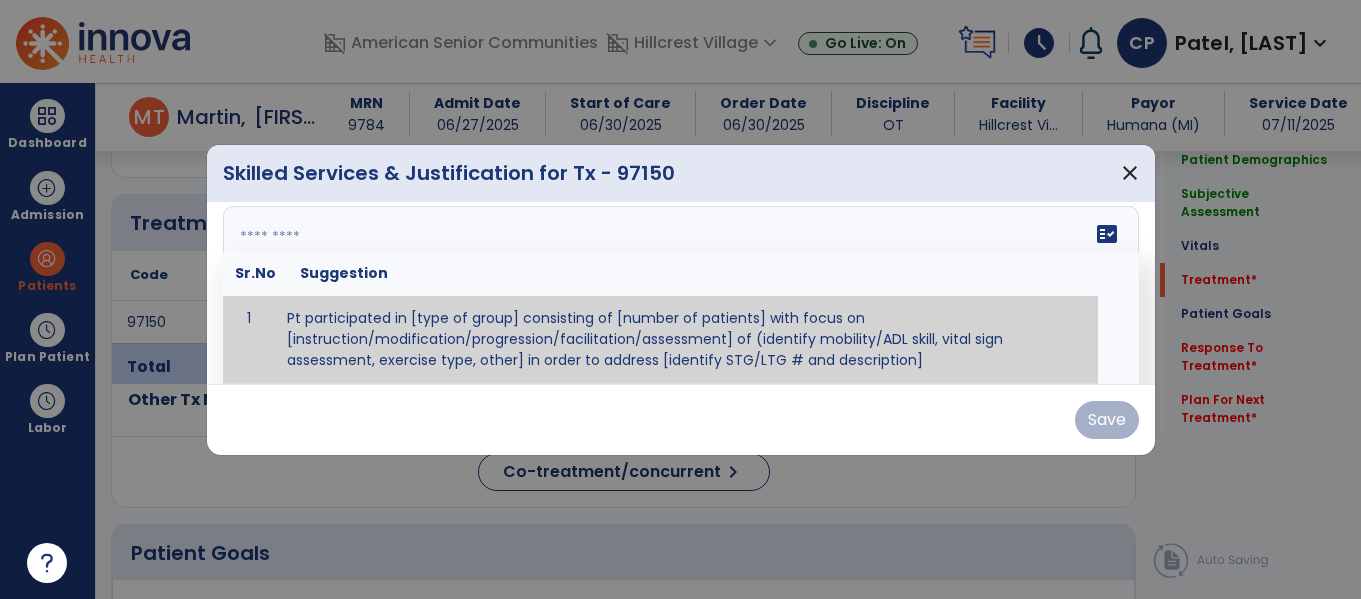 paste on "**********" 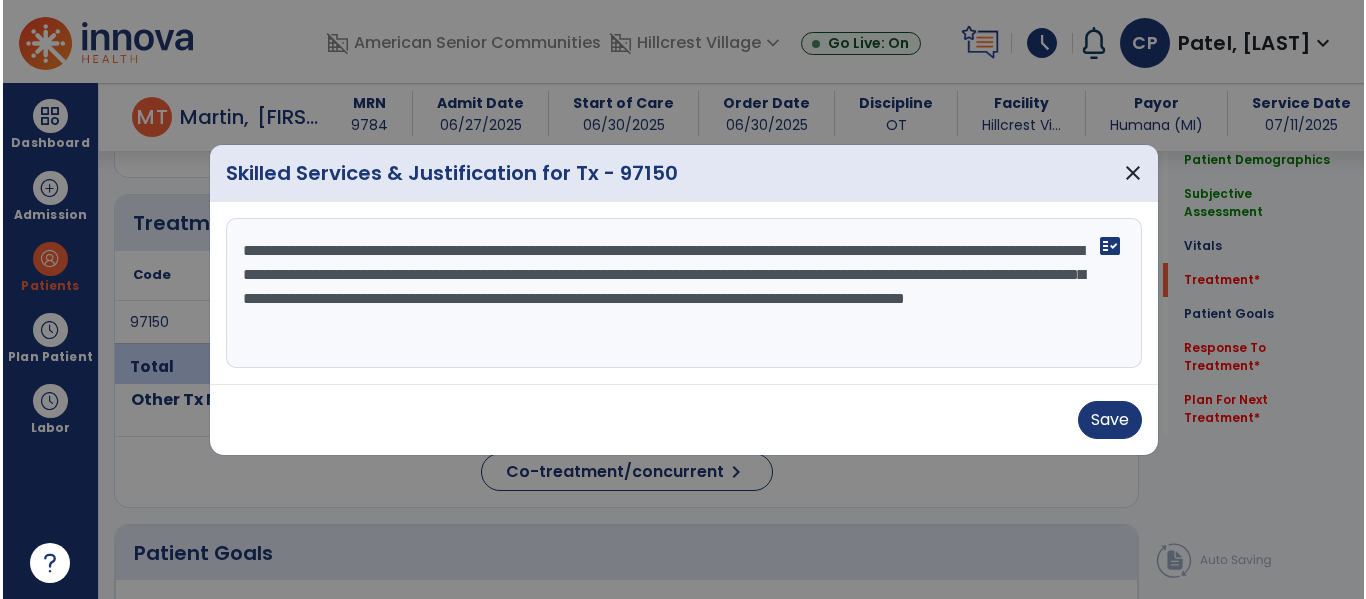 scroll, scrollTop: 0, scrollLeft: 0, axis: both 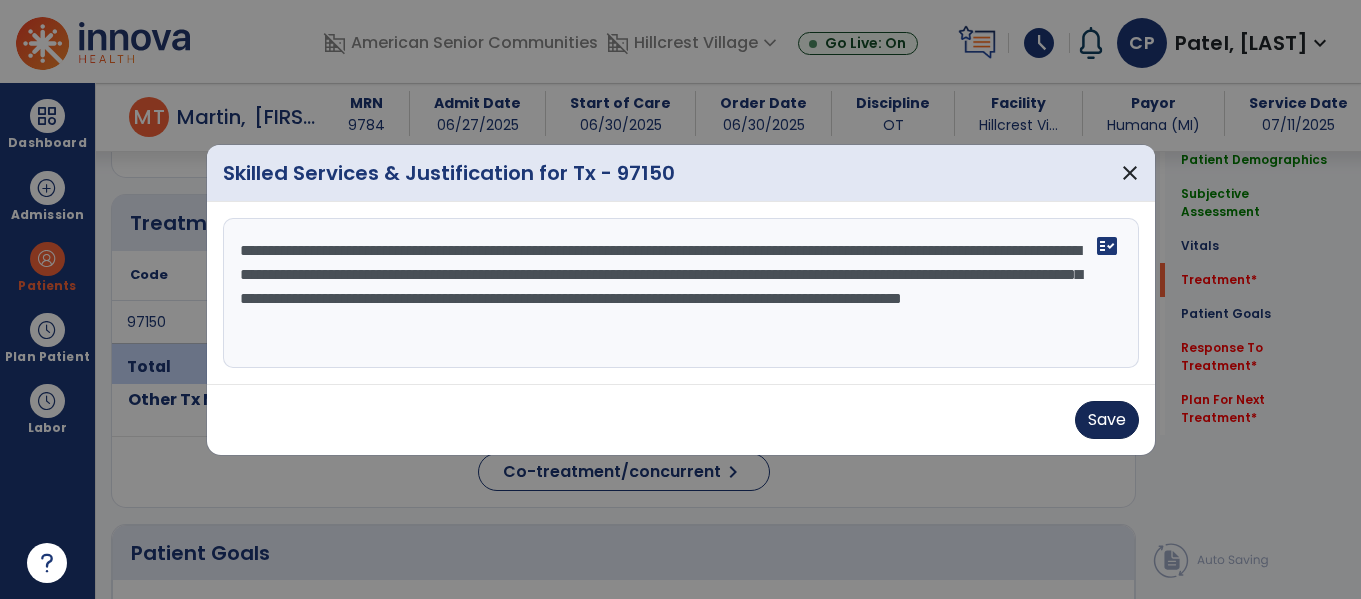 type on "**********" 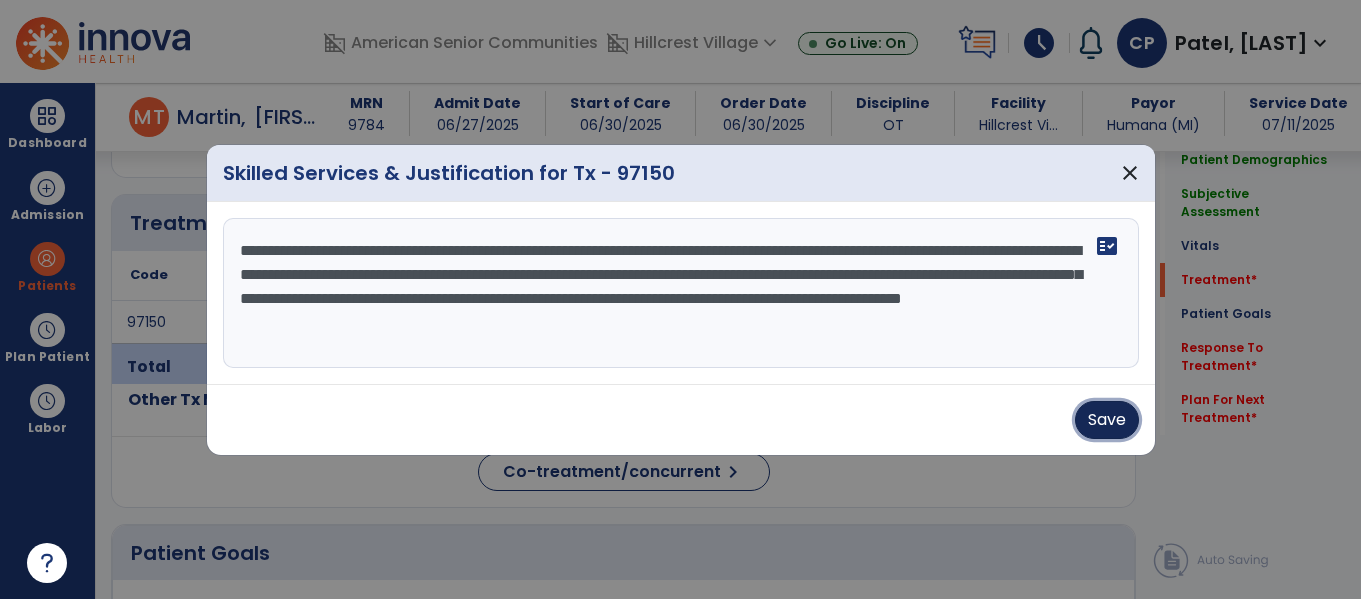 click on "Save" at bounding box center [1107, 420] 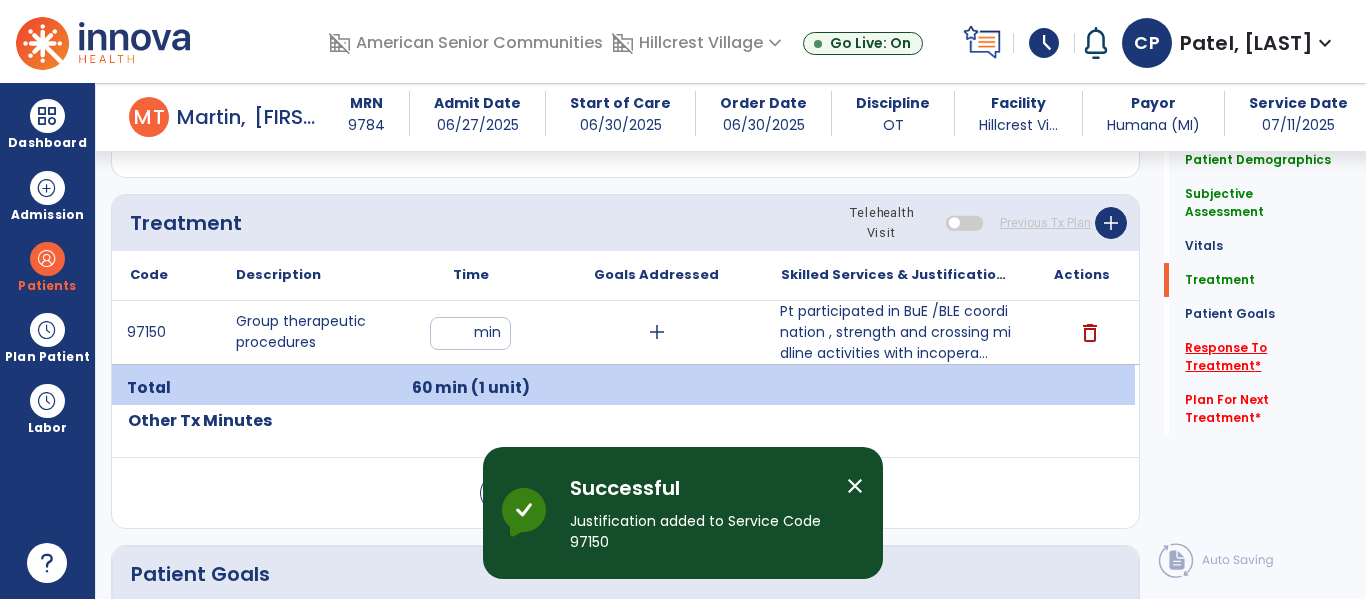 click on "Response To Treatment   *" 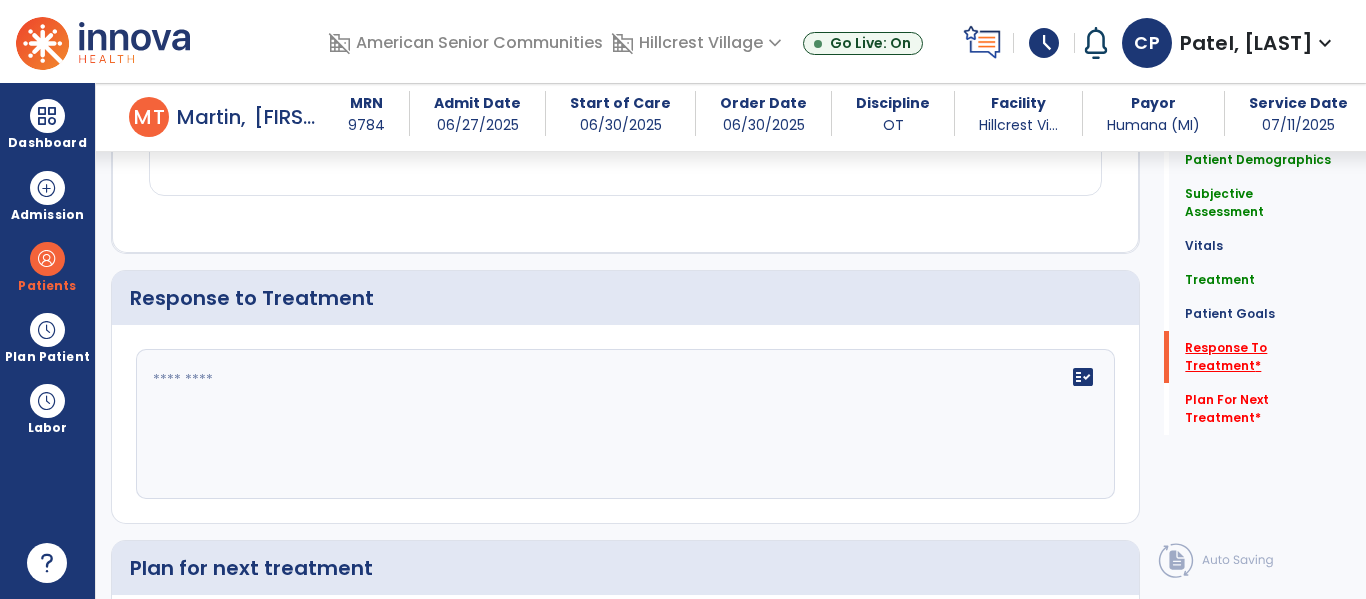 scroll, scrollTop: 3069, scrollLeft: 0, axis: vertical 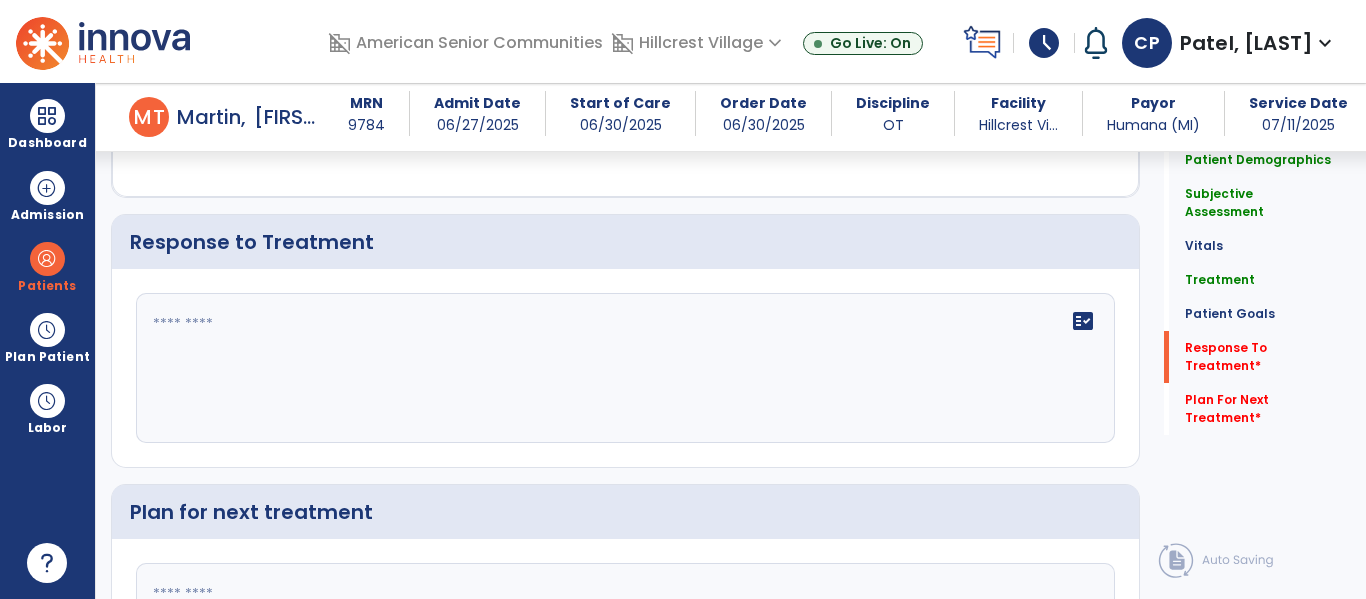 click 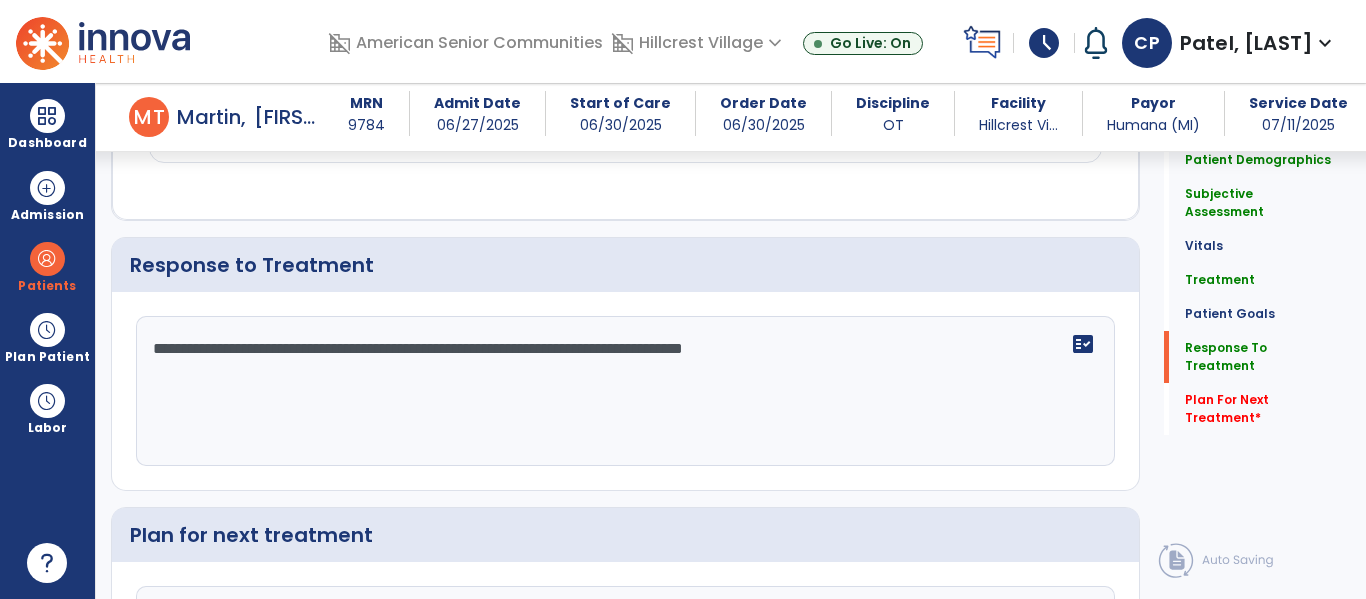scroll, scrollTop: 3069, scrollLeft: 0, axis: vertical 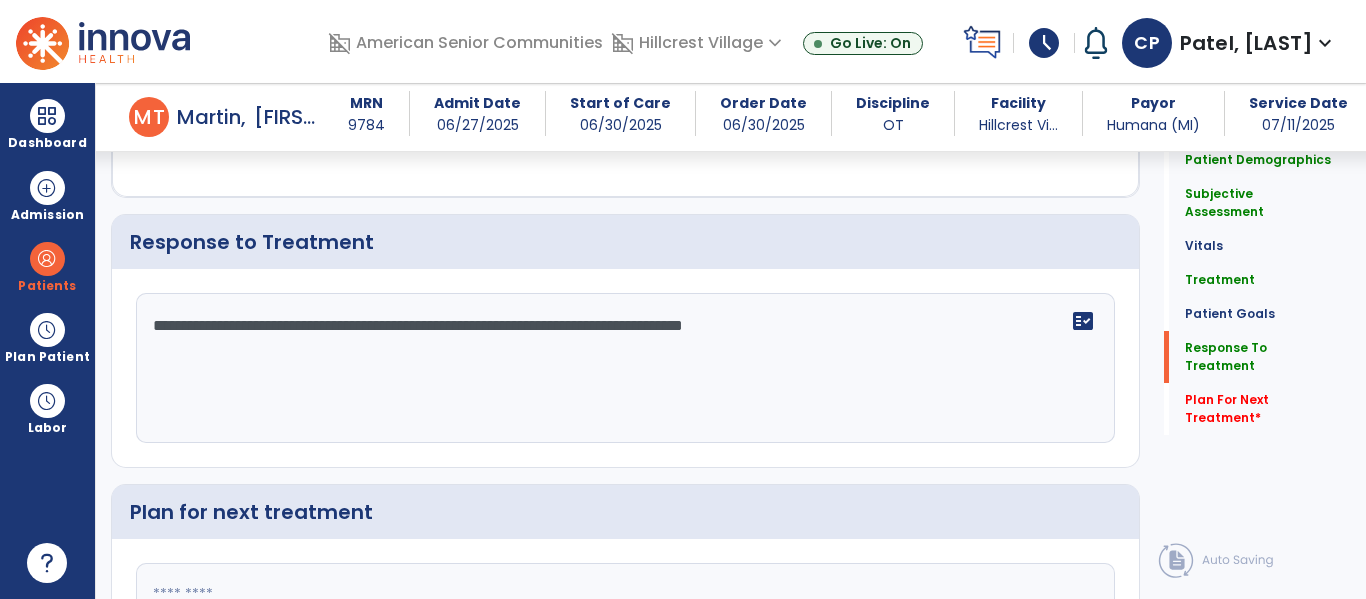 click on "**********" 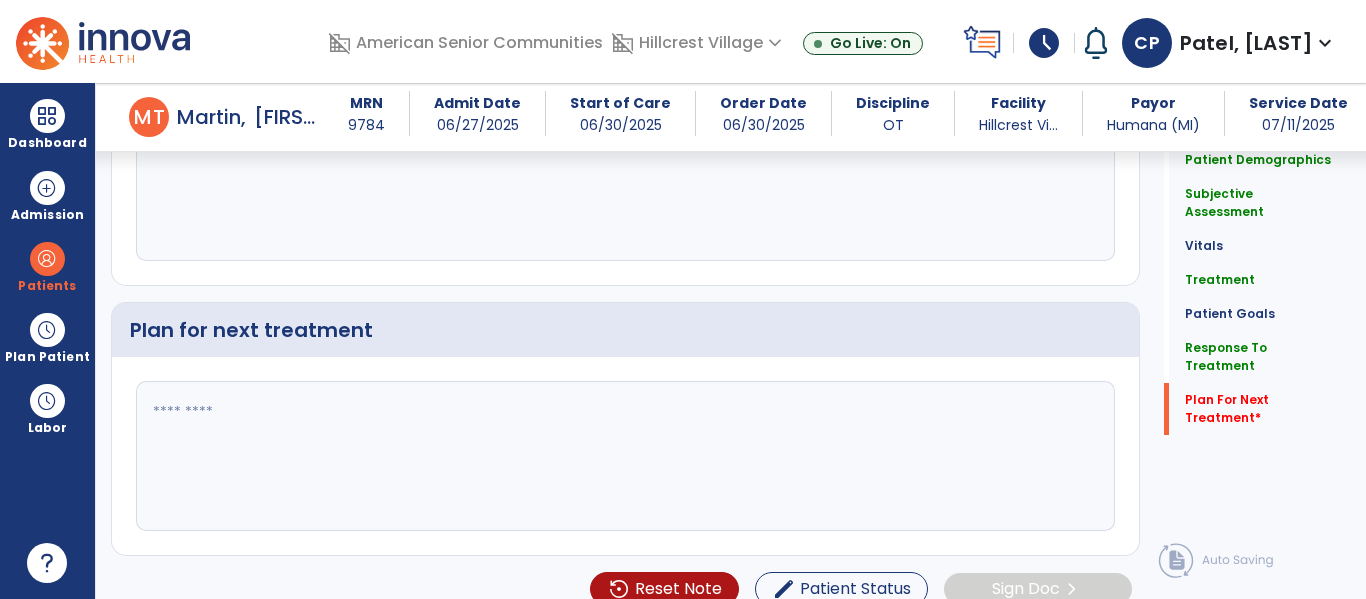 scroll, scrollTop: 3274, scrollLeft: 0, axis: vertical 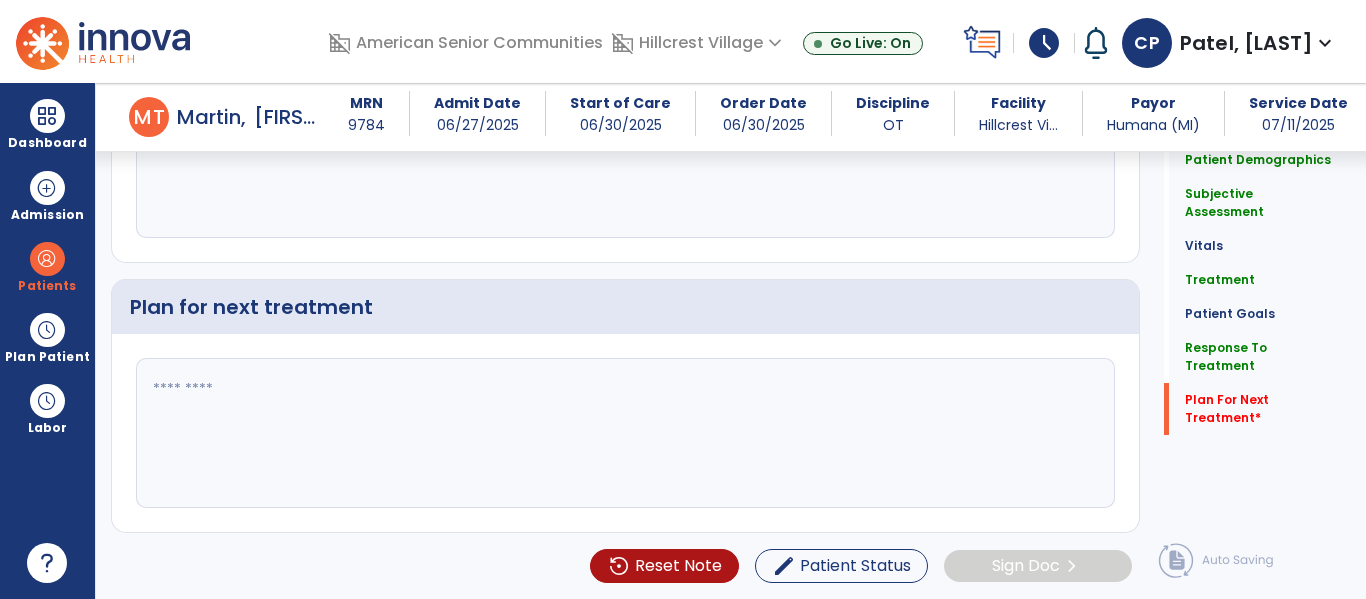 type on "**********" 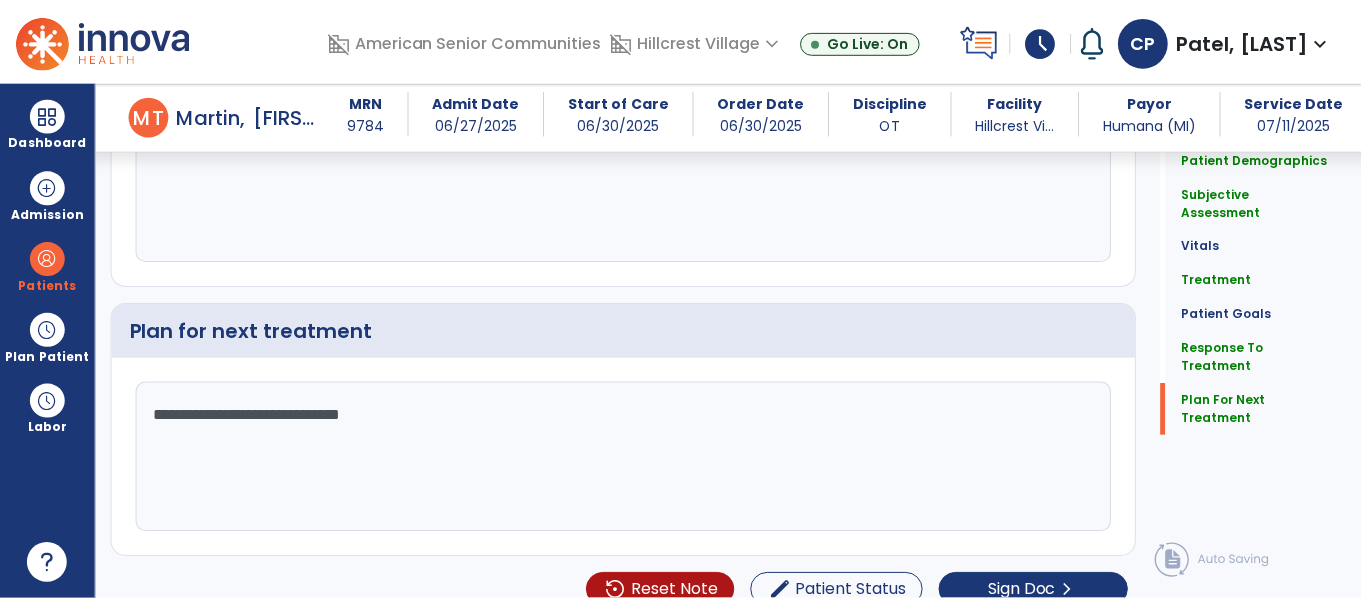 scroll, scrollTop: 3273, scrollLeft: 0, axis: vertical 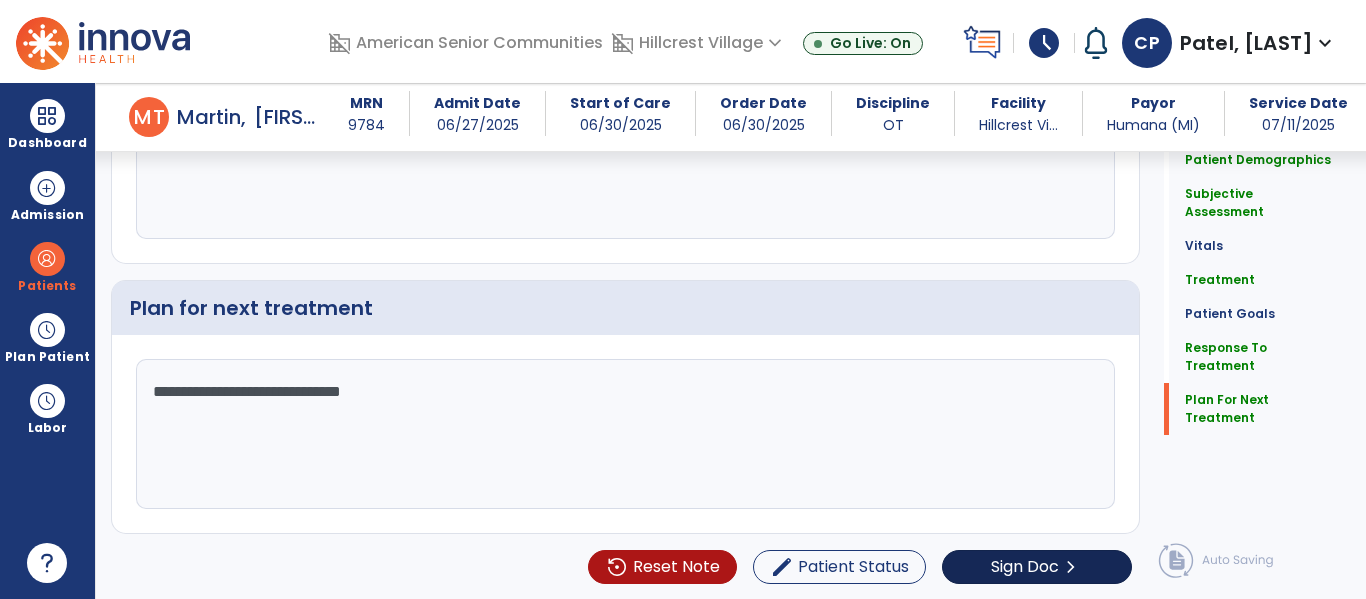 type on "**********" 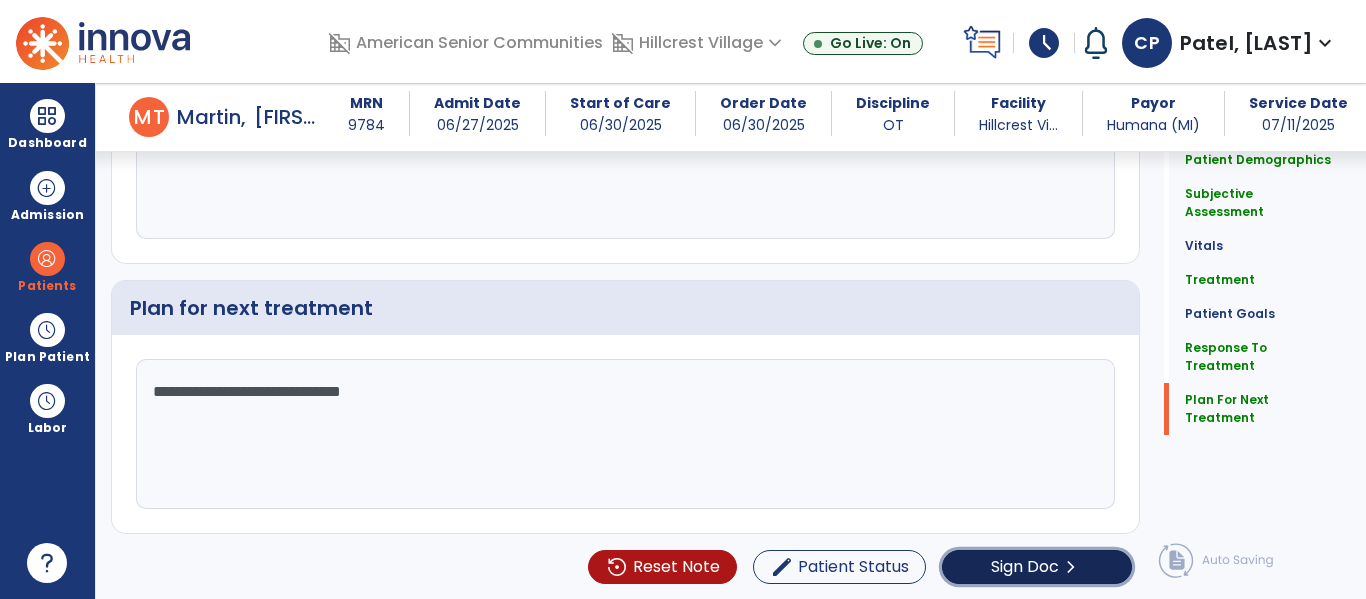 click on "Sign Doc" 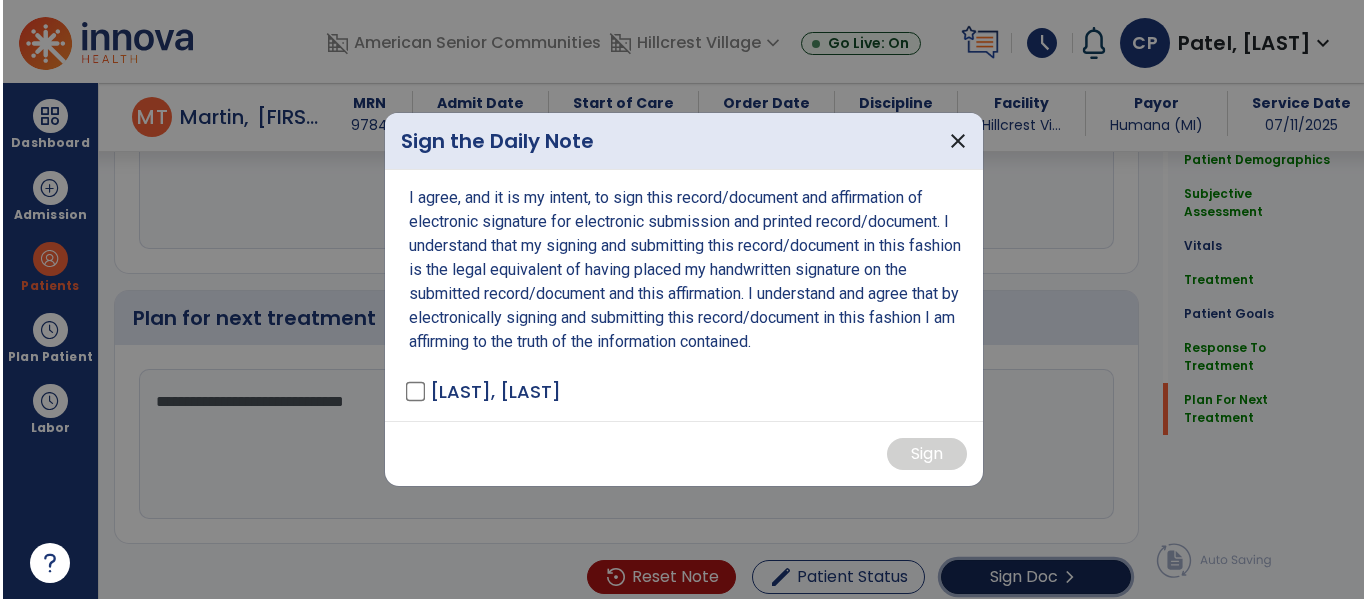 scroll, scrollTop: 3273, scrollLeft: 0, axis: vertical 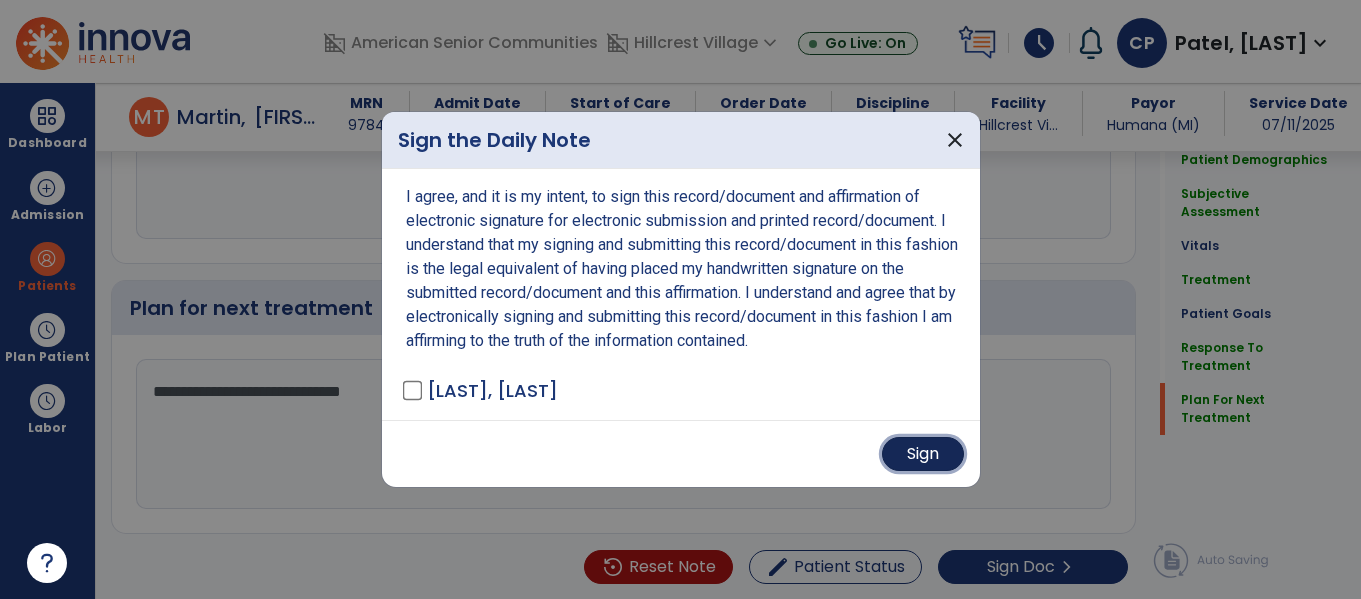 click on "Sign" at bounding box center (923, 454) 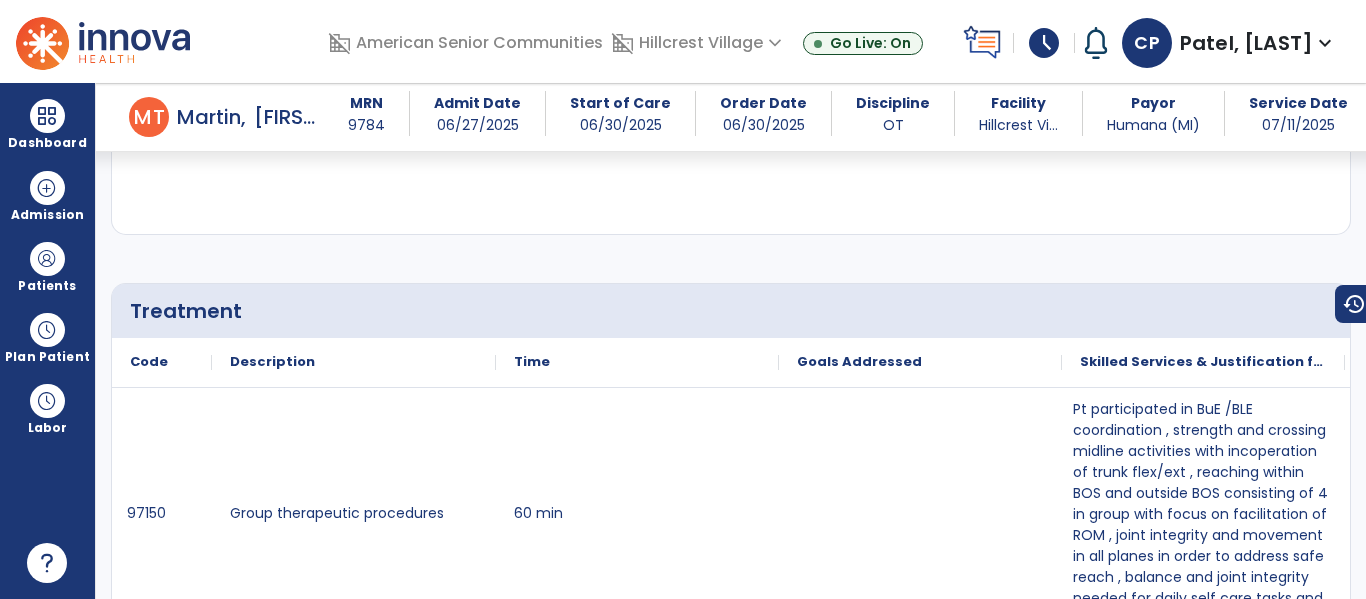 scroll, scrollTop: 0, scrollLeft: 0, axis: both 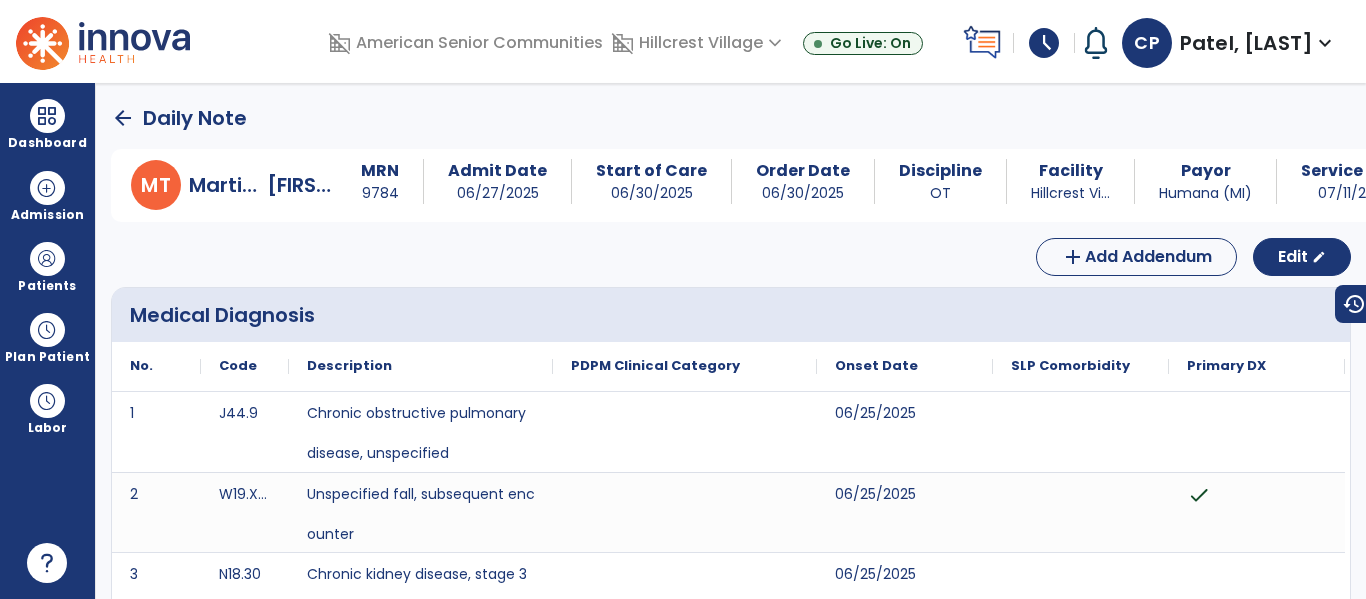 click on "arrow_back" 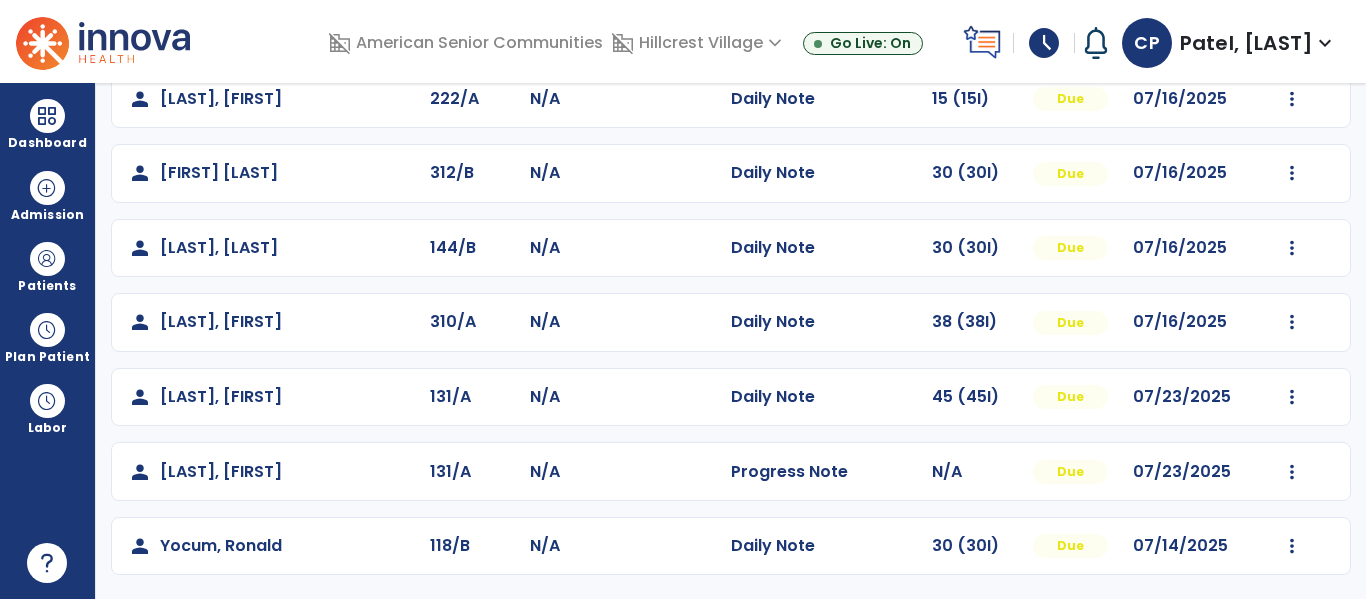 scroll, scrollTop: 934, scrollLeft: 0, axis: vertical 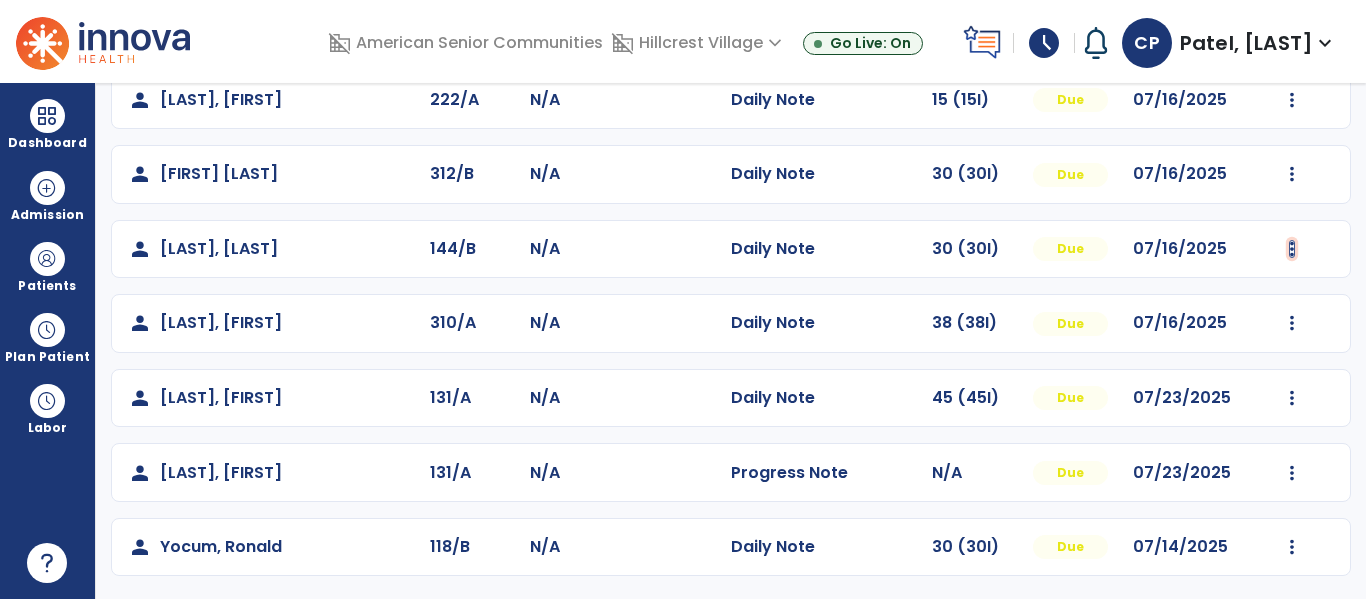 click at bounding box center (1292, -646) 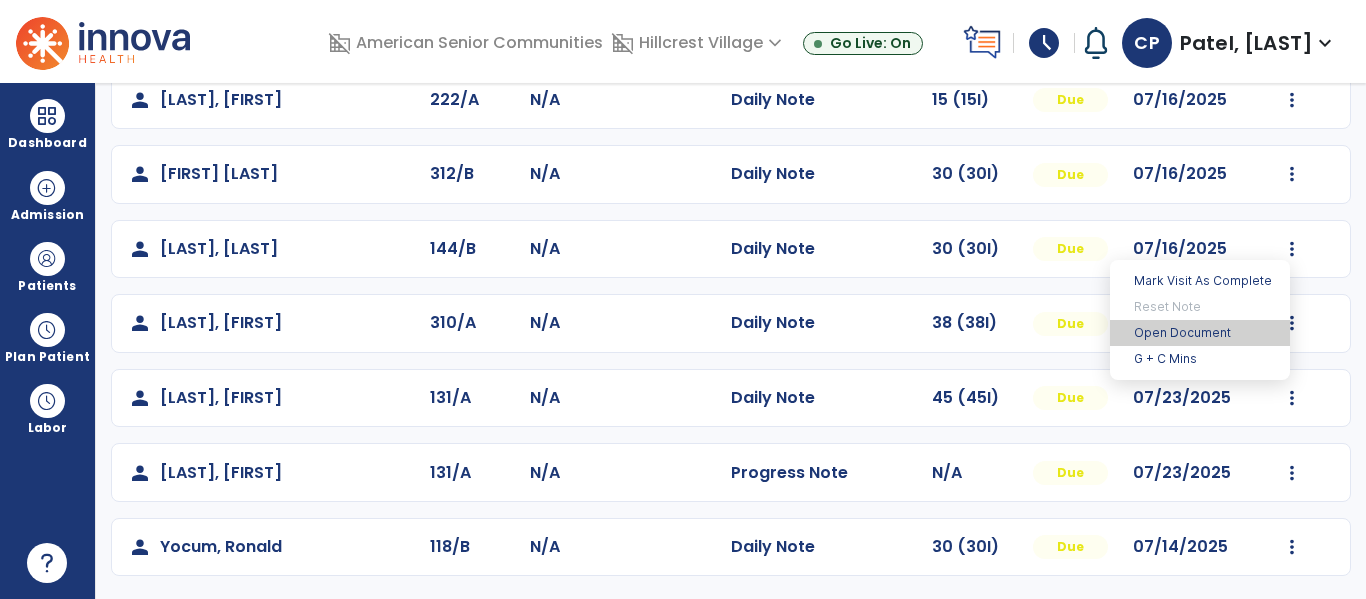 click on "Open Document" at bounding box center [1200, 333] 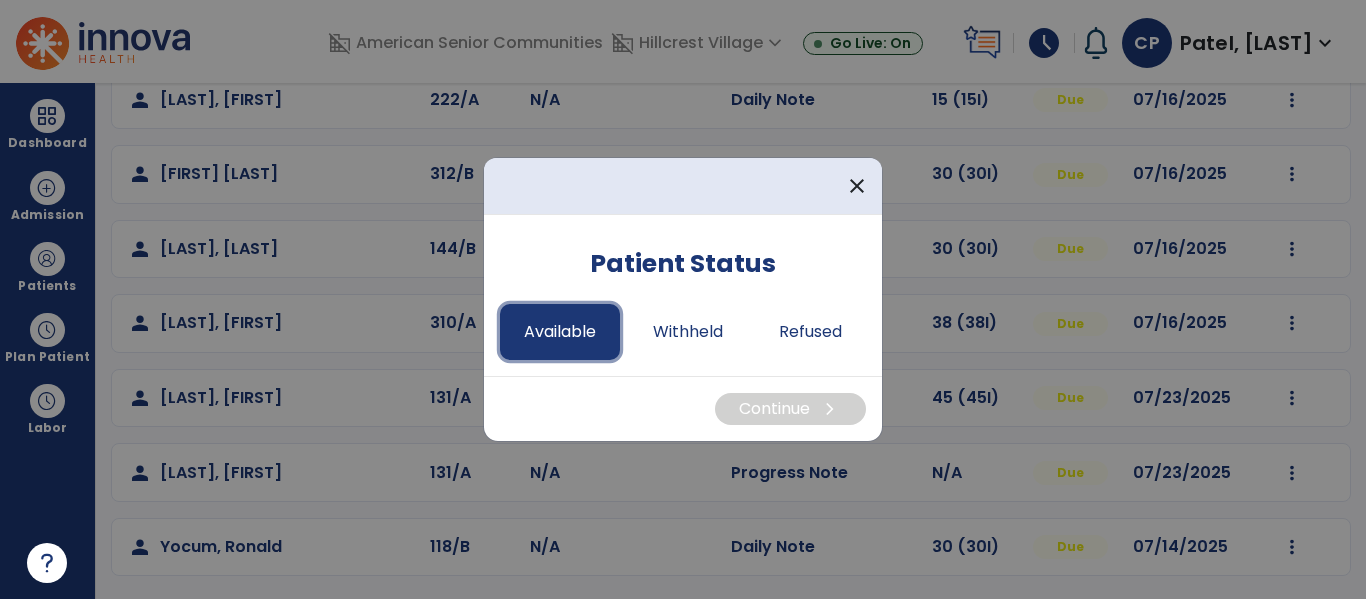 click on "Available" at bounding box center (560, 332) 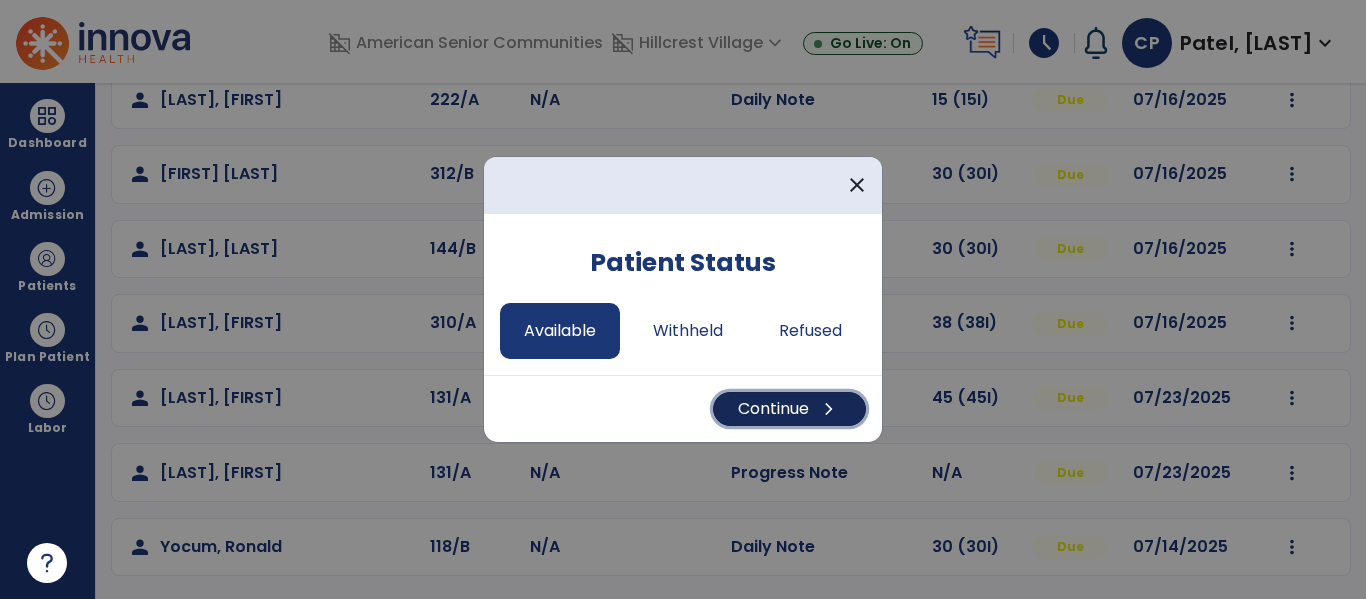 click on "Continue   chevron_right" at bounding box center [789, 409] 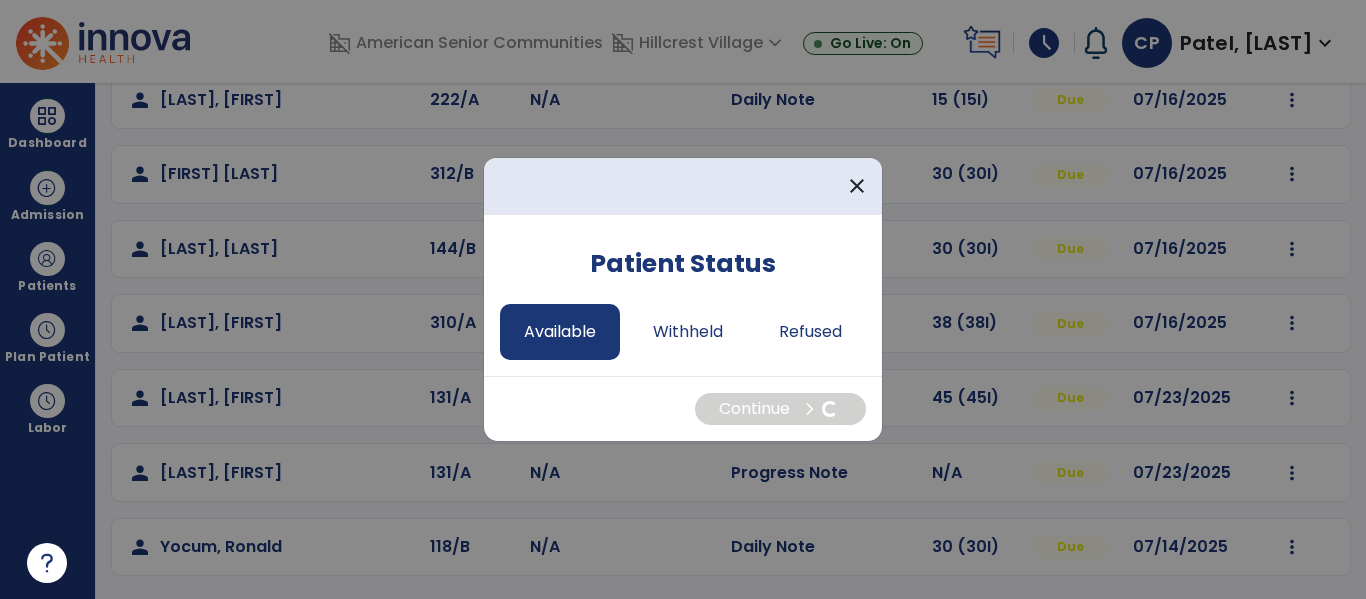select on "*" 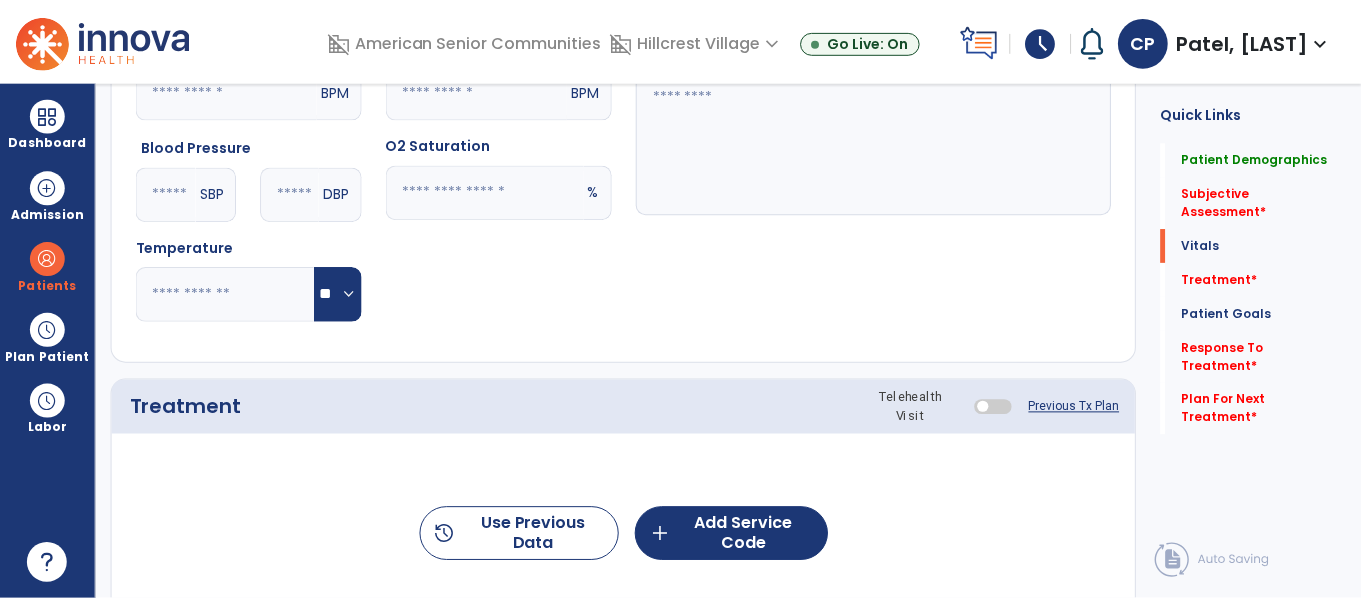 scroll, scrollTop: 929, scrollLeft: 0, axis: vertical 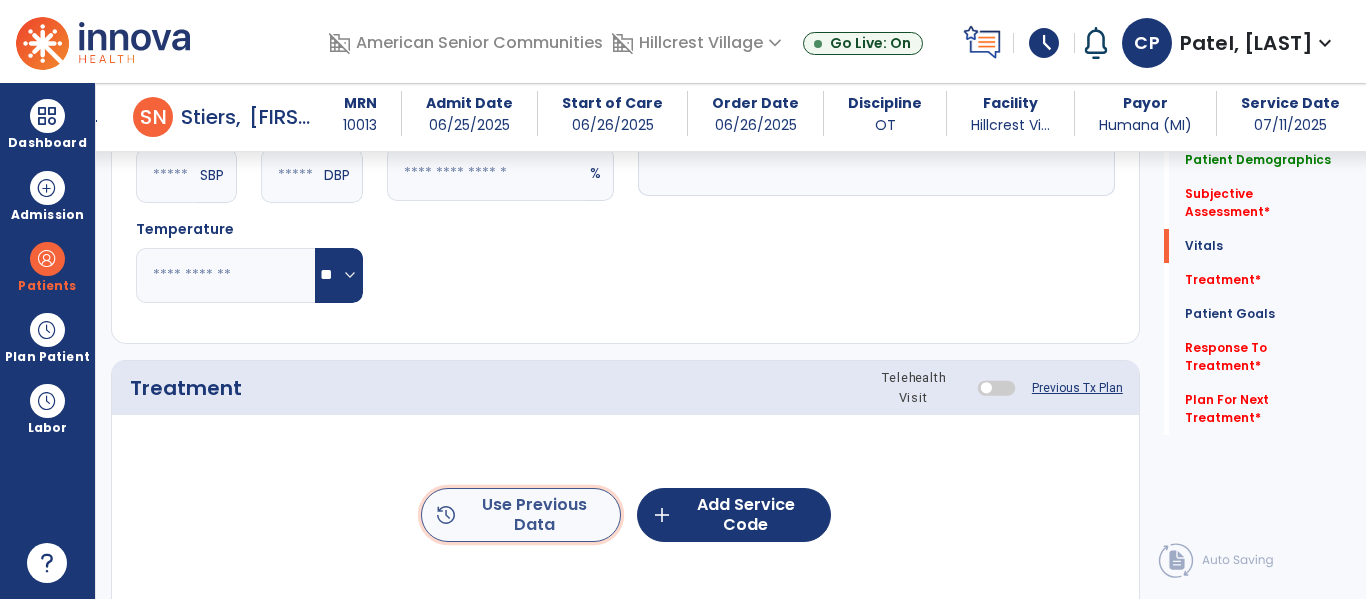 click on "history  Use Previous Data" 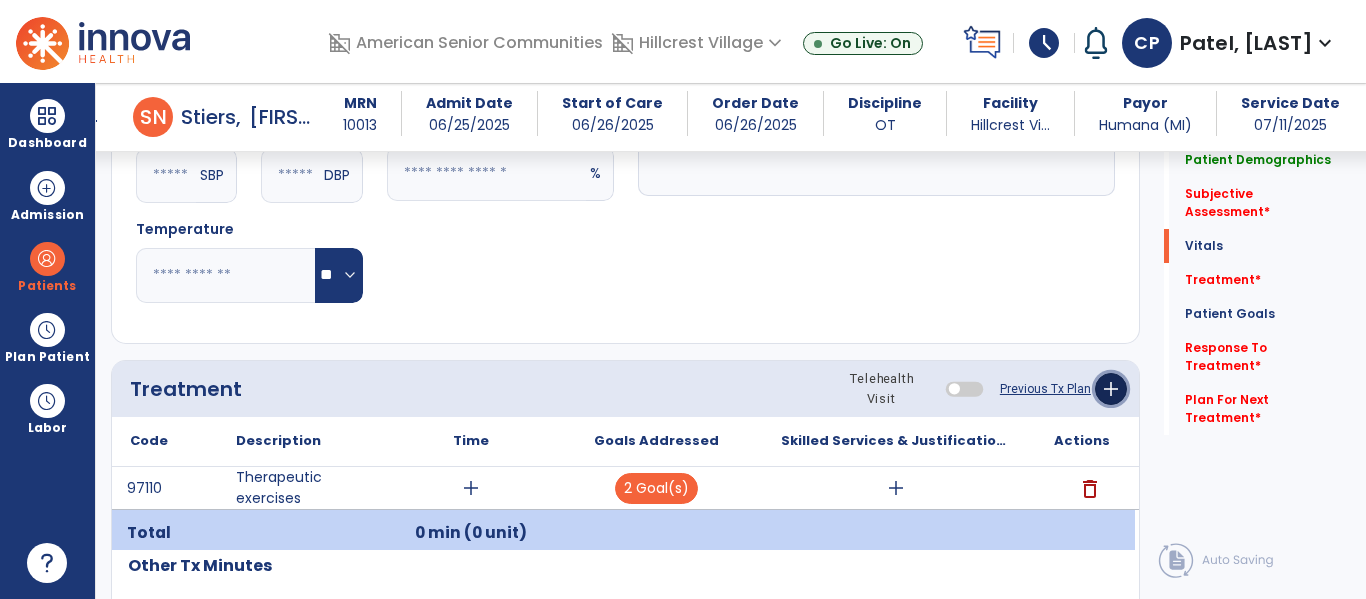 click on "add" 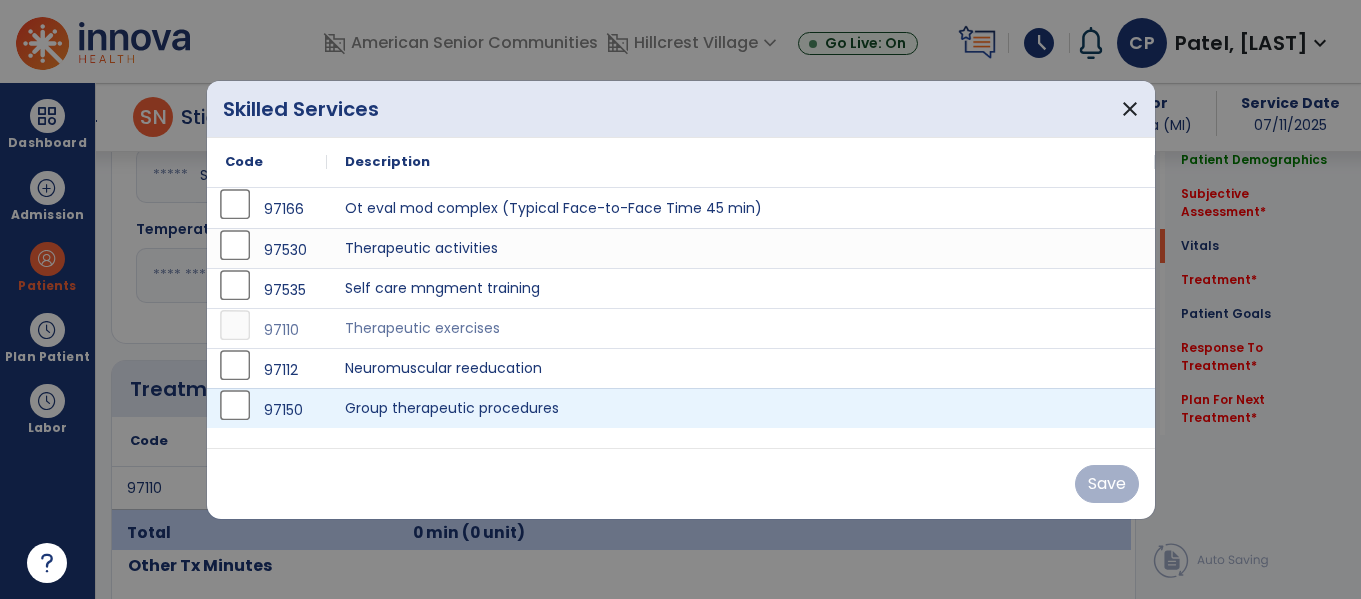scroll, scrollTop: 929, scrollLeft: 0, axis: vertical 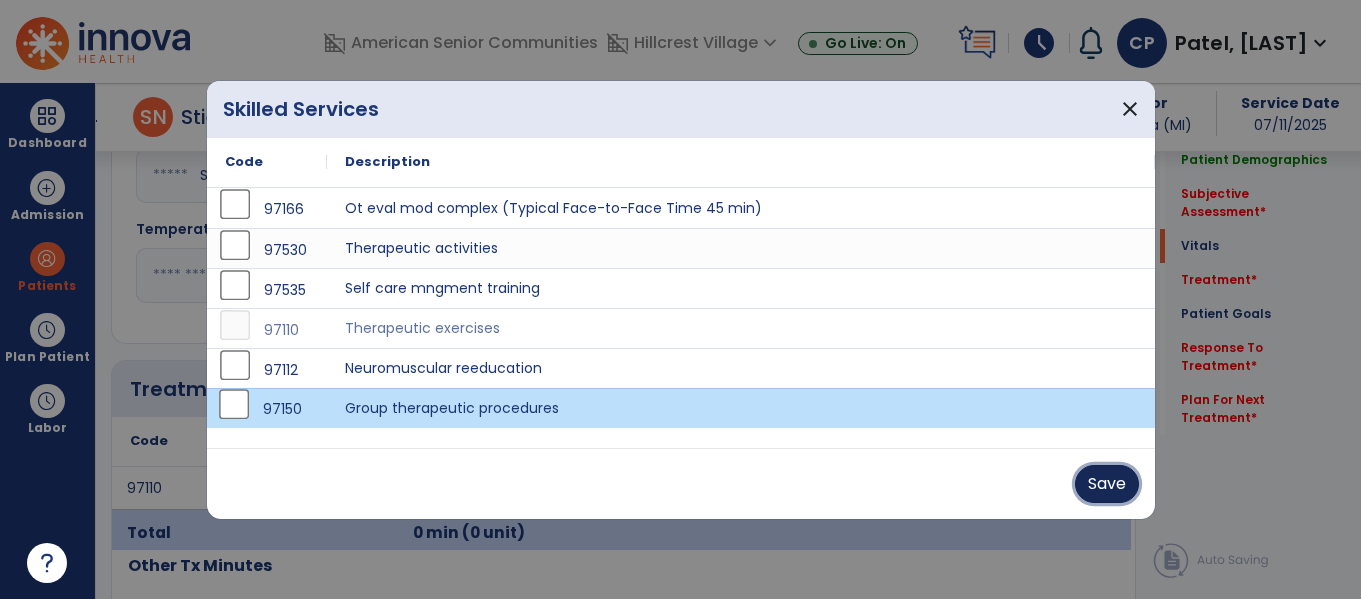 click on "Save" at bounding box center (1107, 484) 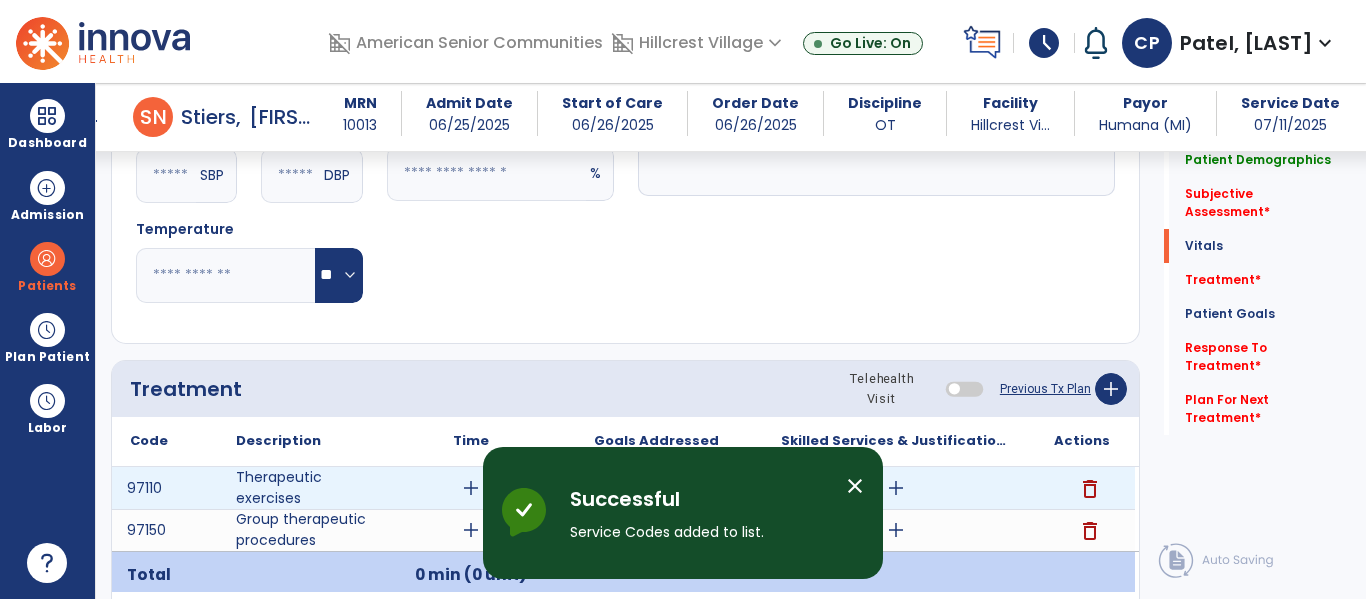 click on "delete" at bounding box center (1090, 489) 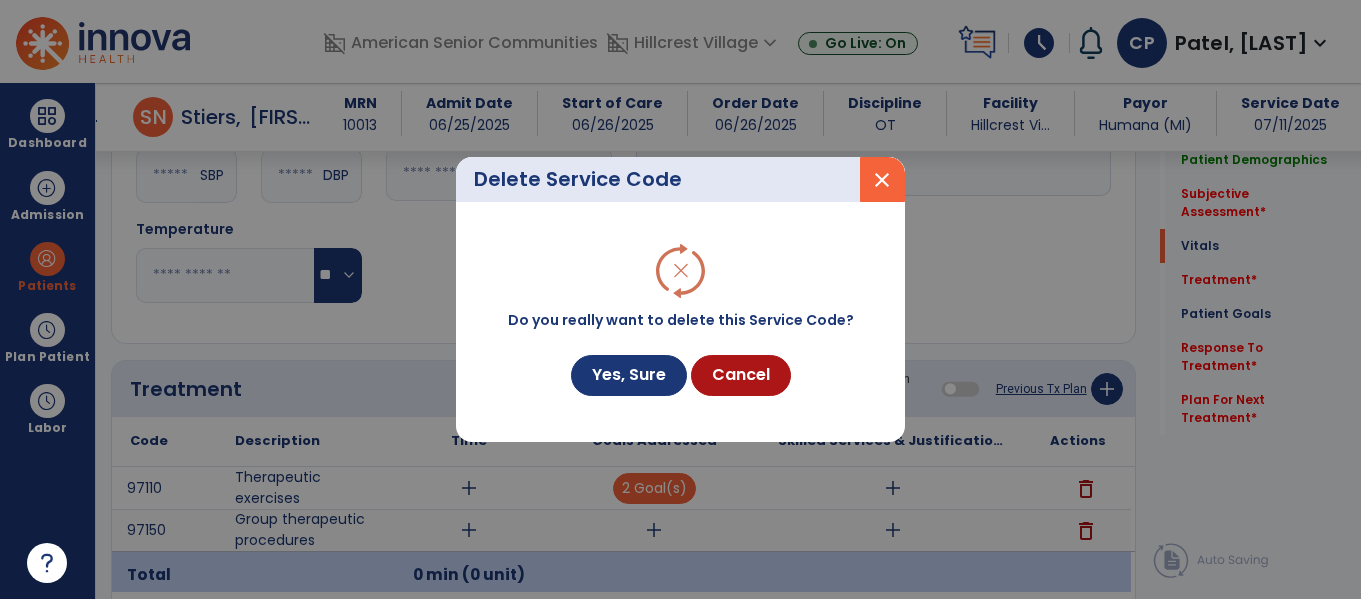 scroll, scrollTop: 929, scrollLeft: 0, axis: vertical 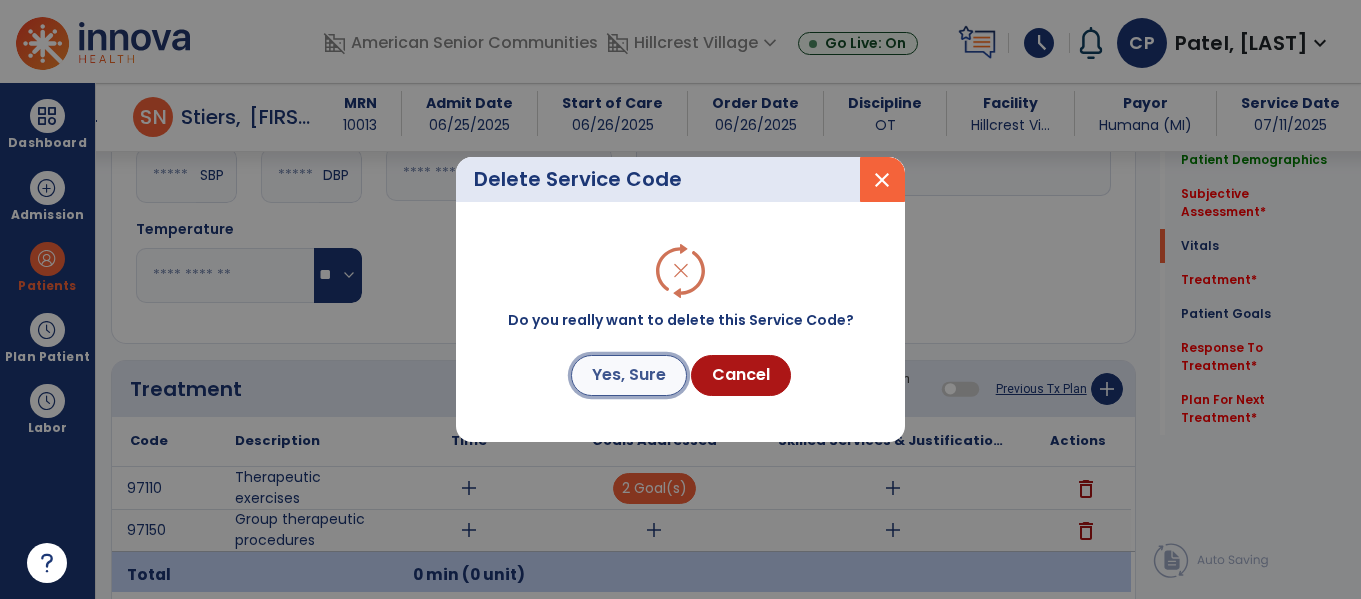 click on "Yes, Sure" at bounding box center [629, 375] 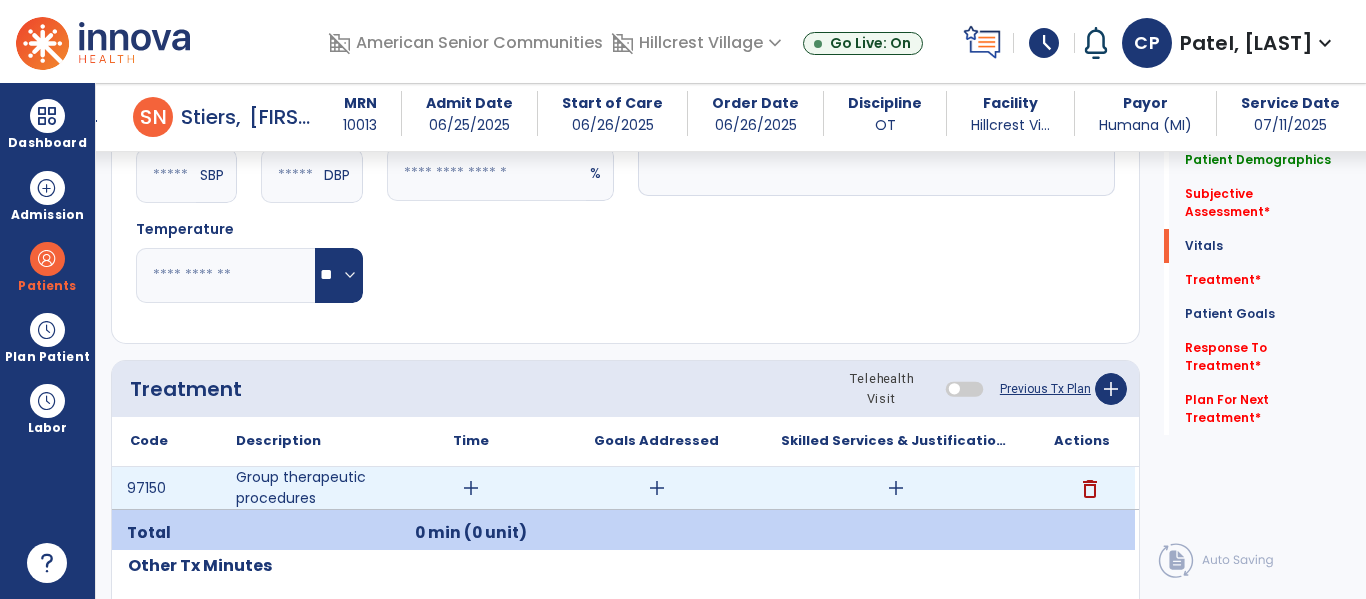 click on "add" at bounding box center [471, 488] 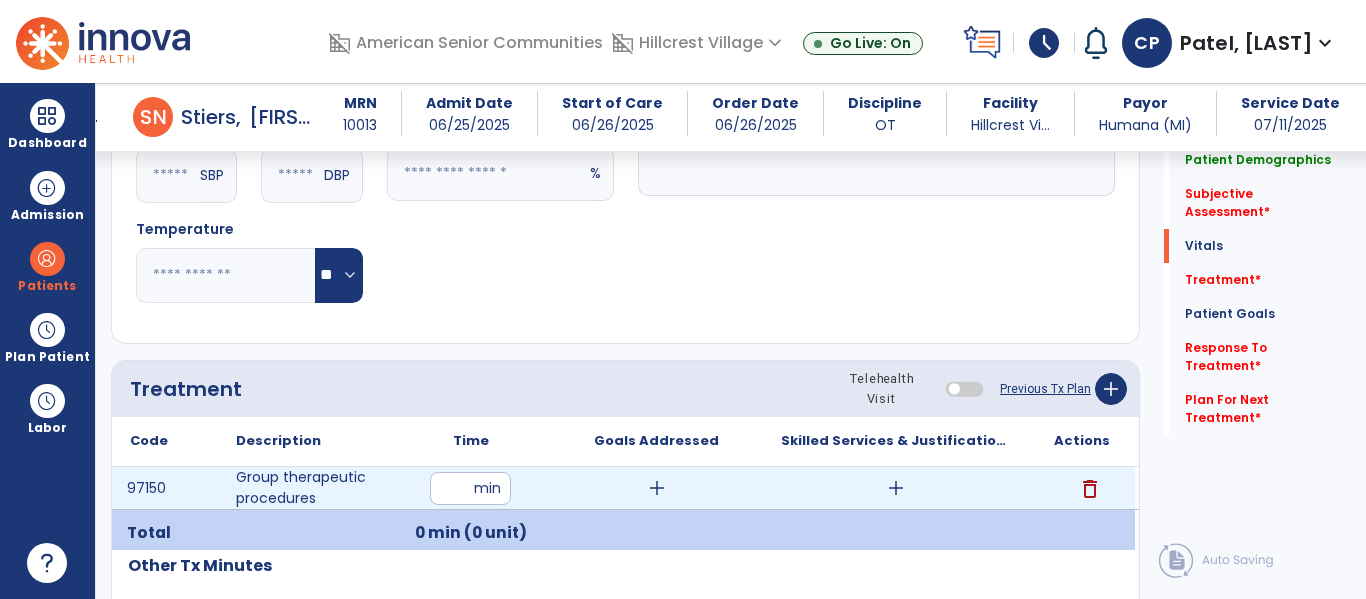 type on "**" 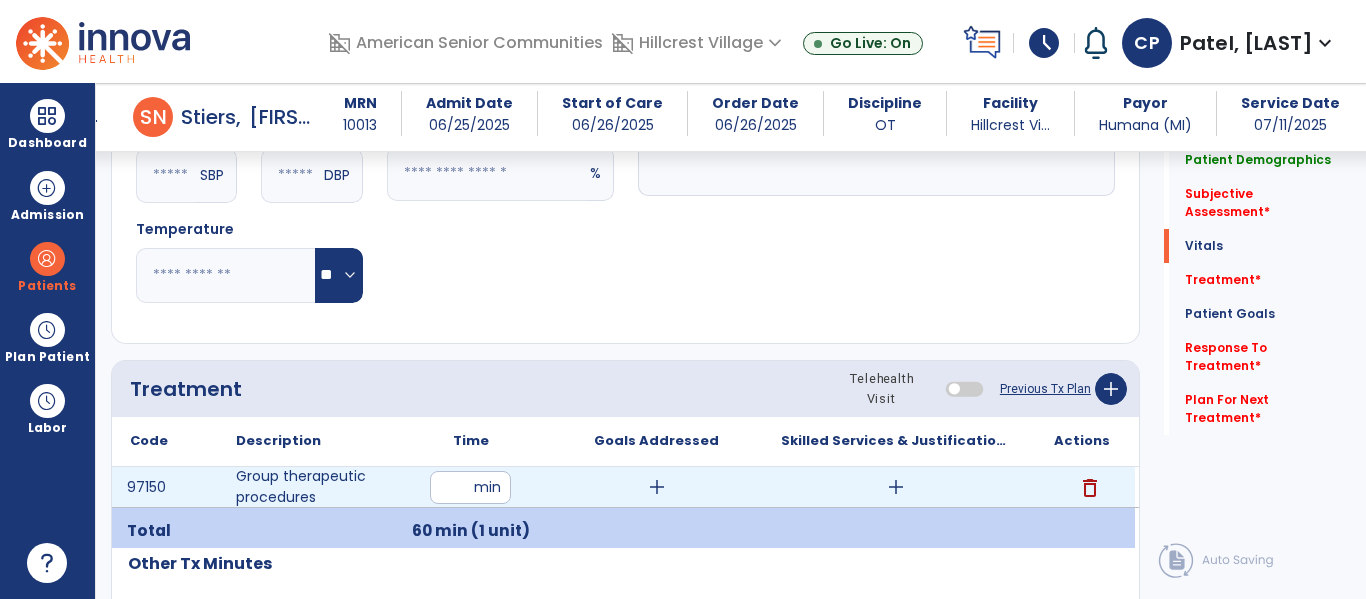 click on "add" at bounding box center (896, 487) 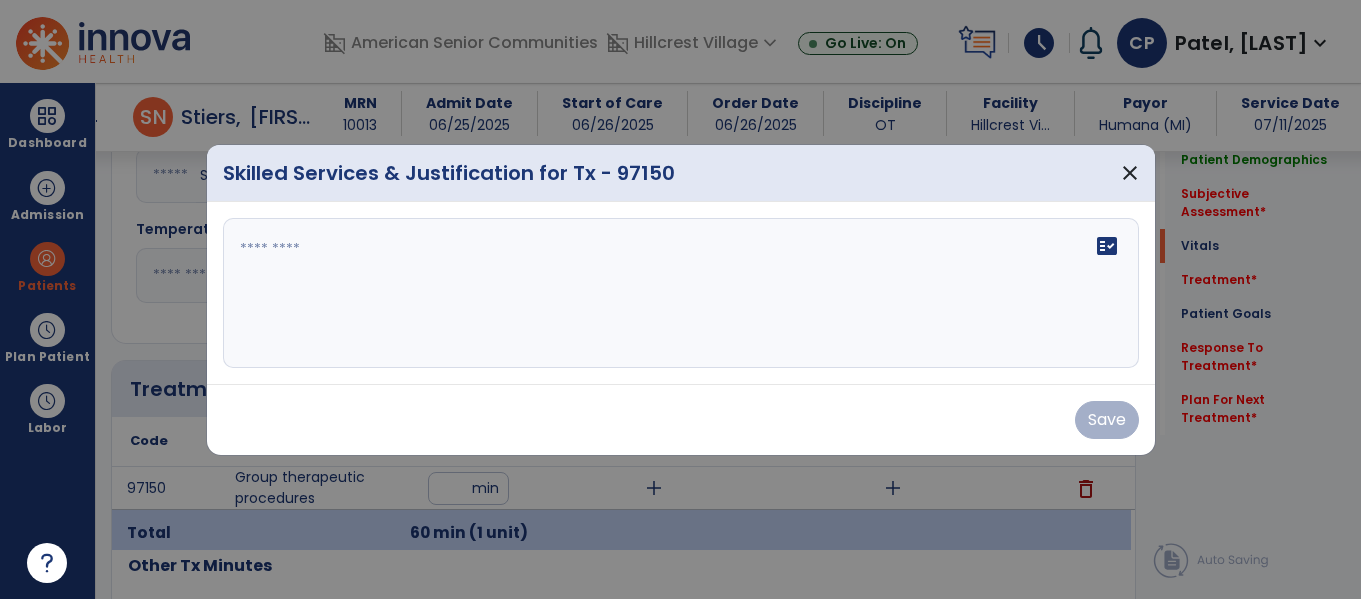 scroll, scrollTop: 929, scrollLeft: 0, axis: vertical 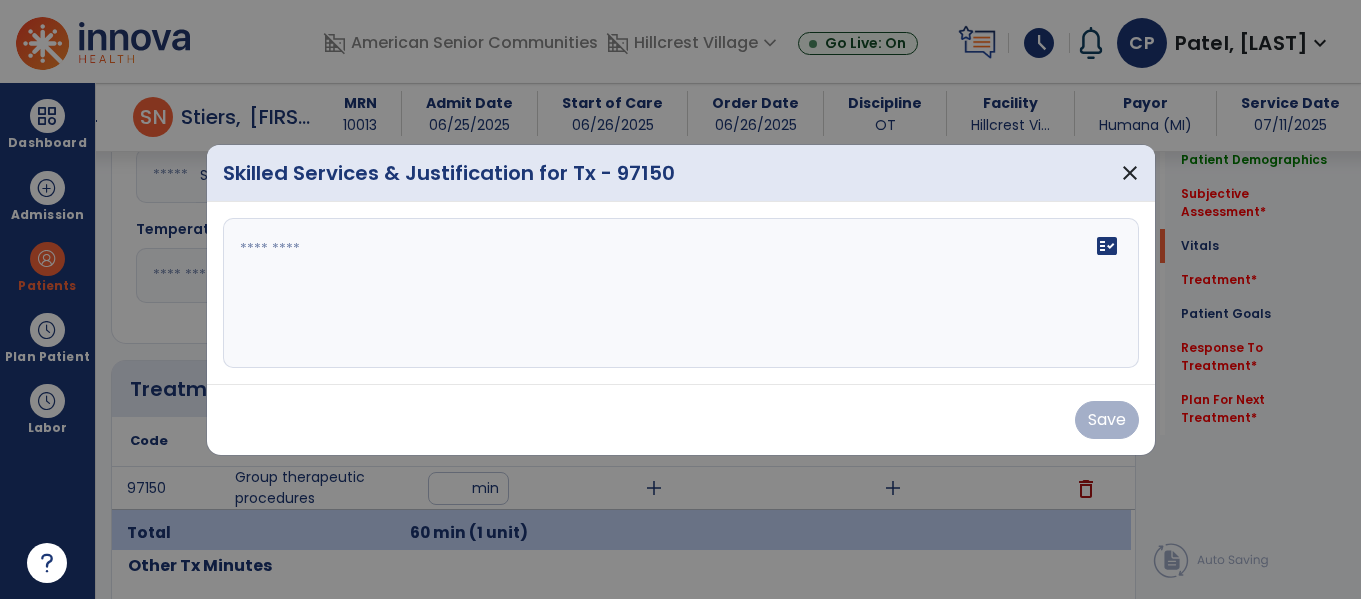 click on "fact_check" at bounding box center [681, 293] 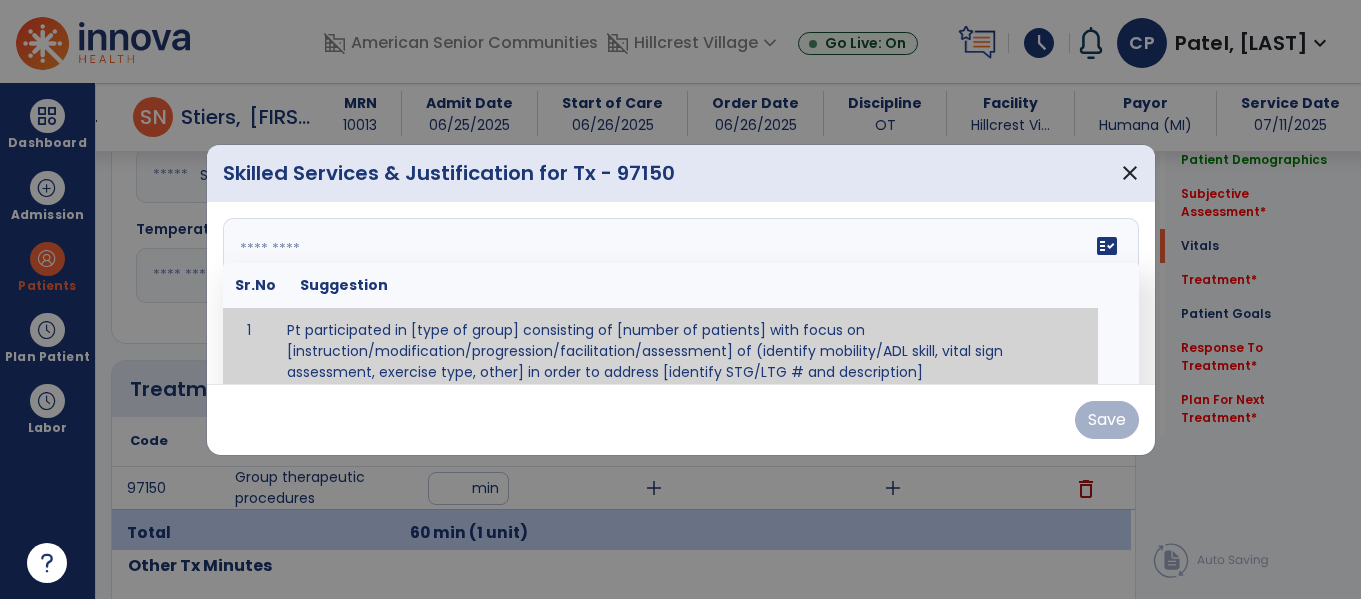 scroll, scrollTop: 12, scrollLeft: 0, axis: vertical 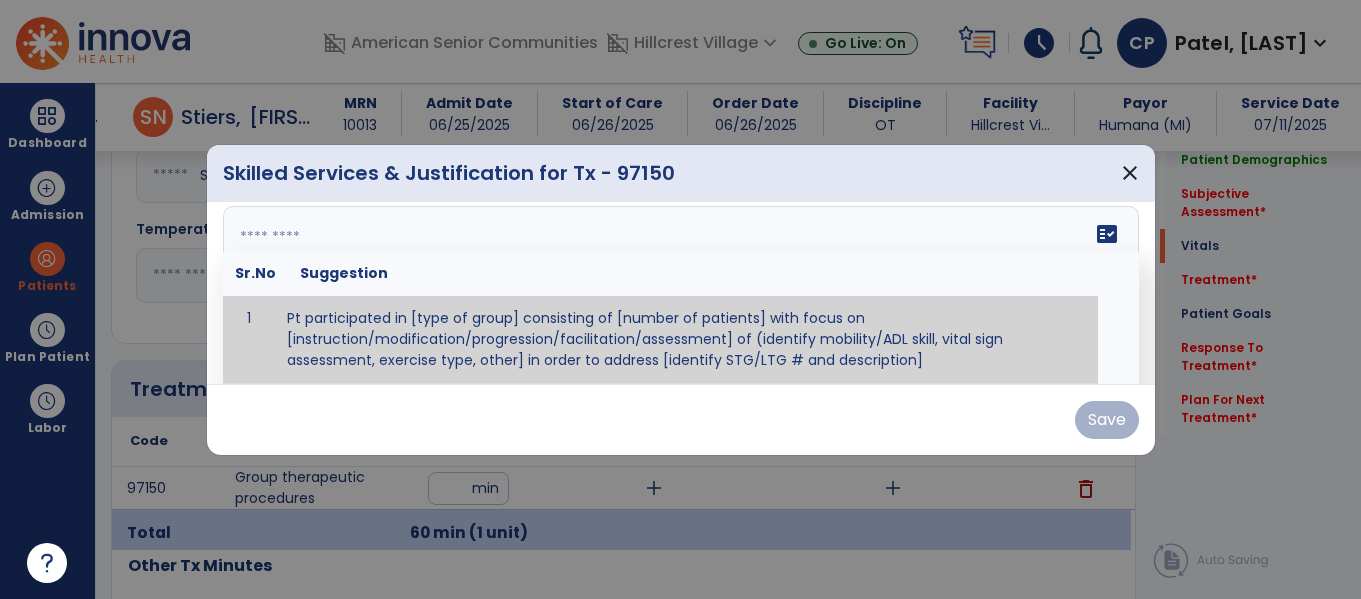 paste on "**********" 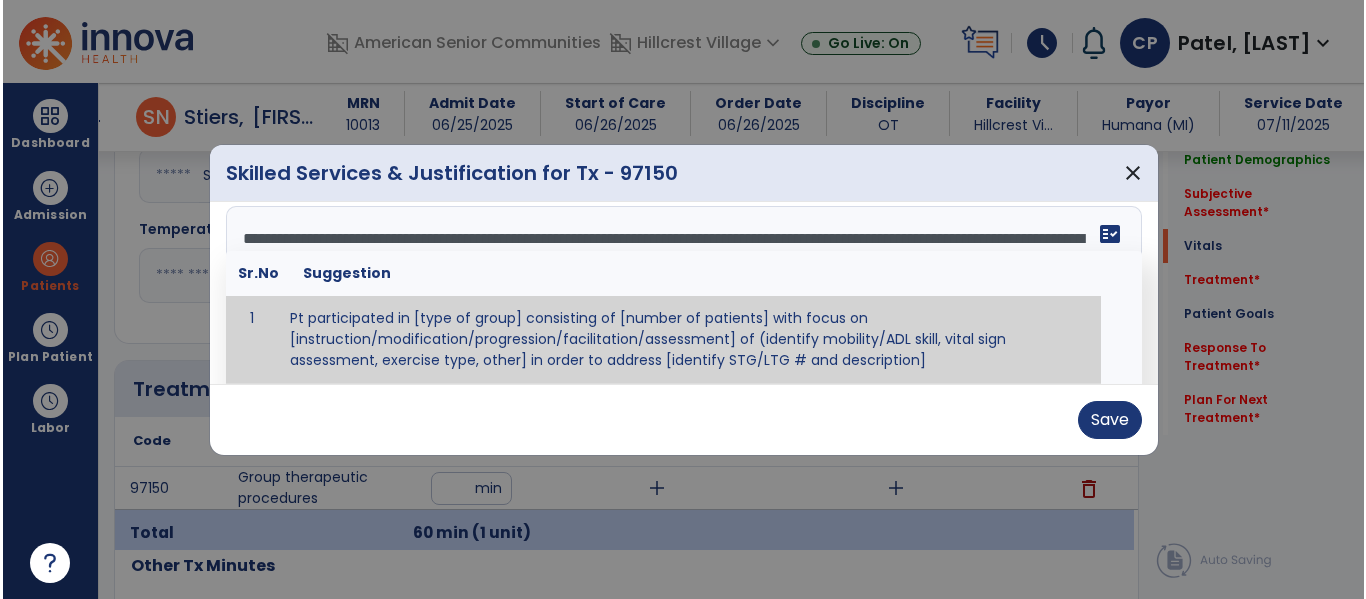 scroll, scrollTop: 0, scrollLeft: 0, axis: both 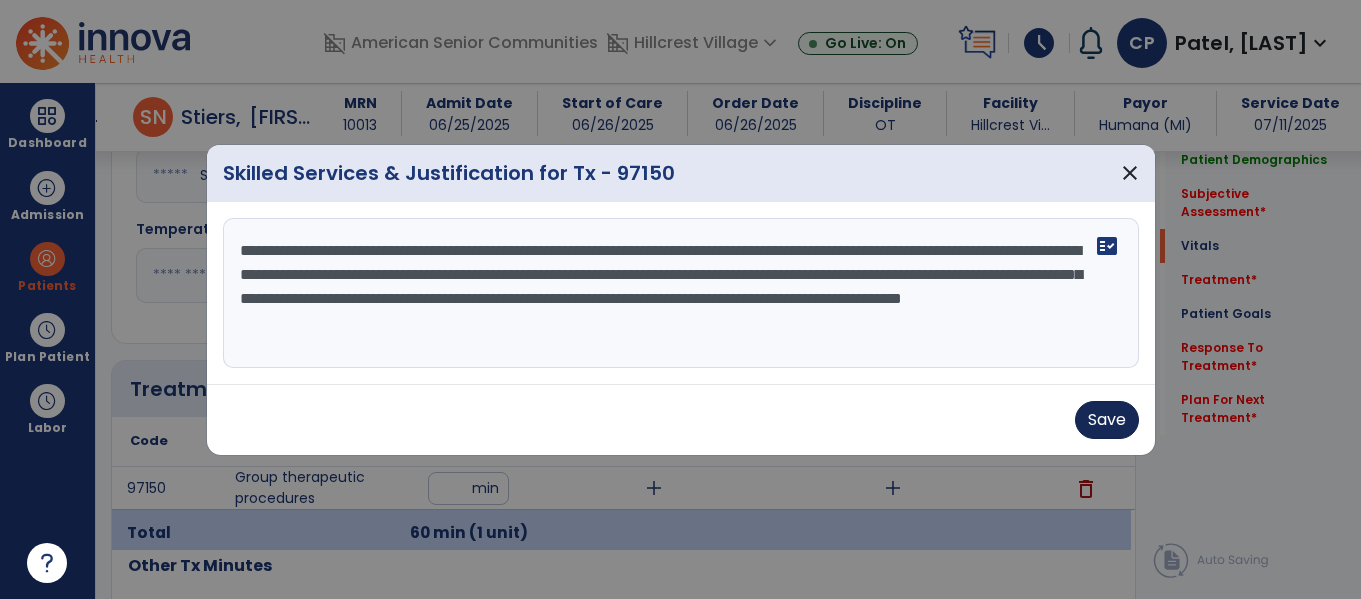 type on "**********" 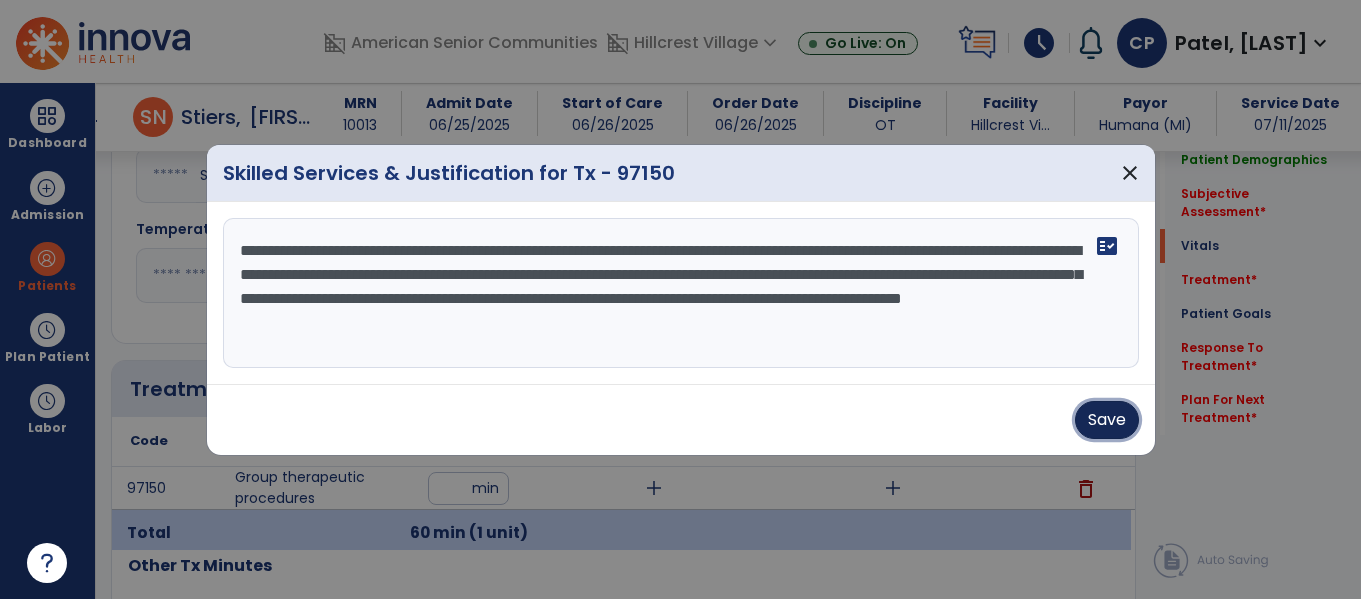 click on "Save" at bounding box center (1107, 420) 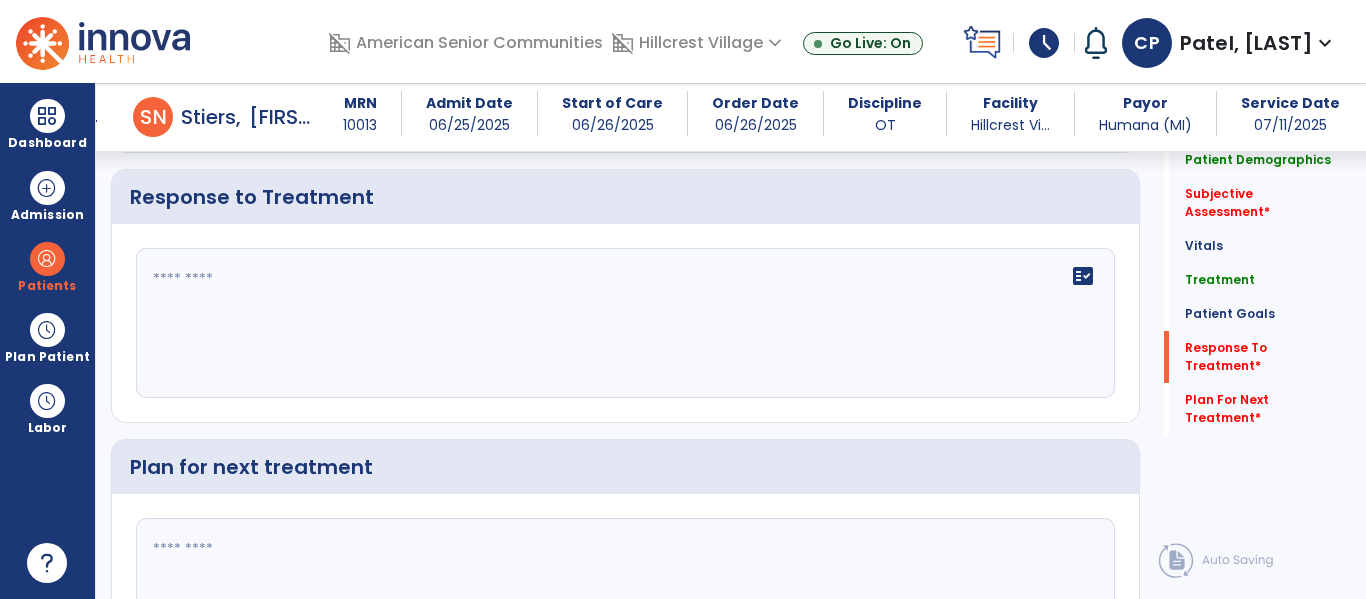 scroll, scrollTop: 3130, scrollLeft: 0, axis: vertical 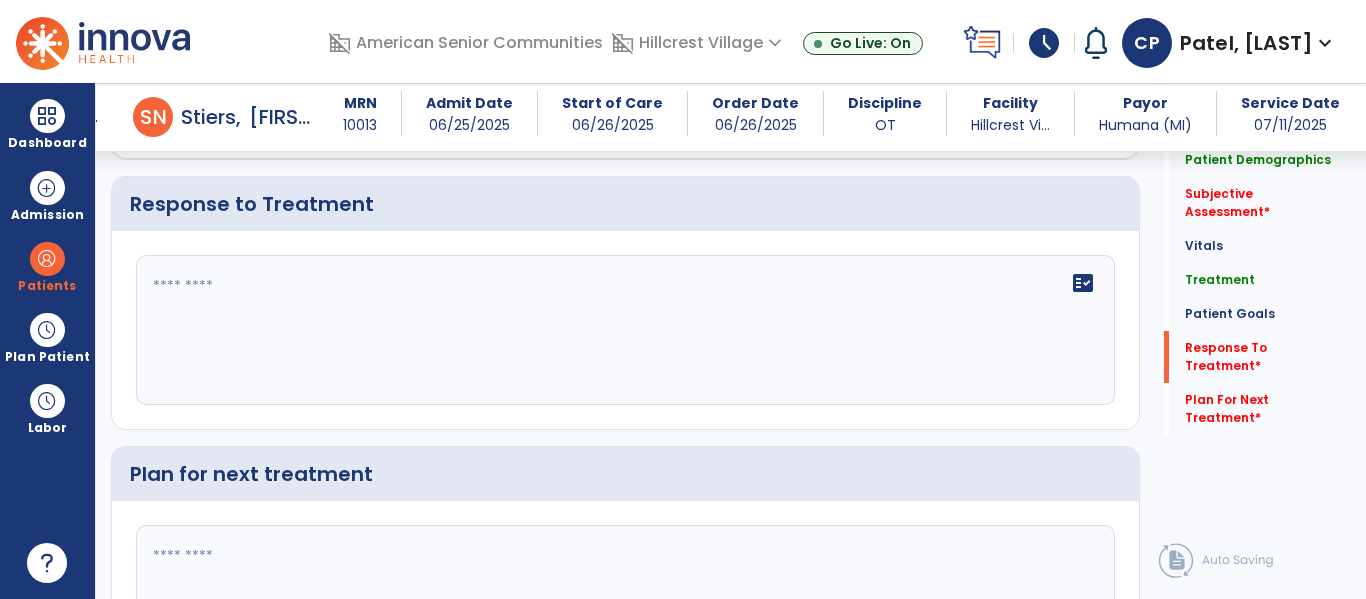 click on "fact_check" 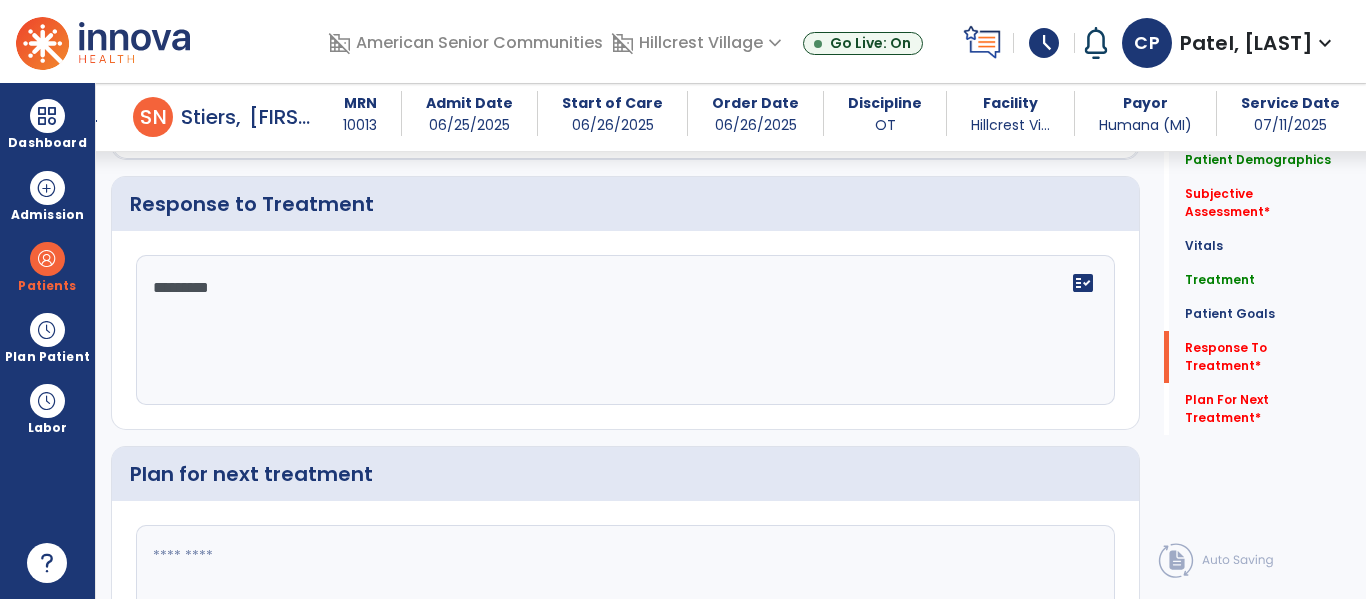 type on "**********" 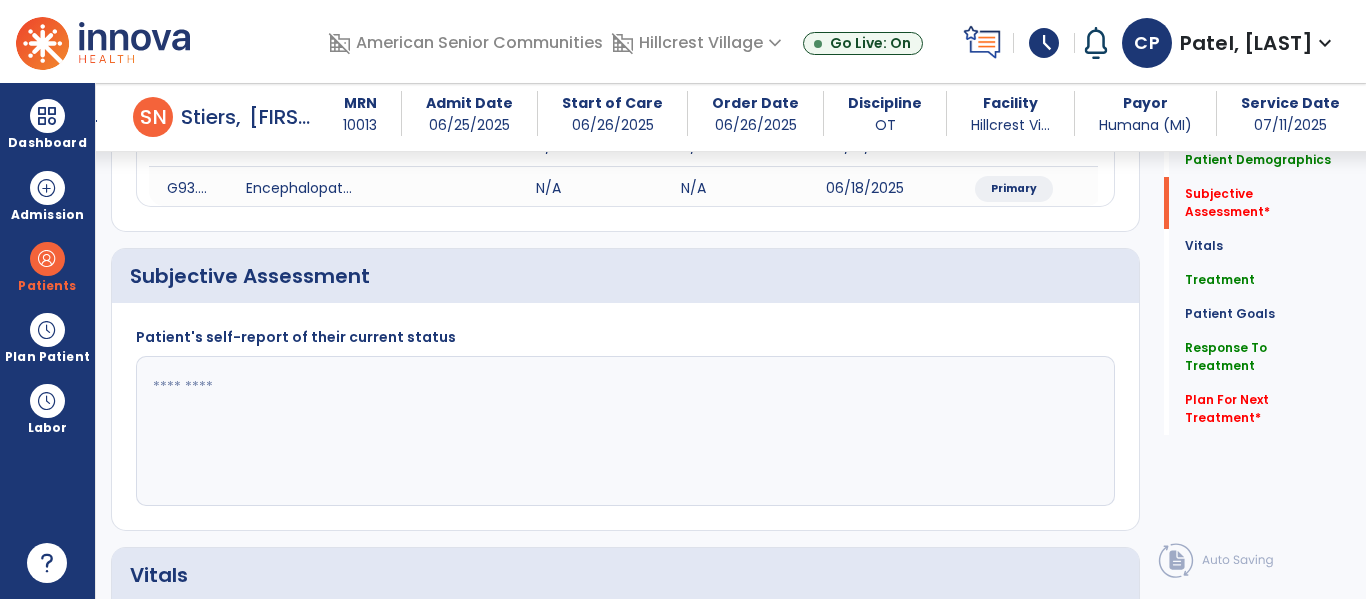 scroll, scrollTop: 322, scrollLeft: 0, axis: vertical 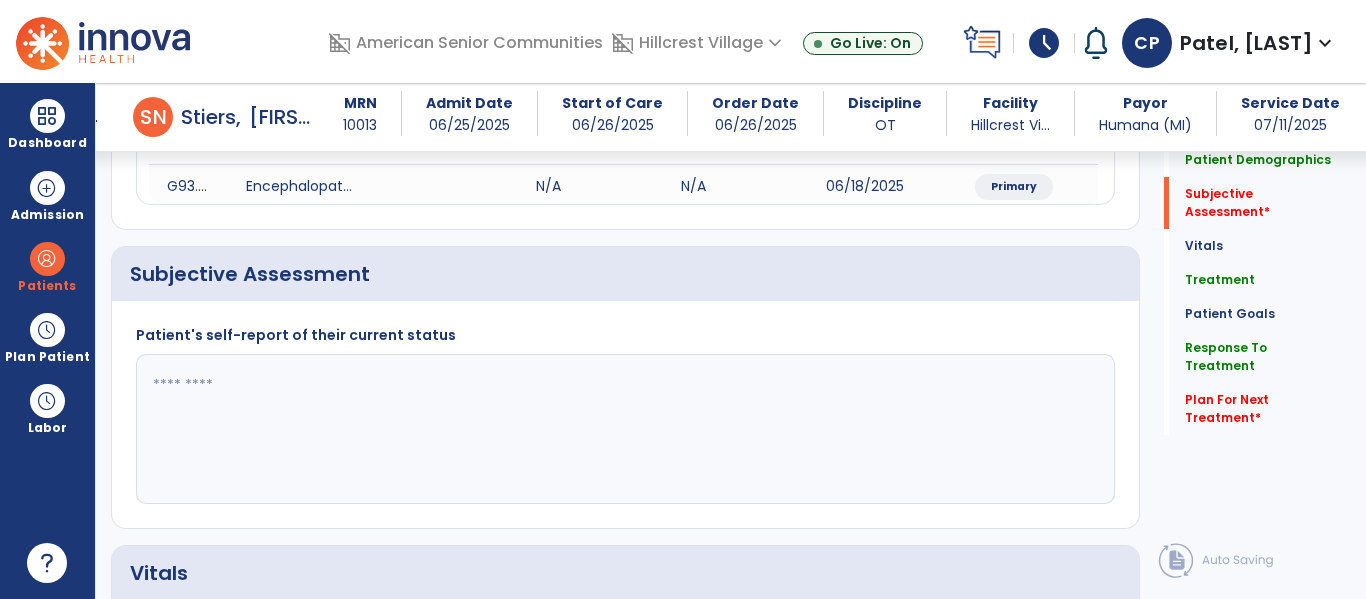 type on "**********" 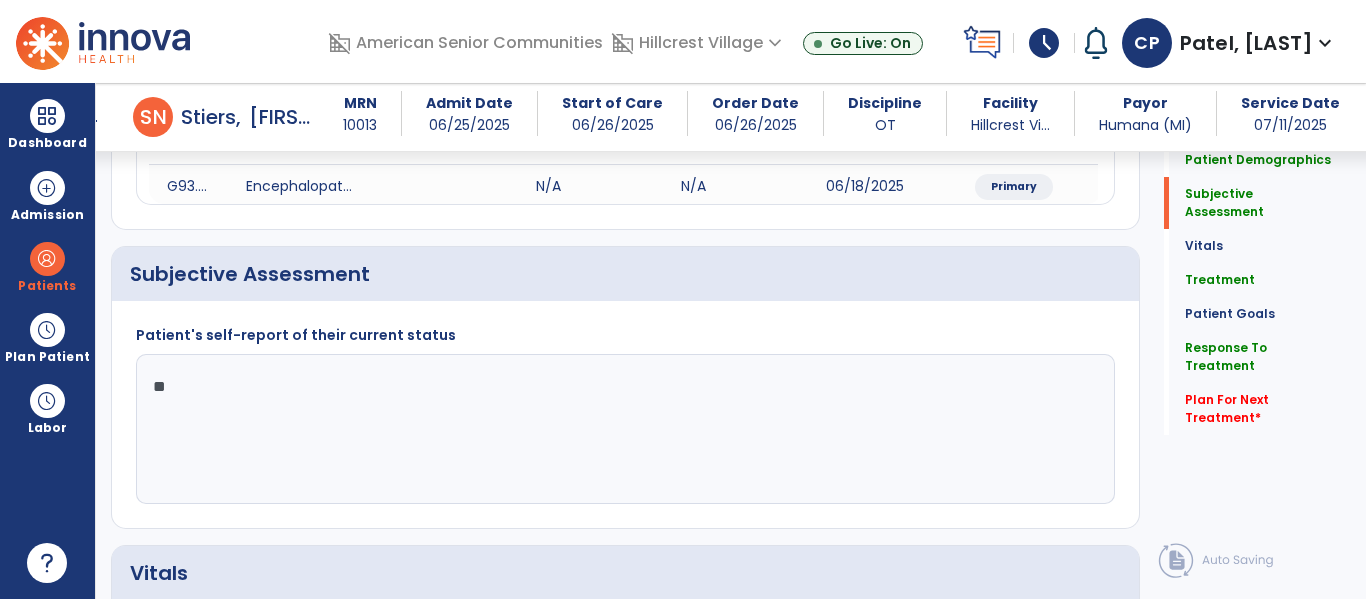 type on "*" 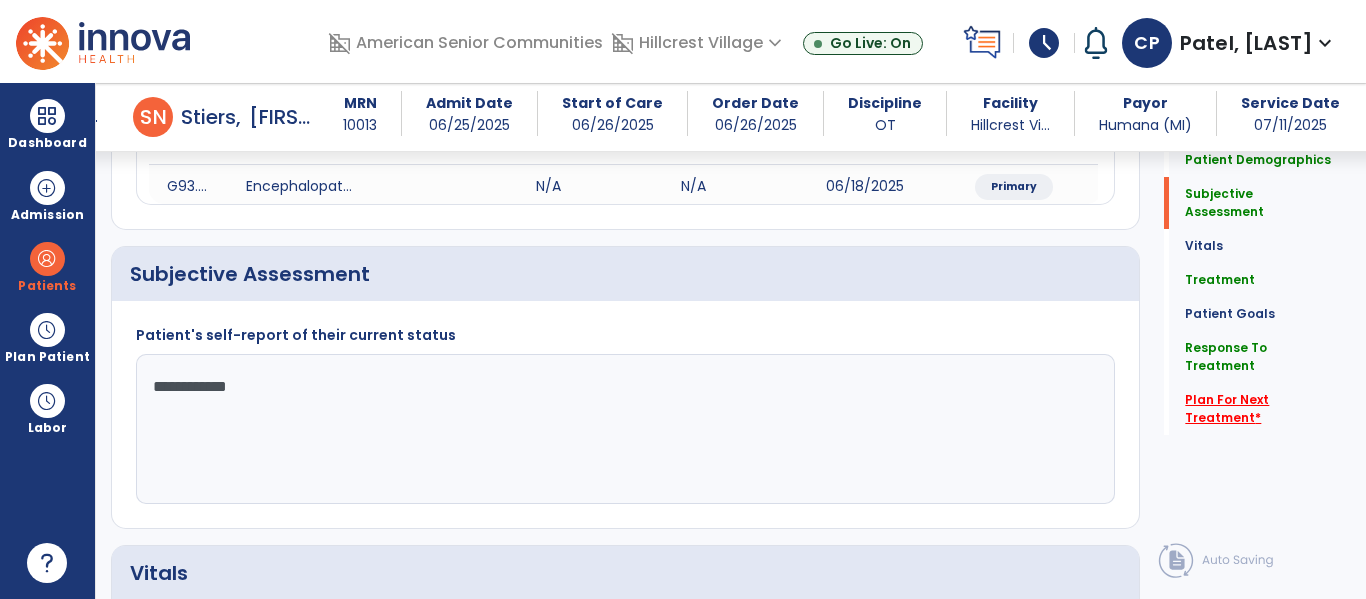 type on "**********" 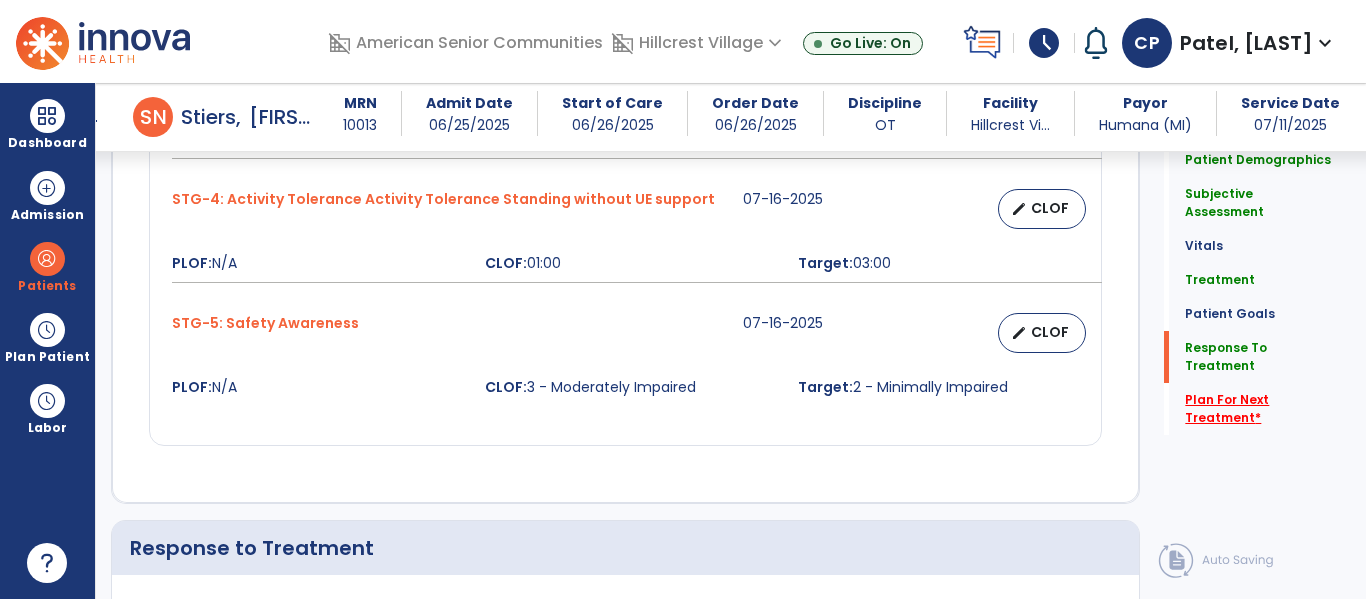 scroll, scrollTop: 3297, scrollLeft: 0, axis: vertical 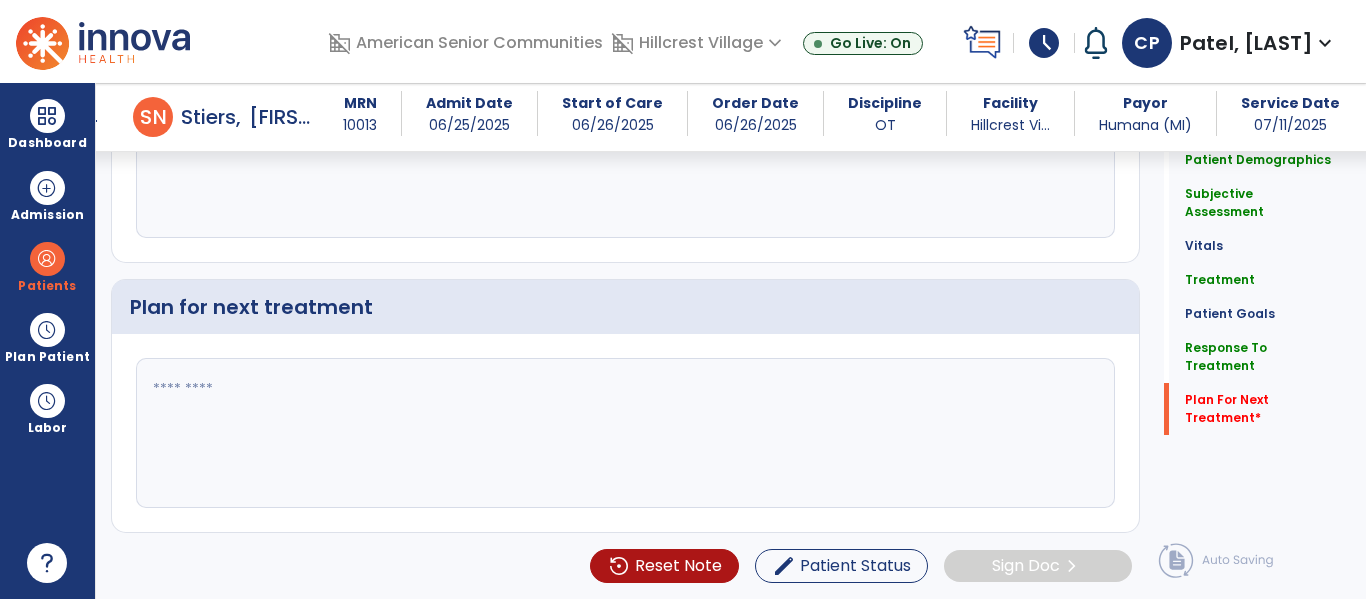 click 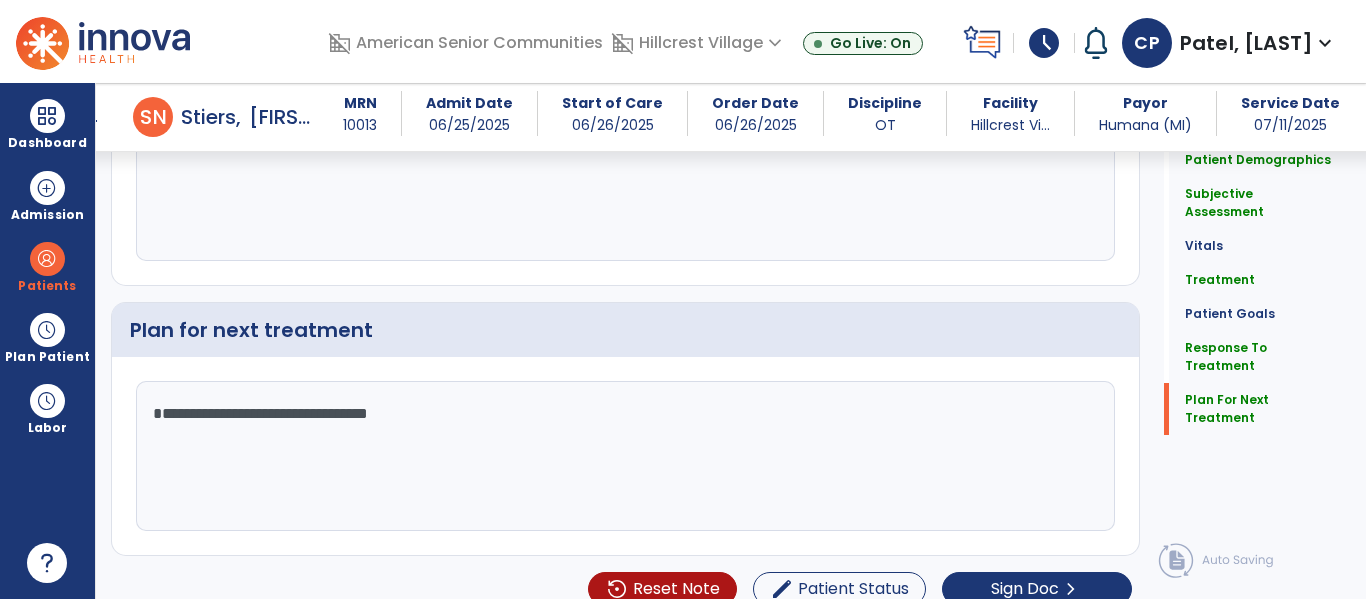scroll, scrollTop: 3297, scrollLeft: 0, axis: vertical 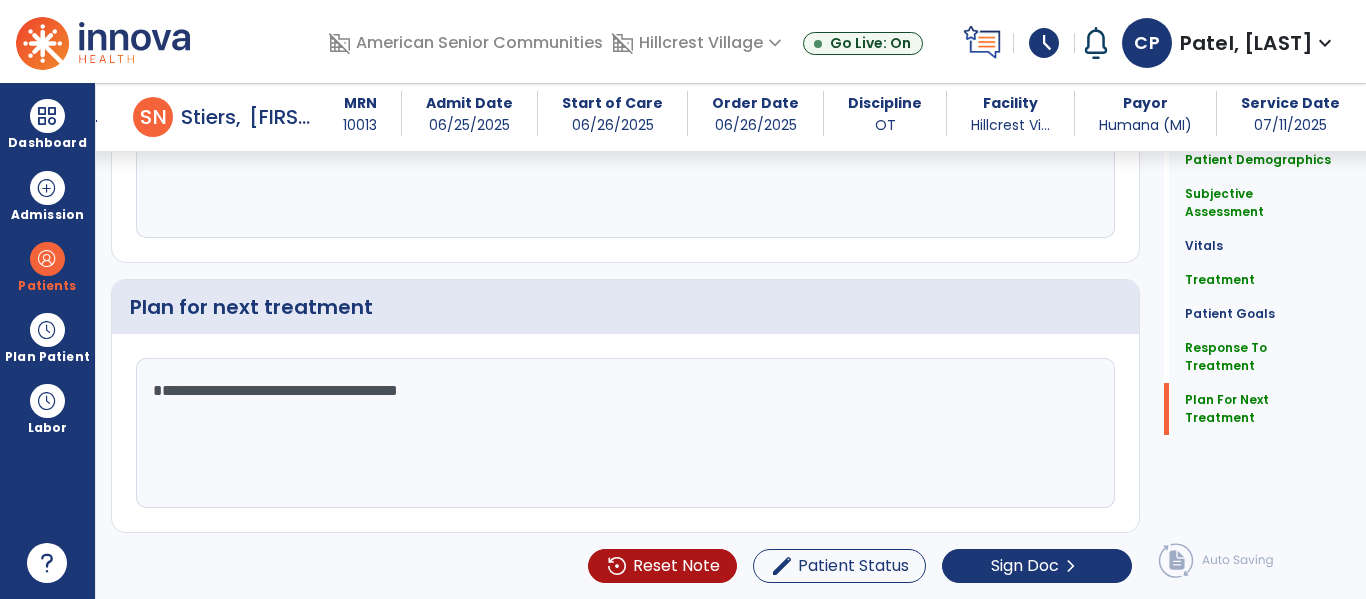 click on "**********" 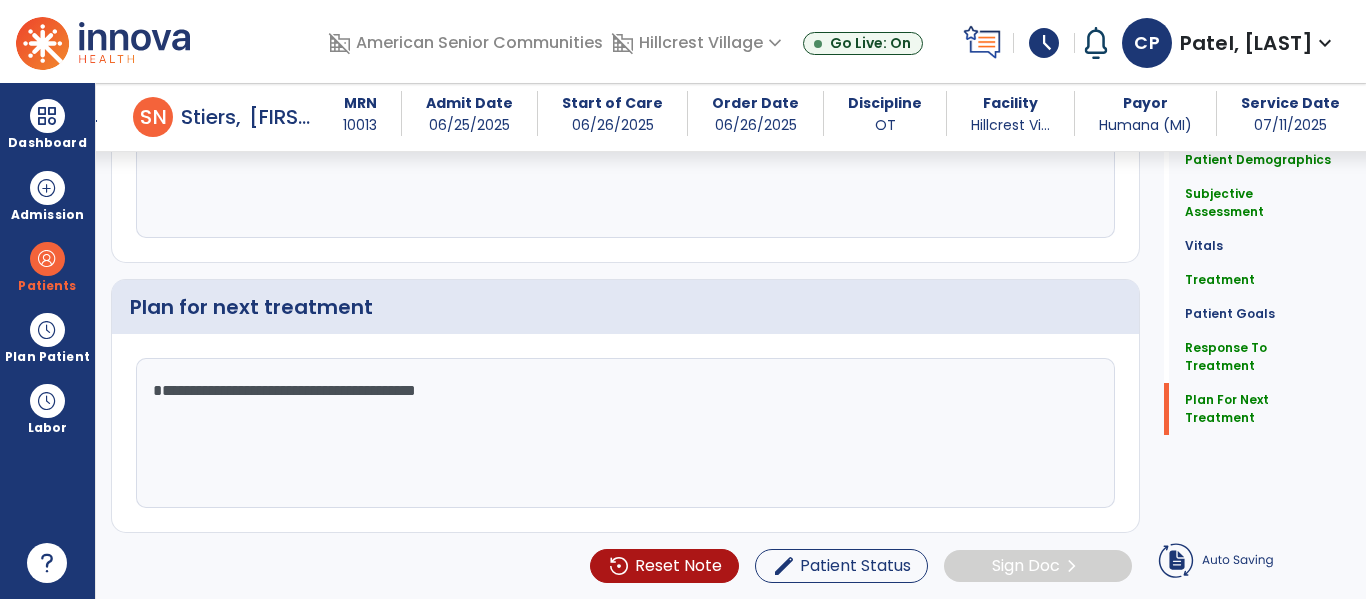 type on "**********" 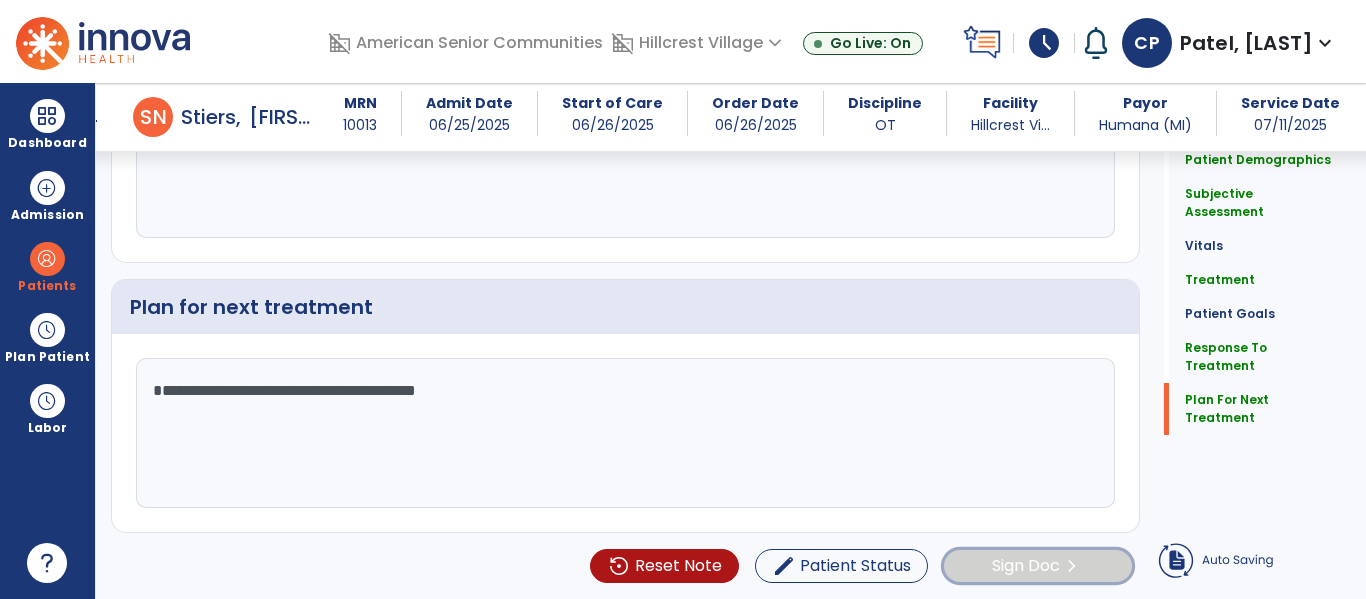 click on "Sign Doc" 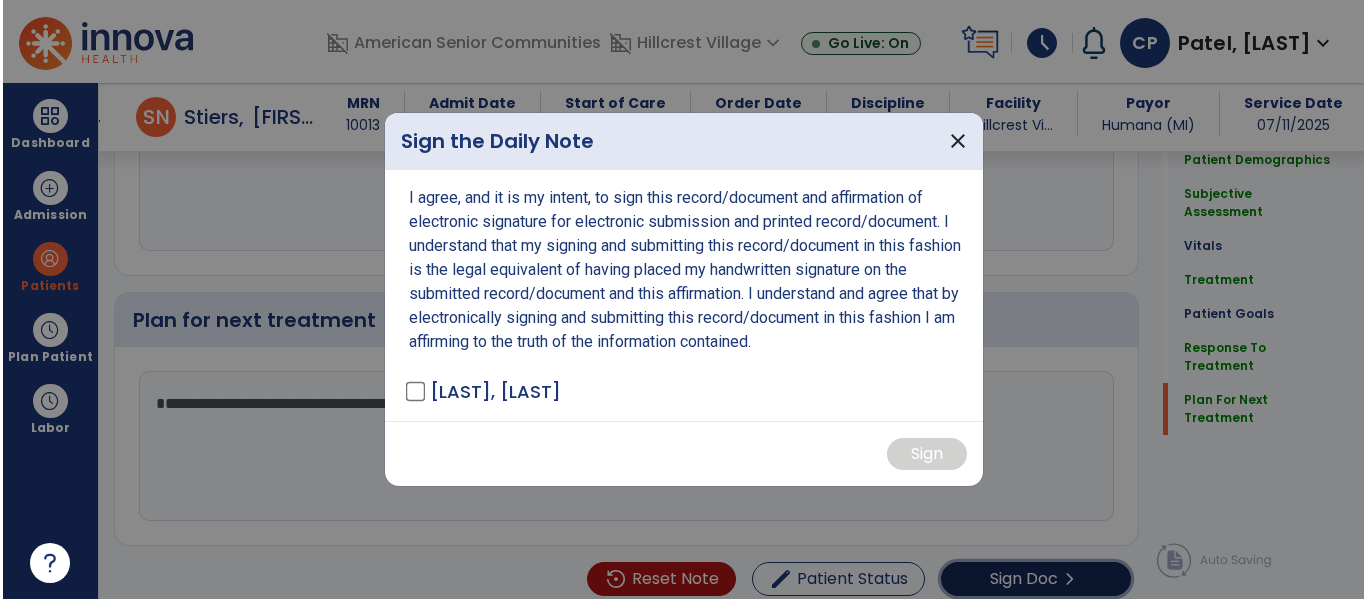 scroll, scrollTop: 3297, scrollLeft: 0, axis: vertical 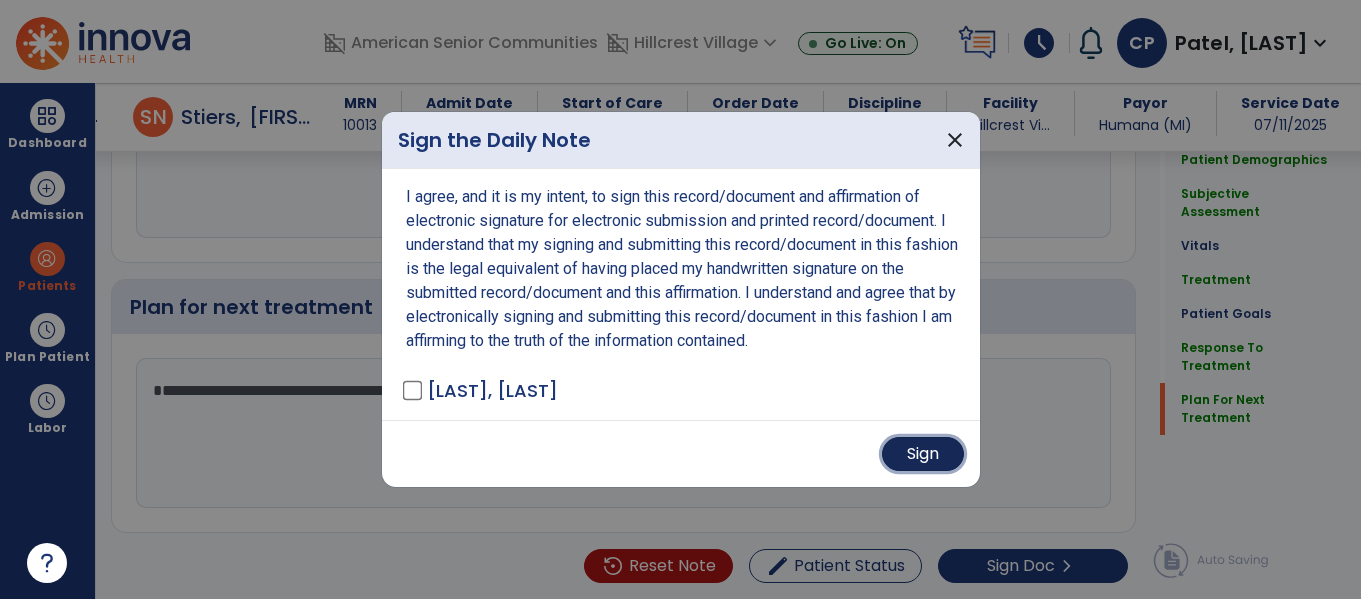click on "Sign" at bounding box center [923, 454] 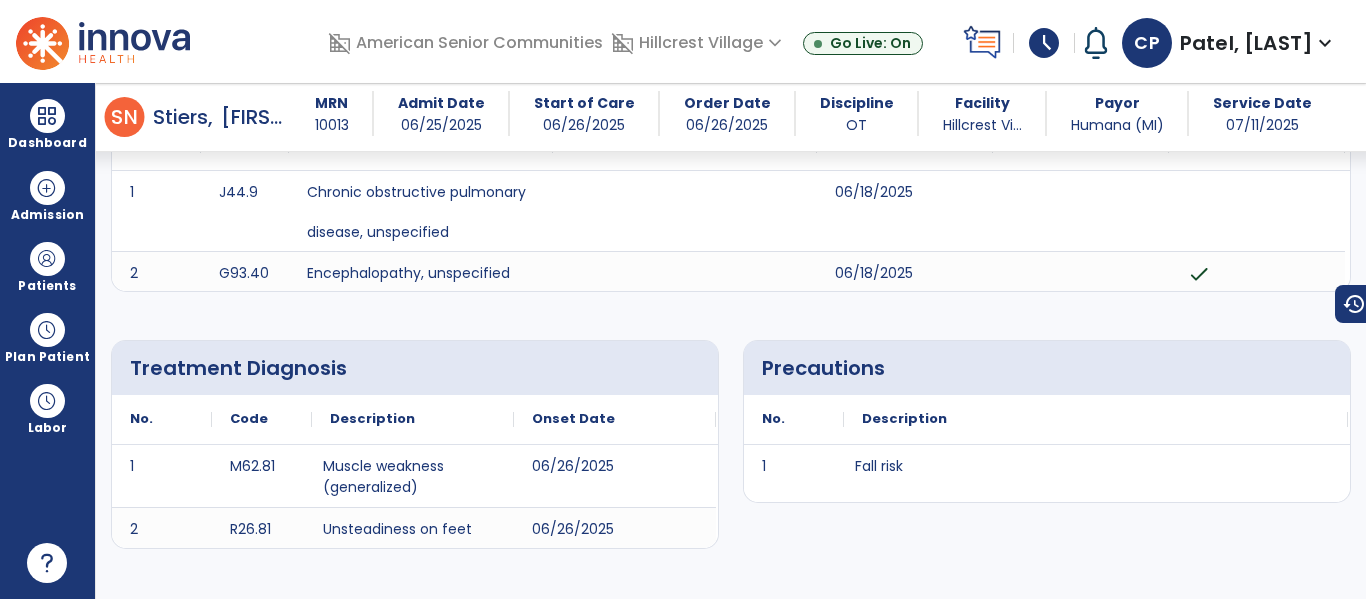 scroll, scrollTop: 0, scrollLeft: 0, axis: both 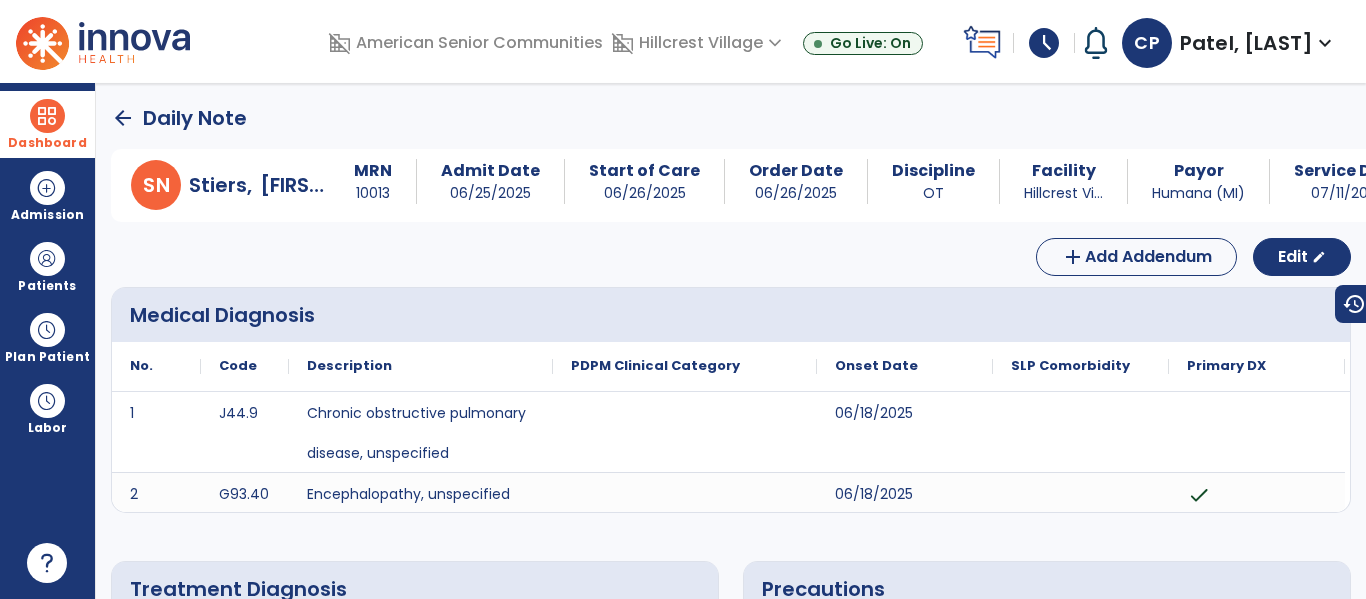 click at bounding box center (47, 116) 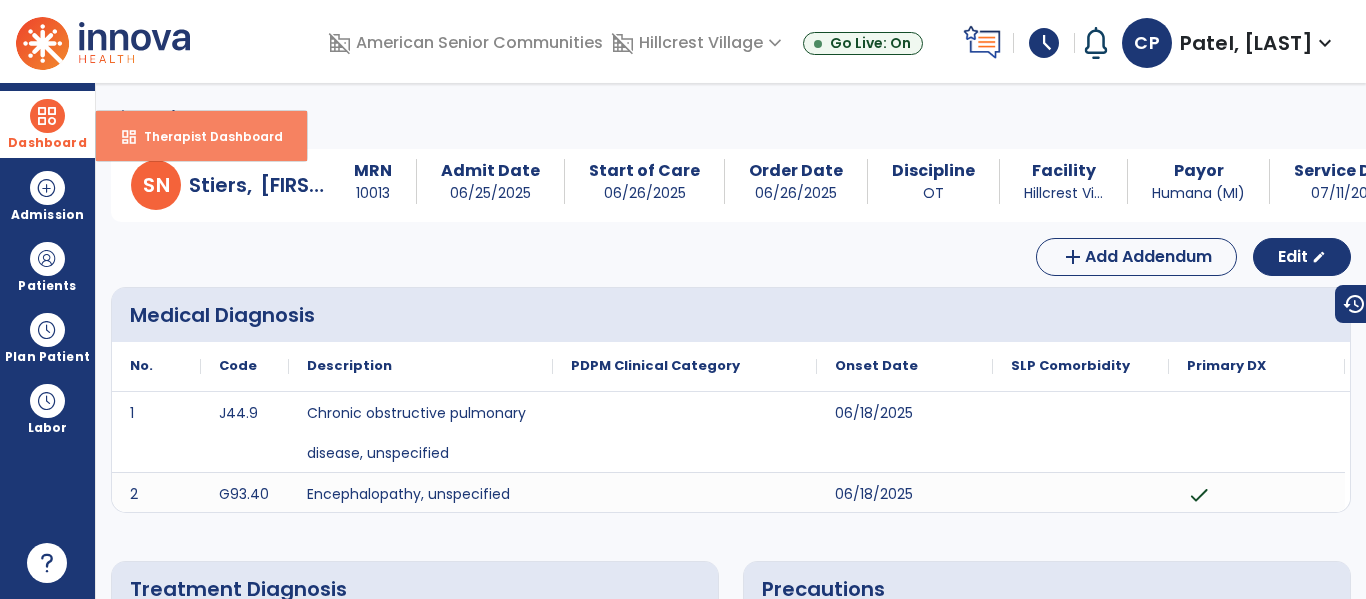 click on "dashboard" at bounding box center [129, 137] 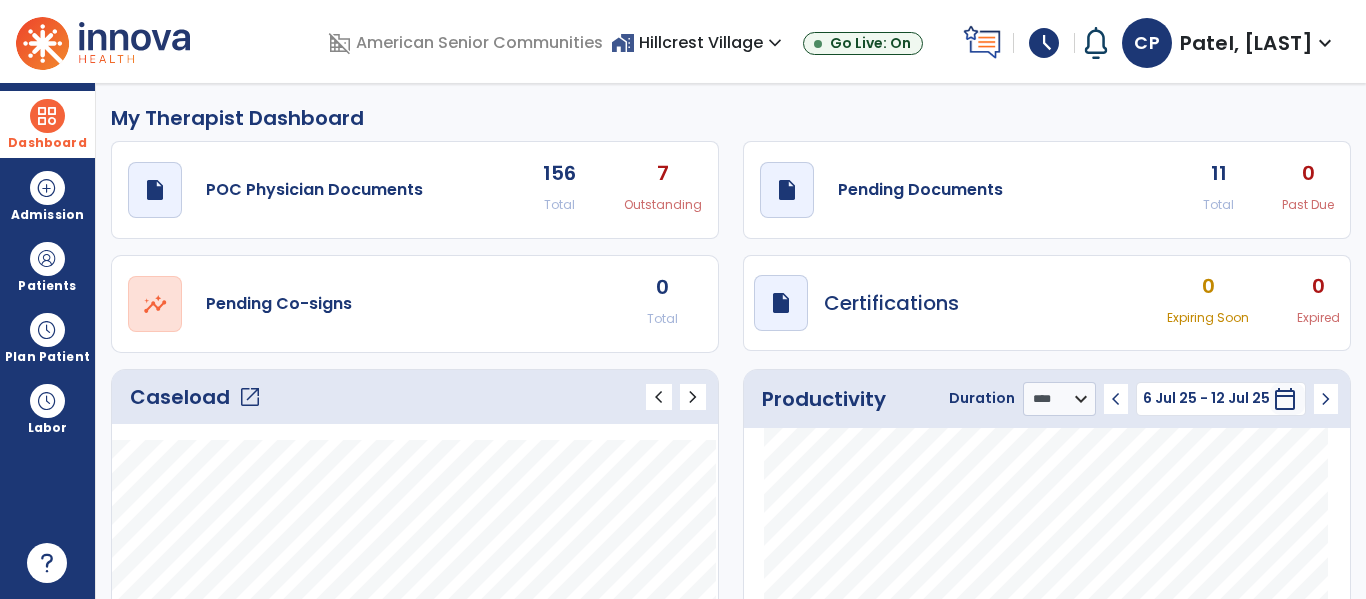 click at bounding box center [47, 116] 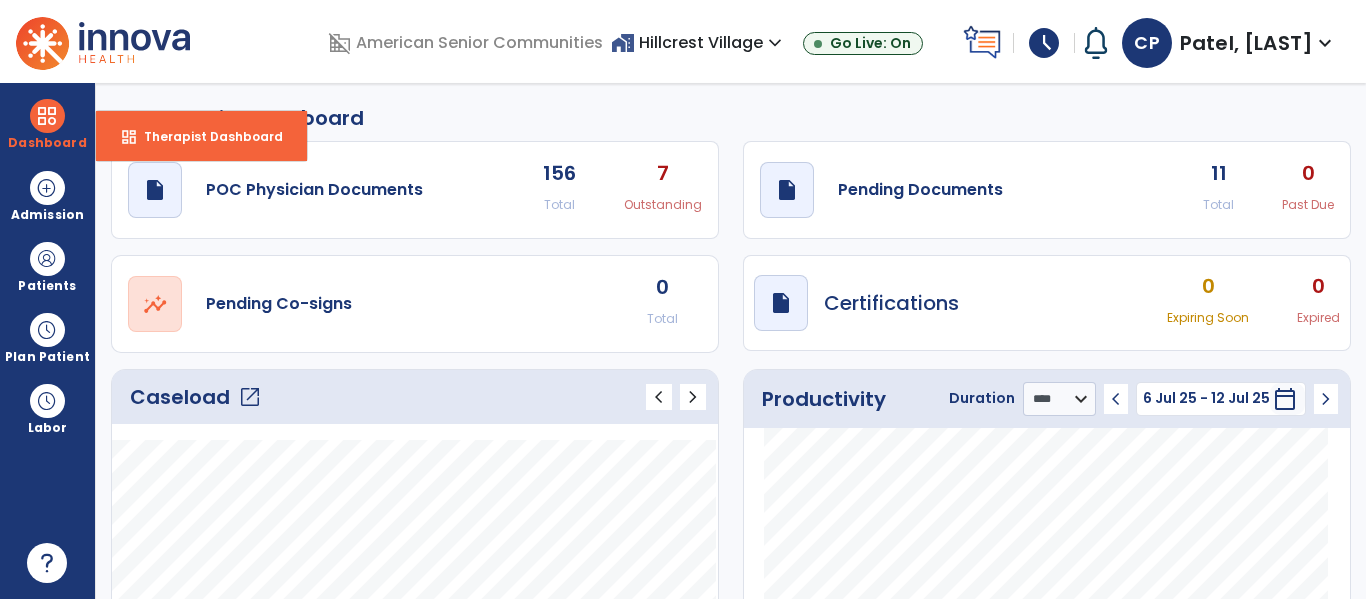 click on "open_in_new" 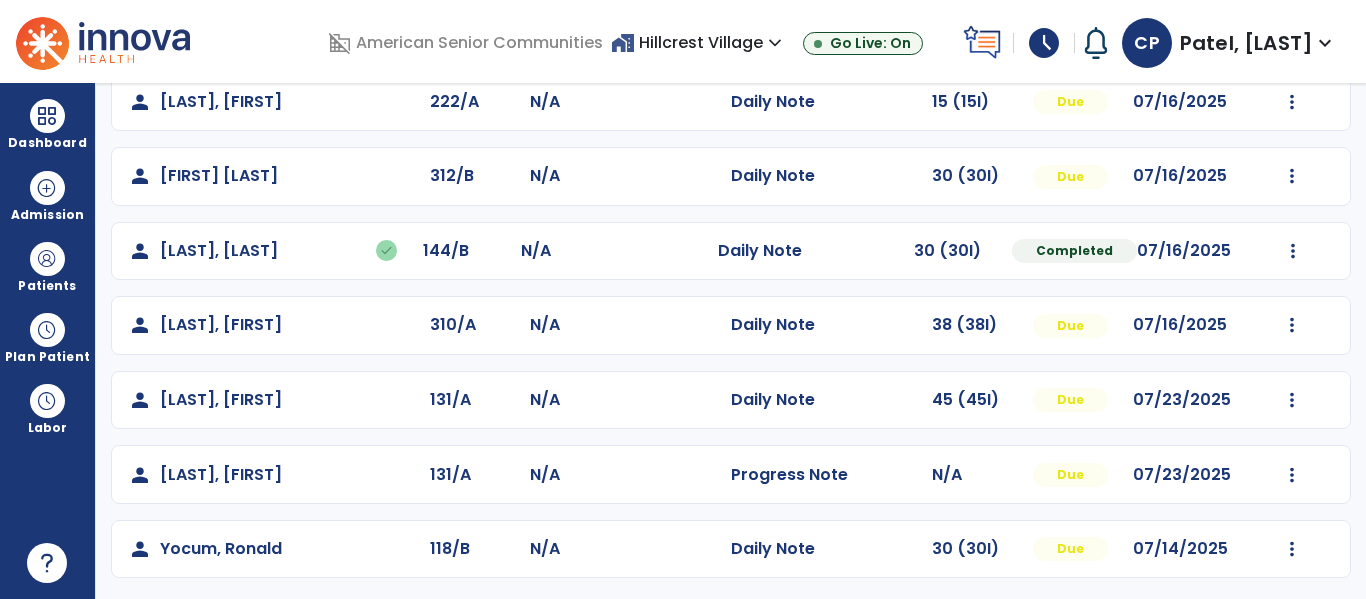 scroll, scrollTop: 935, scrollLeft: 0, axis: vertical 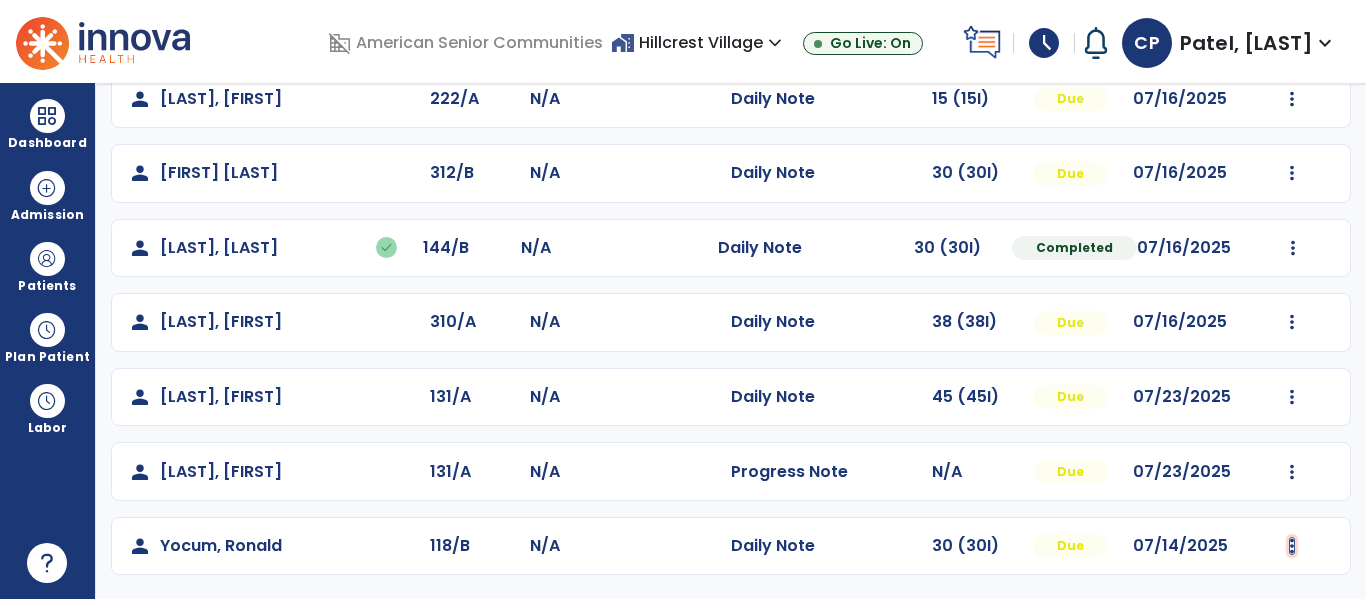 click at bounding box center (1292, -647) 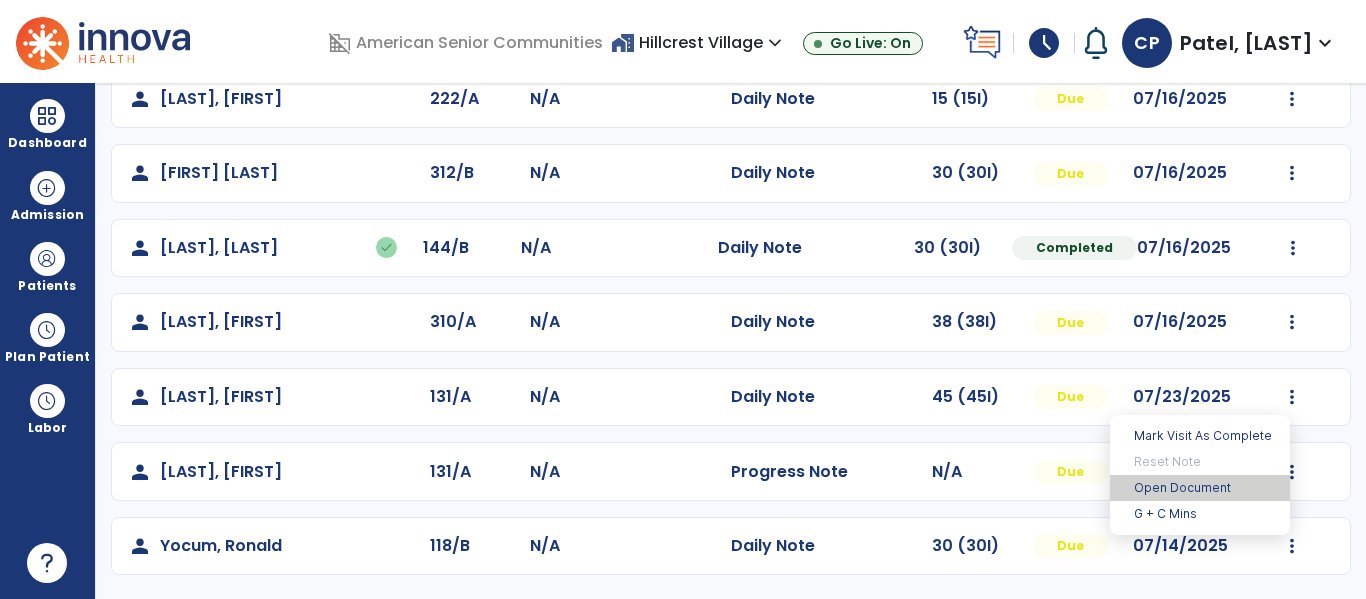 click on "Open Document" at bounding box center (1200, 488) 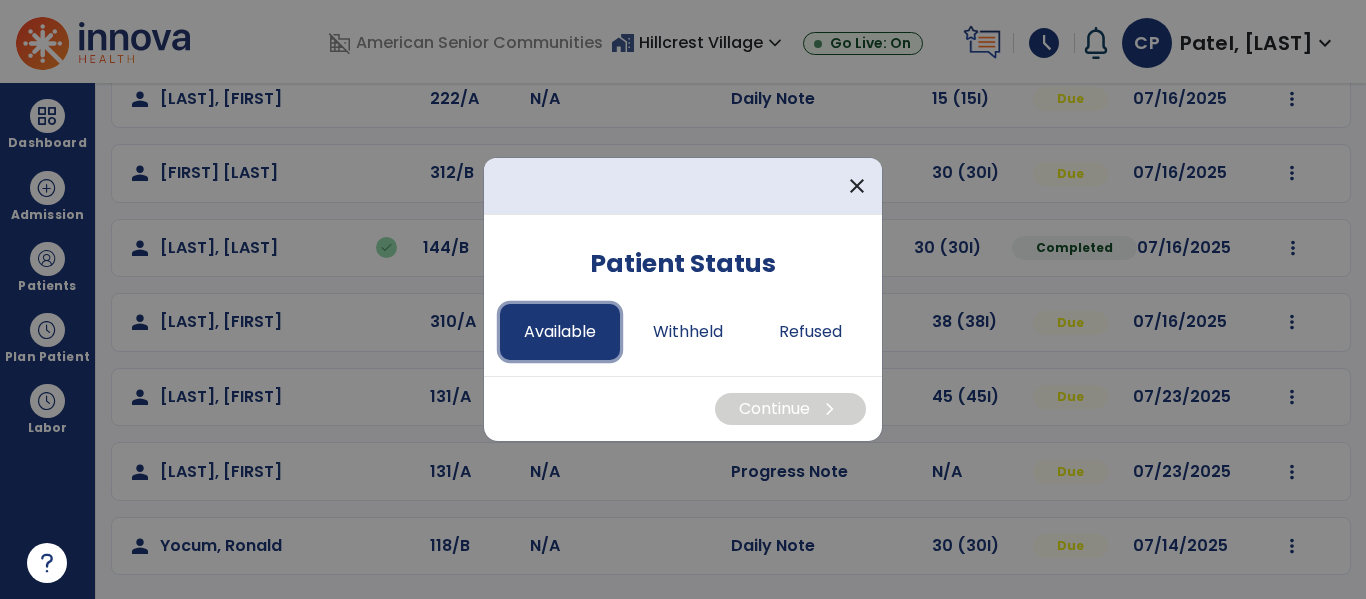 click on "Available" at bounding box center (560, 332) 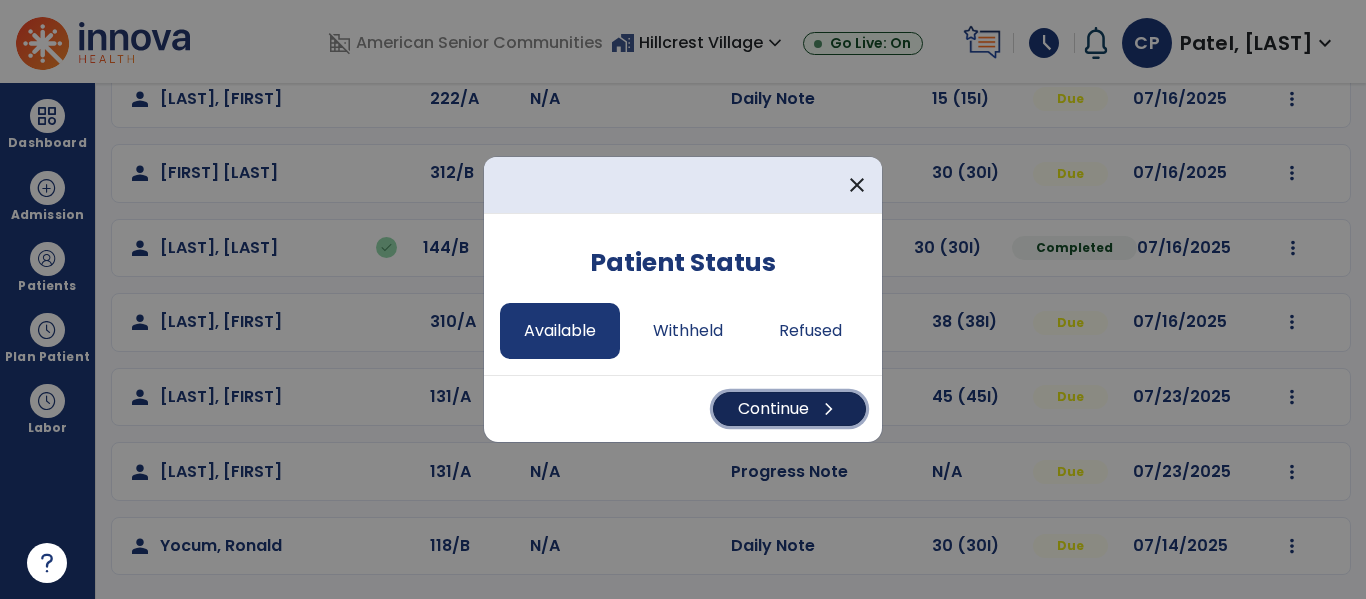 click on "Continue   chevron_right" at bounding box center (789, 409) 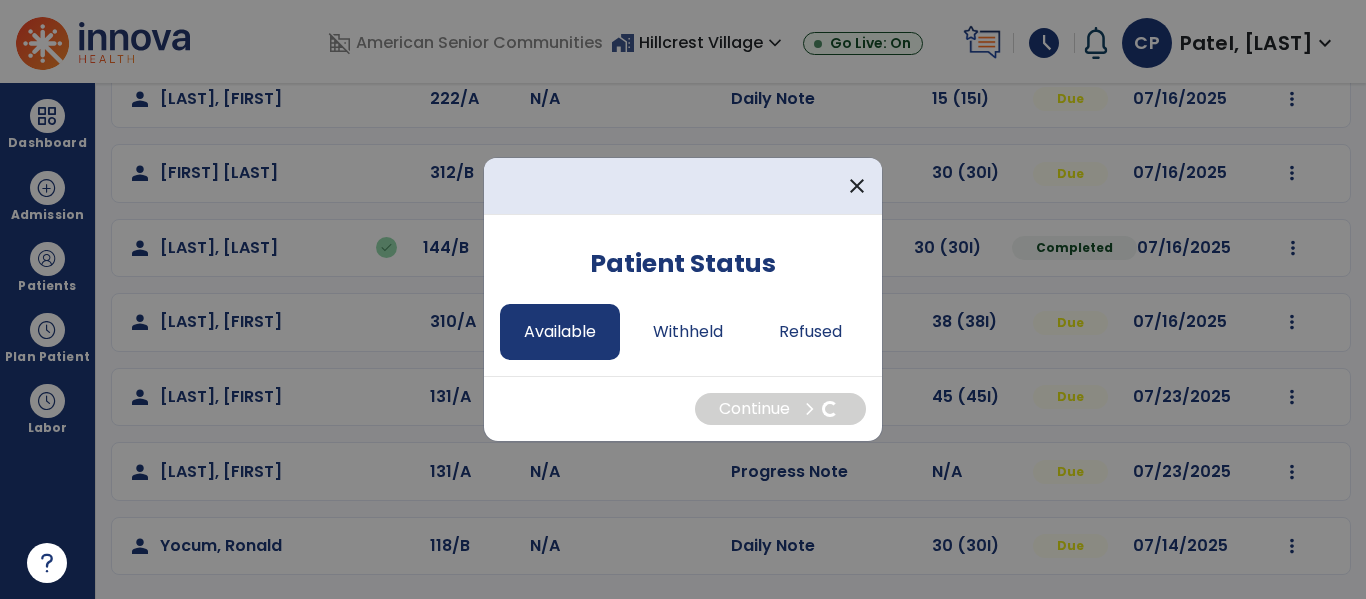 select on "*" 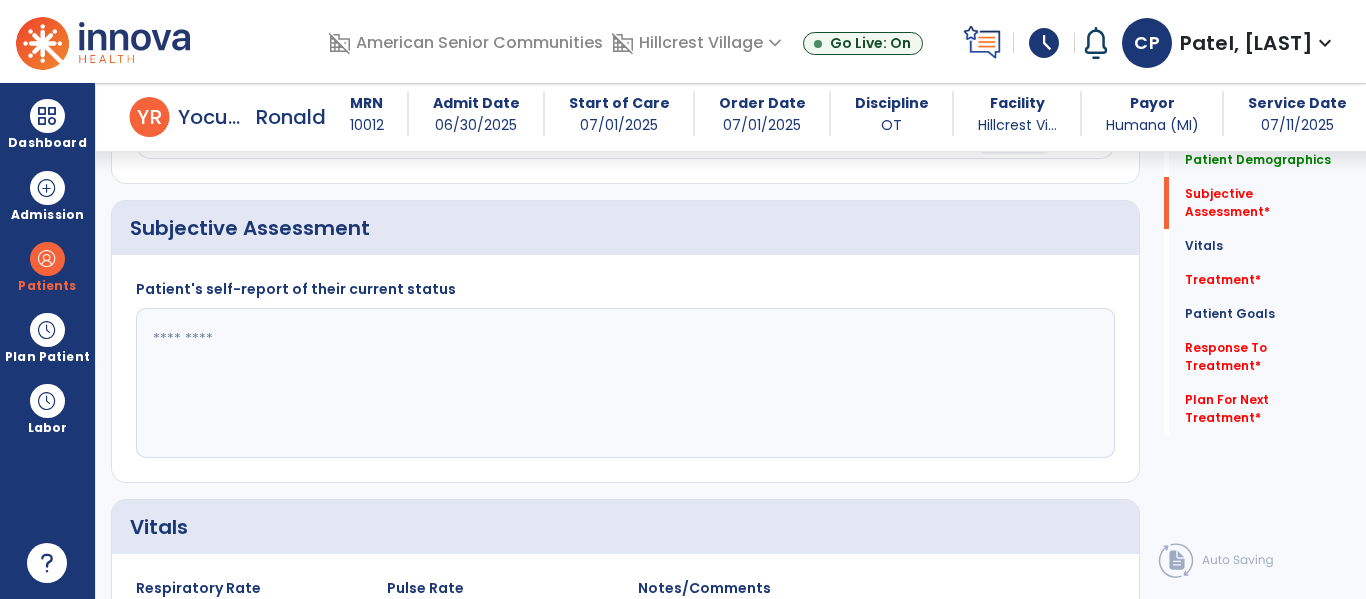 scroll, scrollTop: 407, scrollLeft: 0, axis: vertical 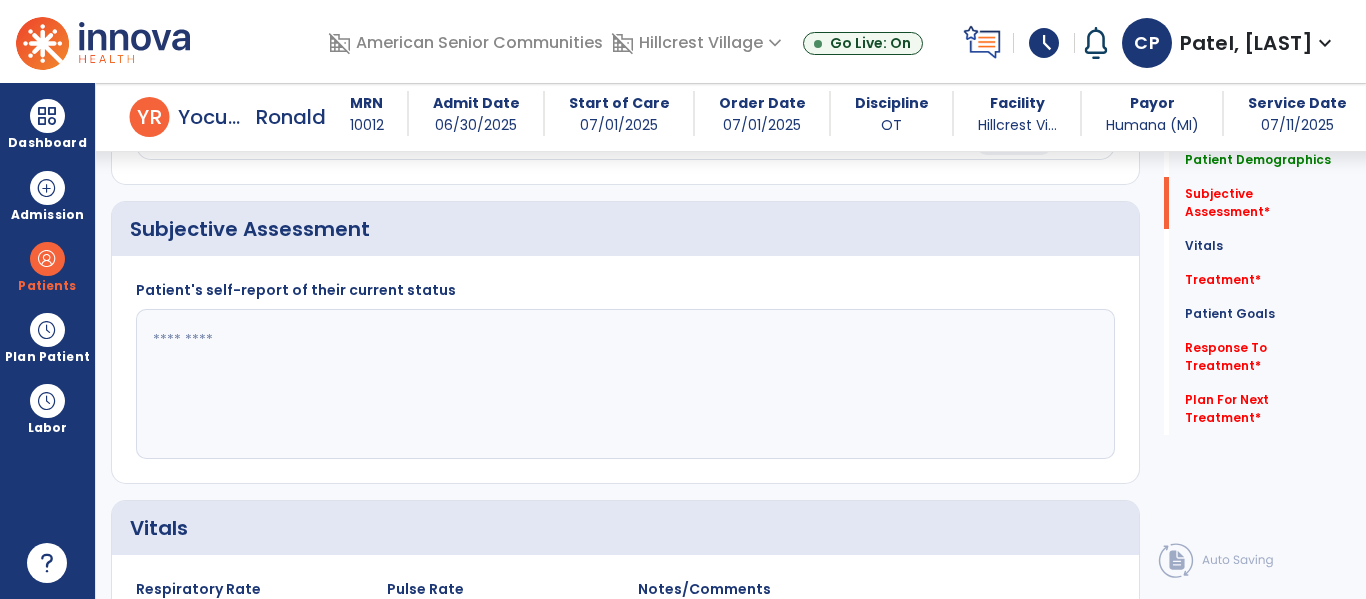 click 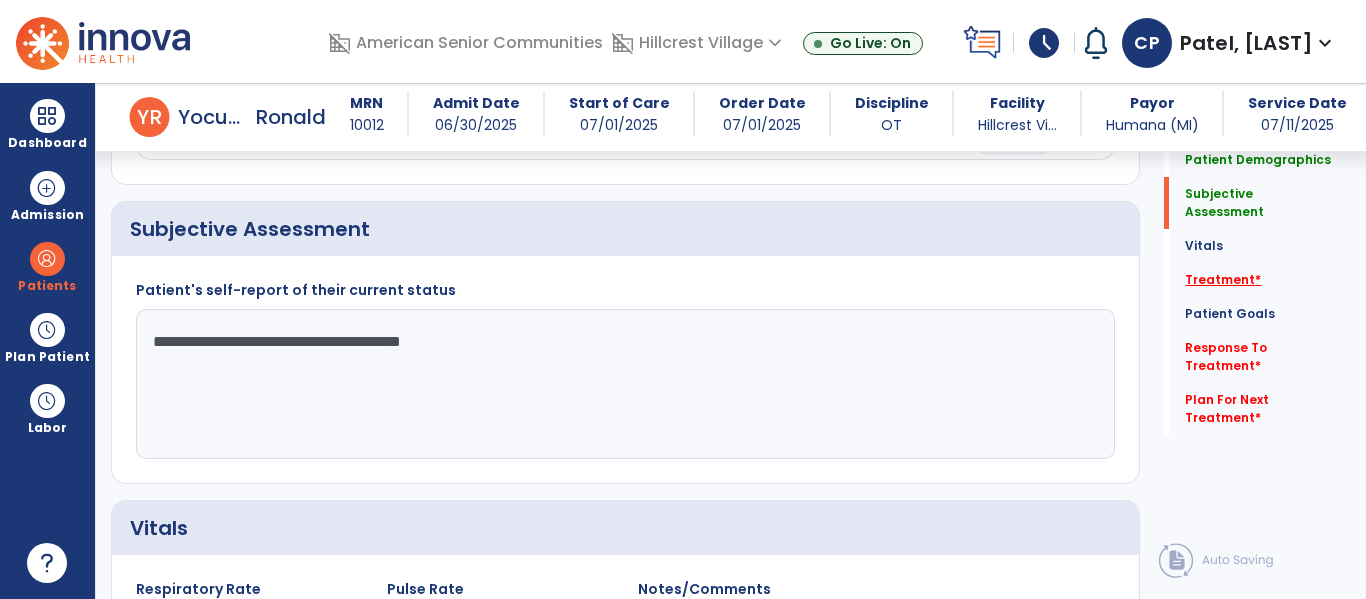 type on "**********" 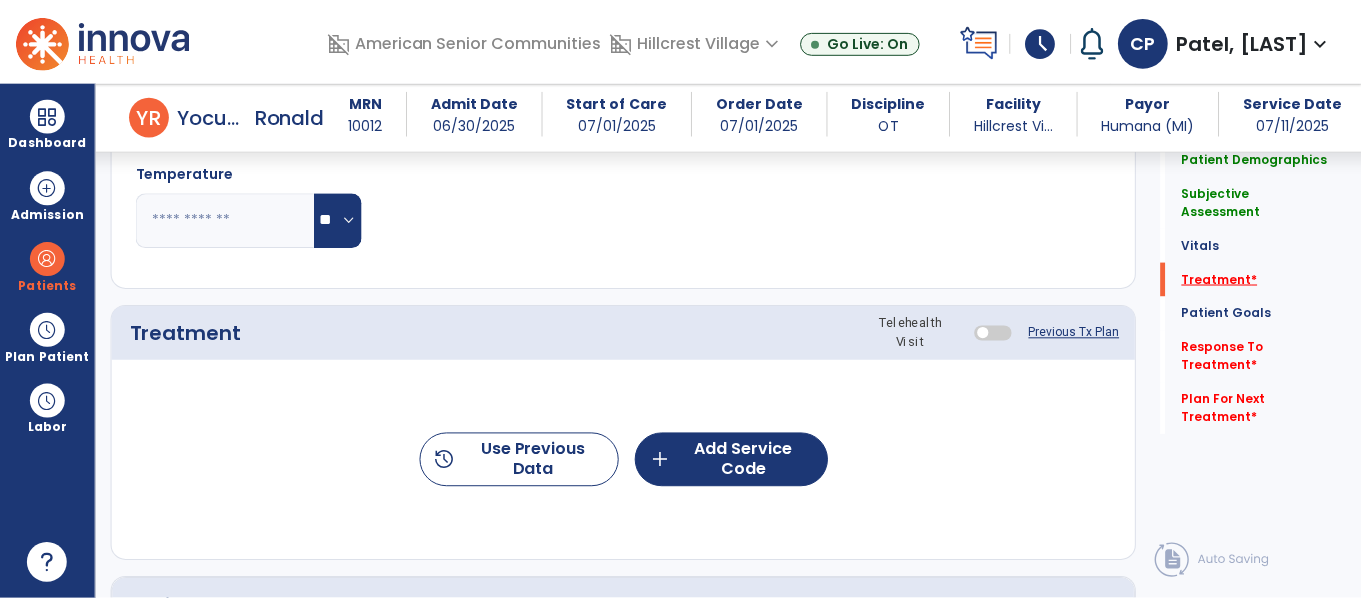 scroll, scrollTop: 1116, scrollLeft: 0, axis: vertical 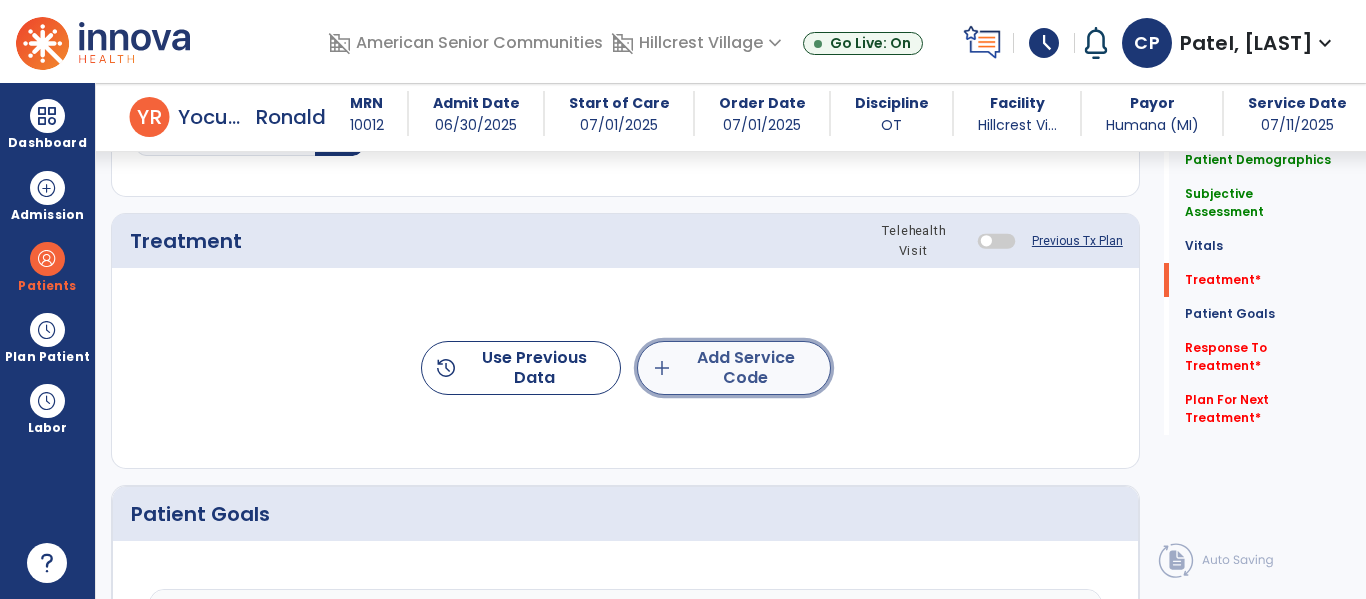 click on "add" 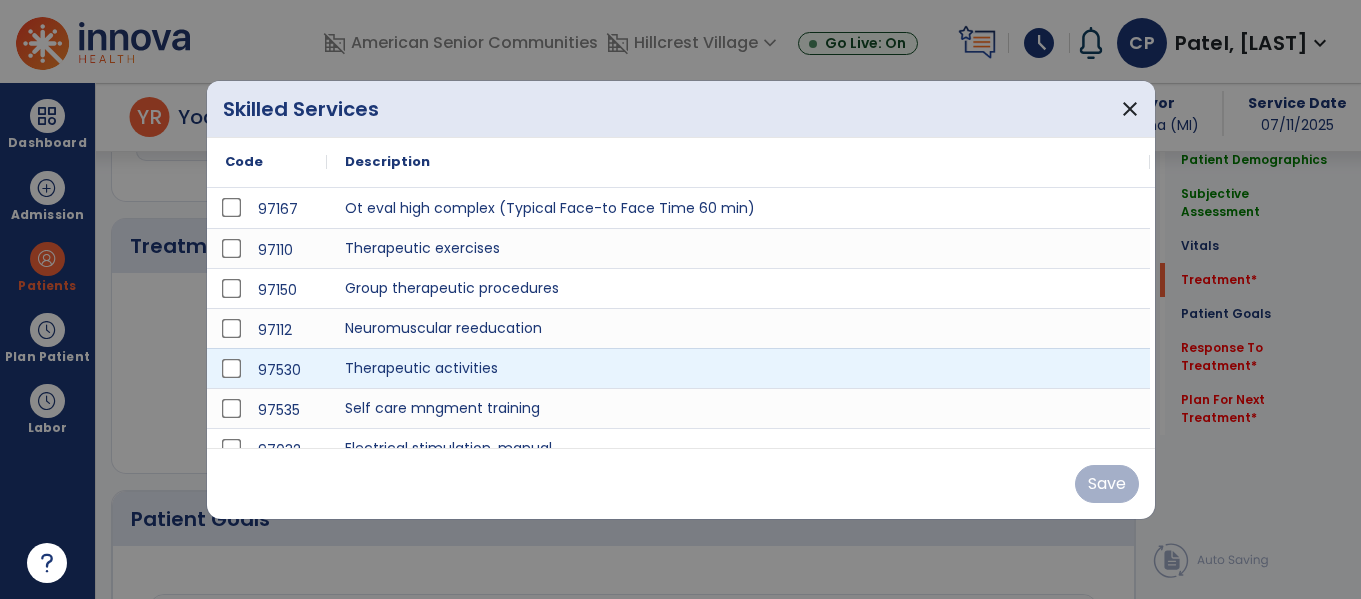 scroll, scrollTop: 1116, scrollLeft: 0, axis: vertical 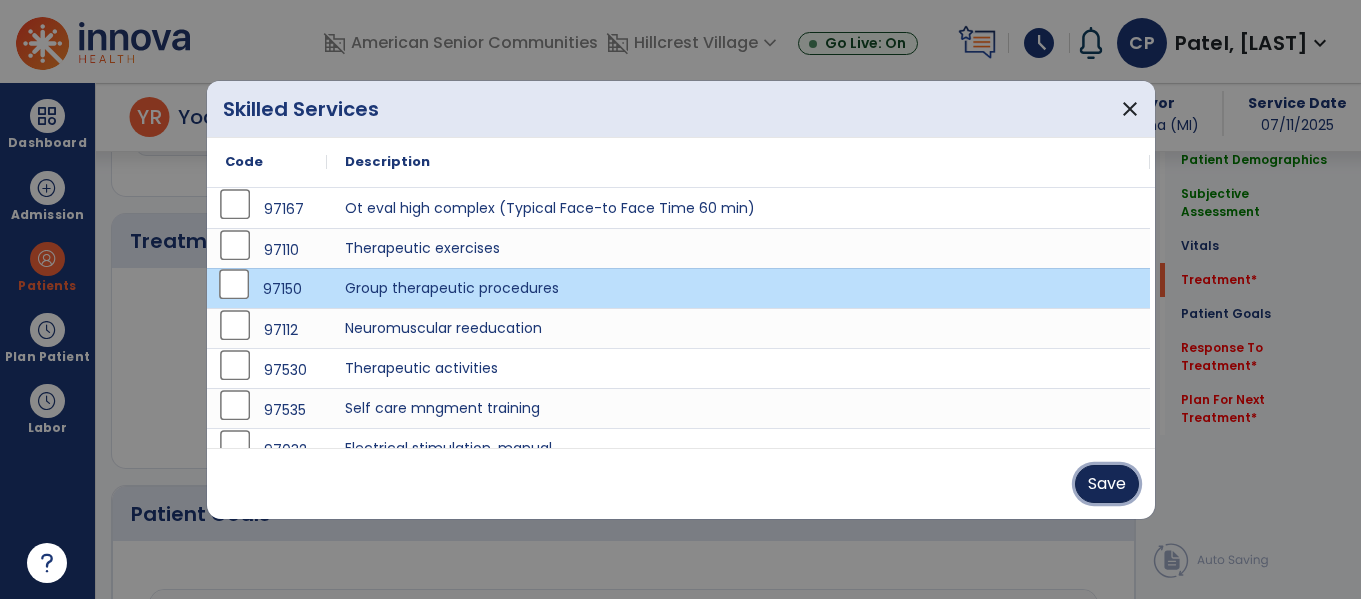 click on "Save" at bounding box center [1107, 484] 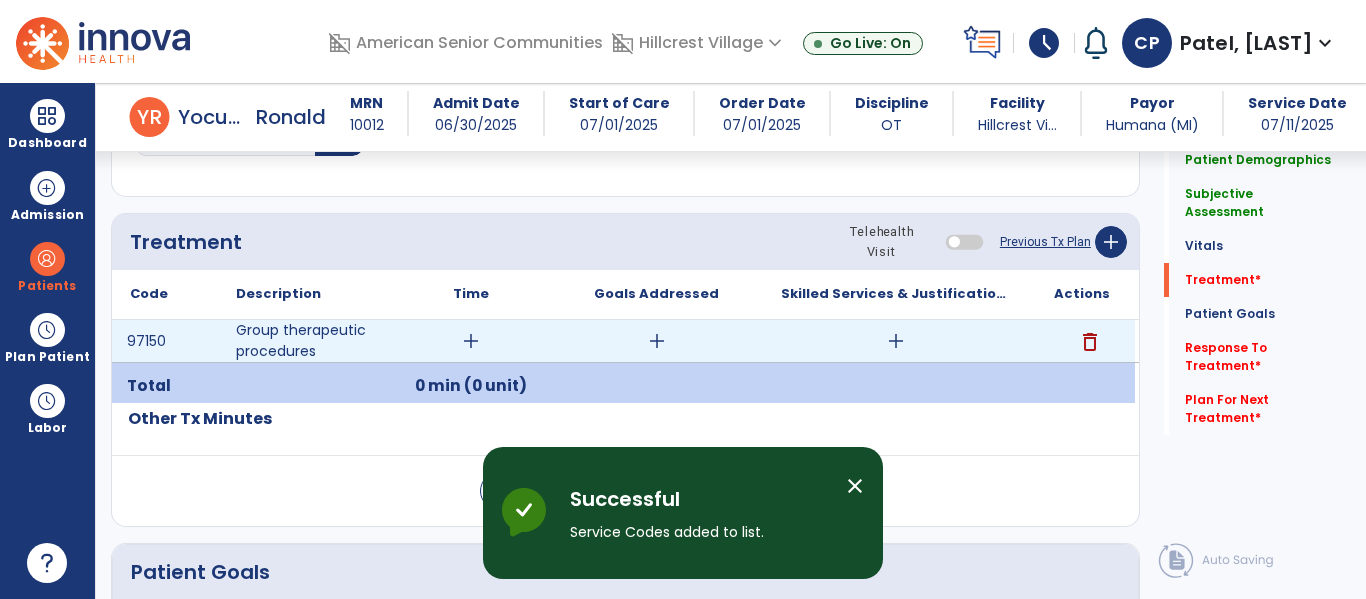 click on "add" at bounding box center [471, 341] 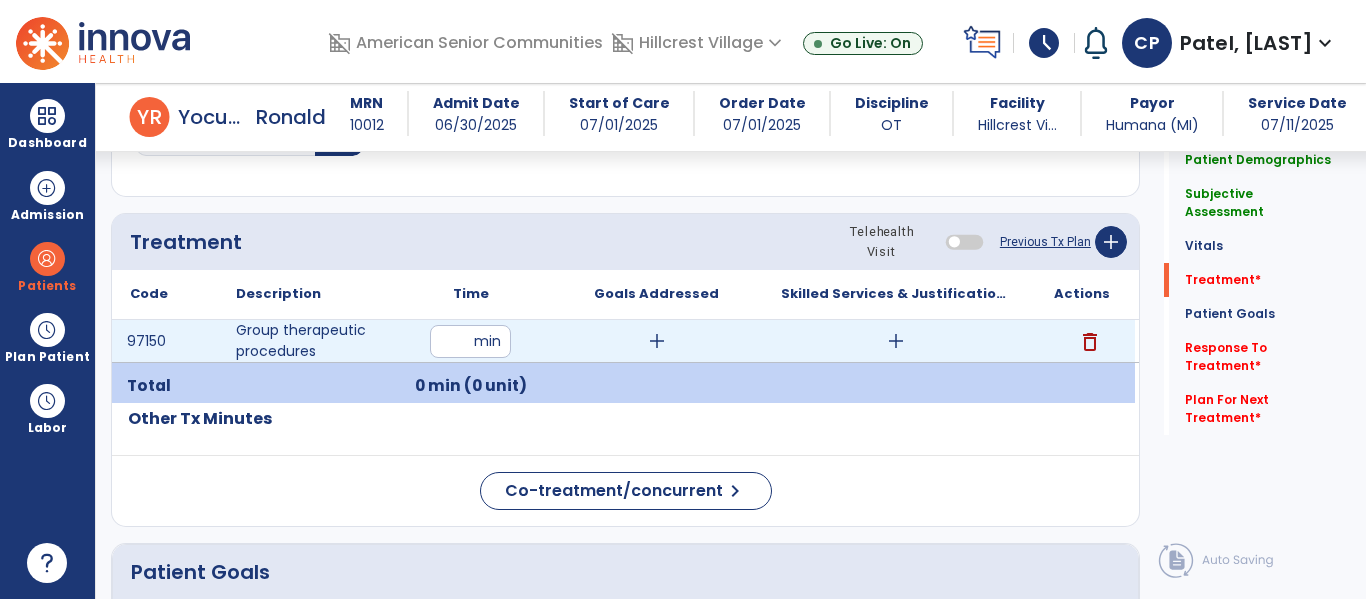 type on "**" 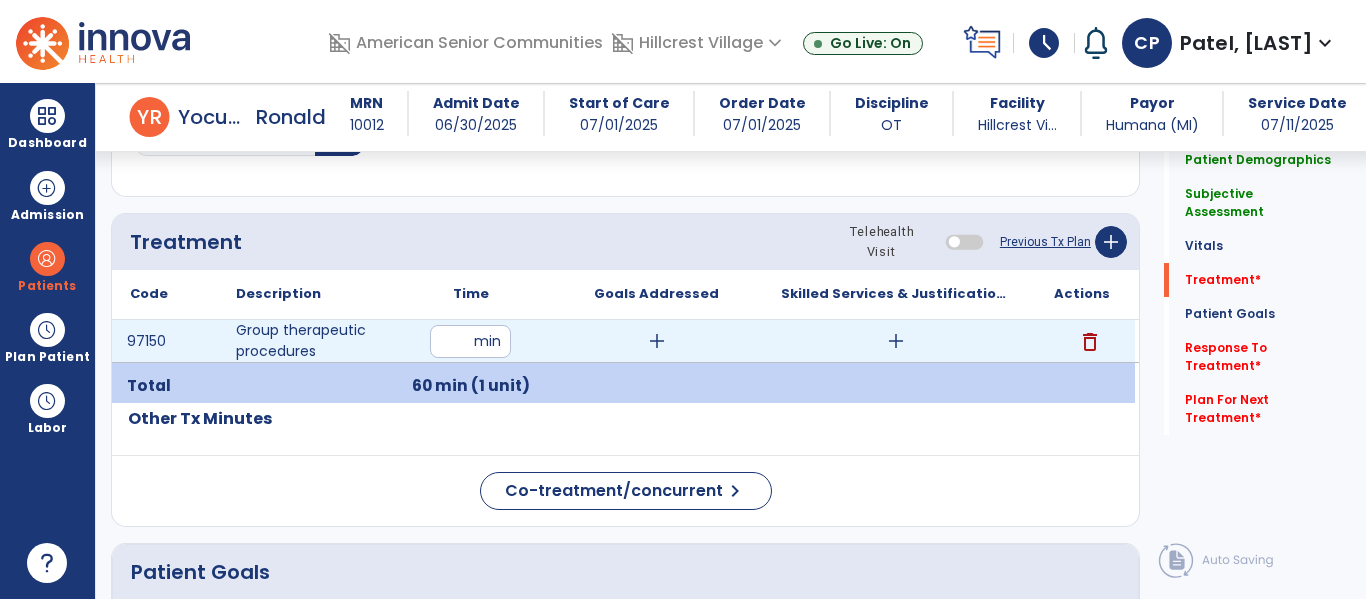 click on "add" at bounding box center (896, 341) 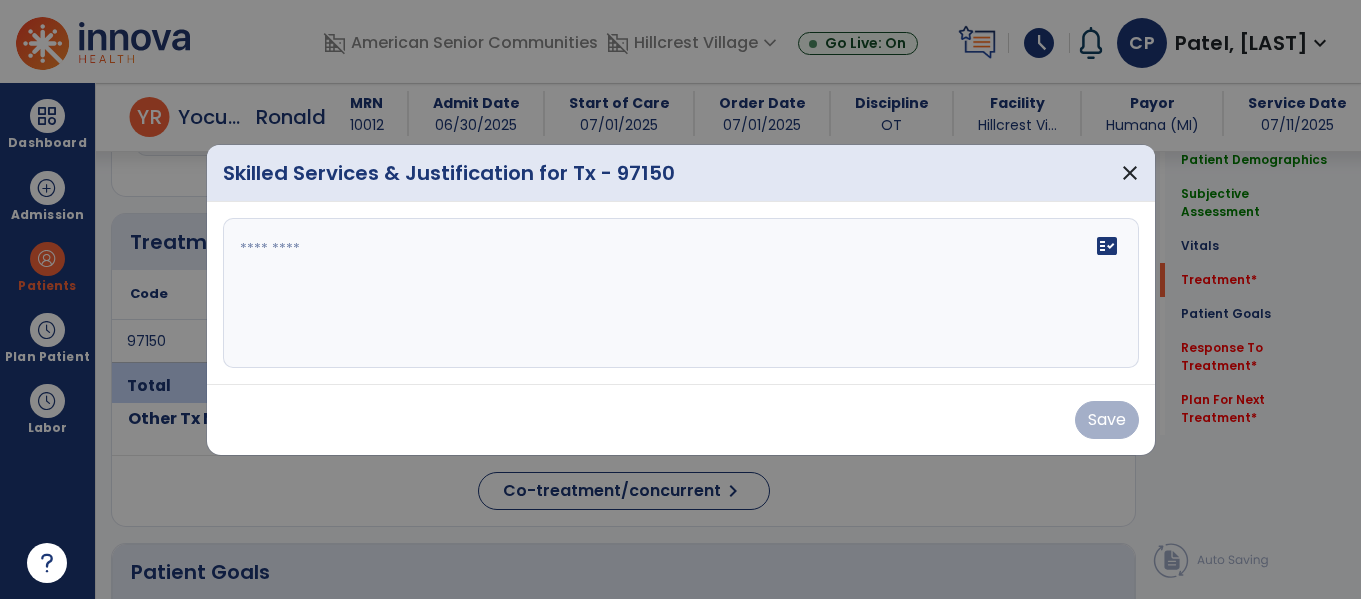 scroll, scrollTop: 1116, scrollLeft: 0, axis: vertical 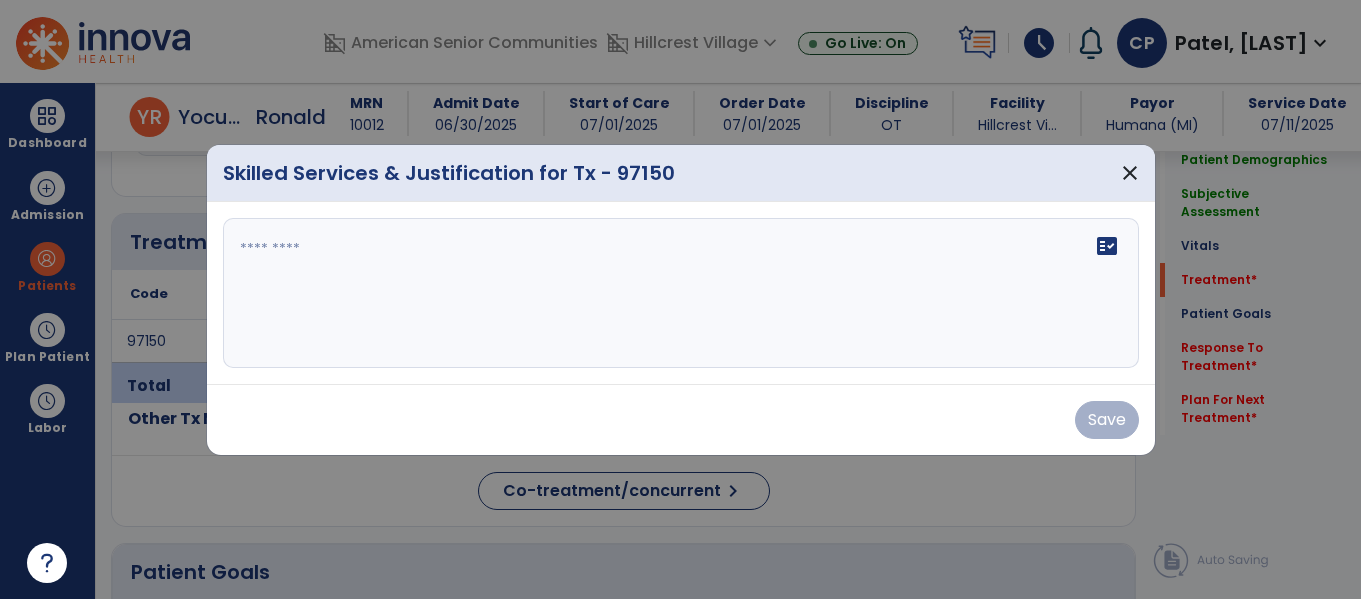 click on "fact_check" at bounding box center [681, 293] 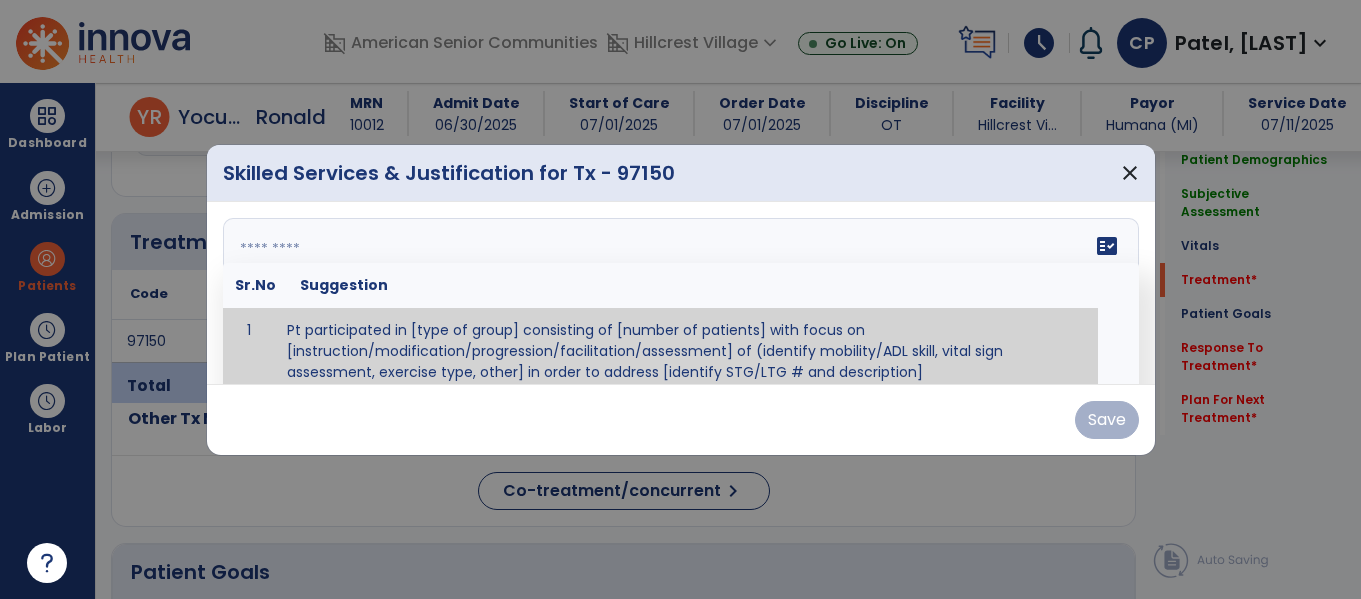 scroll, scrollTop: 12, scrollLeft: 0, axis: vertical 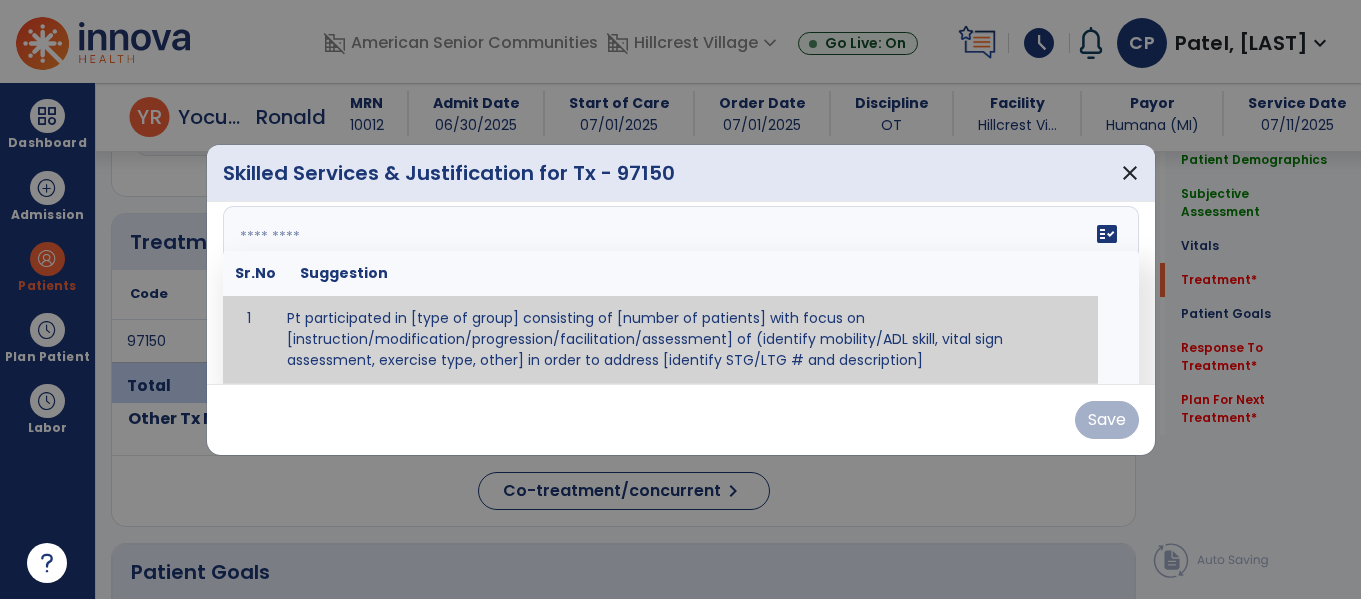 paste on "**********" 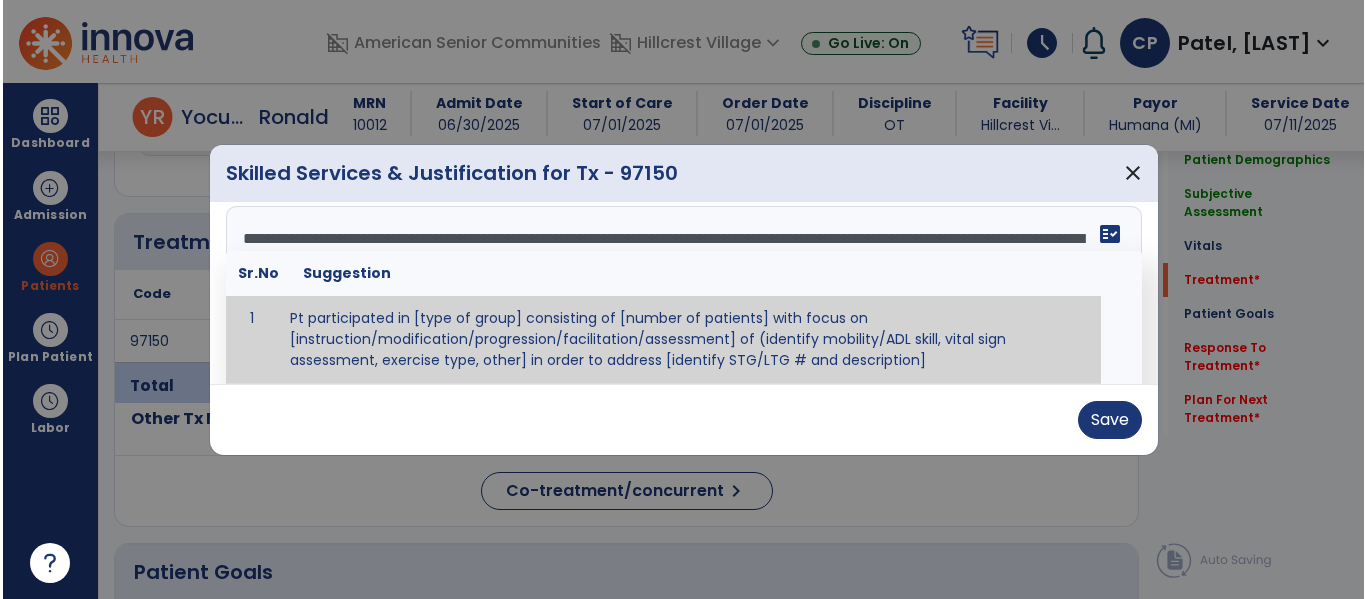 scroll, scrollTop: 0, scrollLeft: 0, axis: both 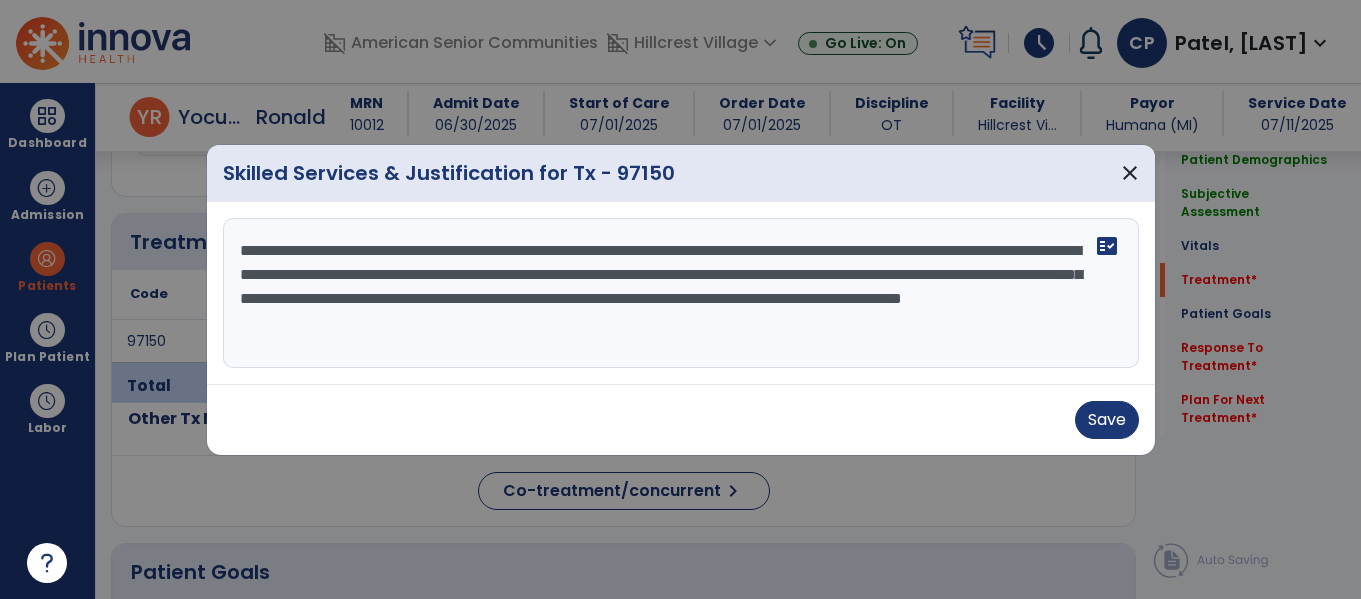 click on "**********" at bounding box center (681, 293) 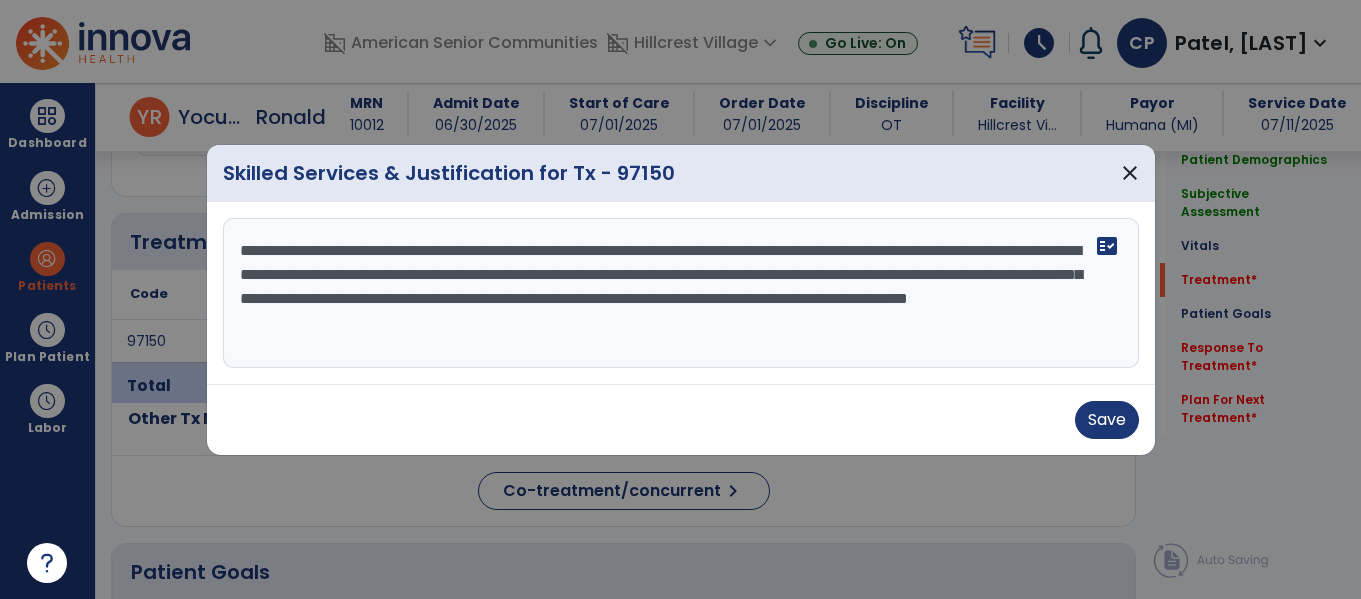 click on "**********" at bounding box center (681, 293) 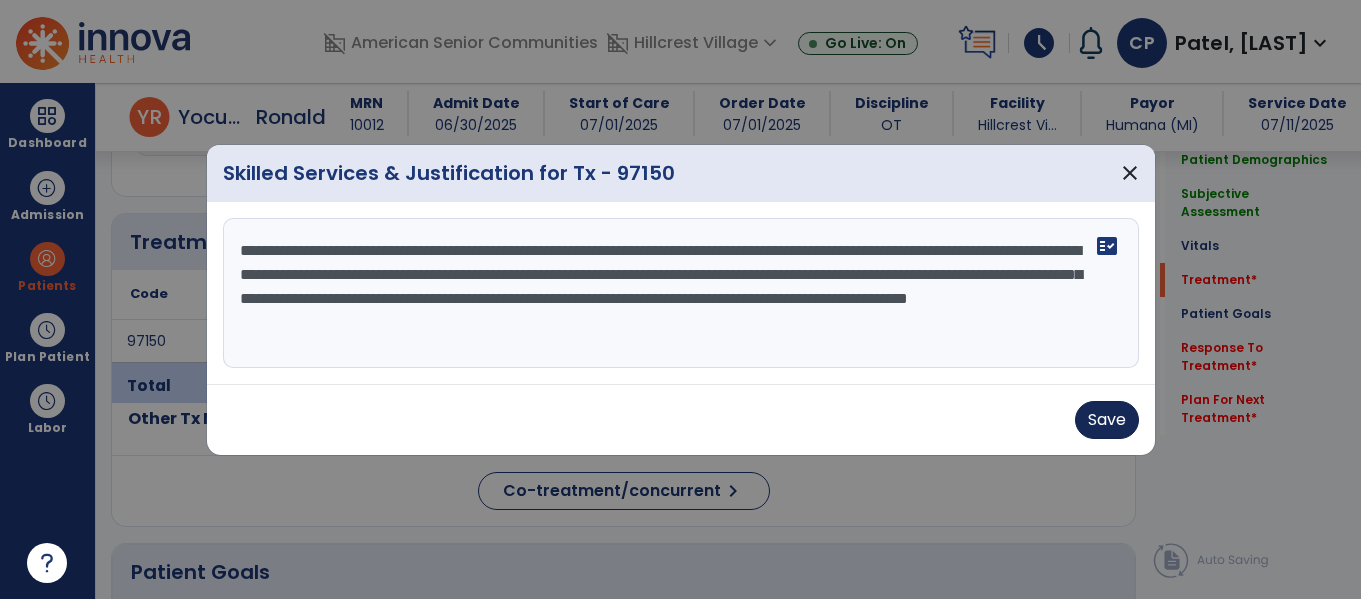 type on "**********" 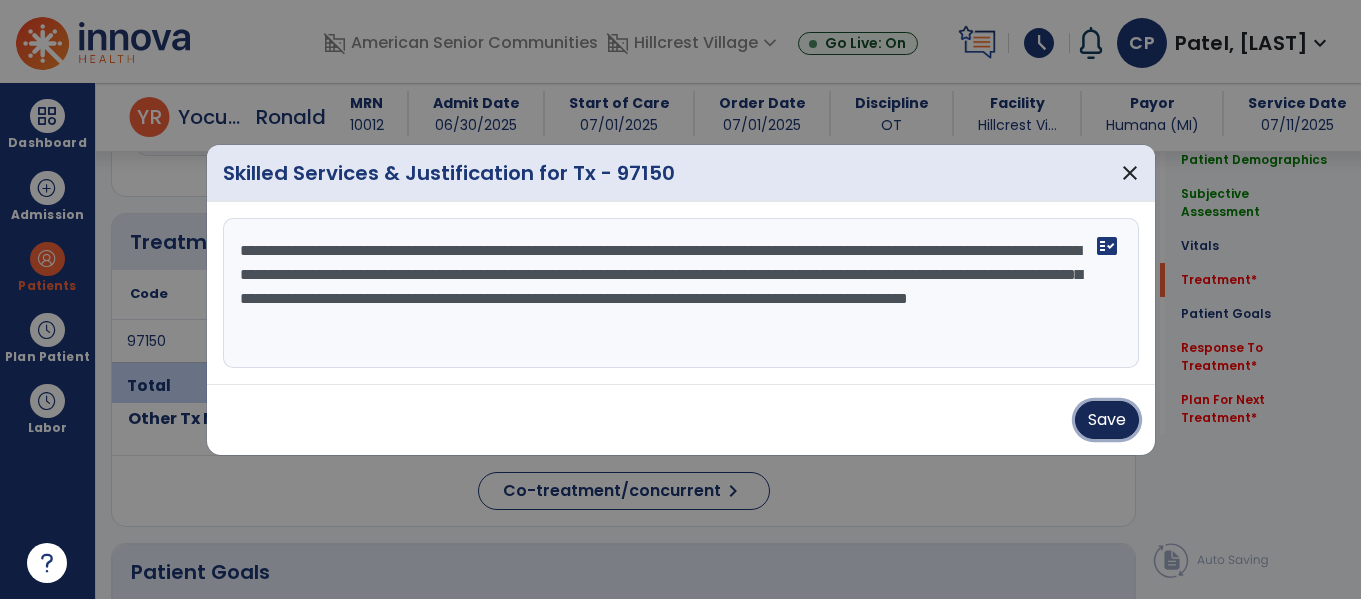click on "Save" at bounding box center [1107, 420] 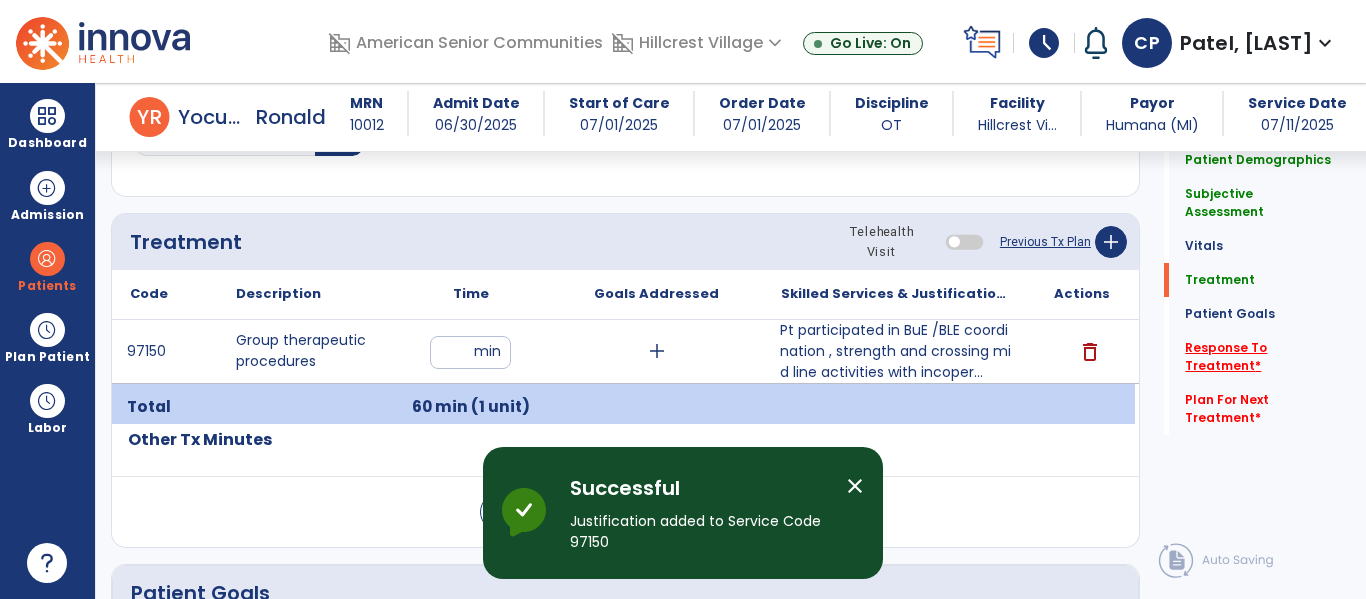 click on "Response To Treatment   *" 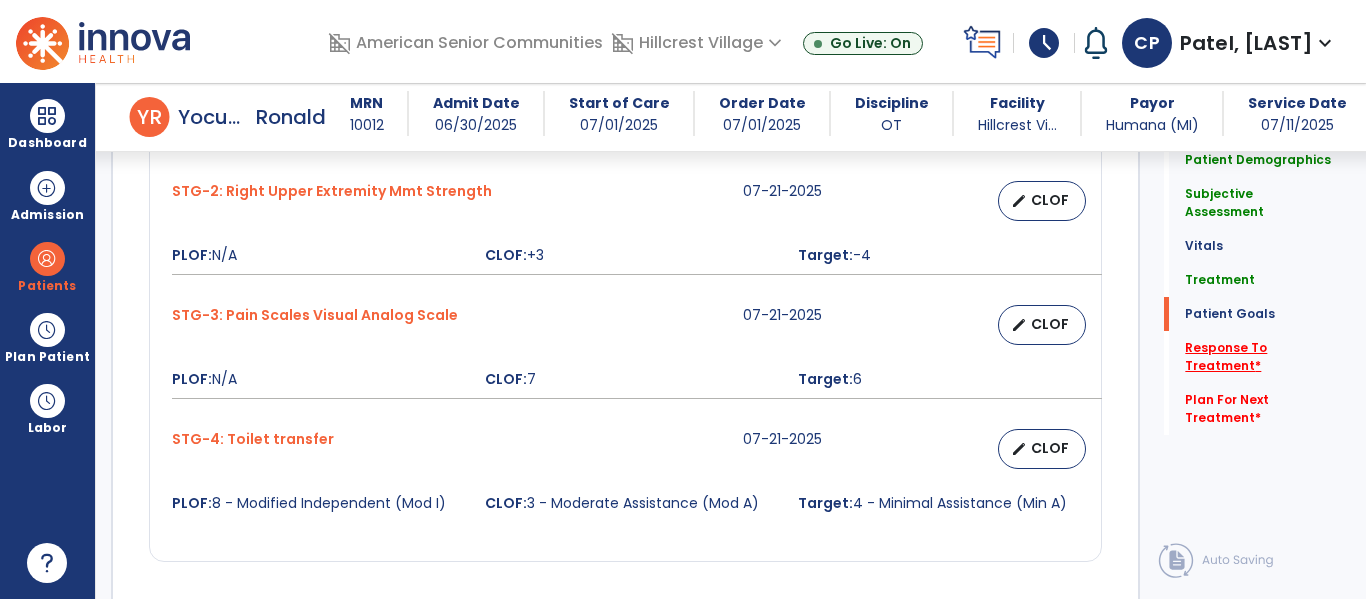 scroll, scrollTop: 2924, scrollLeft: 0, axis: vertical 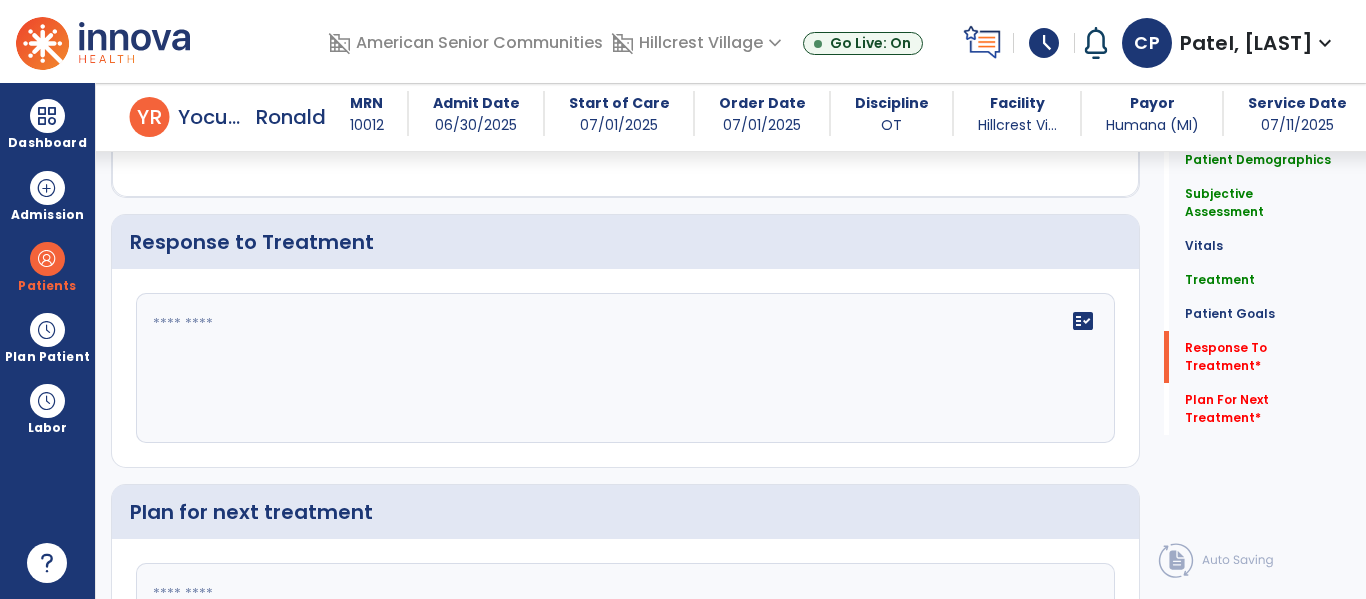 click on "fact_check" 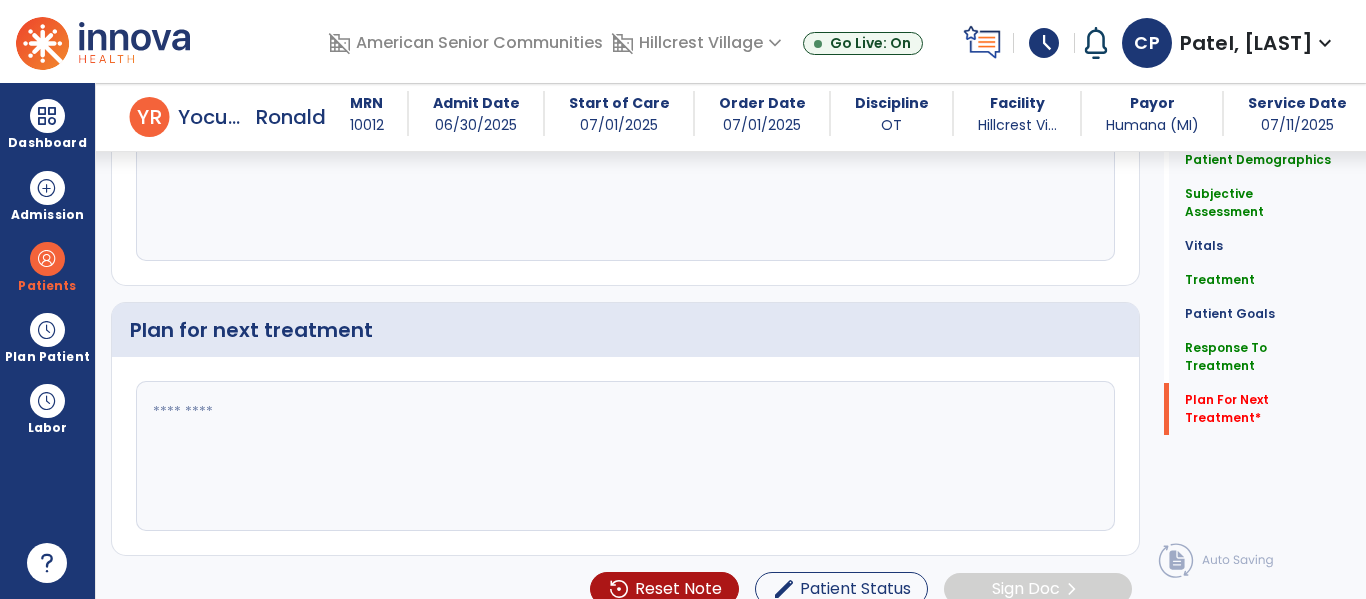 scroll, scrollTop: 3129, scrollLeft: 0, axis: vertical 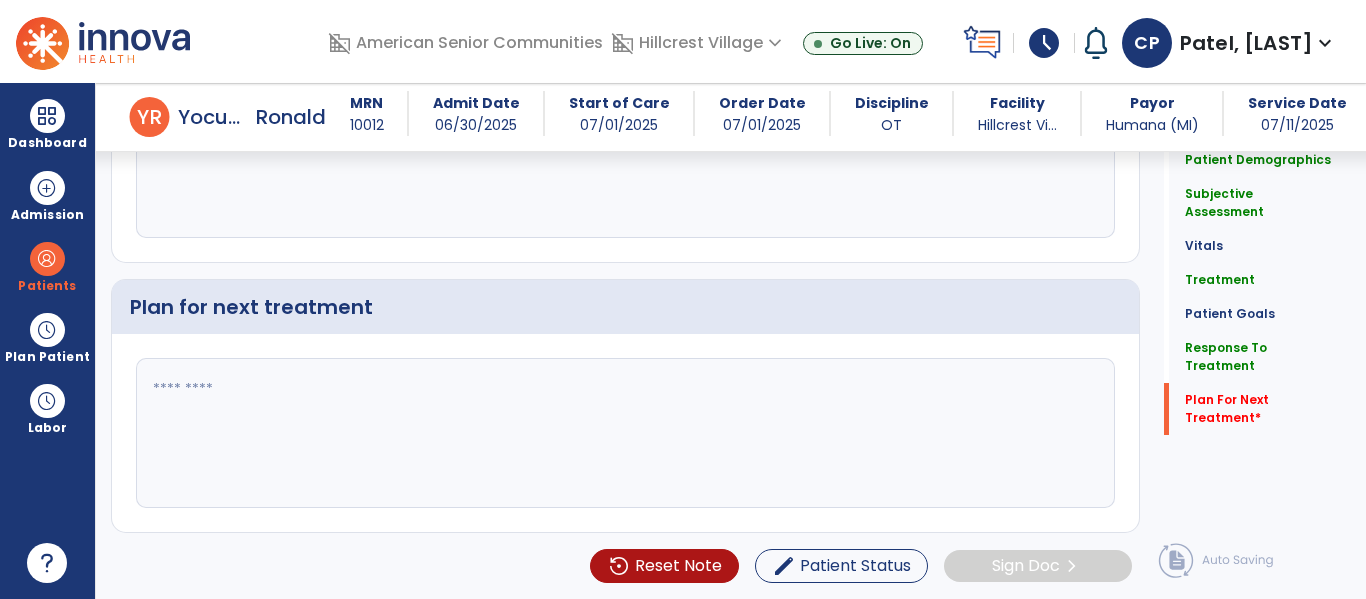 type on "**********" 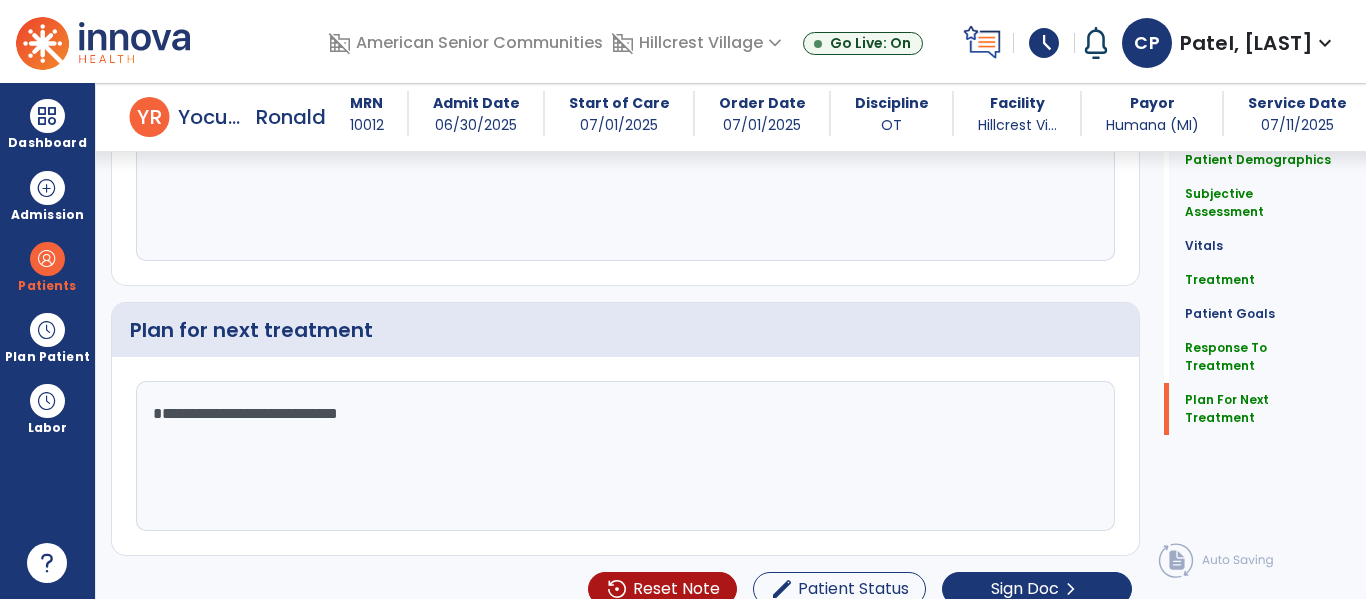 click on "**********" 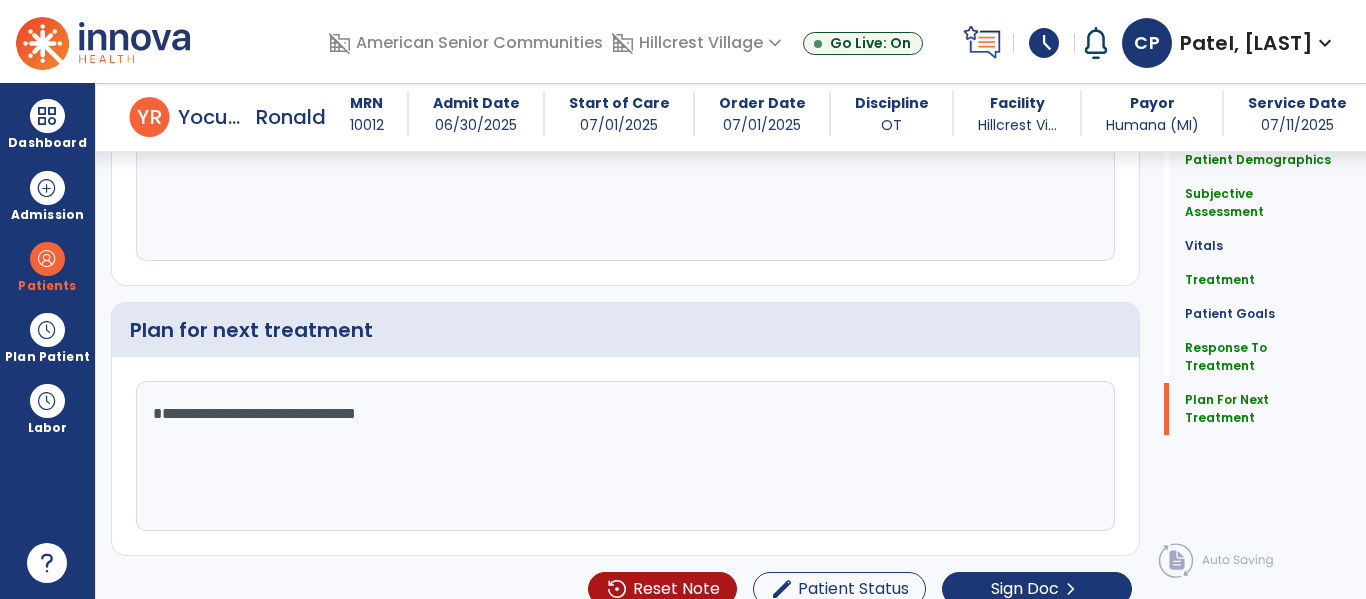 scroll, scrollTop: 3129, scrollLeft: 0, axis: vertical 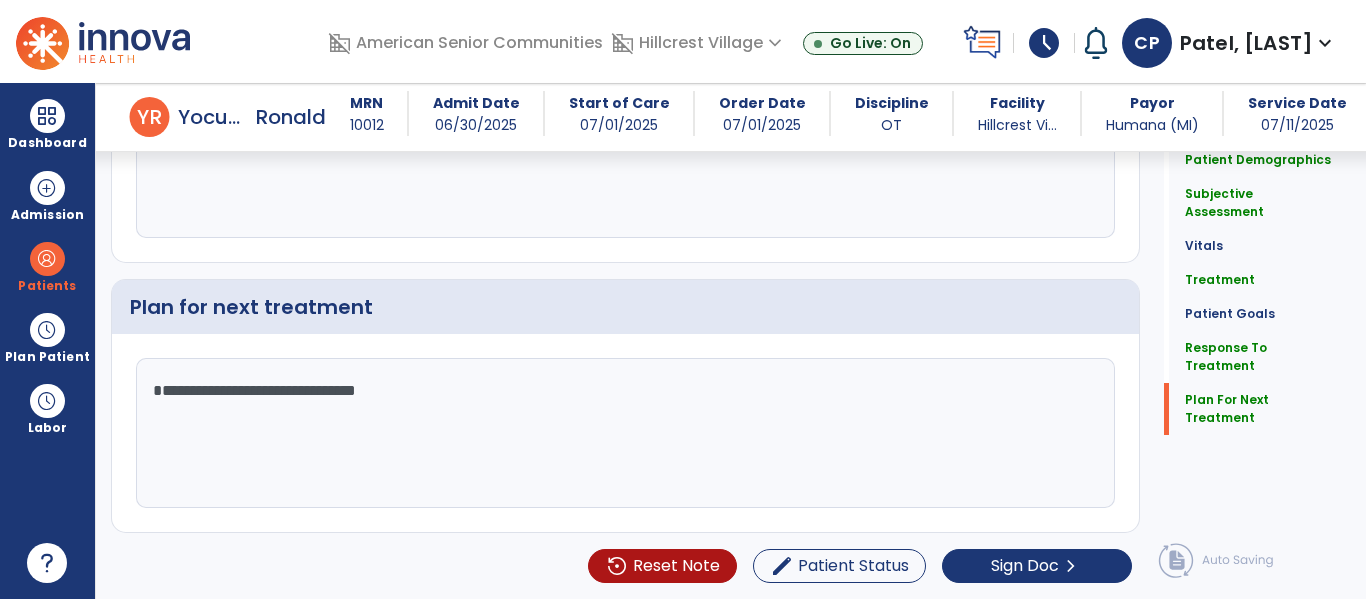 click on "**********" 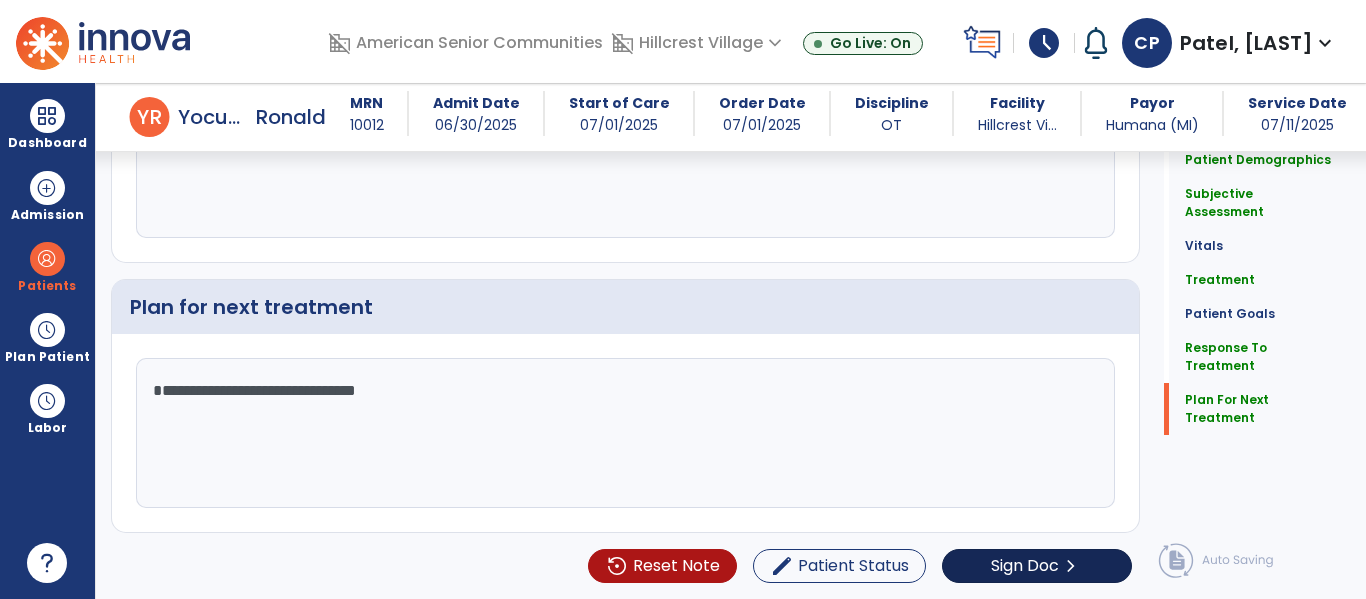 type on "**********" 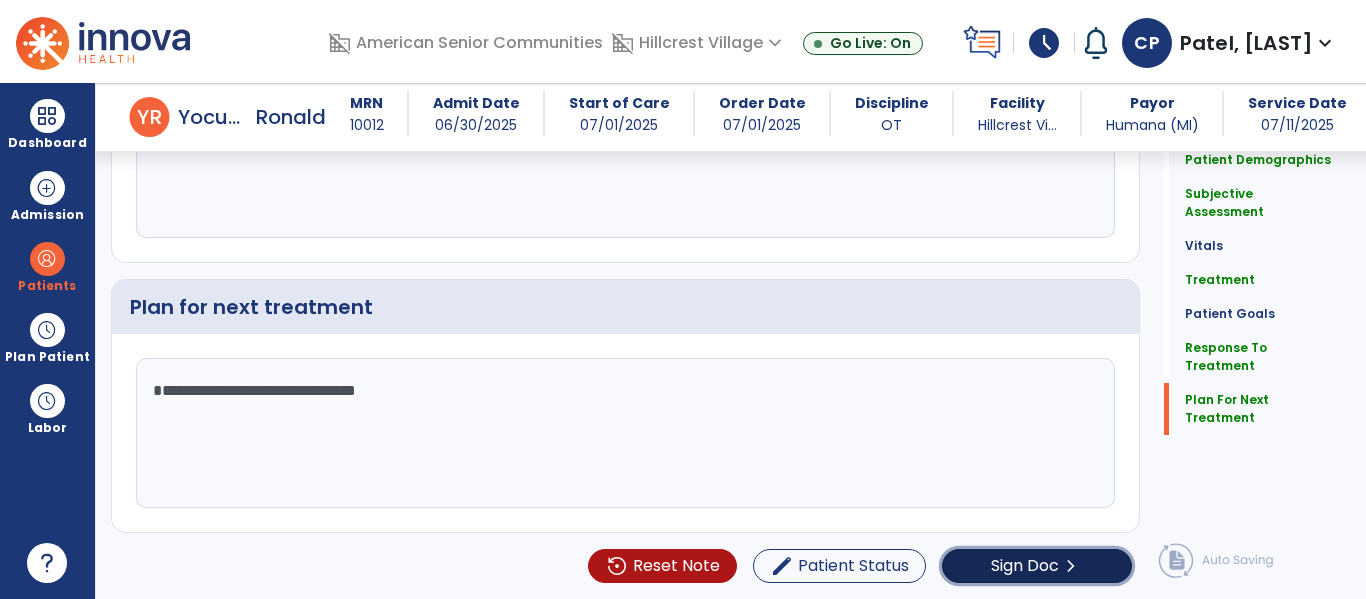click on "Sign Doc" 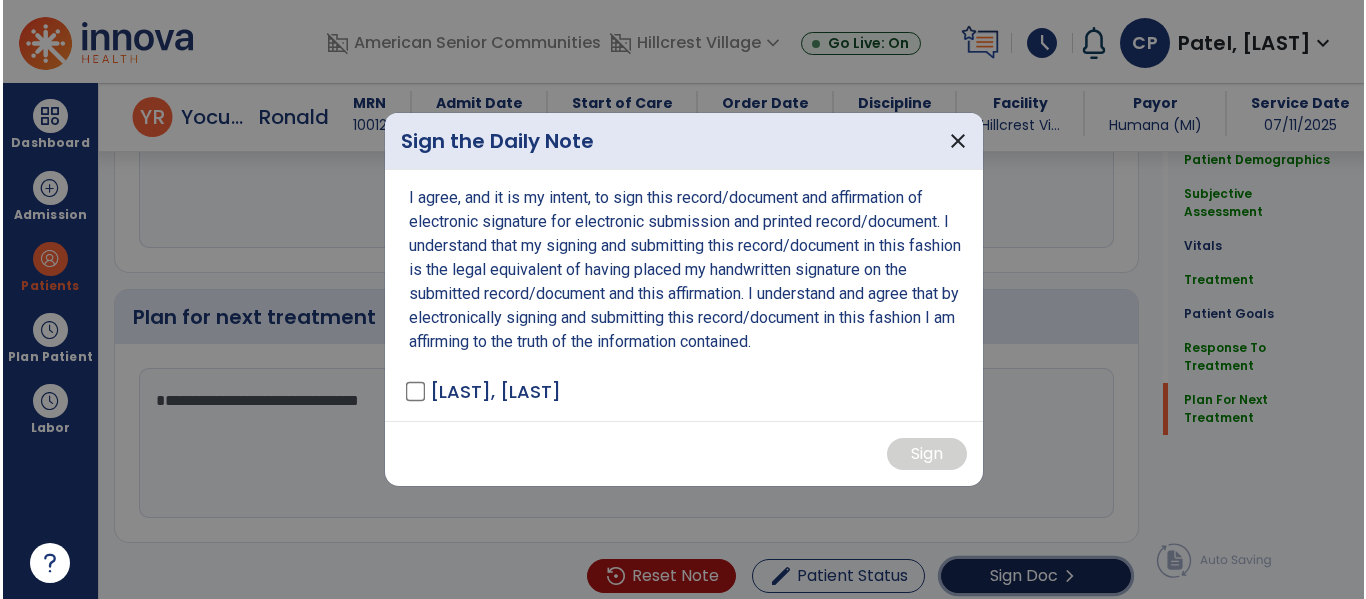 scroll, scrollTop: 3129, scrollLeft: 0, axis: vertical 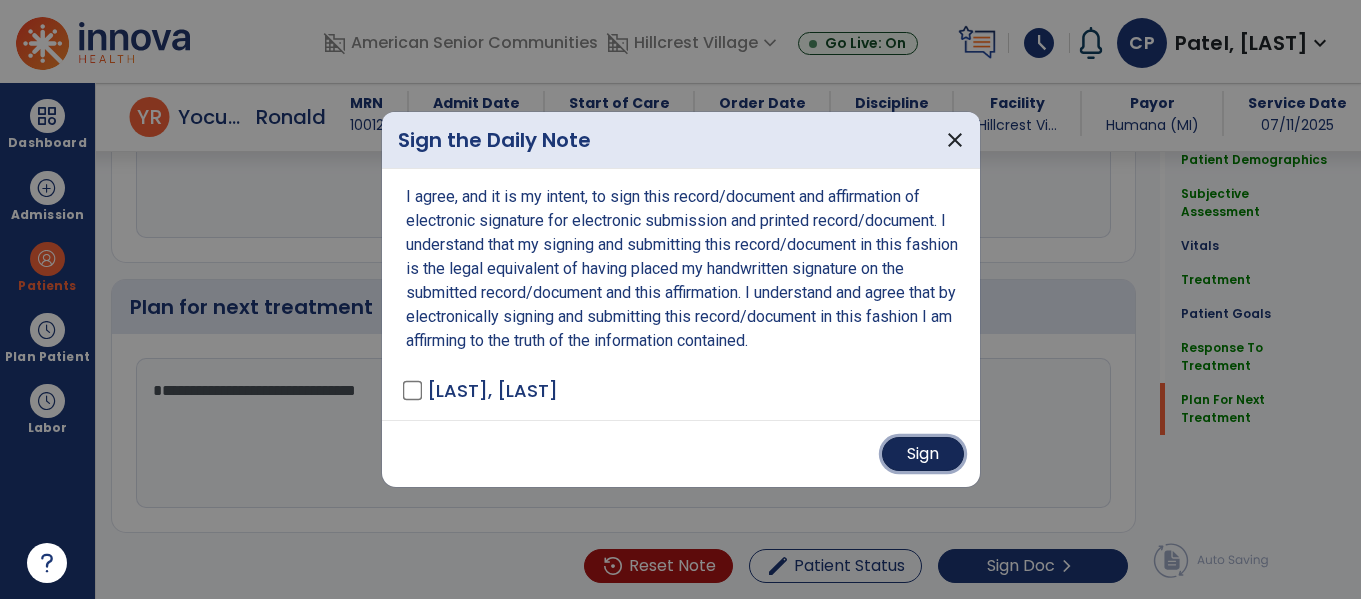 click on "Sign" at bounding box center (923, 454) 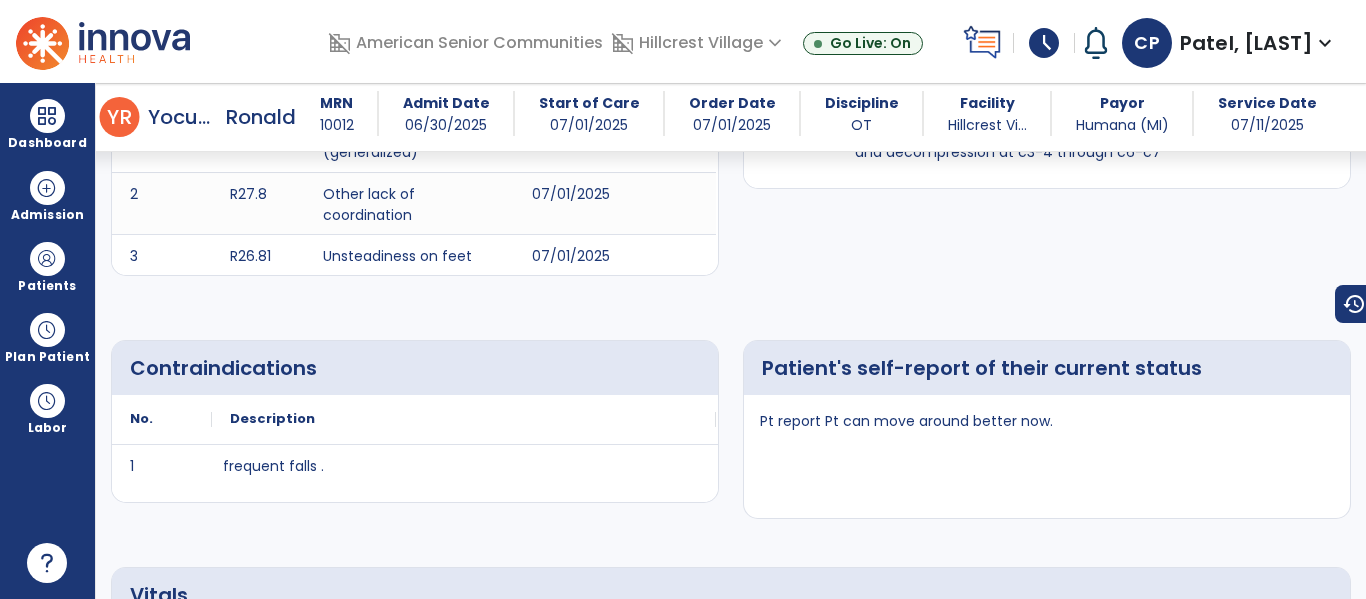 scroll, scrollTop: 0, scrollLeft: 0, axis: both 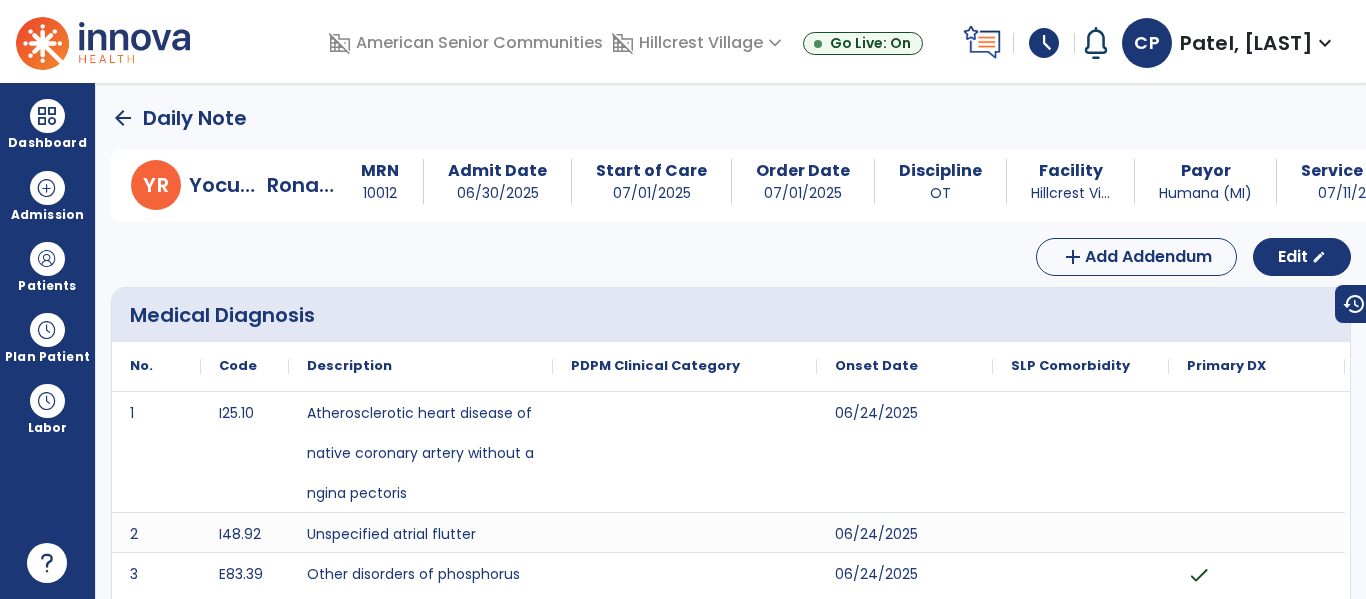 click on "arrow_back" 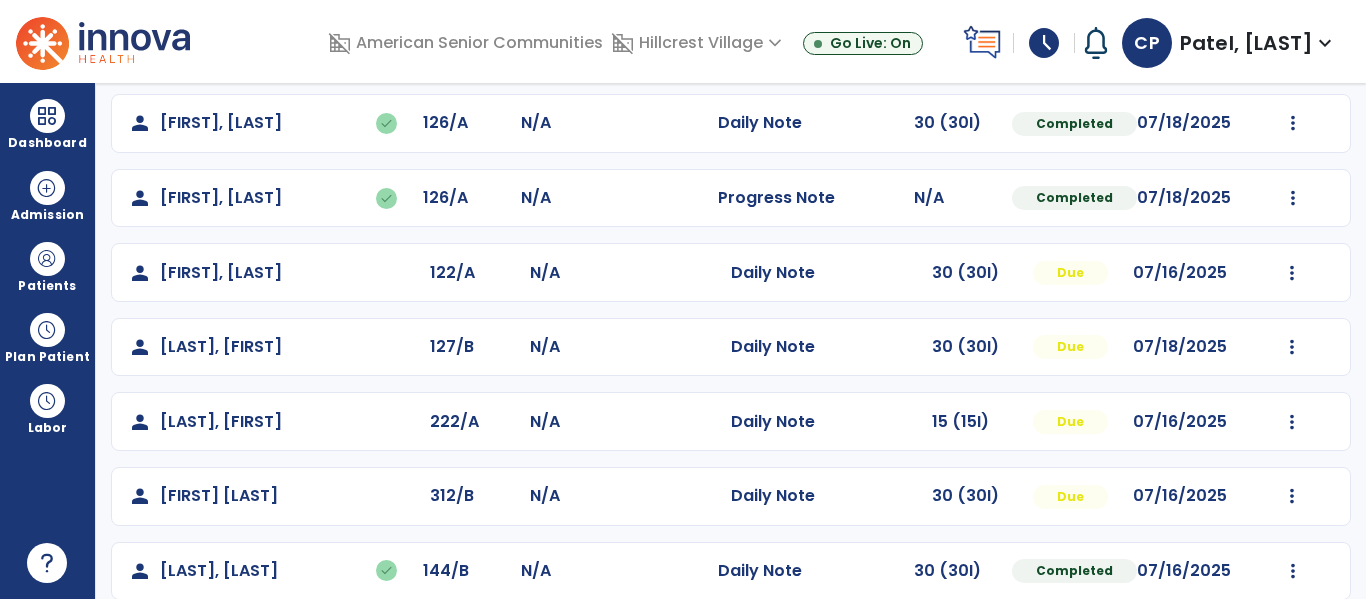 scroll, scrollTop: 646, scrollLeft: 0, axis: vertical 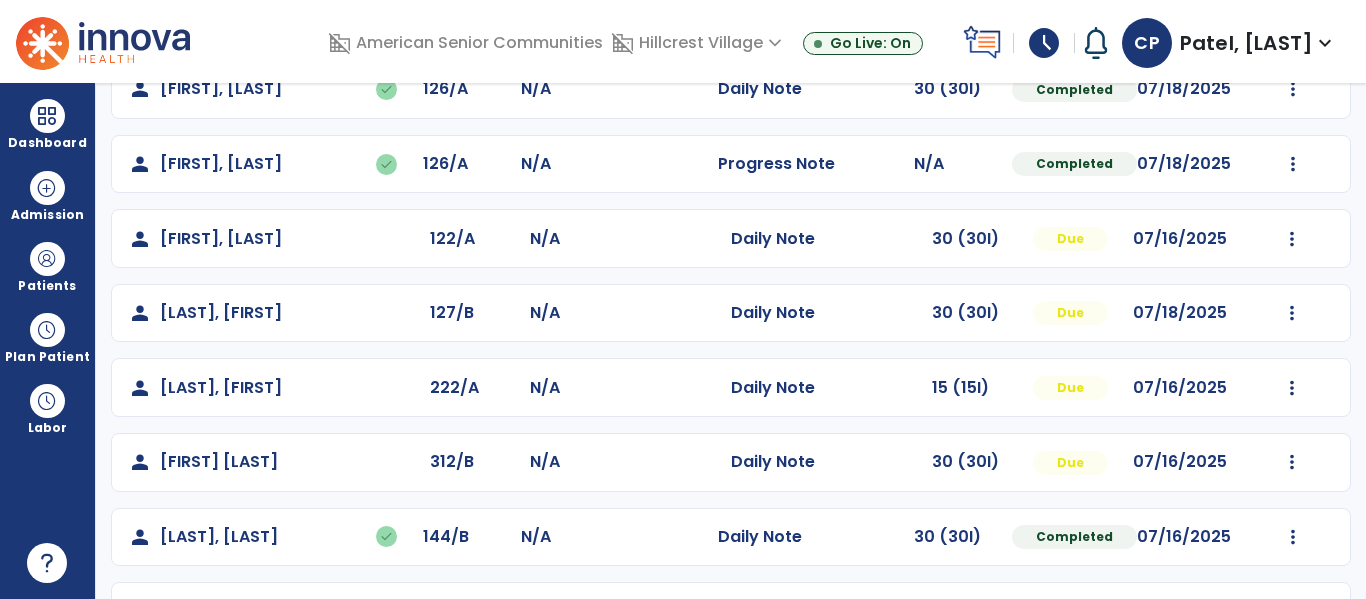 click on "person   [LAST], [FIRST]  222/A N/A  Daily Note   15 (15I)  Due 07/16/2025  Mark Visit As Complete   Reset Note   Open Document   G + C Mins" 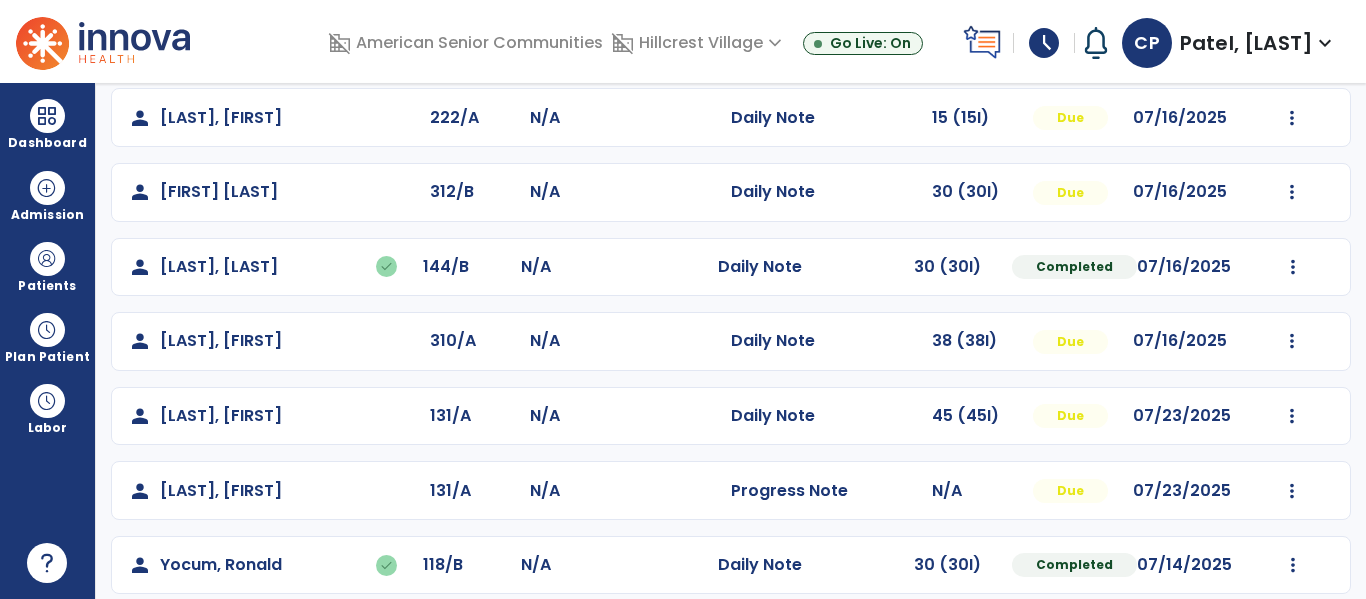 scroll, scrollTop: 935, scrollLeft: 0, axis: vertical 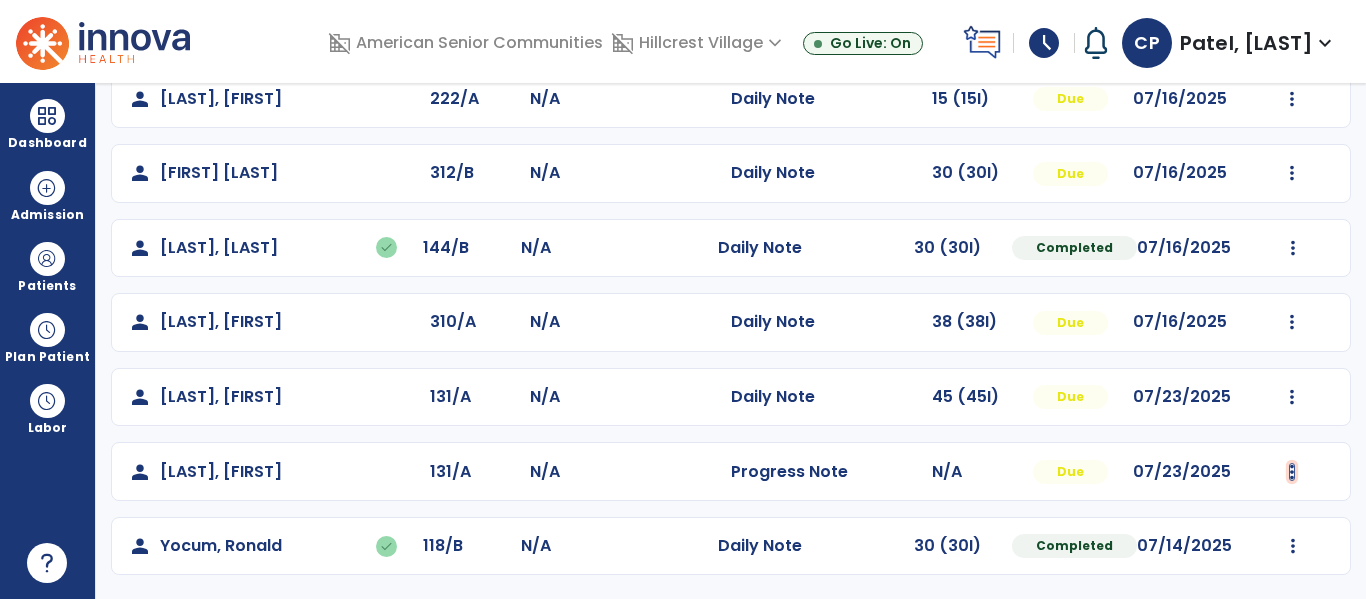 click at bounding box center (1292, -647) 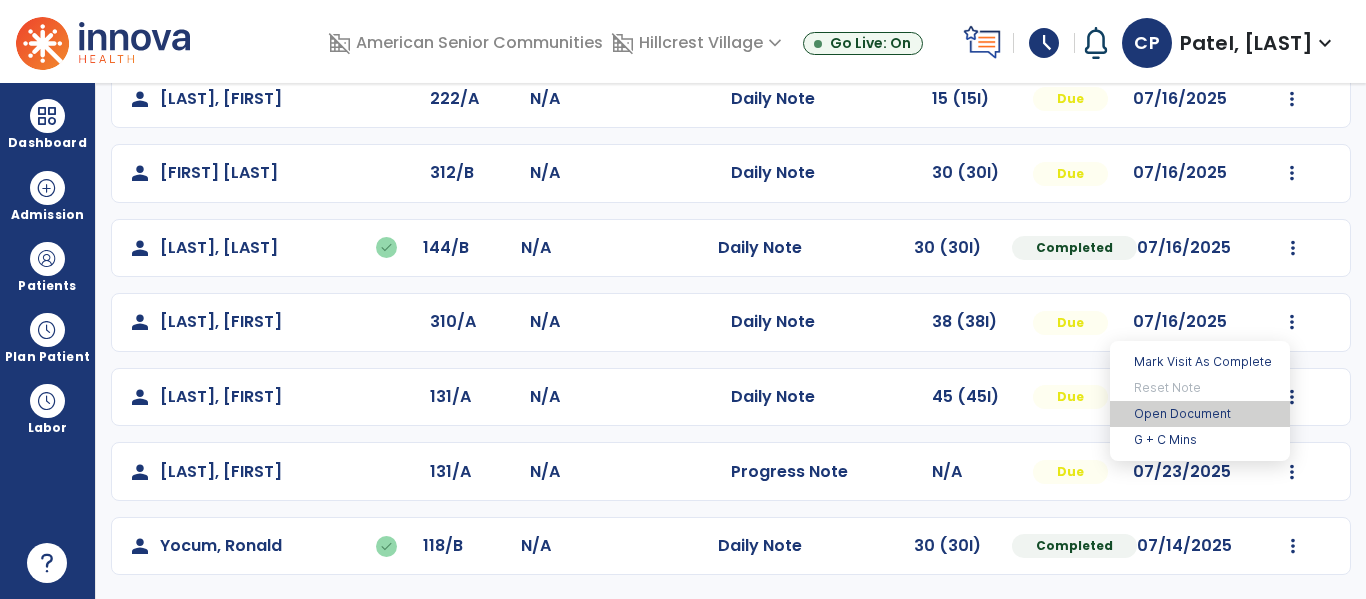 click on "Open Document" at bounding box center [1200, 414] 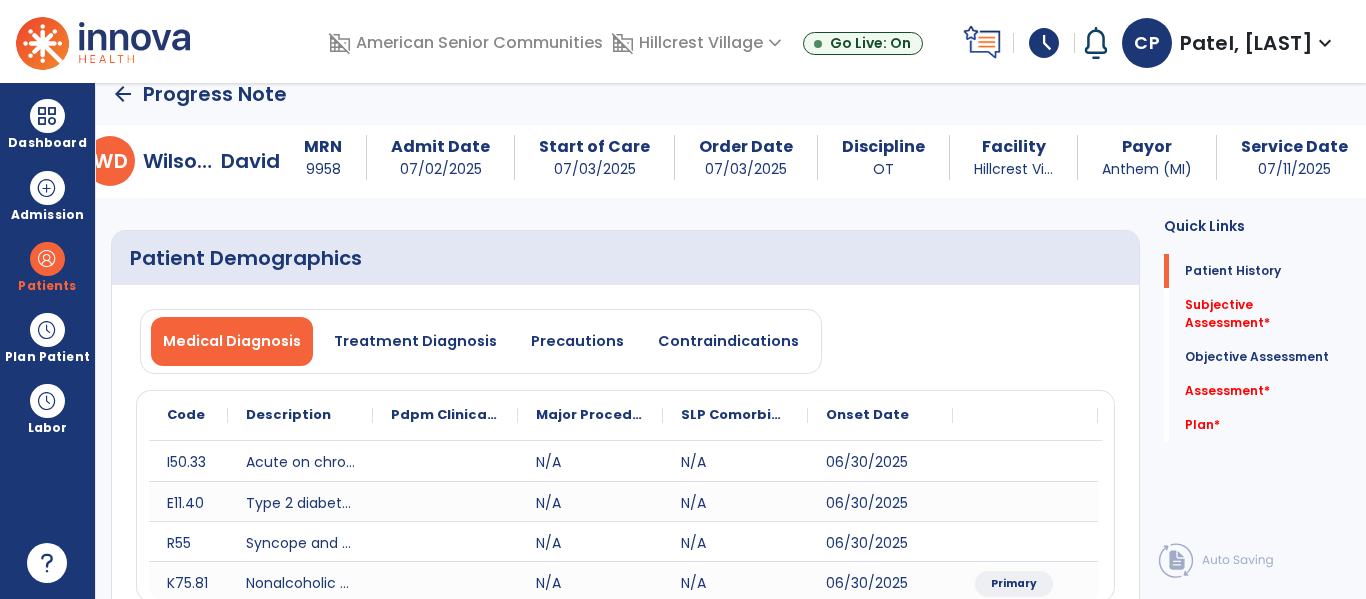 scroll, scrollTop: 0, scrollLeft: 0, axis: both 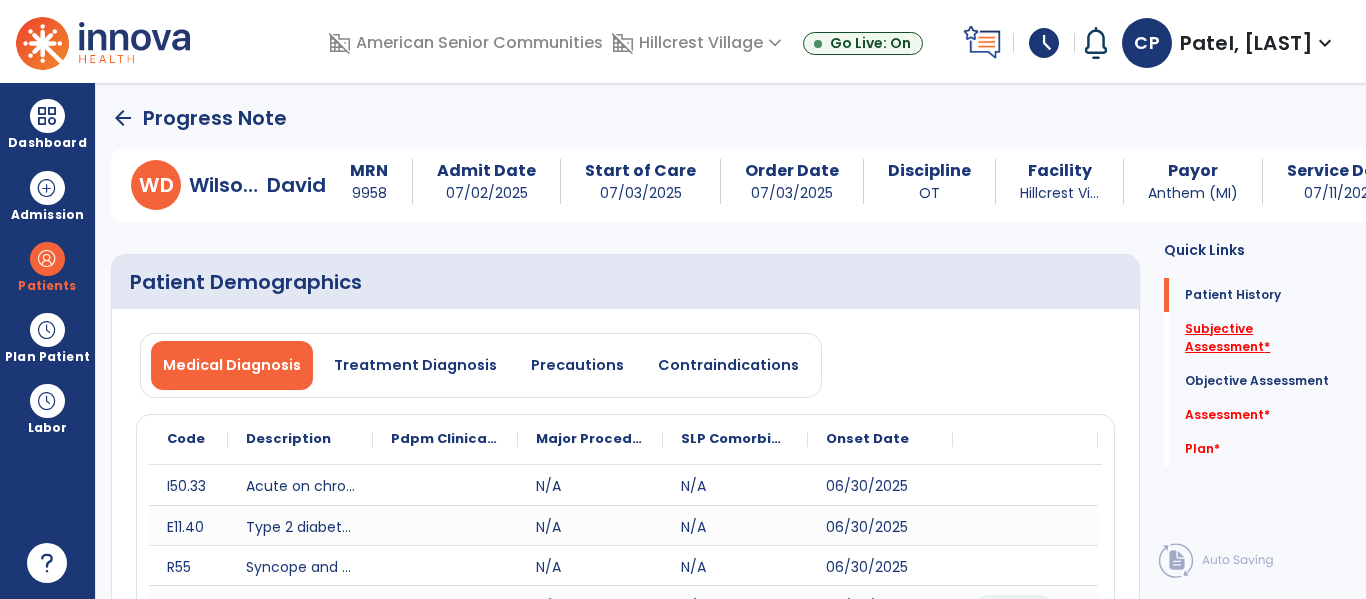 click on "Subjective Assessment   *" 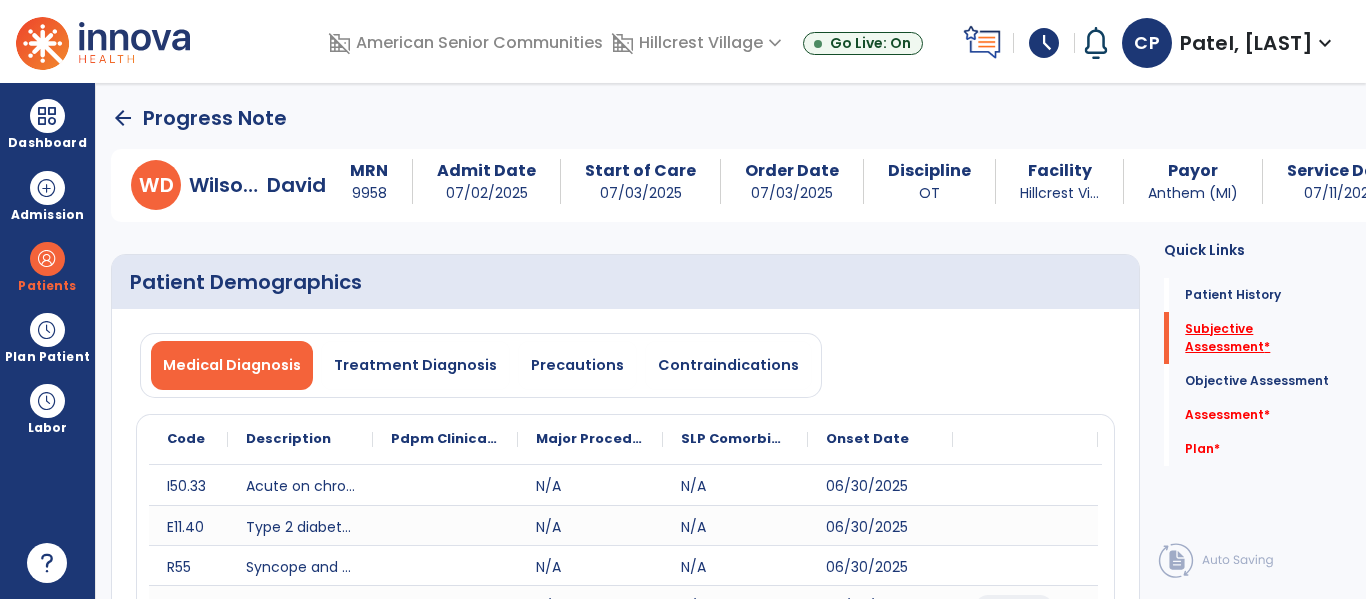 scroll, scrollTop: 42, scrollLeft: 0, axis: vertical 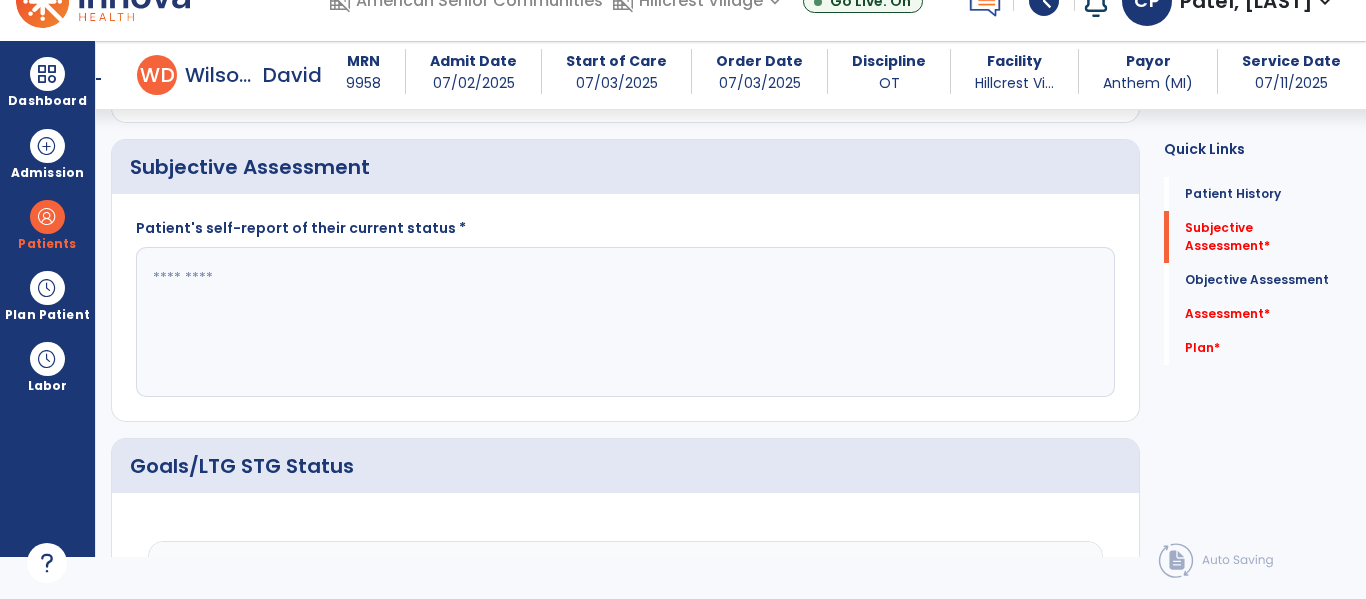 click 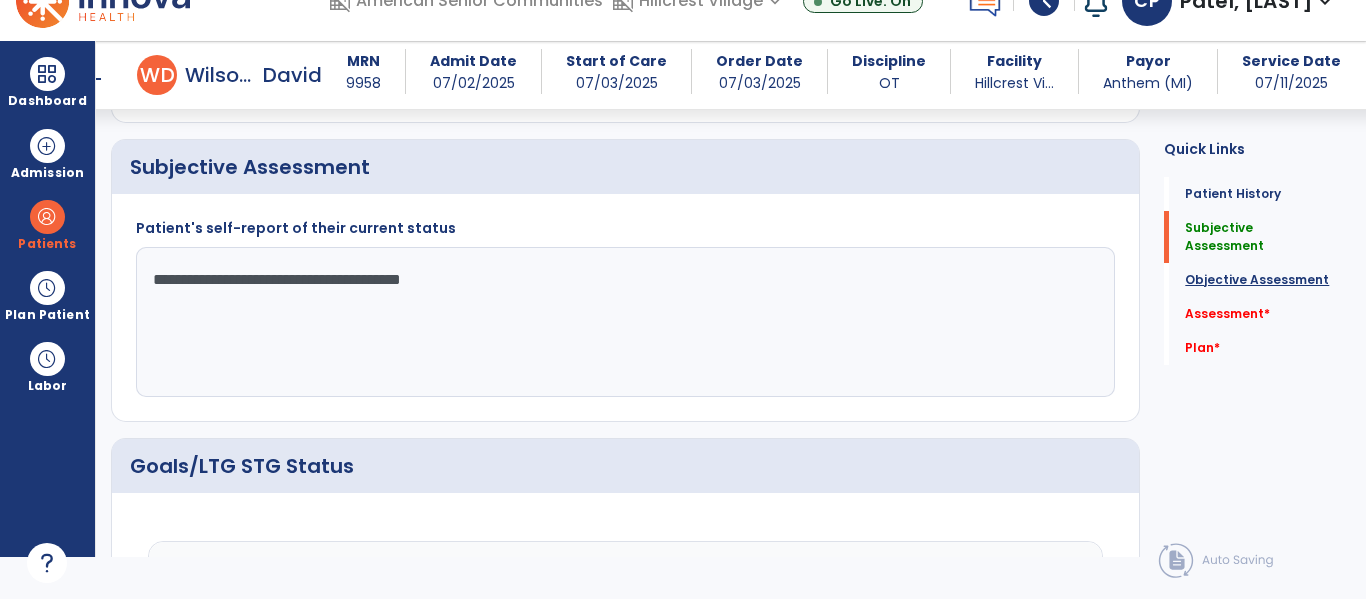 type on "**********" 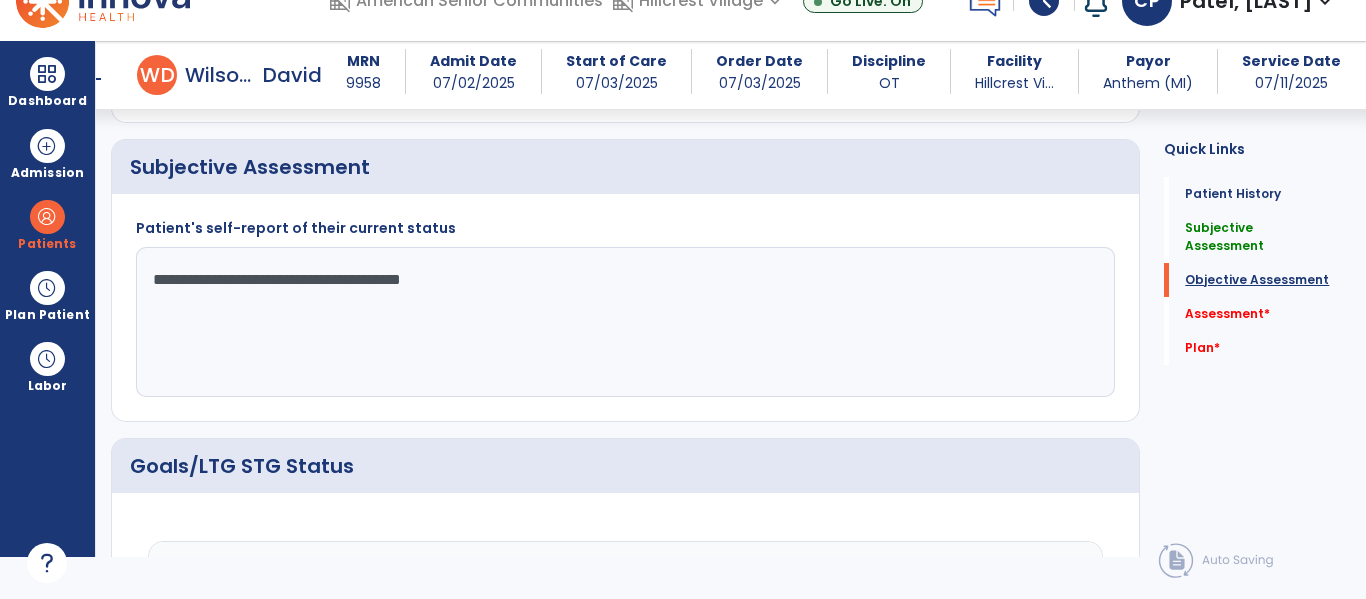 scroll, scrollTop: 914, scrollLeft: 0, axis: vertical 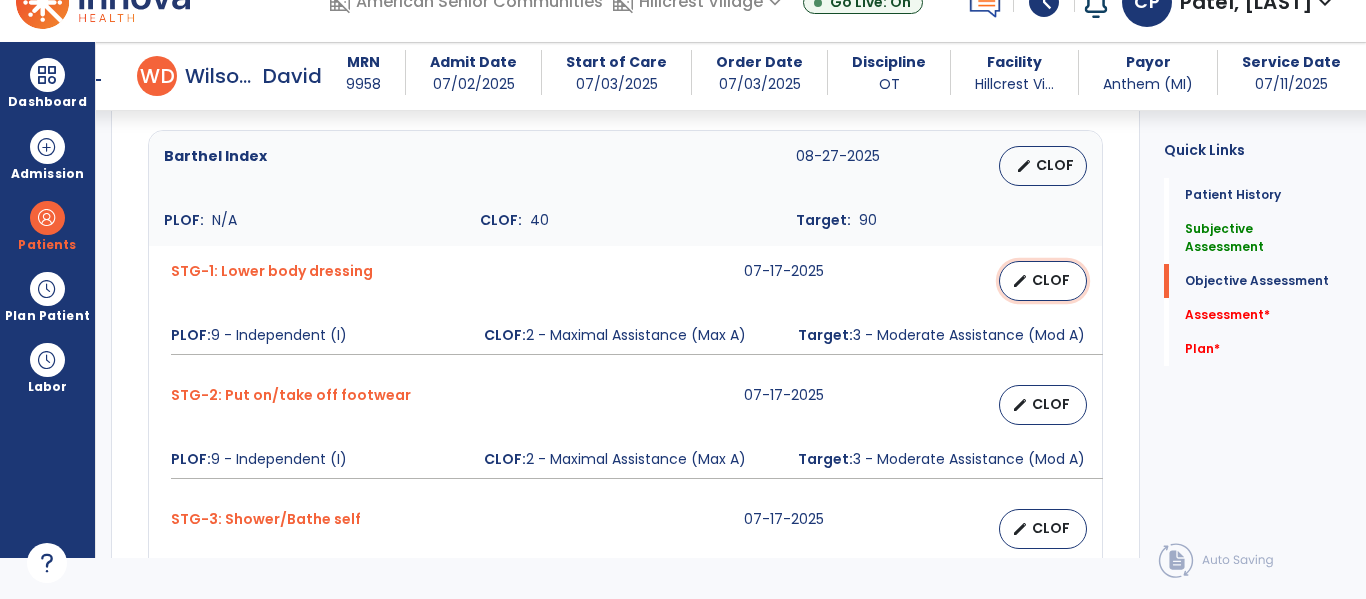click on "CLOF" at bounding box center (1051, 280) 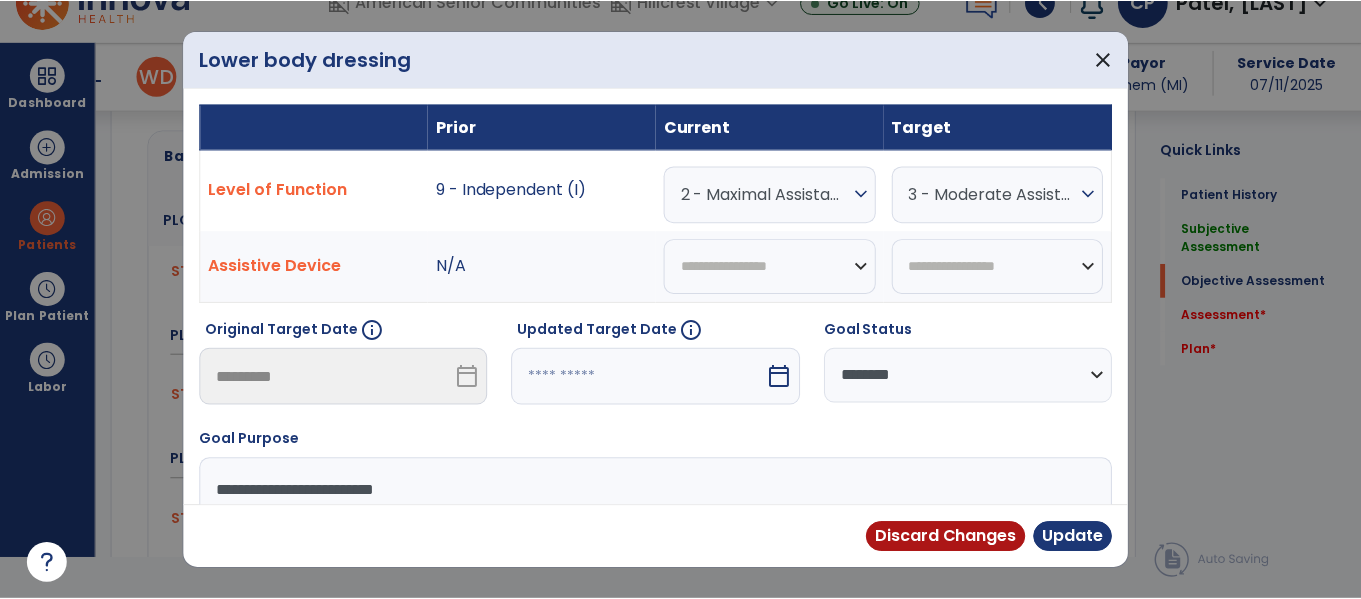scroll, scrollTop: 0, scrollLeft: 0, axis: both 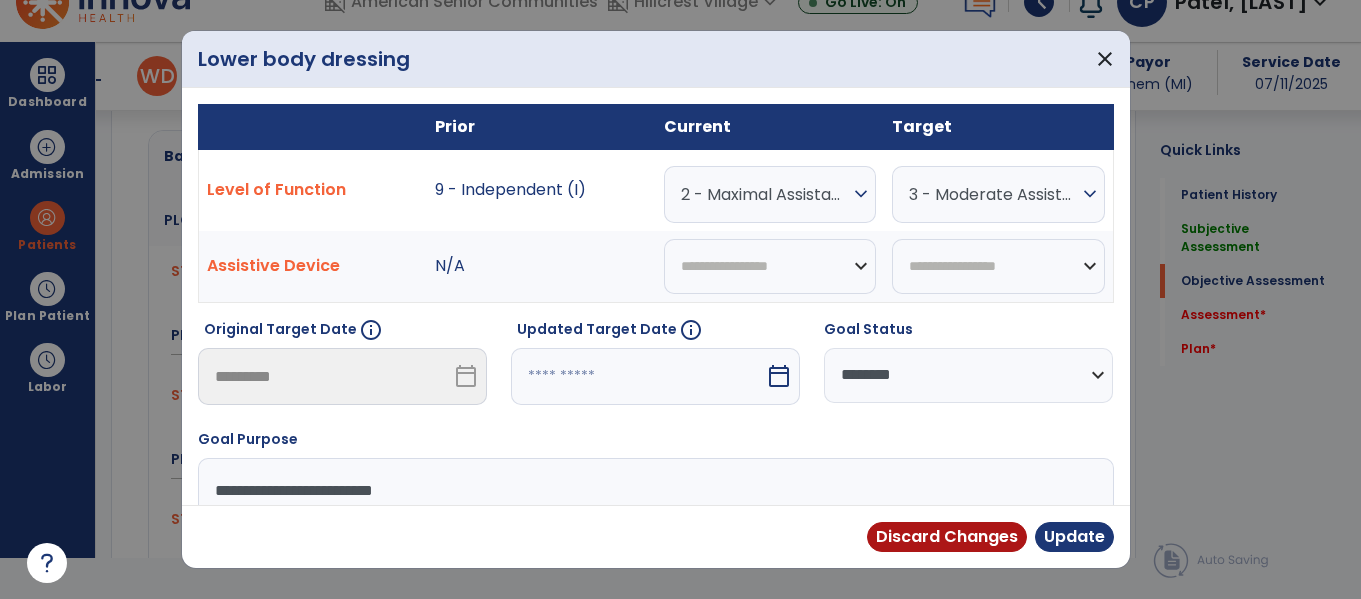 click on "expand_more" at bounding box center (861, 194) 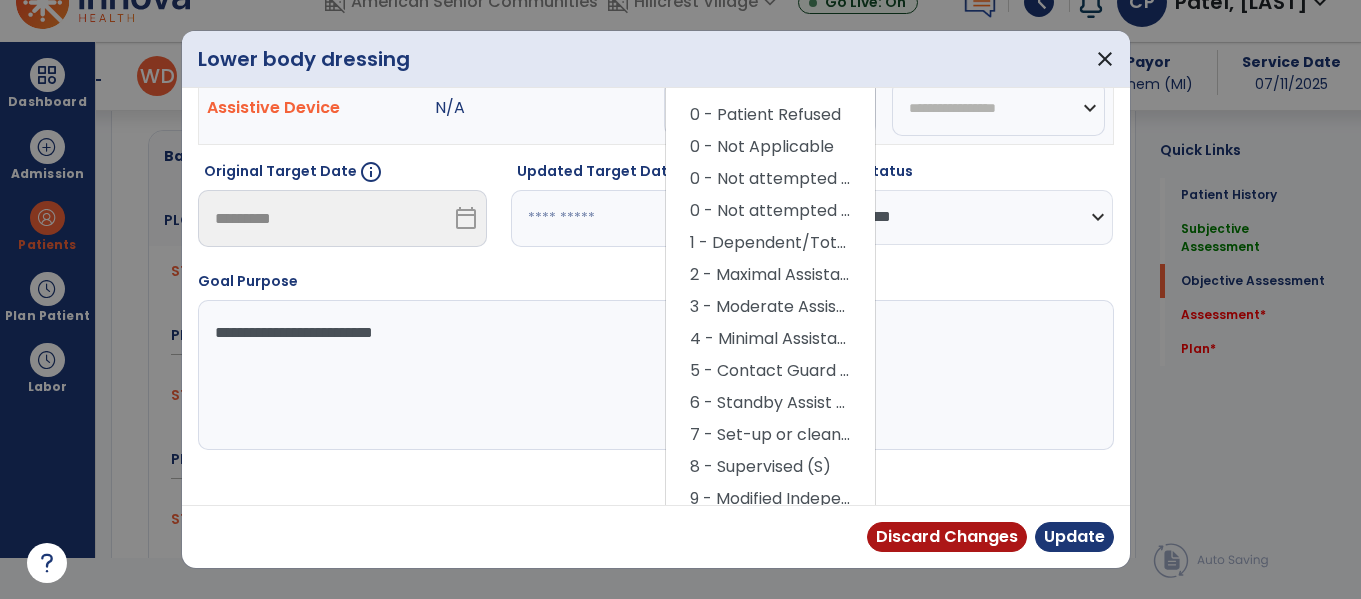 scroll, scrollTop: 169, scrollLeft: 0, axis: vertical 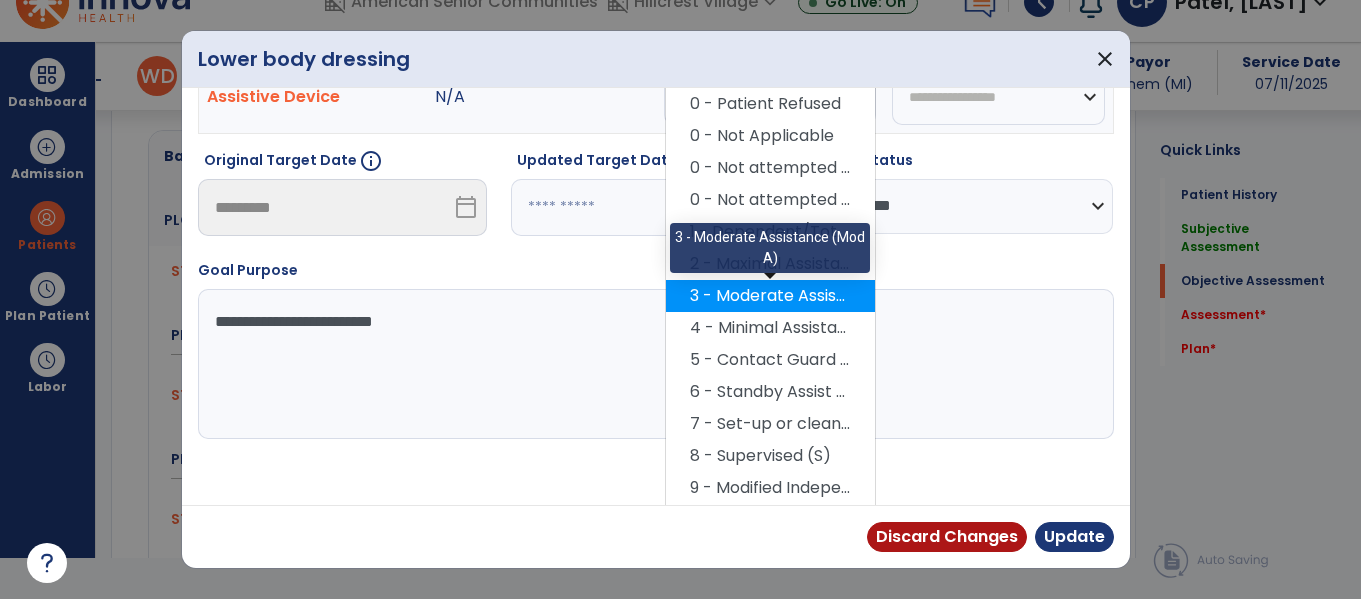 click on "3 - Moderate Assistance (Mod A)" at bounding box center (770, 296) 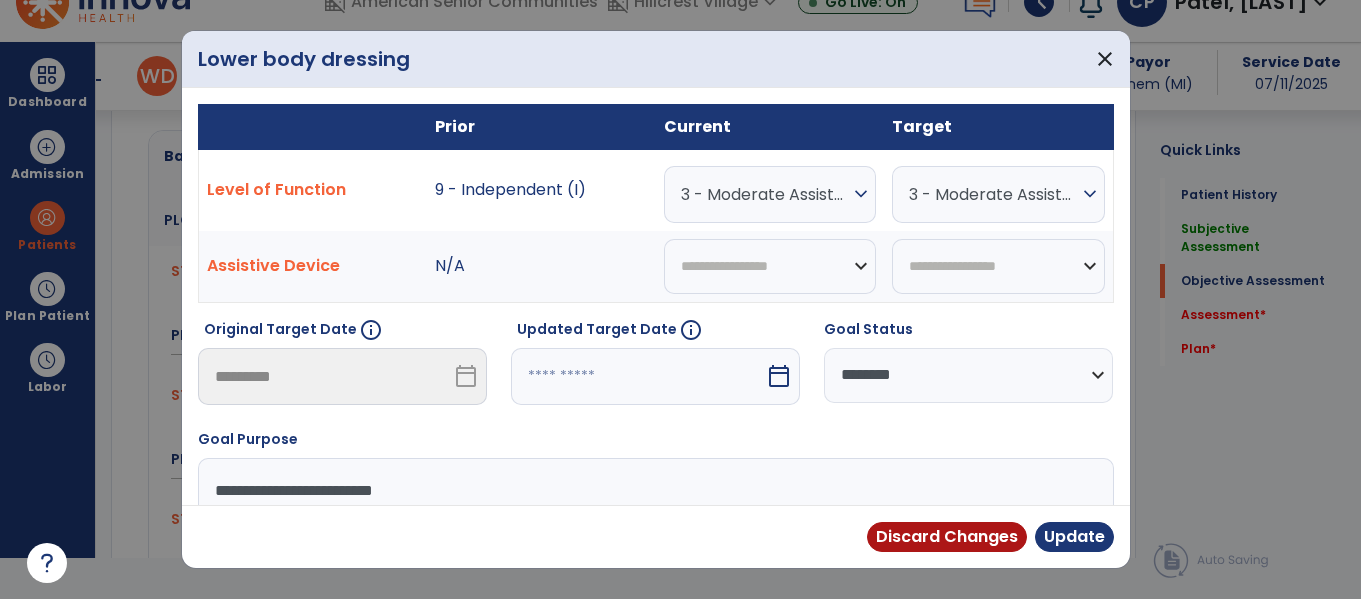 scroll, scrollTop: 1, scrollLeft: 0, axis: vertical 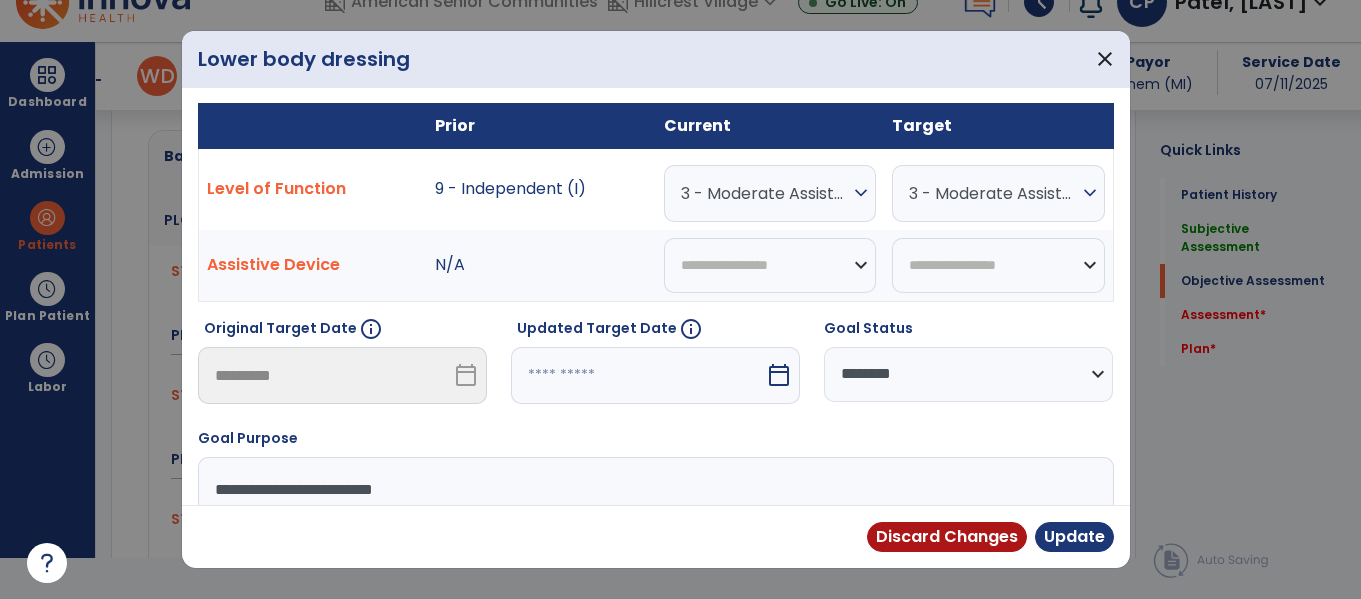 click on "expand_more" at bounding box center [1090, 193] 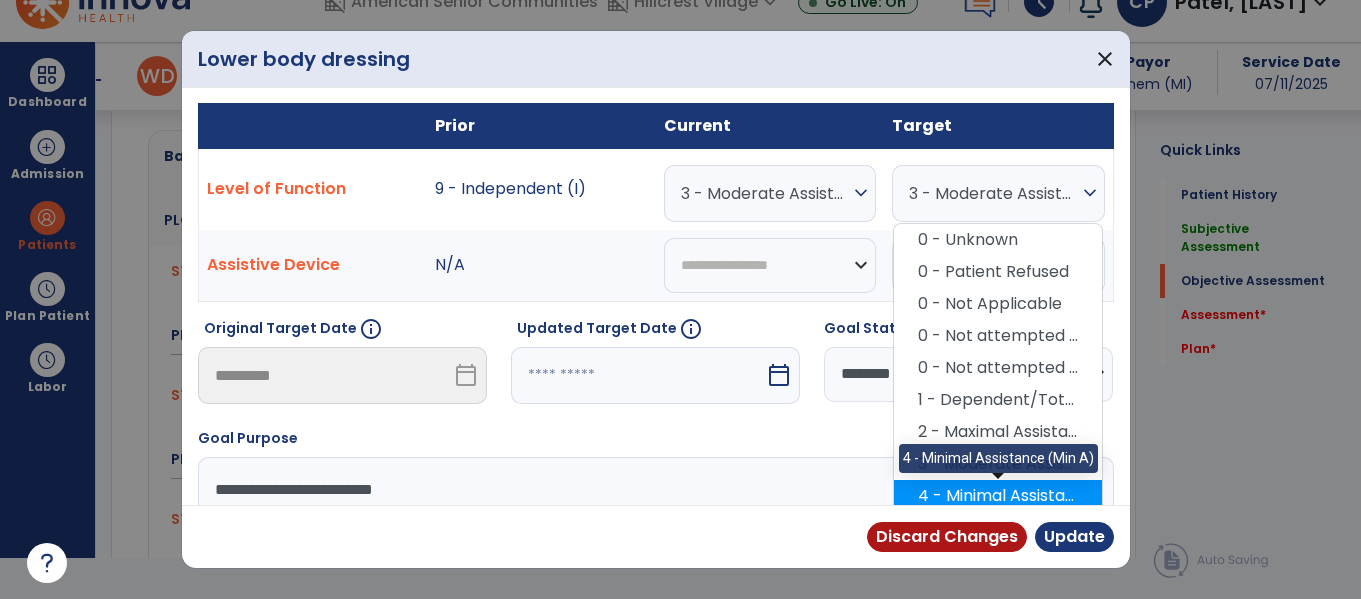 click on "4 - Minimal Assistance (Min A)" at bounding box center [998, 496] 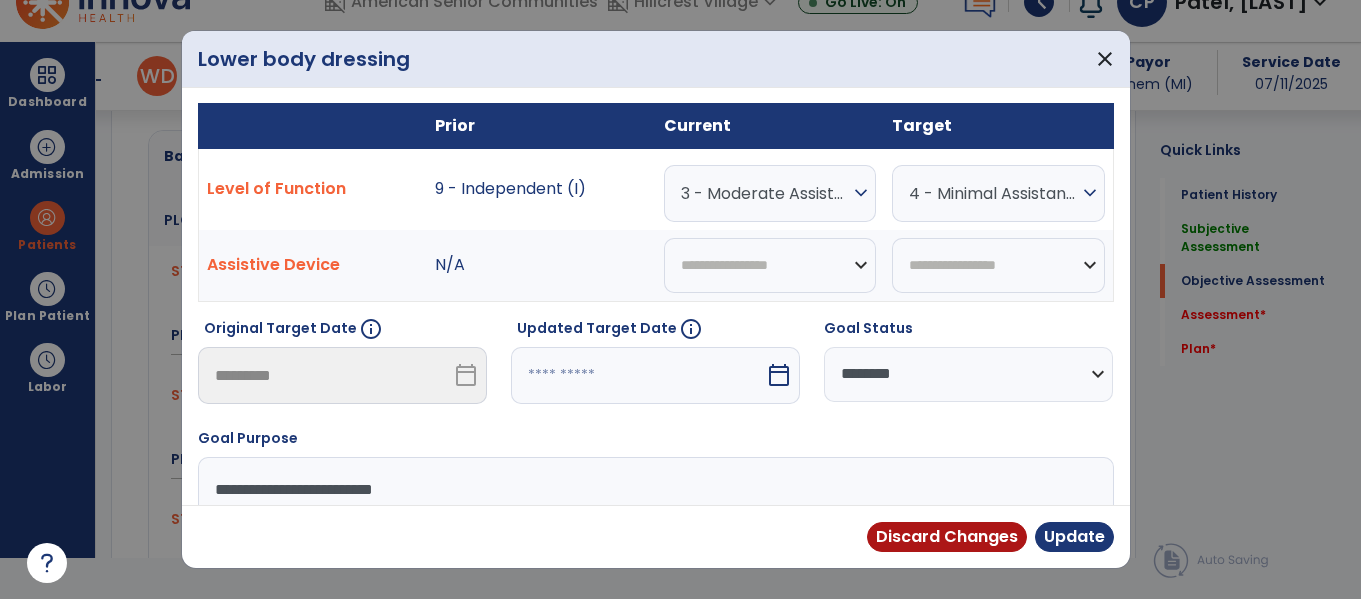click on "calendar_today" at bounding box center [779, 375] 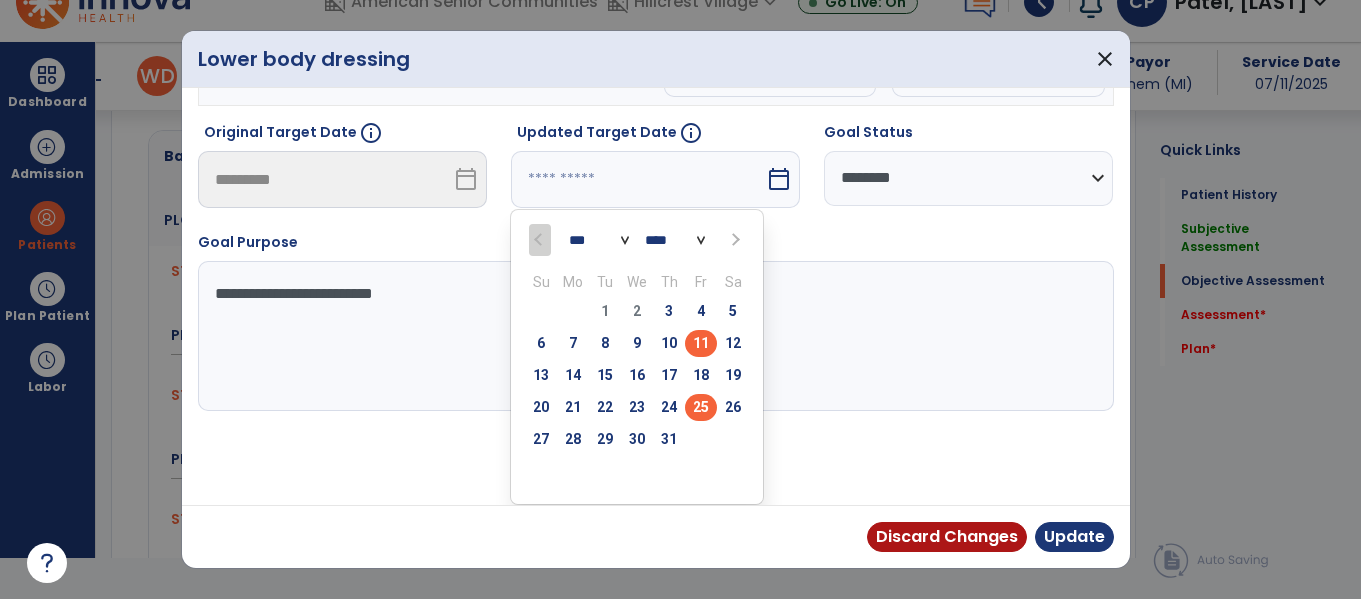 click on "25" at bounding box center [701, 407] 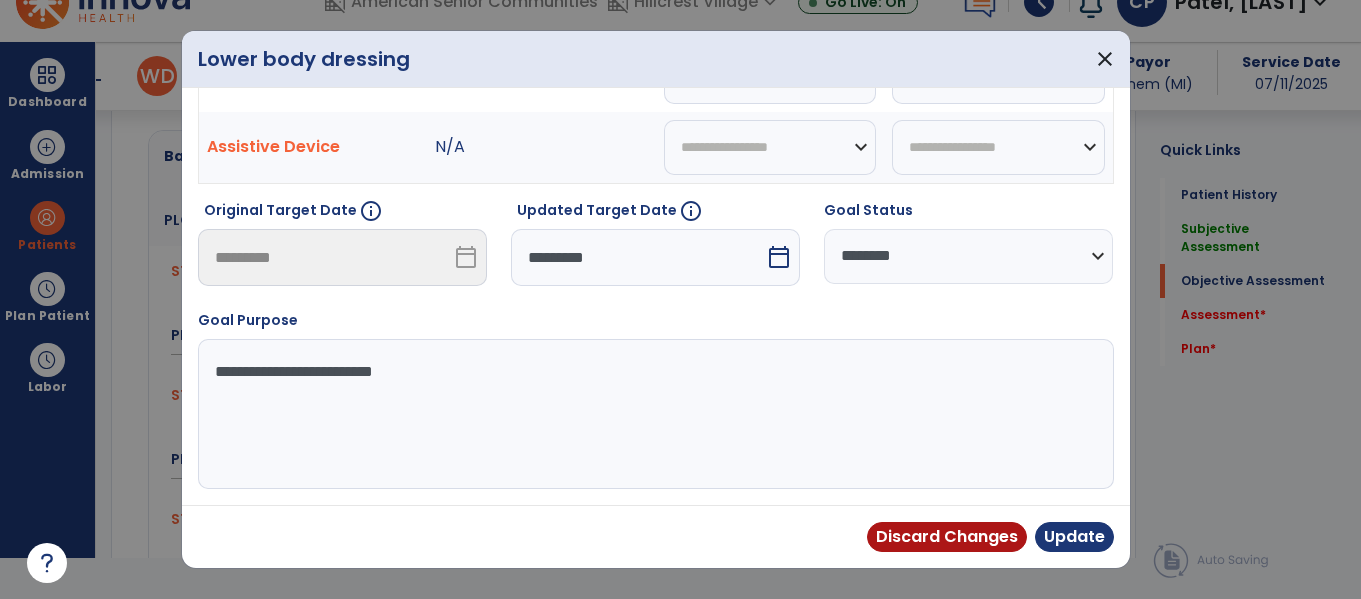 scroll, scrollTop: 119, scrollLeft: 0, axis: vertical 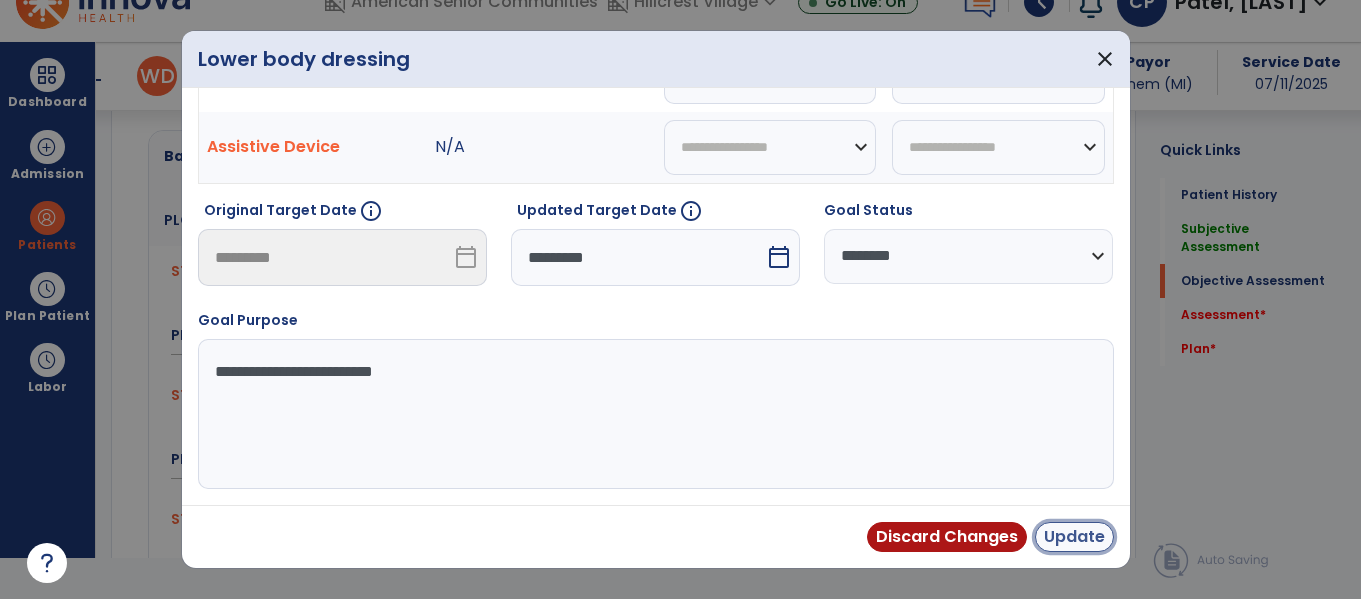 click on "Update" at bounding box center (1074, 537) 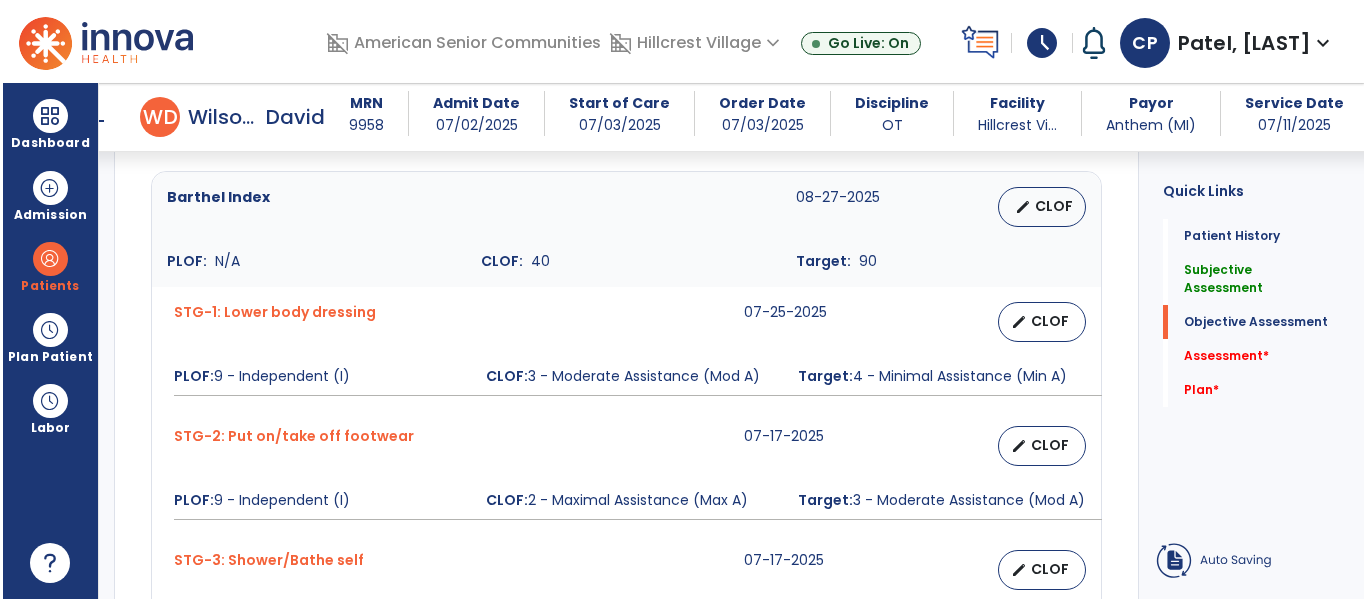 scroll, scrollTop: 41, scrollLeft: 0, axis: vertical 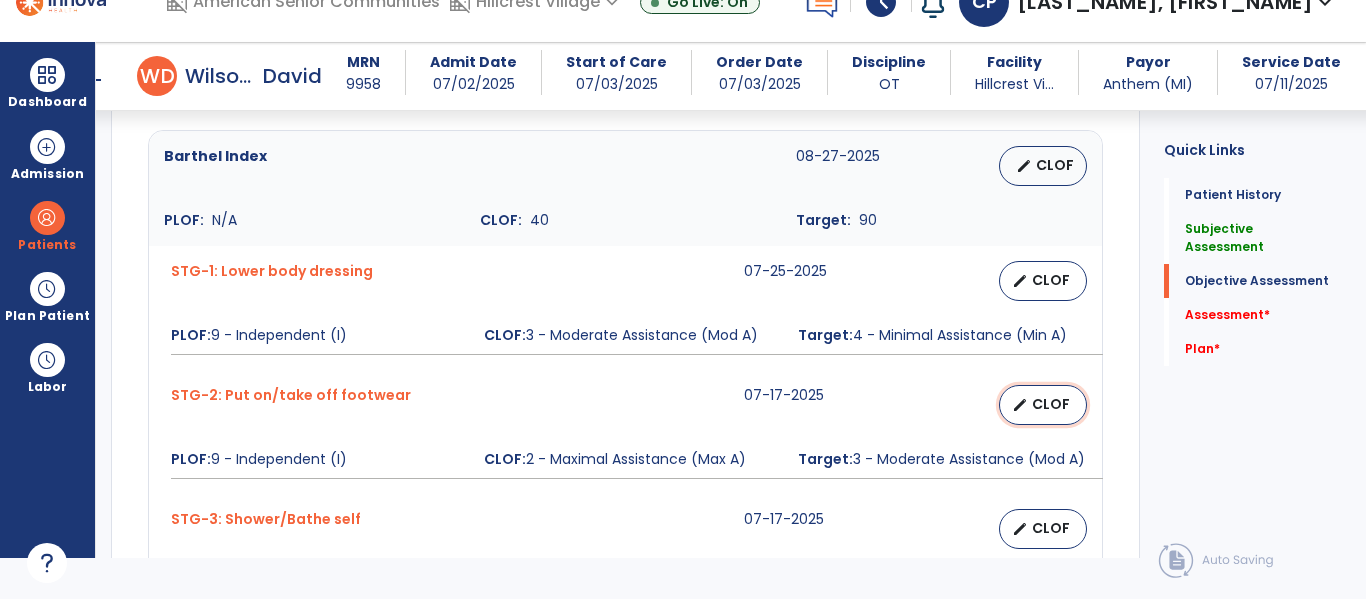 click on "edit   CLOF" at bounding box center [1043, 405] 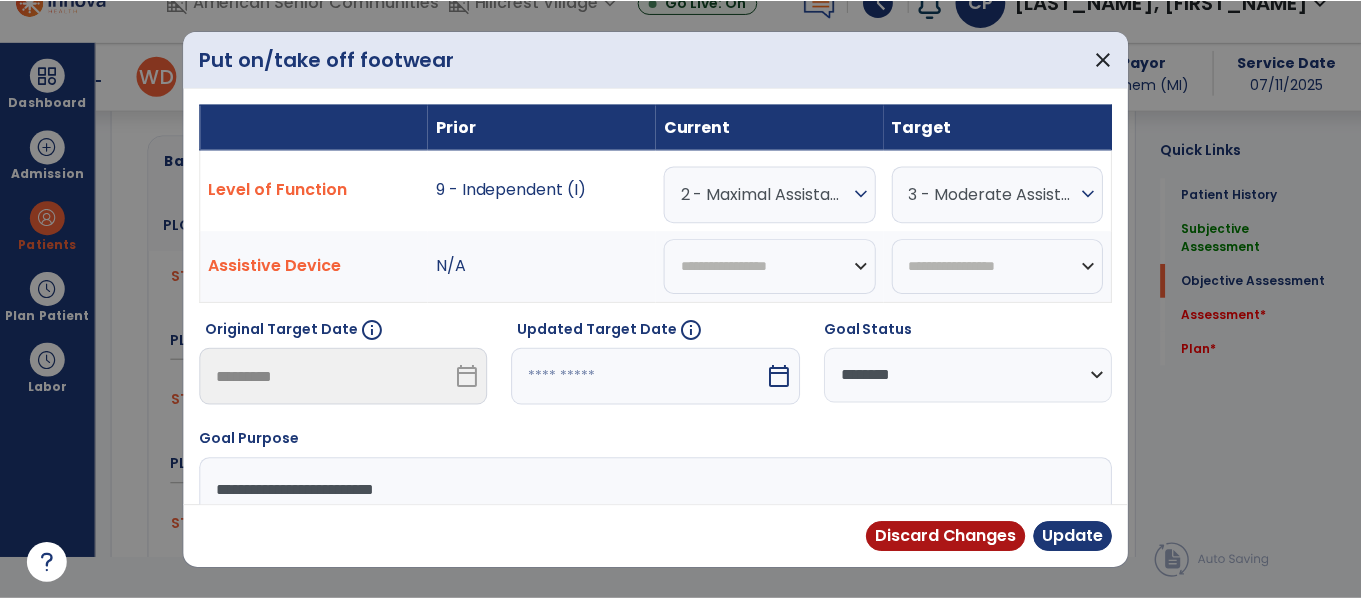 scroll, scrollTop: 0, scrollLeft: 0, axis: both 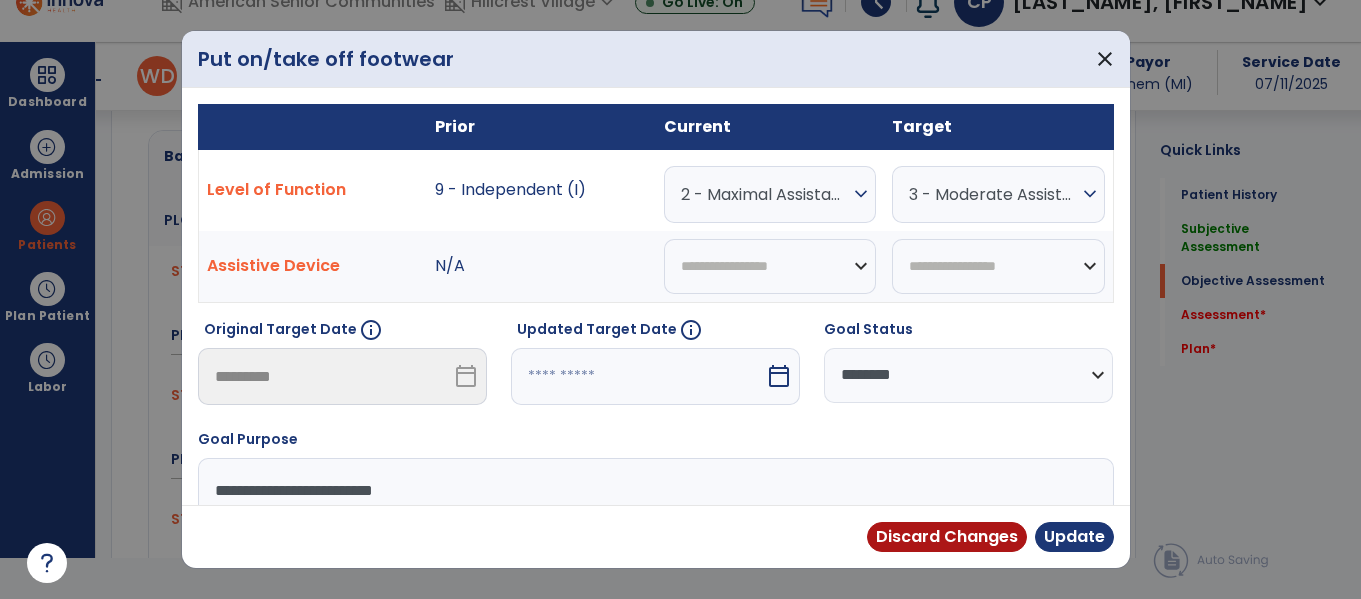 click on "expand_more" at bounding box center [861, 194] 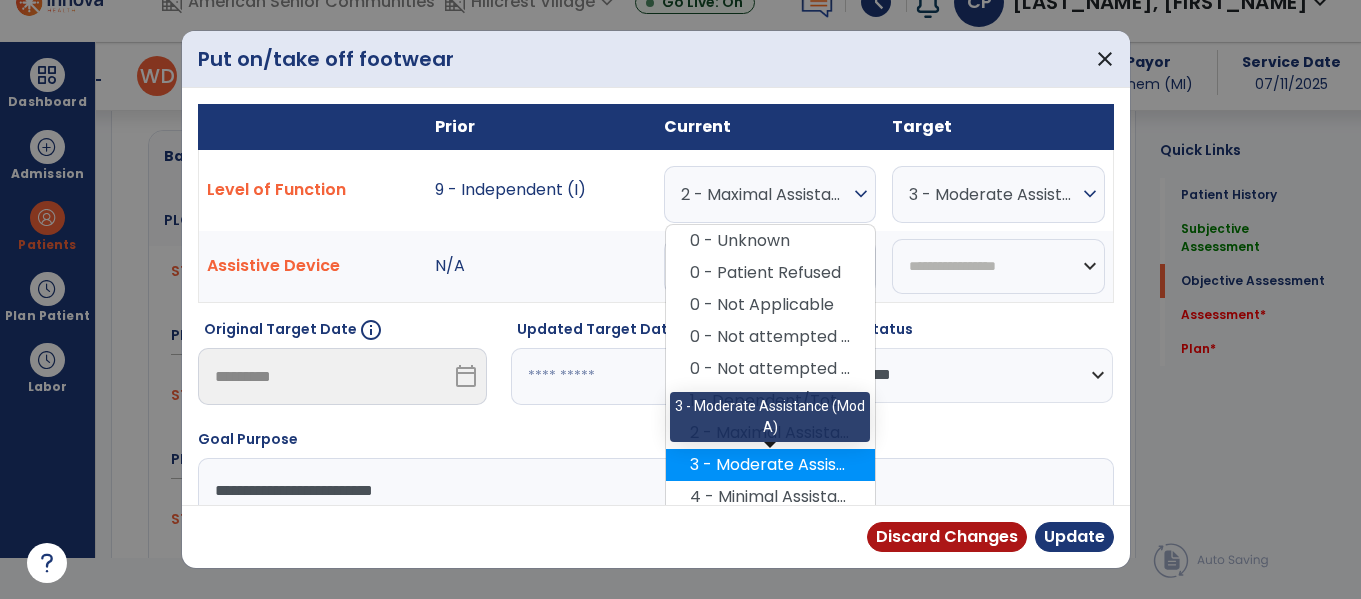 click on "3 - Moderate Assistance (Mod A)" at bounding box center (770, 465) 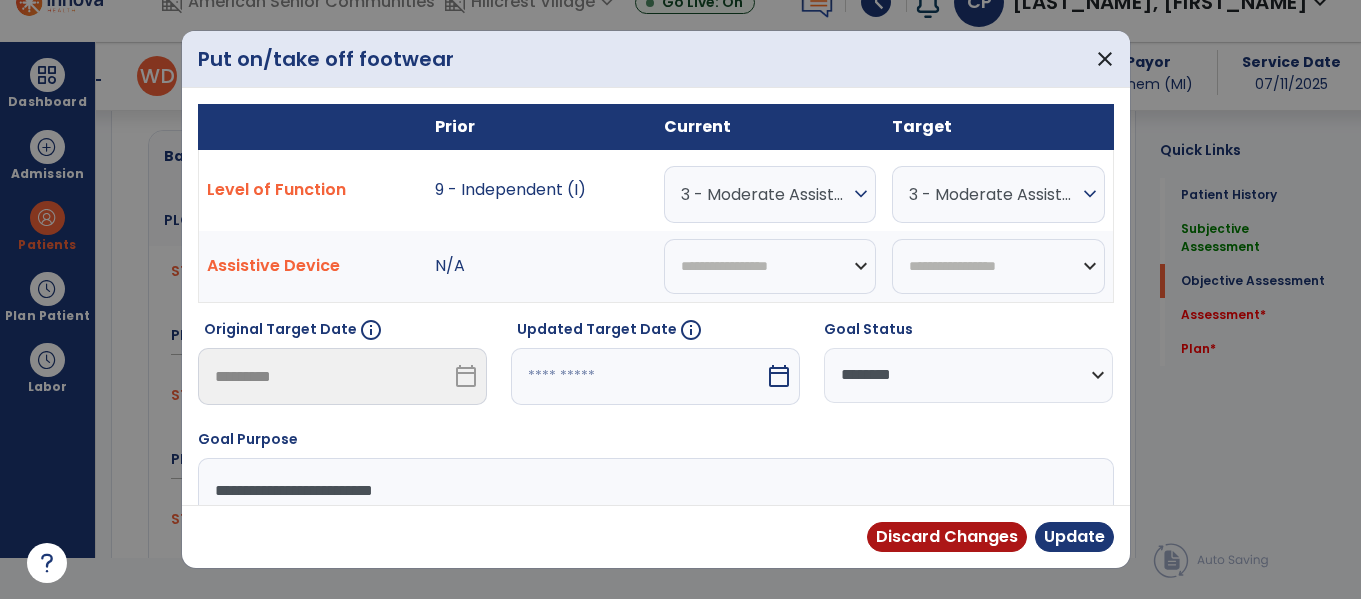 click on "expand_more" at bounding box center (1090, 194) 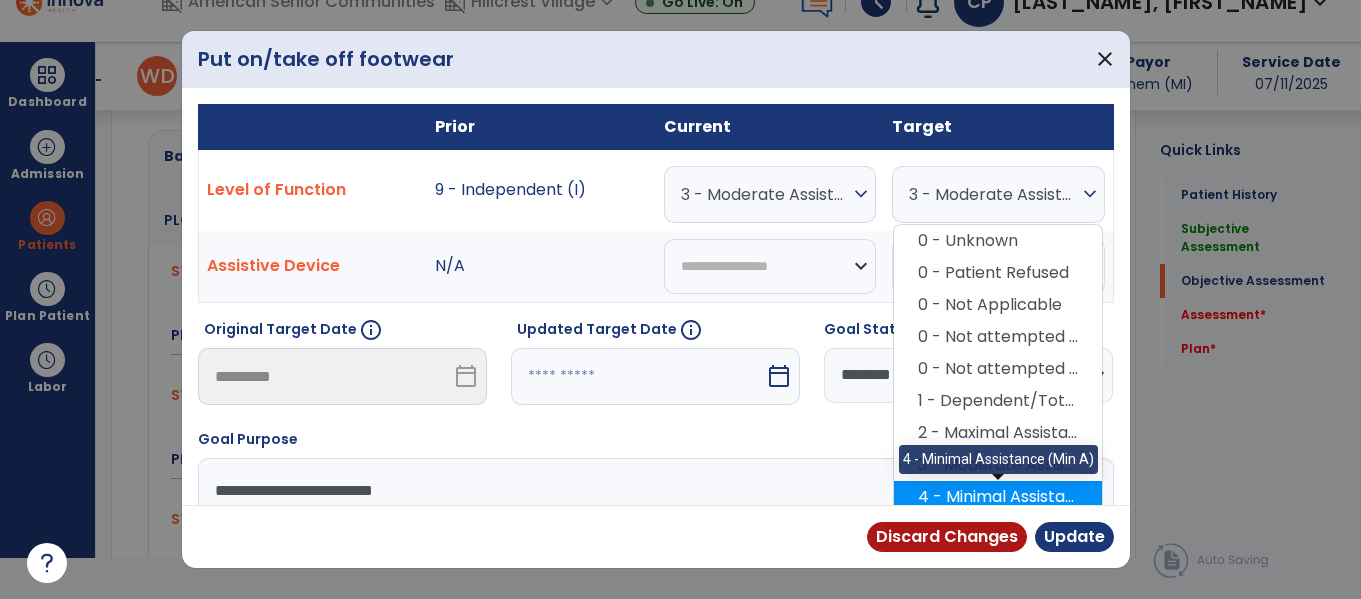click on "4 - Minimal Assistance (Min A)" at bounding box center [998, 497] 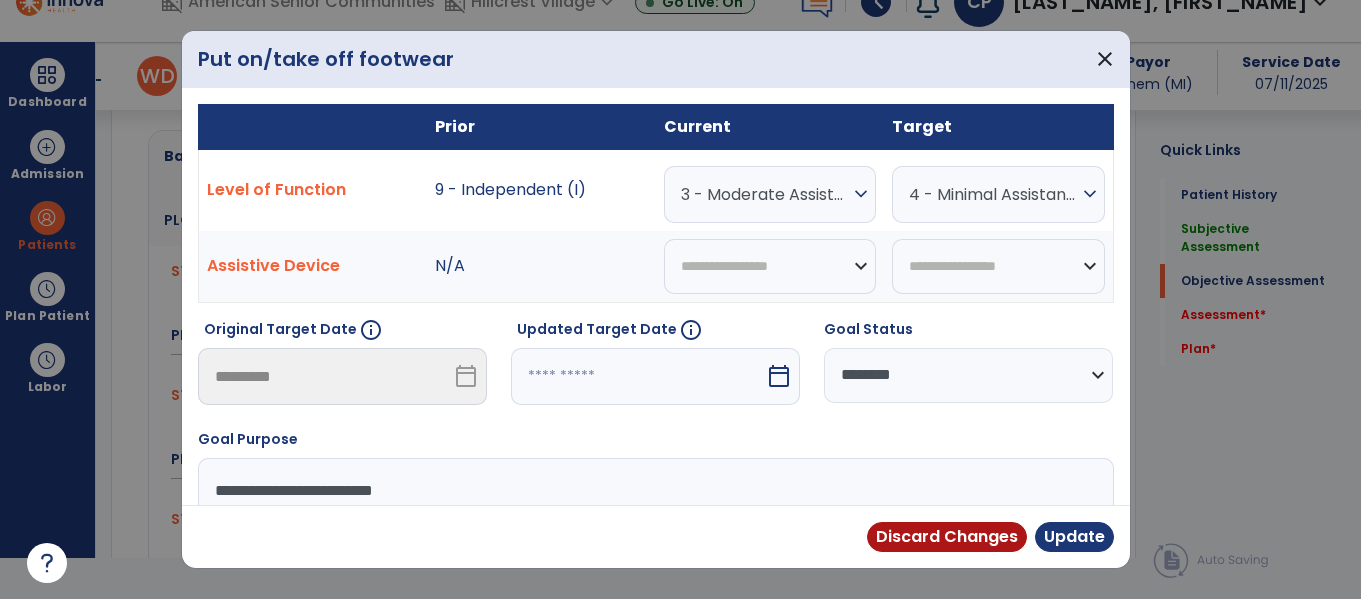 click on "calendar_today" at bounding box center [779, 376] 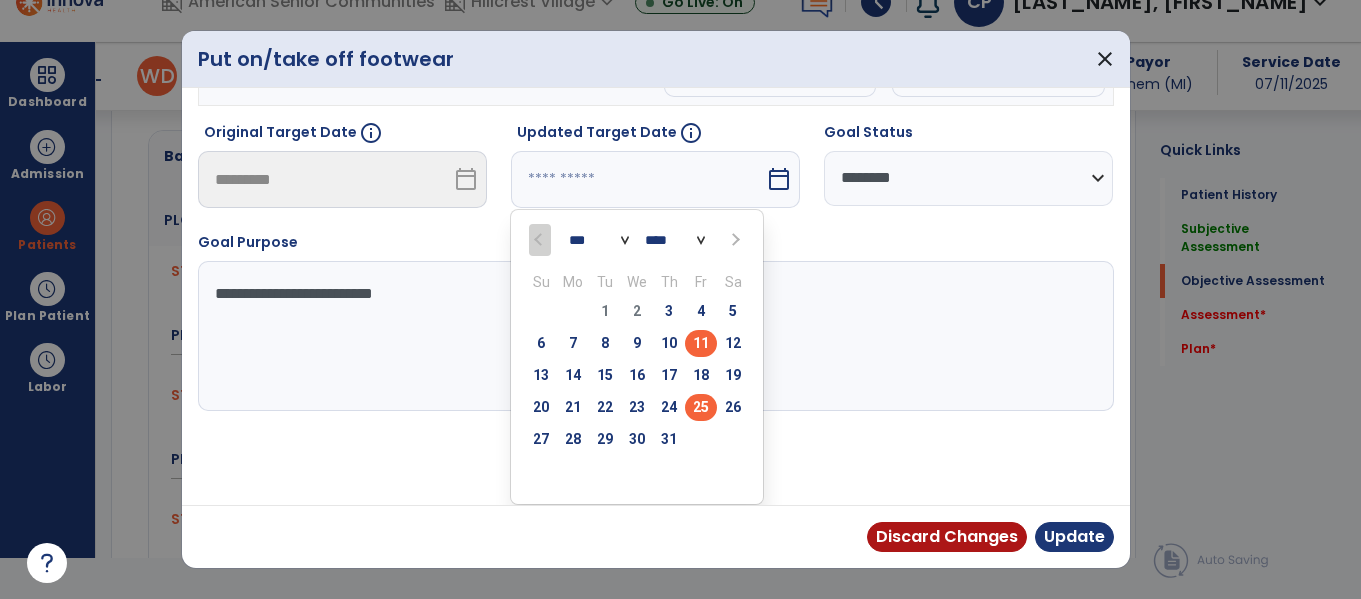 click on "25" at bounding box center [701, 407] 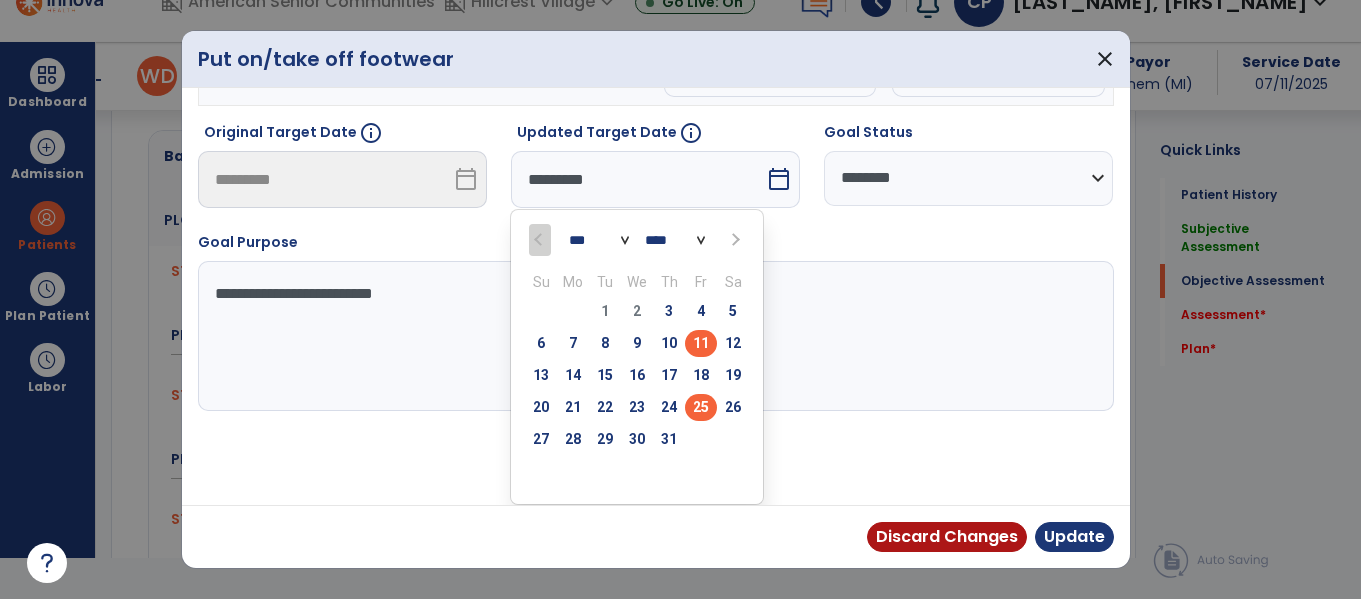 scroll, scrollTop: 119, scrollLeft: 0, axis: vertical 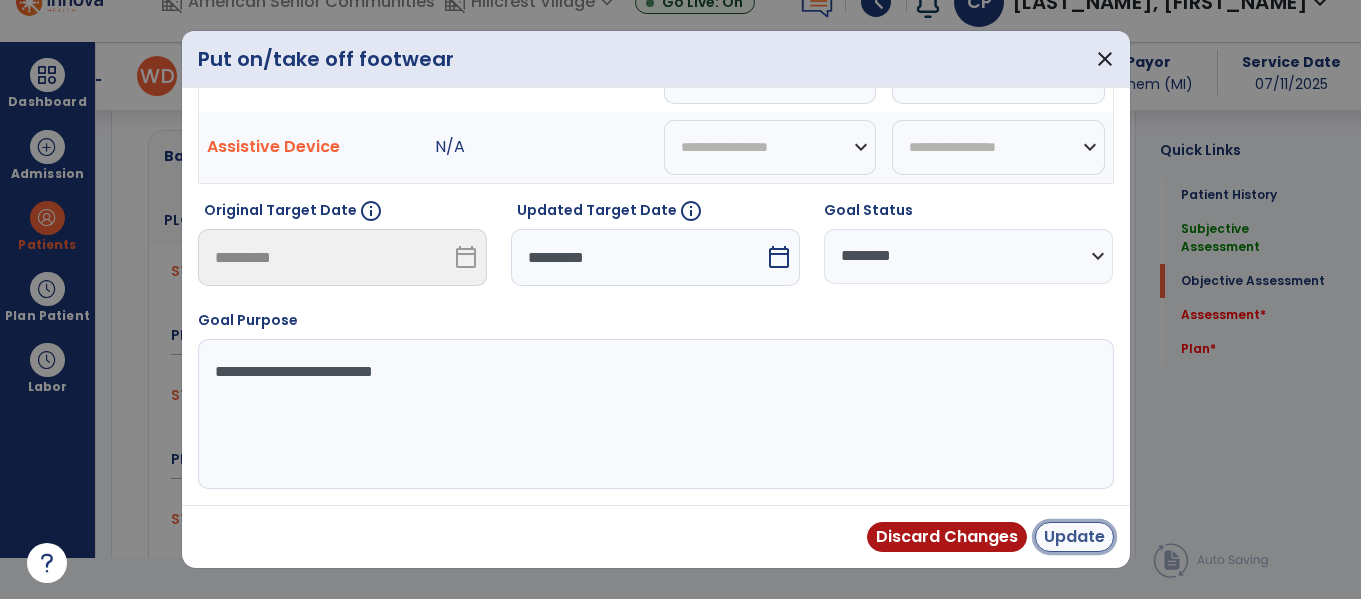 click on "Update" at bounding box center (1074, 537) 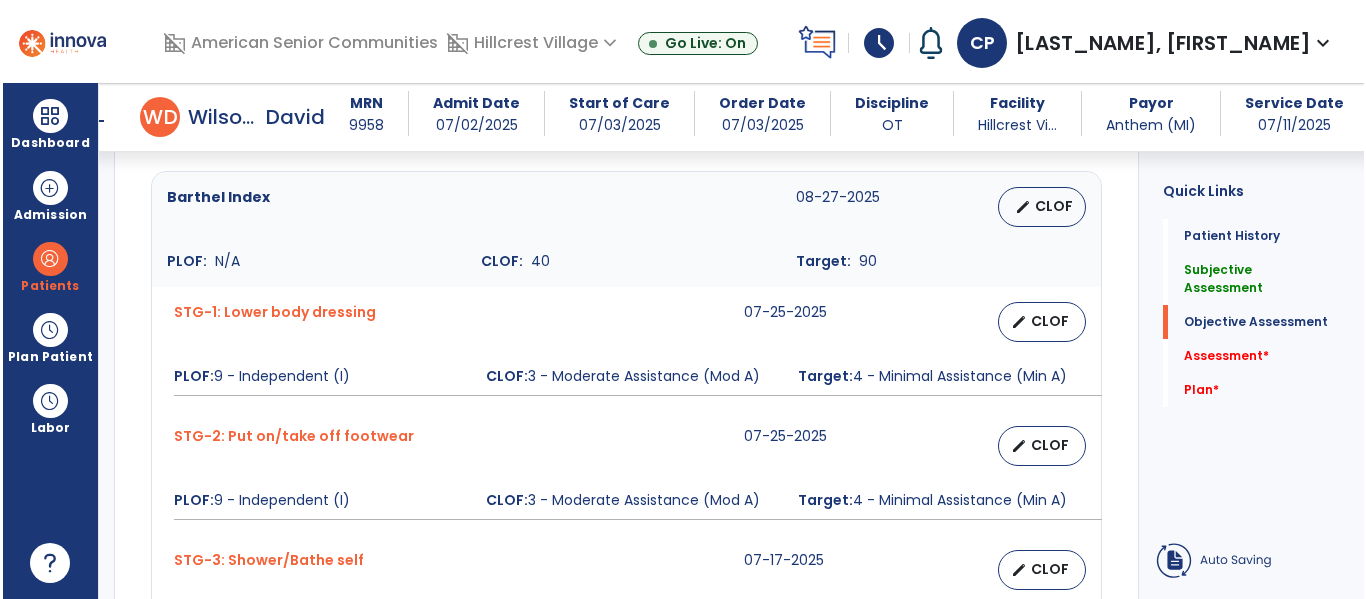 scroll, scrollTop: 41, scrollLeft: 0, axis: vertical 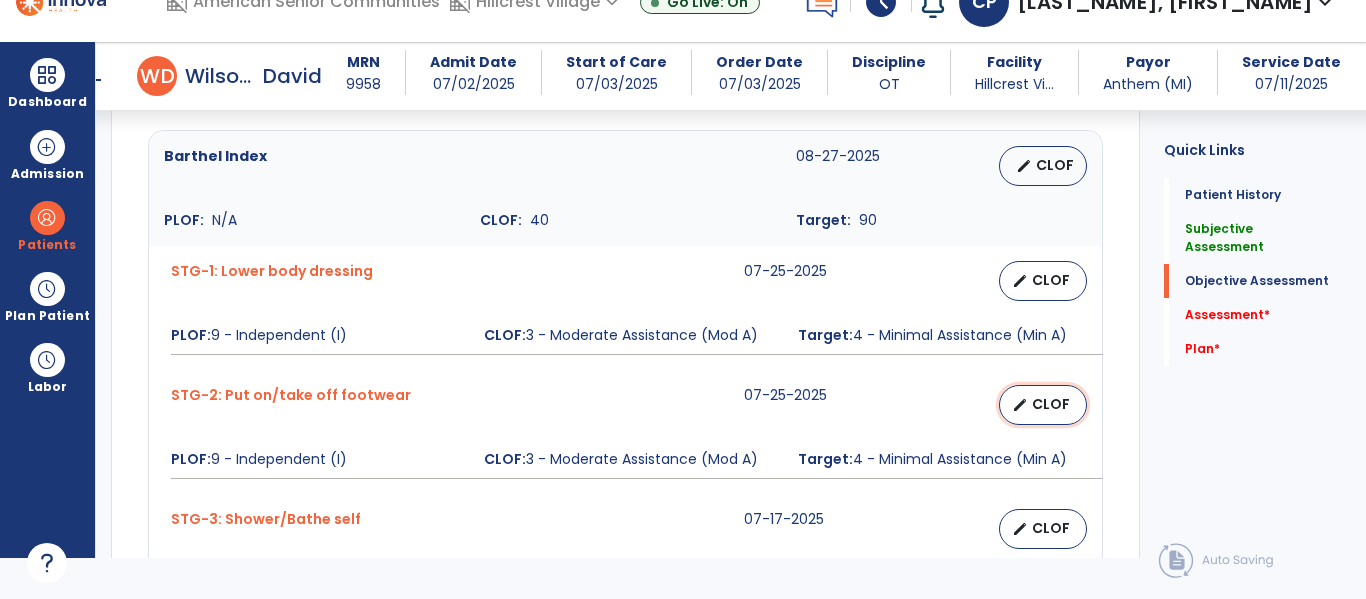 click on "CLOF" at bounding box center (1051, 404) 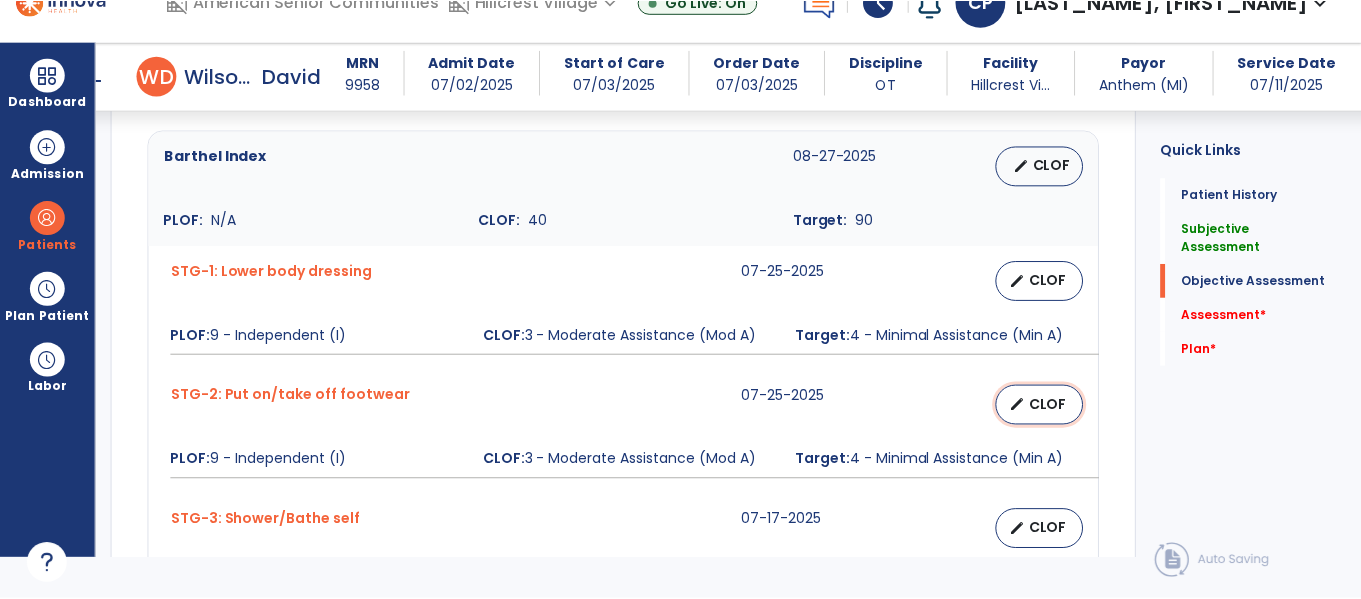 scroll, scrollTop: 0, scrollLeft: 0, axis: both 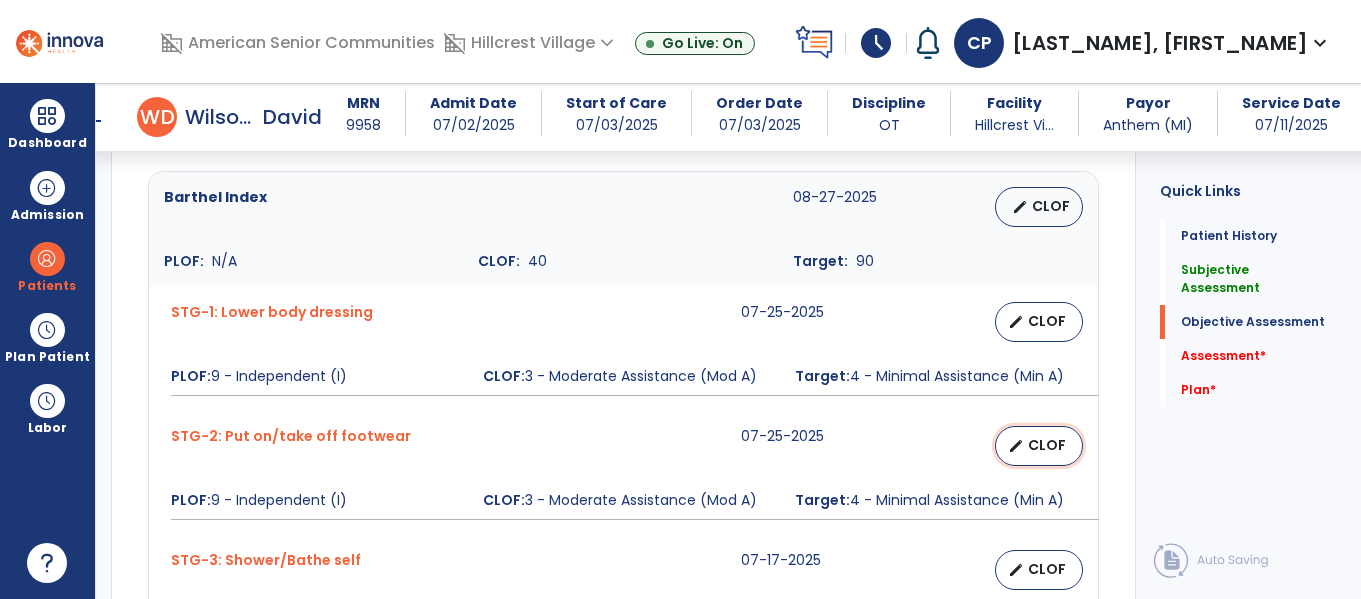 select on "********" 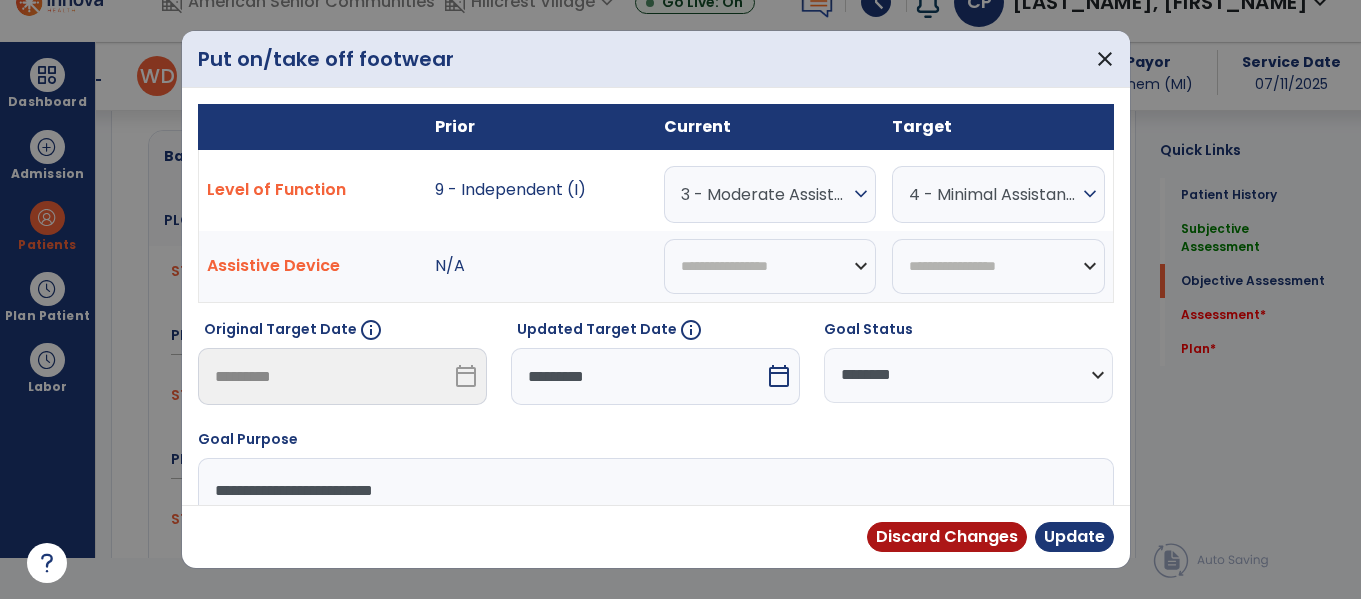 scroll, scrollTop: 879, scrollLeft: 0, axis: vertical 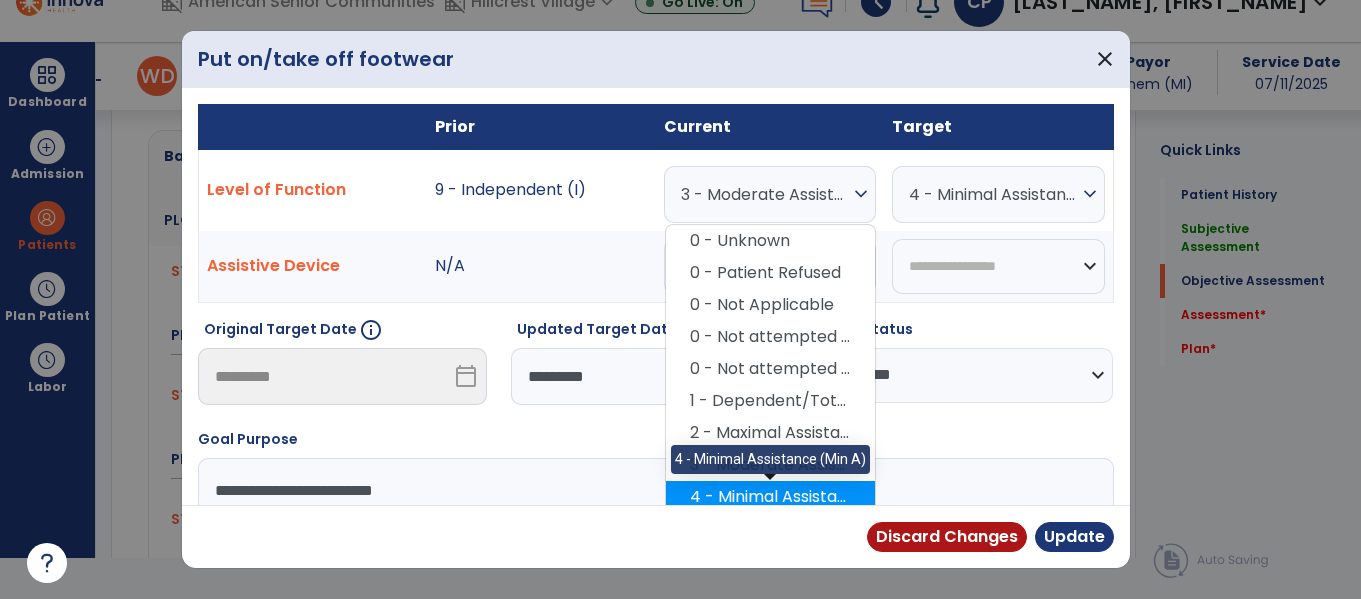click on "4 - Minimal Assistance (Min A)" at bounding box center (770, 497) 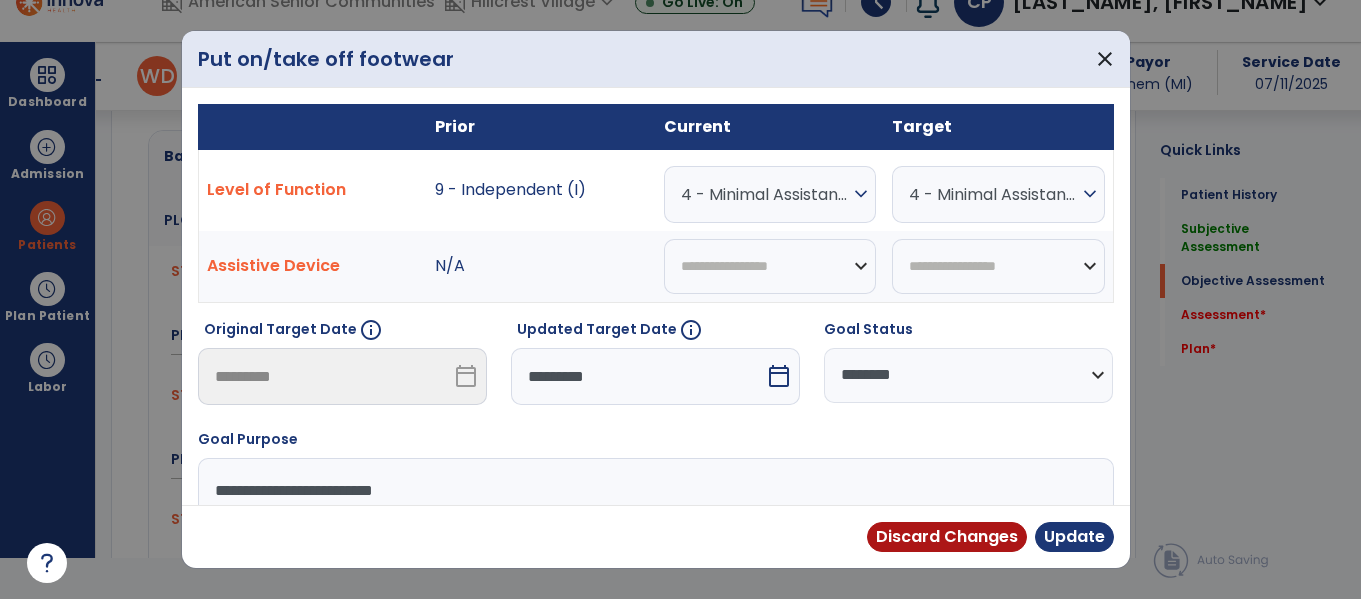 click on "expand_more" at bounding box center (1090, 194) 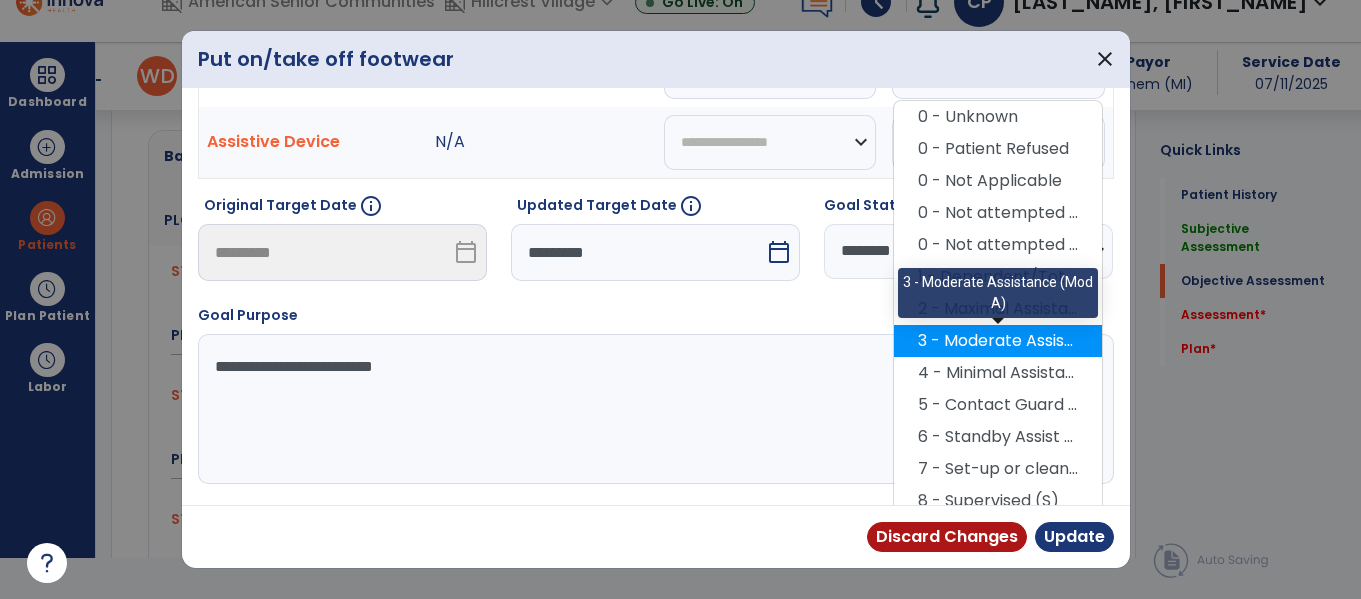 scroll, scrollTop: 136, scrollLeft: 0, axis: vertical 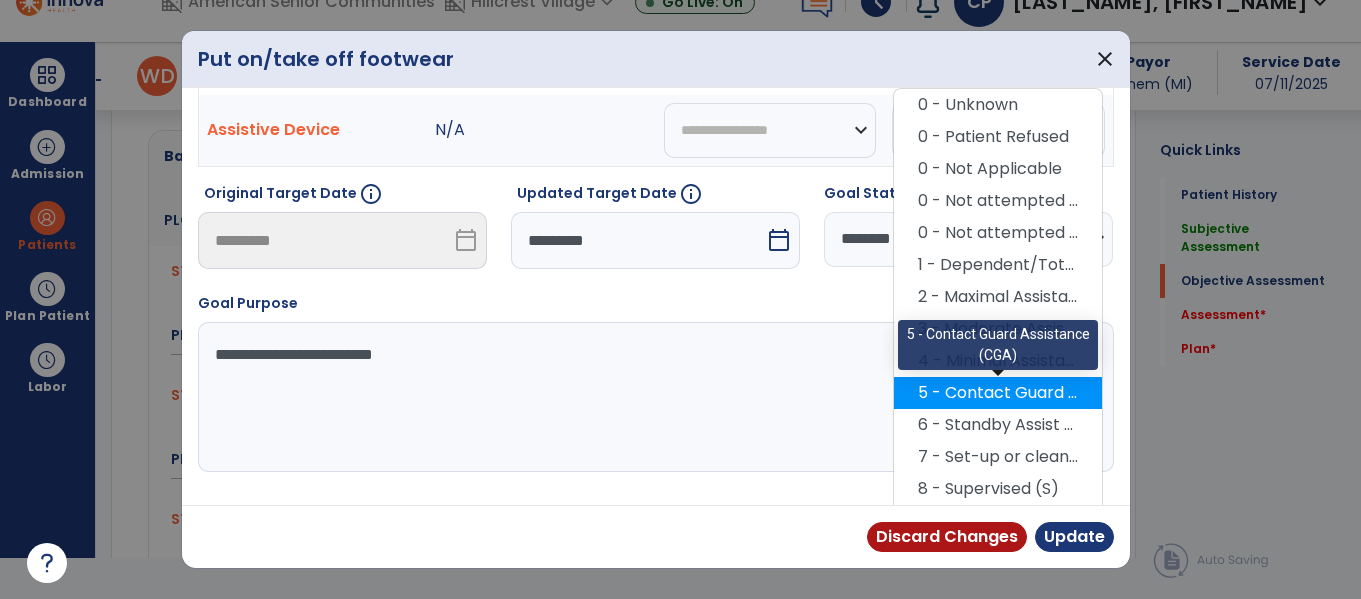 click on "5 - Contact Guard Assistance (CGA)" at bounding box center [998, 393] 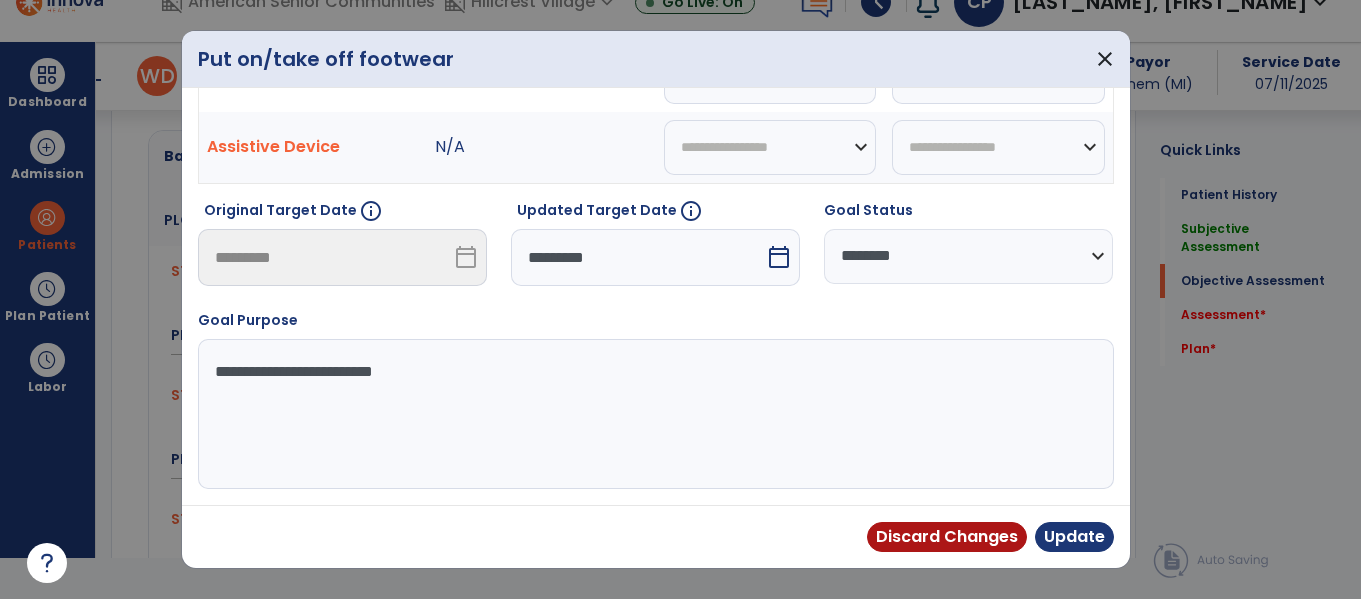 scroll, scrollTop: 119, scrollLeft: 0, axis: vertical 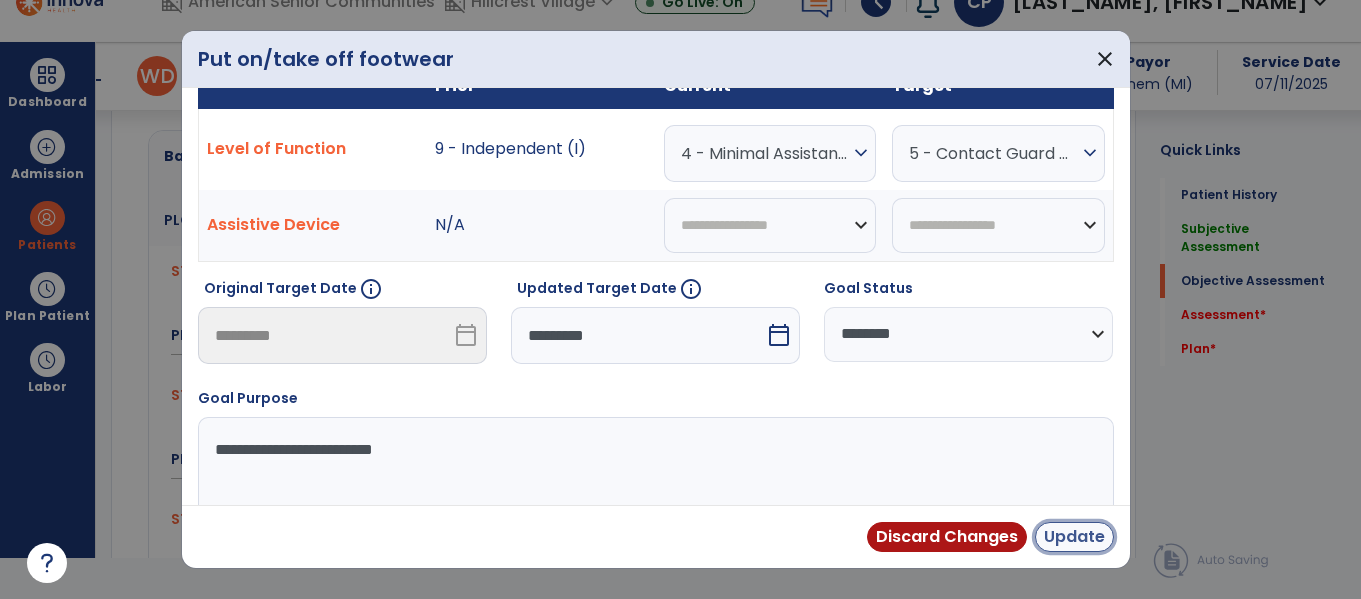 click on "Update" at bounding box center [1074, 537] 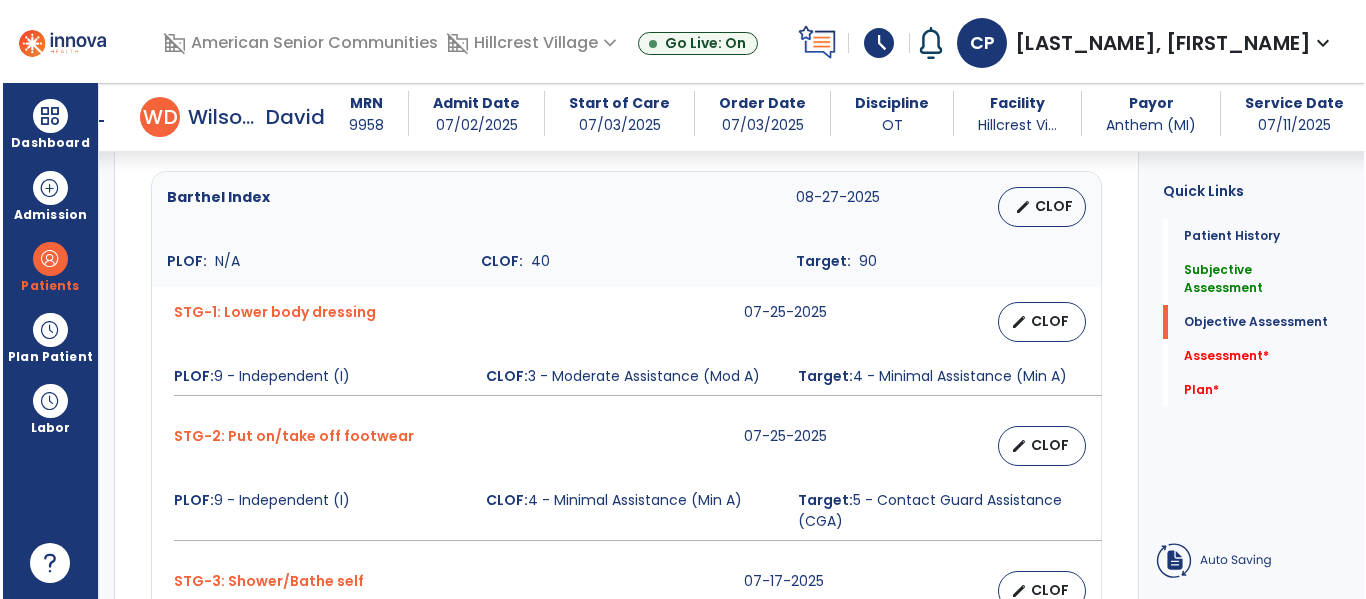 scroll, scrollTop: 41, scrollLeft: 0, axis: vertical 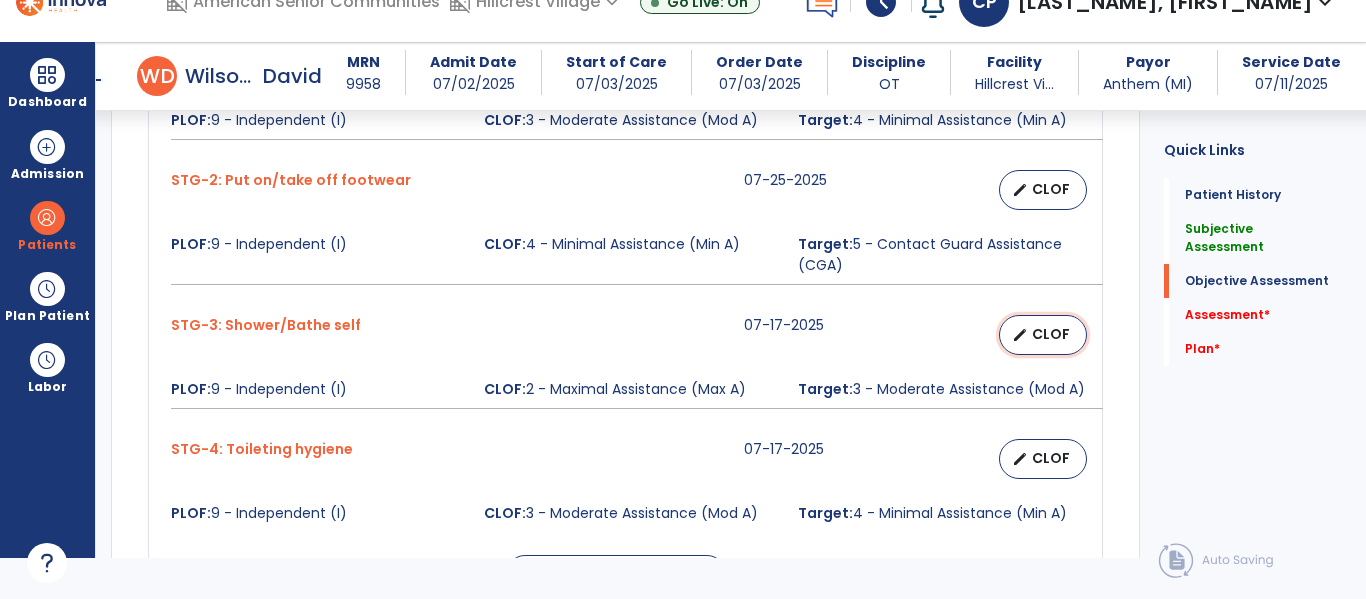 click on "edit" at bounding box center [1020, 335] 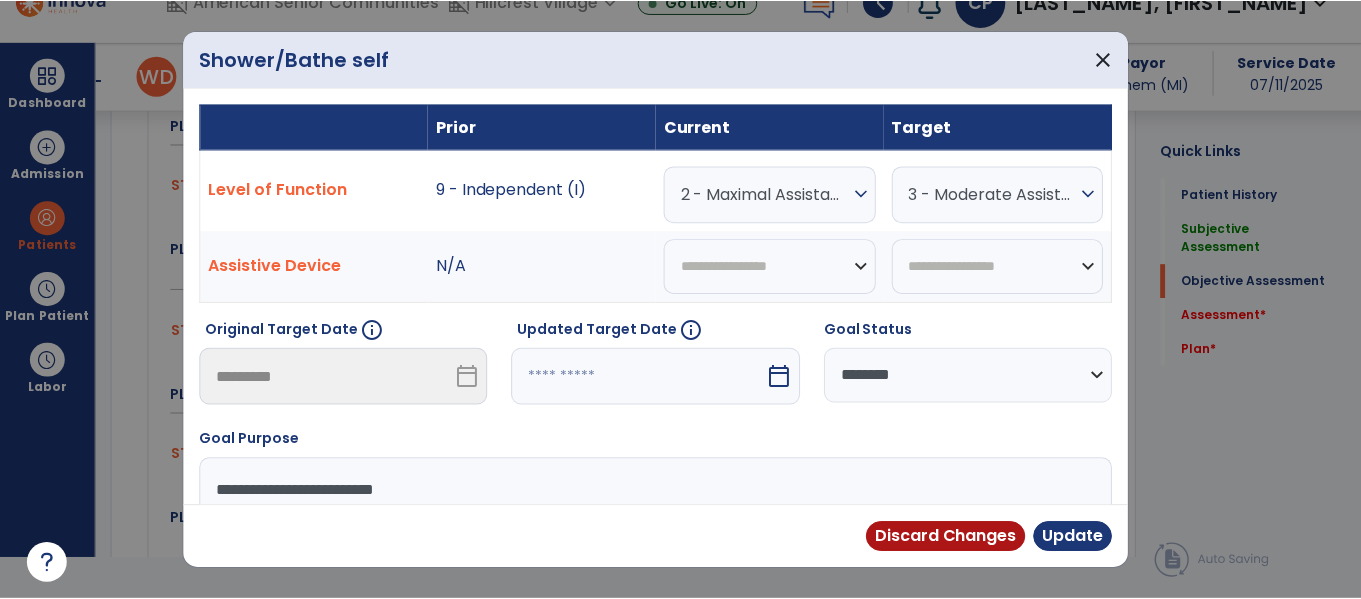 scroll, scrollTop: 0, scrollLeft: 0, axis: both 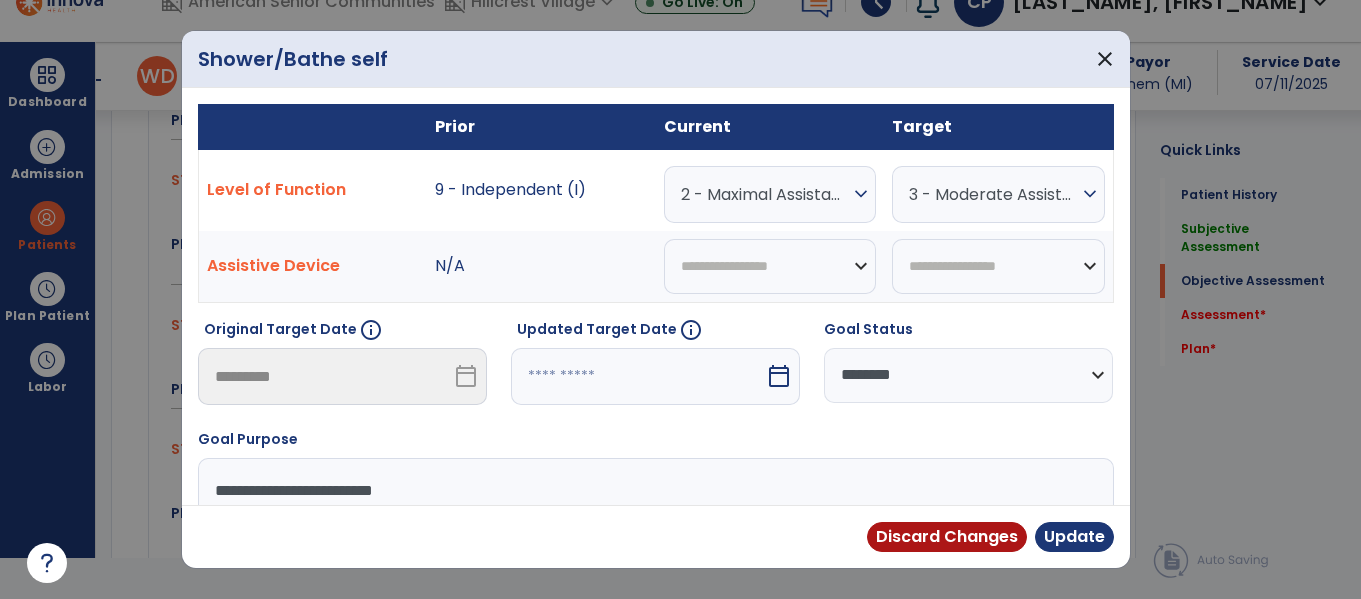 click on "expand_more" at bounding box center [861, 194] 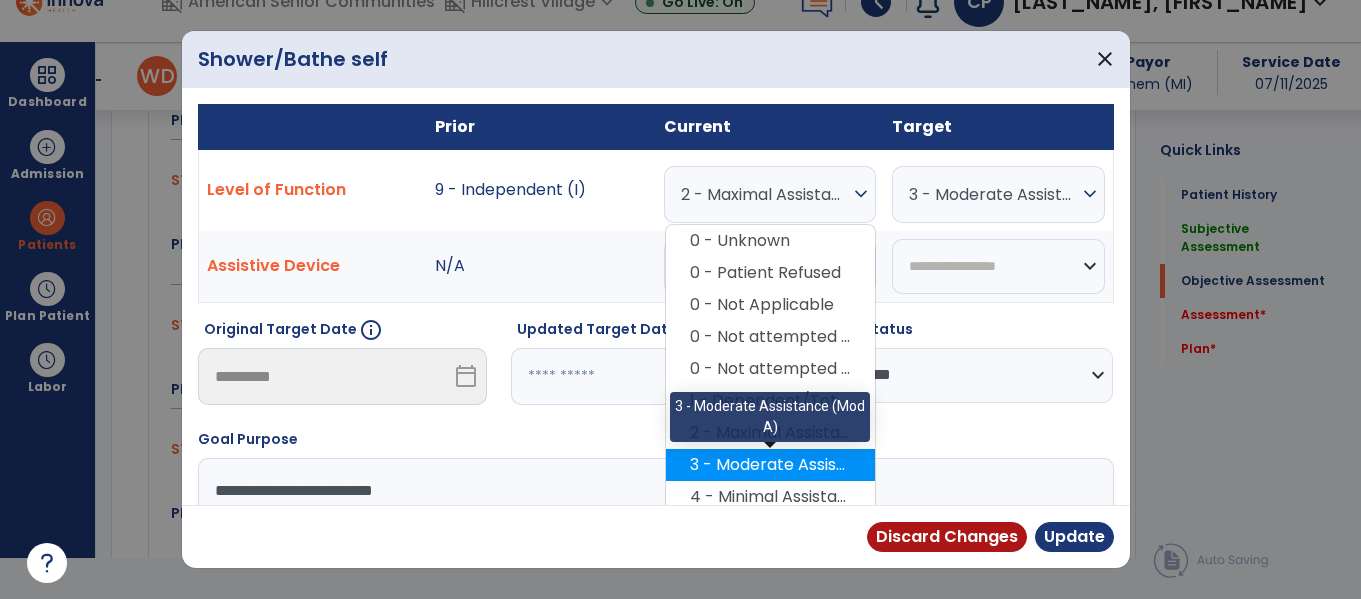 click on "3 - Moderate Assistance (Mod A)" at bounding box center (770, 465) 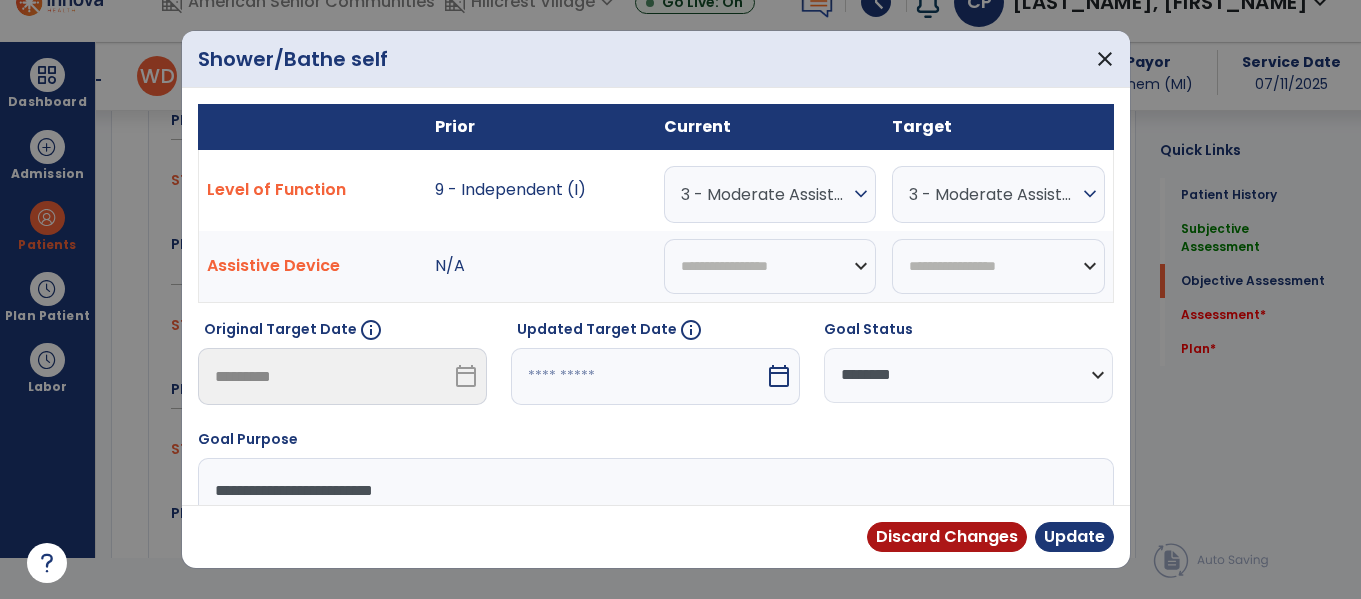 click on "expand_more" at bounding box center [1090, 194] 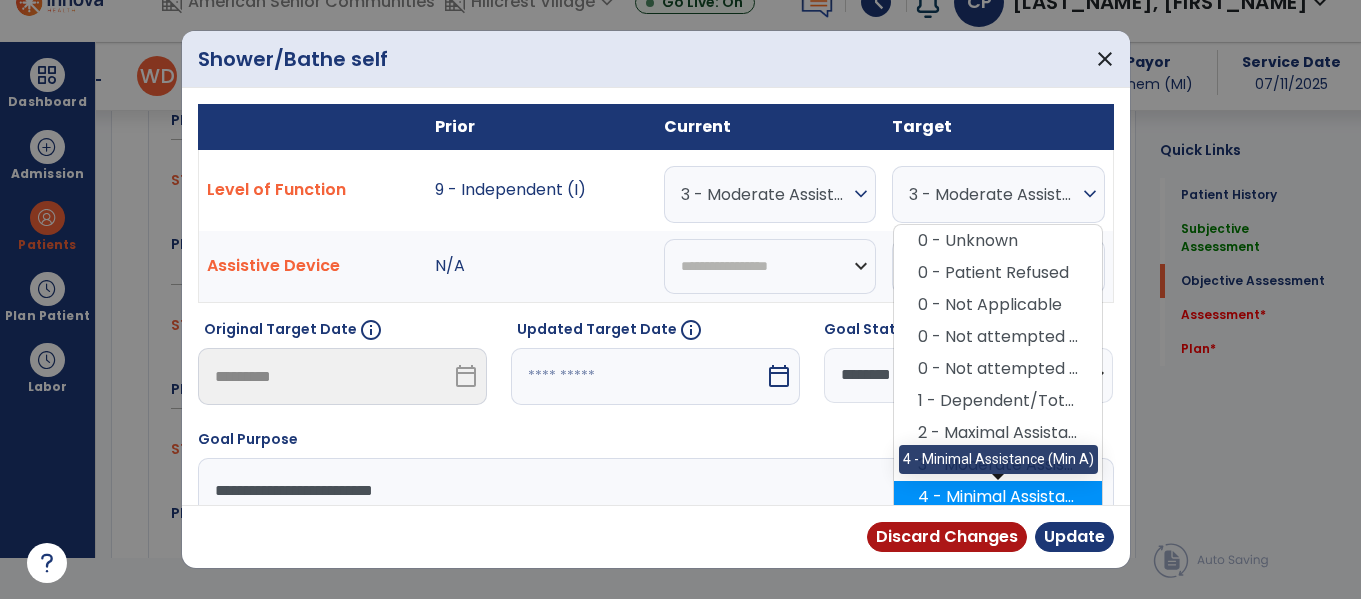 click on "4 - Minimal Assistance (Min A)" at bounding box center [998, 497] 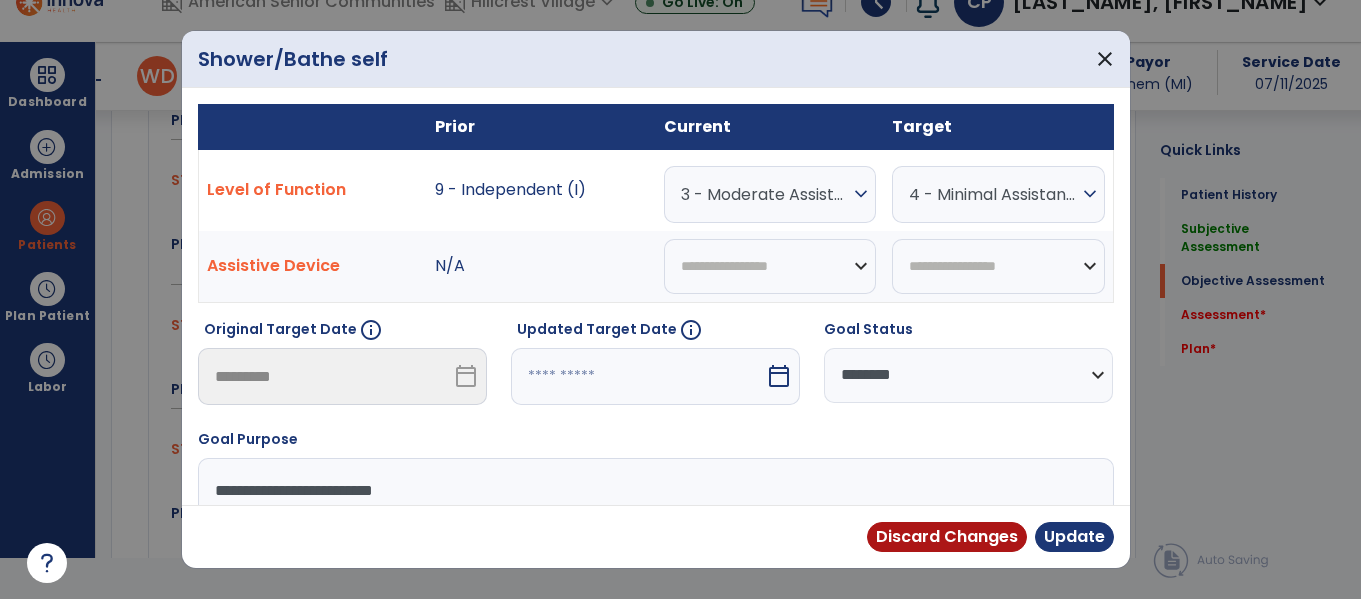 click on "calendar_today" at bounding box center (779, 376) 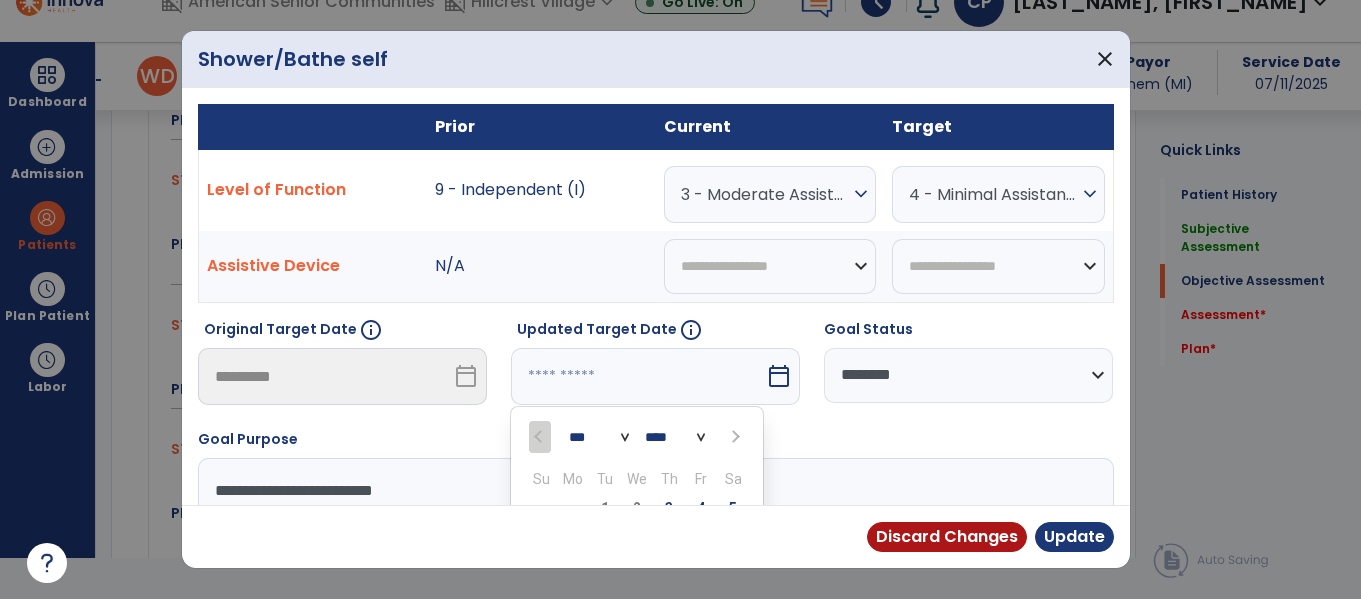scroll, scrollTop: 197, scrollLeft: 0, axis: vertical 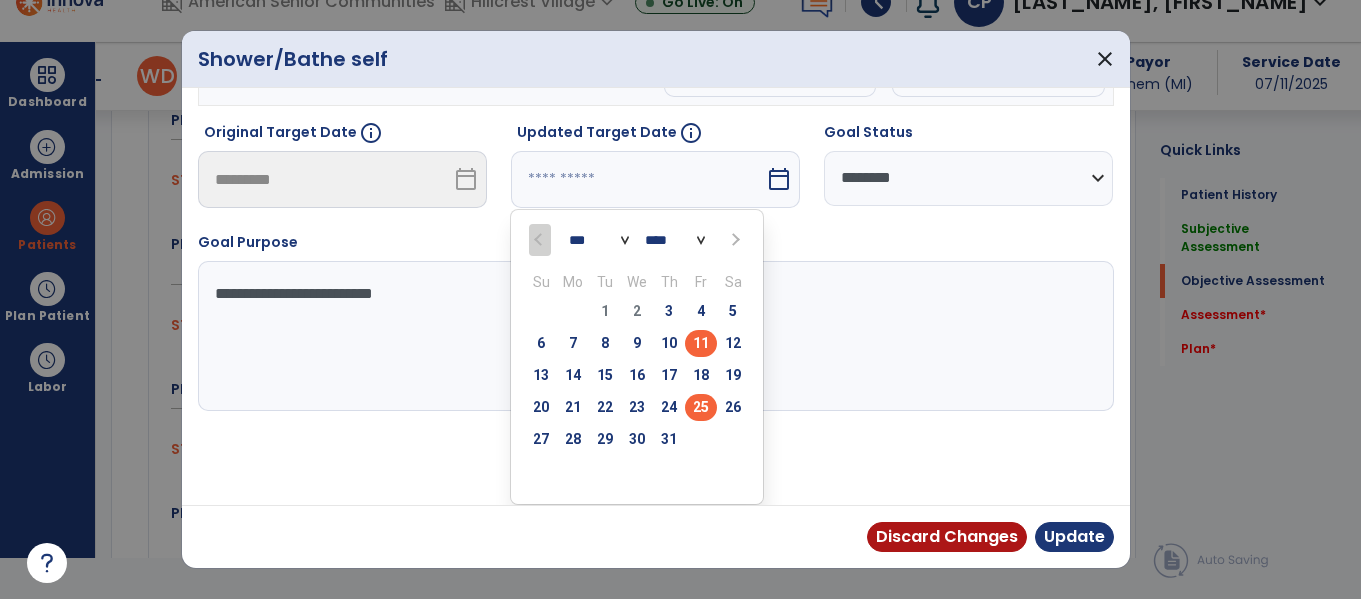 click on "25" at bounding box center (701, 407) 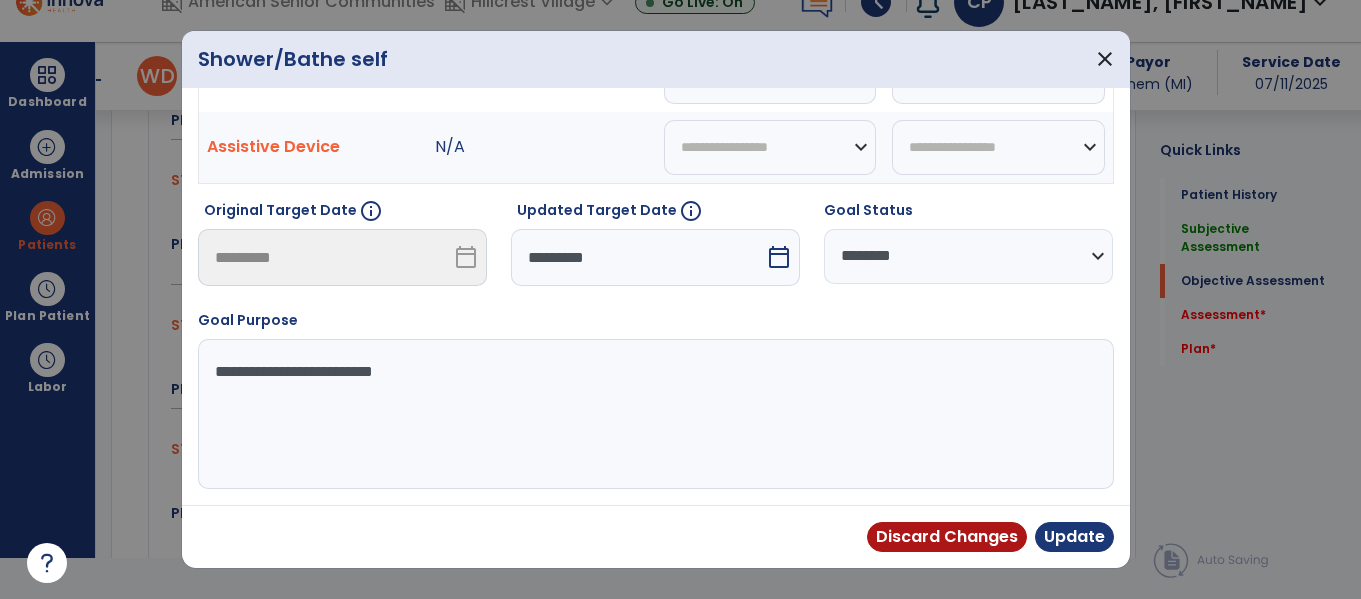 scroll, scrollTop: 119, scrollLeft: 0, axis: vertical 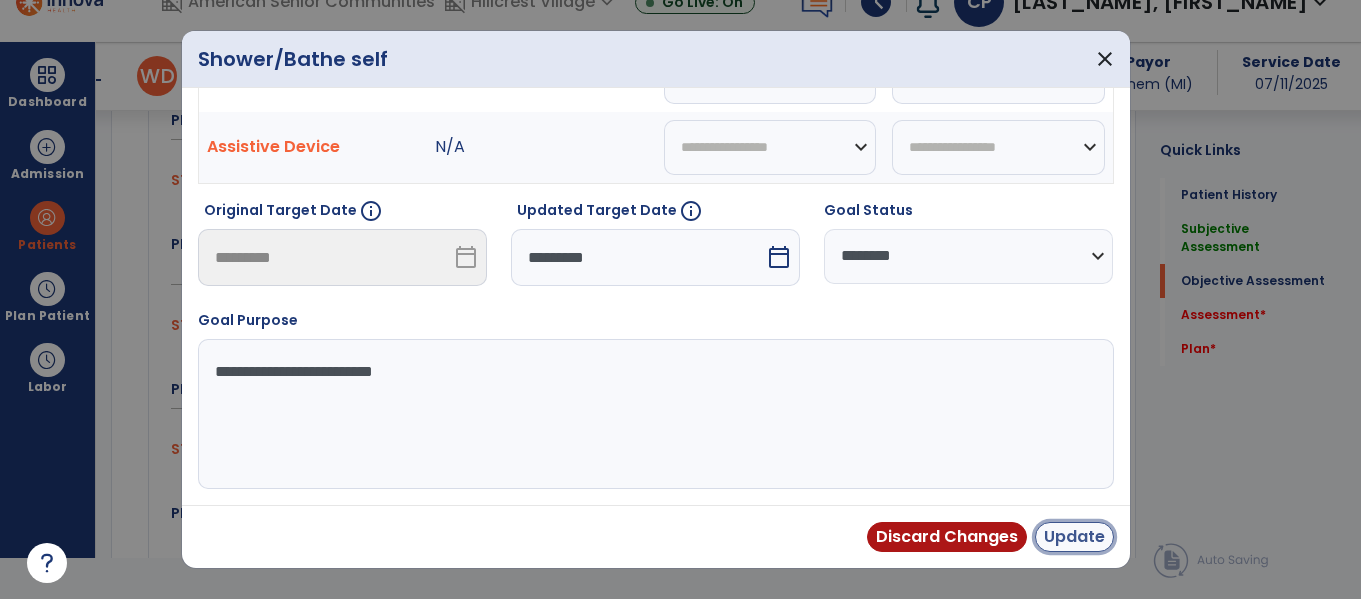 click on "Update" at bounding box center [1074, 537] 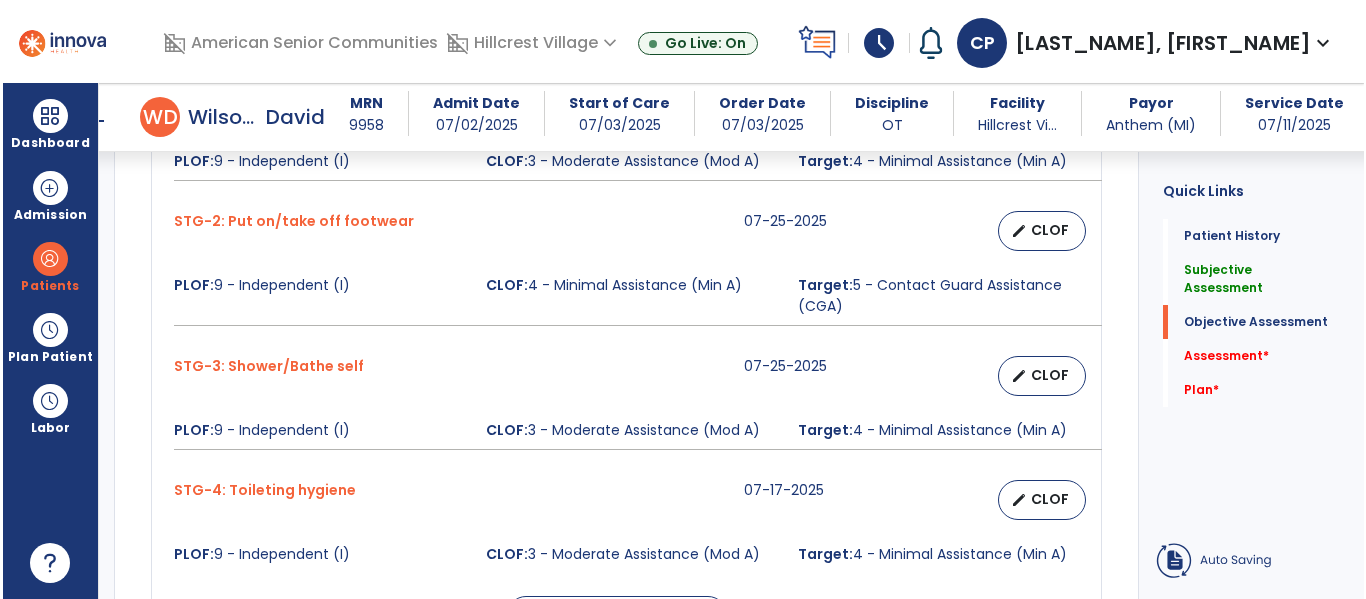 scroll, scrollTop: 41, scrollLeft: 0, axis: vertical 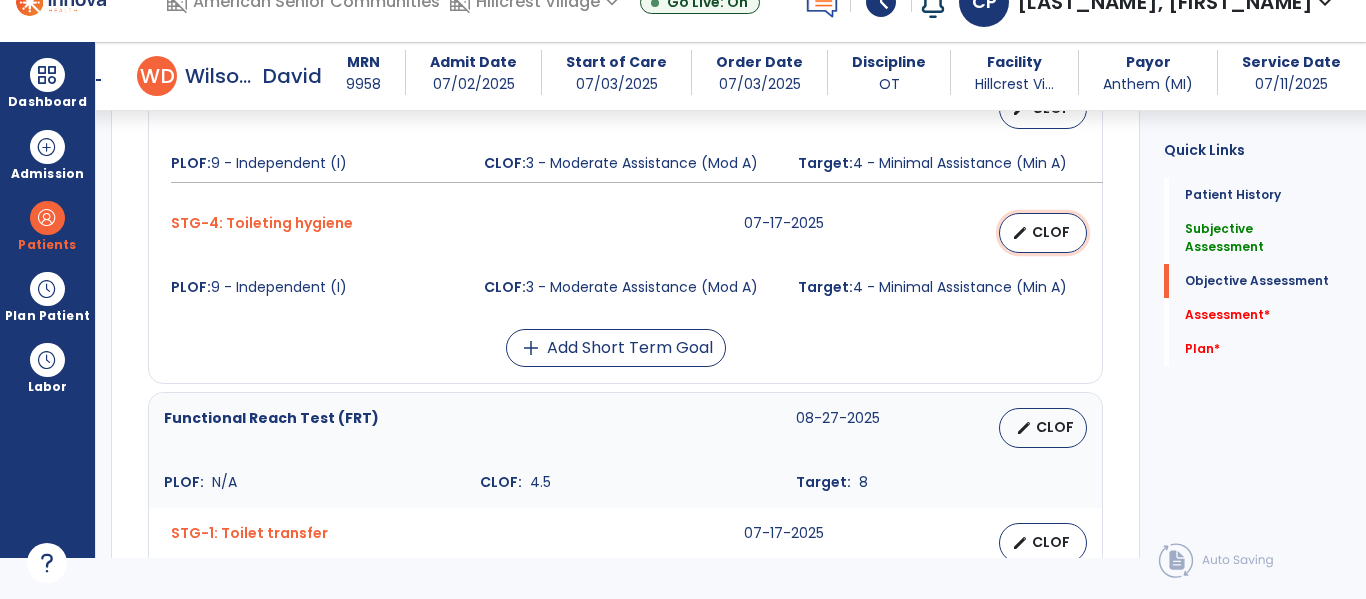 click on "CLOF" at bounding box center [1051, 232] 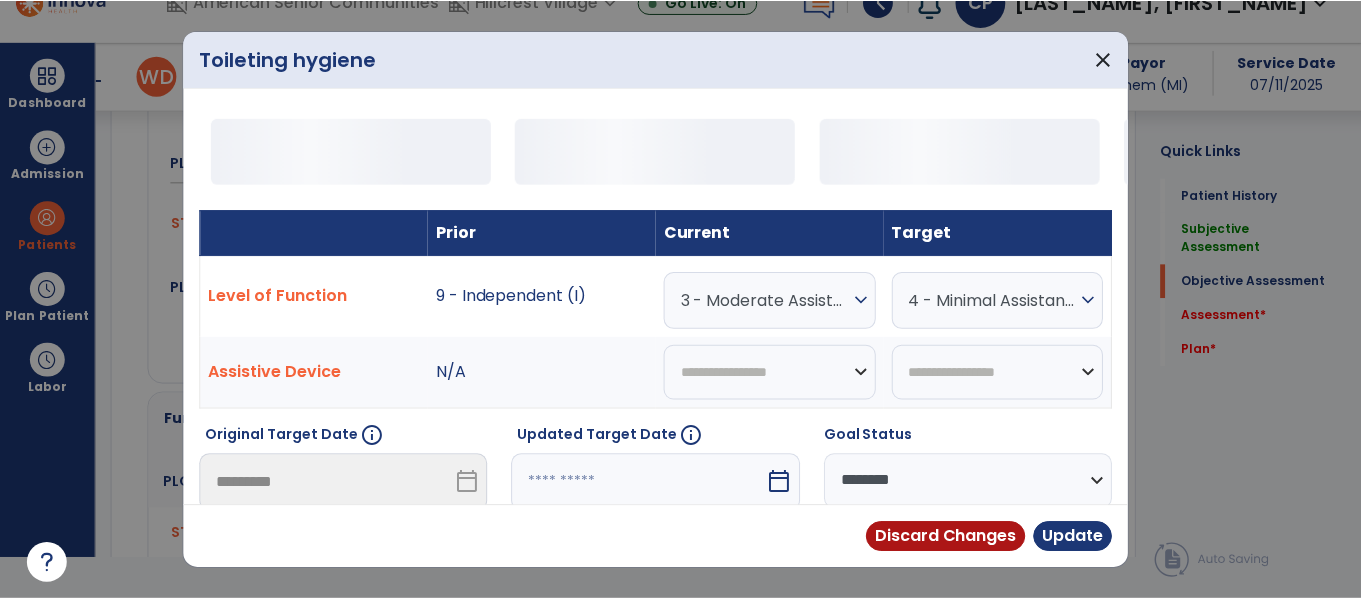 scroll, scrollTop: 0, scrollLeft: 0, axis: both 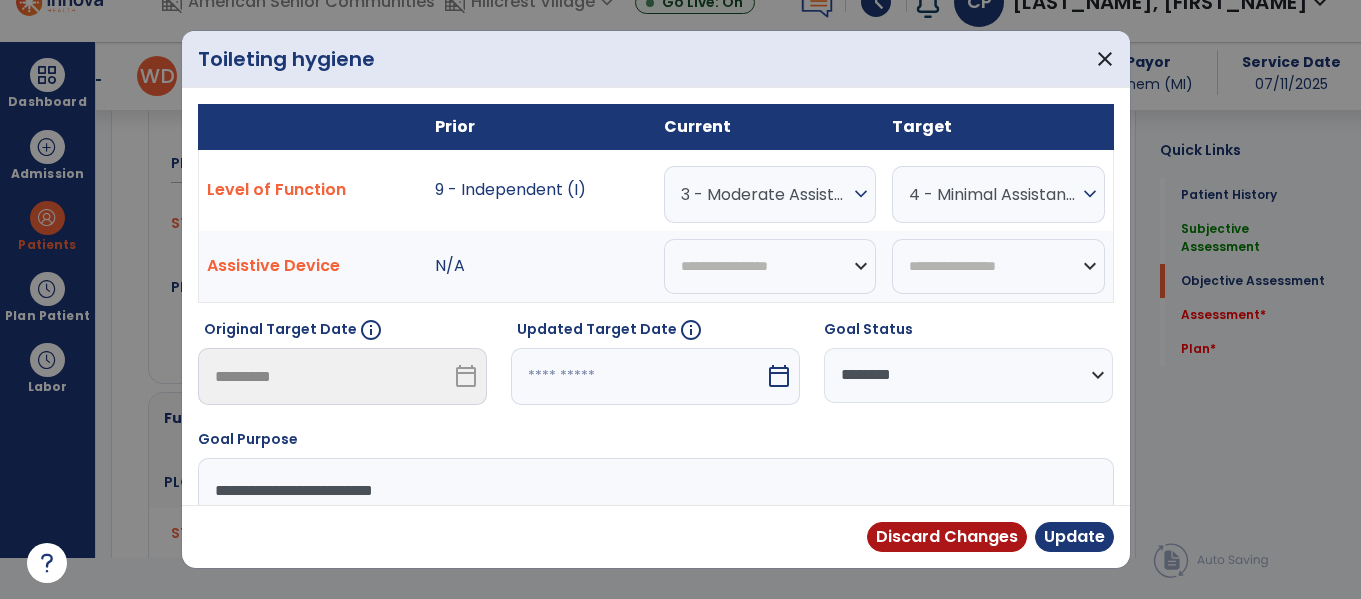 click on "expand_more" at bounding box center [861, 194] 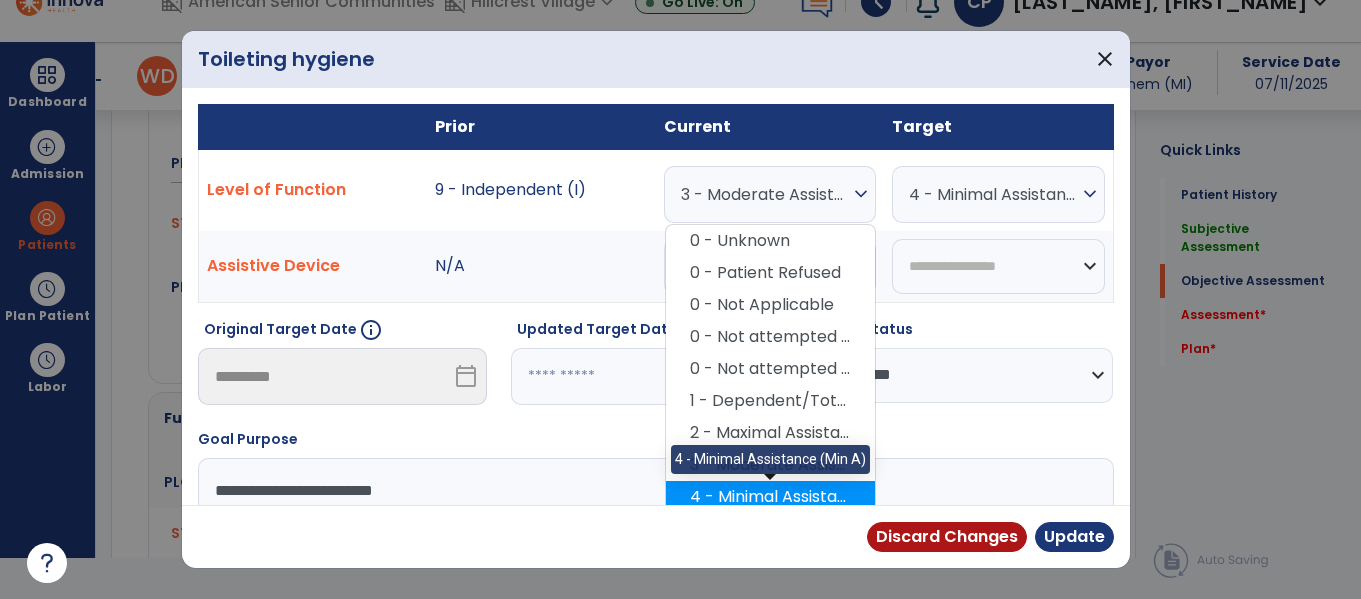 click on "4 - Minimal Assistance (Min A)" at bounding box center (770, 497) 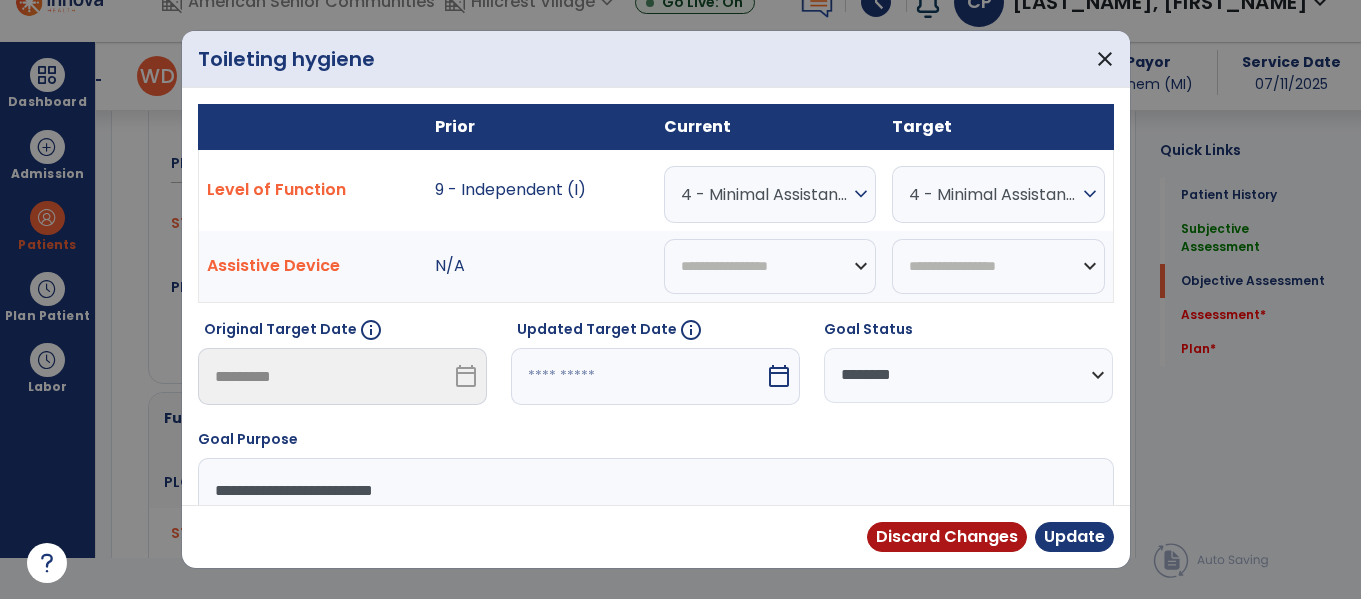 click on "expand_more" at bounding box center (1090, 194) 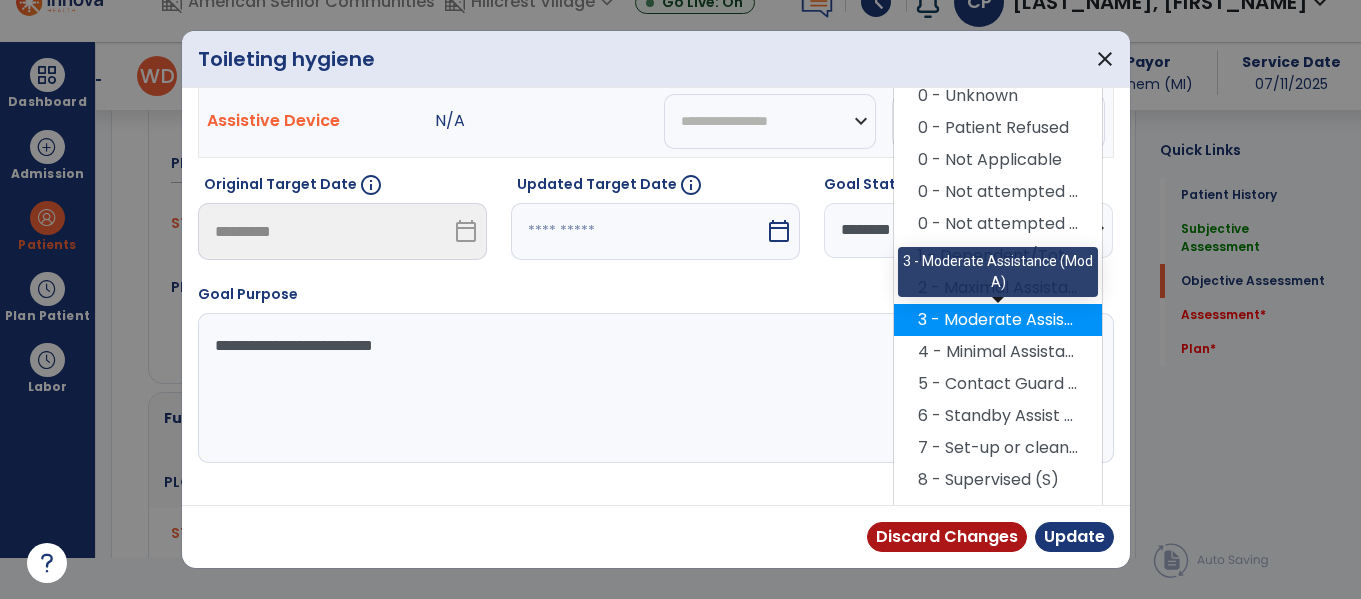 scroll, scrollTop: 147, scrollLeft: 0, axis: vertical 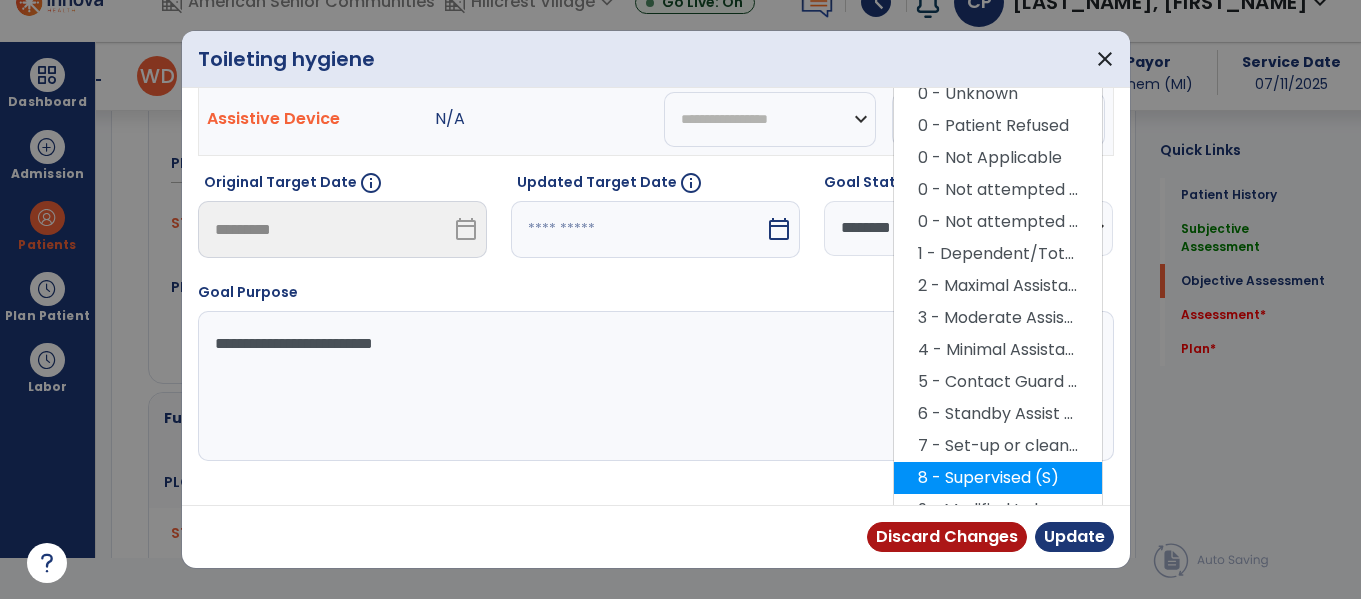click on "8 - Supervised (S)" at bounding box center [998, 478] 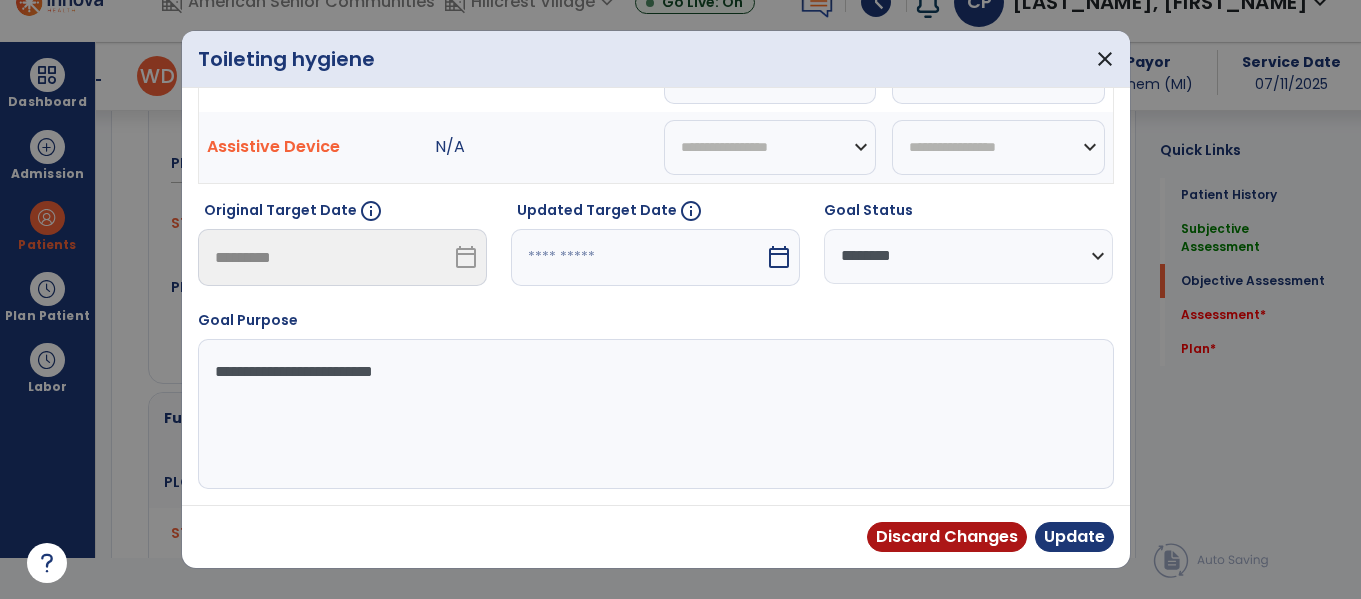 scroll, scrollTop: 119, scrollLeft: 0, axis: vertical 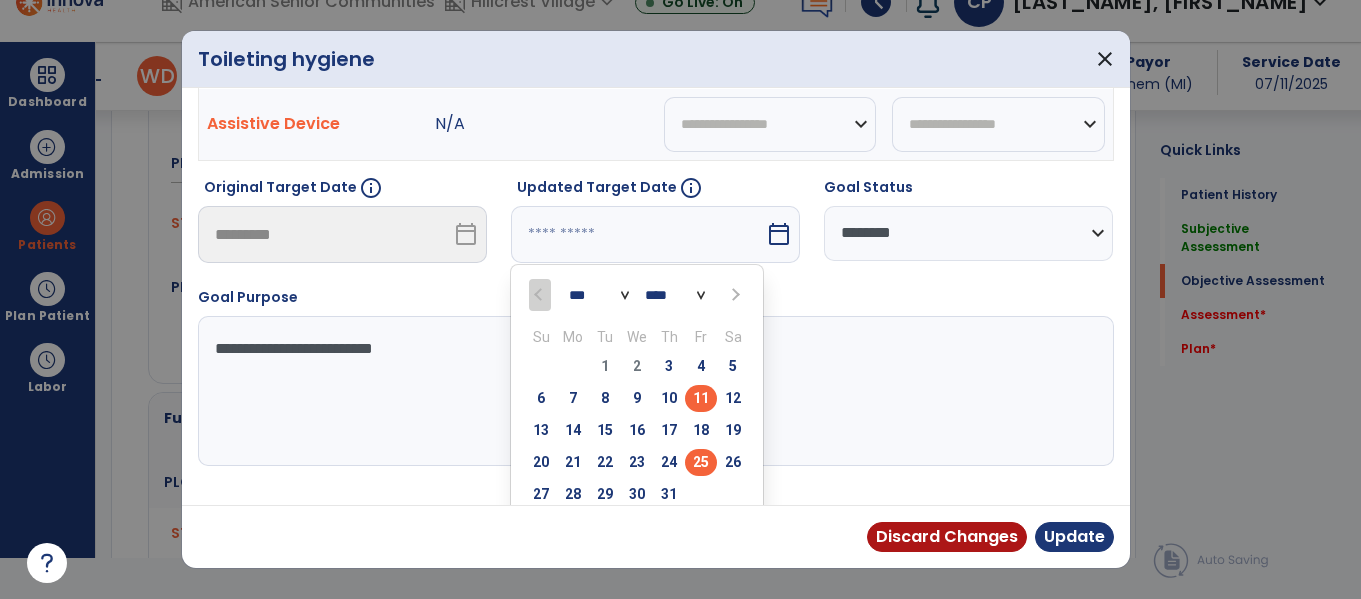 click on "25" at bounding box center (701, 462) 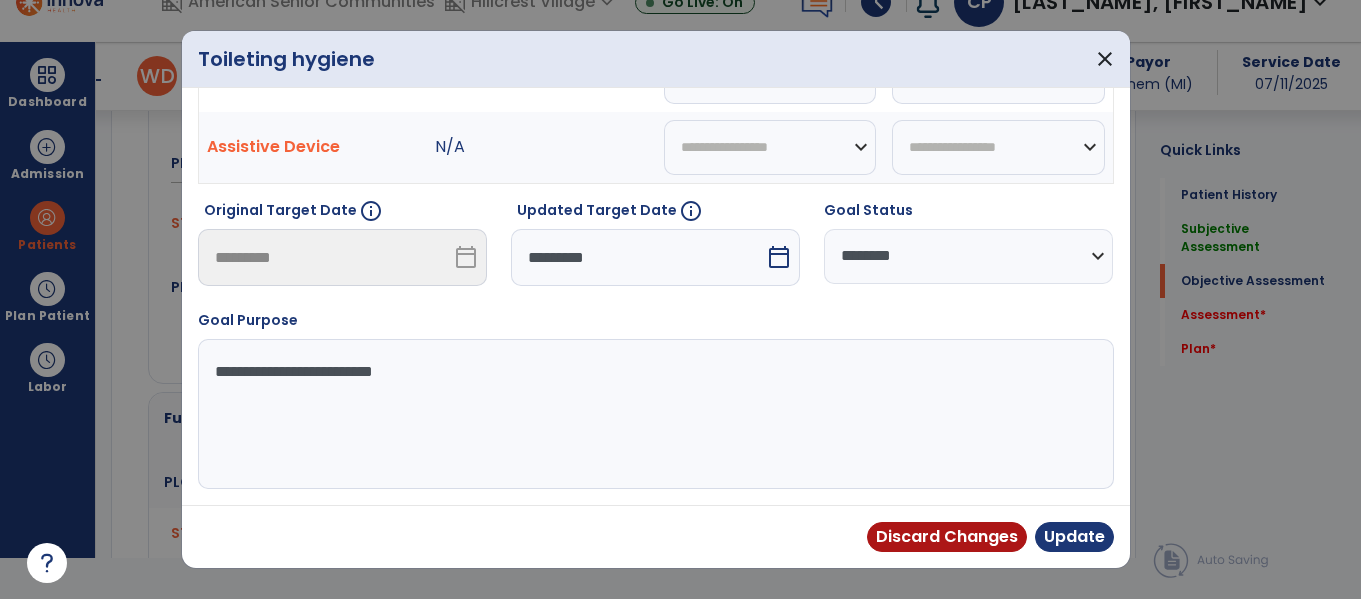 scroll, scrollTop: 119, scrollLeft: 0, axis: vertical 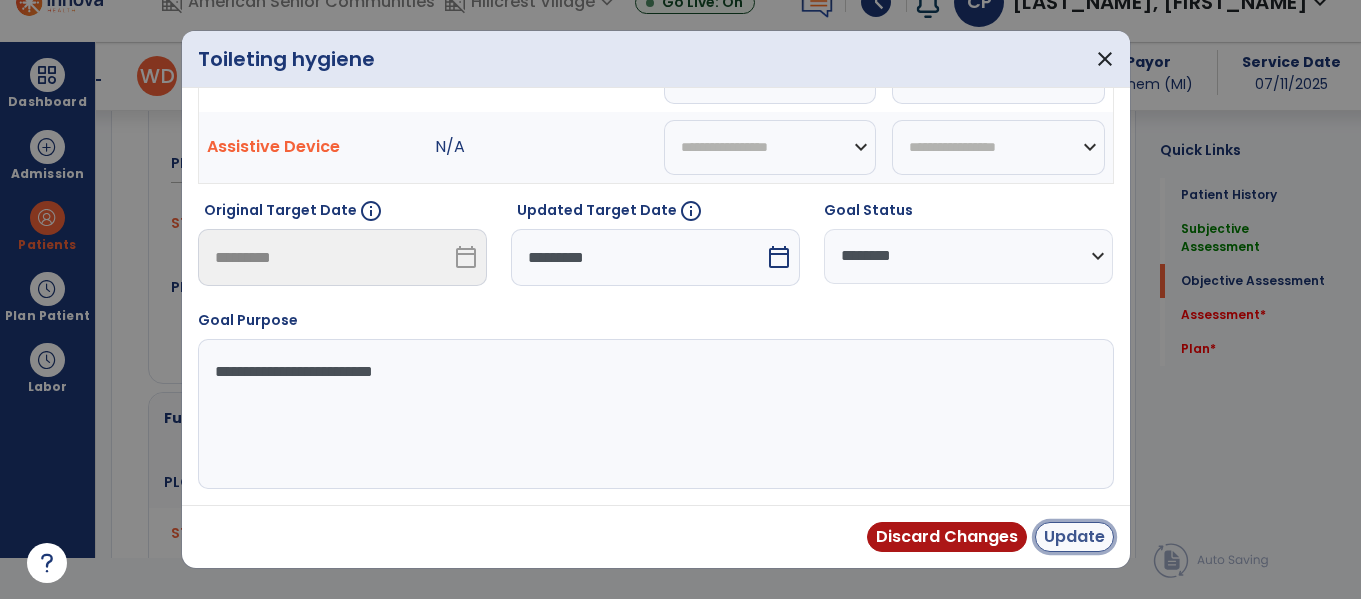 click on "Update" at bounding box center (1074, 537) 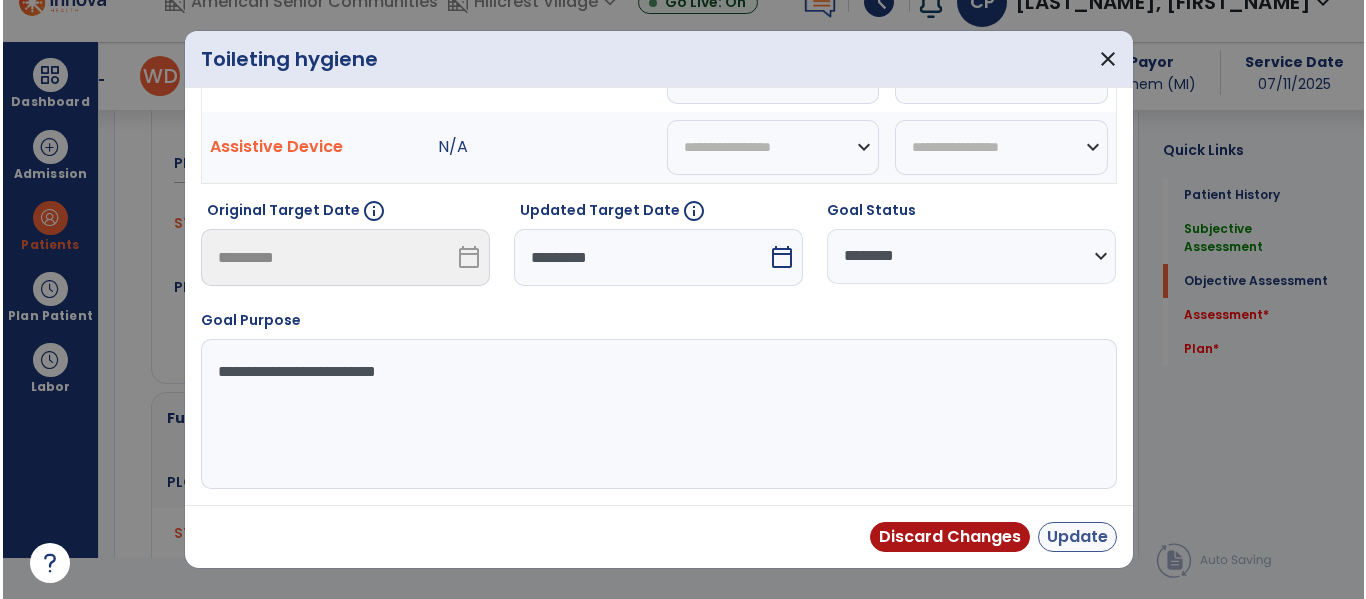 scroll, scrollTop: 41, scrollLeft: 0, axis: vertical 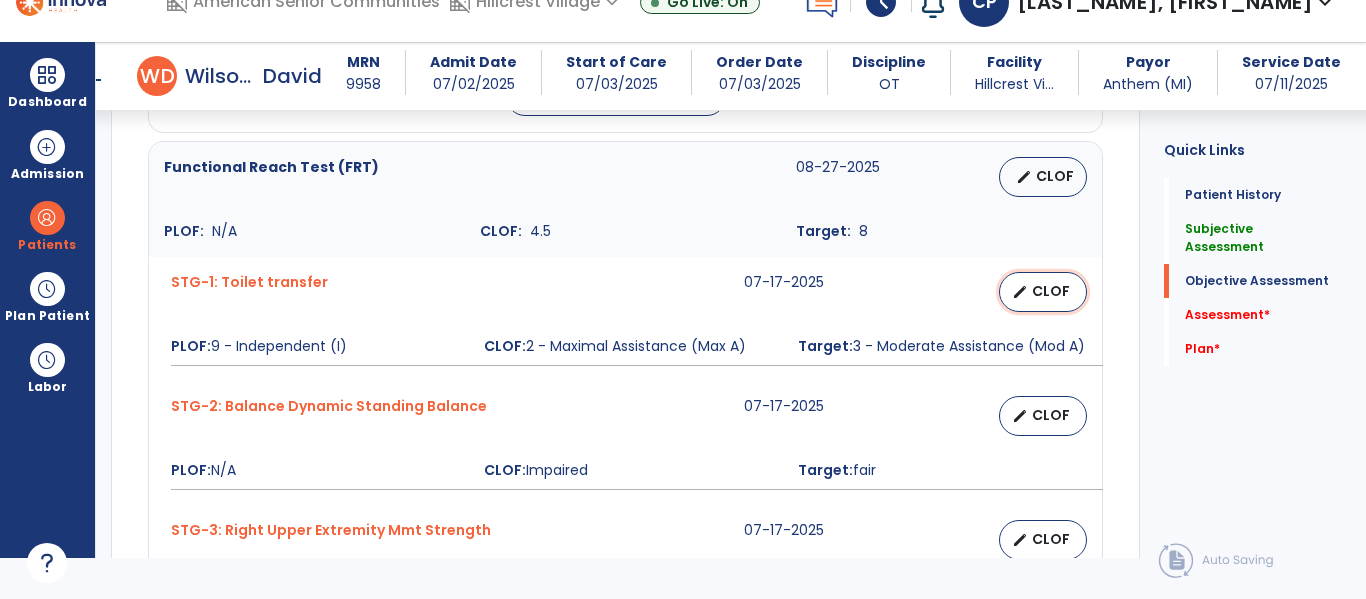 click on "edit" at bounding box center (1020, 292) 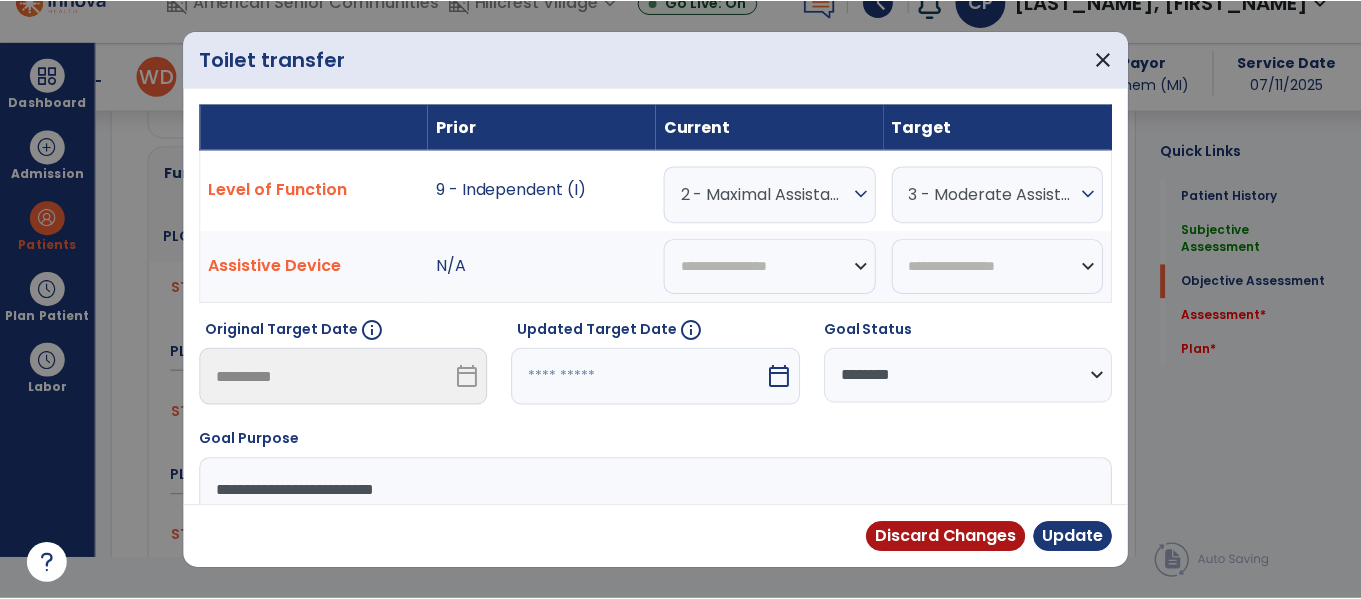 scroll, scrollTop: 0, scrollLeft: 0, axis: both 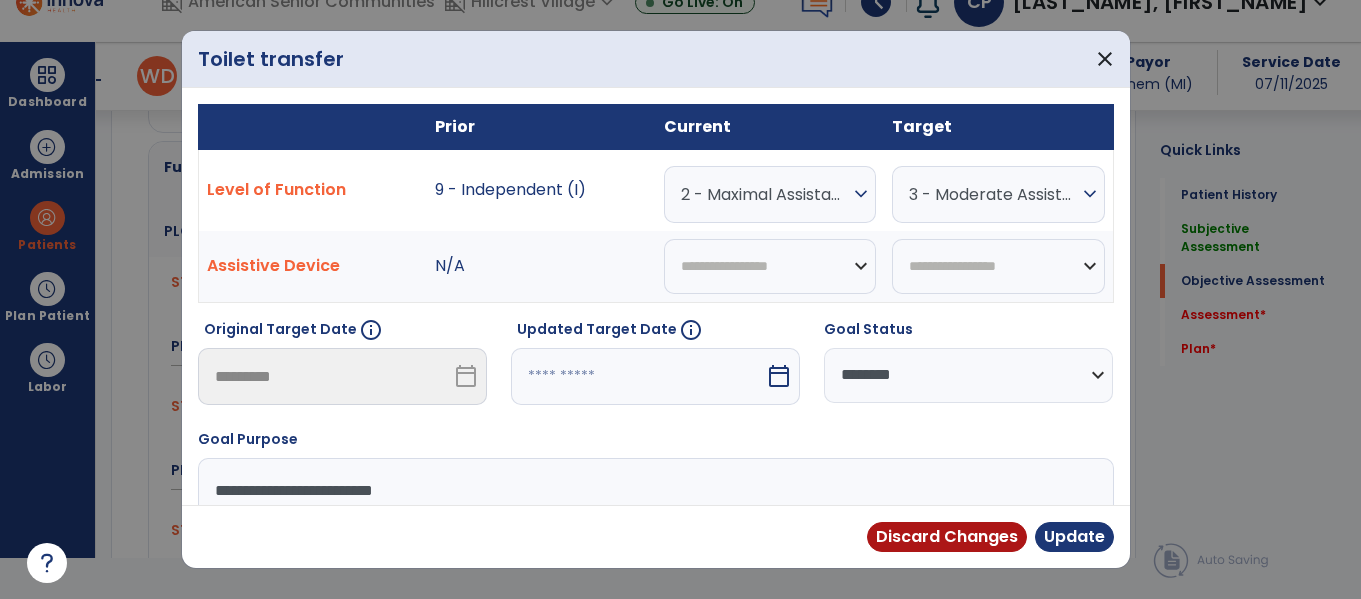 click on "expand_more" at bounding box center (861, 194) 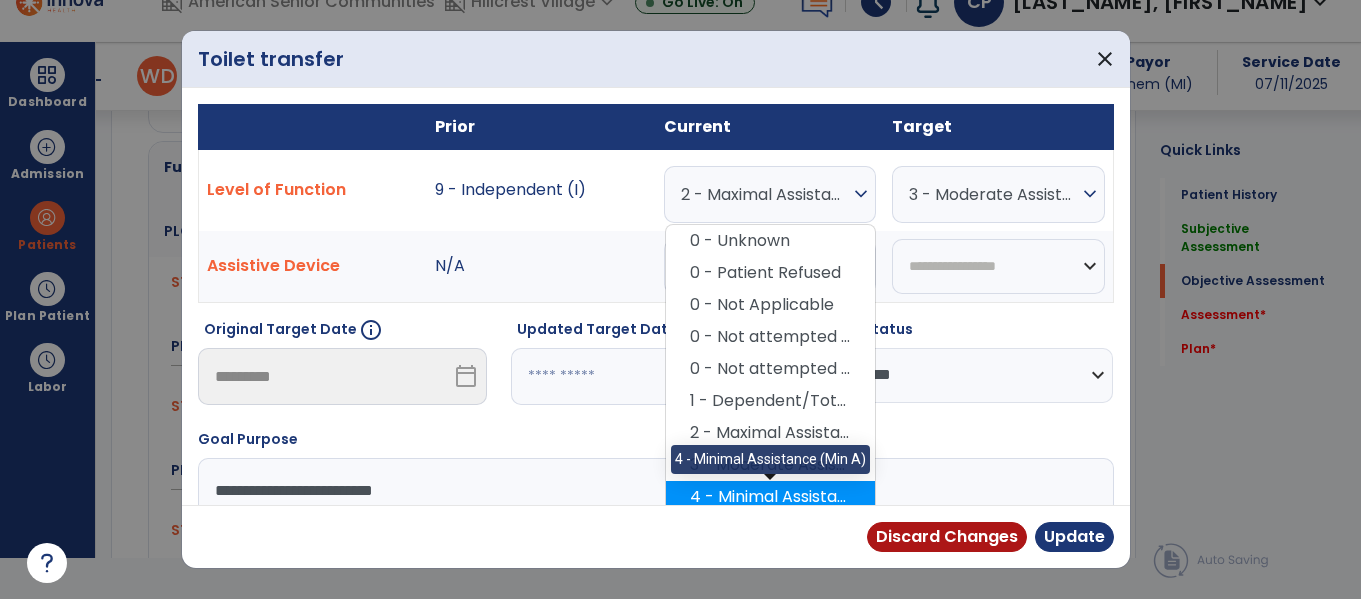 click on "4 - Minimal Assistance (Min A)" at bounding box center (770, 497) 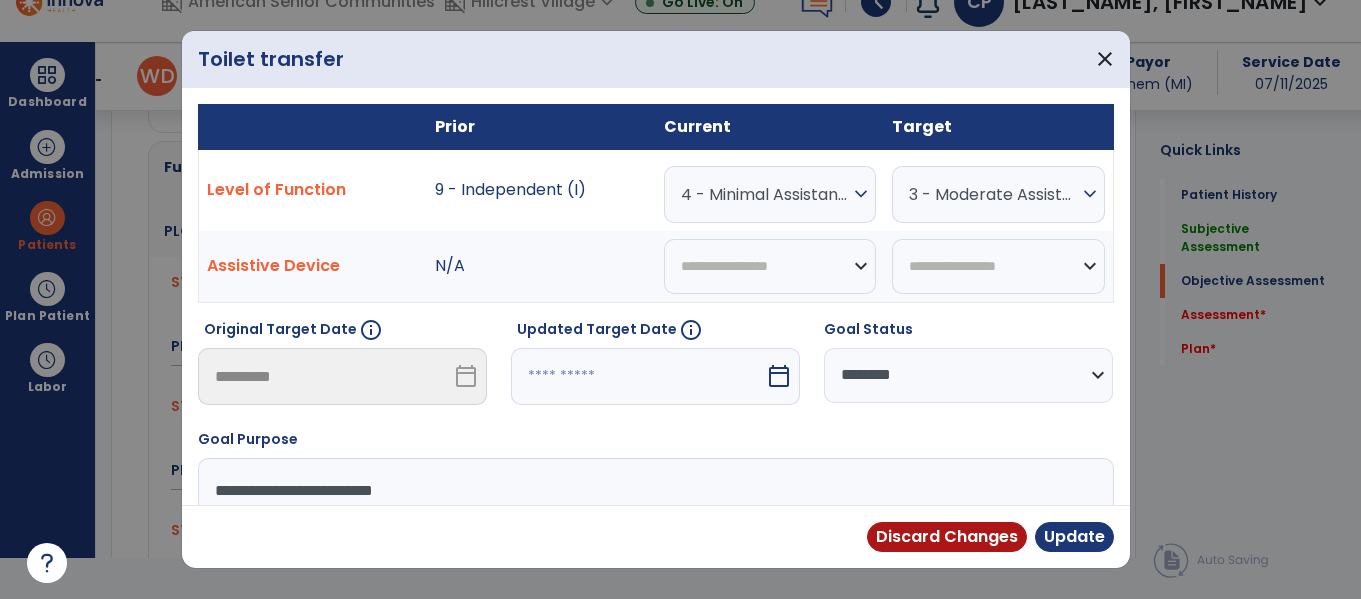 click on "expand_more" at bounding box center [1090, 194] 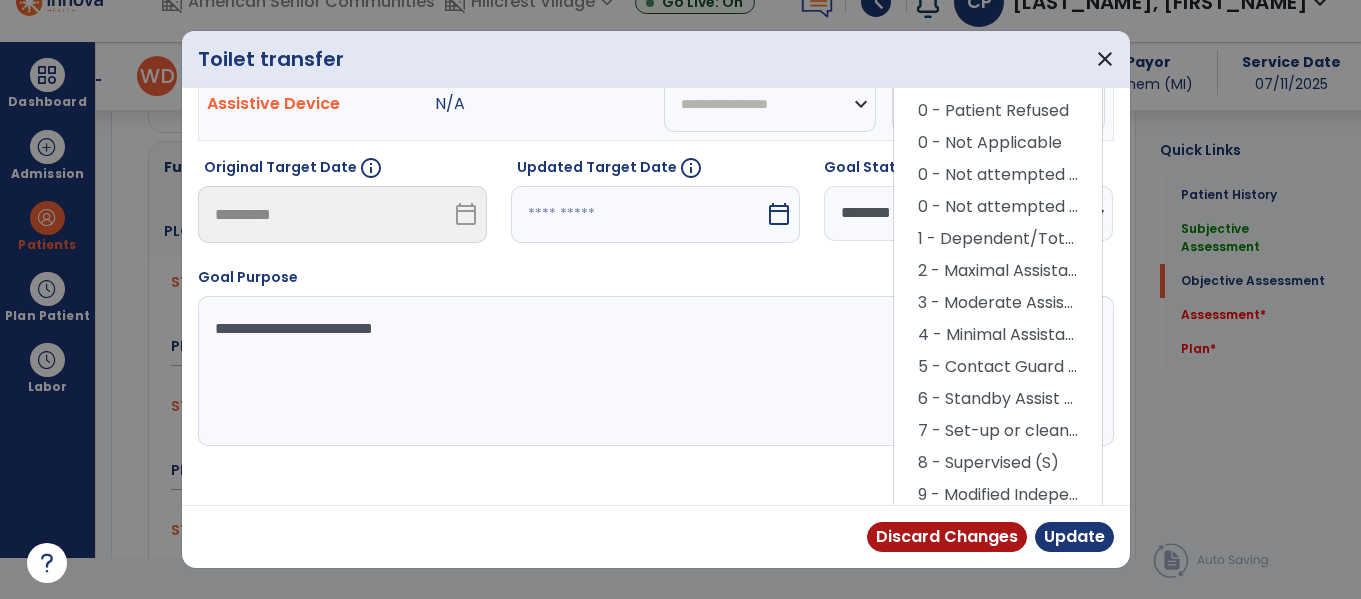 scroll, scrollTop: 201, scrollLeft: 0, axis: vertical 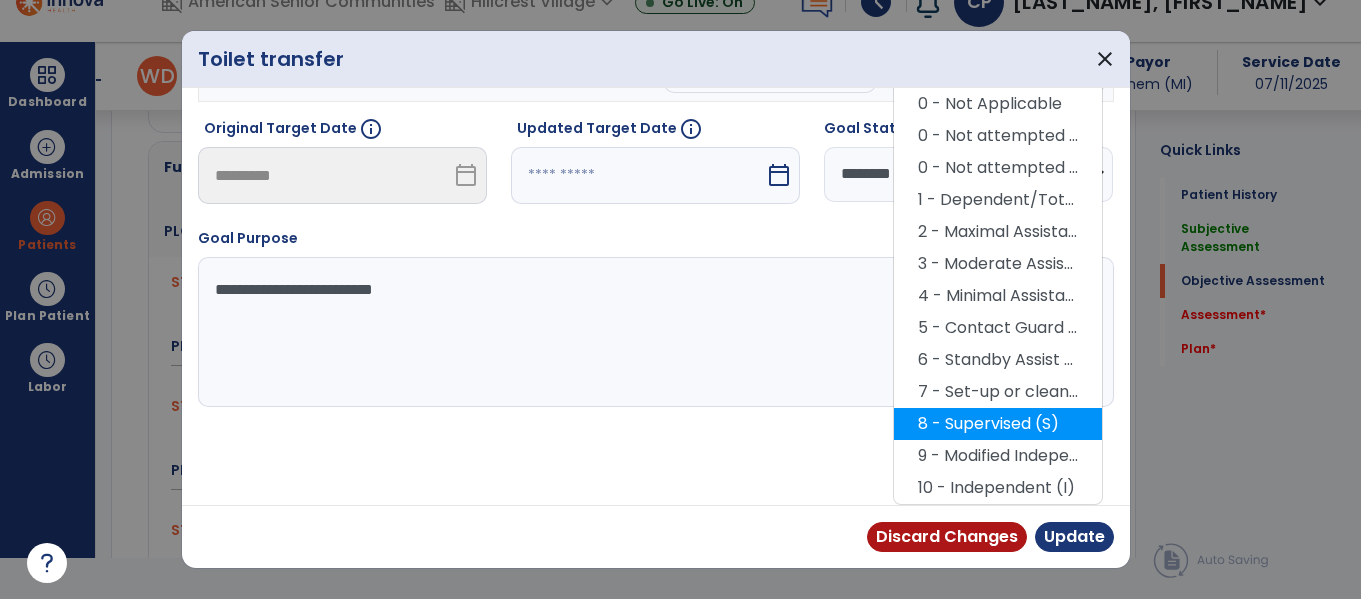 click on "8 - Supervised (S)" at bounding box center (998, 424) 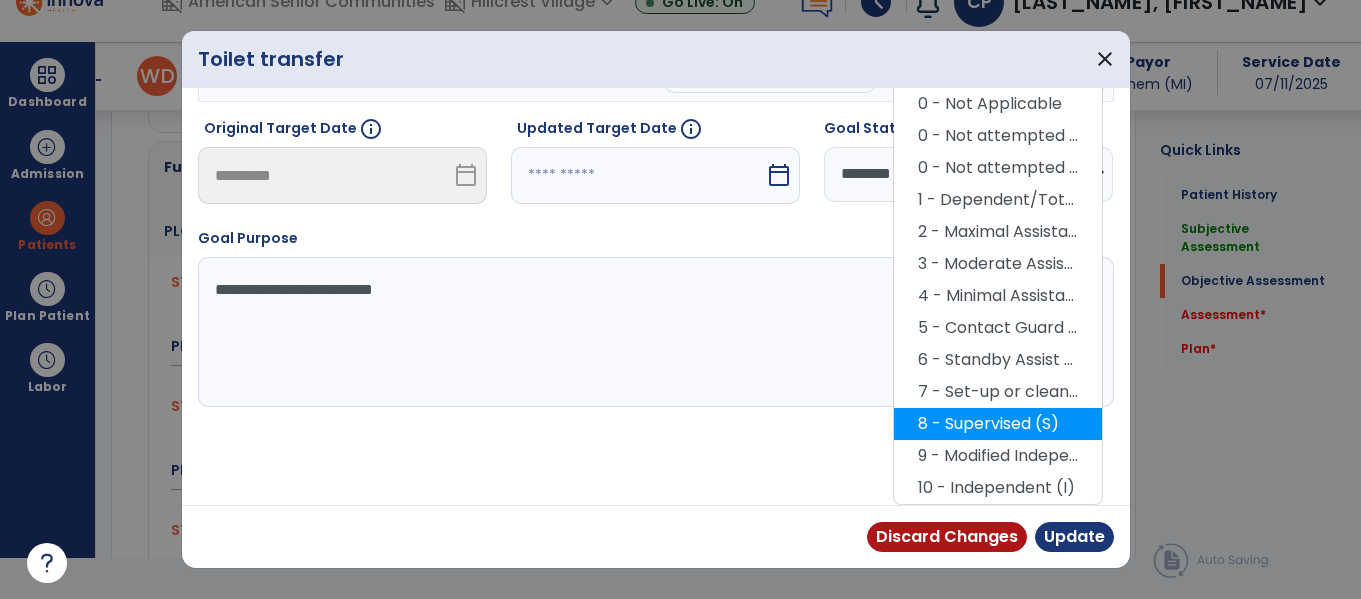 scroll, scrollTop: 119, scrollLeft: 0, axis: vertical 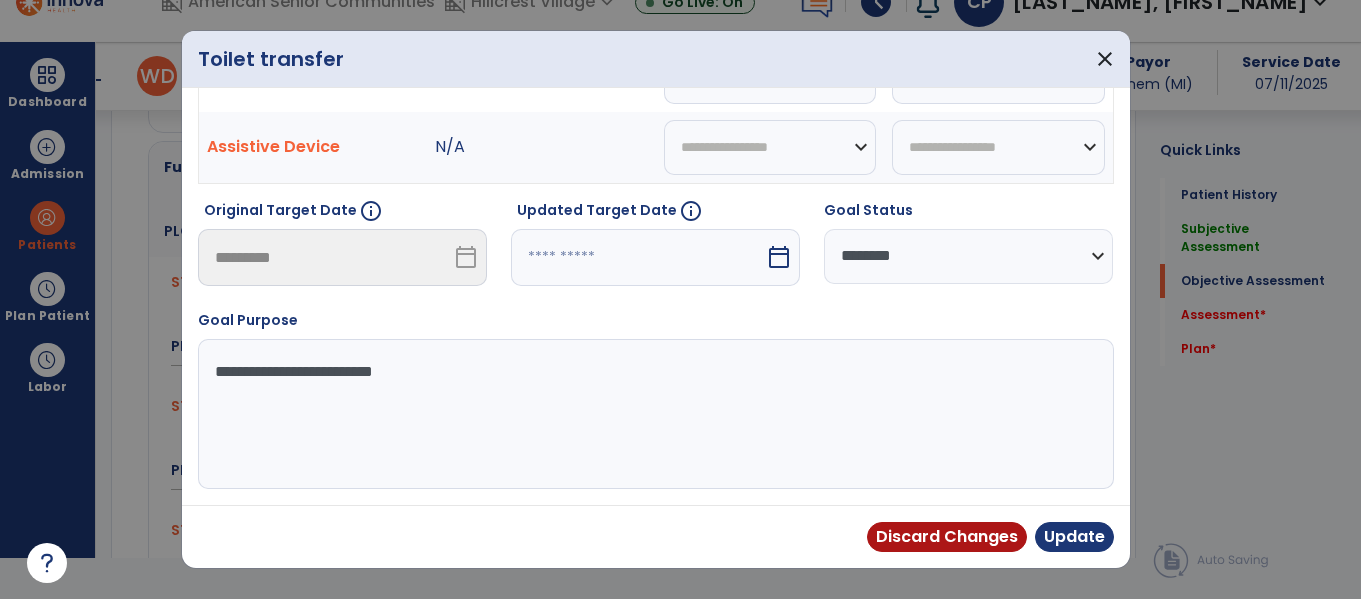 click on "calendar_today" at bounding box center (779, 257) 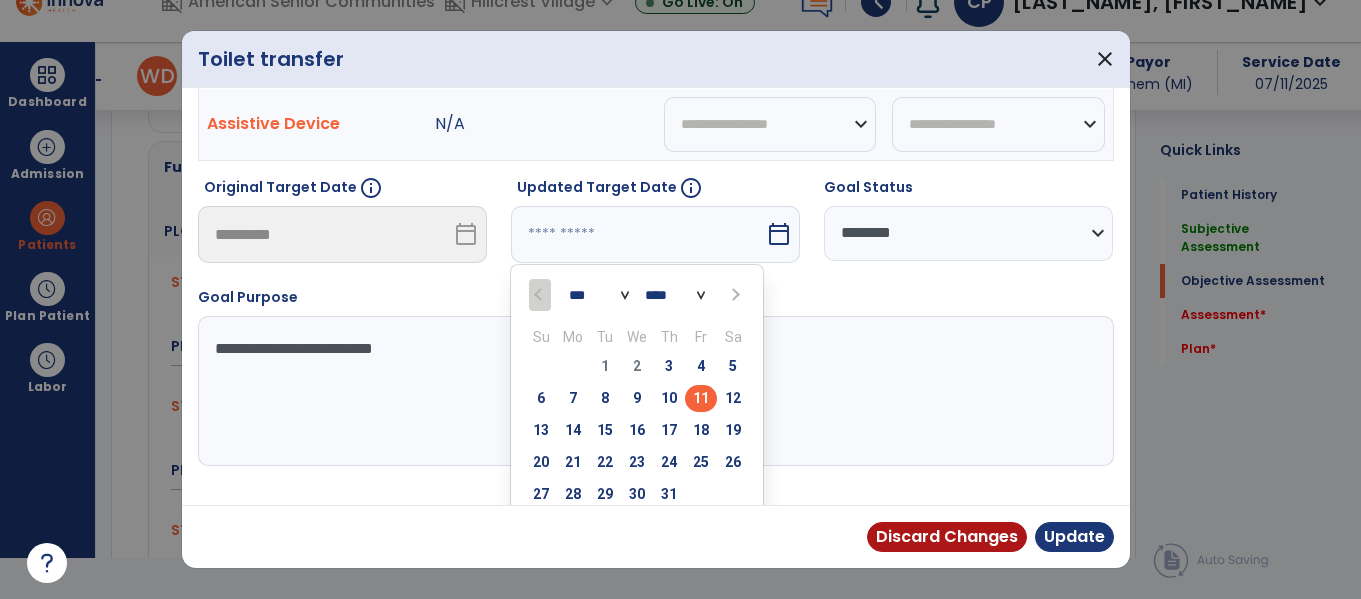 scroll, scrollTop: 197, scrollLeft: 0, axis: vertical 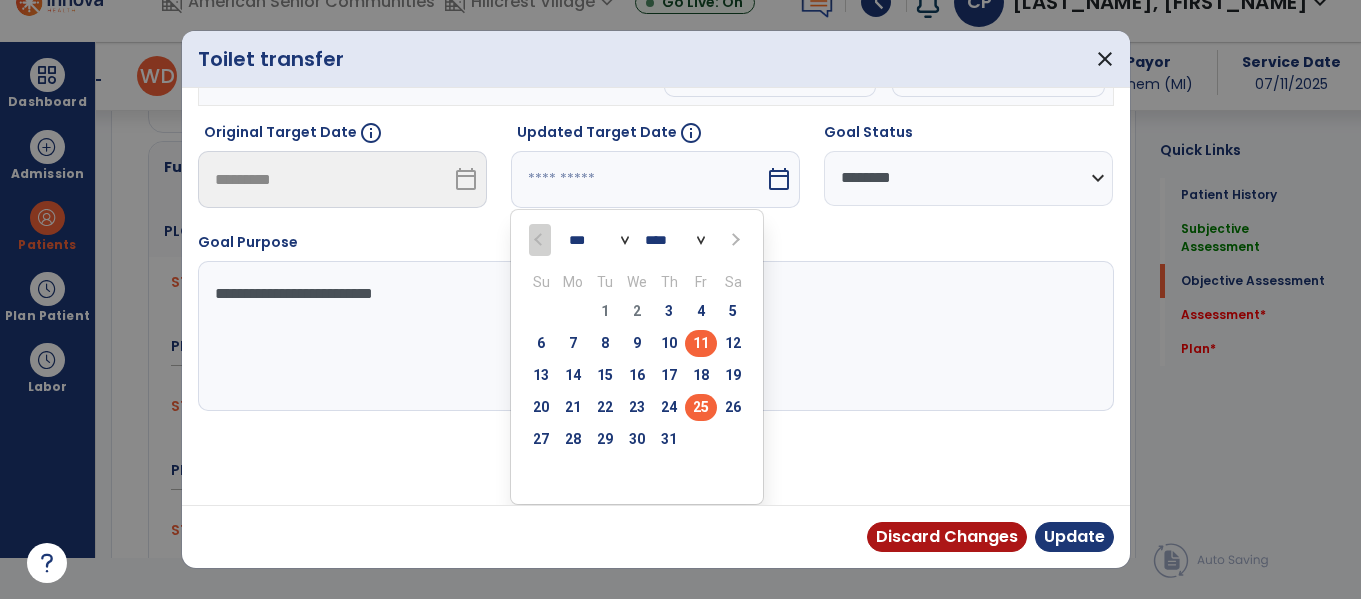 click on "25" at bounding box center (701, 407) 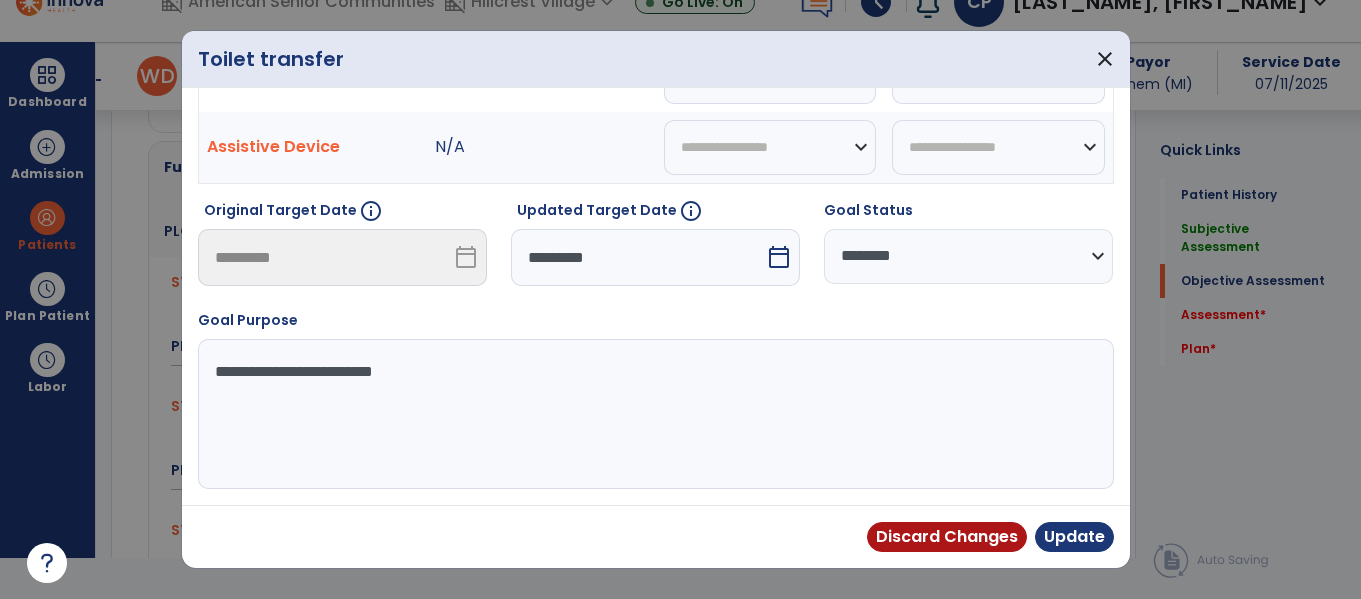 scroll, scrollTop: 119, scrollLeft: 0, axis: vertical 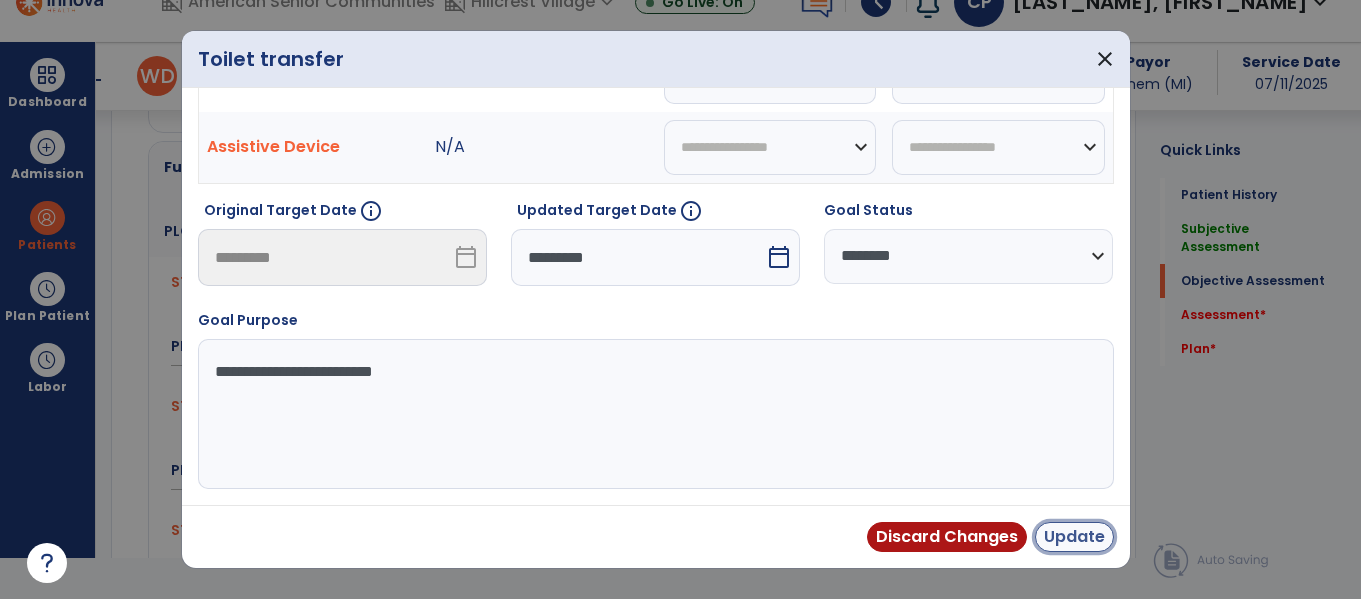 click on "Update" at bounding box center [1074, 537] 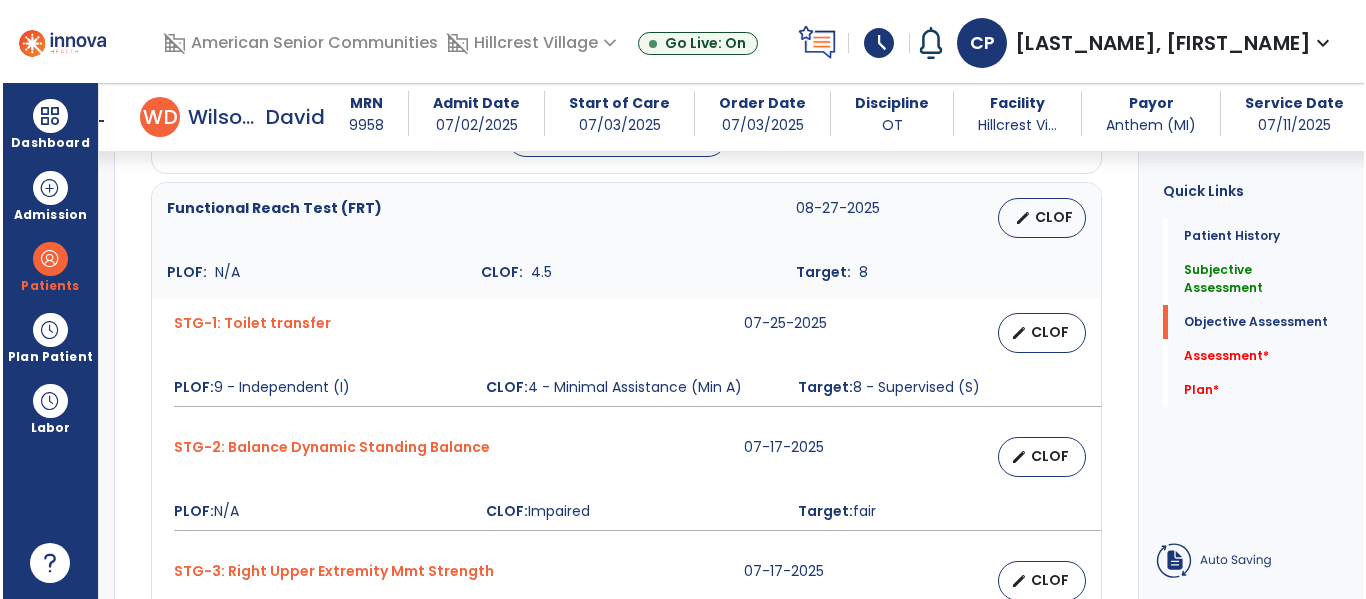 scroll, scrollTop: 41, scrollLeft: 0, axis: vertical 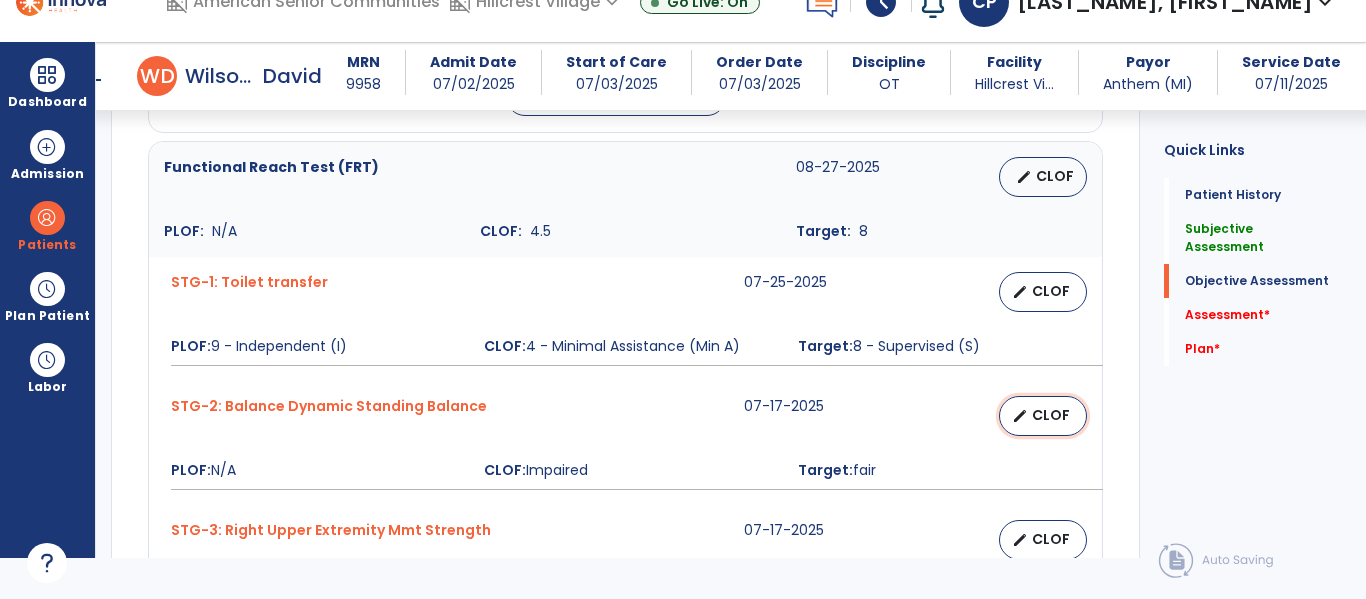 click on "CLOF" at bounding box center (1051, 415) 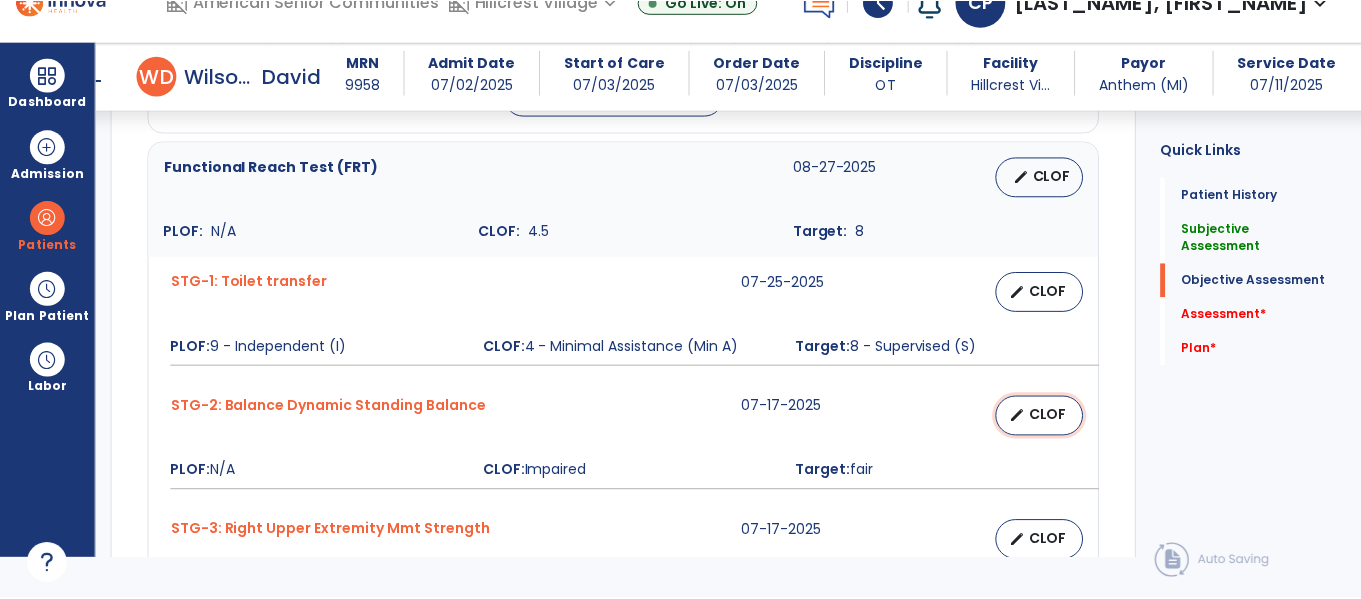 scroll, scrollTop: 0, scrollLeft: 0, axis: both 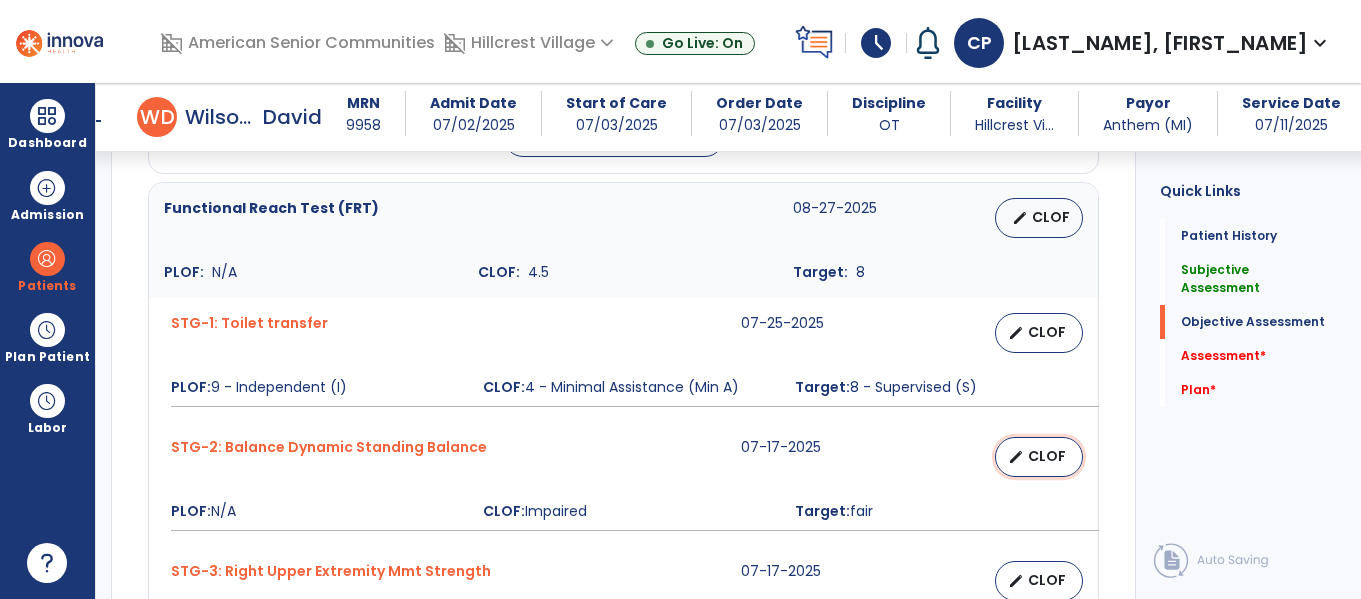 select on "********" 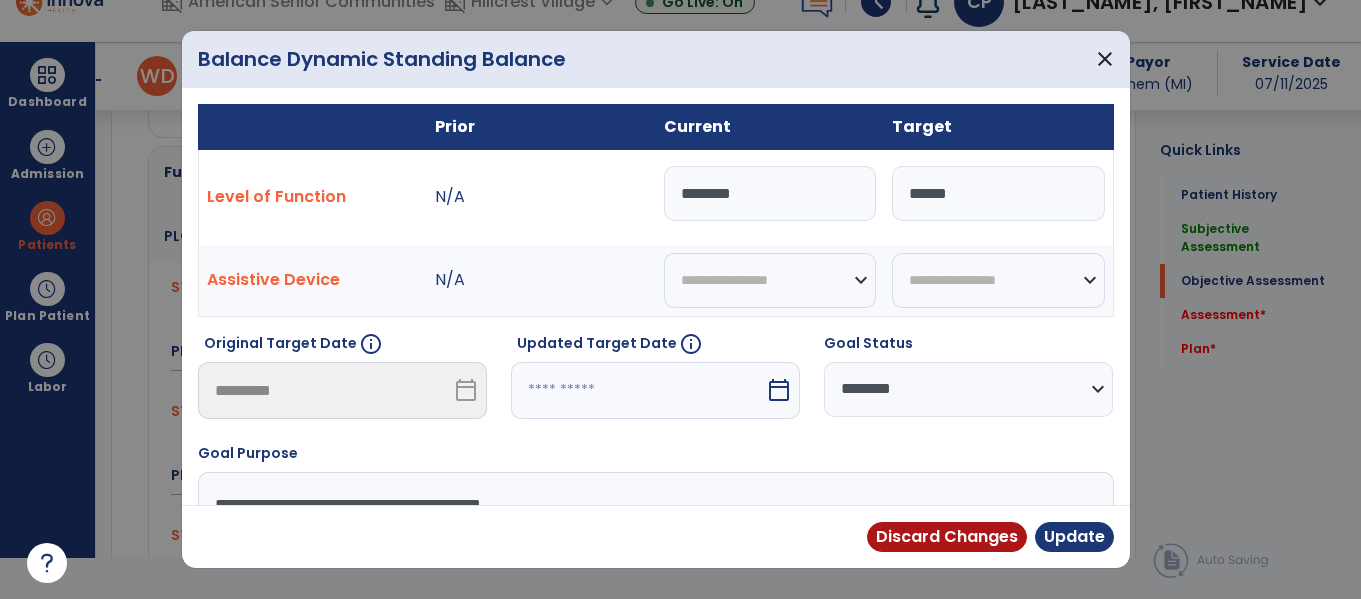 scroll, scrollTop: 1571, scrollLeft: 0, axis: vertical 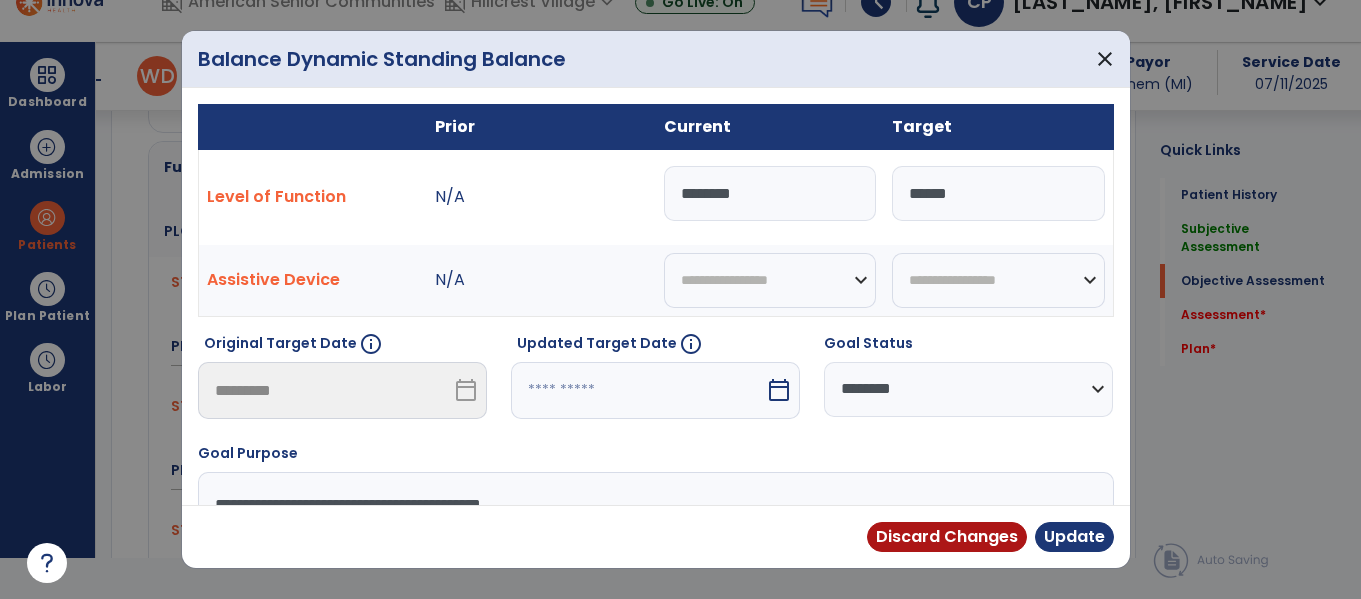 click on "********" at bounding box center (770, 193) 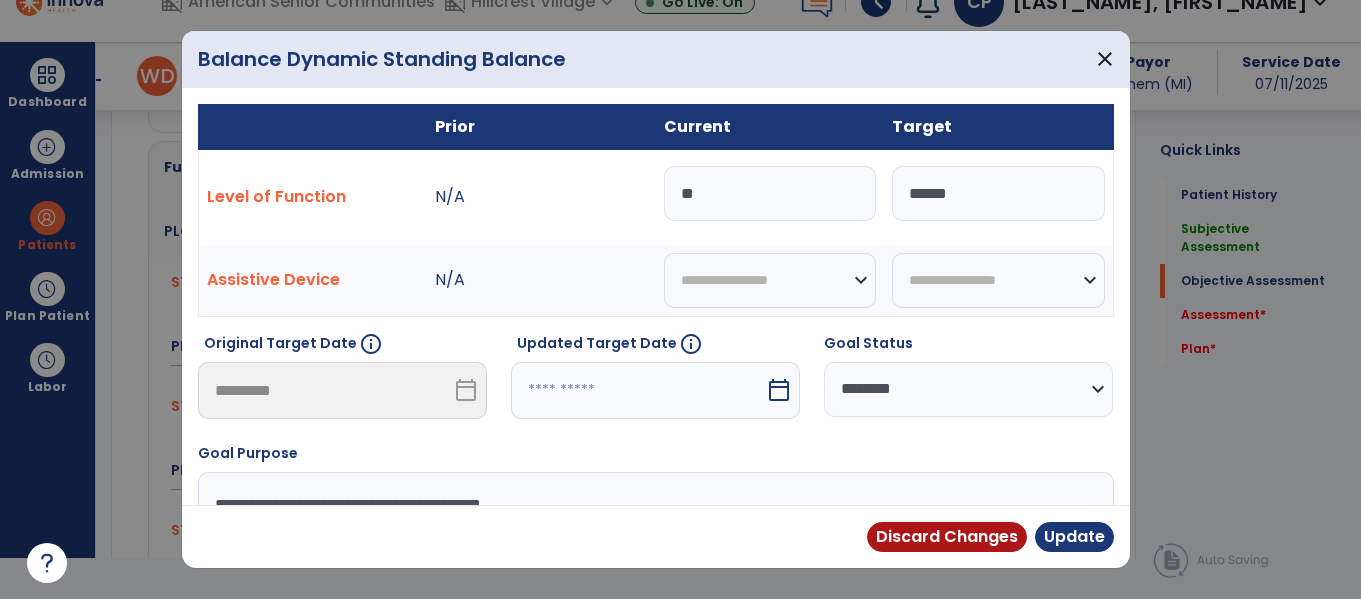type on "*" 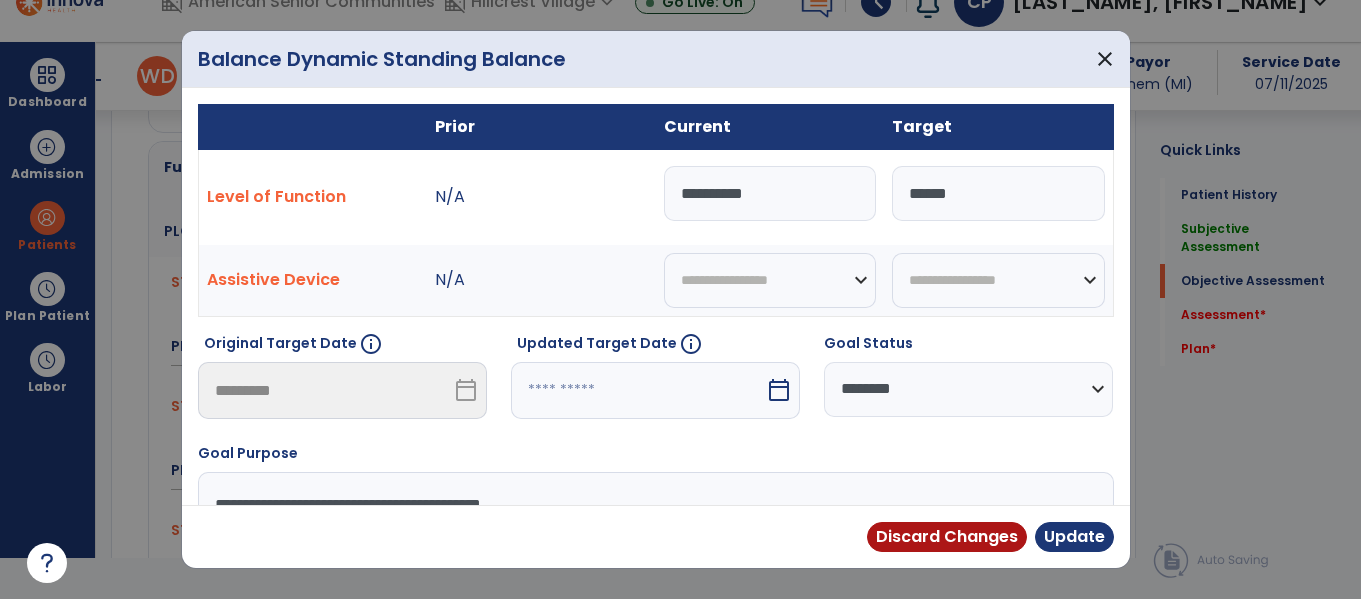 type on "*********" 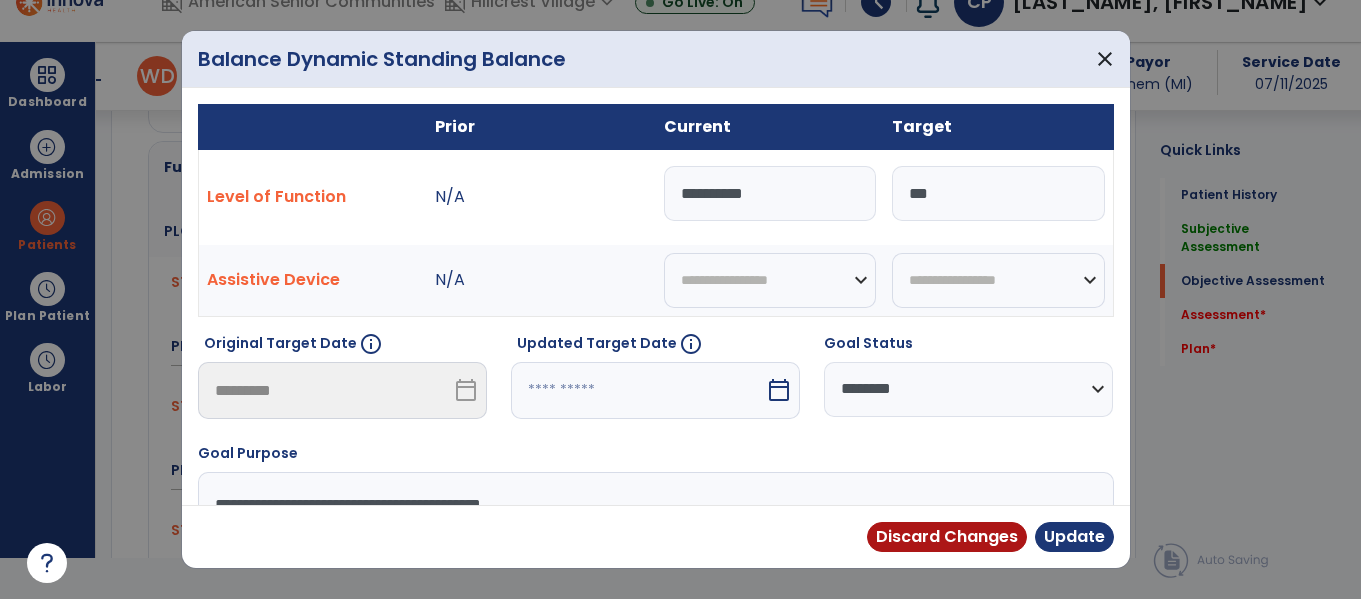 type on "*" 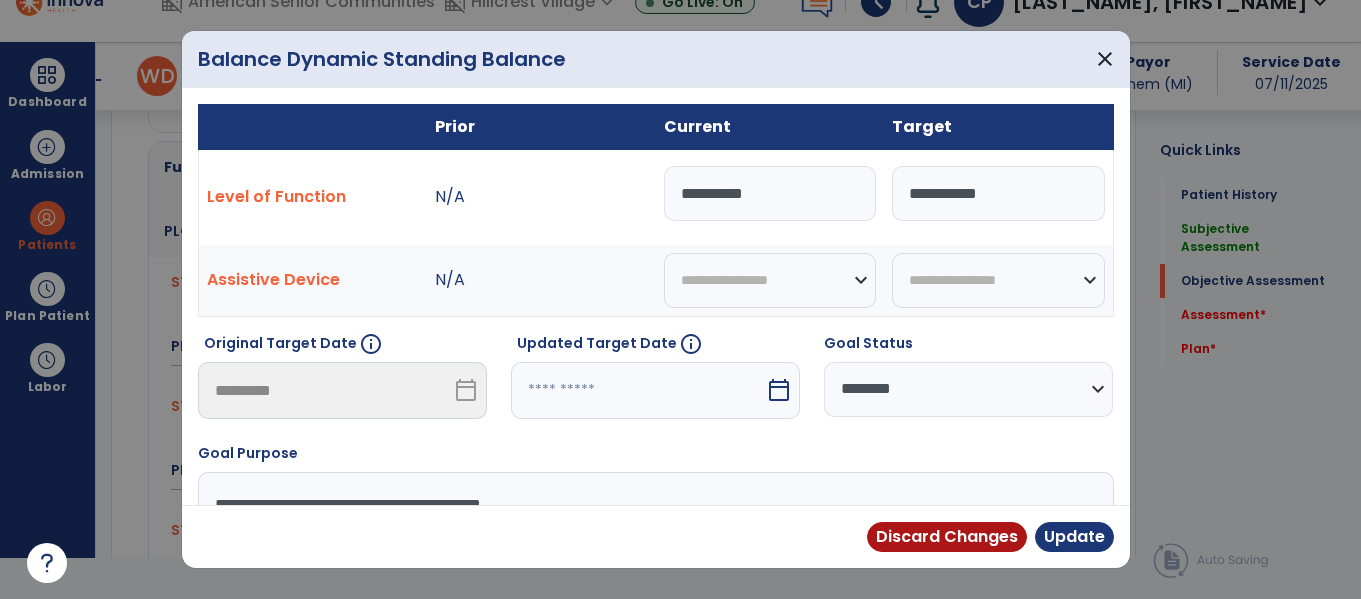 type on "**********" 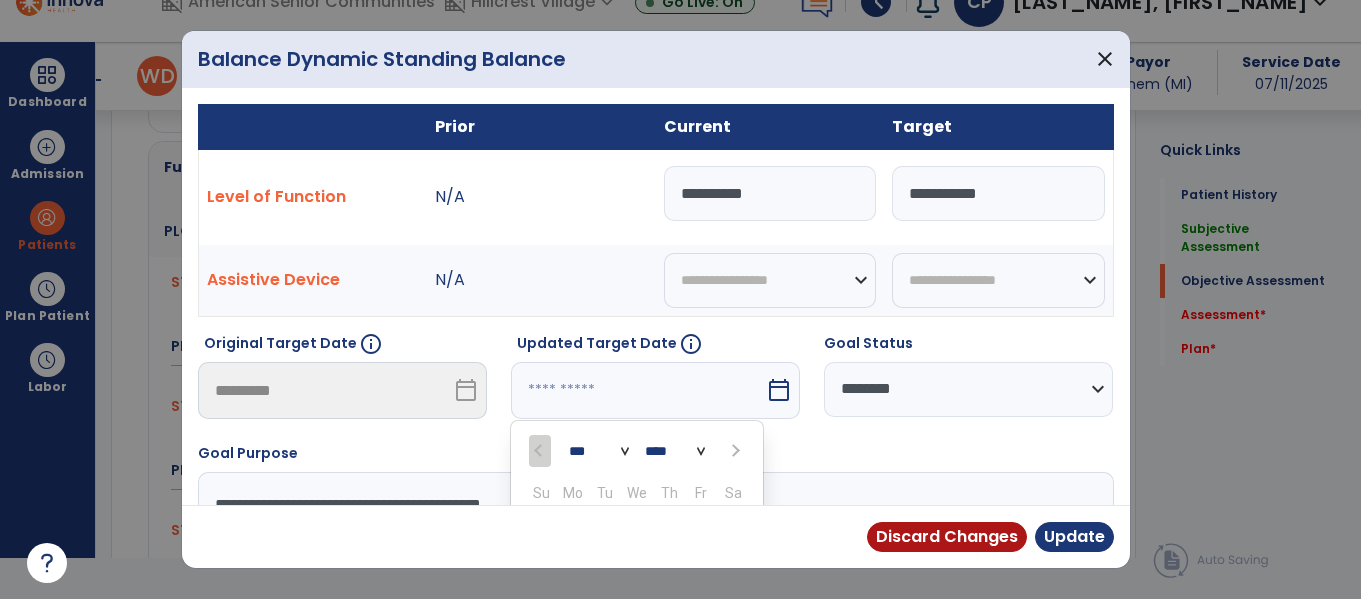 scroll, scrollTop: 211, scrollLeft: 0, axis: vertical 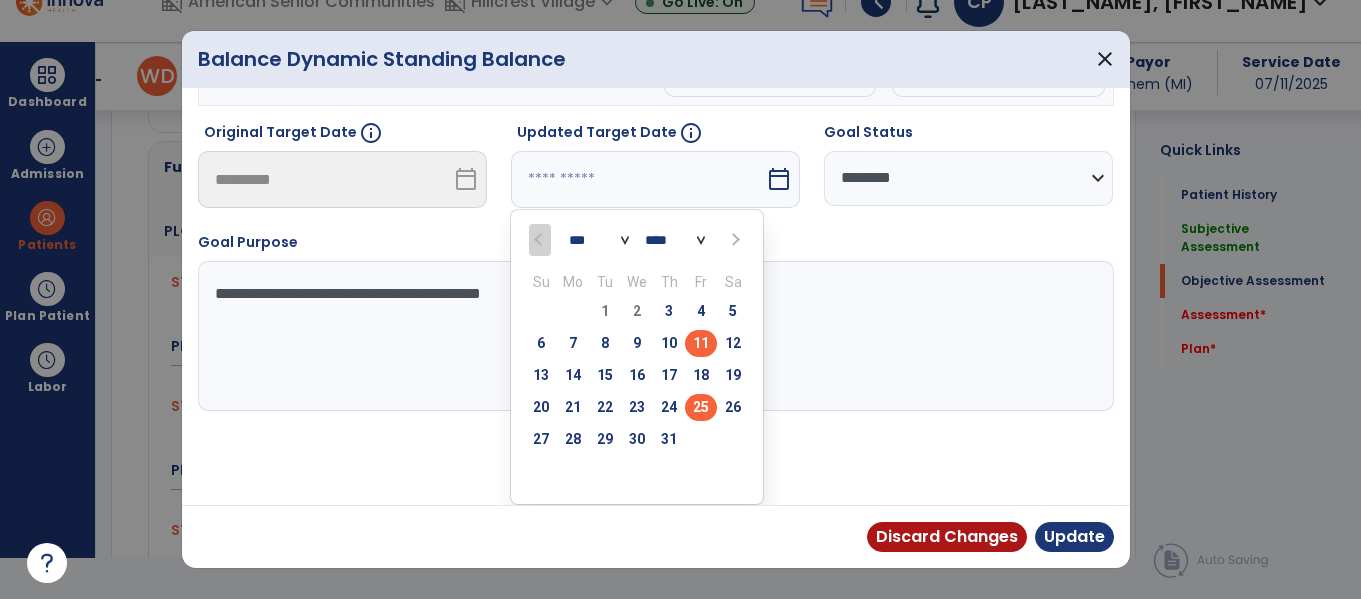 click on "25" at bounding box center [701, 407] 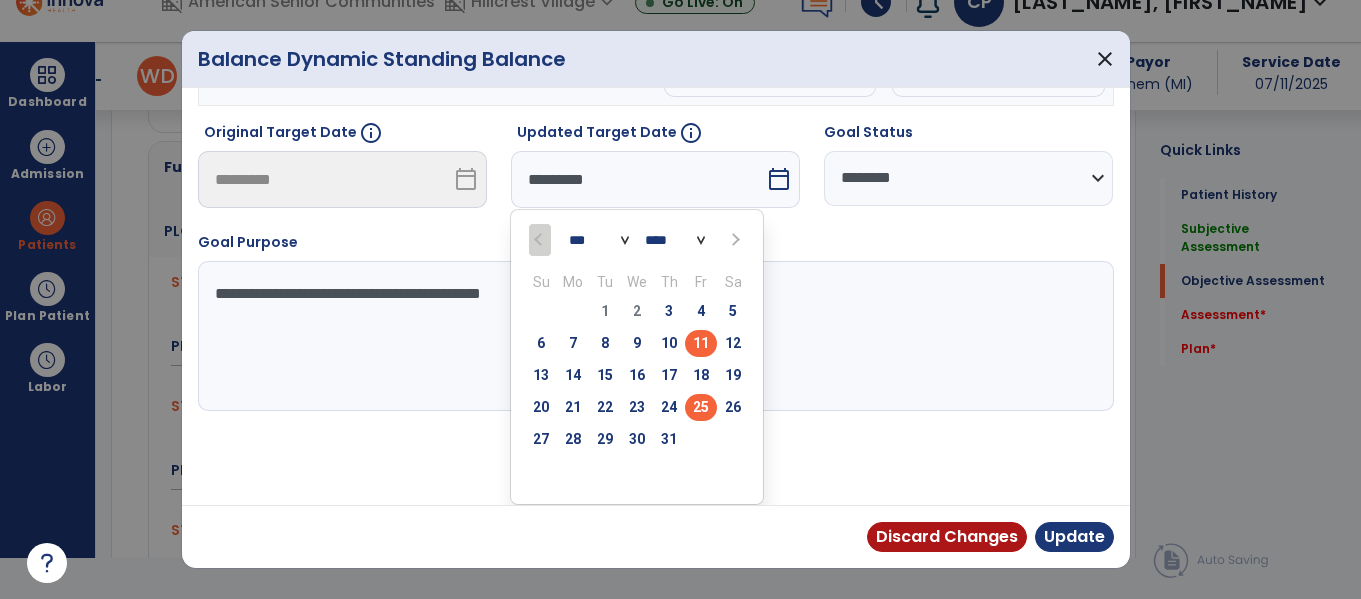 scroll, scrollTop: 133, scrollLeft: 0, axis: vertical 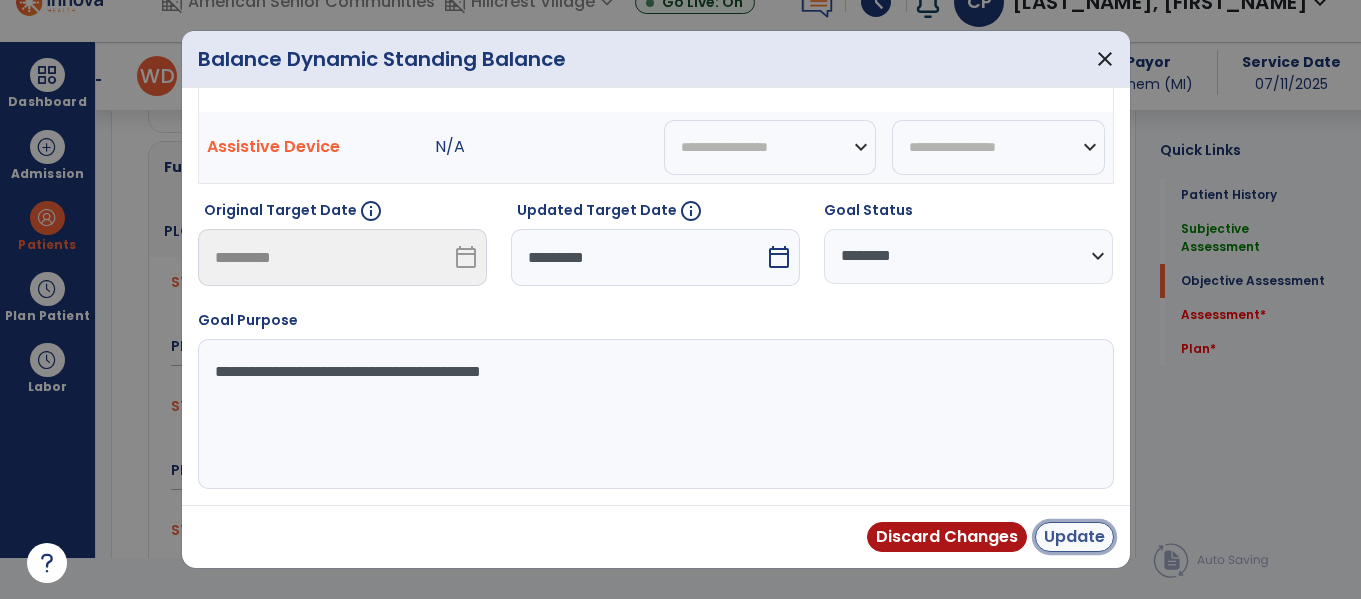 click on "Update" at bounding box center (1074, 537) 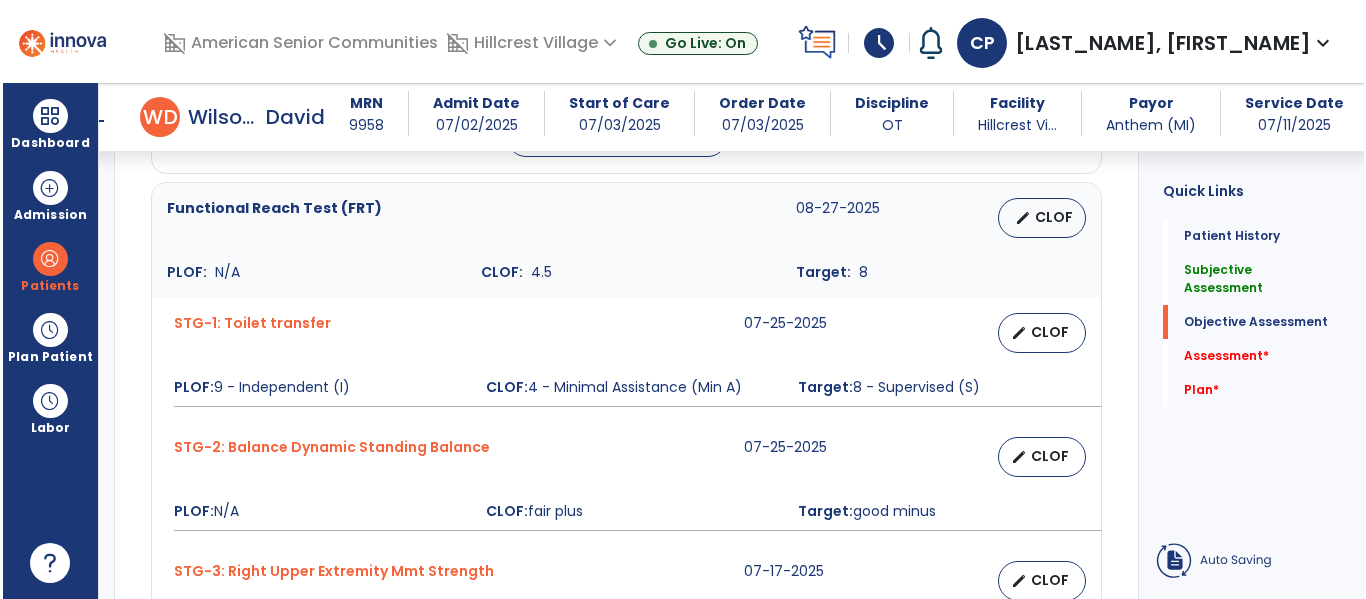 scroll, scrollTop: 41, scrollLeft: 0, axis: vertical 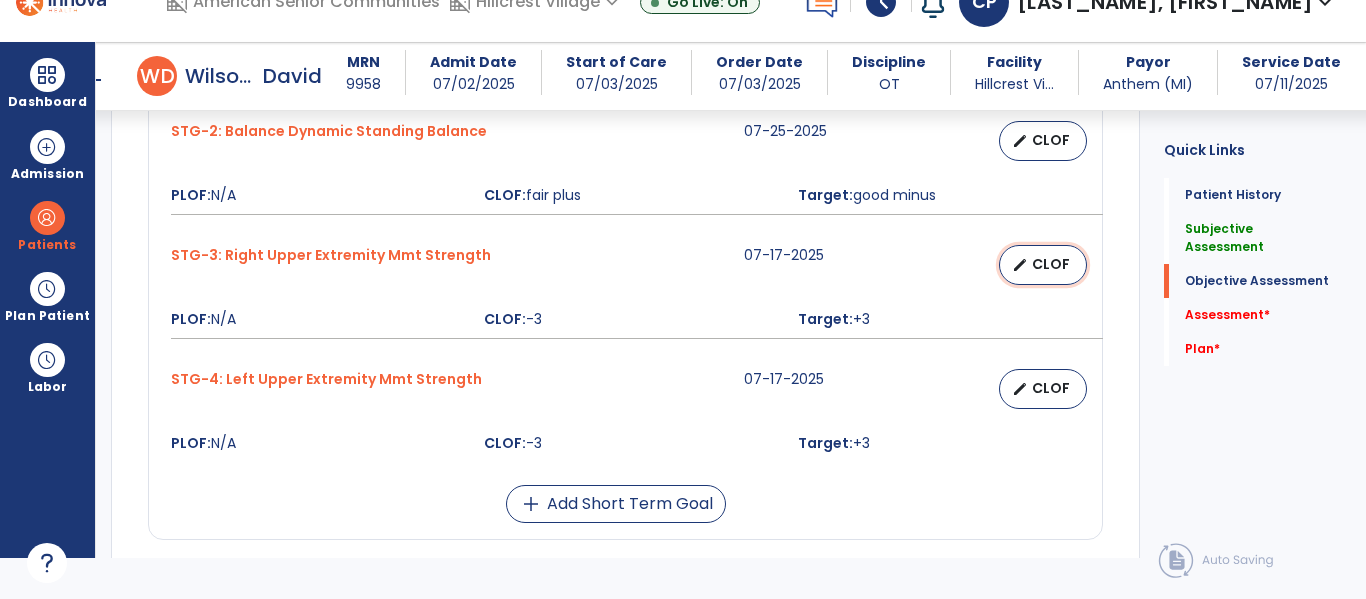 click on "edit   CLOF" at bounding box center (1043, 265) 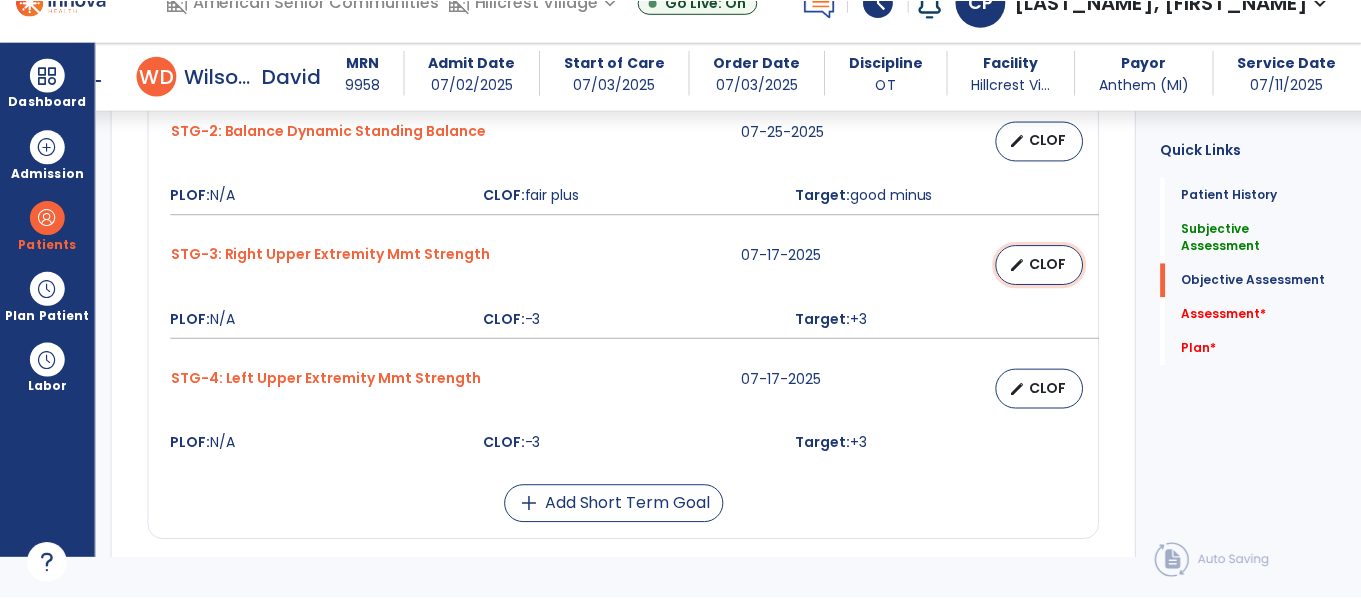 scroll, scrollTop: 0, scrollLeft: 0, axis: both 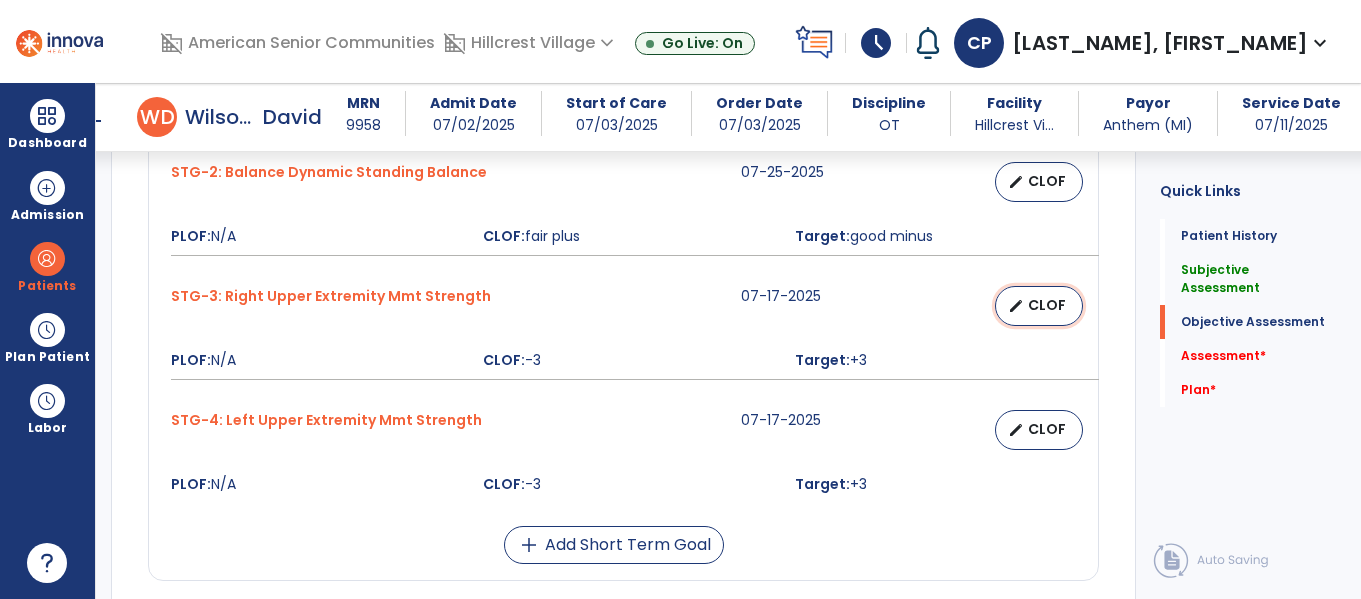 select on "********" 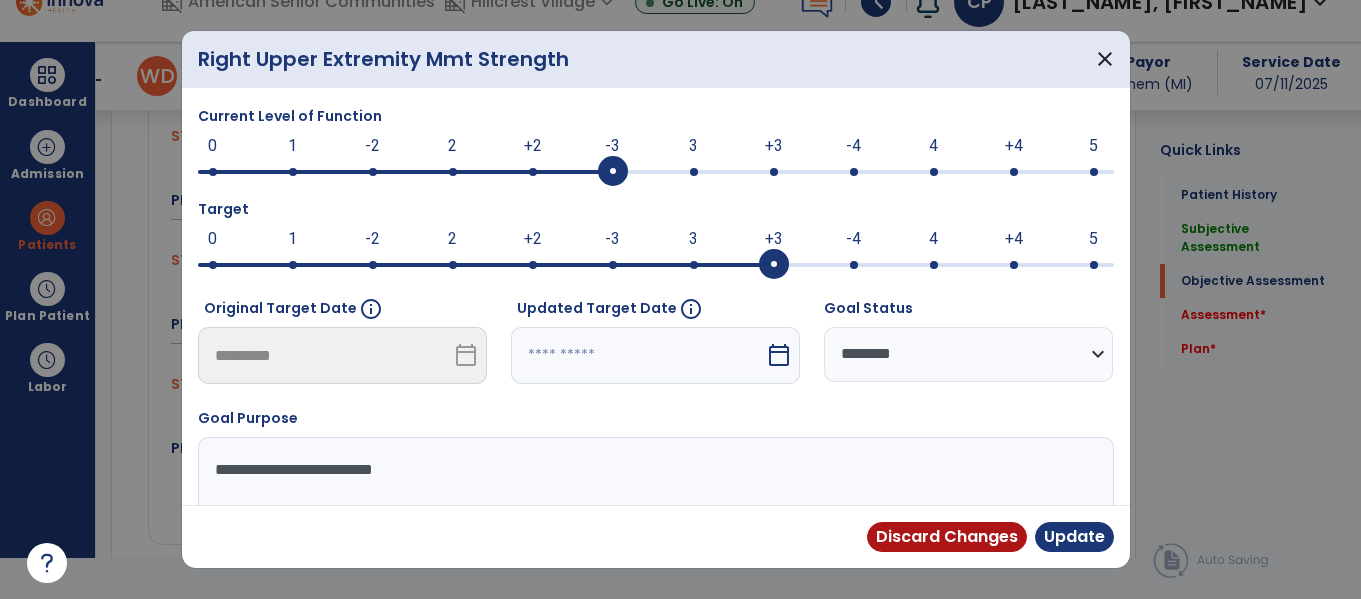 scroll, scrollTop: 1846, scrollLeft: 0, axis: vertical 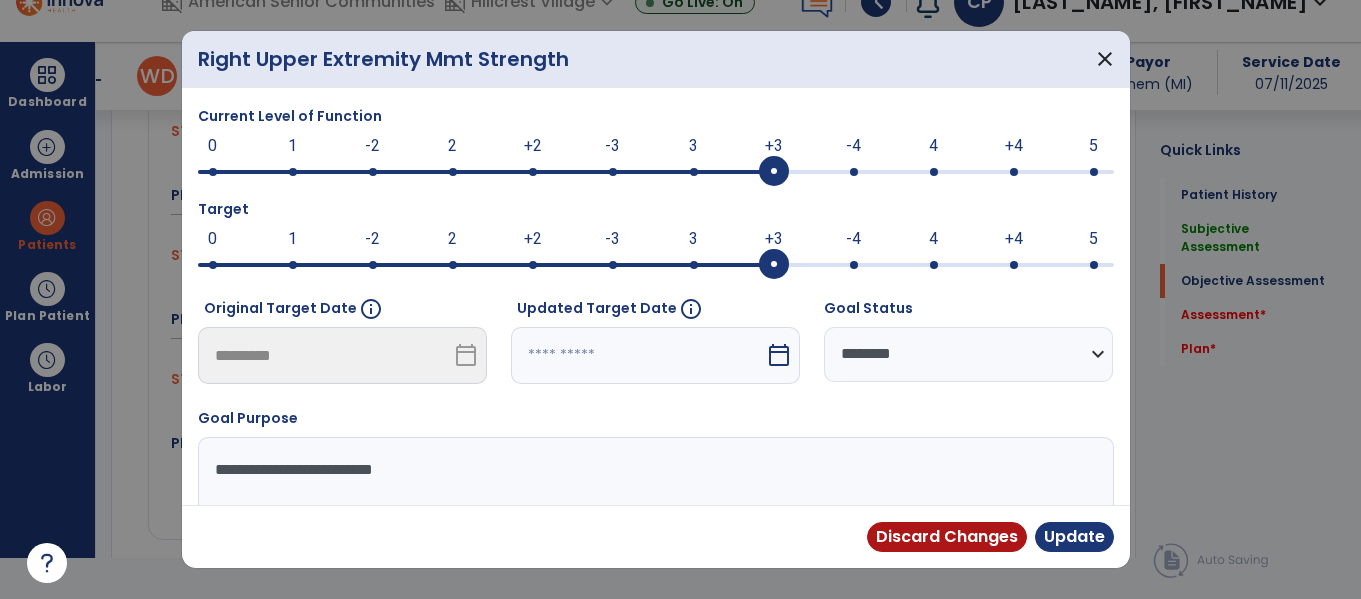 click at bounding box center [774, 172] 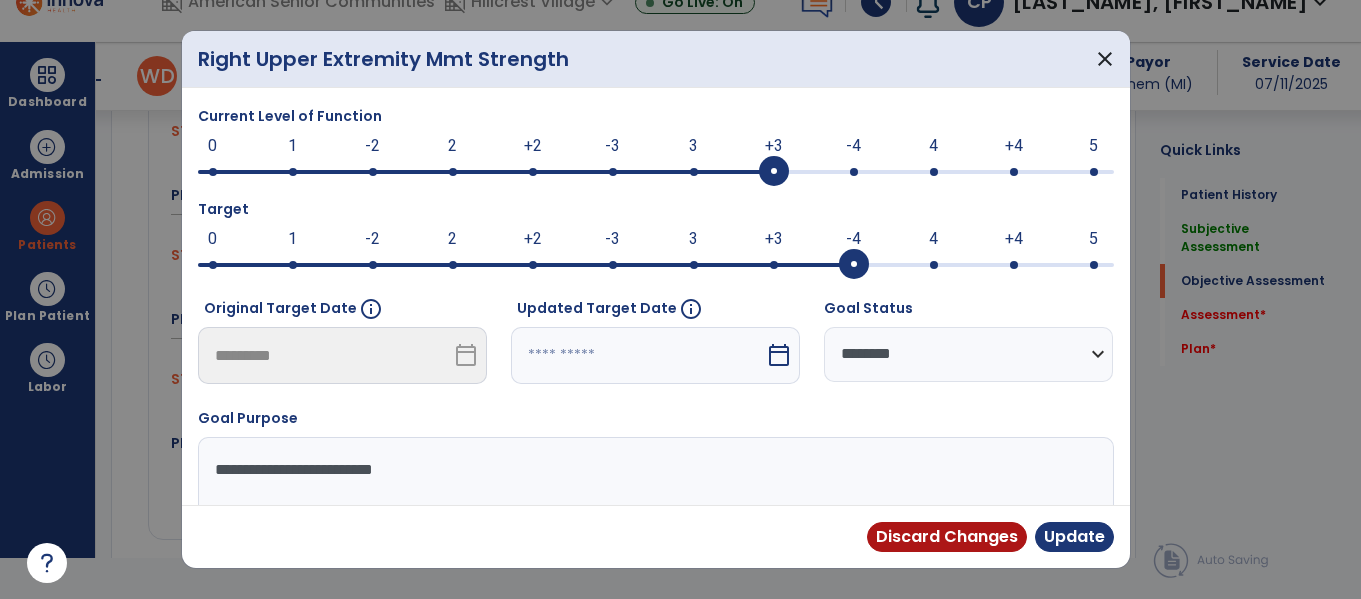 click at bounding box center [854, 265] 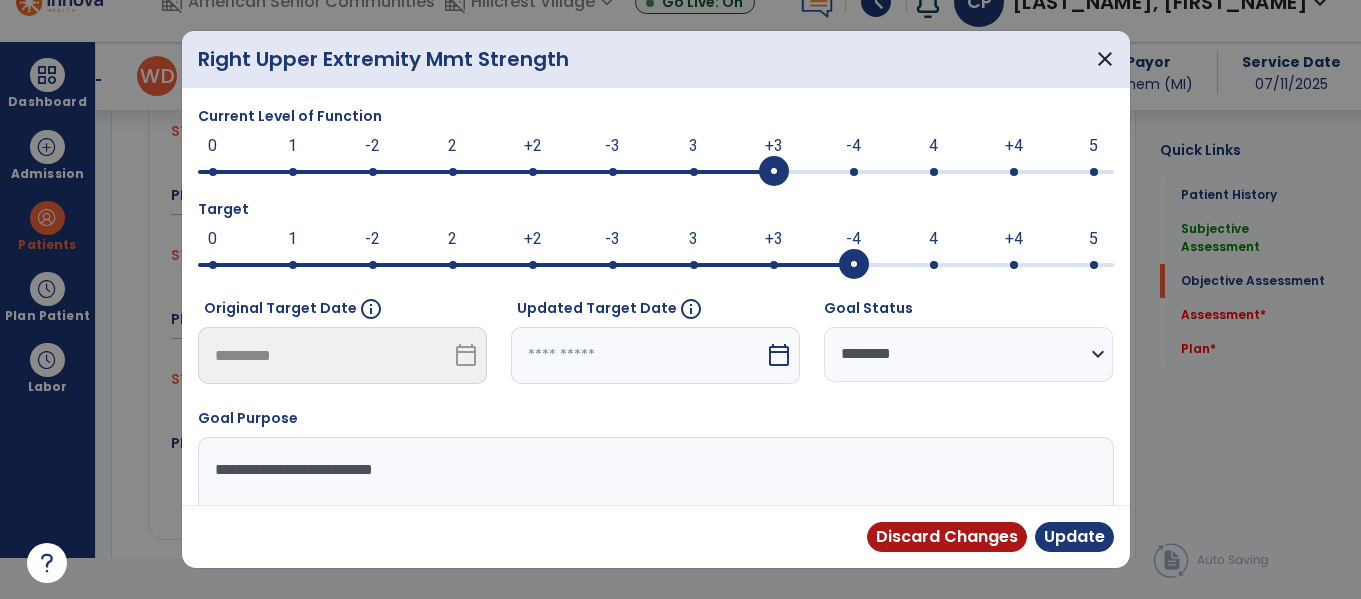 click on "calendar_today" at bounding box center [779, 355] 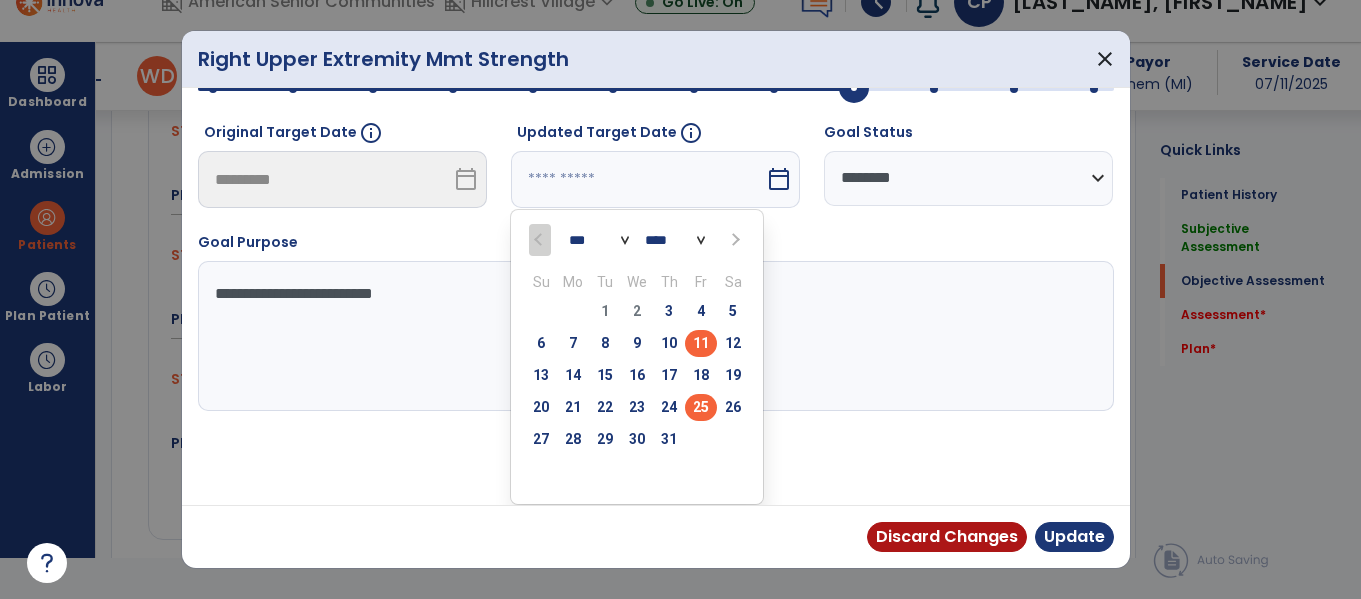 click on "25" at bounding box center [701, 407] 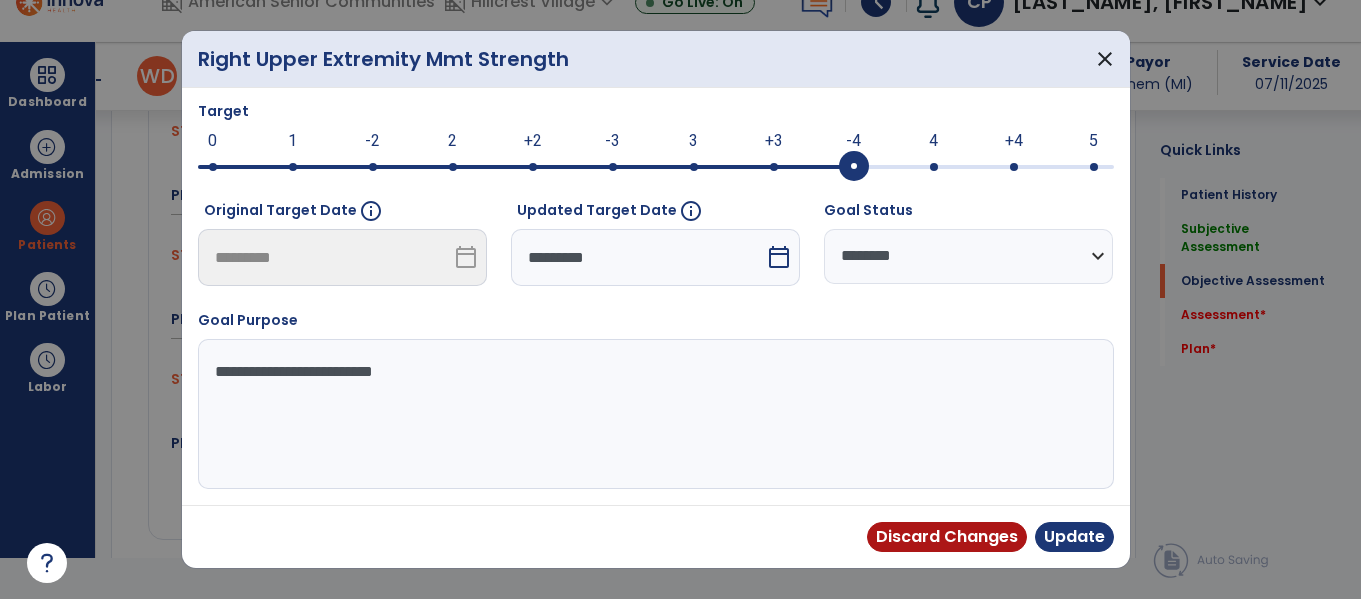 scroll, scrollTop: 98, scrollLeft: 0, axis: vertical 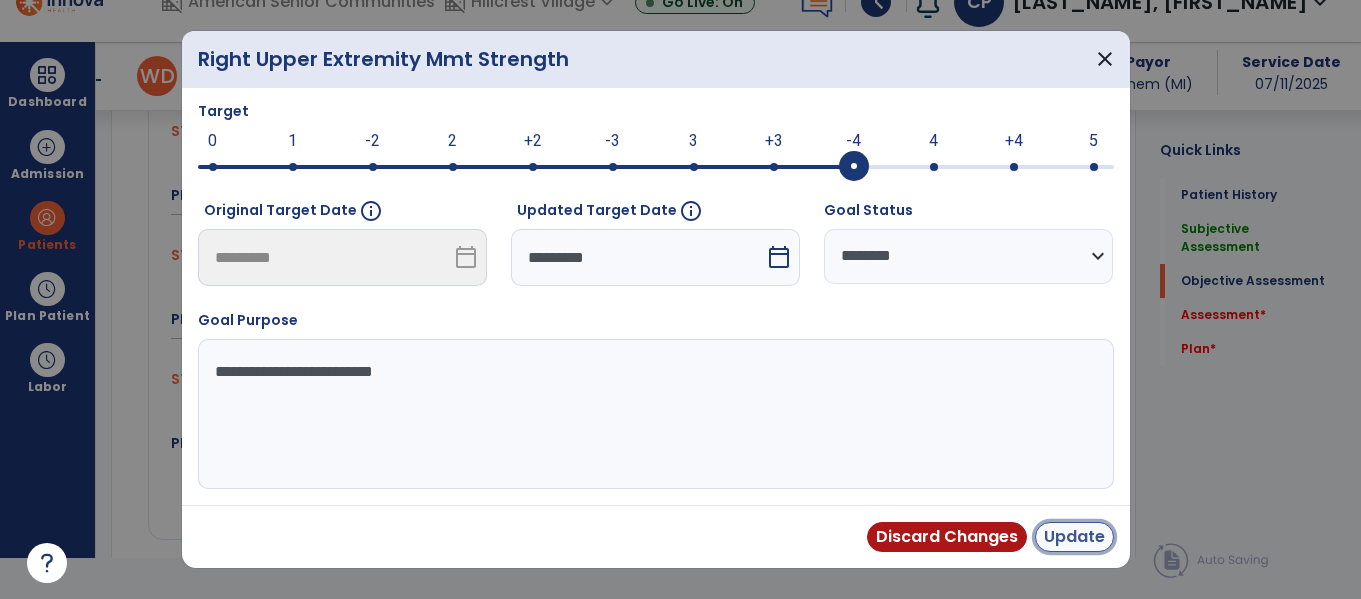 click on "Update" at bounding box center [1074, 537] 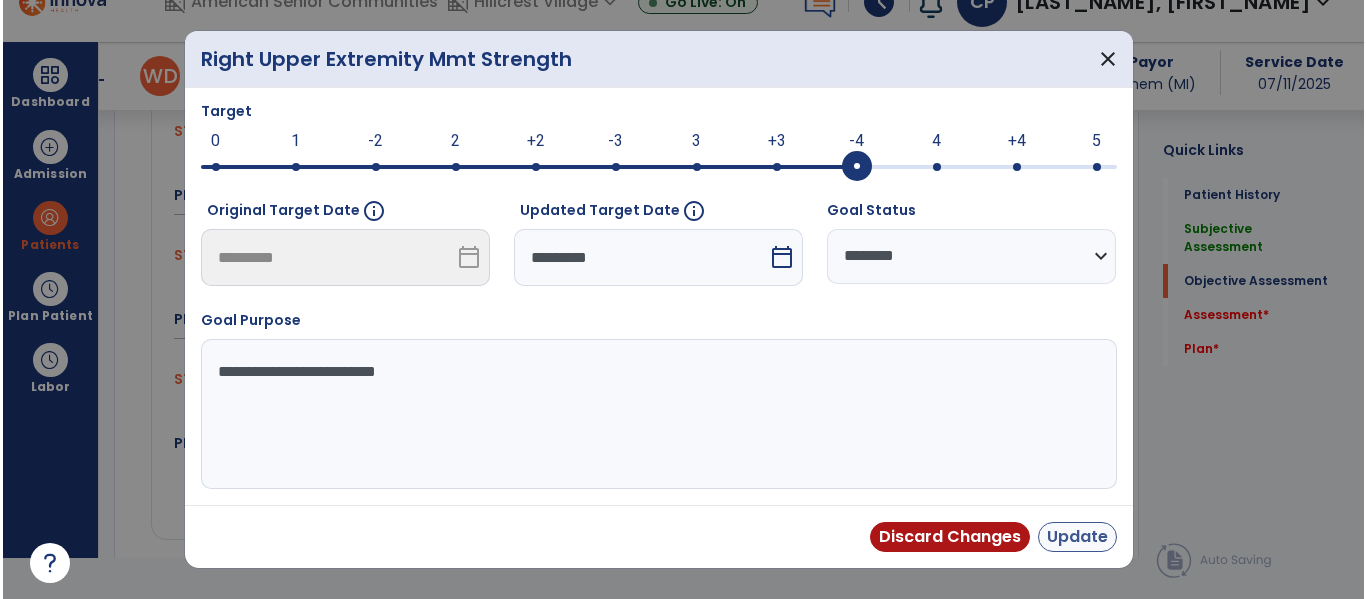 scroll, scrollTop: 41, scrollLeft: 0, axis: vertical 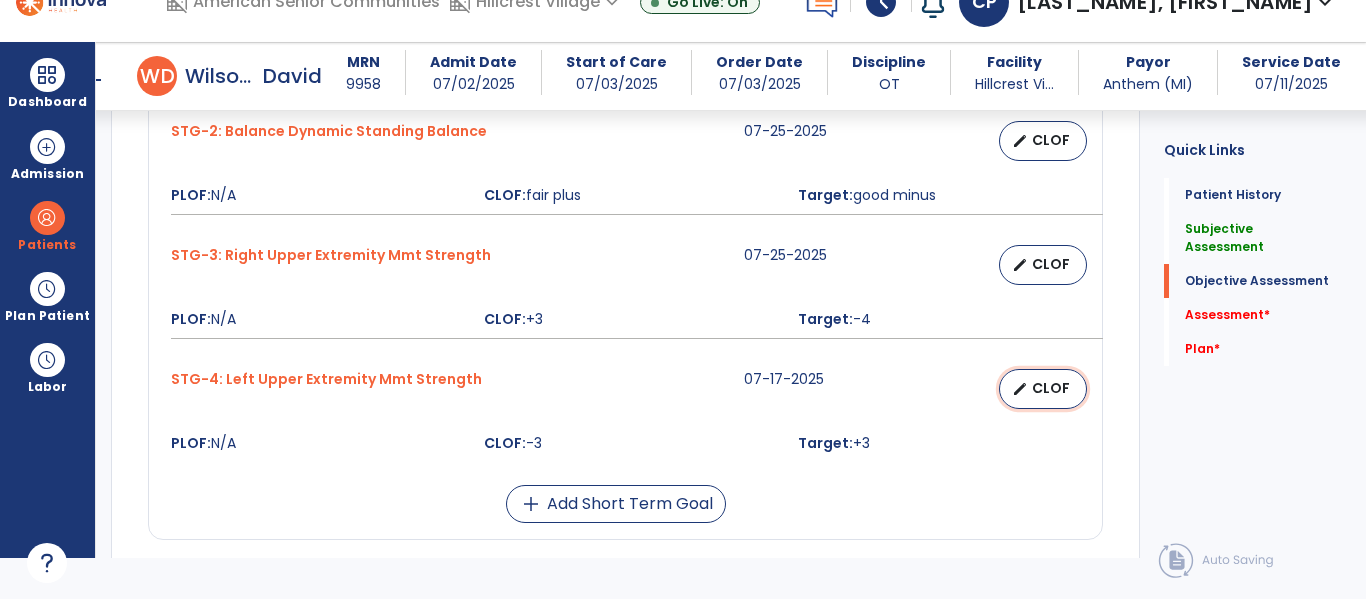 click on "edit" at bounding box center (1020, 389) 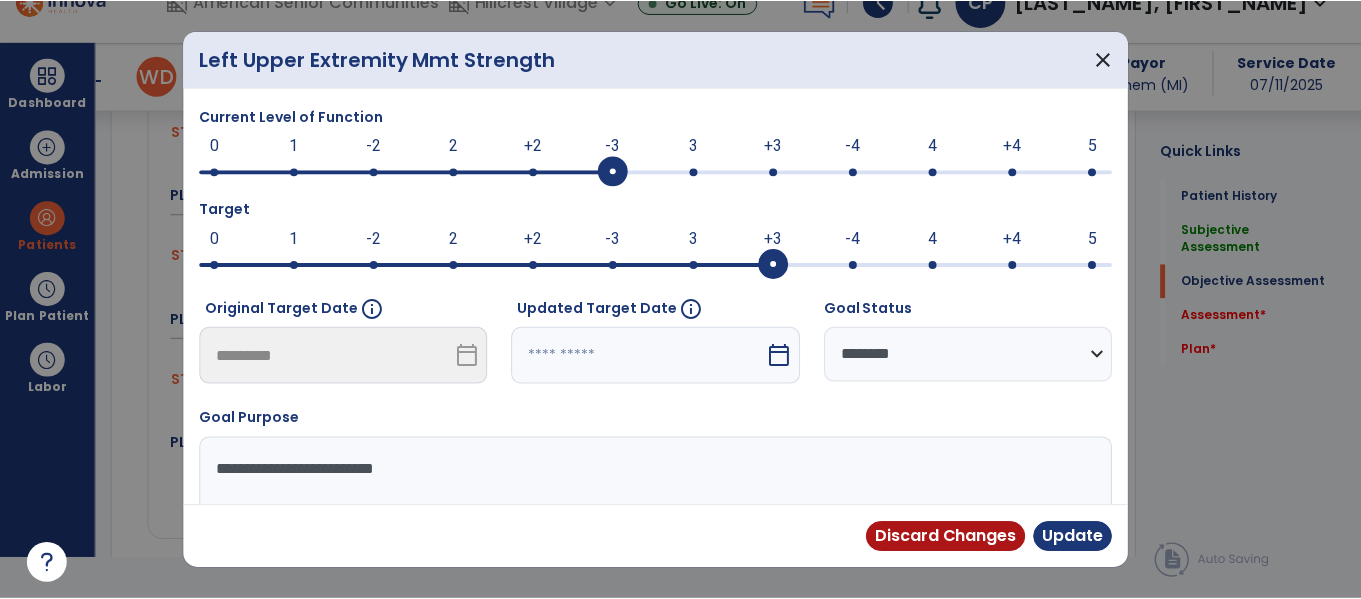 scroll, scrollTop: 0, scrollLeft: 0, axis: both 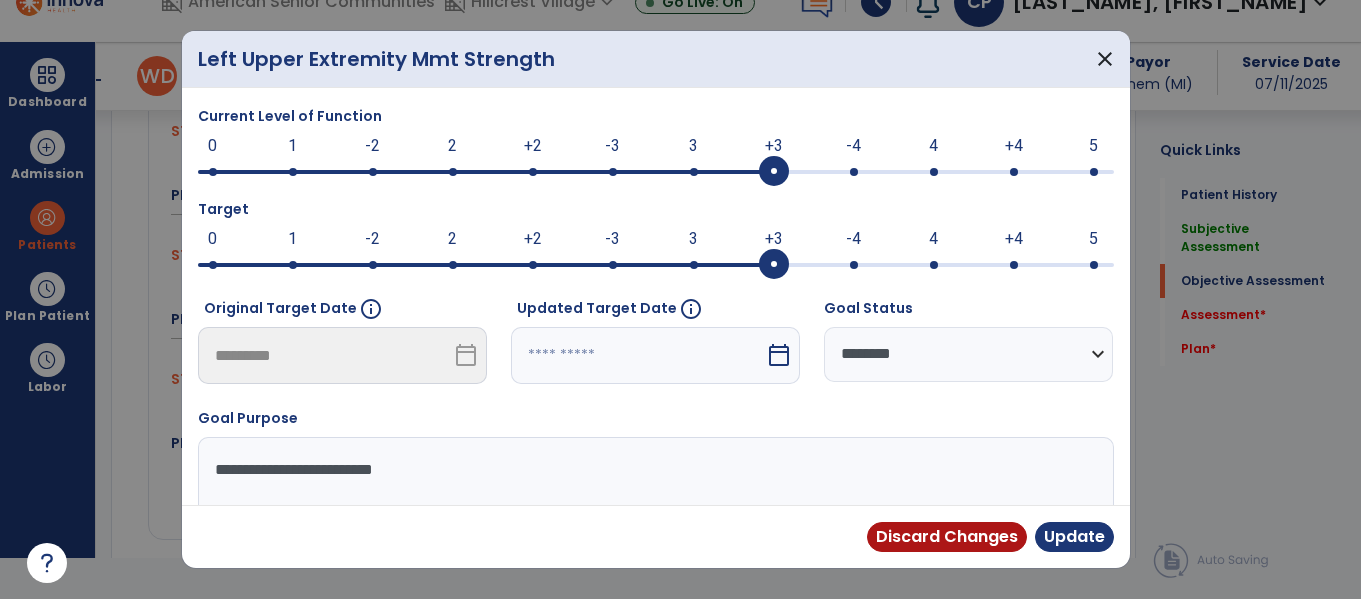 click at bounding box center [774, 172] 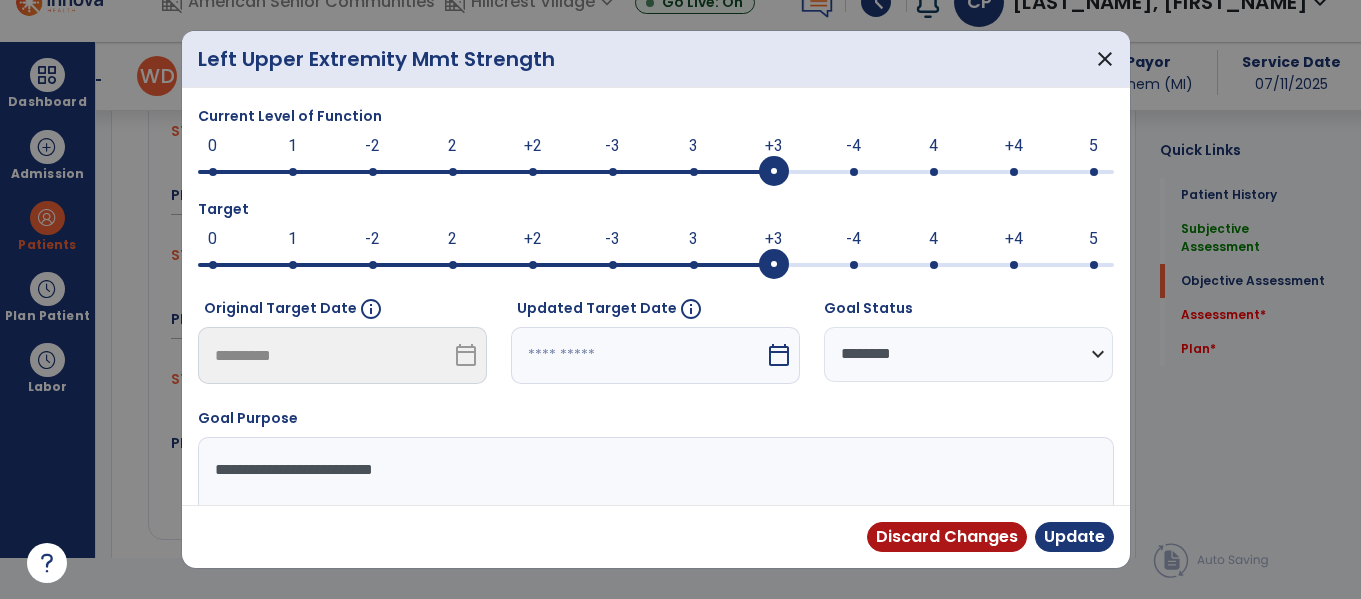 click at bounding box center (854, 265) 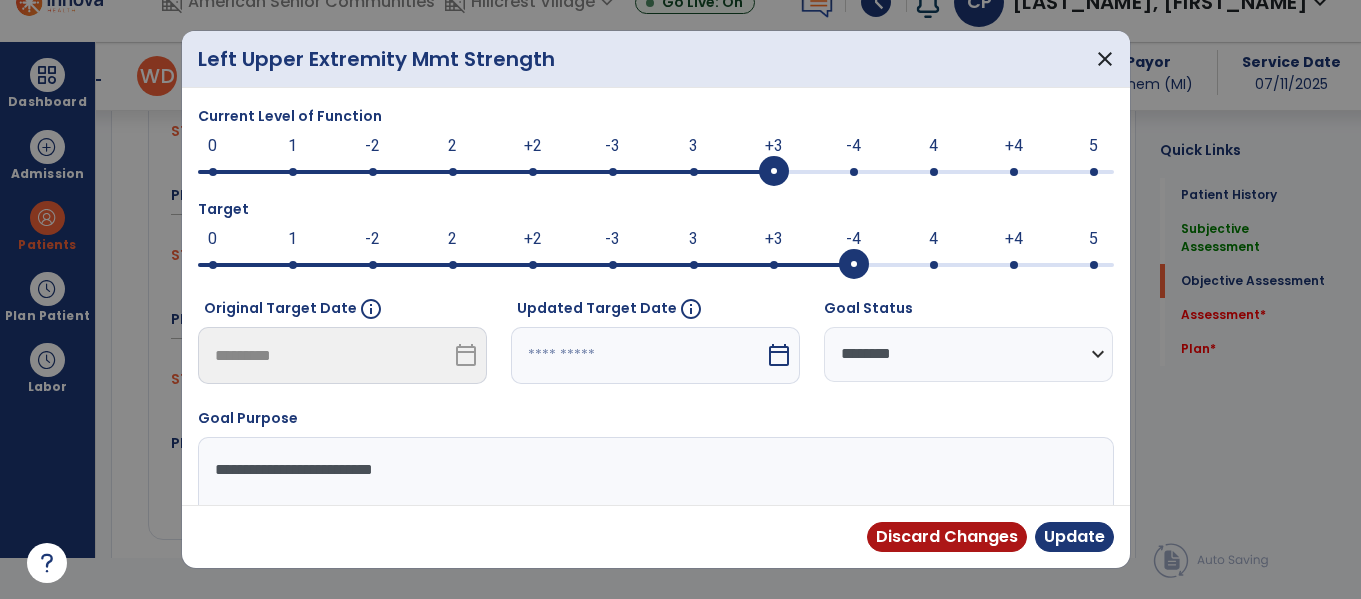 click on "calendar_today" at bounding box center (779, 355) 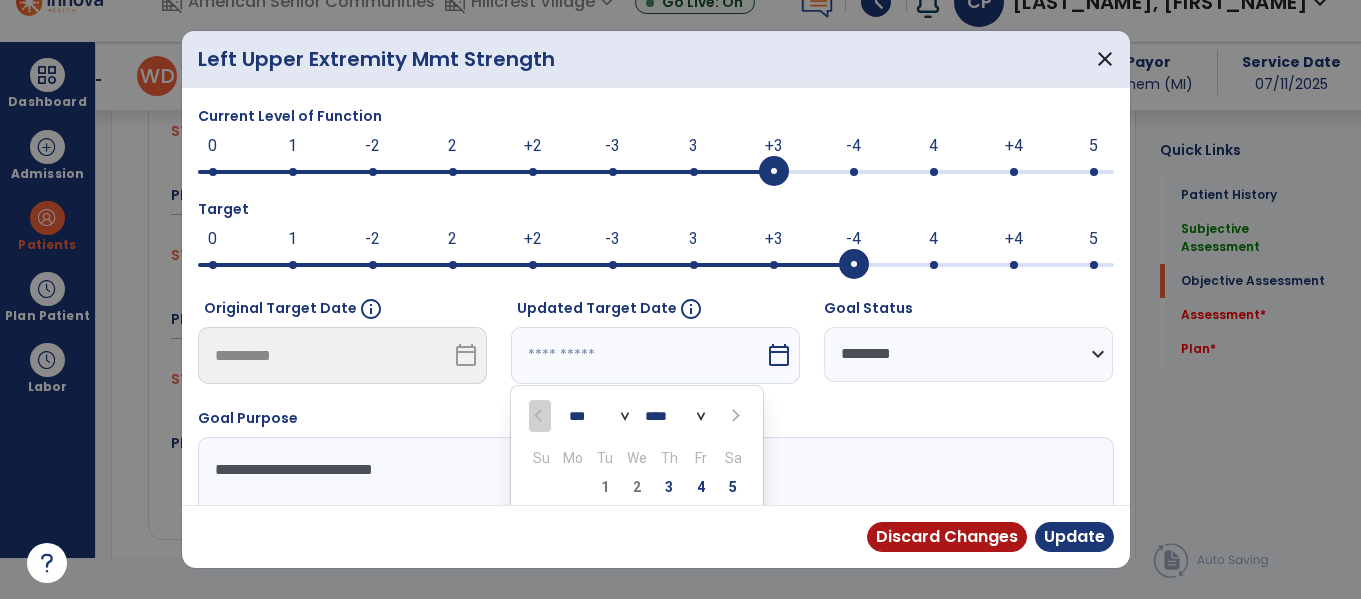 scroll, scrollTop: 176, scrollLeft: 0, axis: vertical 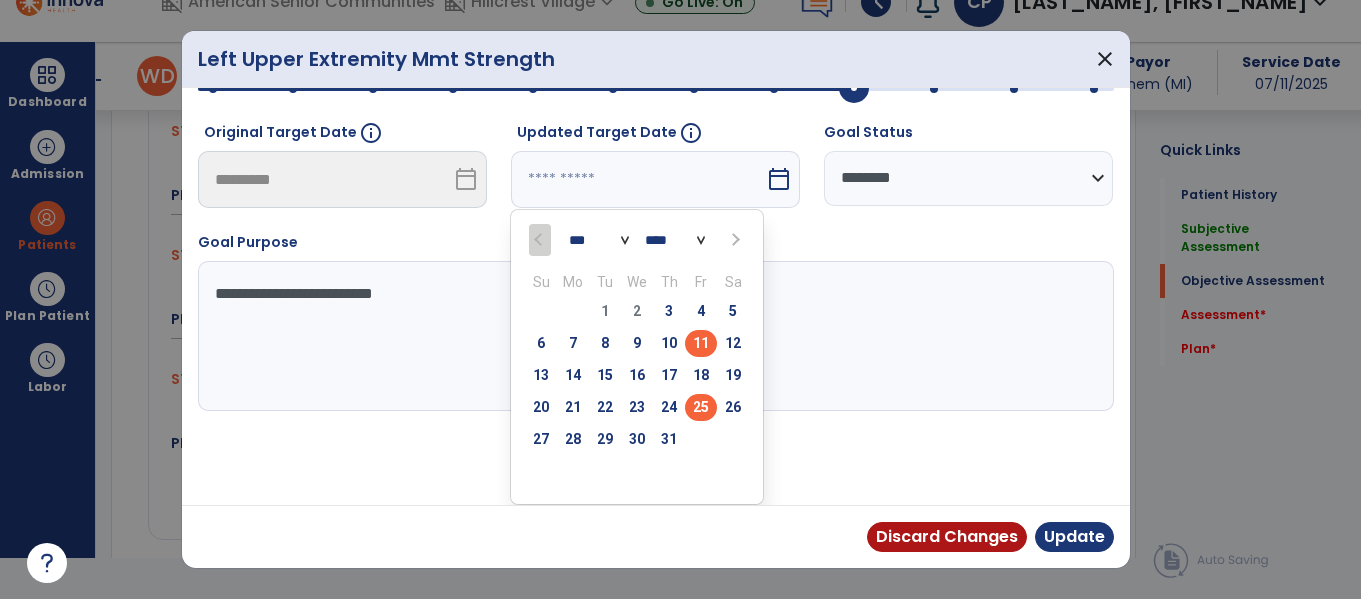 click on "25" at bounding box center (701, 407) 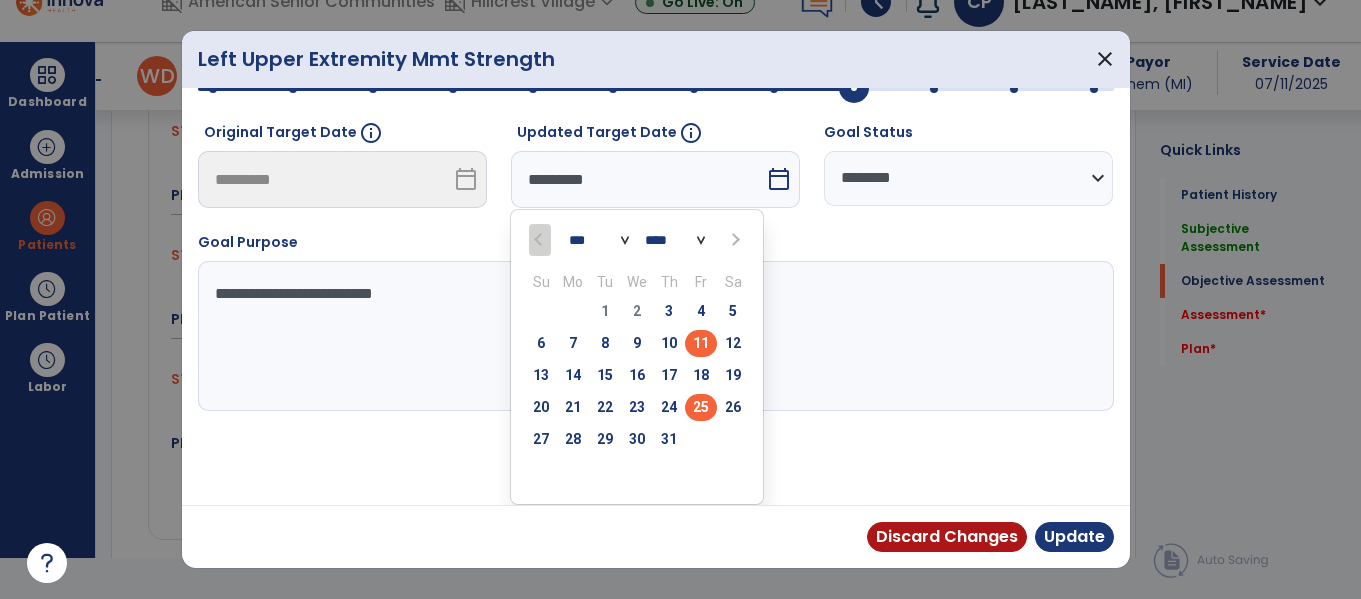 scroll, scrollTop: 98, scrollLeft: 0, axis: vertical 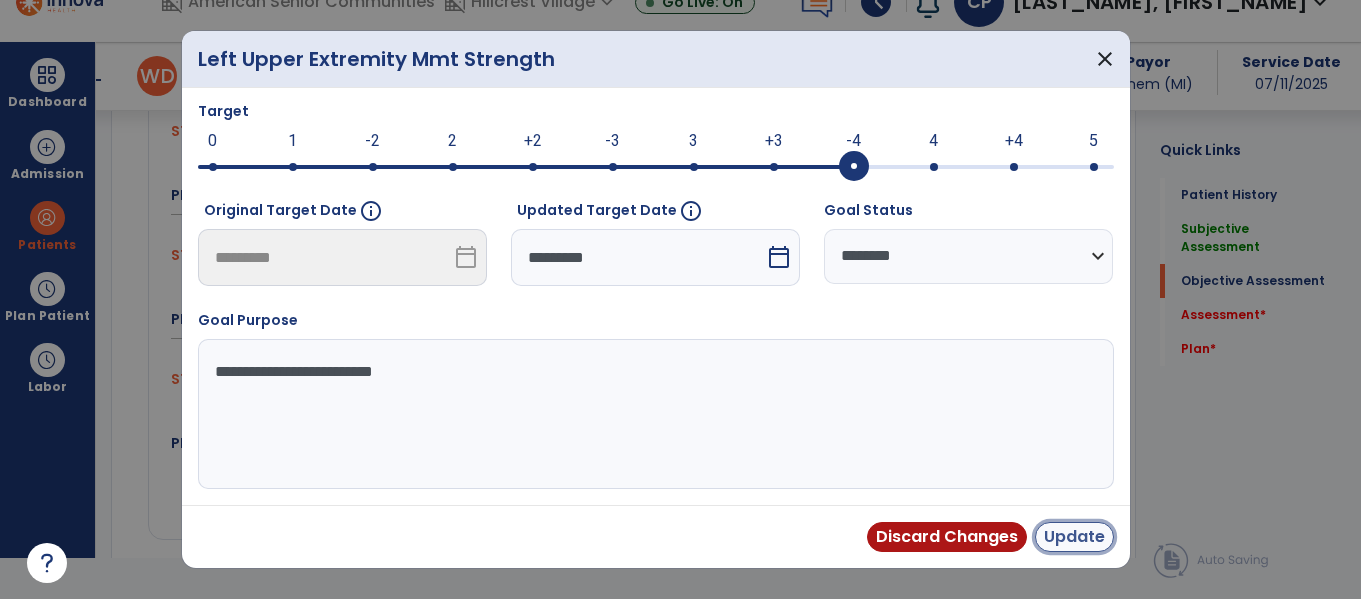click on "Update" at bounding box center [1074, 537] 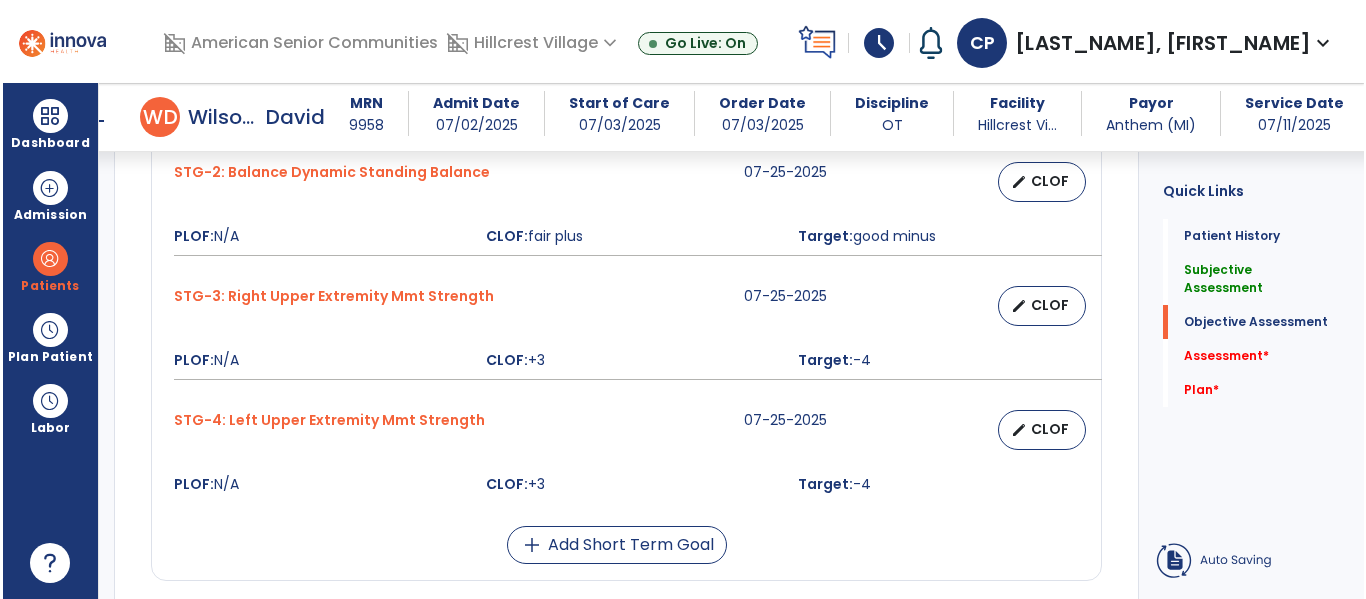 scroll, scrollTop: 41, scrollLeft: 0, axis: vertical 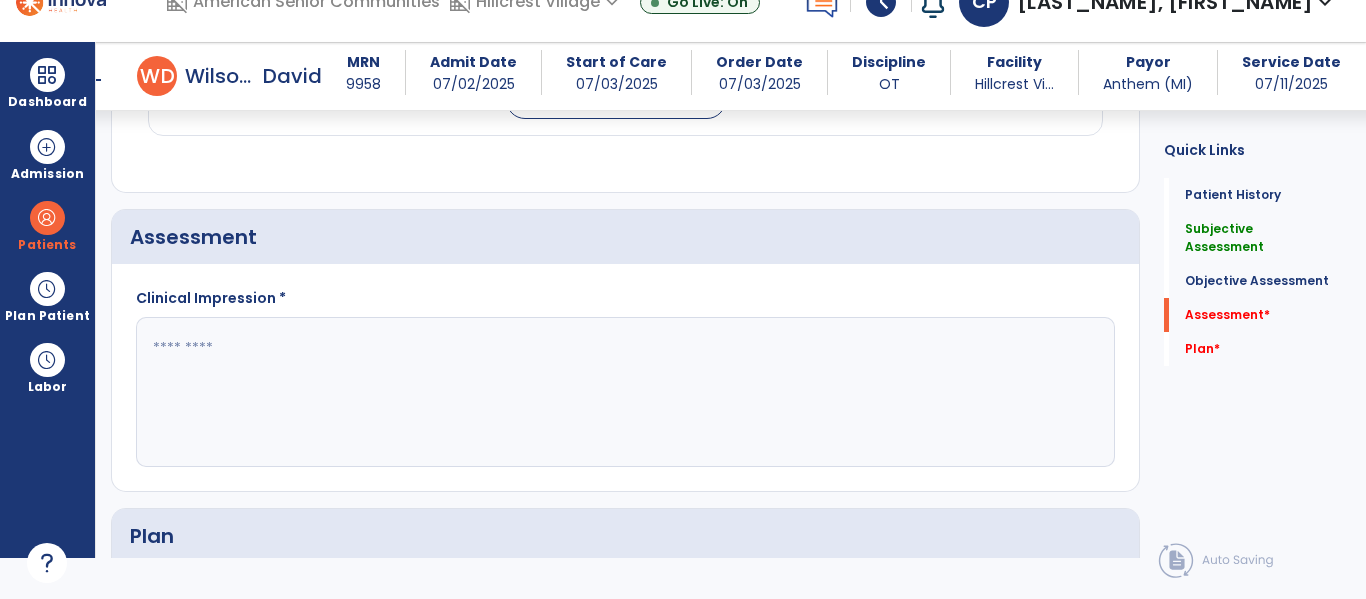 click 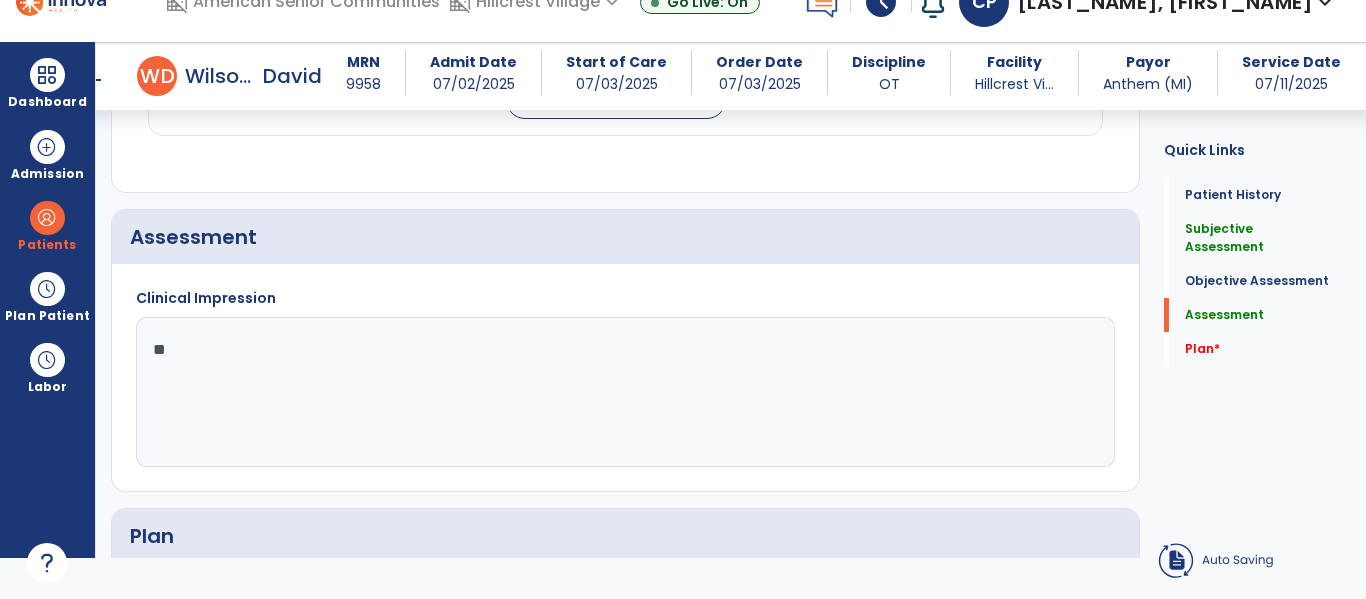 type on "*" 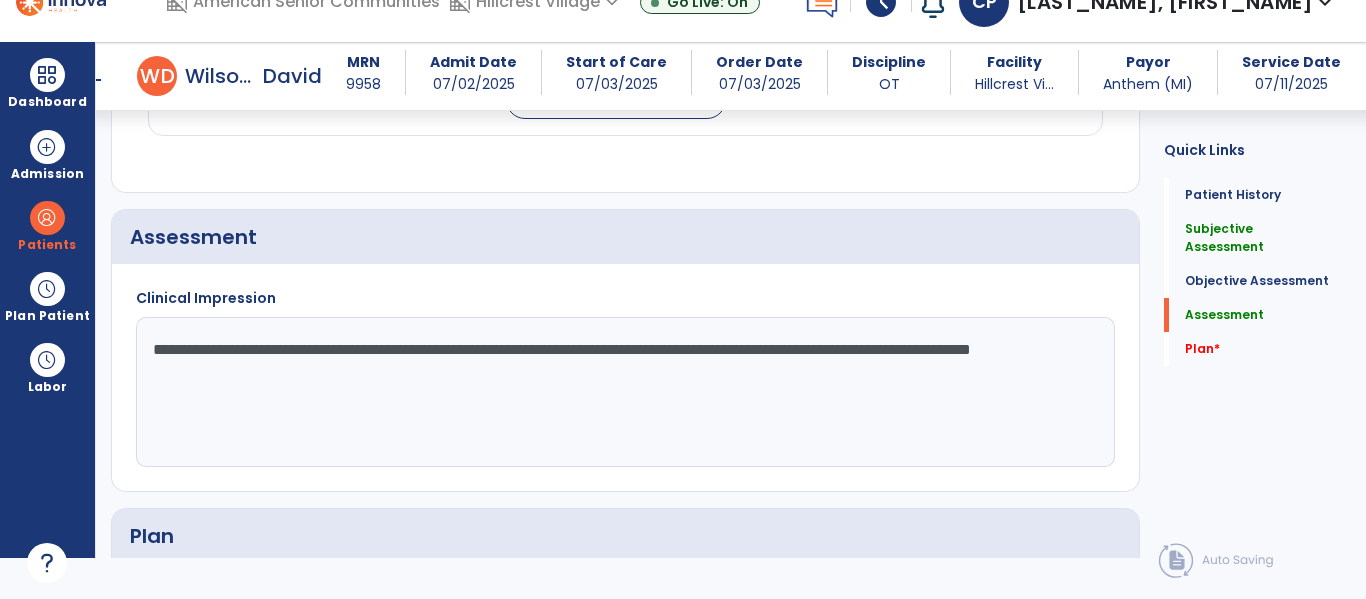 click on "**********" 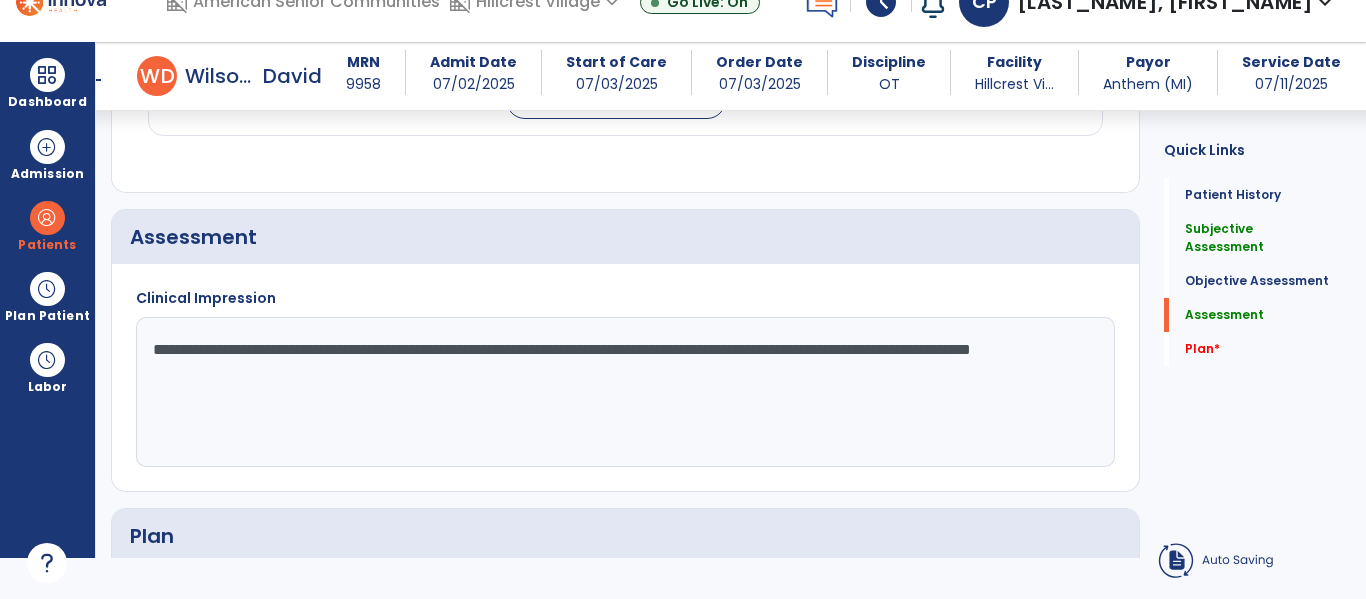 click on "**********" 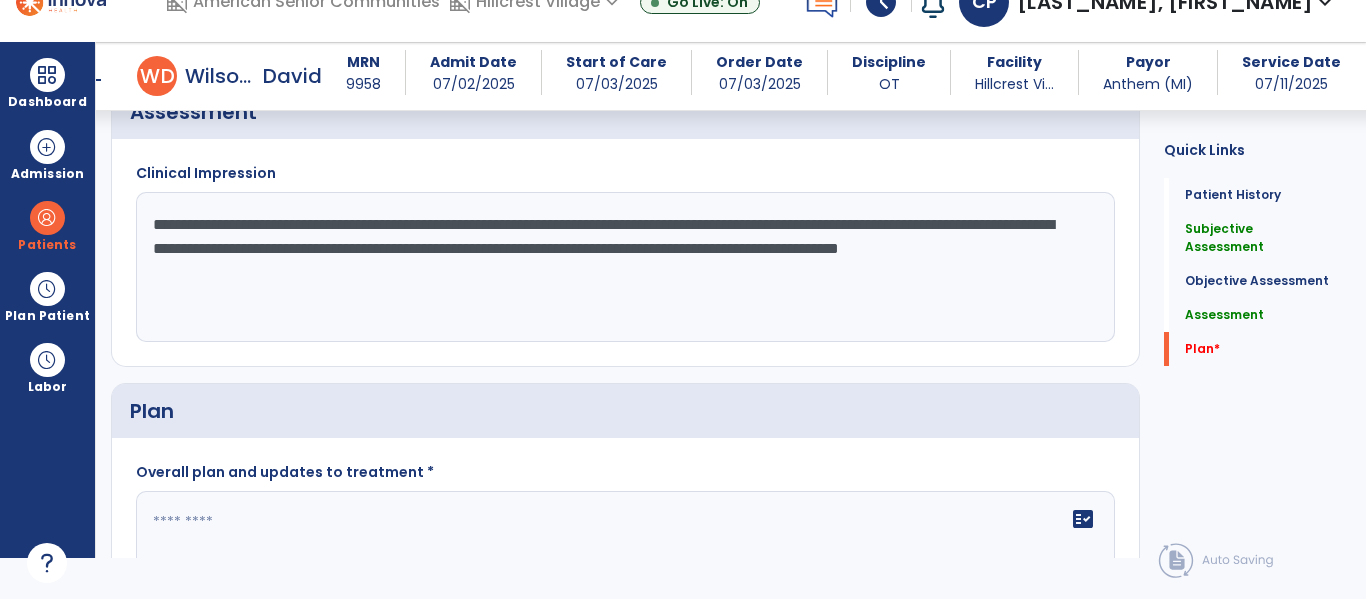 scroll, scrollTop: 2479, scrollLeft: 0, axis: vertical 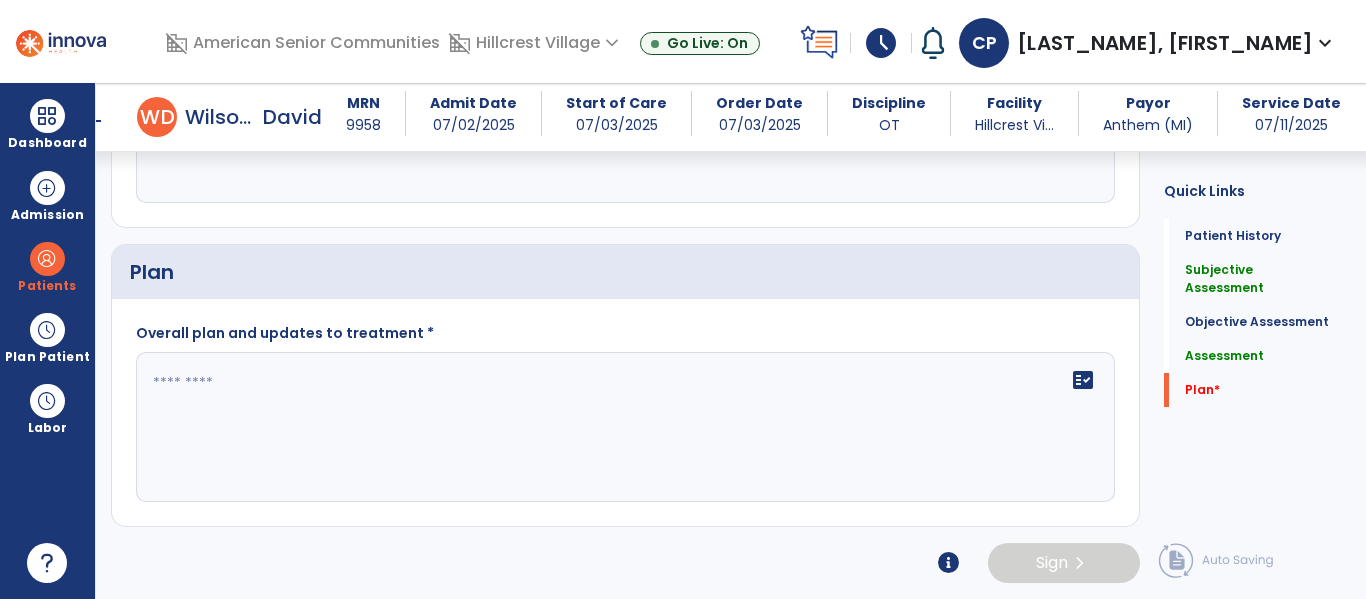 type on "**********" 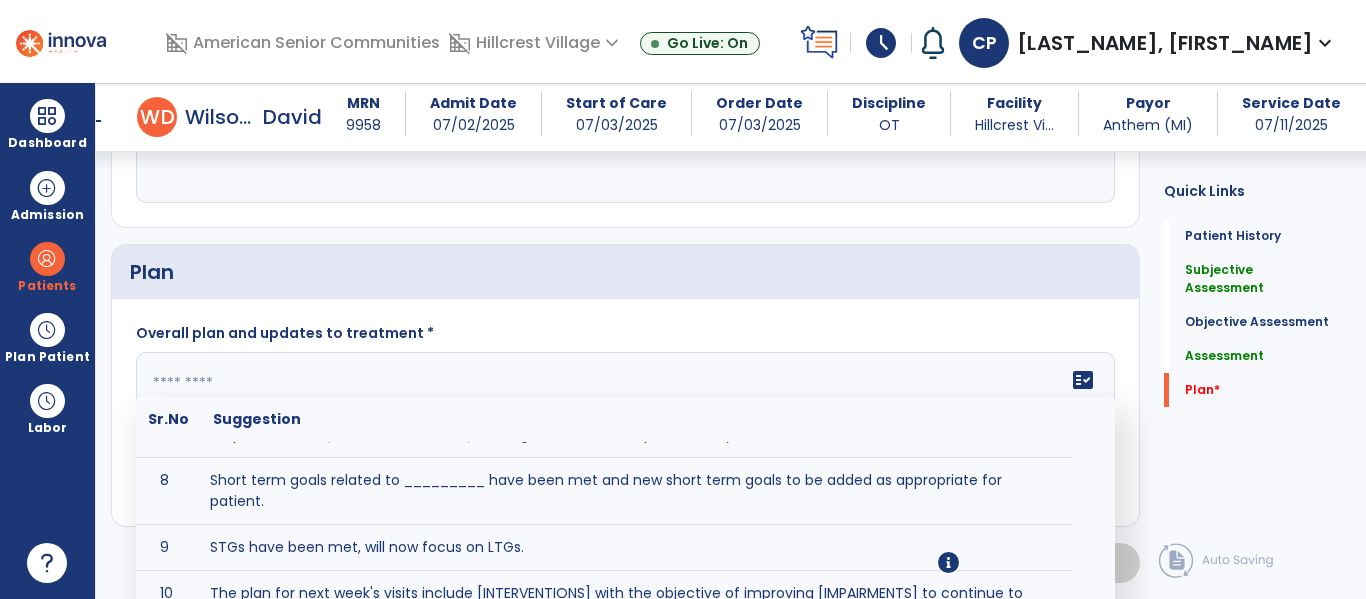 scroll, scrollTop: 336, scrollLeft: 0, axis: vertical 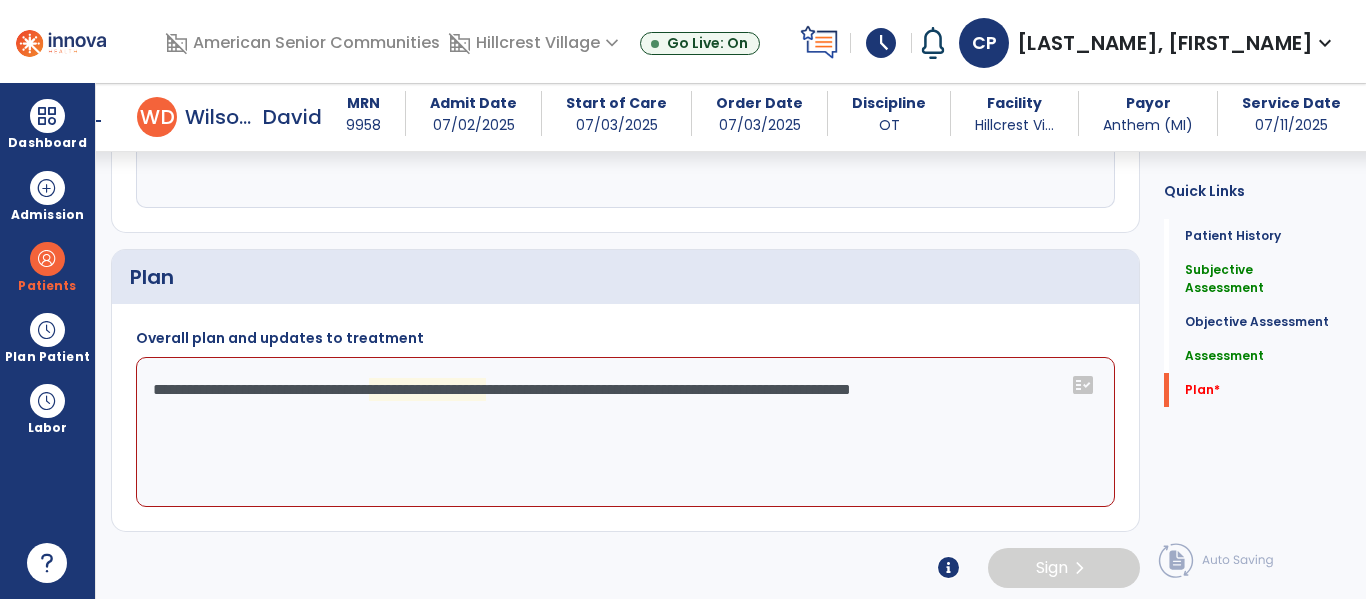 click on "**********" 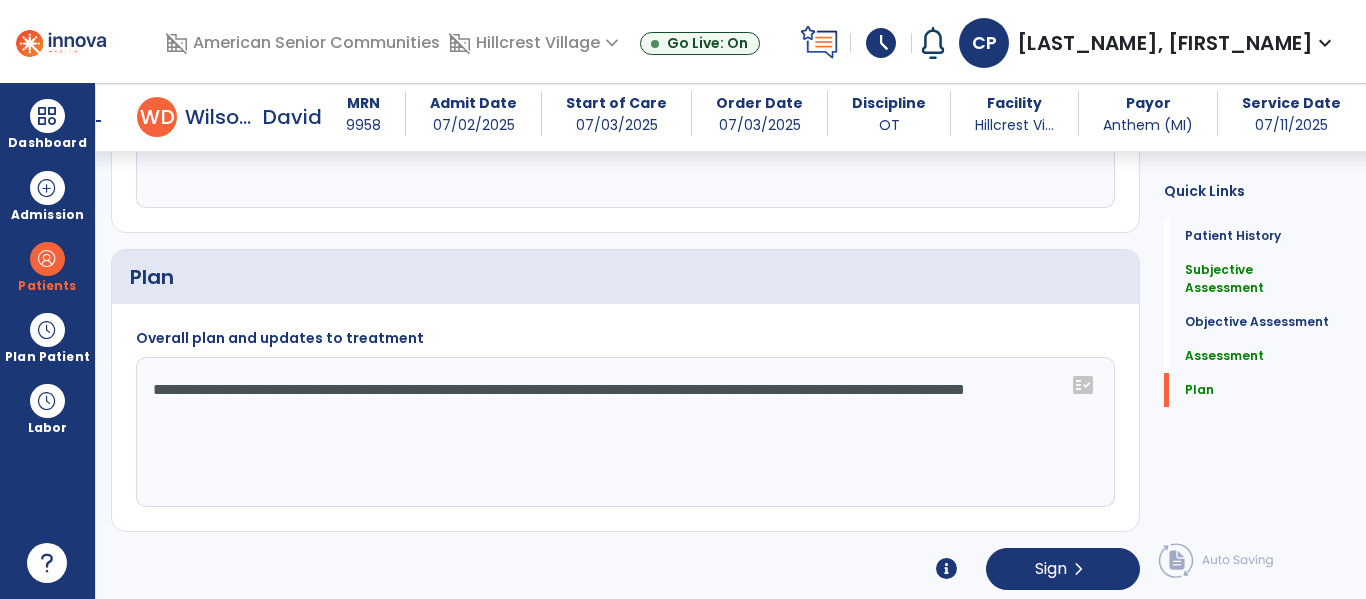 click on "**********" 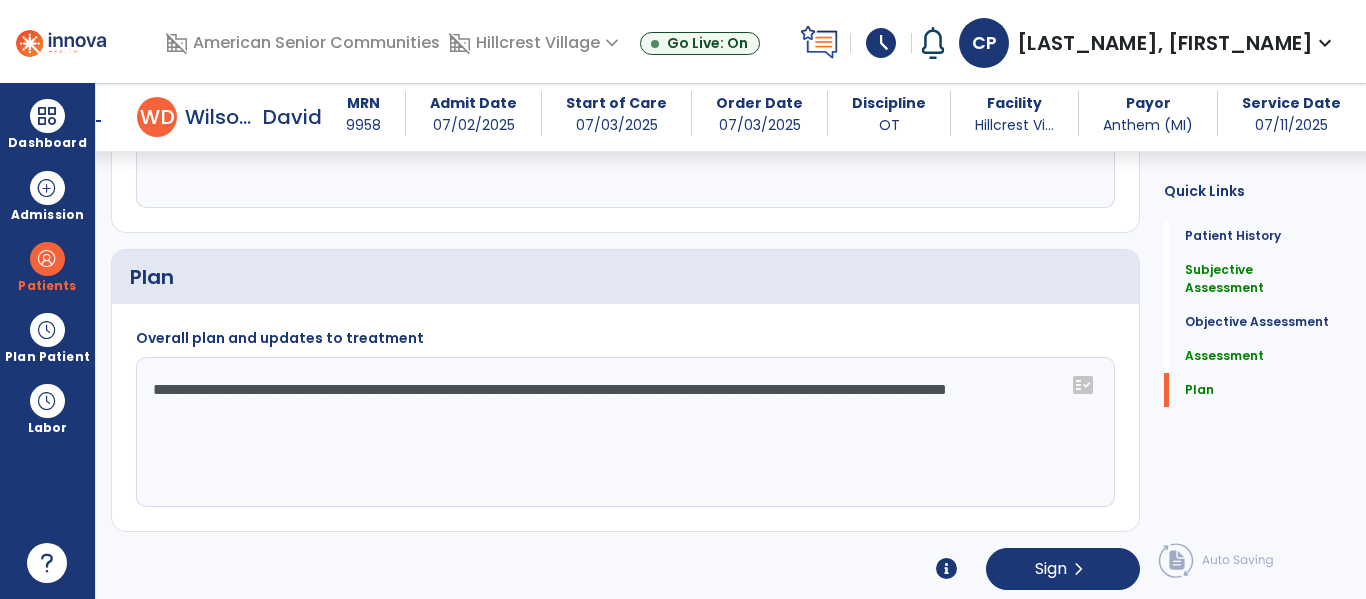 click on "**********" 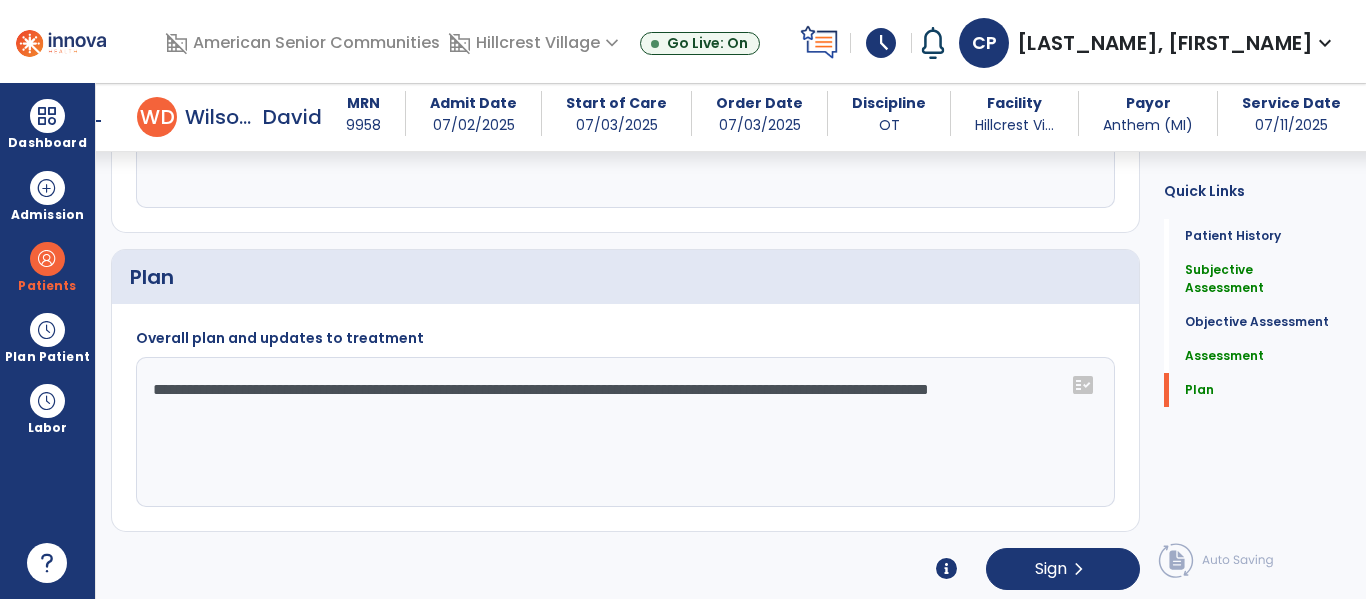 click on "**********" 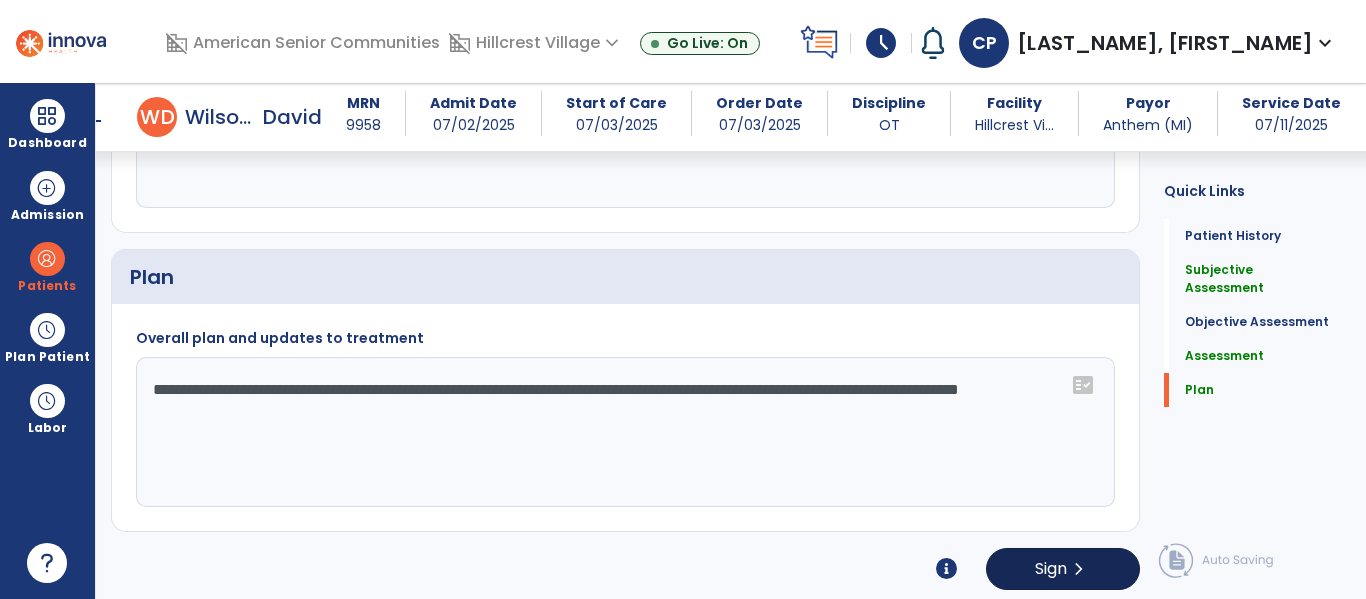 type on "**********" 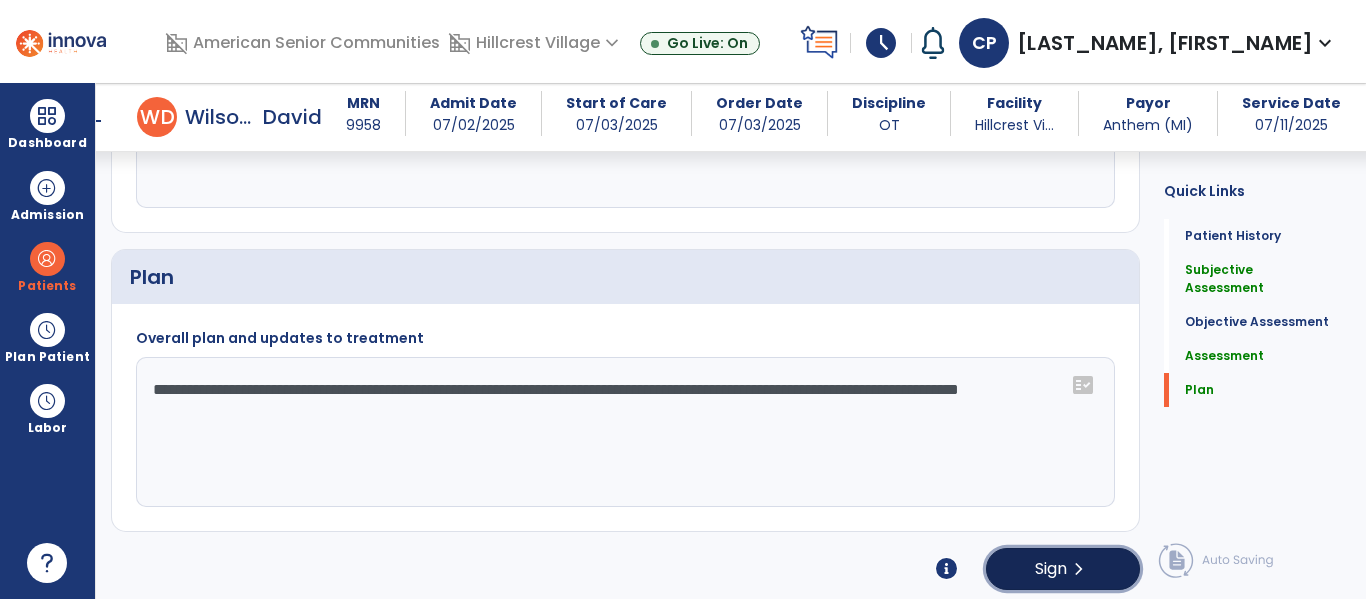 click on "Sign" 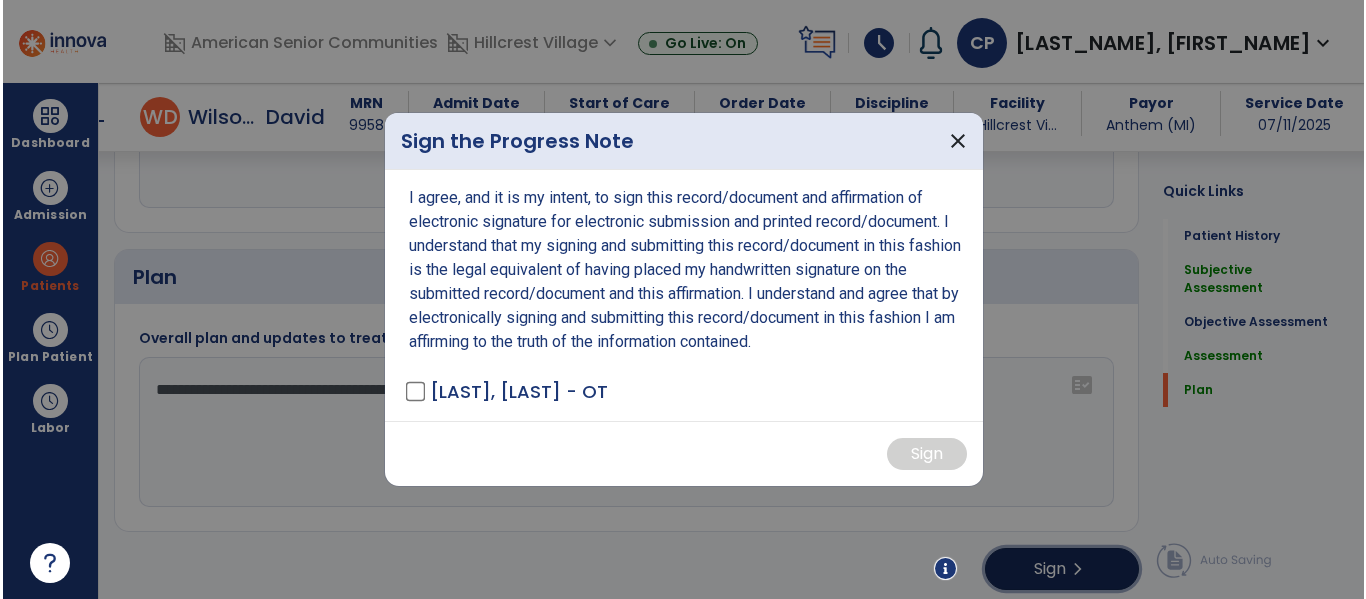 scroll, scrollTop: 2550, scrollLeft: 0, axis: vertical 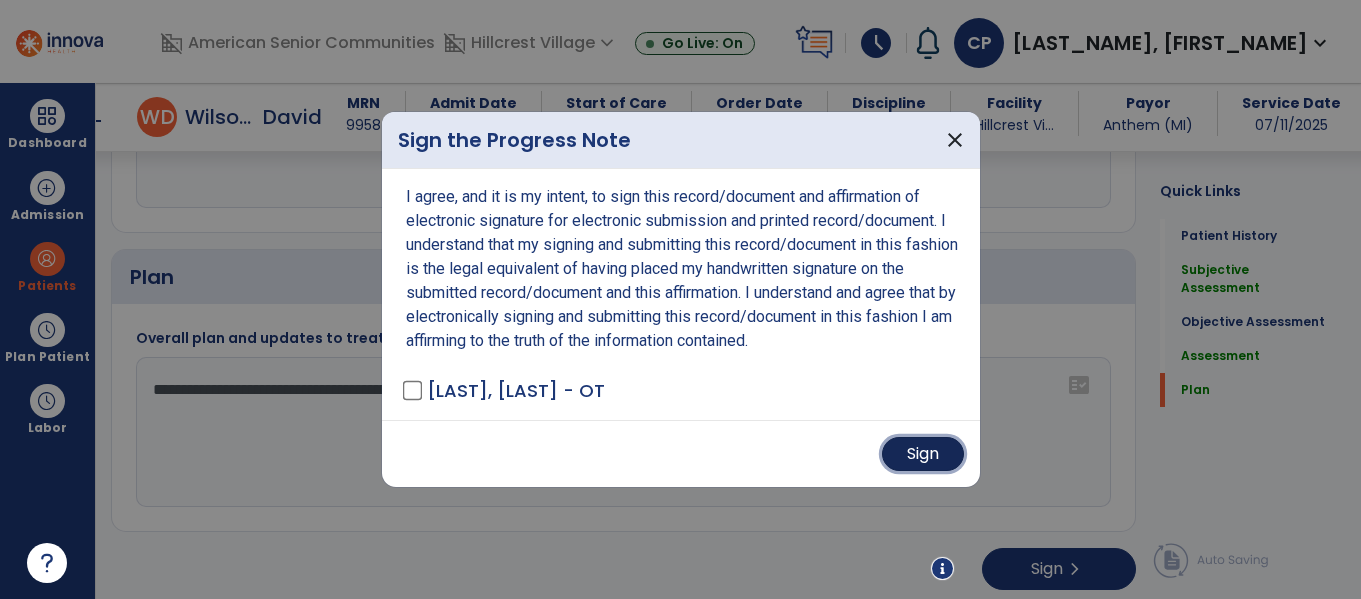 click on "Sign" at bounding box center [923, 454] 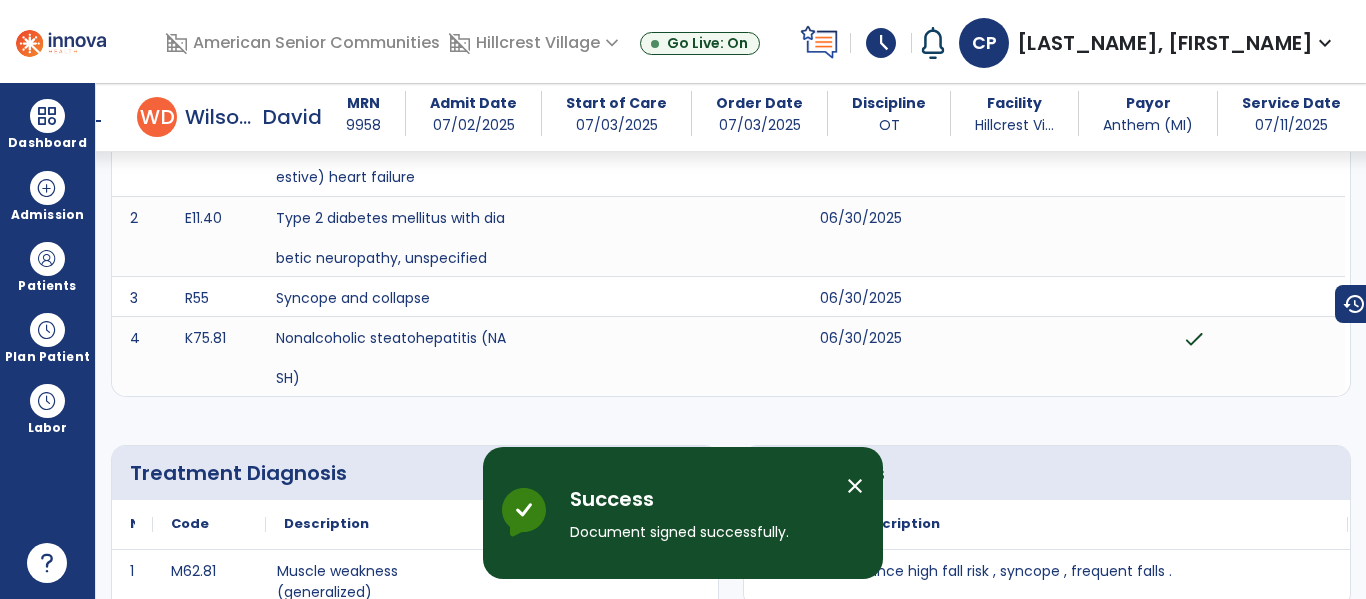 scroll, scrollTop: 0, scrollLeft: 0, axis: both 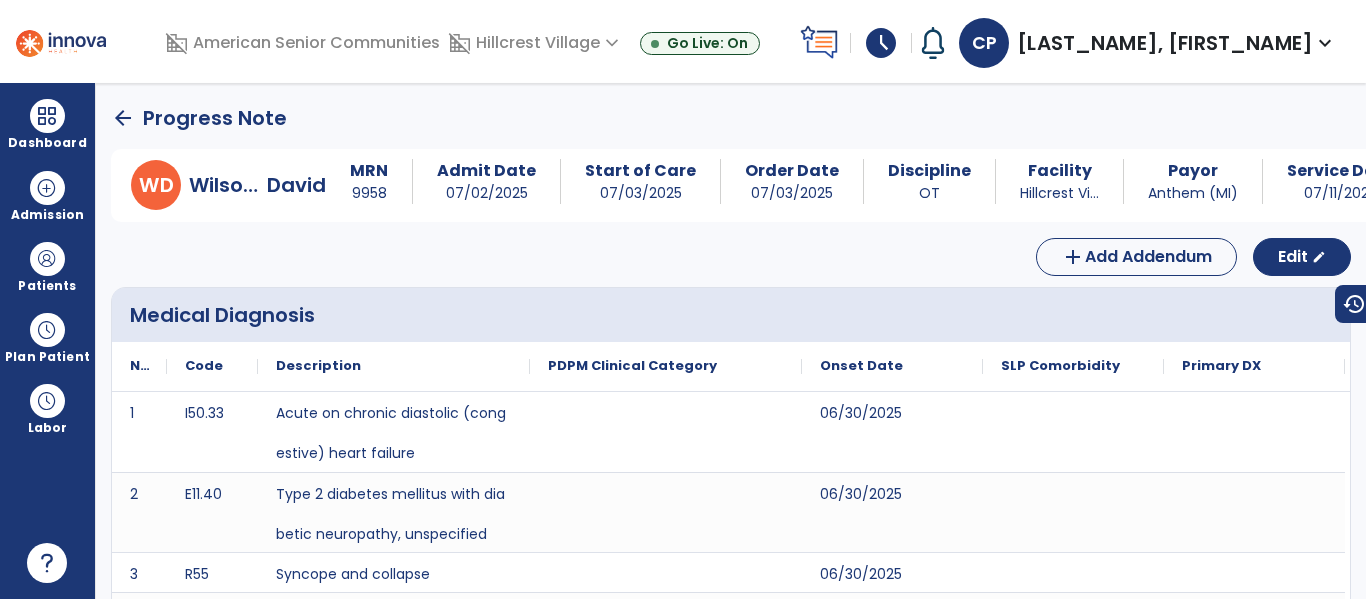 click on "arrow_back" 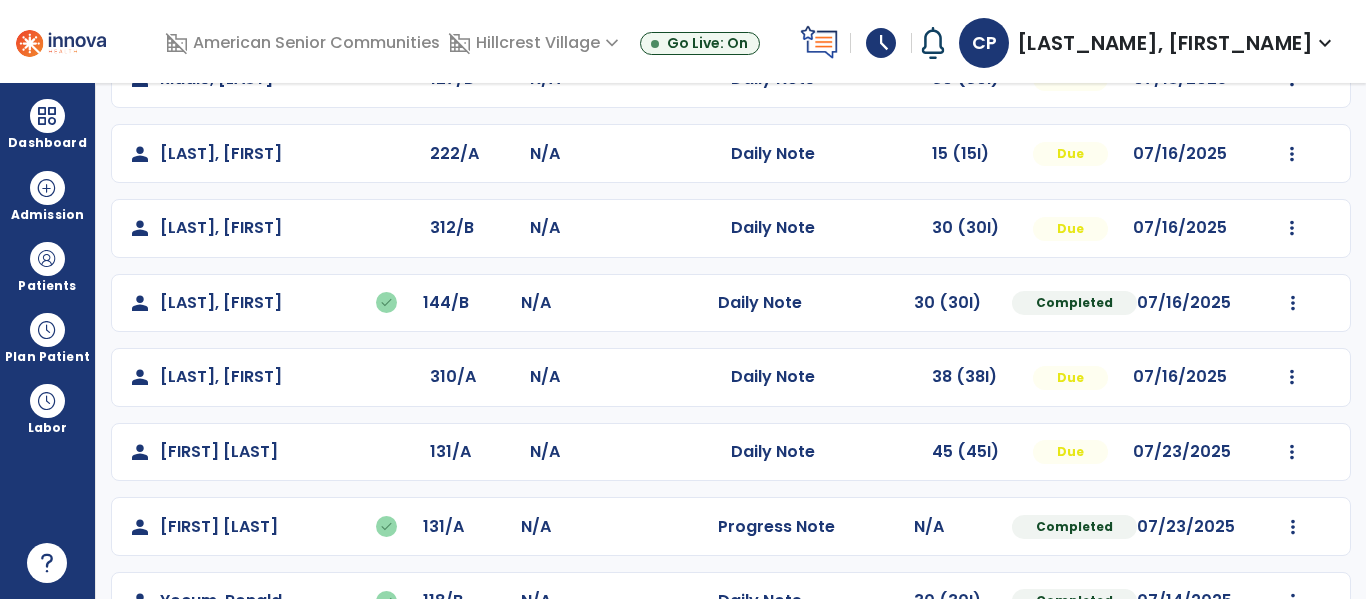 scroll, scrollTop: 935, scrollLeft: 0, axis: vertical 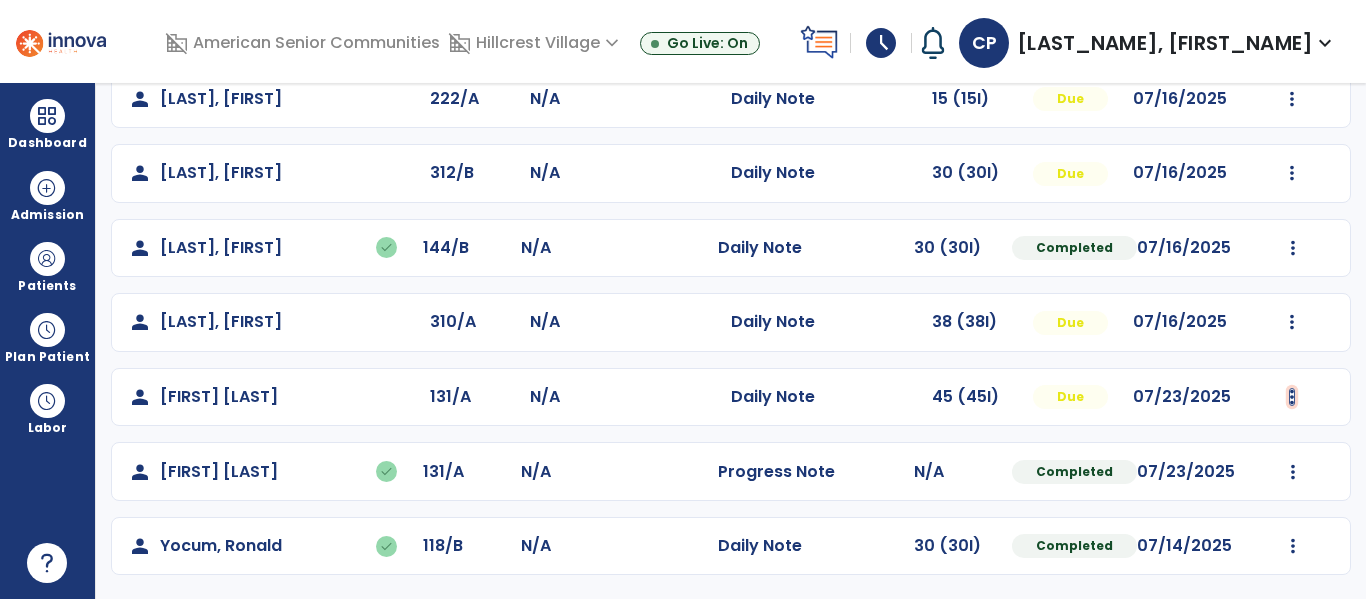 click at bounding box center (1292, -647) 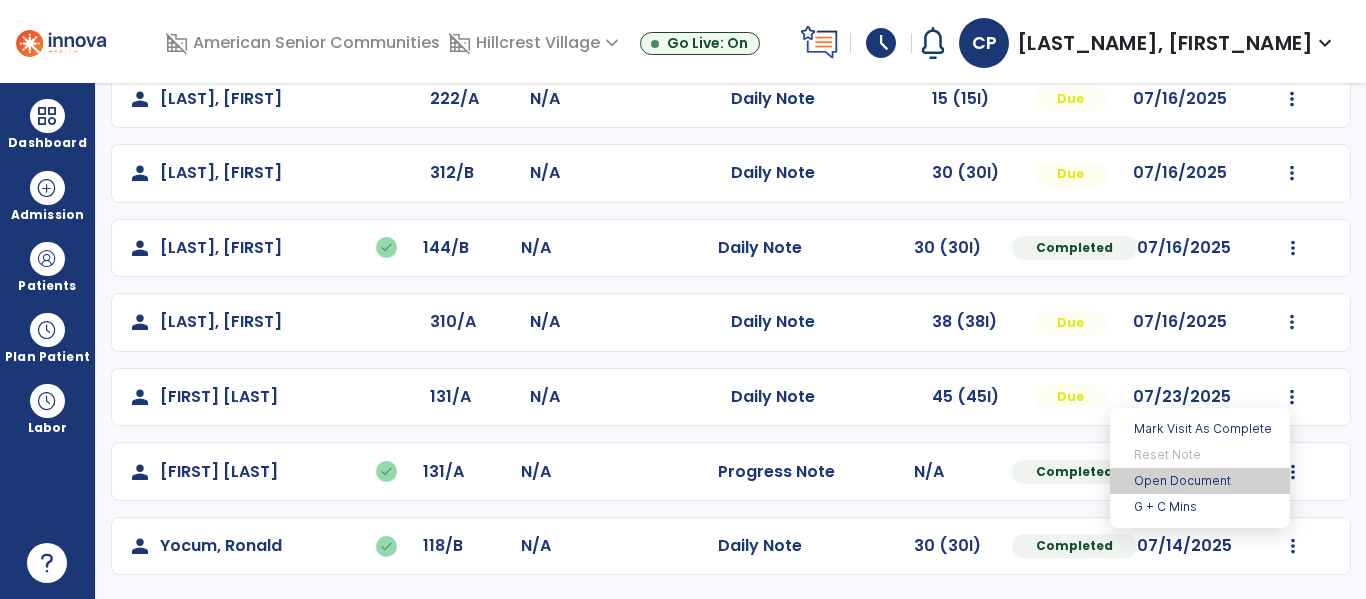 click on "Open Document" at bounding box center [1200, 481] 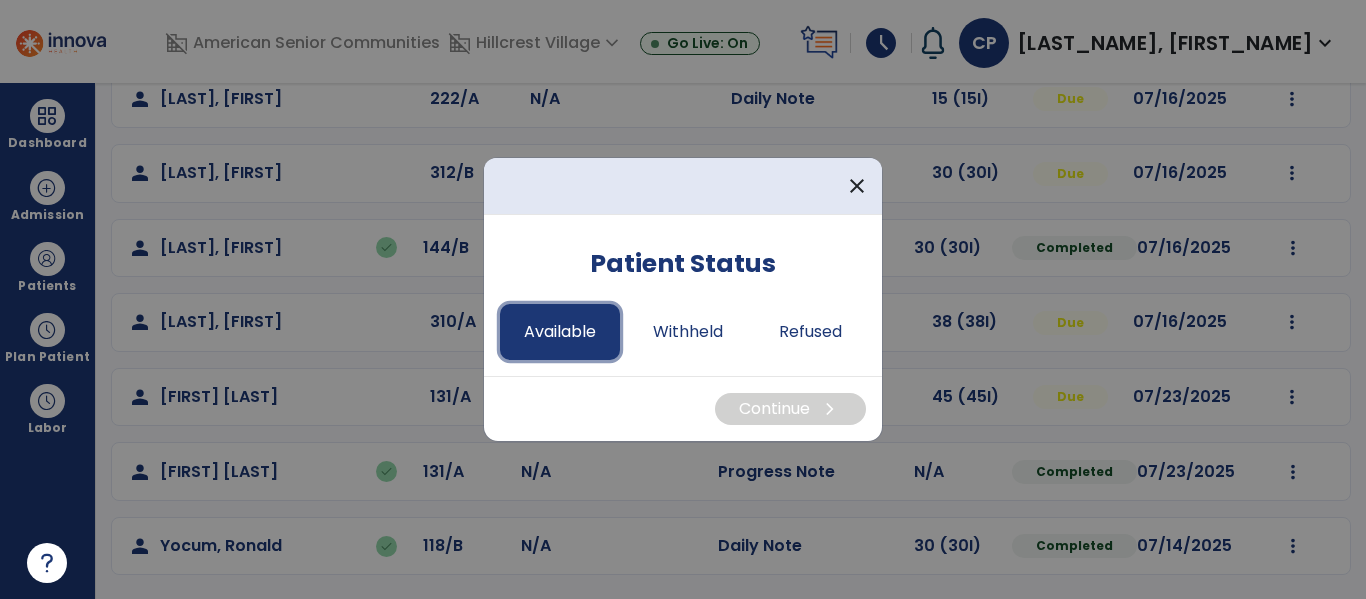 click on "Available" at bounding box center (560, 332) 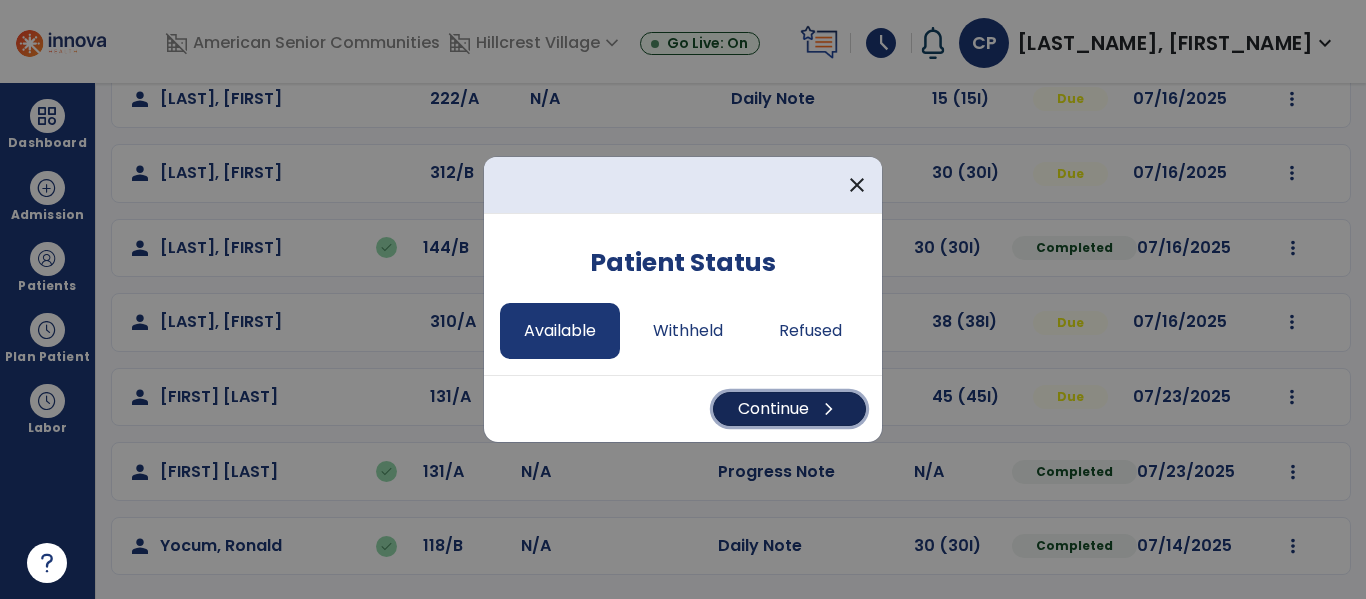 click on "Continue   chevron_right" at bounding box center (789, 409) 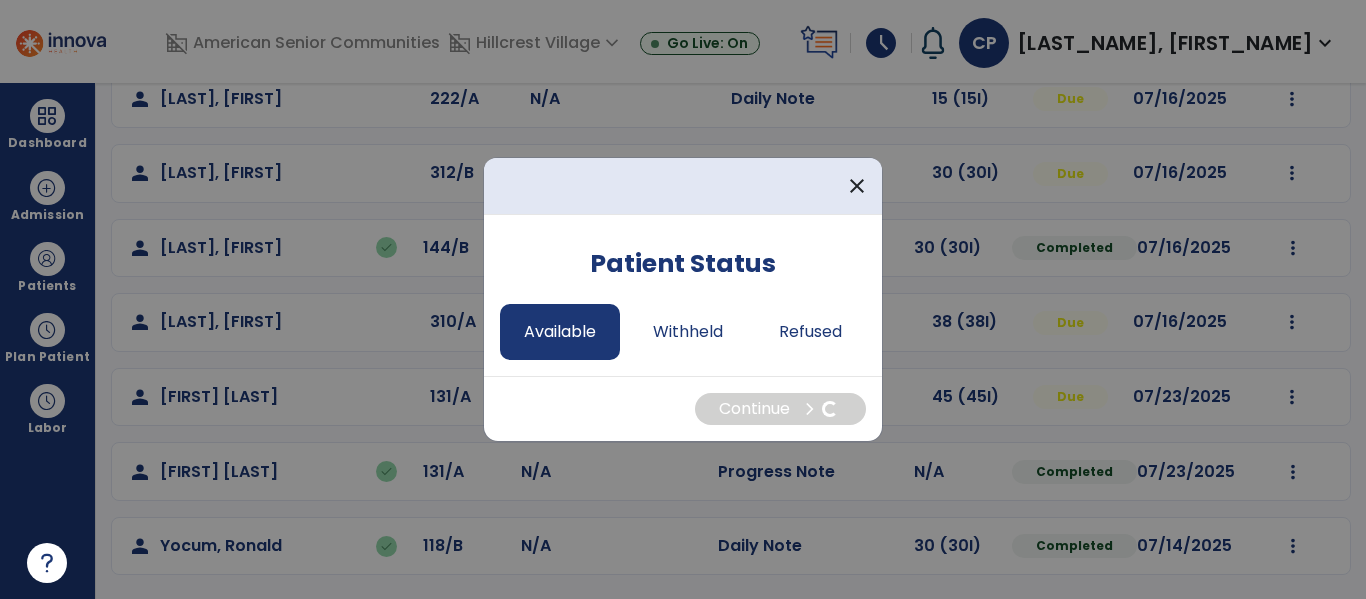 select on "*" 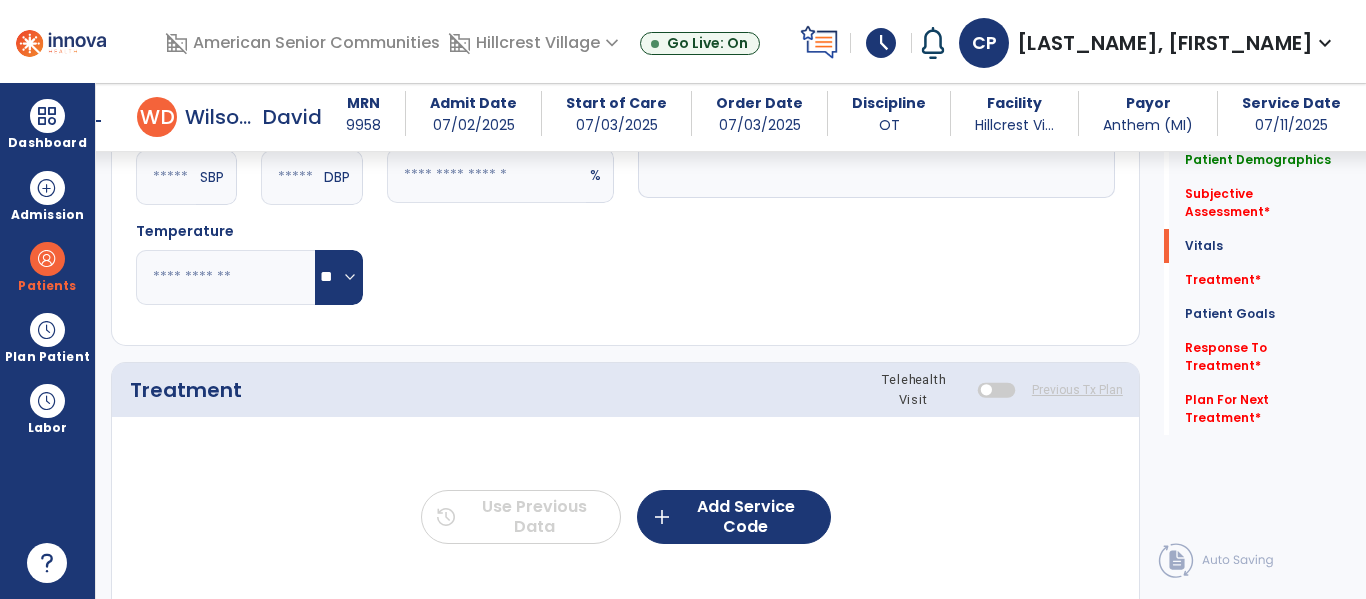 scroll, scrollTop: 1002, scrollLeft: 0, axis: vertical 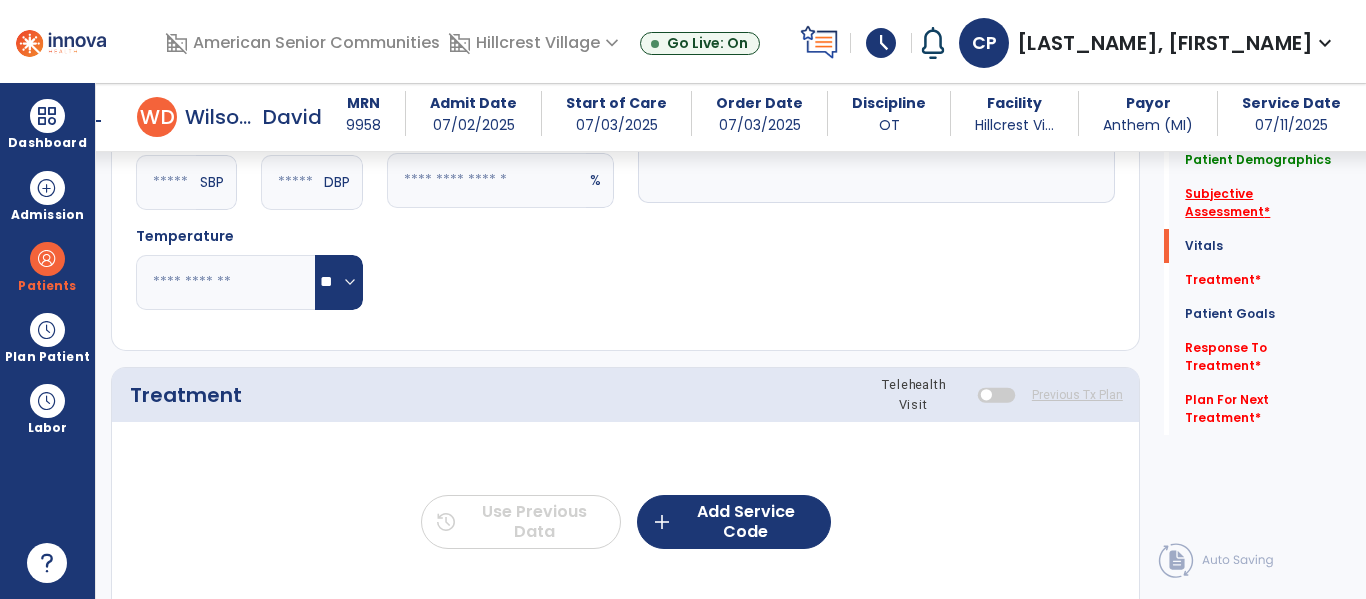 click on "Subjective Assessment   *" 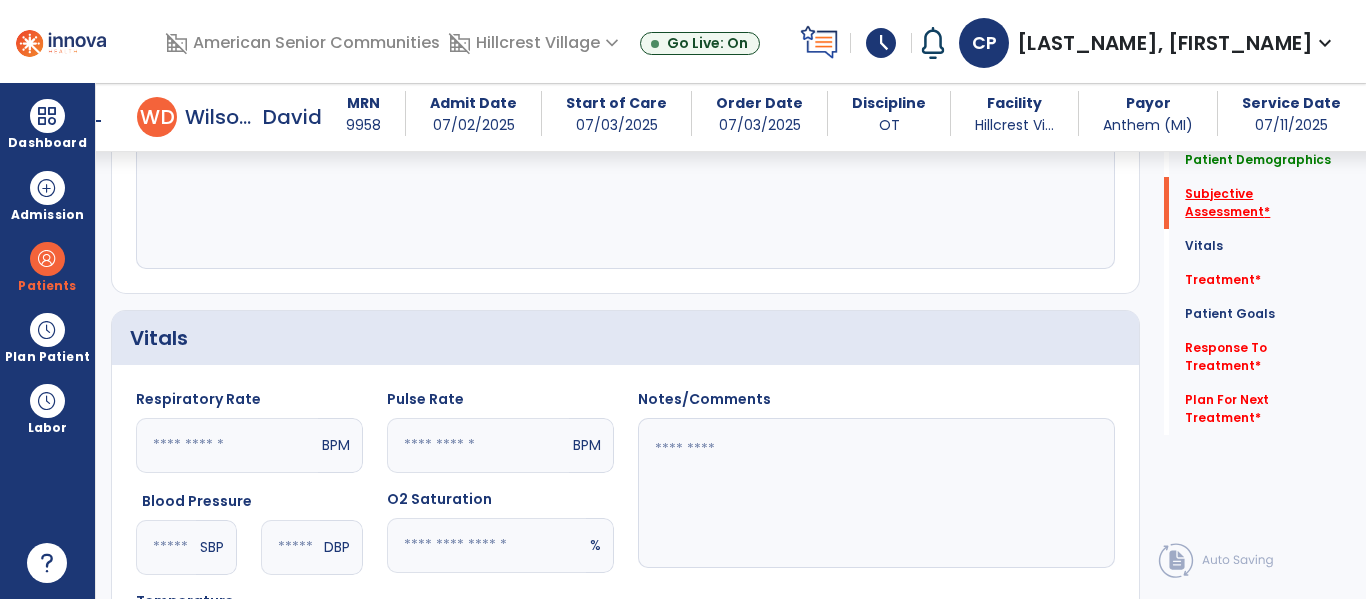 scroll, scrollTop: 448, scrollLeft: 0, axis: vertical 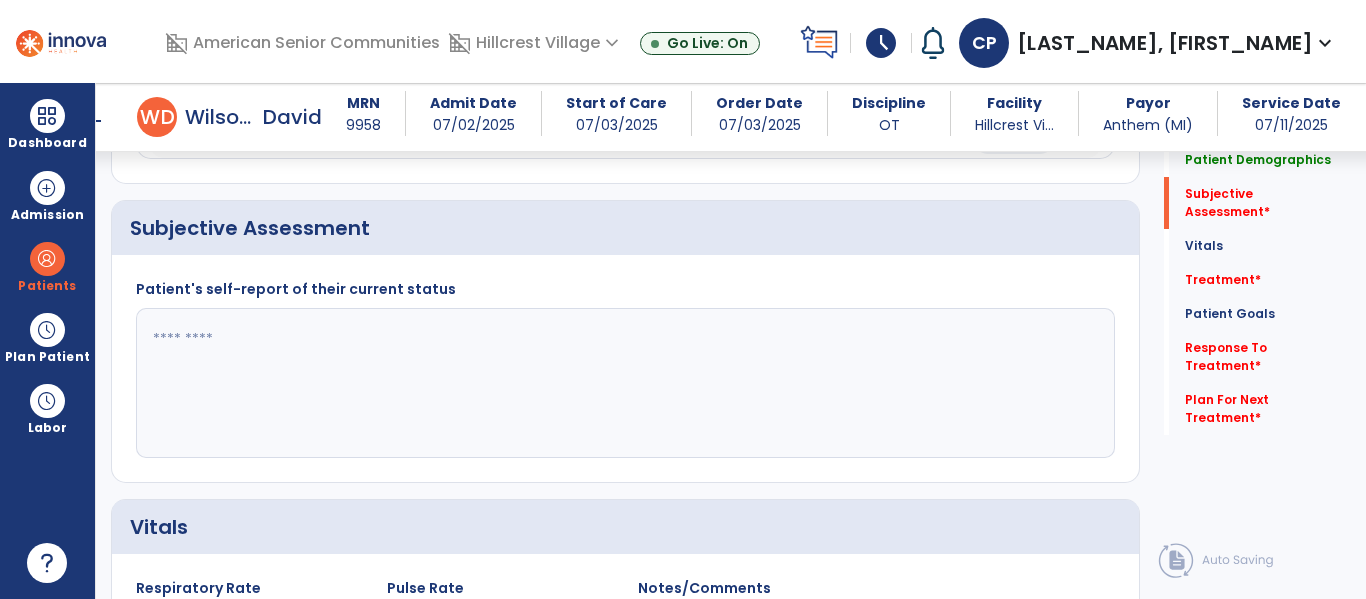 click 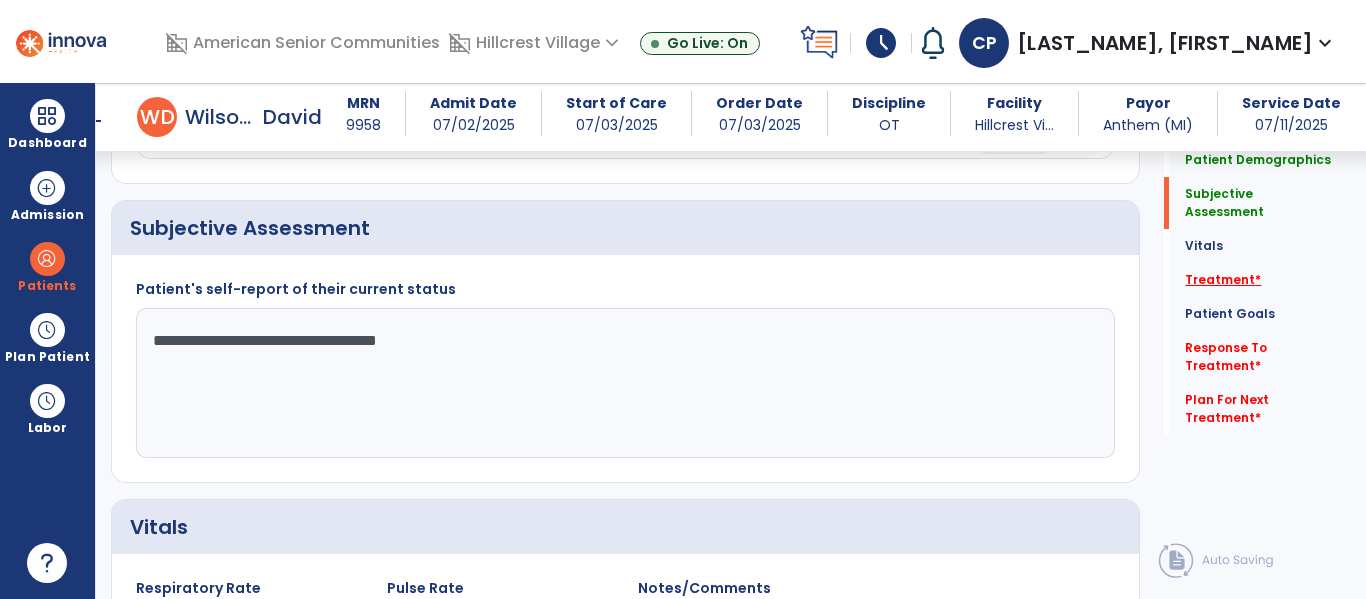 type on "**********" 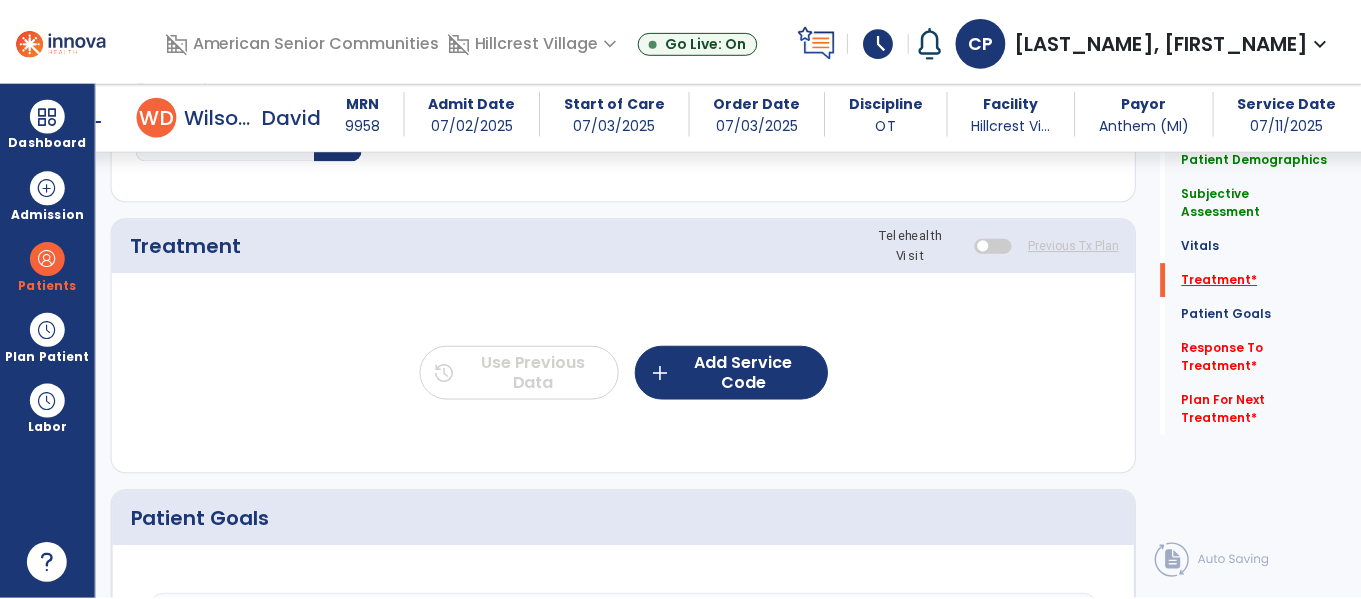 scroll, scrollTop: 1156, scrollLeft: 0, axis: vertical 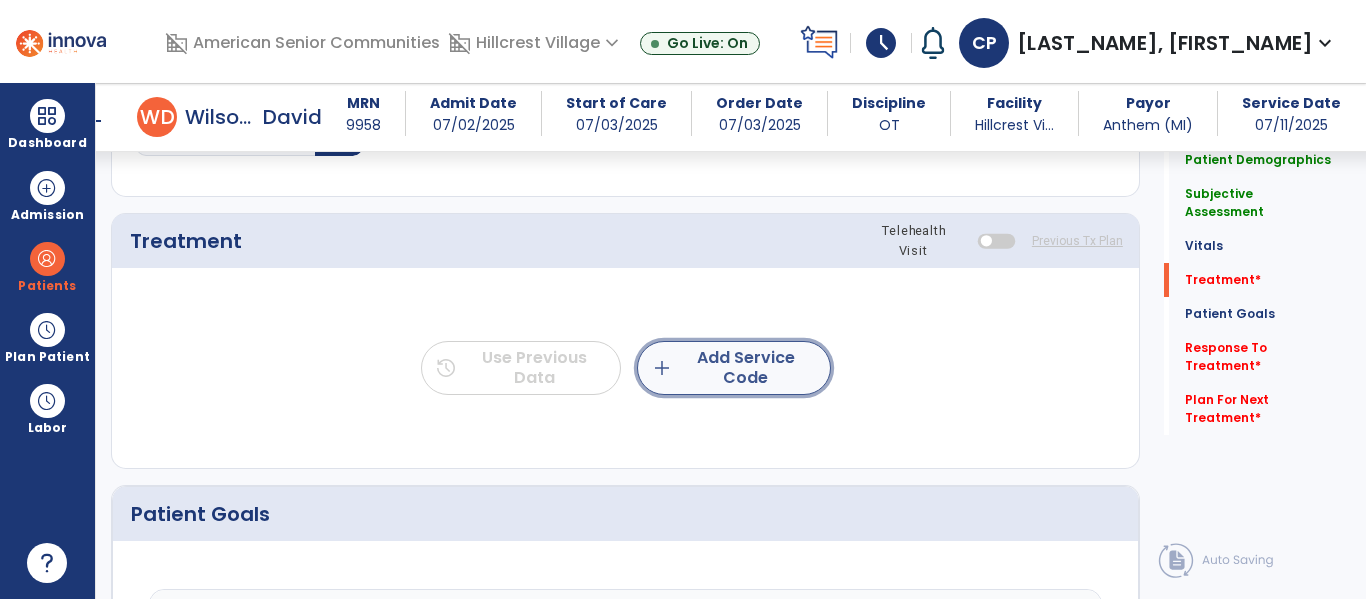 click on "add" 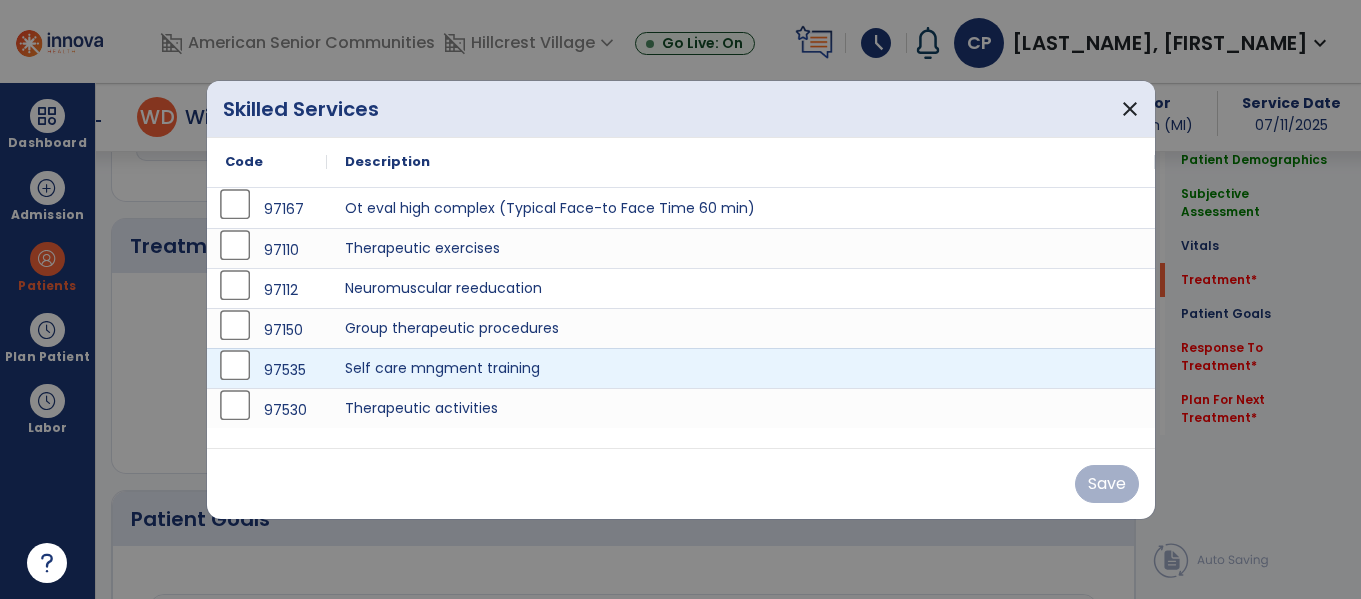 scroll, scrollTop: 1156, scrollLeft: 0, axis: vertical 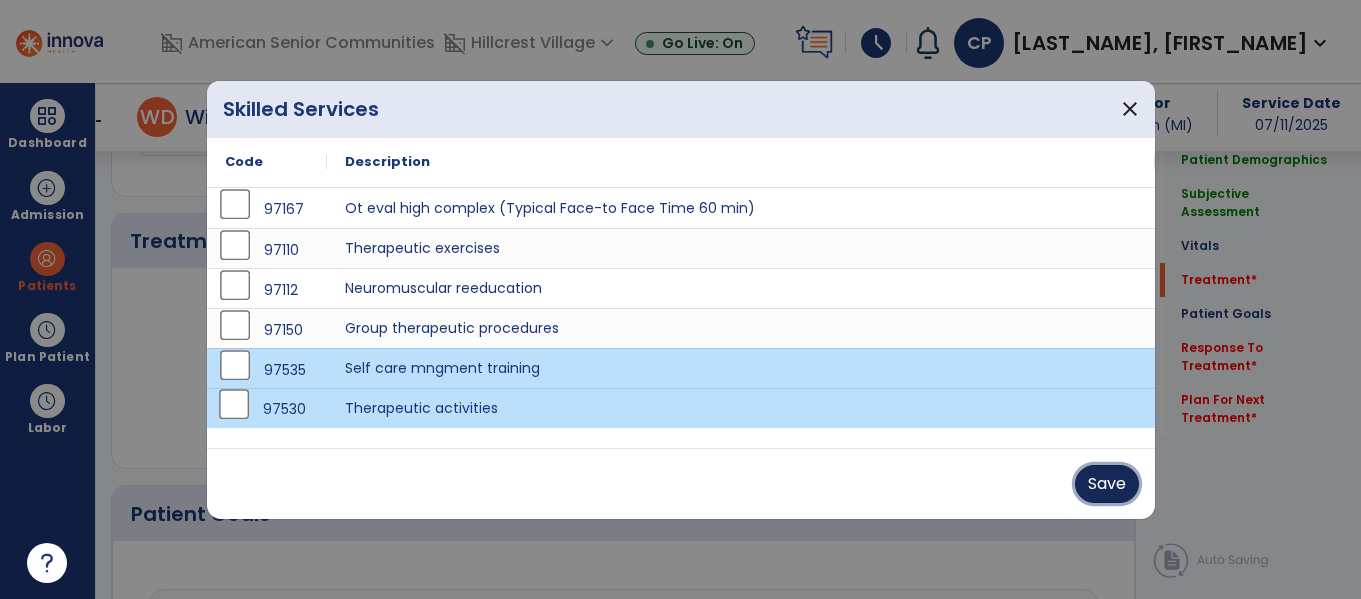 click on "Save" at bounding box center [1107, 484] 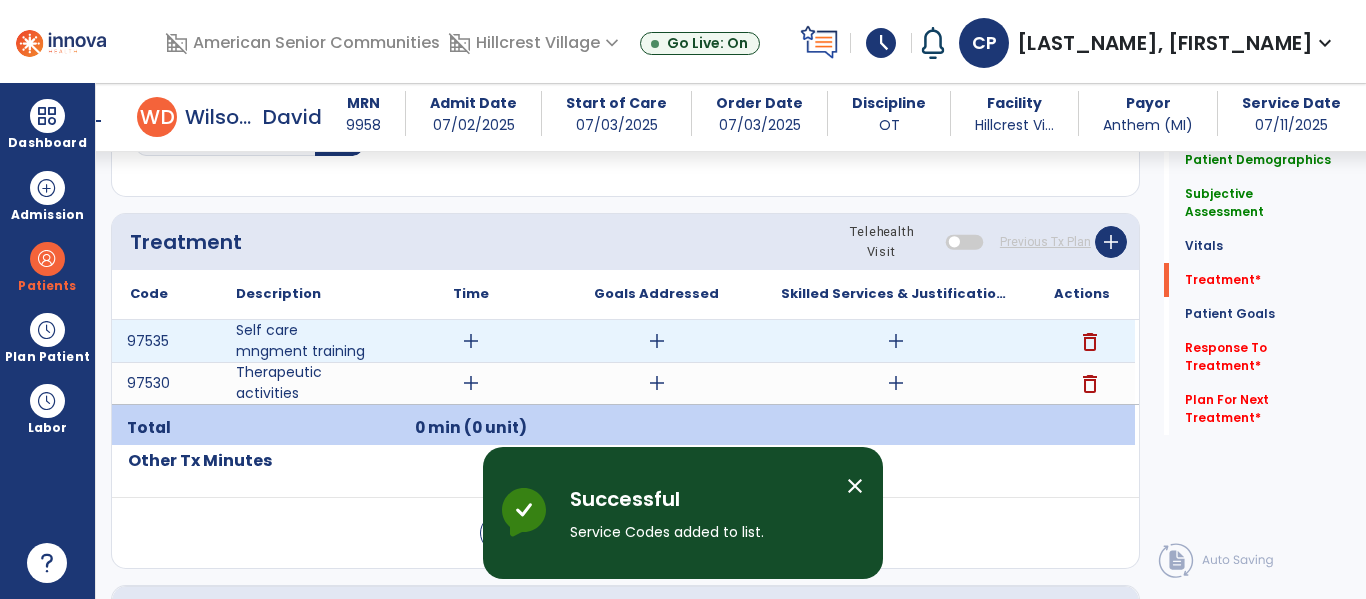 click on "add" at bounding box center (471, 341) 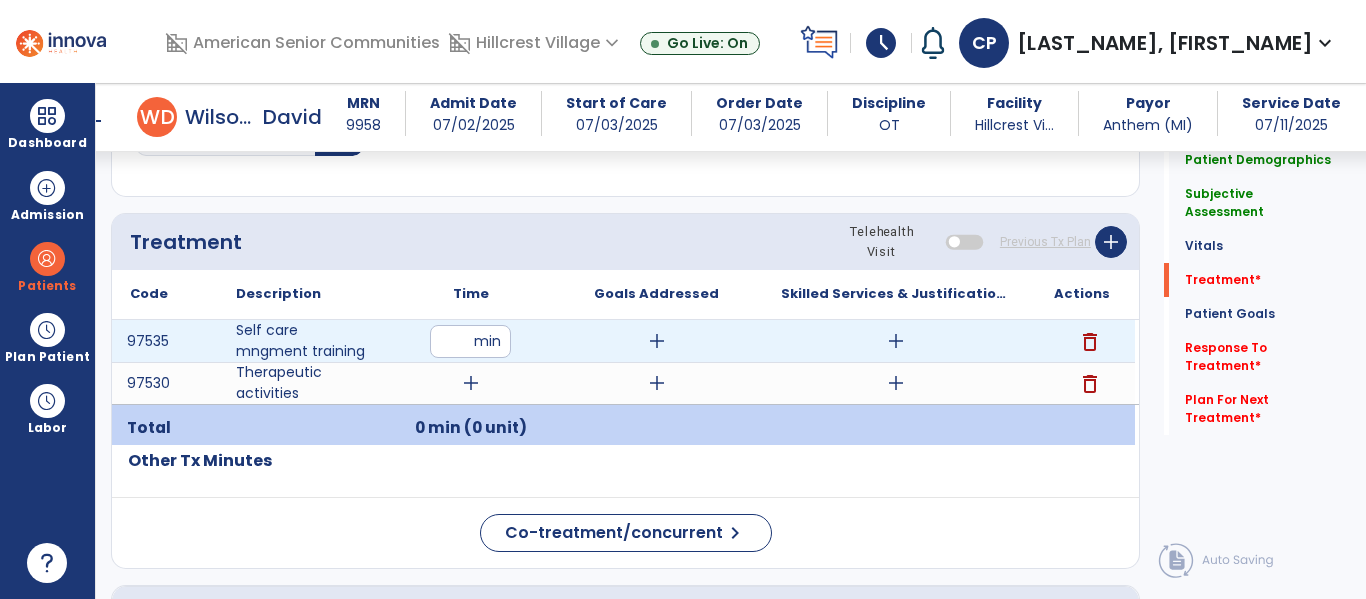 type on "**" 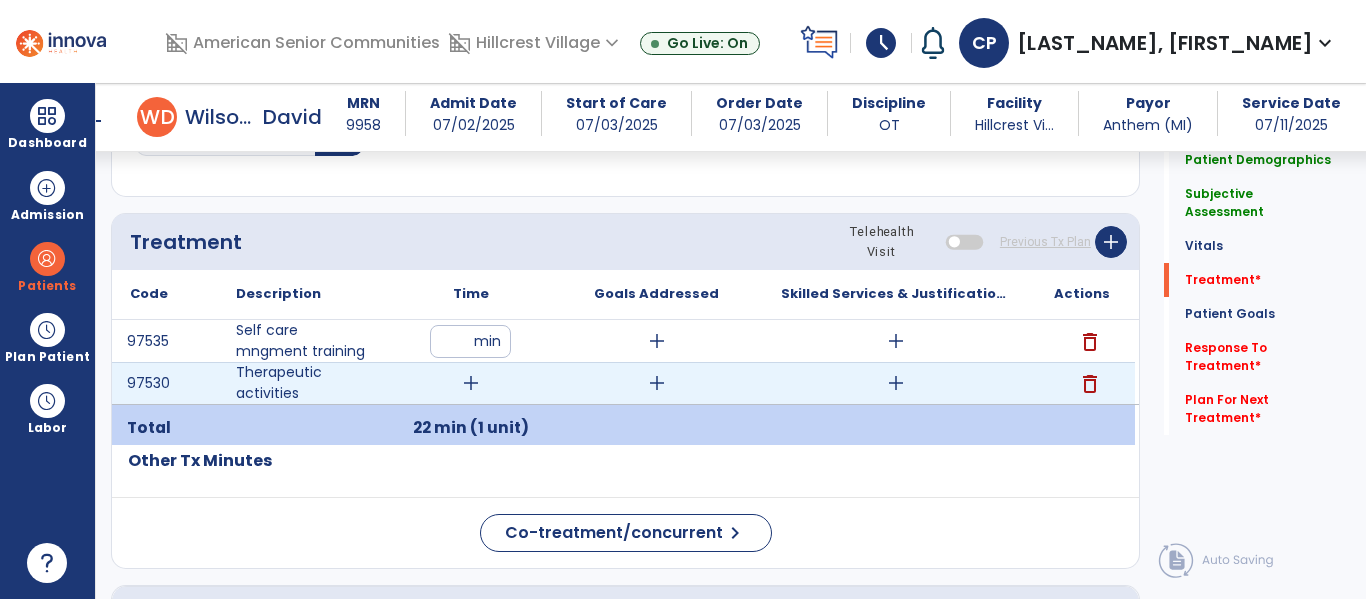 click on "add" at bounding box center [471, 383] 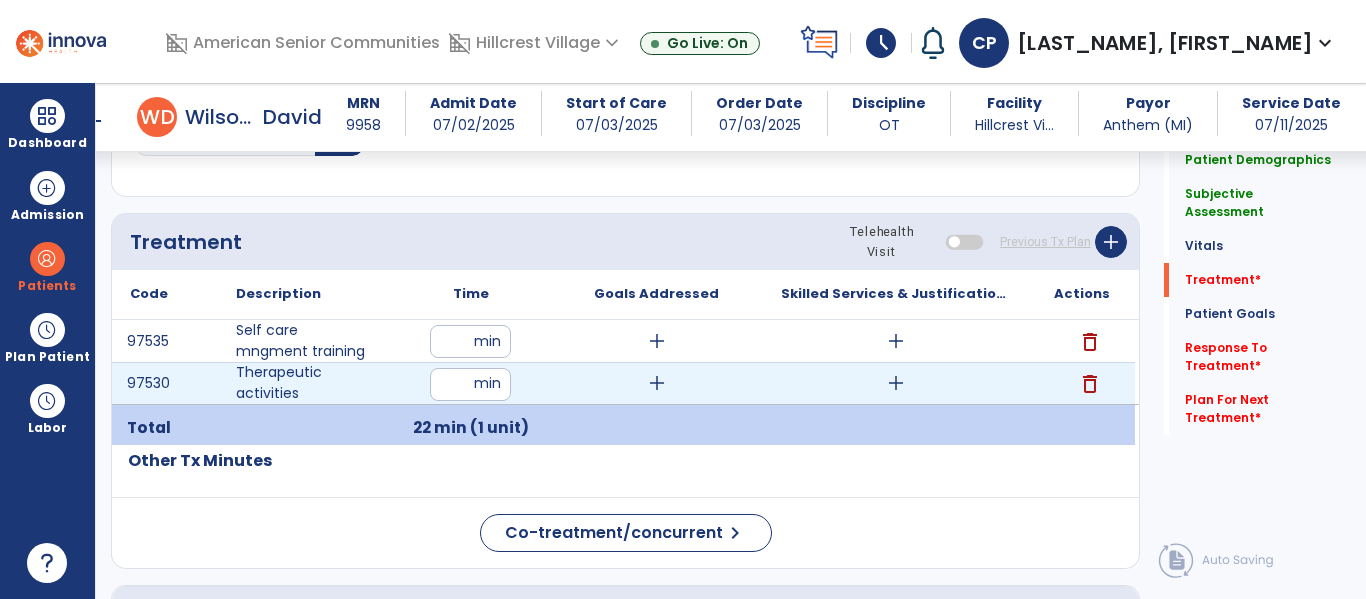 type on "**" 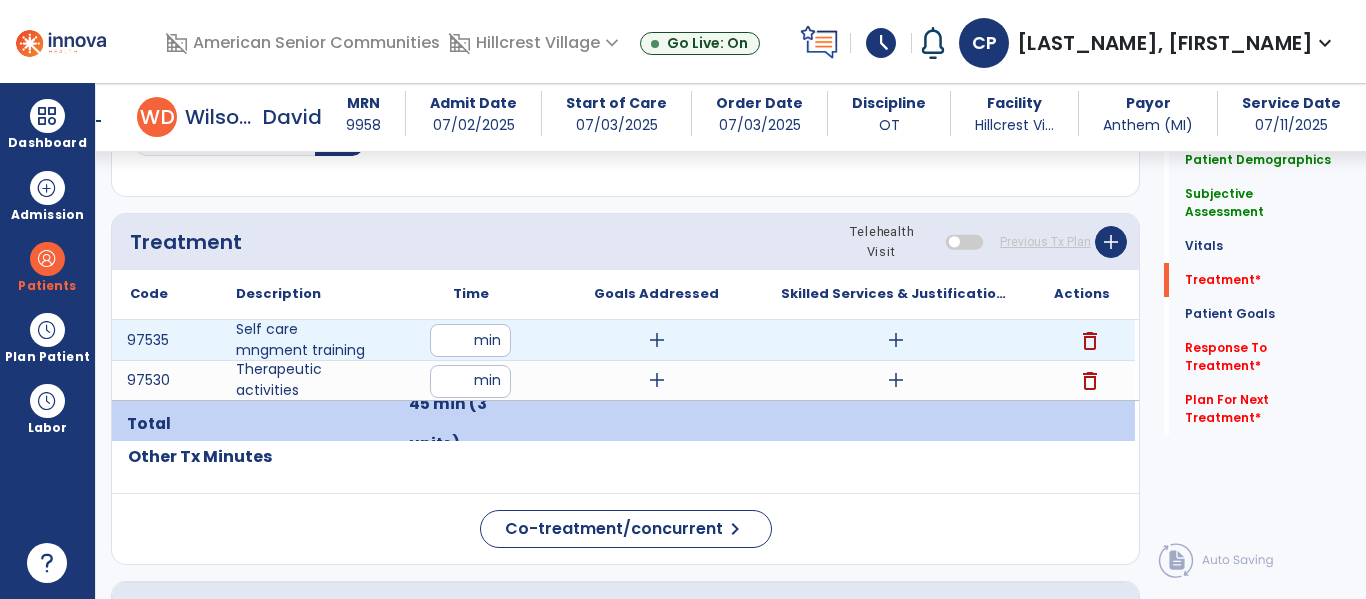 click on "add" at bounding box center (657, 340) 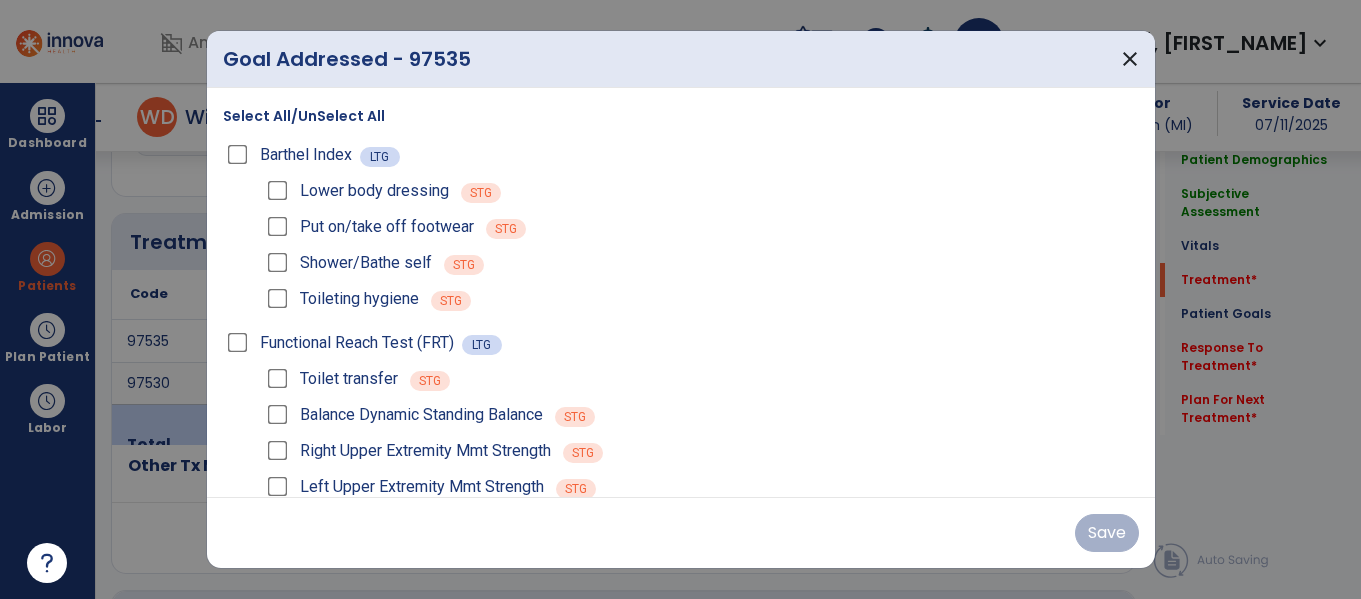 scroll, scrollTop: 1156, scrollLeft: 0, axis: vertical 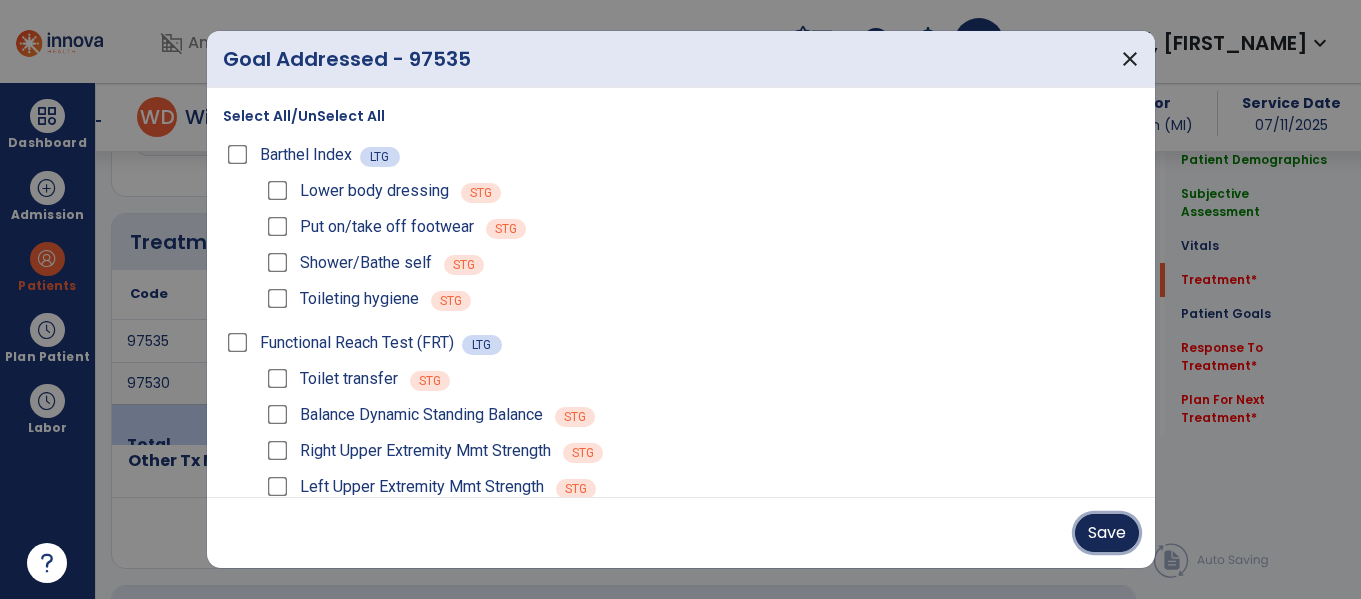 click on "Save" at bounding box center [1107, 533] 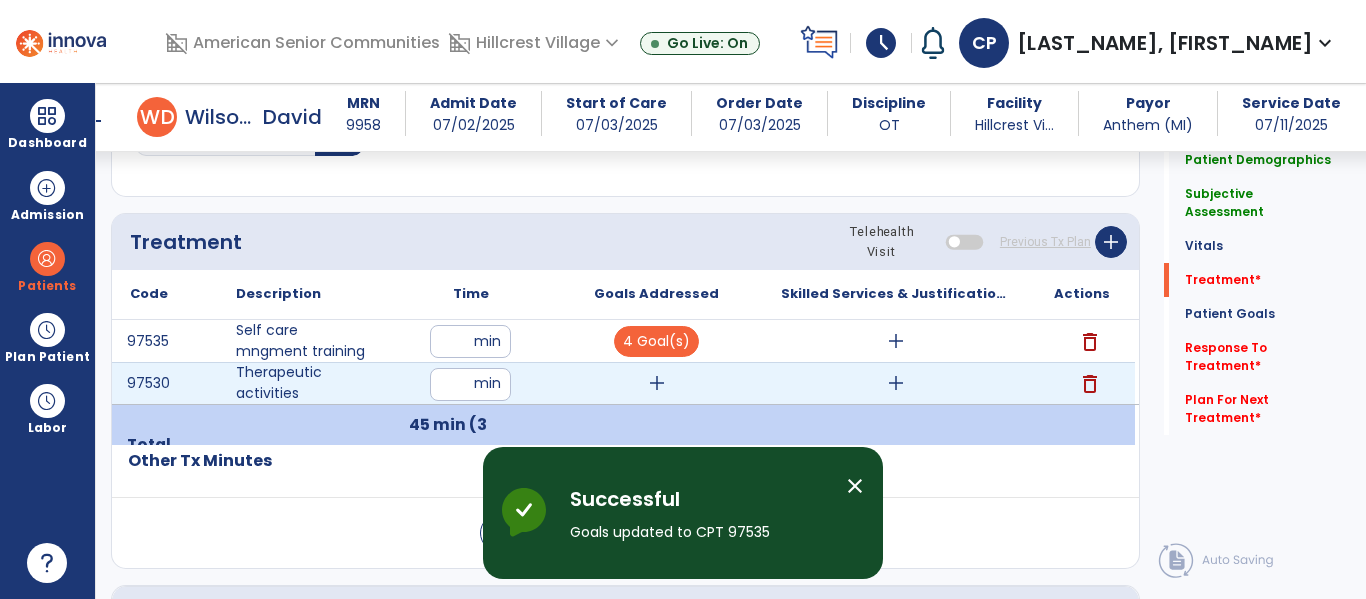 click on "add" at bounding box center (657, 383) 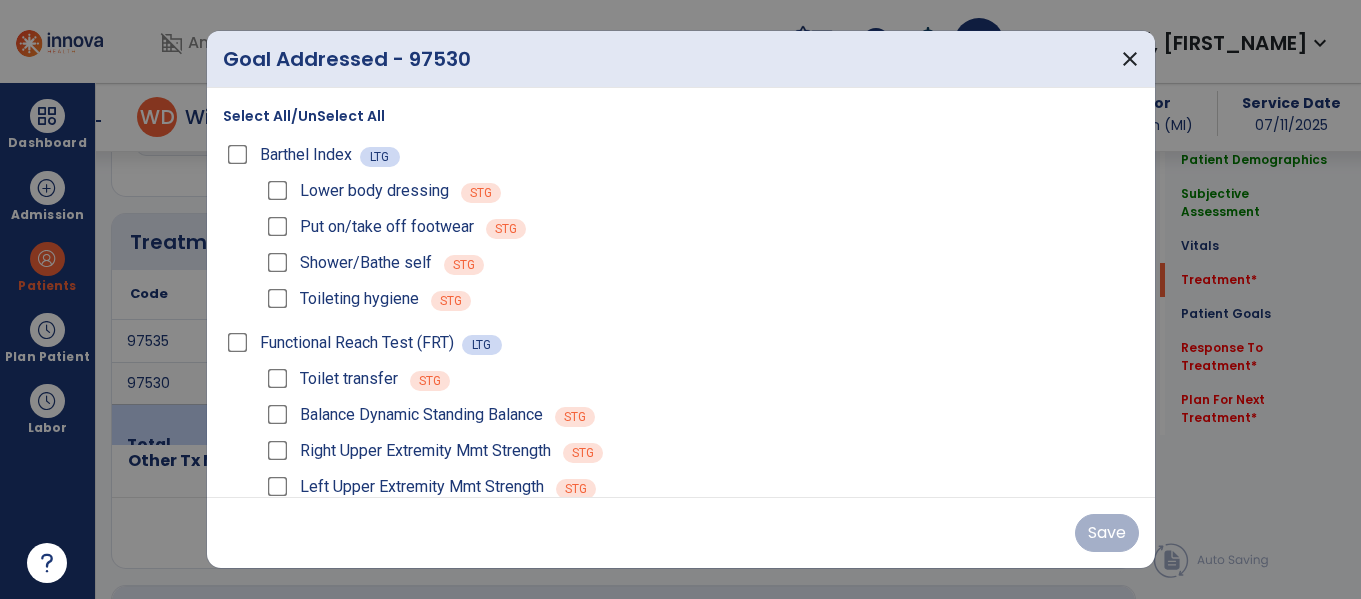scroll, scrollTop: 1156, scrollLeft: 0, axis: vertical 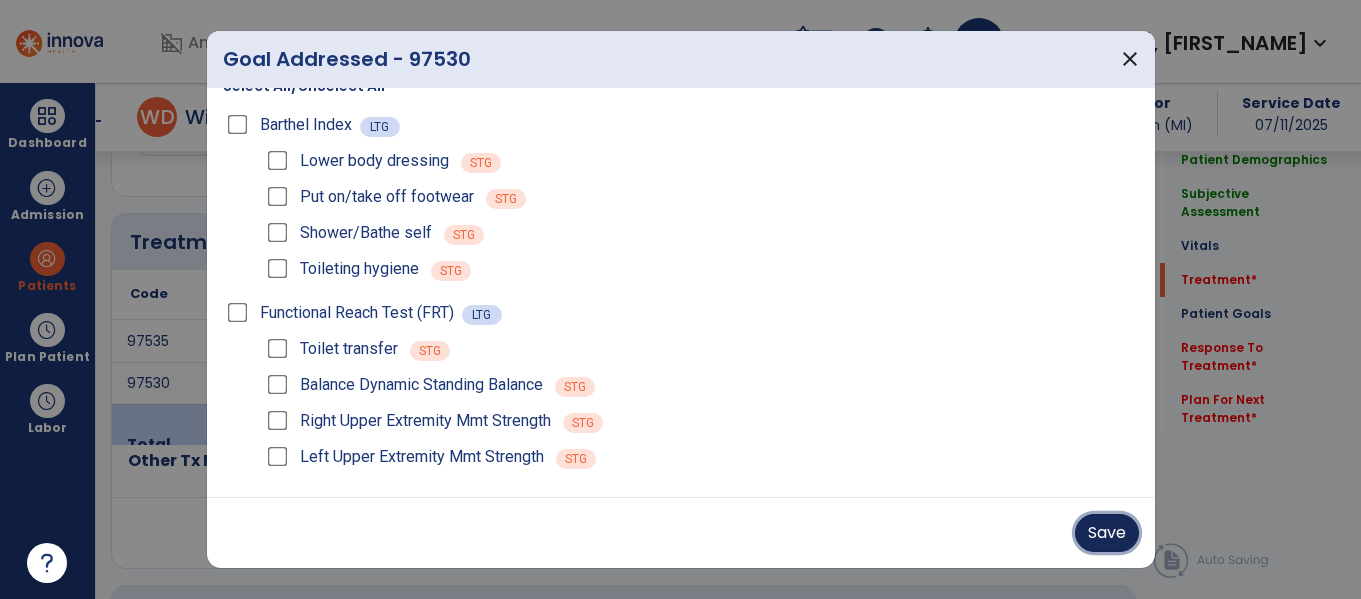 click on "Save" at bounding box center [1107, 533] 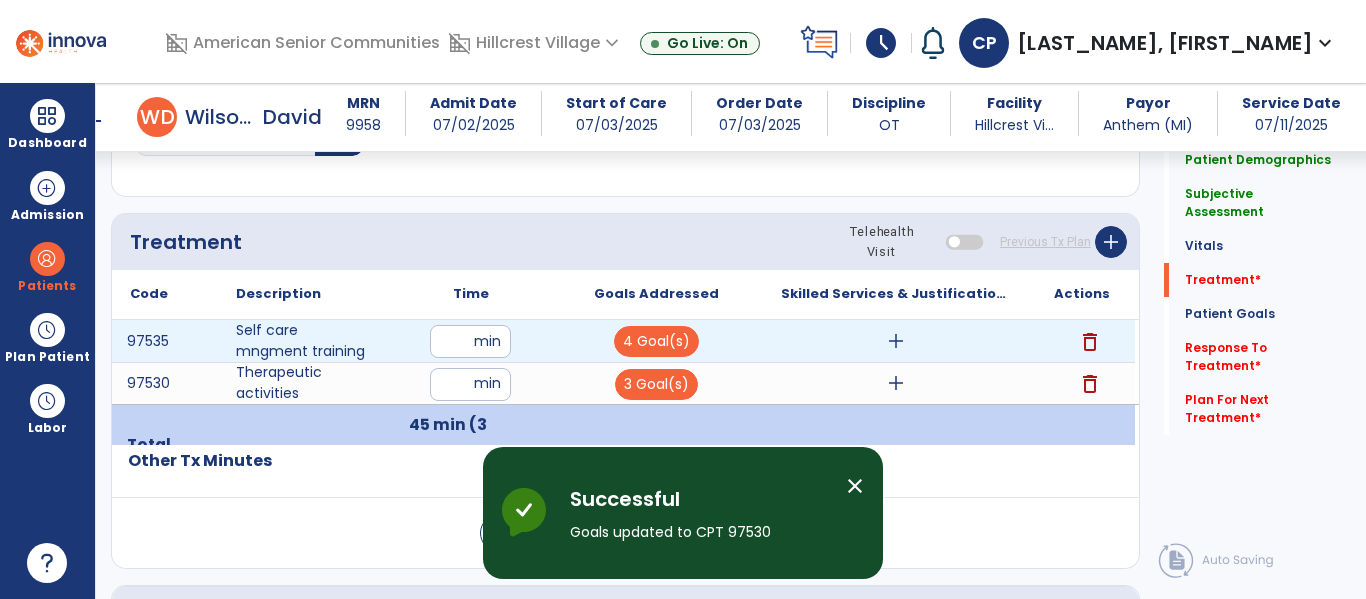 click on "add" at bounding box center [896, 341] 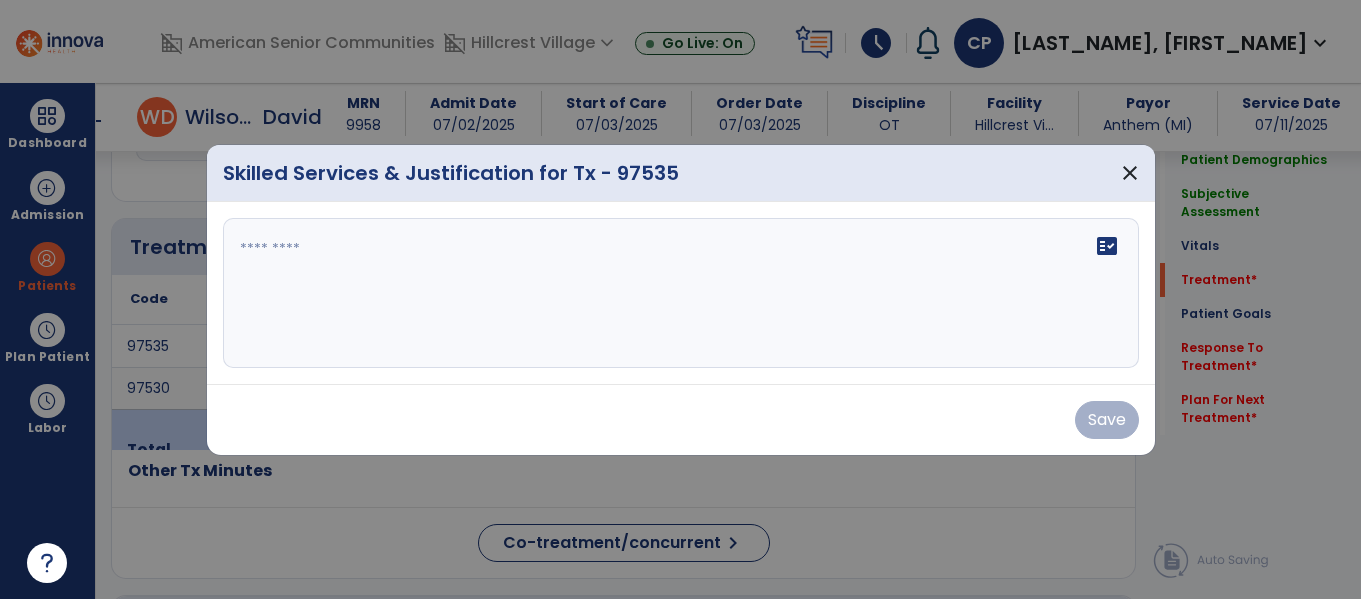 scroll, scrollTop: 1156, scrollLeft: 0, axis: vertical 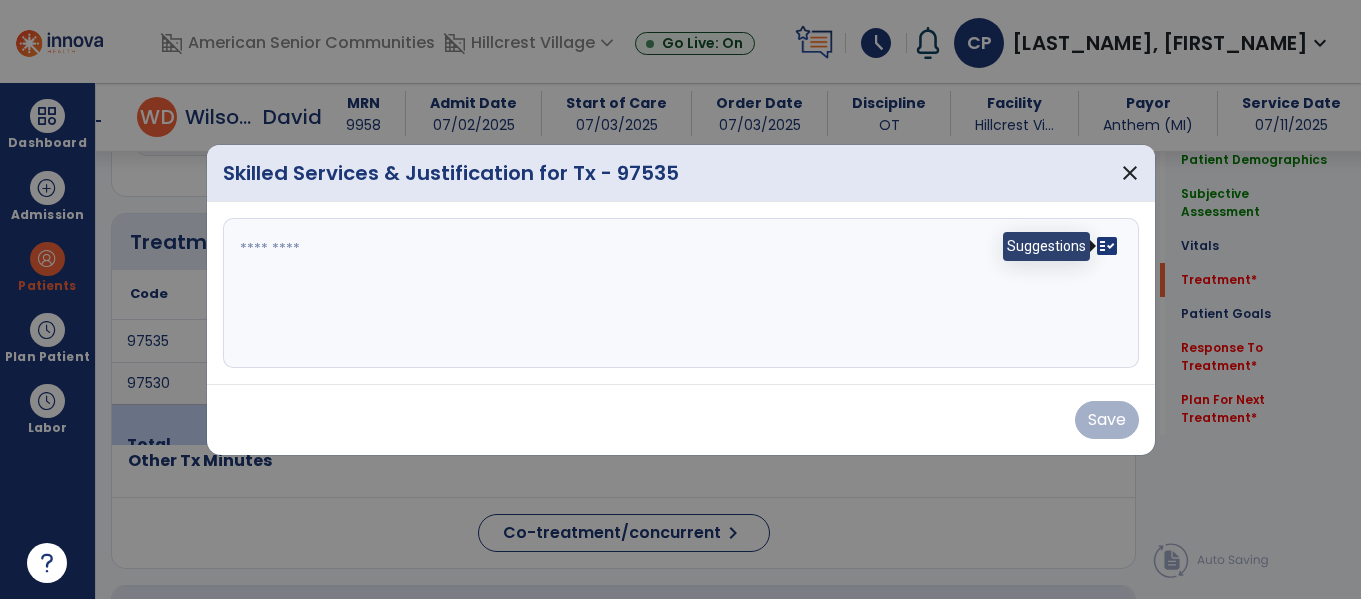 click on "fact_check" at bounding box center (1107, 246) 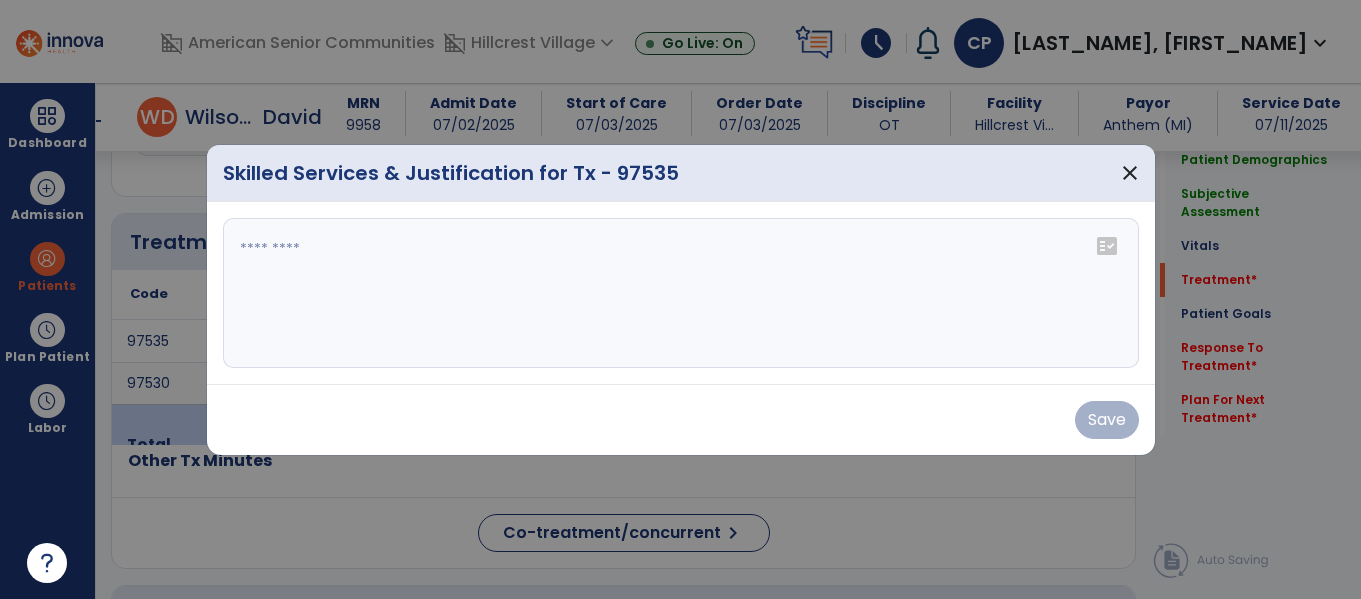 click on "fact_check" at bounding box center (1107, 246) 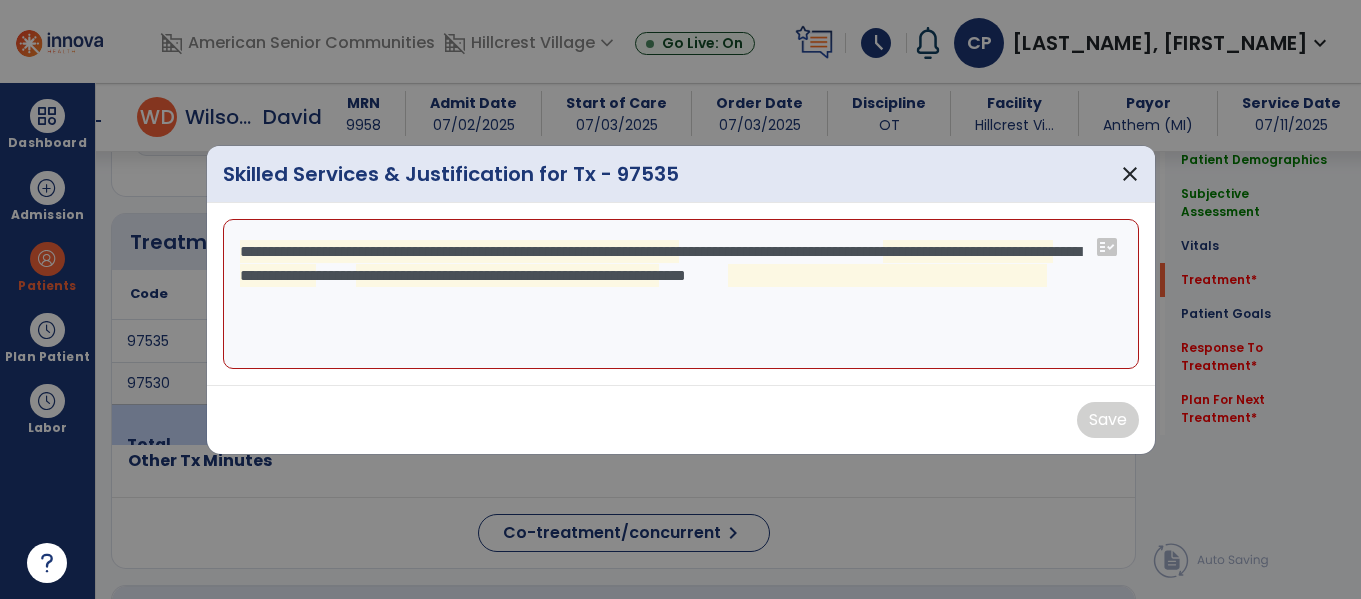 click on "**********" at bounding box center [681, 294] 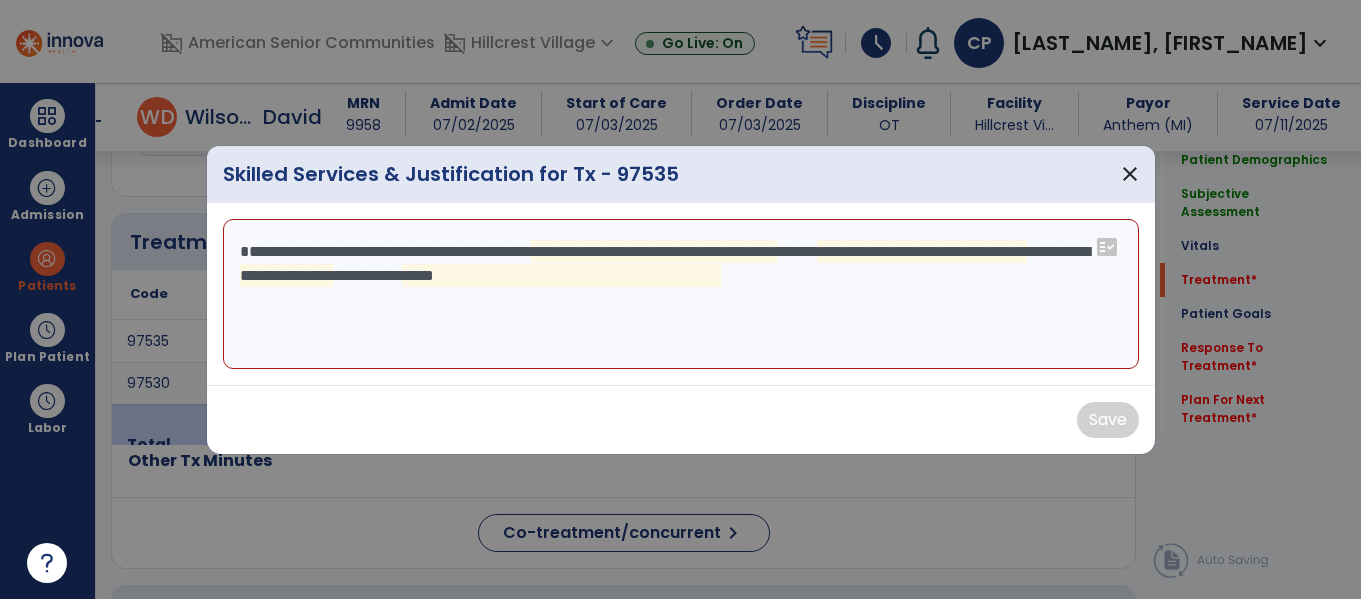 click on "**********" at bounding box center (681, 294) 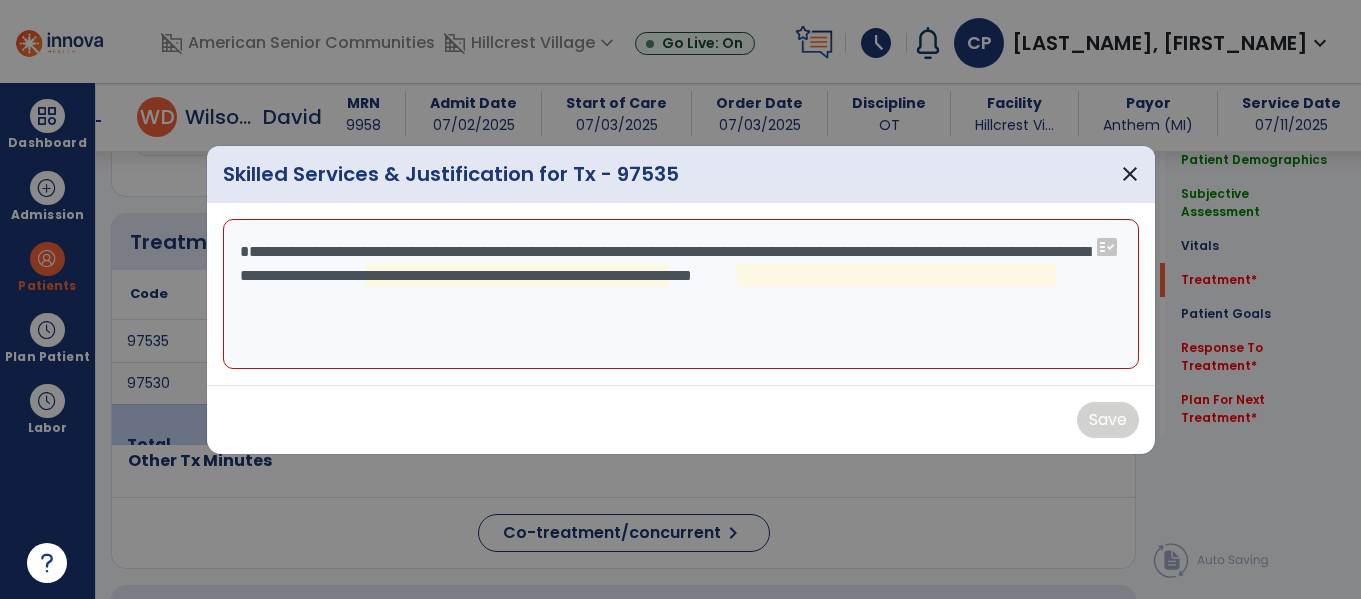 click on "**********" at bounding box center (681, 294) 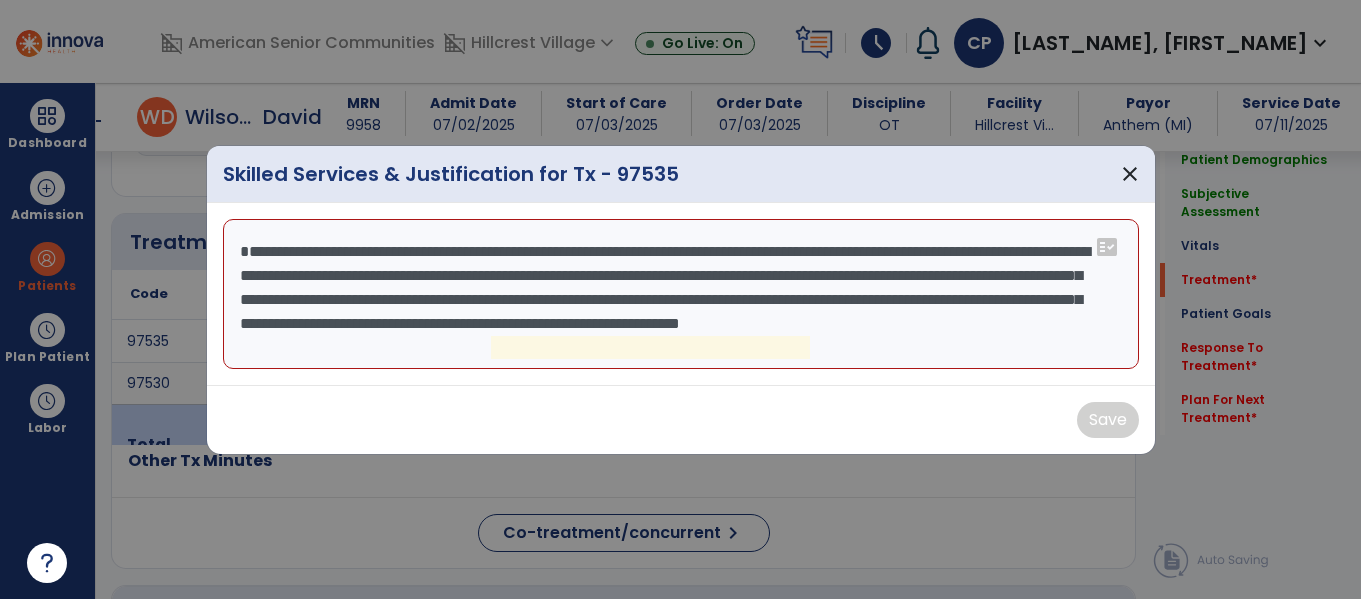 click on "**********" at bounding box center [681, 294] 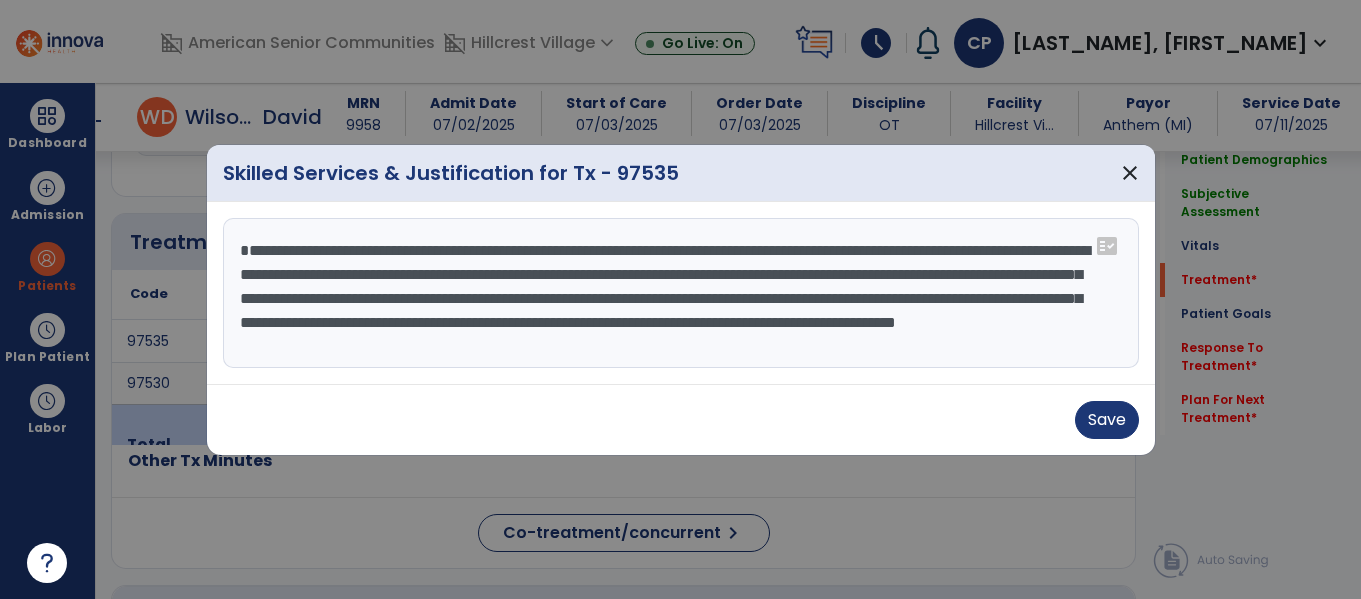 scroll, scrollTop: 16, scrollLeft: 0, axis: vertical 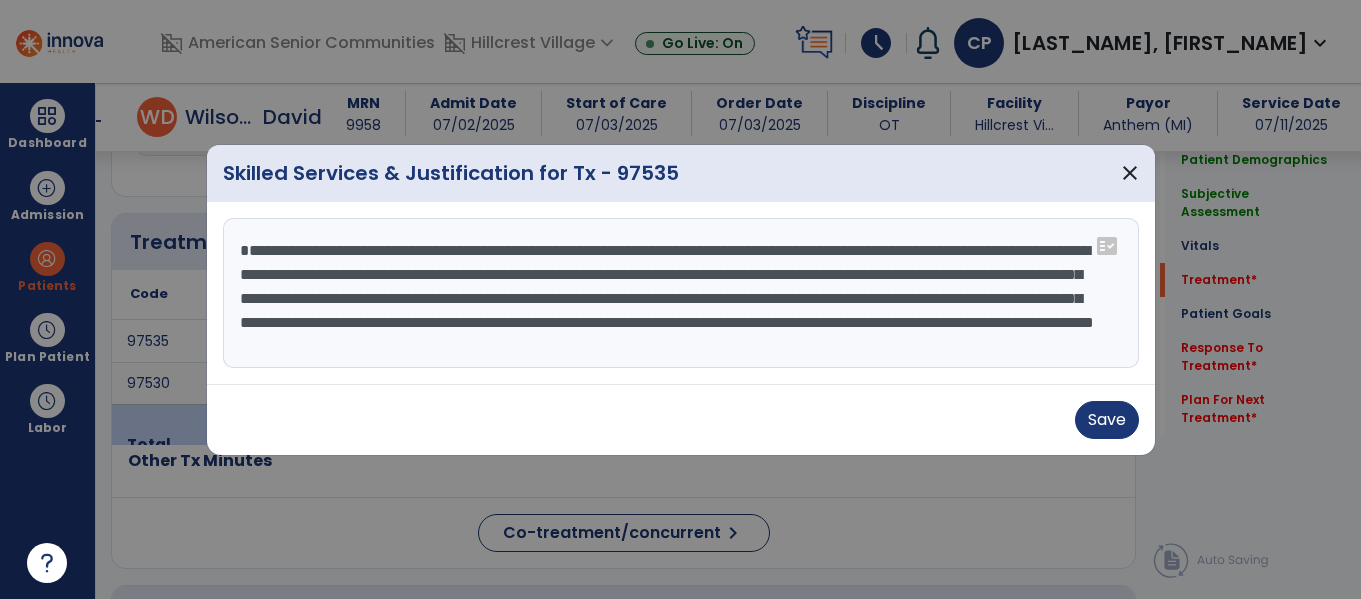 click on "**********" at bounding box center (681, 293) 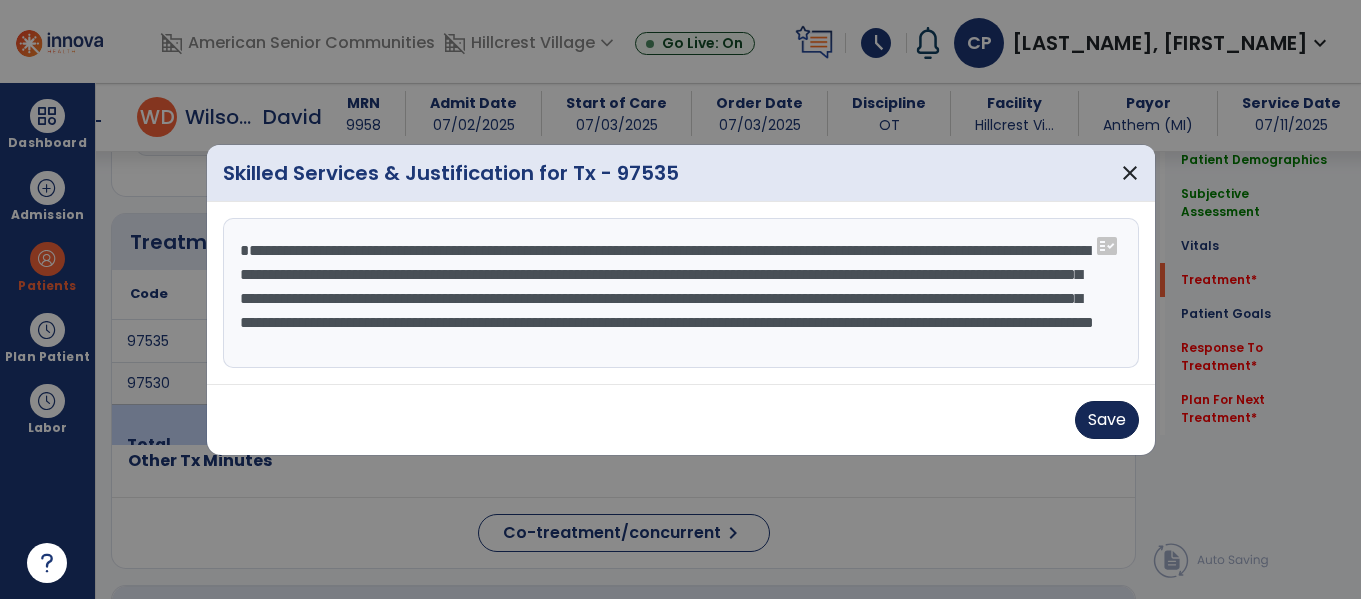 type on "**********" 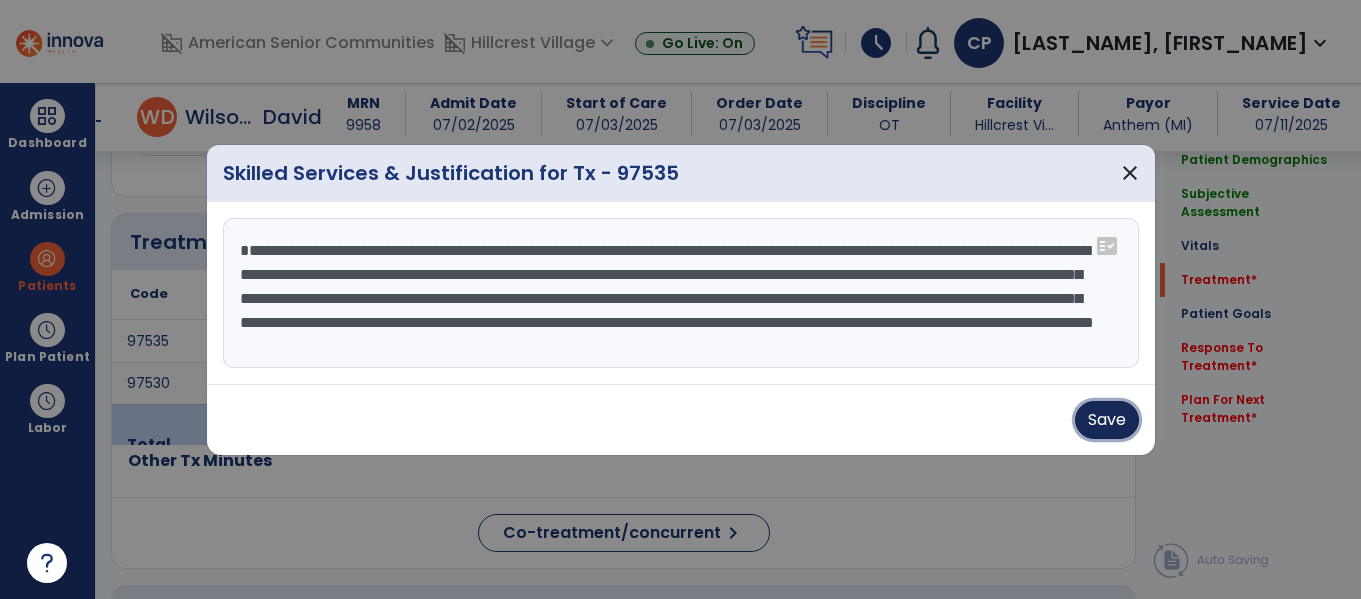 click on "Save" at bounding box center [1107, 420] 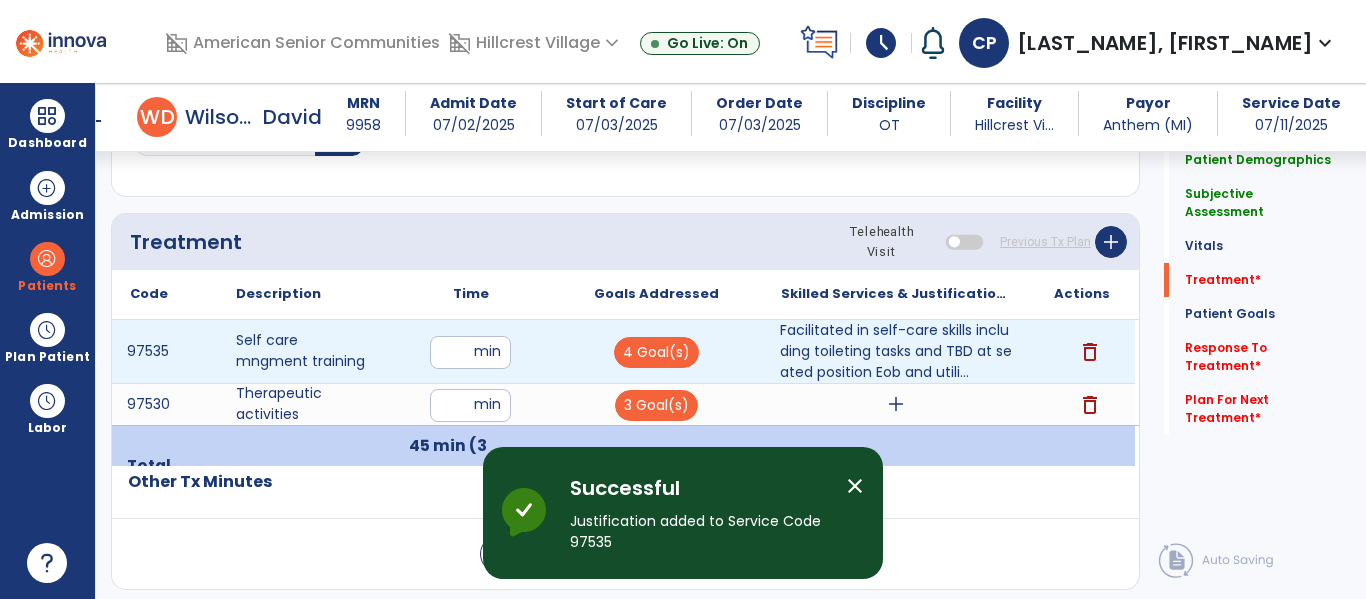 click on "**" at bounding box center [470, 352] 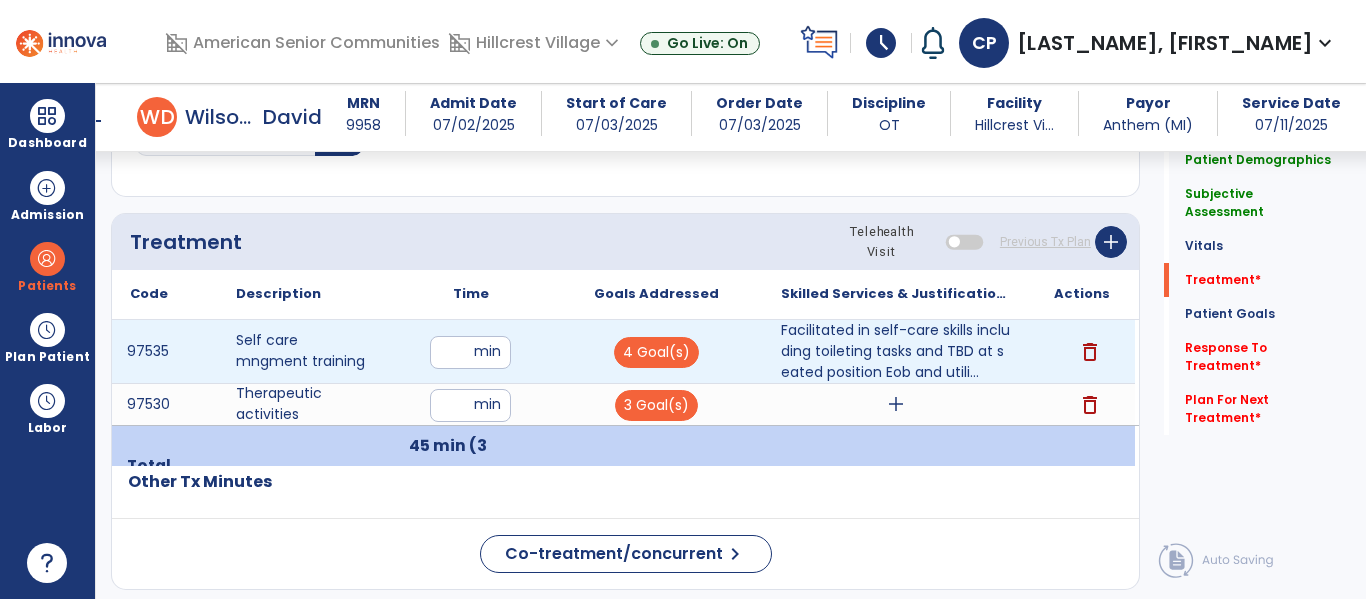 type on "**" 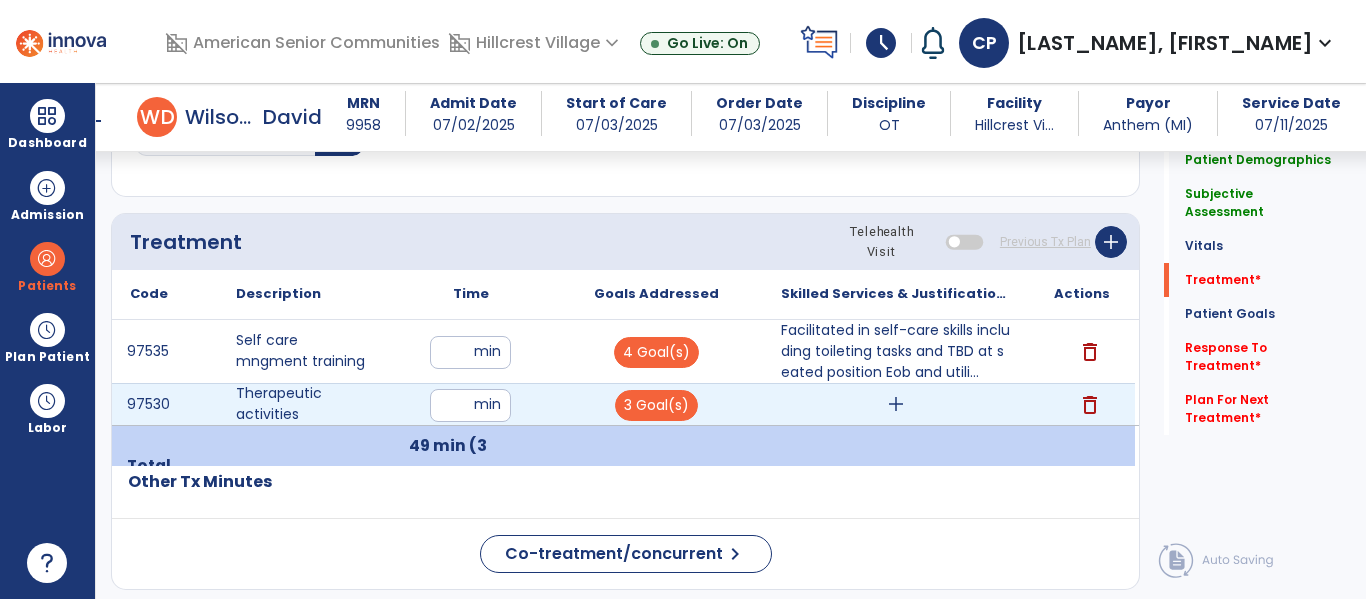 click on "**" at bounding box center [470, 405] 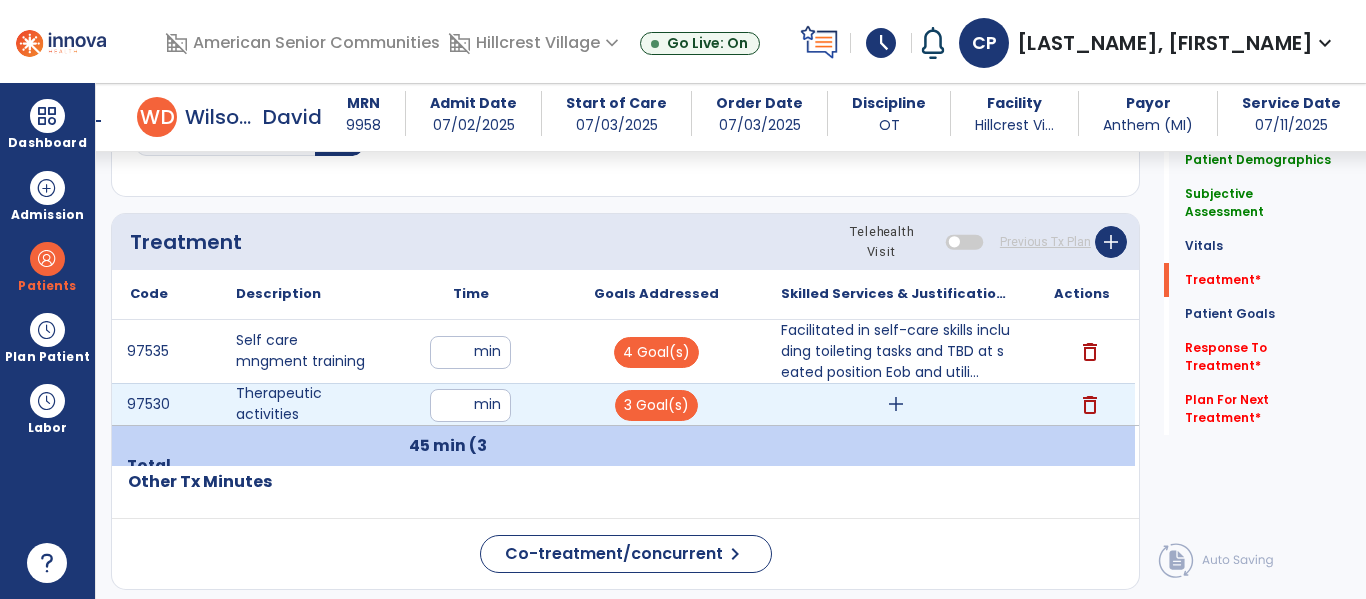 click on "add" at bounding box center [896, 404] 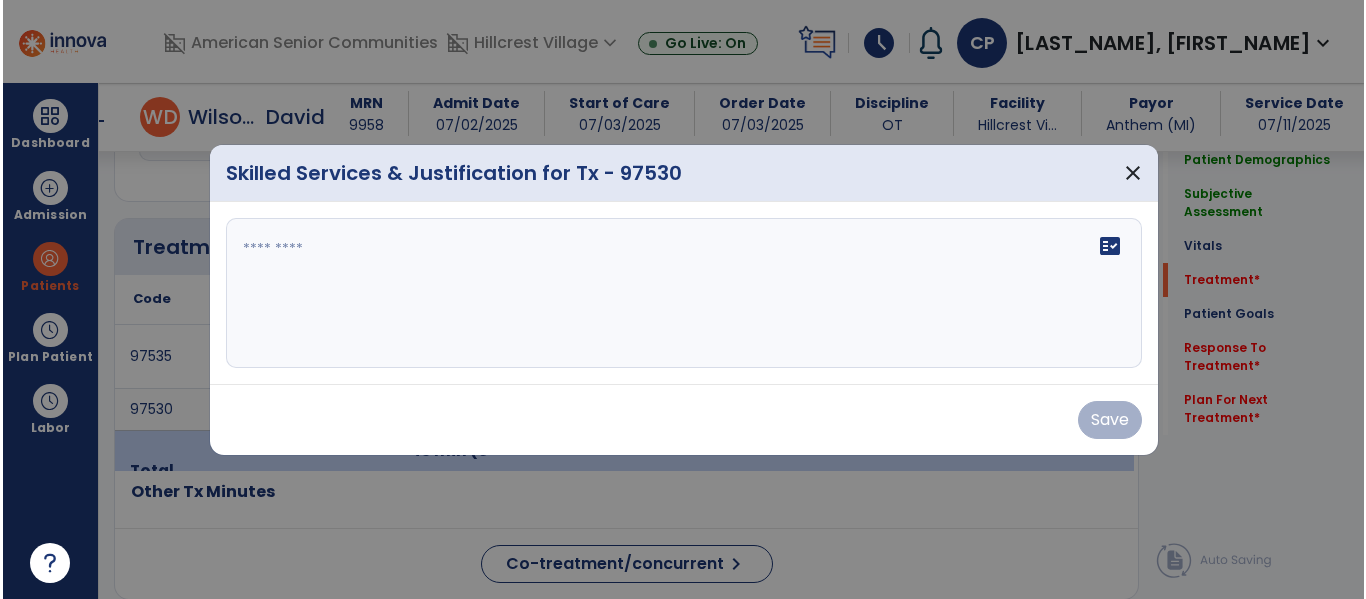 scroll, scrollTop: 1156, scrollLeft: 0, axis: vertical 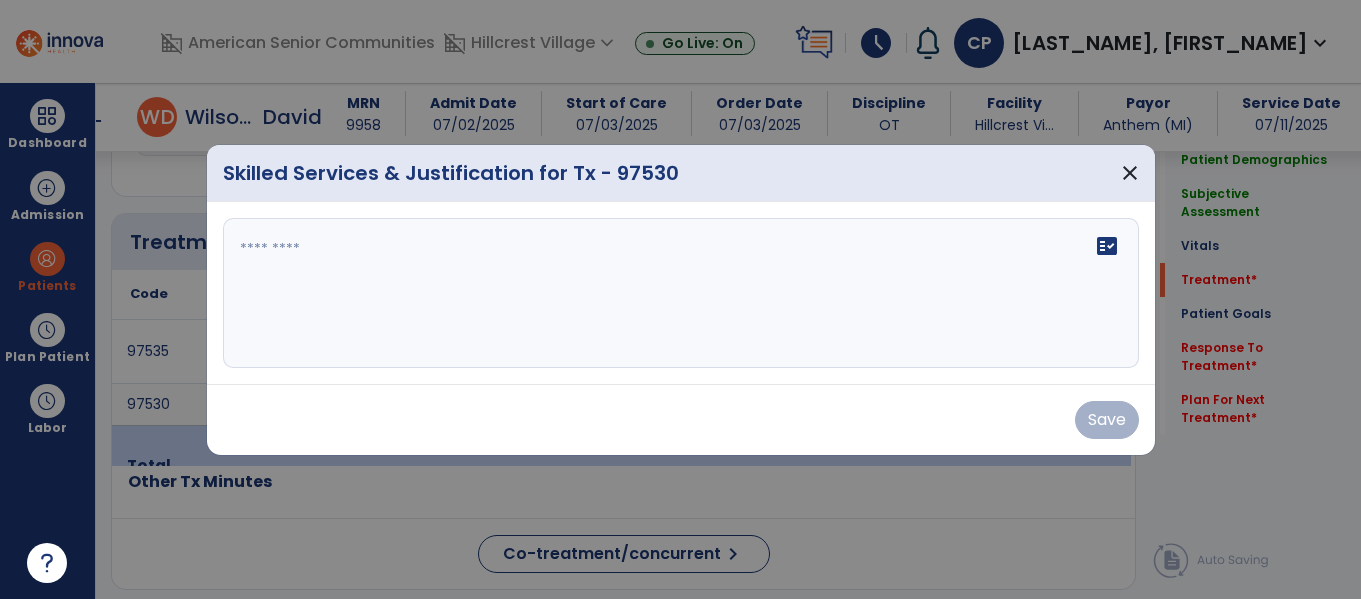 click on "fact_check" at bounding box center (681, 293) 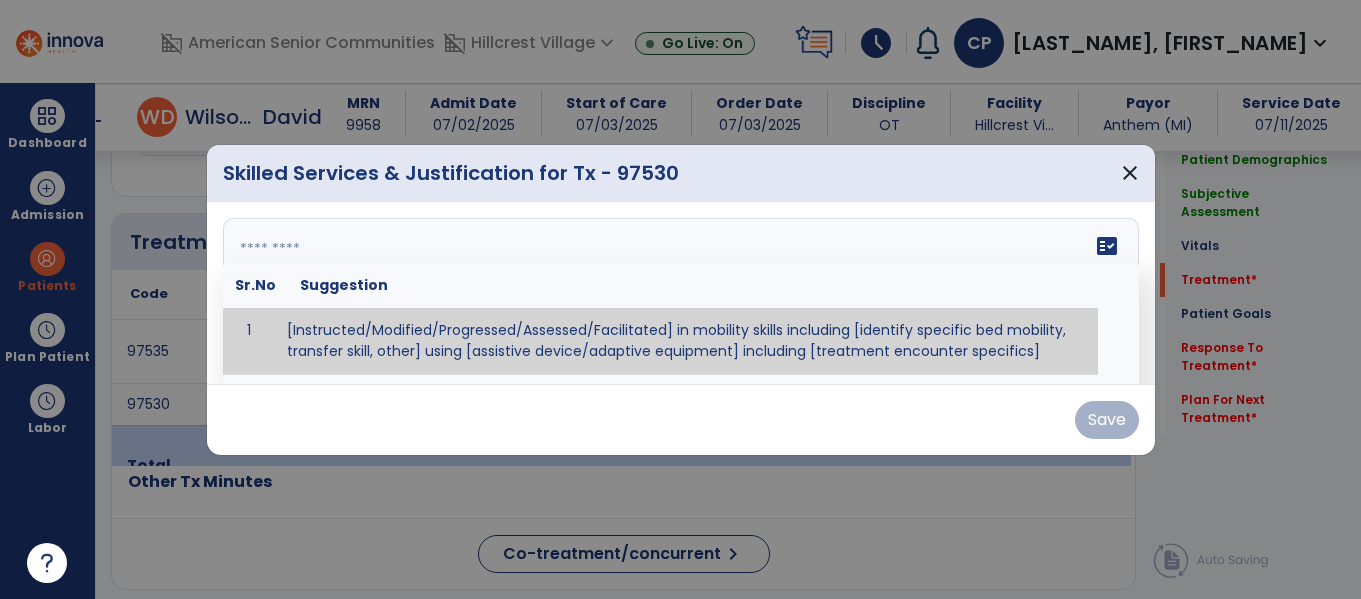 paste on "**********" 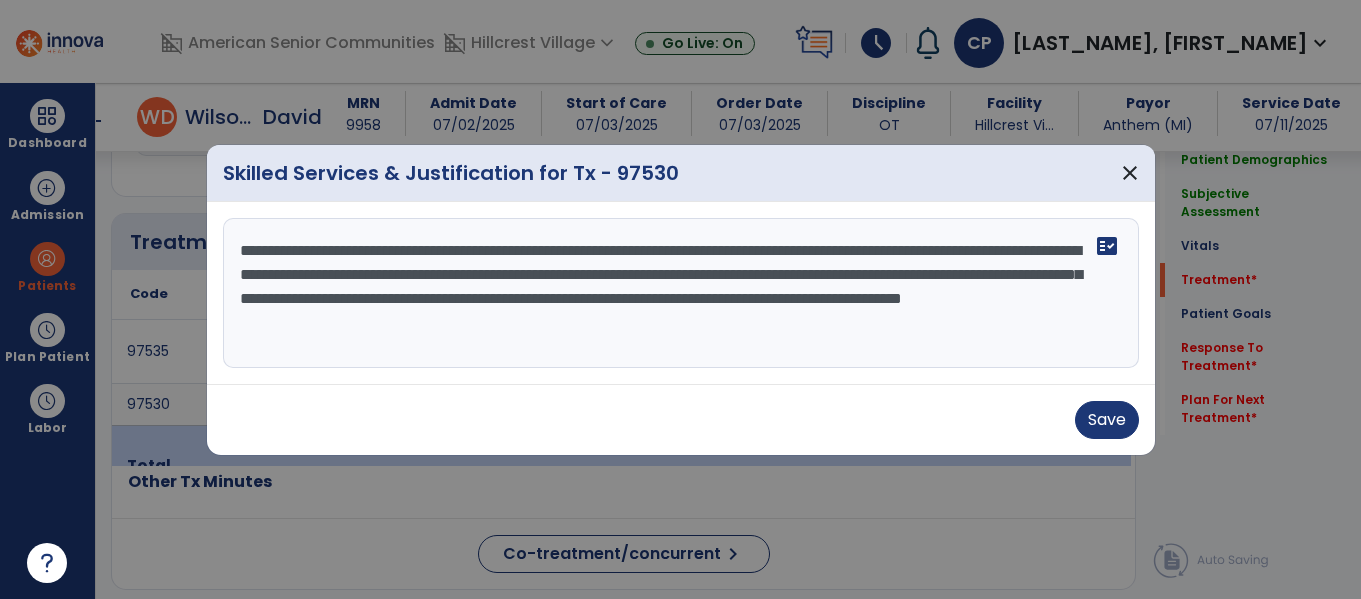 click on "**********" at bounding box center [681, 293] 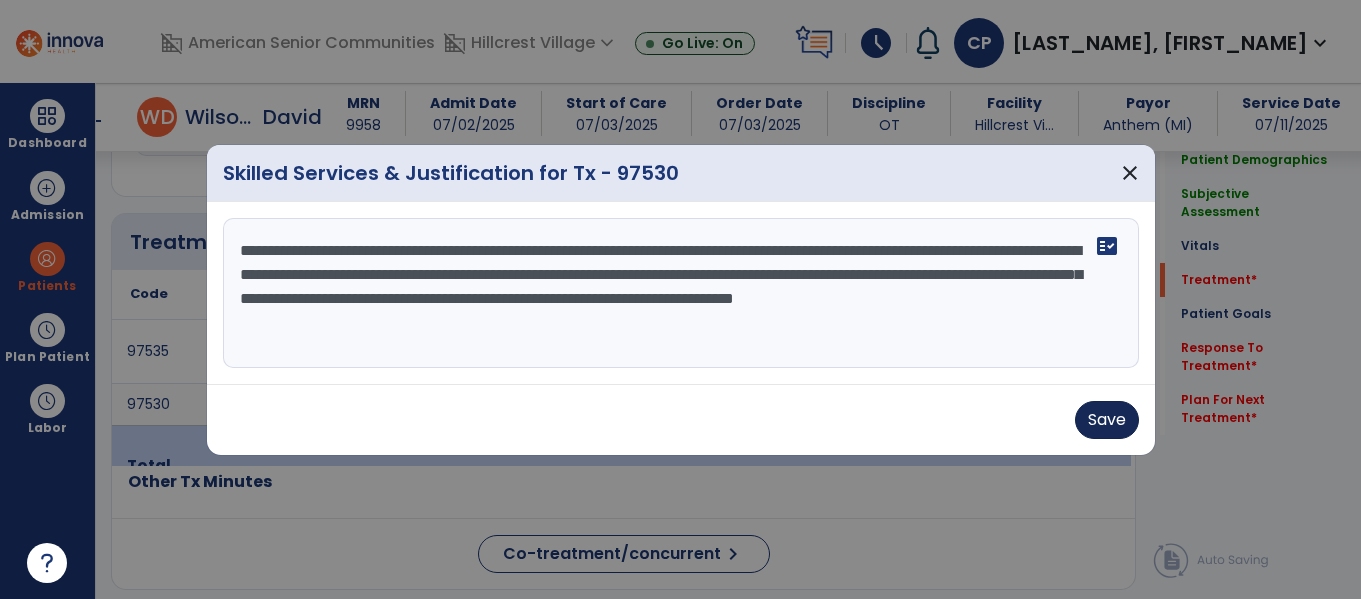 type on "**********" 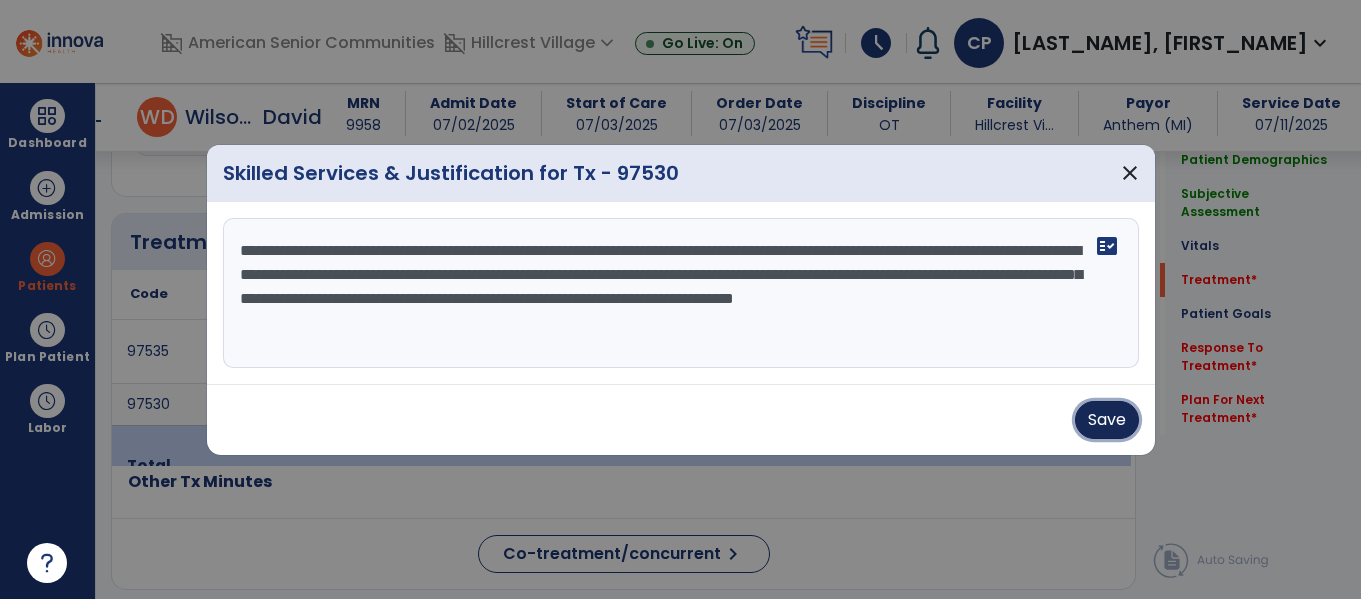 click on "Save" at bounding box center (1107, 420) 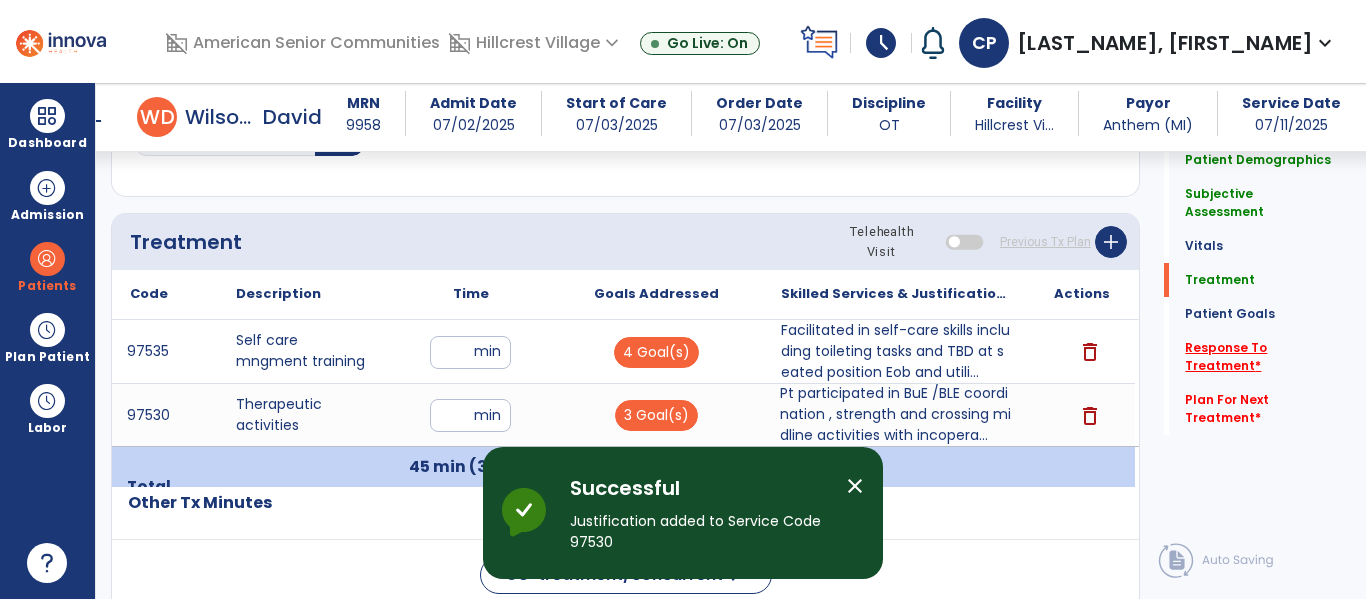 click on "Response To Treatment   *" 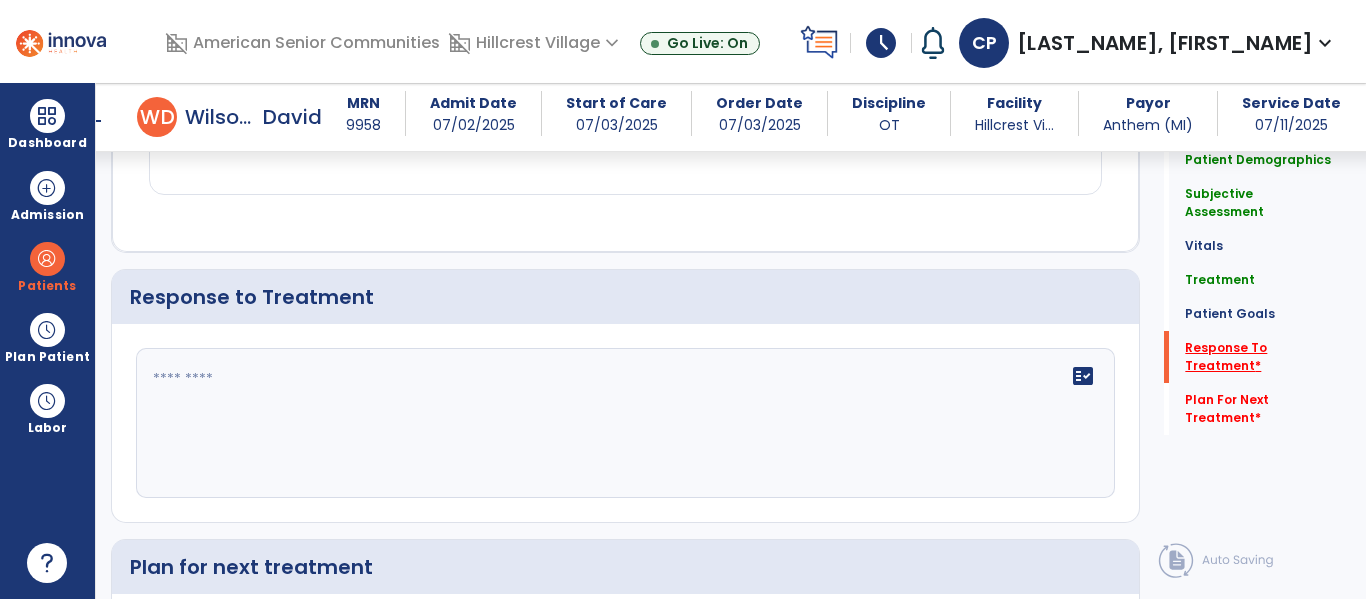 scroll, scrollTop: 3048, scrollLeft: 0, axis: vertical 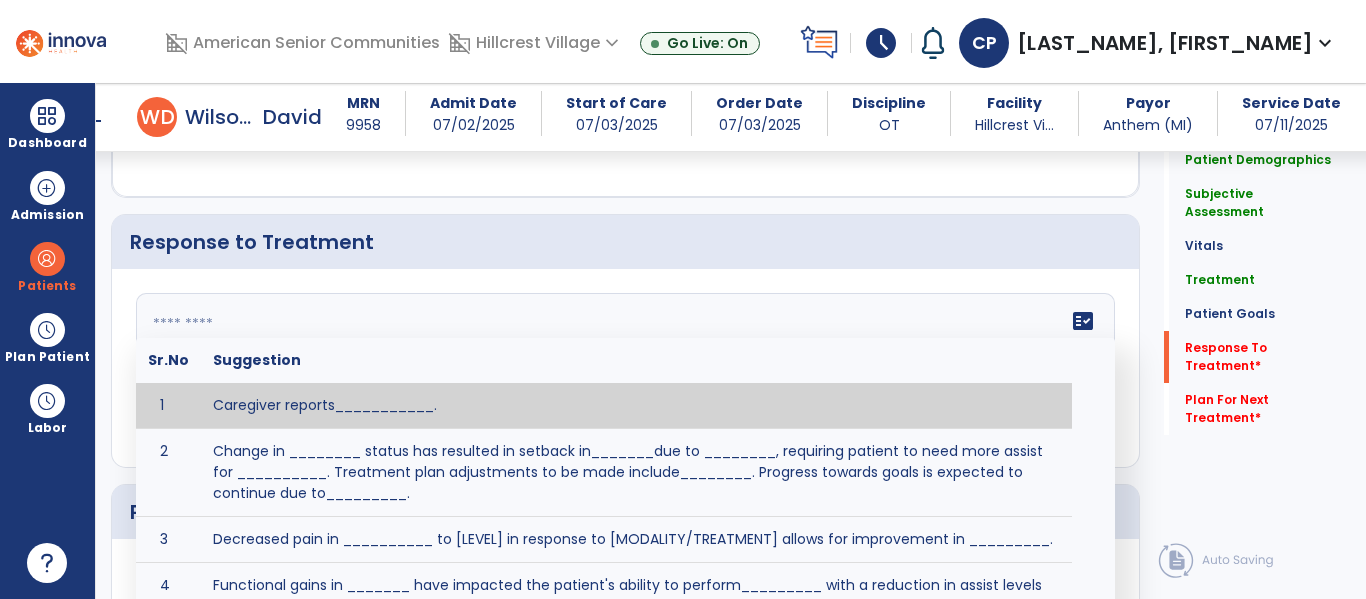 click 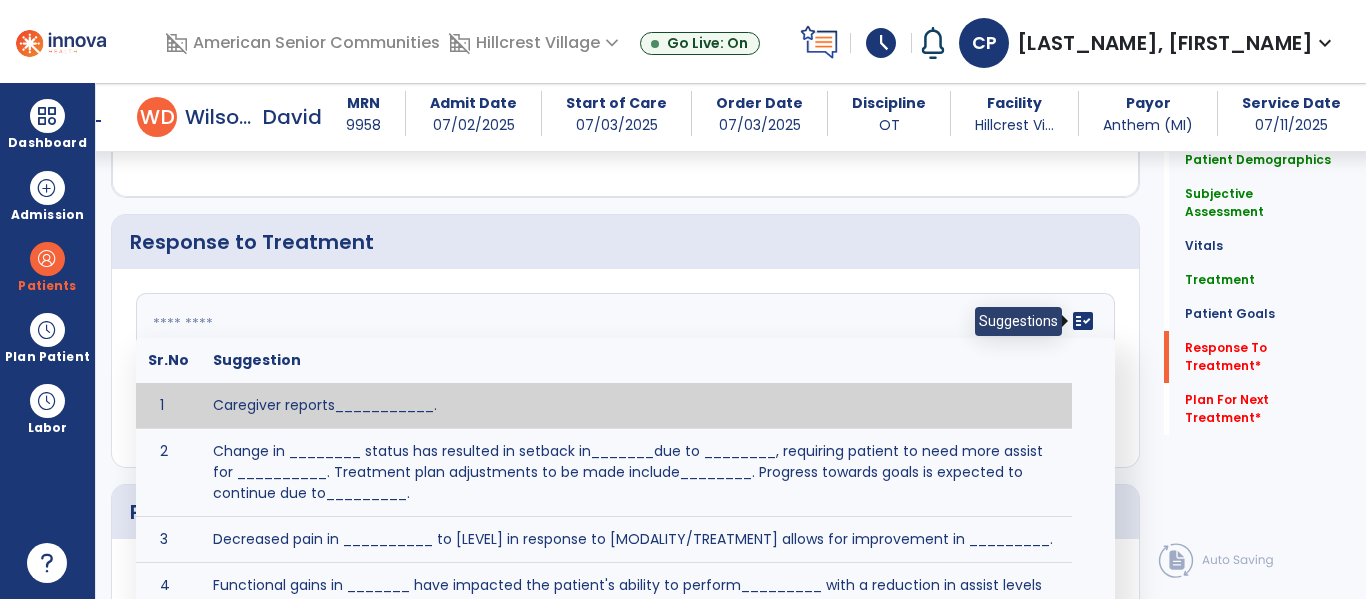 click on "fact_check" 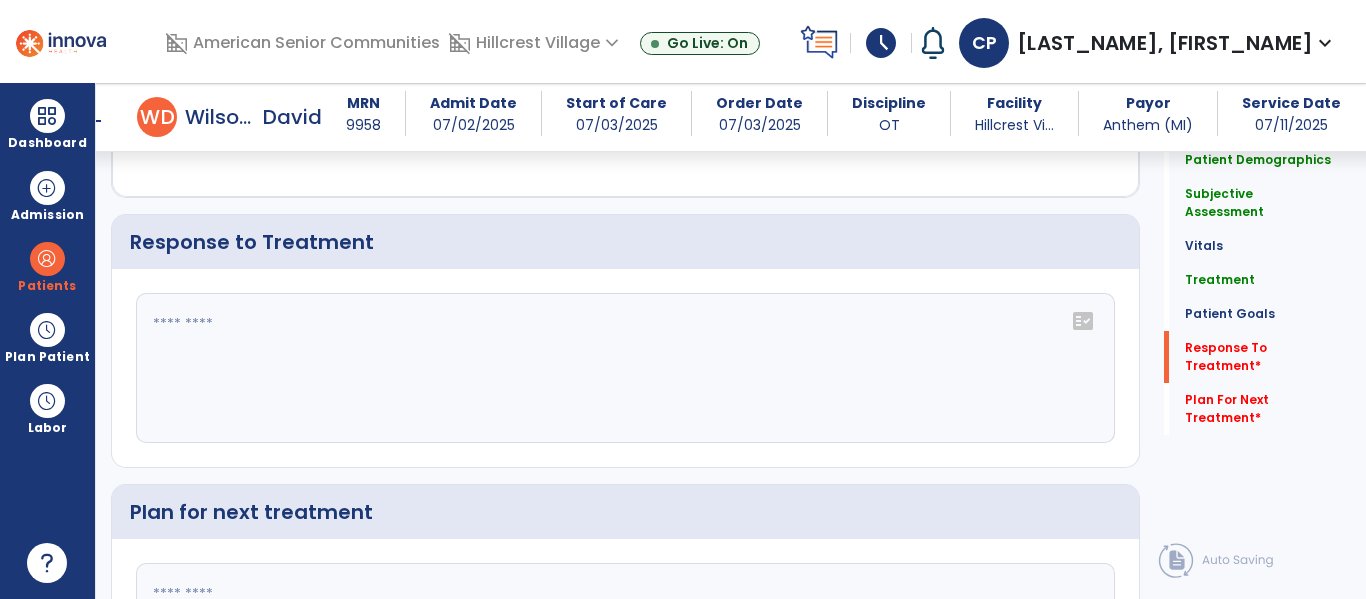 click on "fact_check" 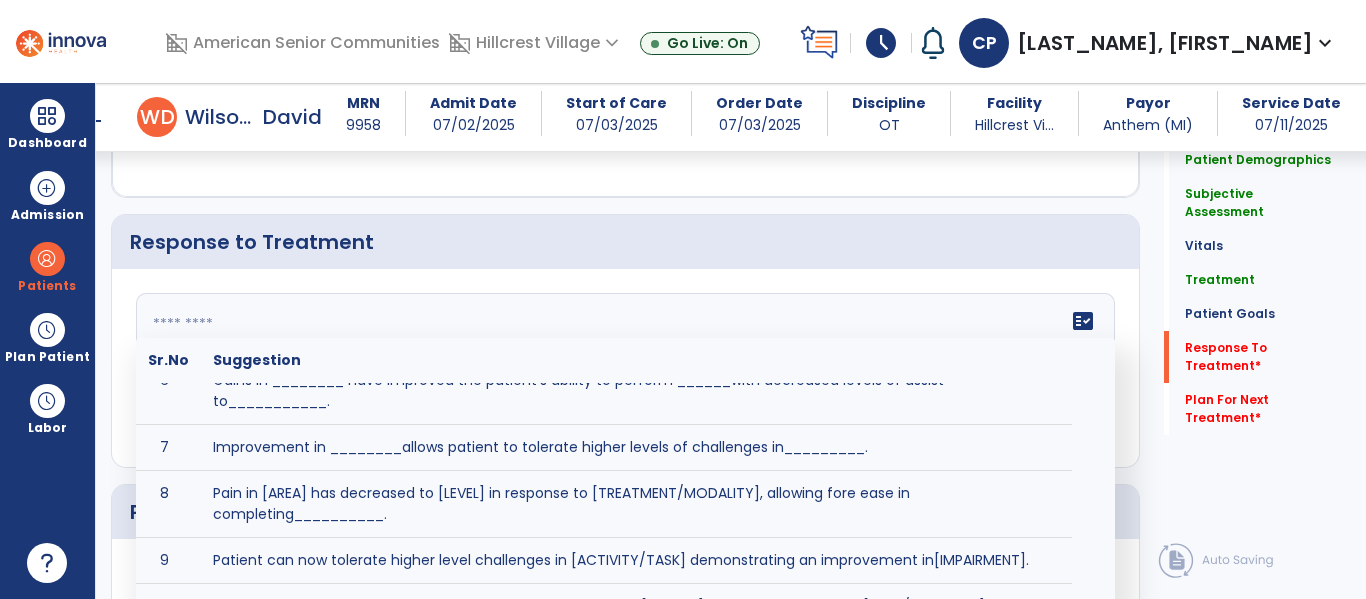 scroll, scrollTop: 317, scrollLeft: 0, axis: vertical 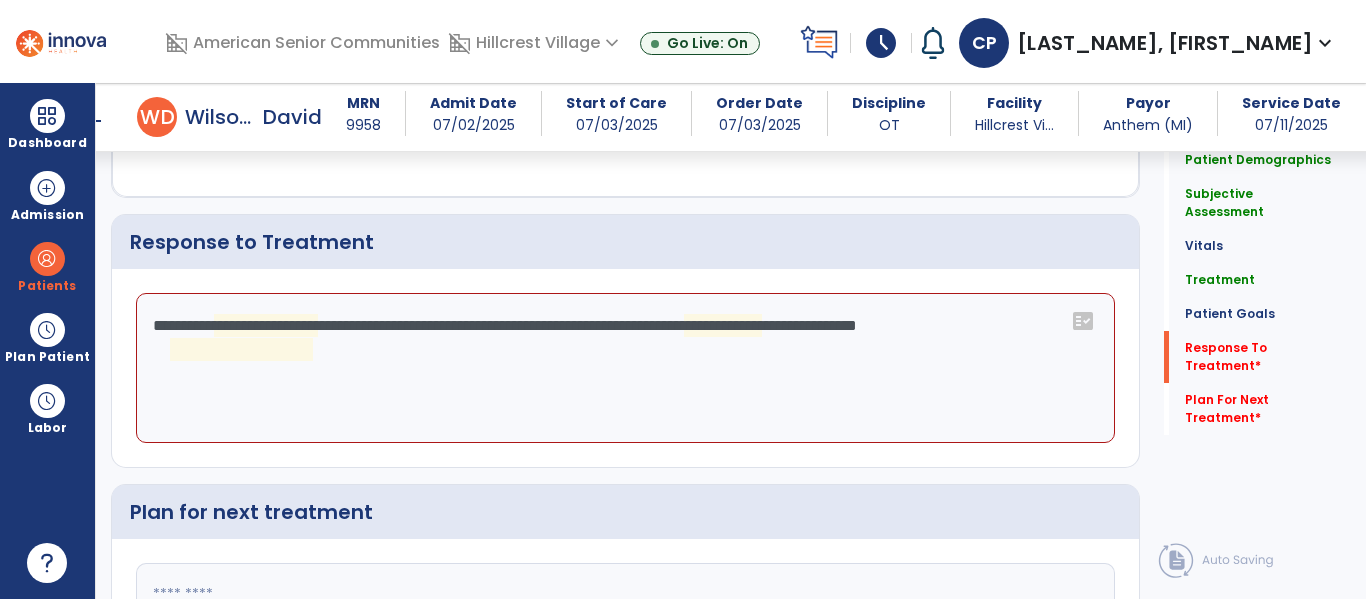 click on "**********" 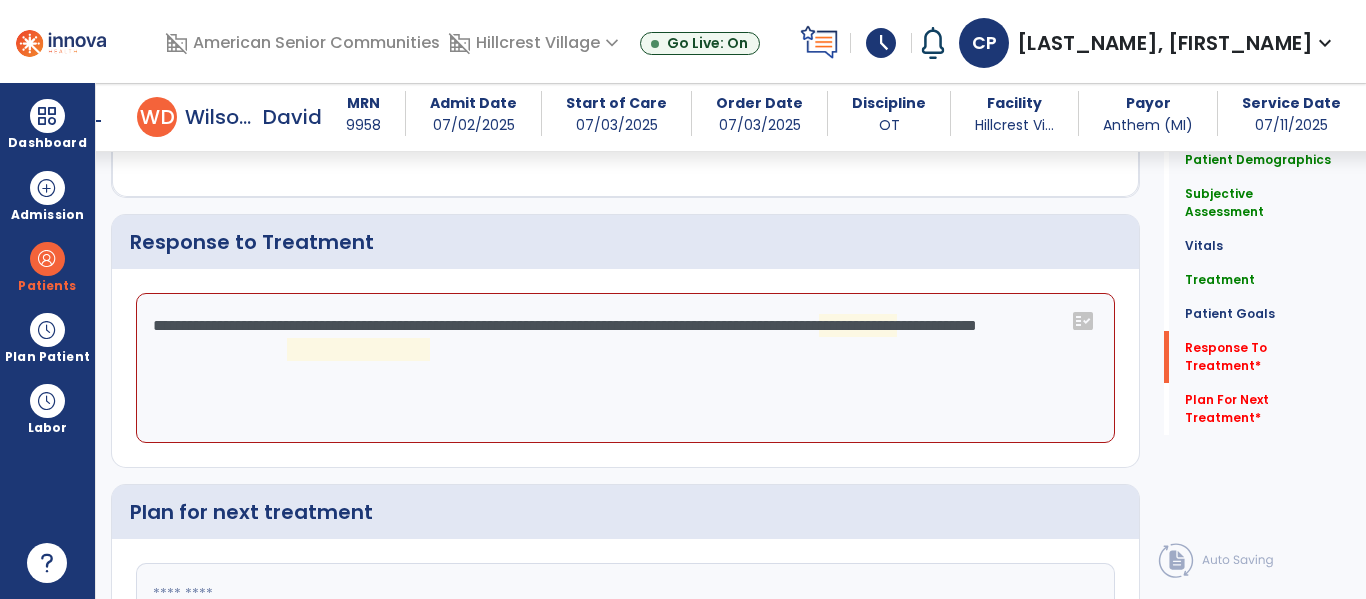 click on "**********" 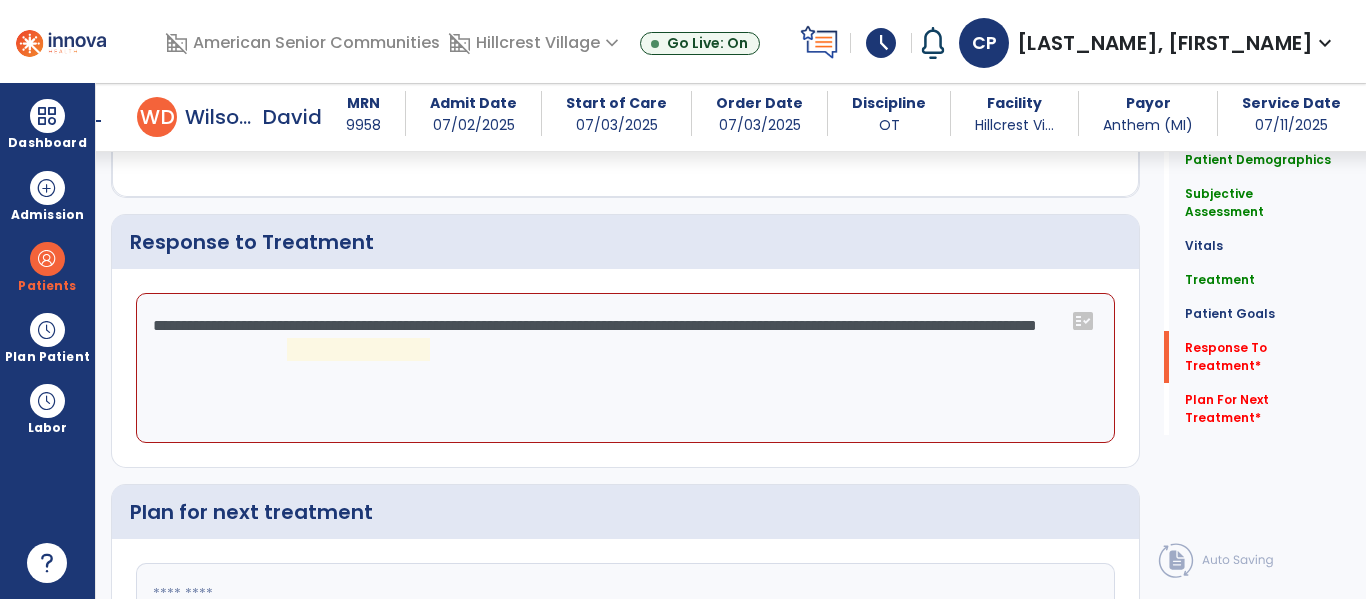 click on "**********" 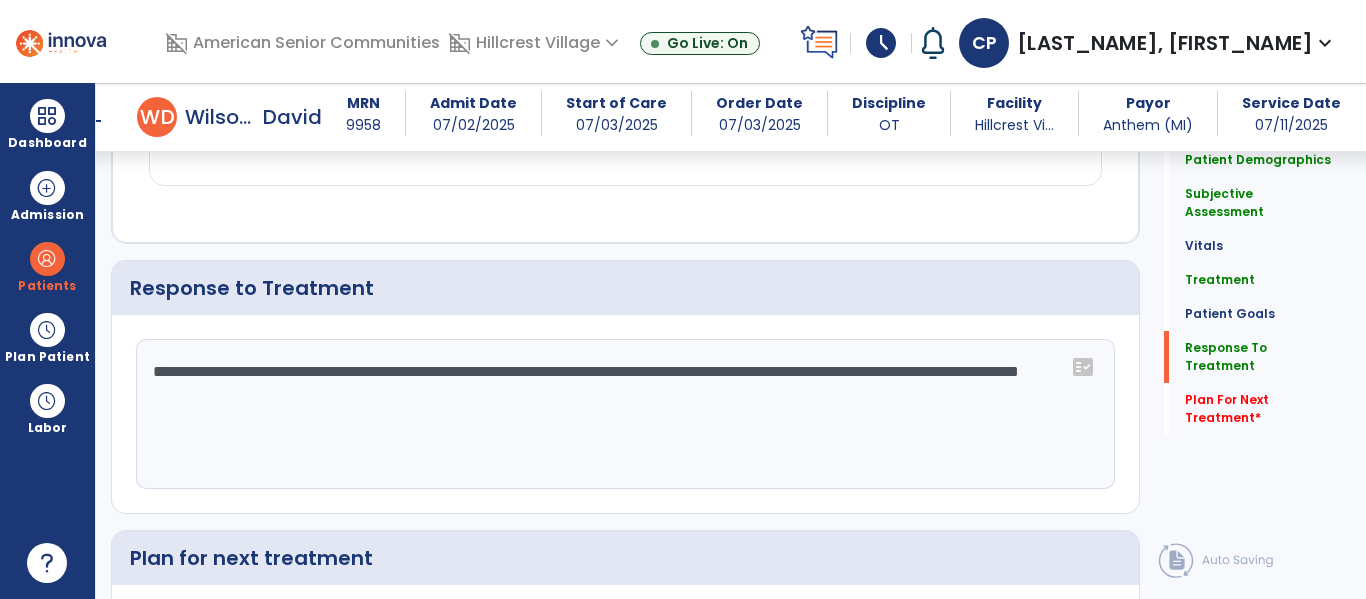 scroll, scrollTop: 3048, scrollLeft: 0, axis: vertical 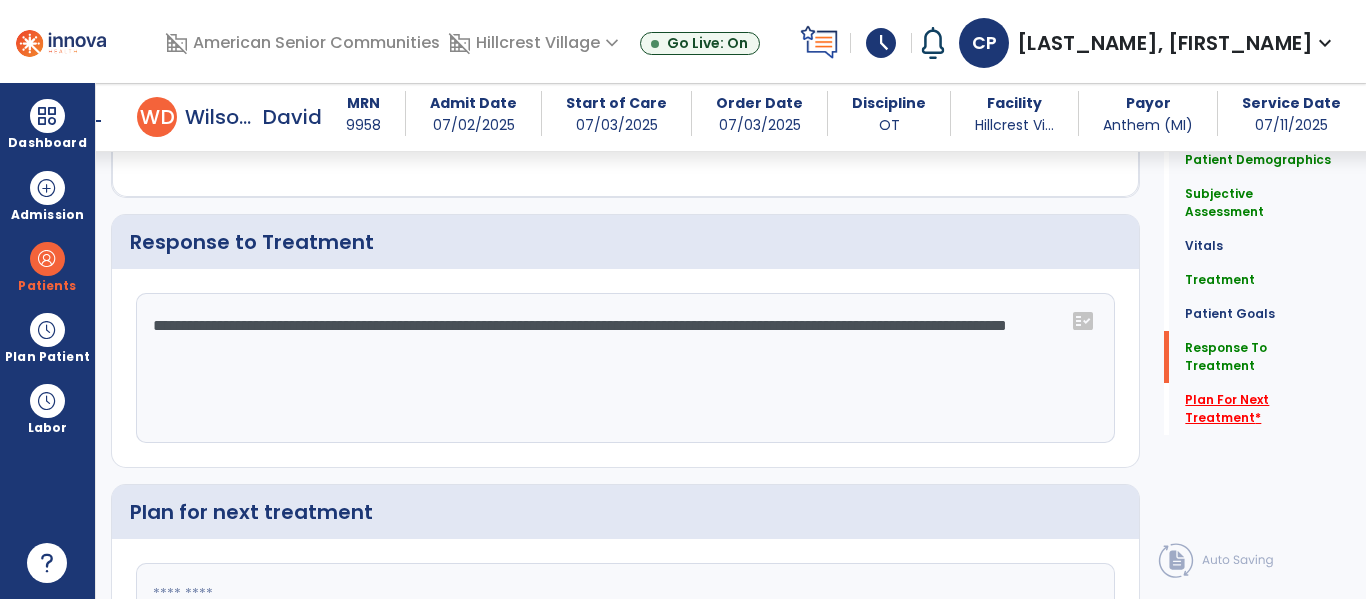 type on "**********" 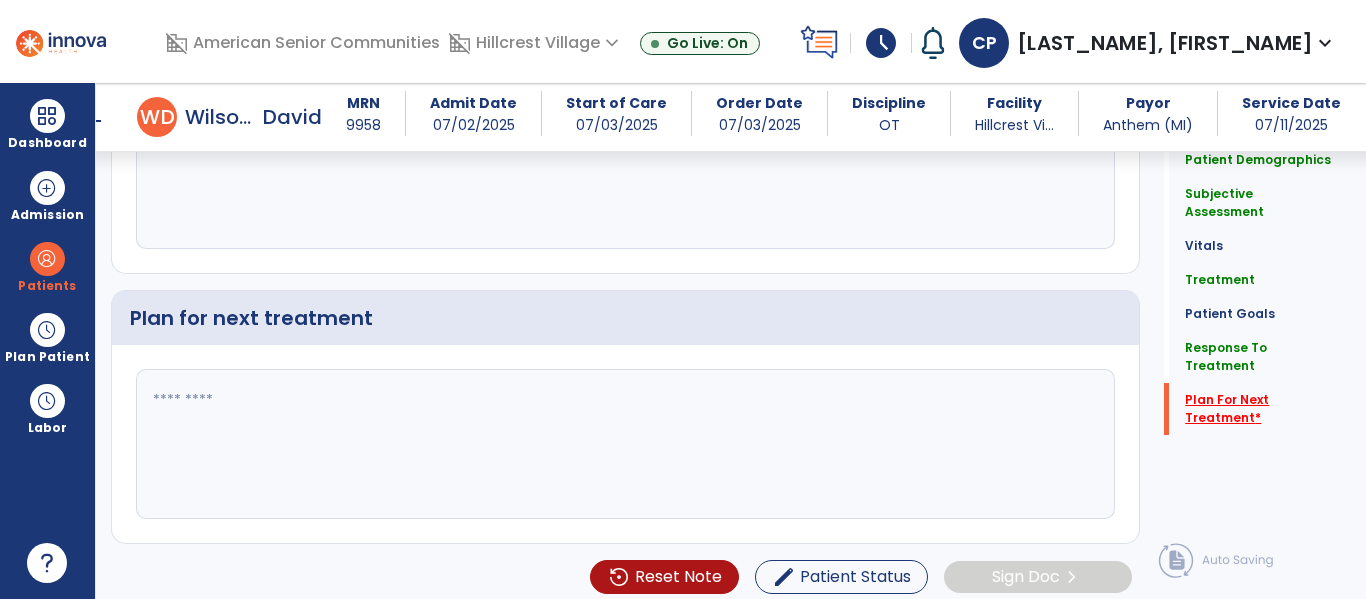 scroll, scrollTop: 3253, scrollLeft: 0, axis: vertical 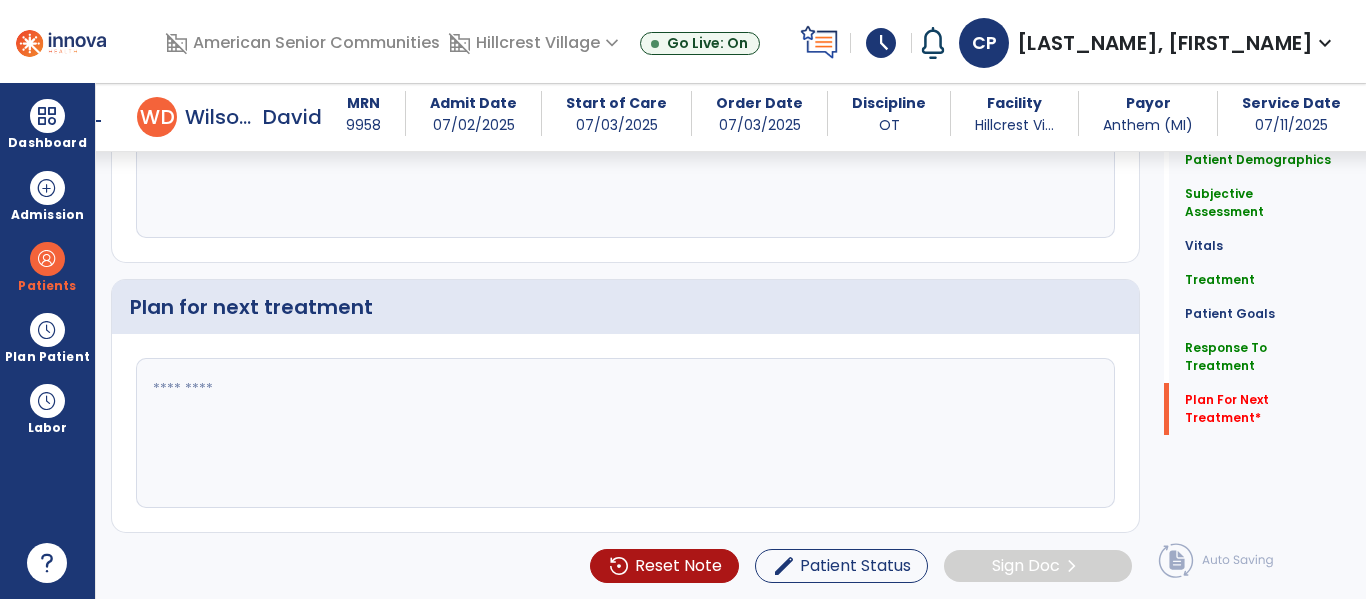 click 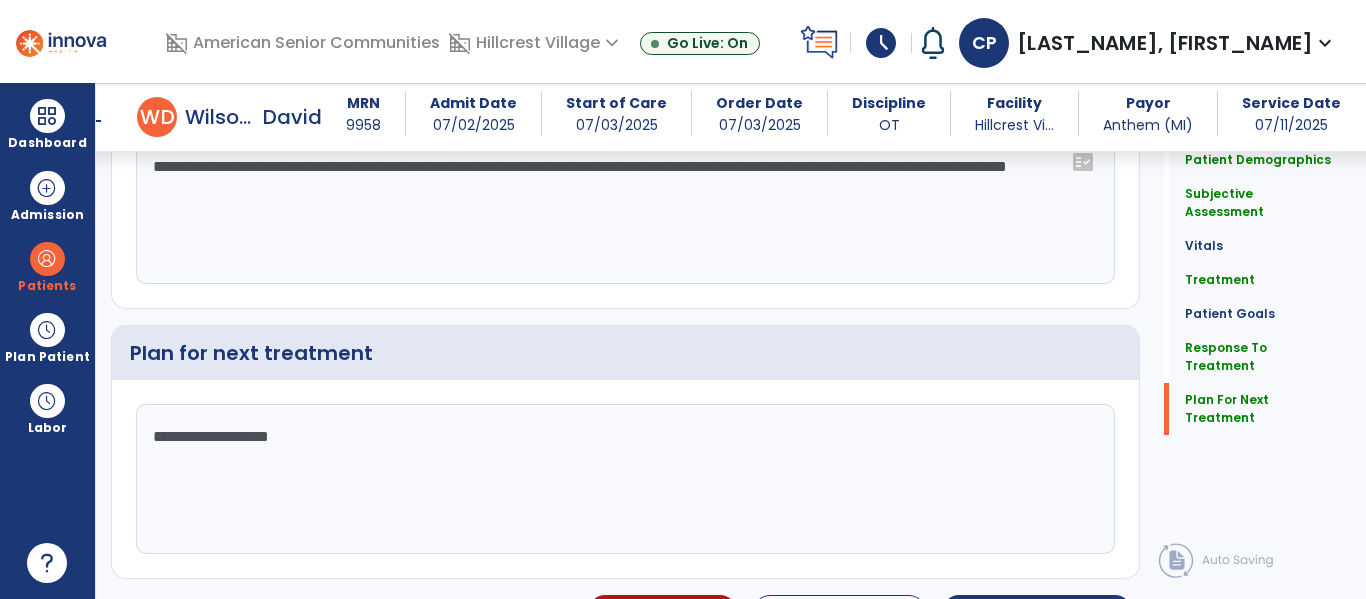 click on "**********" 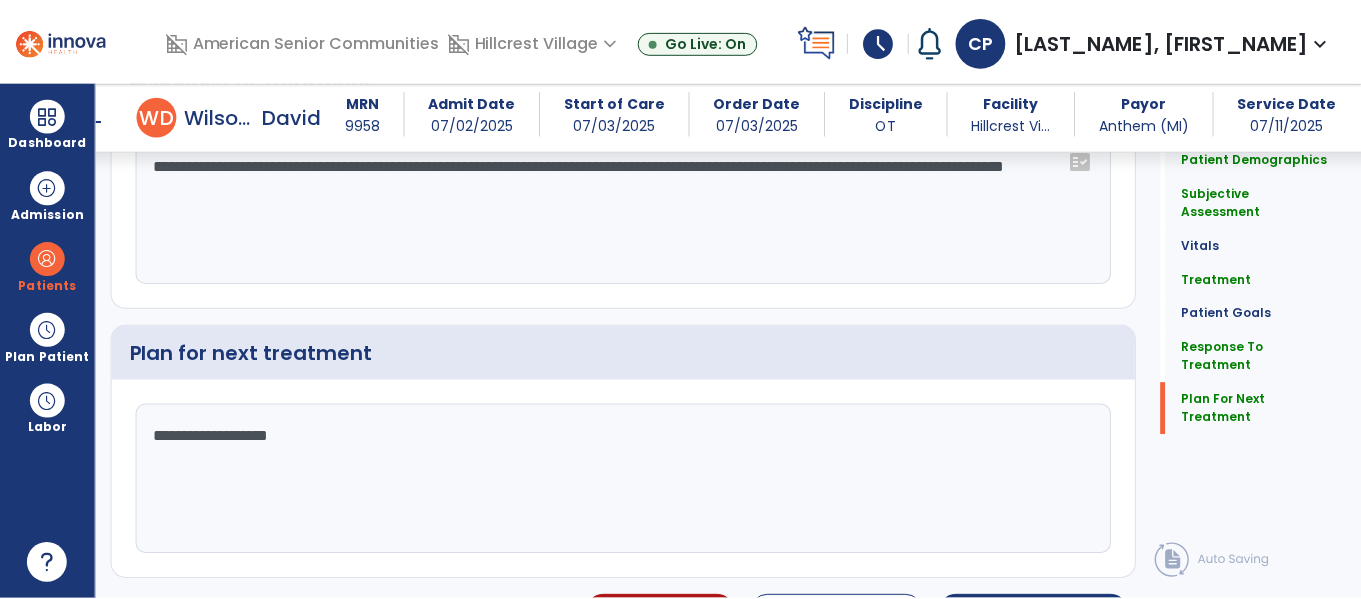 scroll, scrollTop: 3253, scrollLeft: 0, axis: vertical 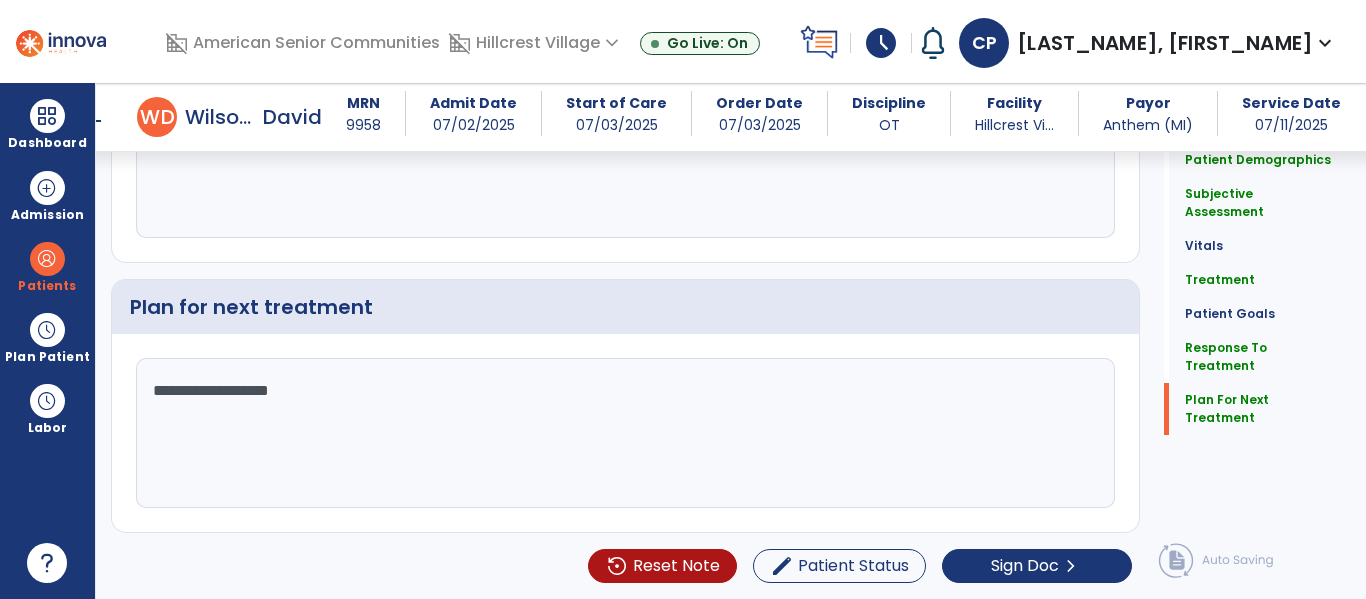 click on "**********" 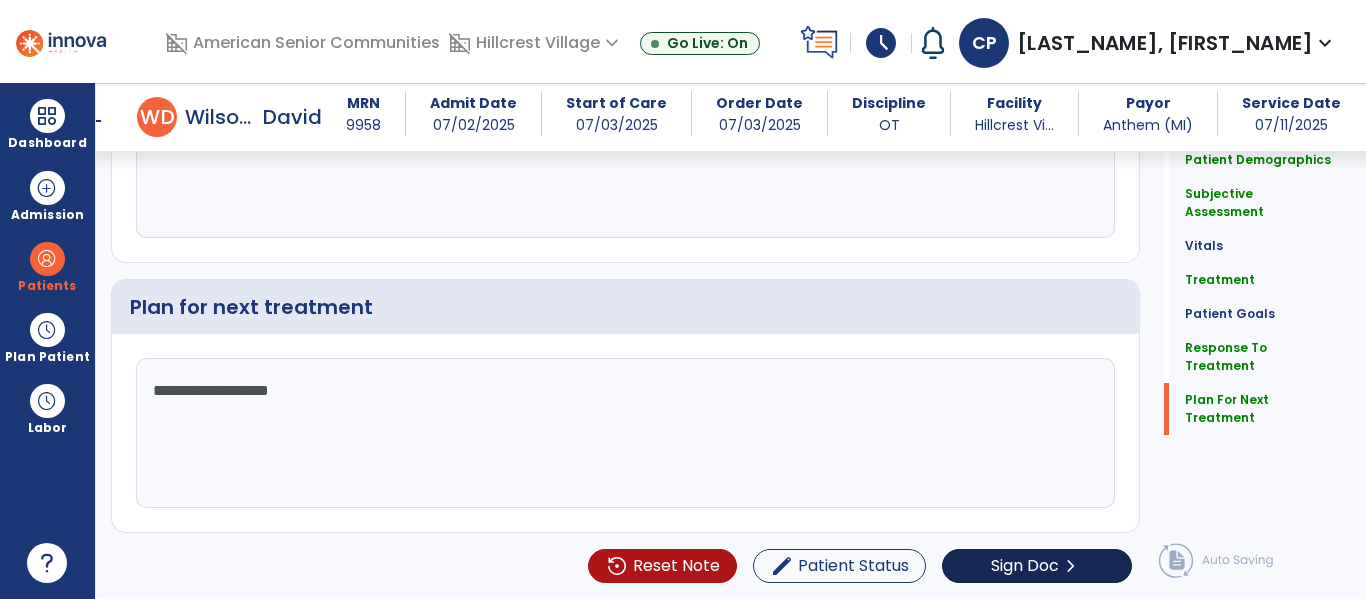 type on "**********" 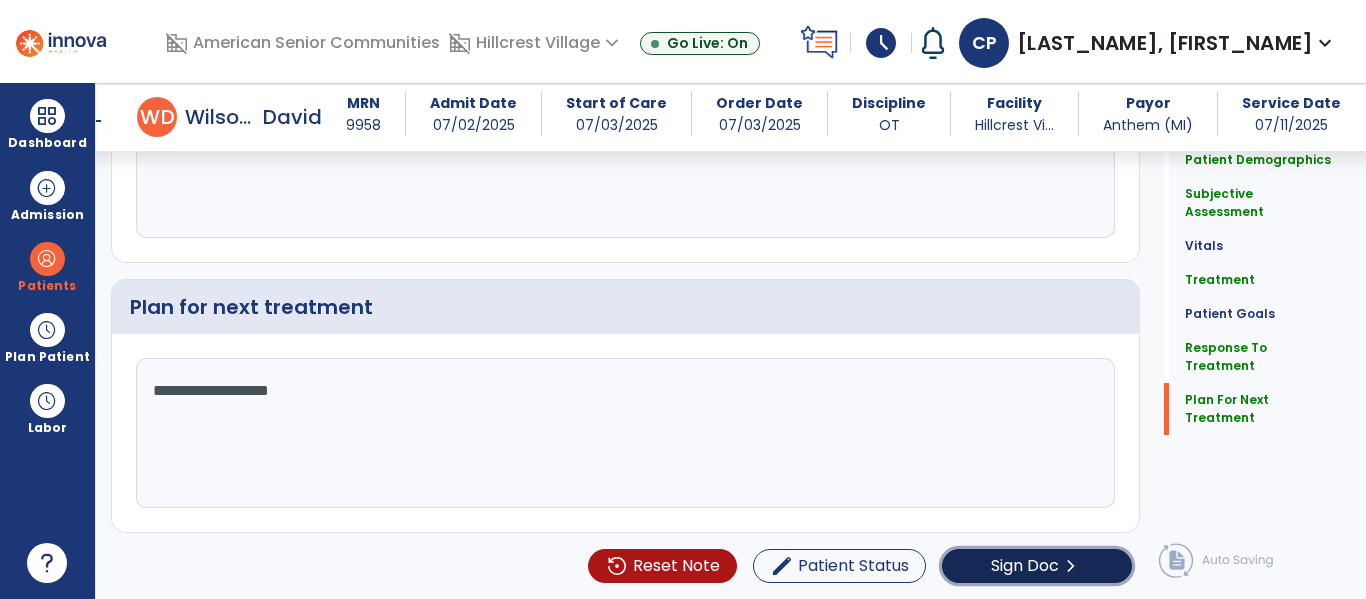 click on "Sign Doc" 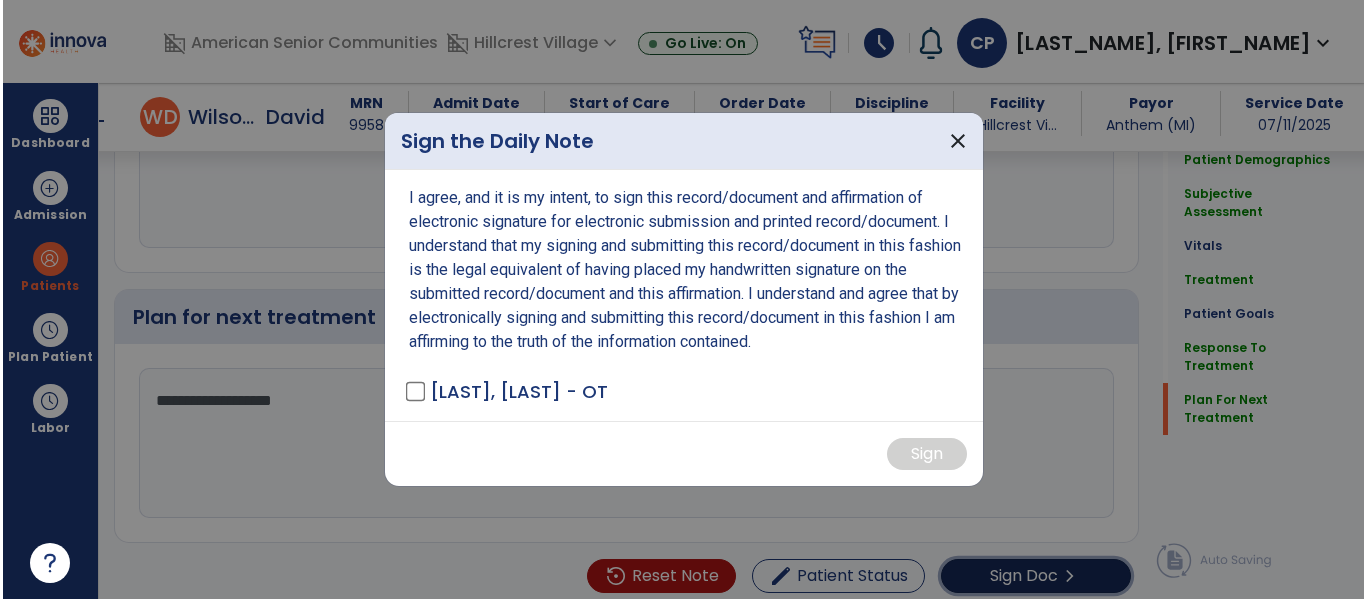 scroll, scrollTop: 3253, scrollLeft: 0, axis: vertical 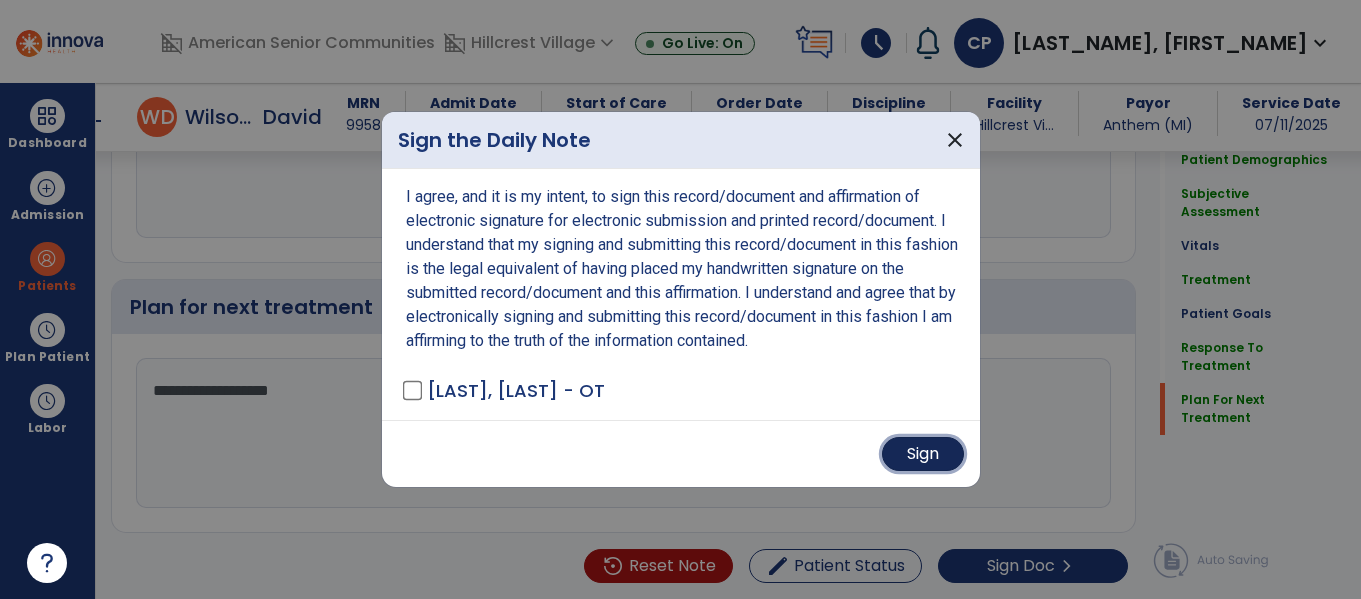 click on "Sign" at bounding box center (923, 454) 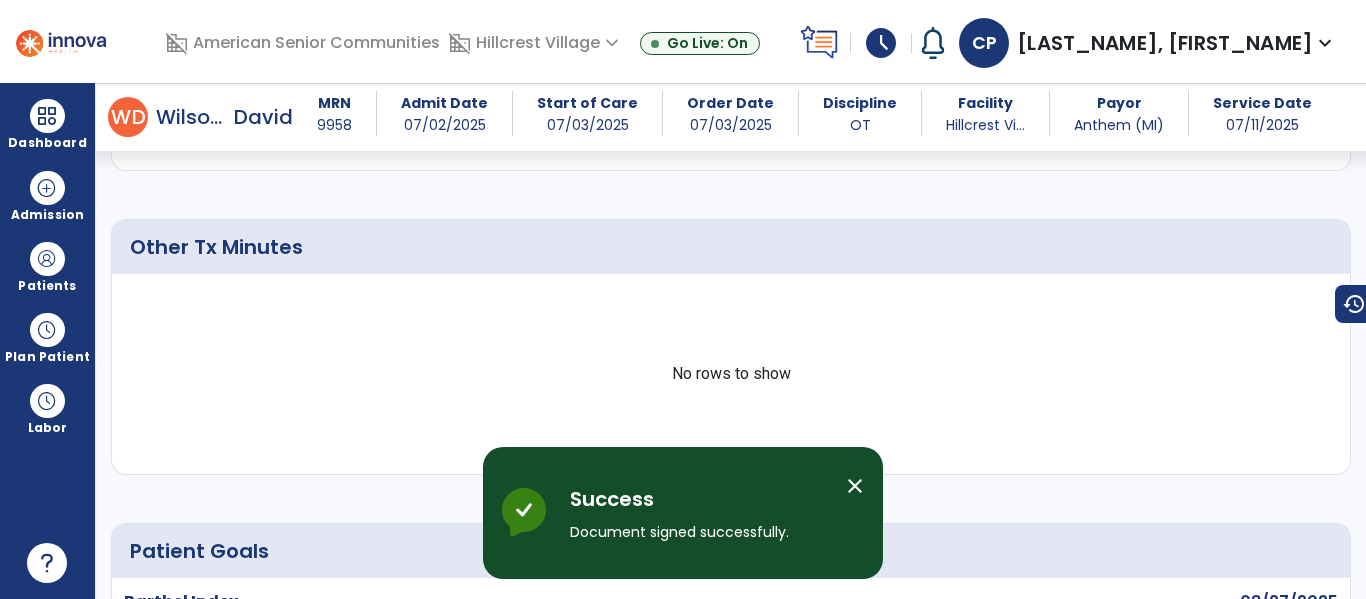 scroll, scrollTop: 0, scrollLeft: 0, axis: both 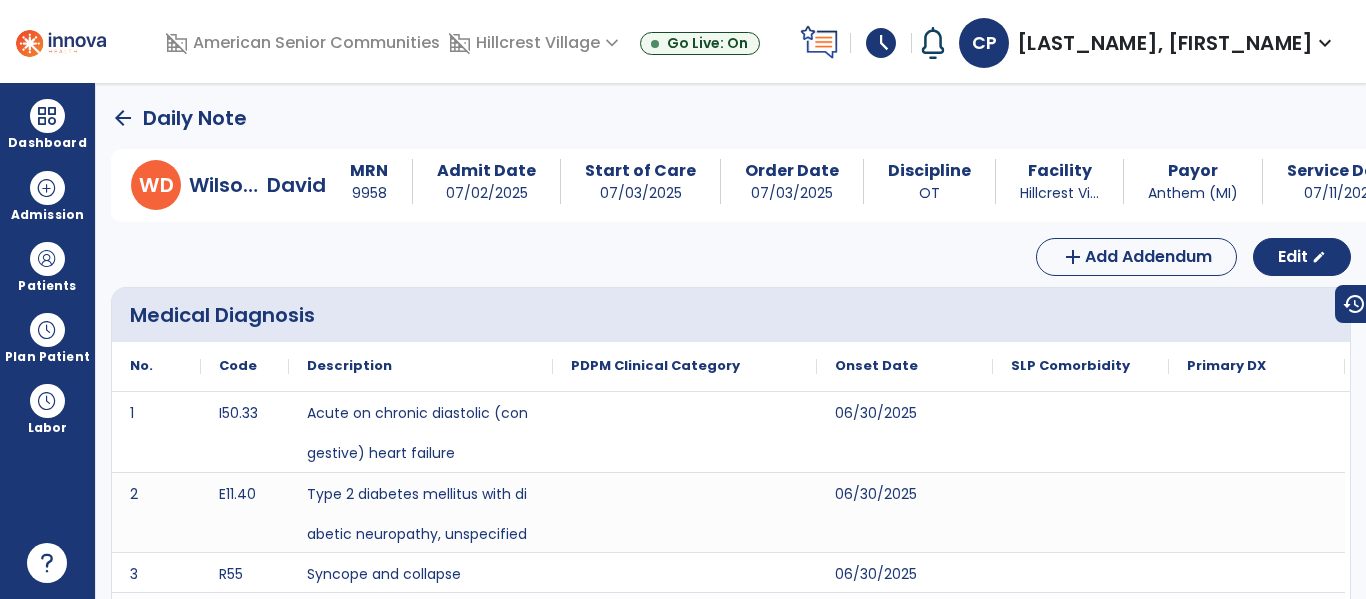 click on "arrow_back" 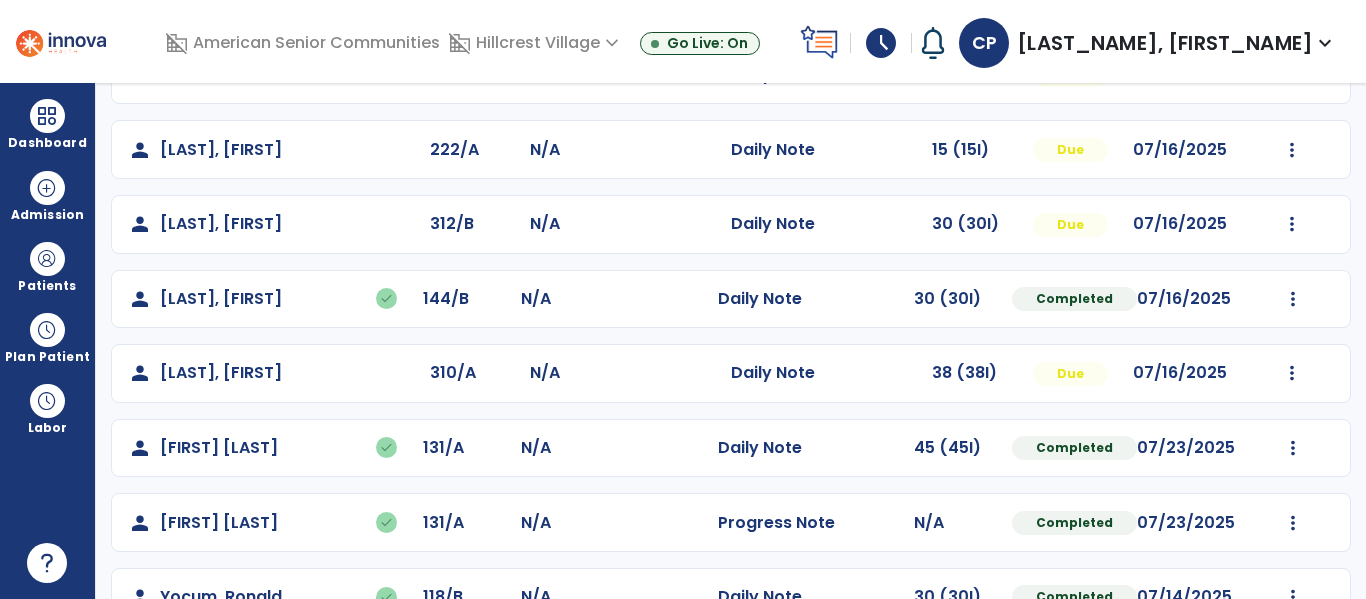 scroll, scrollTop: 891, scrollLeft: 0, axis: vertical 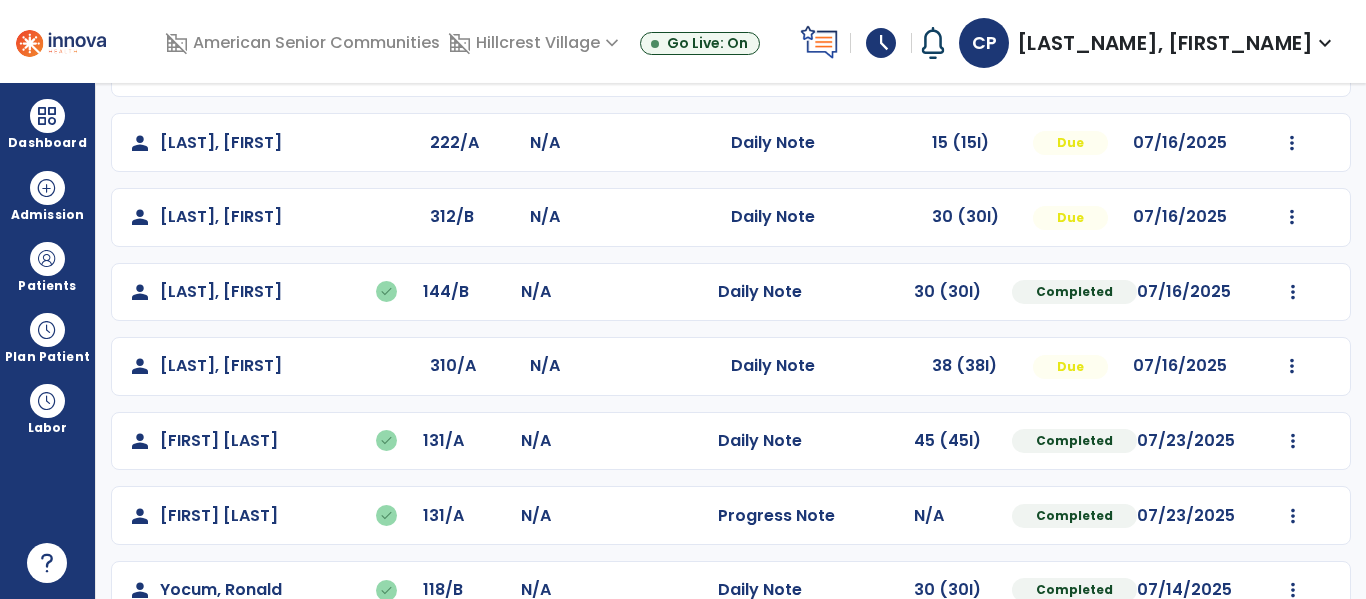 click on "person   Wilson, David   done  131/A N/A  Progress Note   N/A  Completed 07/23/2025  Undo Visit Status   Reset Note   Open Document   G + C Mins" 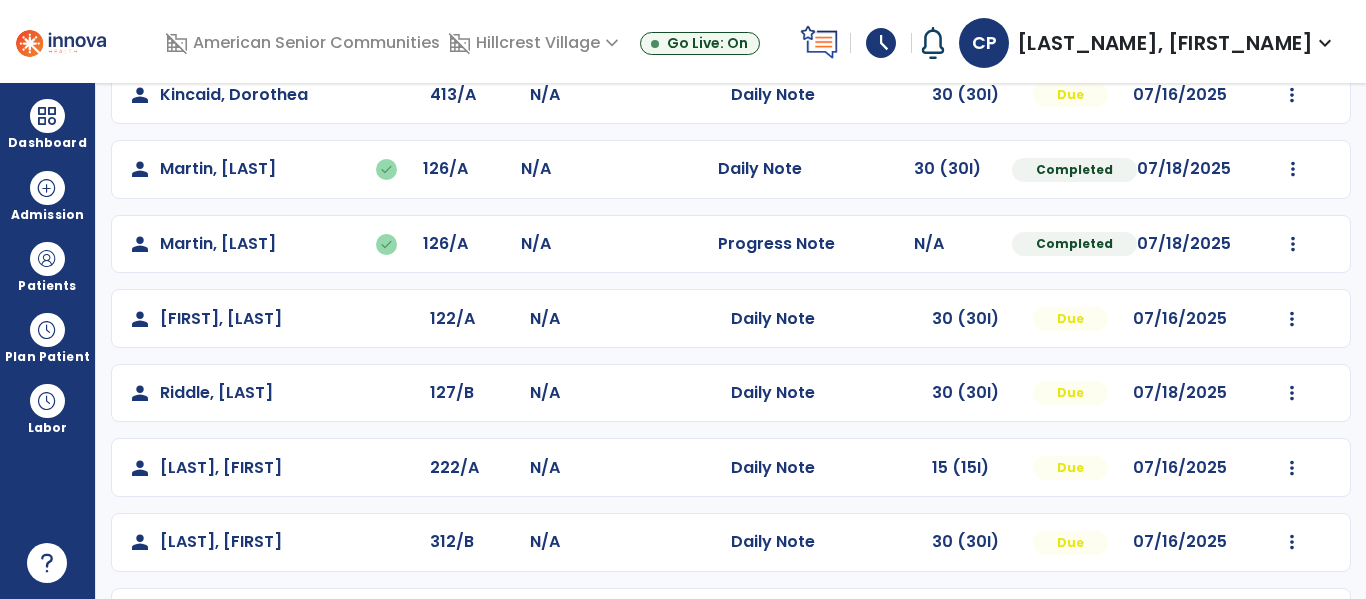 scroll, scrollTop: 0, scrollLeft: 0, axis: both 